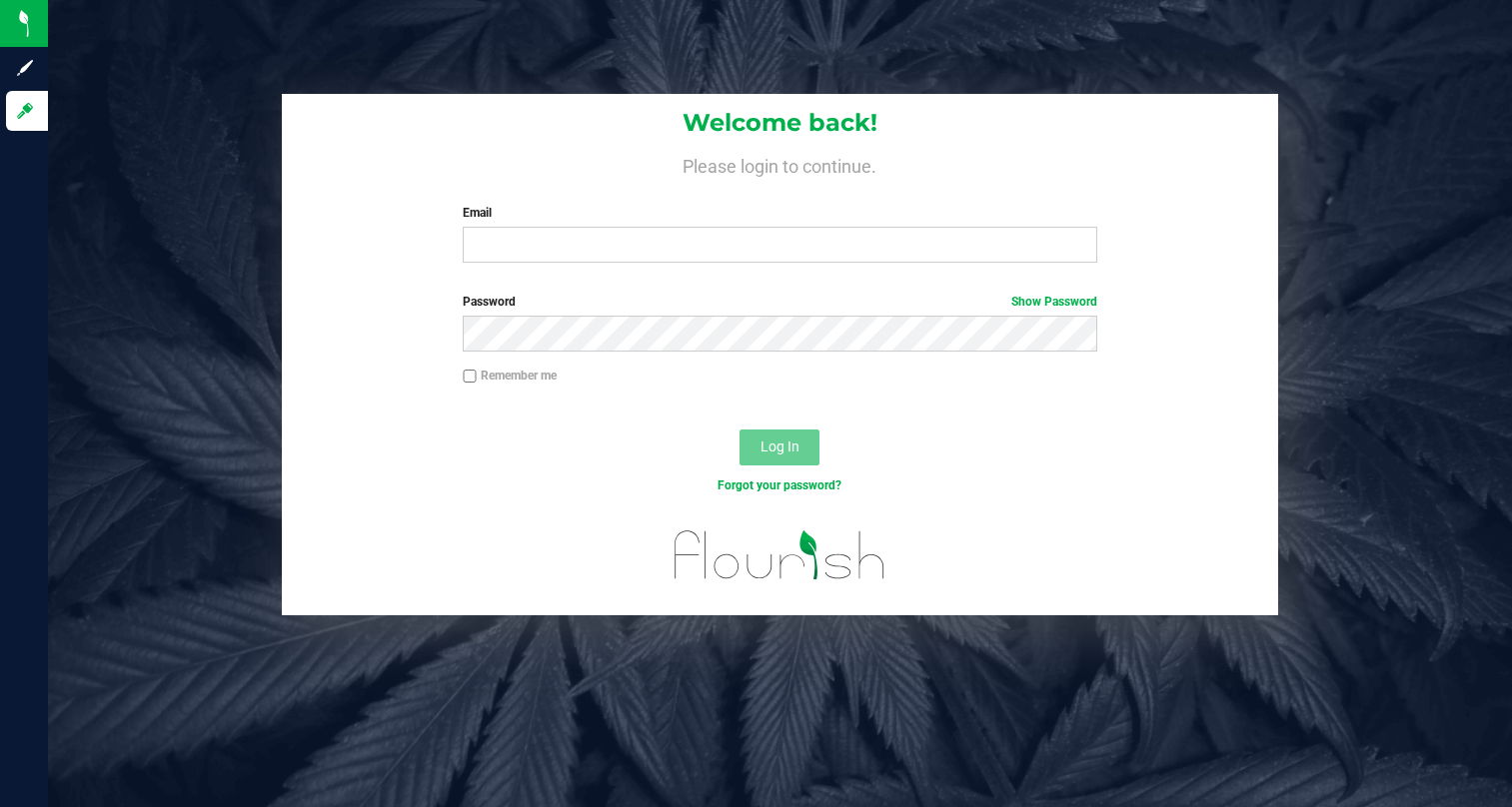 scroll, scrollTop: 0, scrollLeft: 0, axis: both 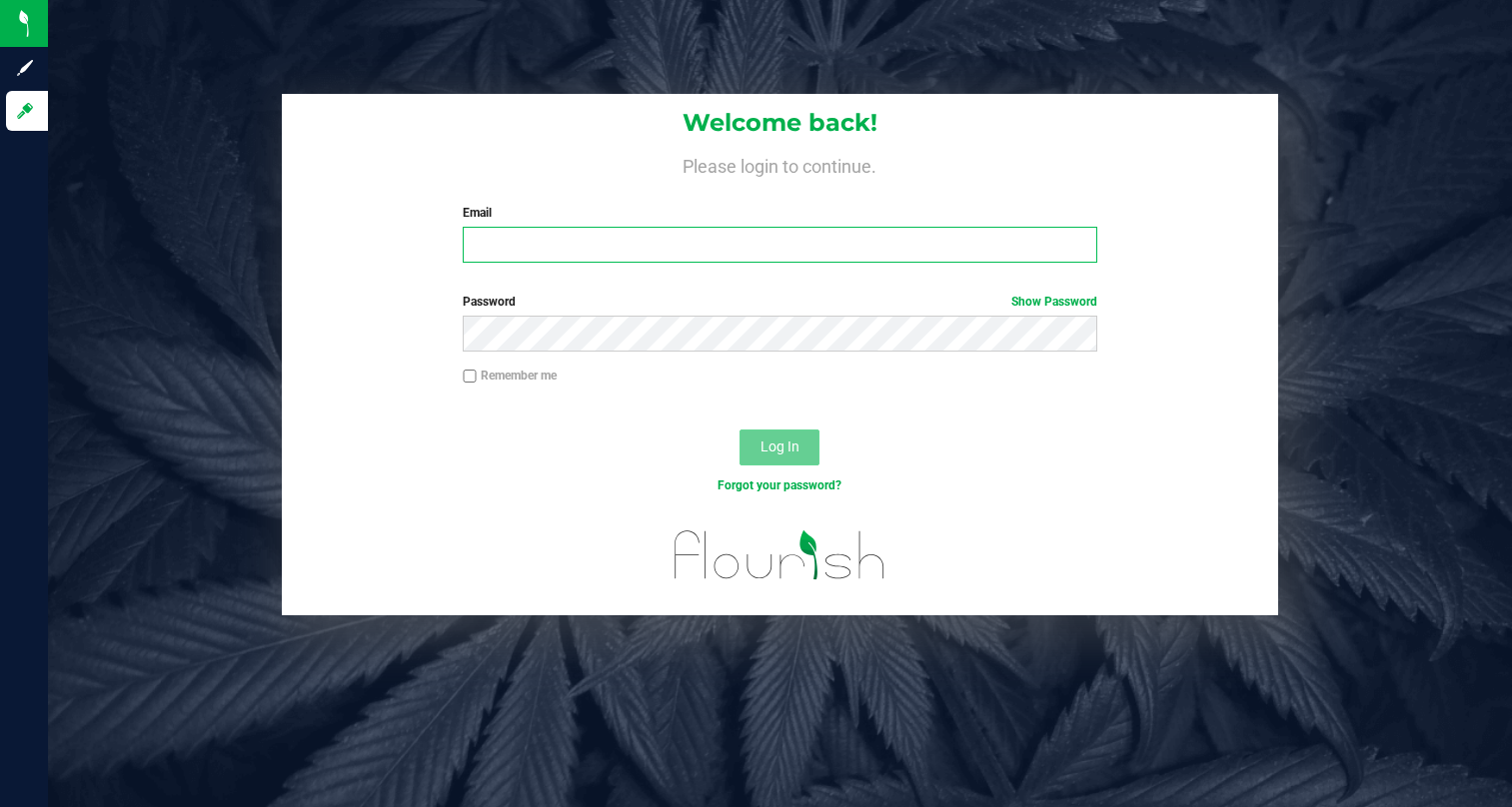 type on "[USERNAME]@example.com" 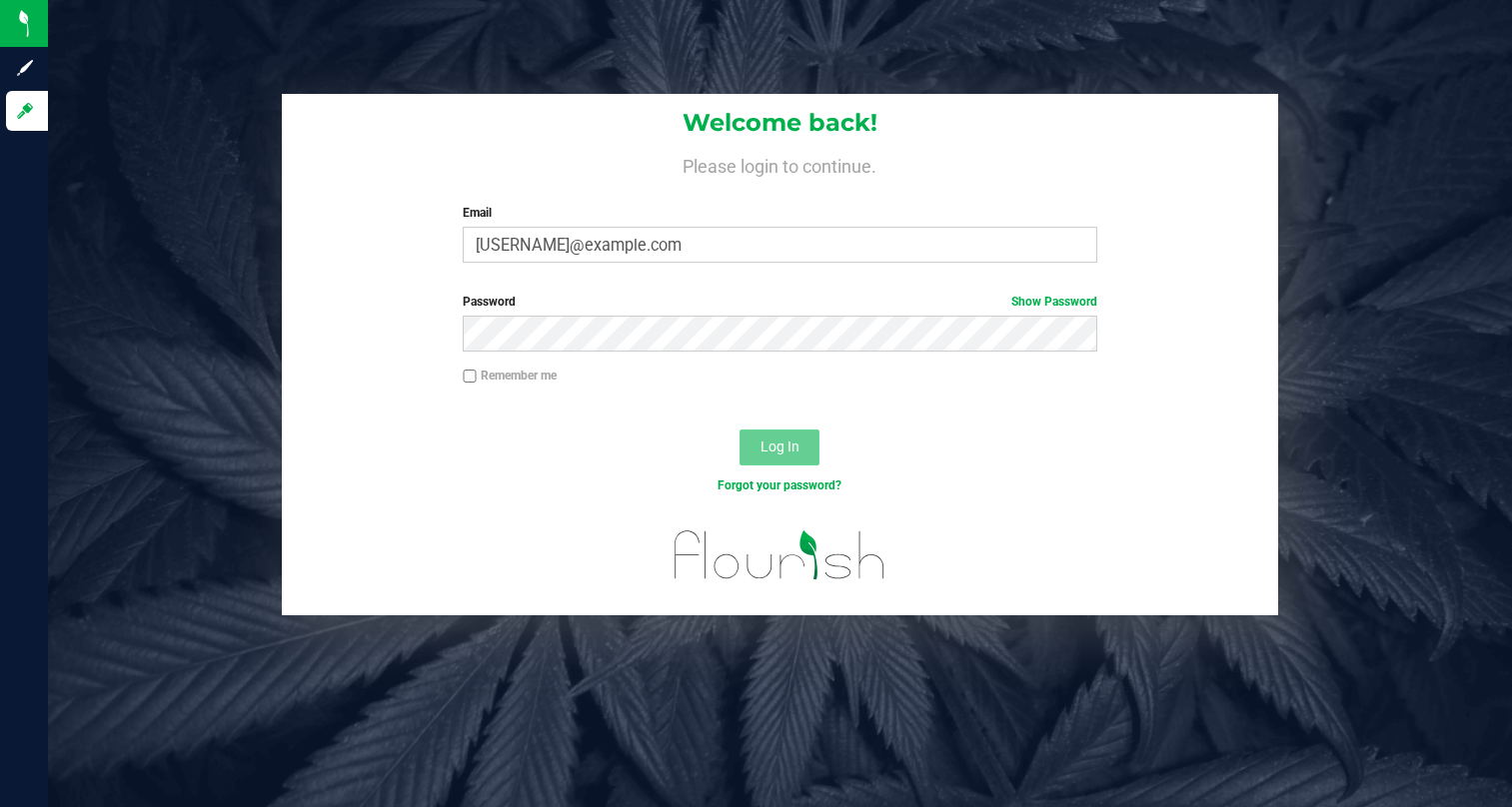scroll, scrollTop: 0, scrollLeft: 0, axis: both 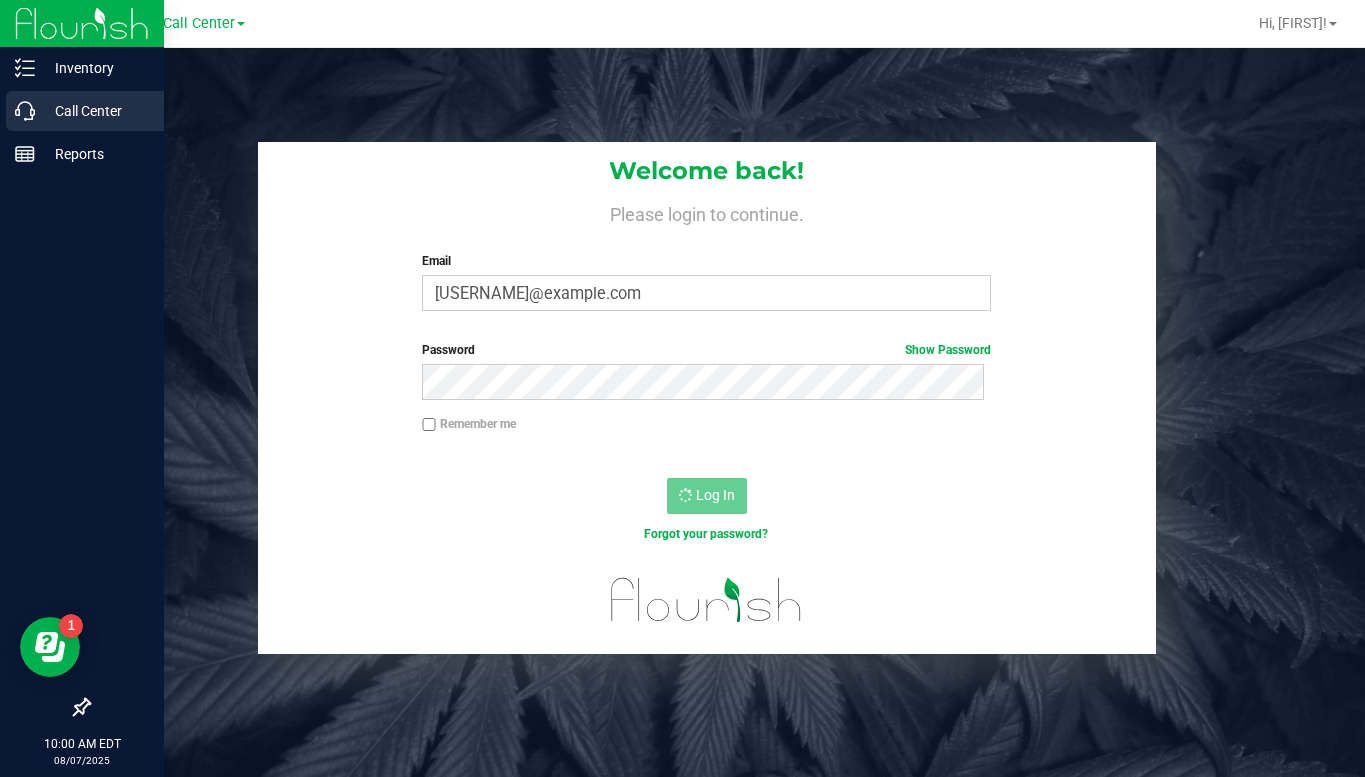 click on "Call Center" at bounding box center (95, 111) 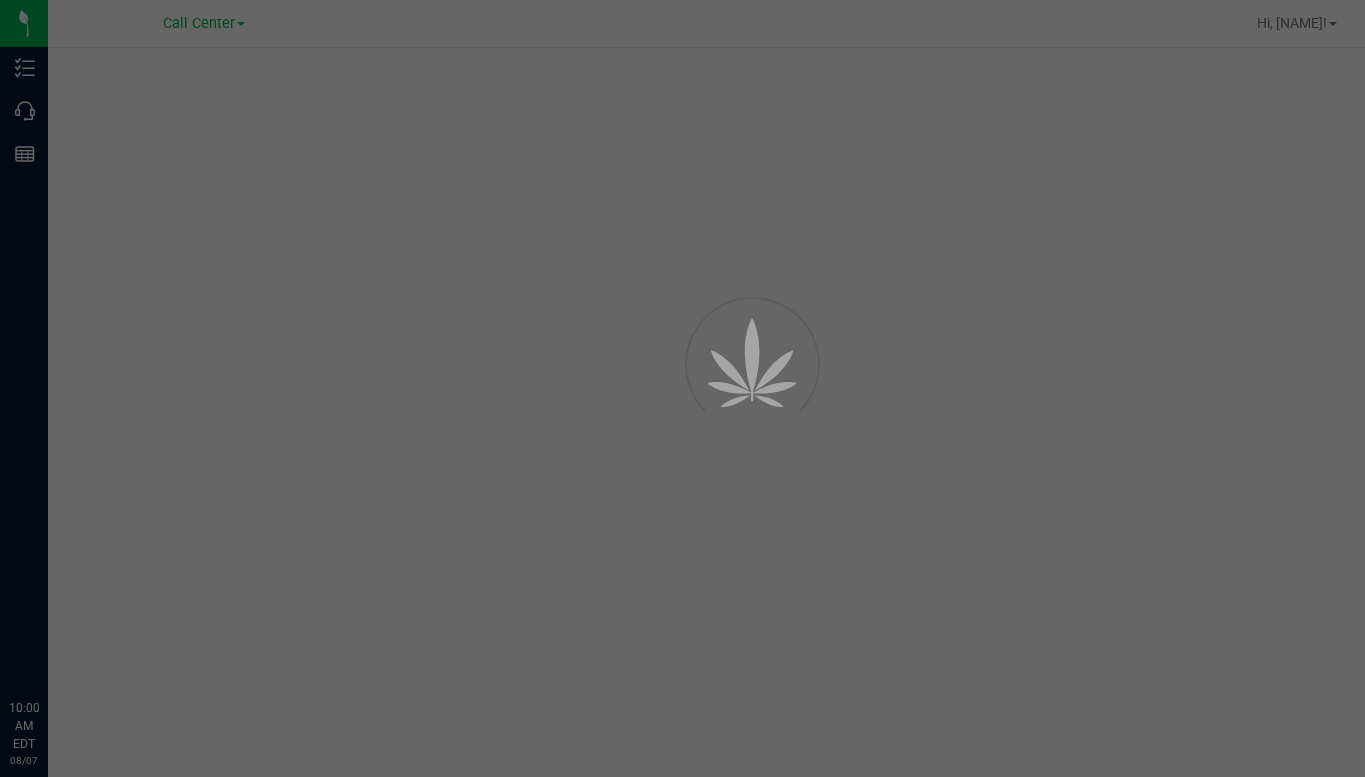 scroll, scrollTop: 0, scrollLeft: 0, axis: both 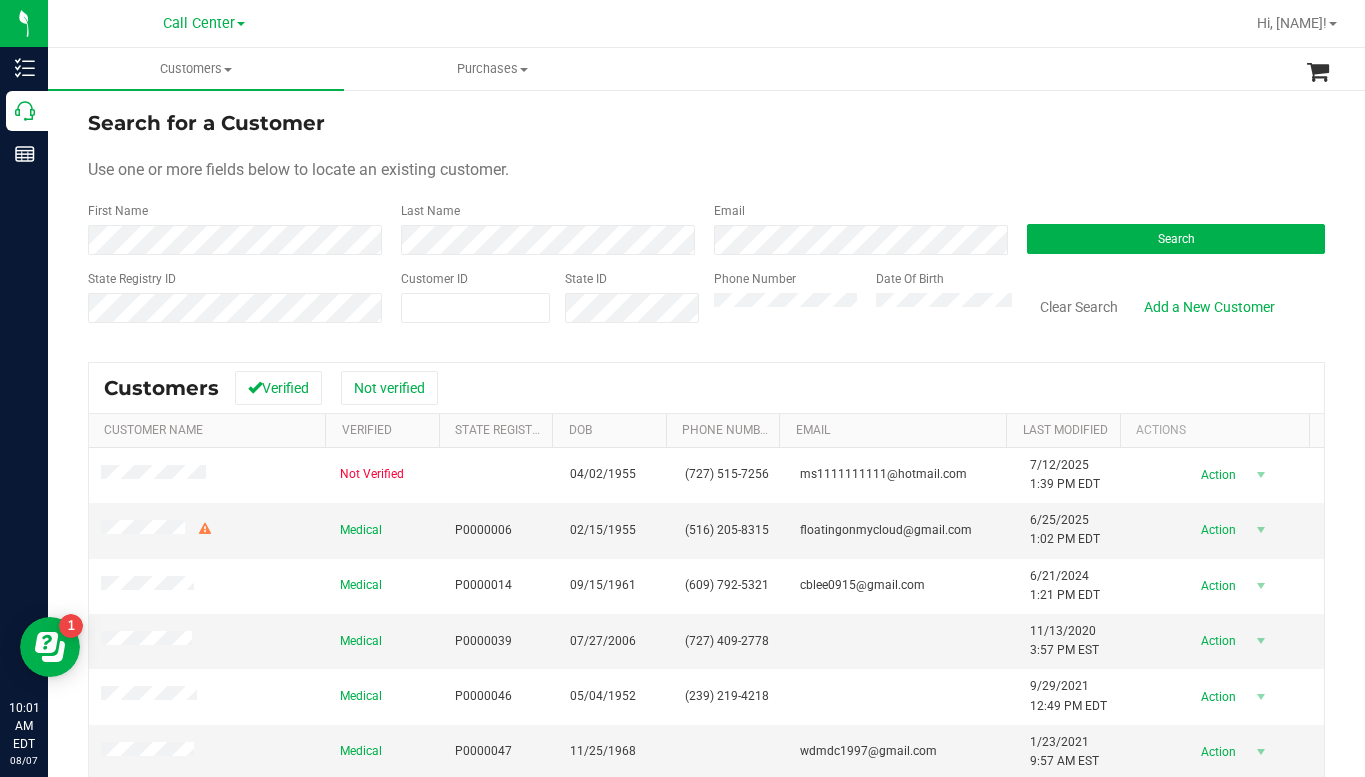 click on "Use one or more fields below to locate an existing customer." at bounding box center [706, 170] 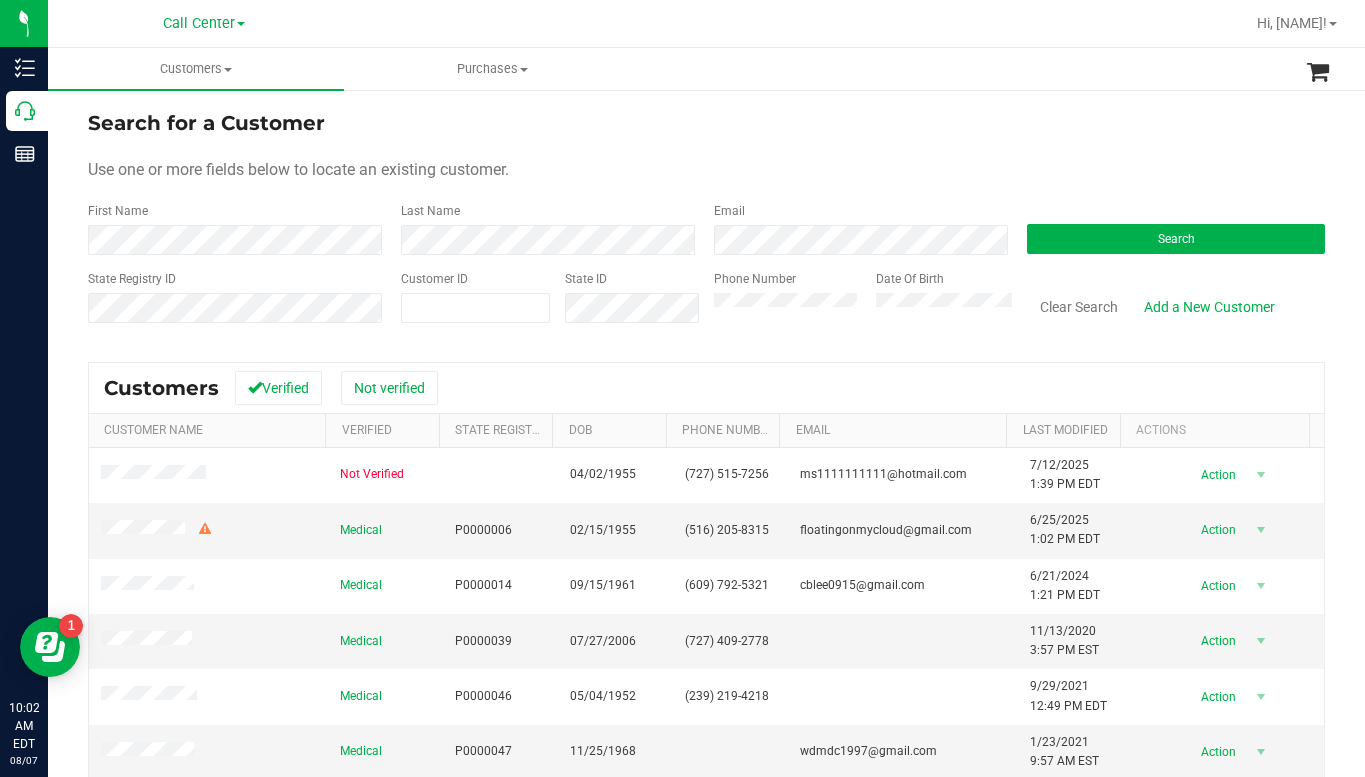 click on "Use one or more fields below to locate an existing customer." at bounding box center (706, 170) 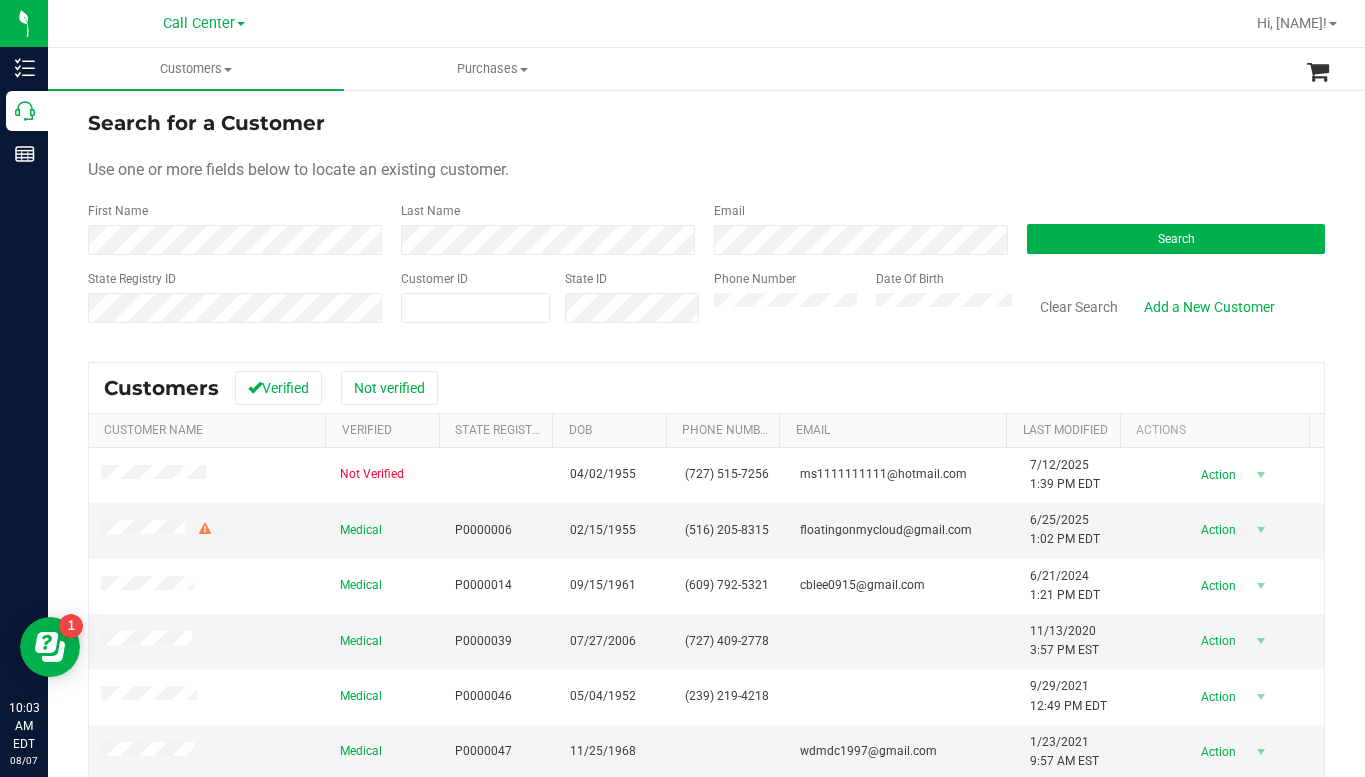 click on "Search for a Customer
Use one or more fields below to locate an existing customer.
First Name
Last Name
Email
Search
State Registry ID
Customer ID
State ID
Phone Number
Date Of Birth" at bounding box center [706, 224] 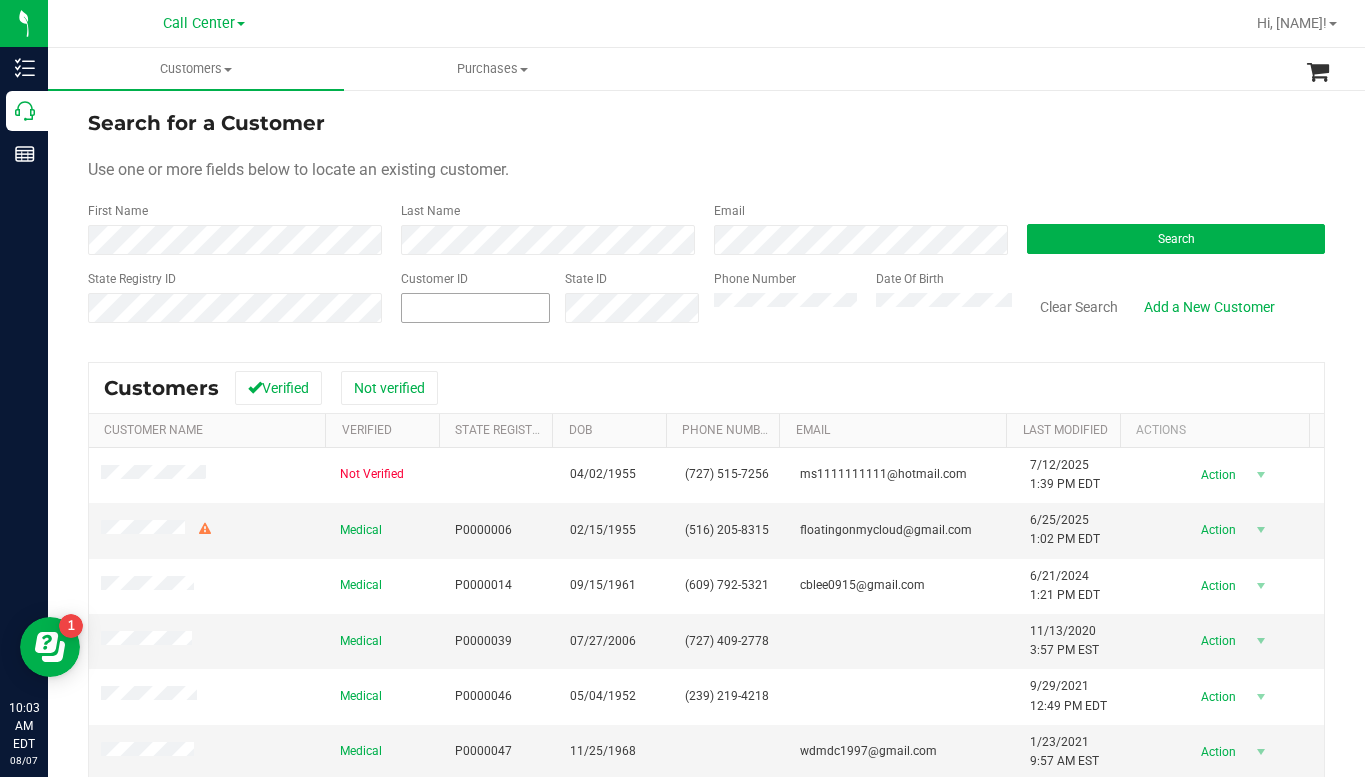 click at bounding box center (475, 308) 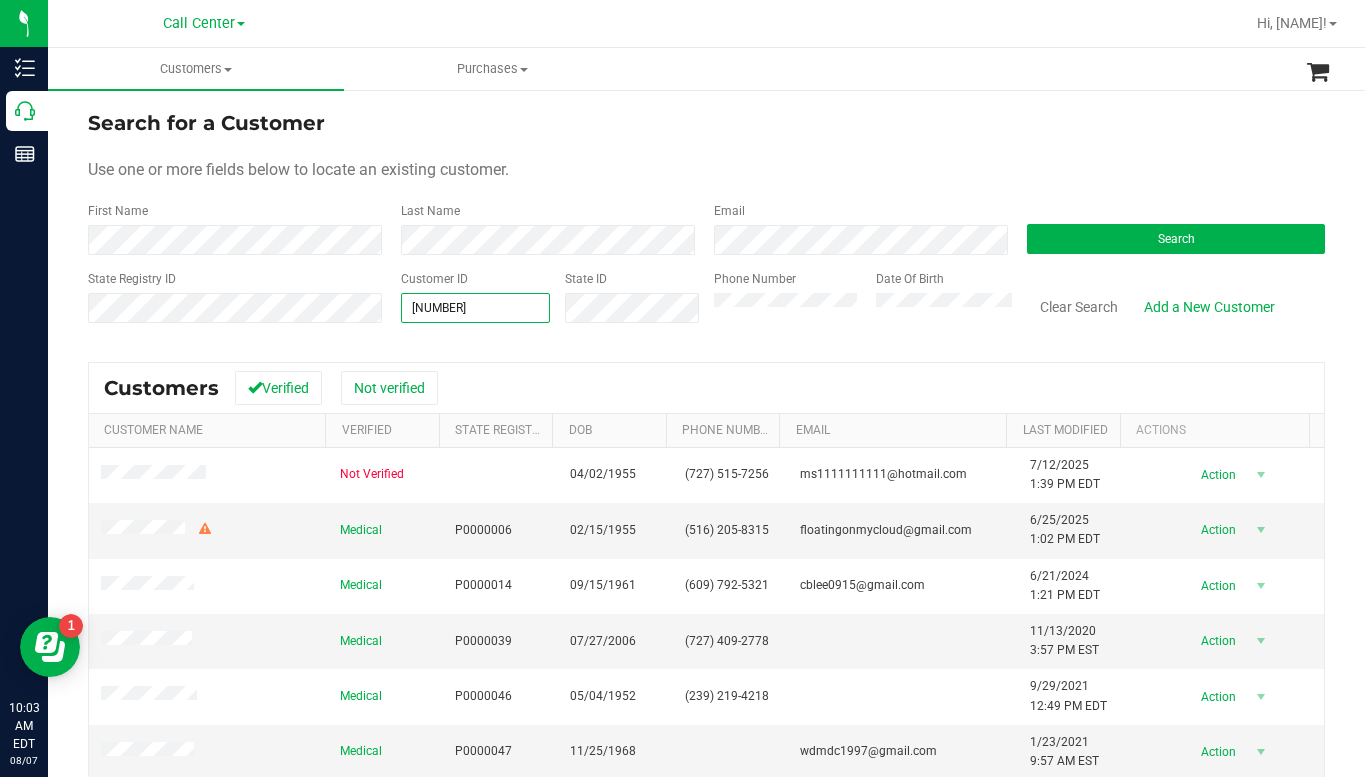 type on "1569987" 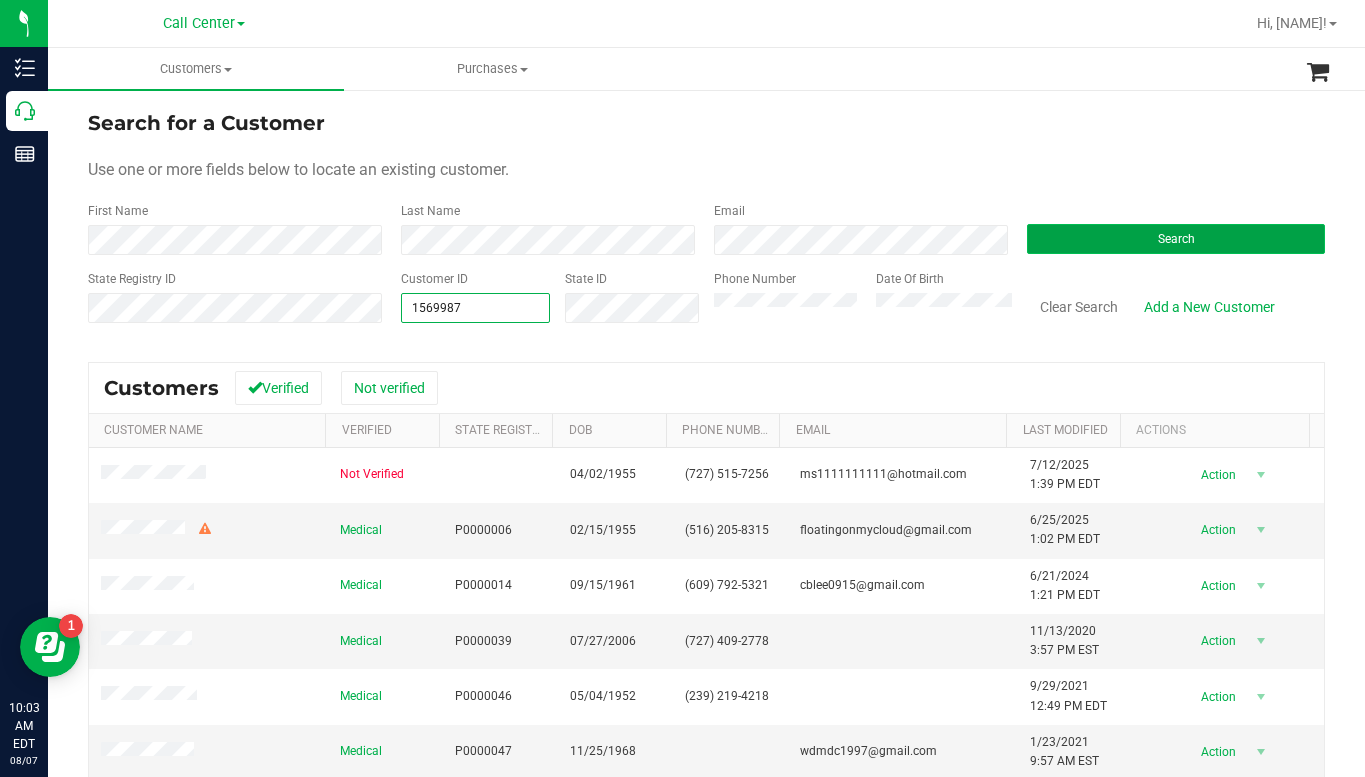 type on "1569987" 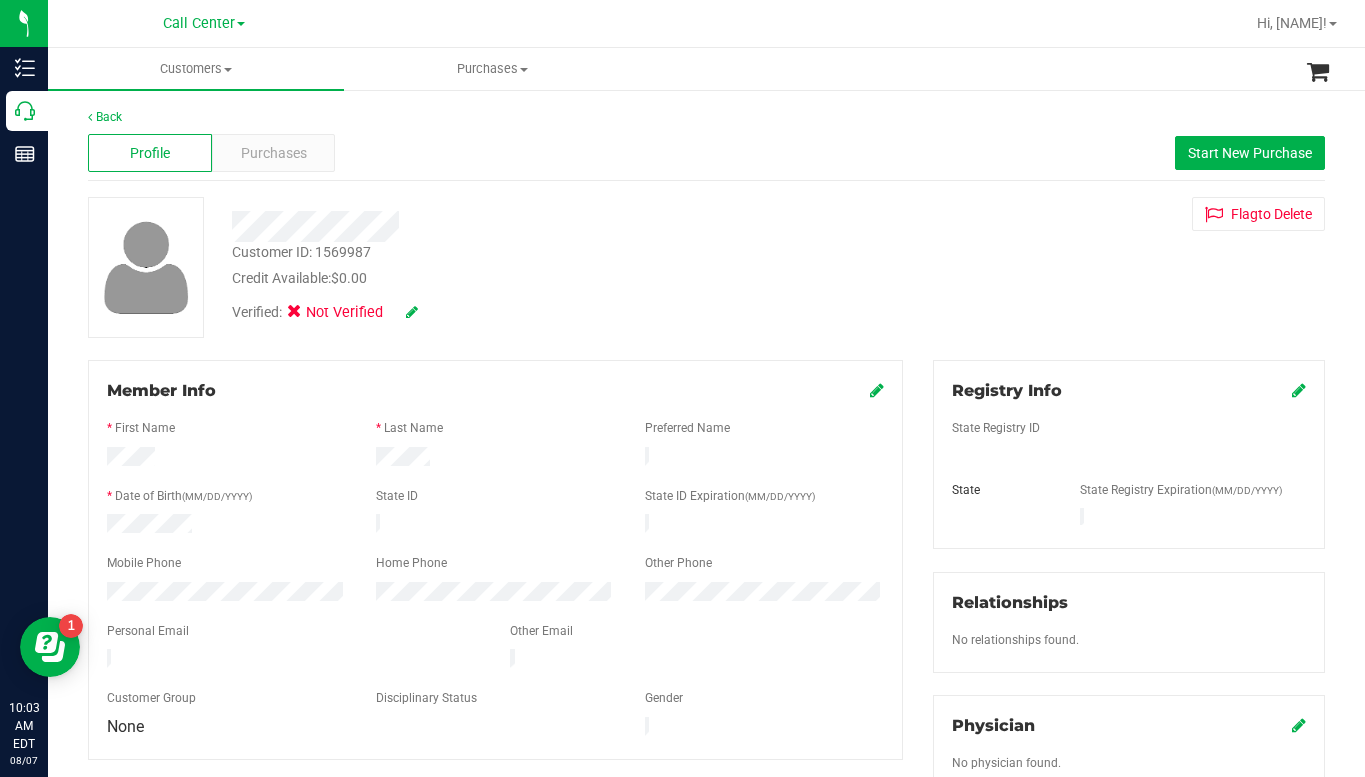 click on "Customer ID: [ID]
Credit Available:
$0.00
Verified:
Not Verified
Flag  to Delete" at bounding box center (706, 267) 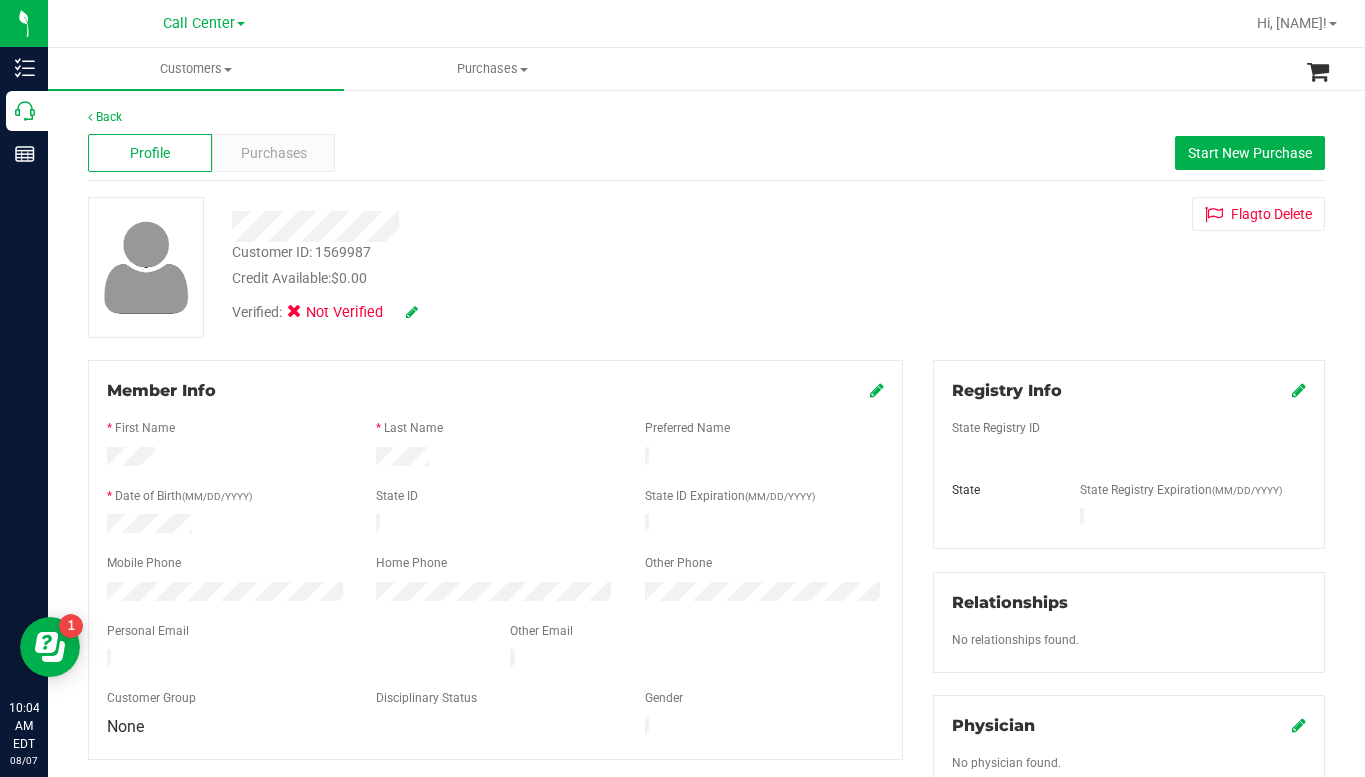 click on "Customer ID: [ID]
Credit Available:
$0.00
Verified:
Not Verified
Flag  to Delete" at bounding box center (706, 267) 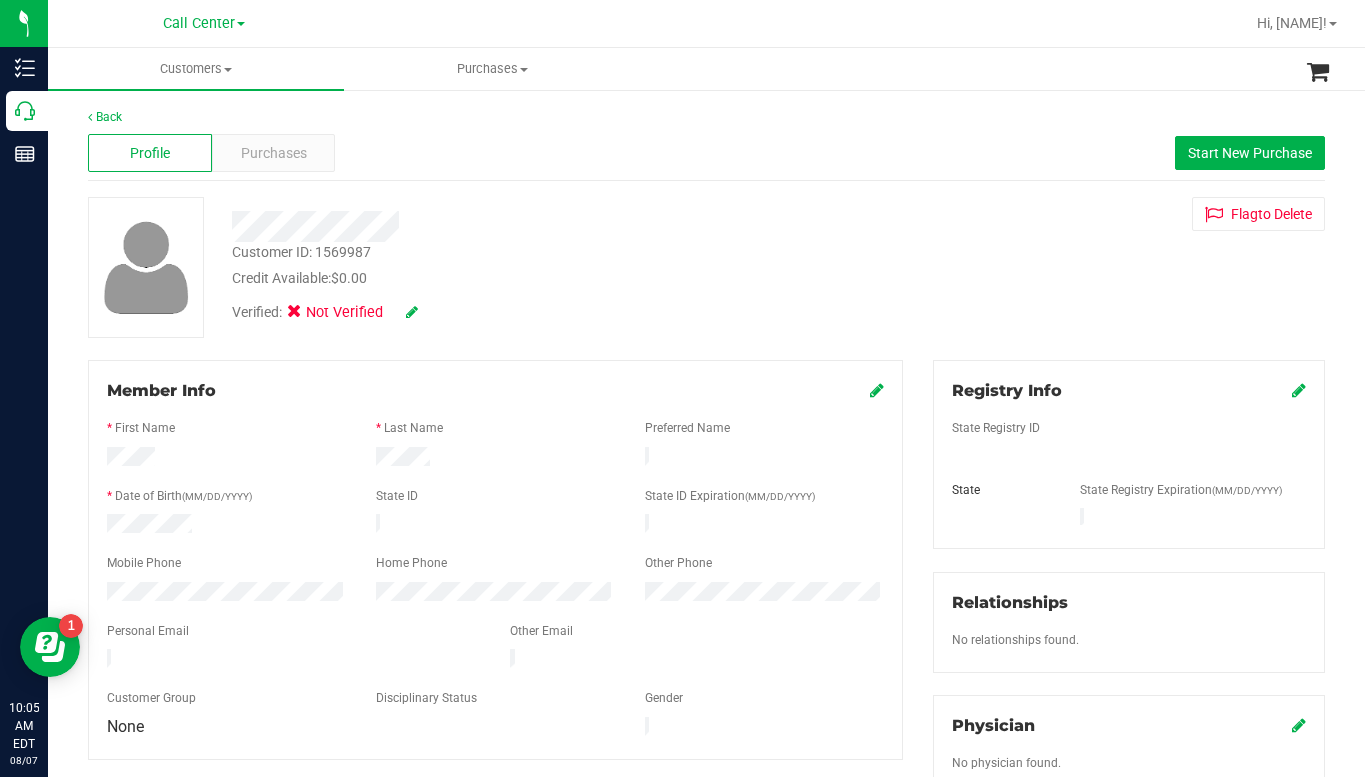 click on "Customer ID: [ID]
Credit Available:
$0.00
Verified:
Not Verified
Flag  to Delete" at bounding box center (706, 267) 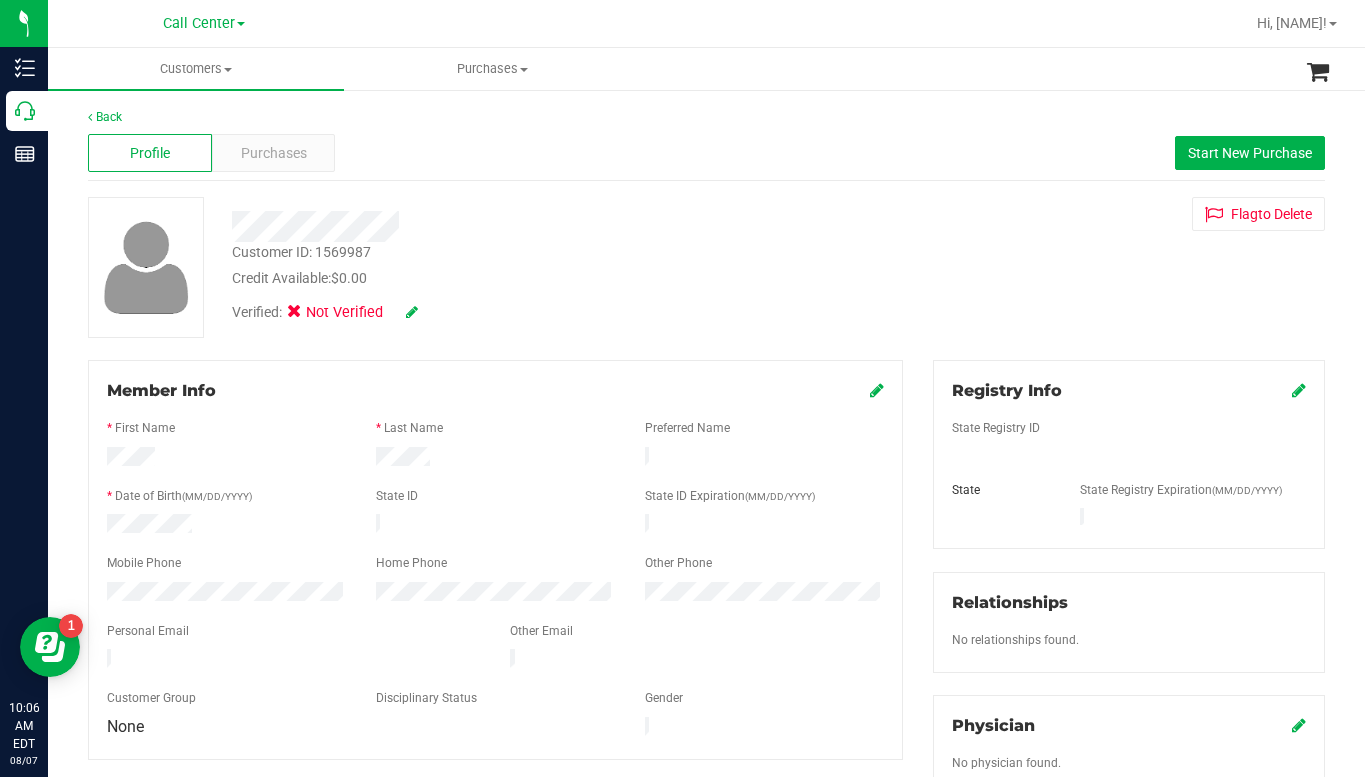 drag, startPoint x: 1141, startPoint y: 283, endPoint x: 1113, endPoint y: 286, distance: 28.160255 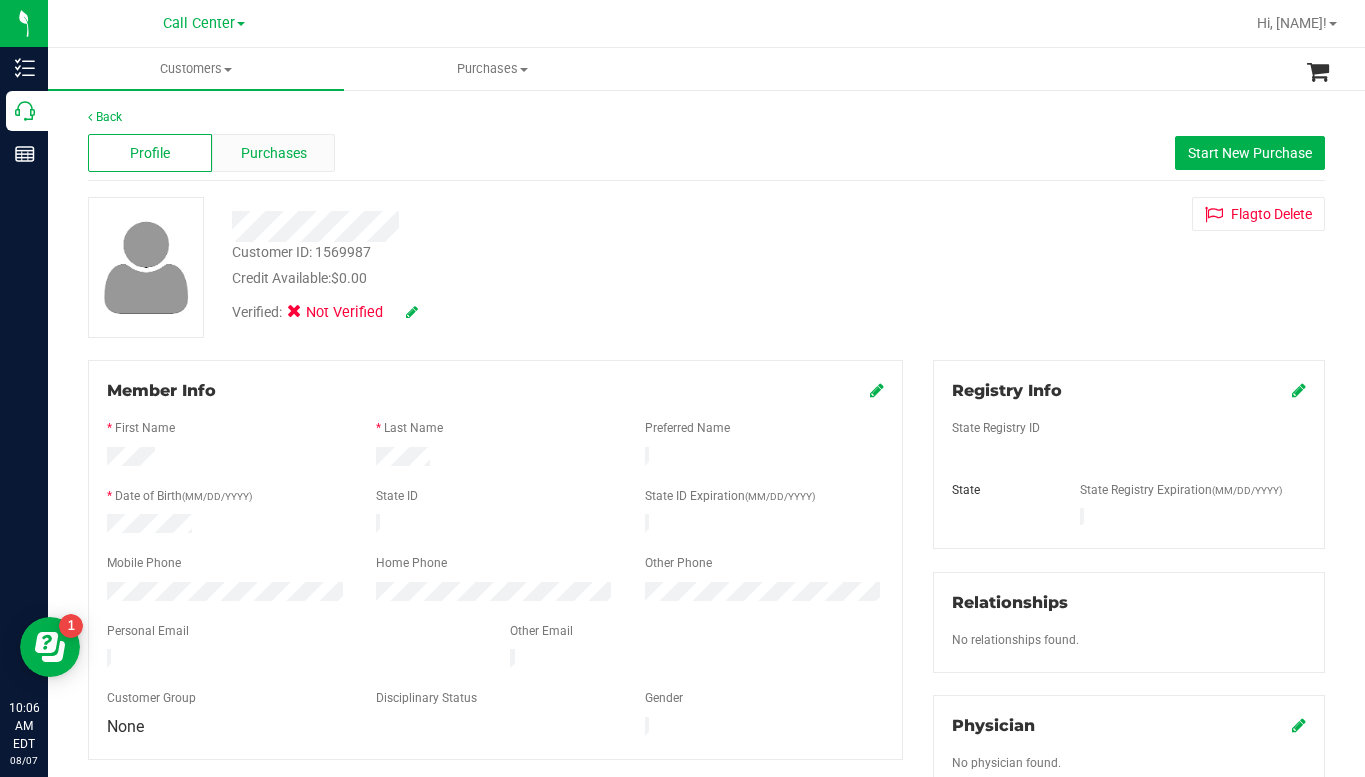 click on "Purchases" at bounding box center [274, 153] 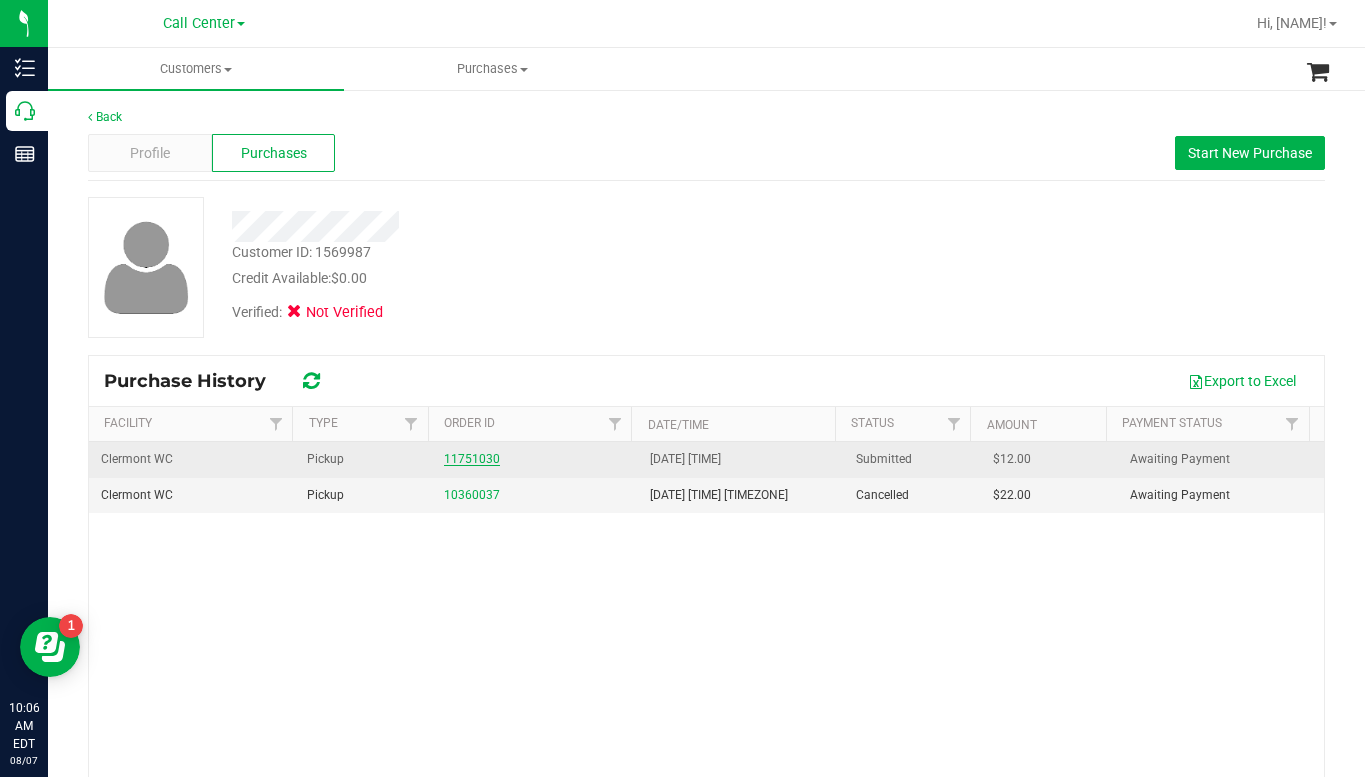 click on "11751030" at bounding box center [472, 459] 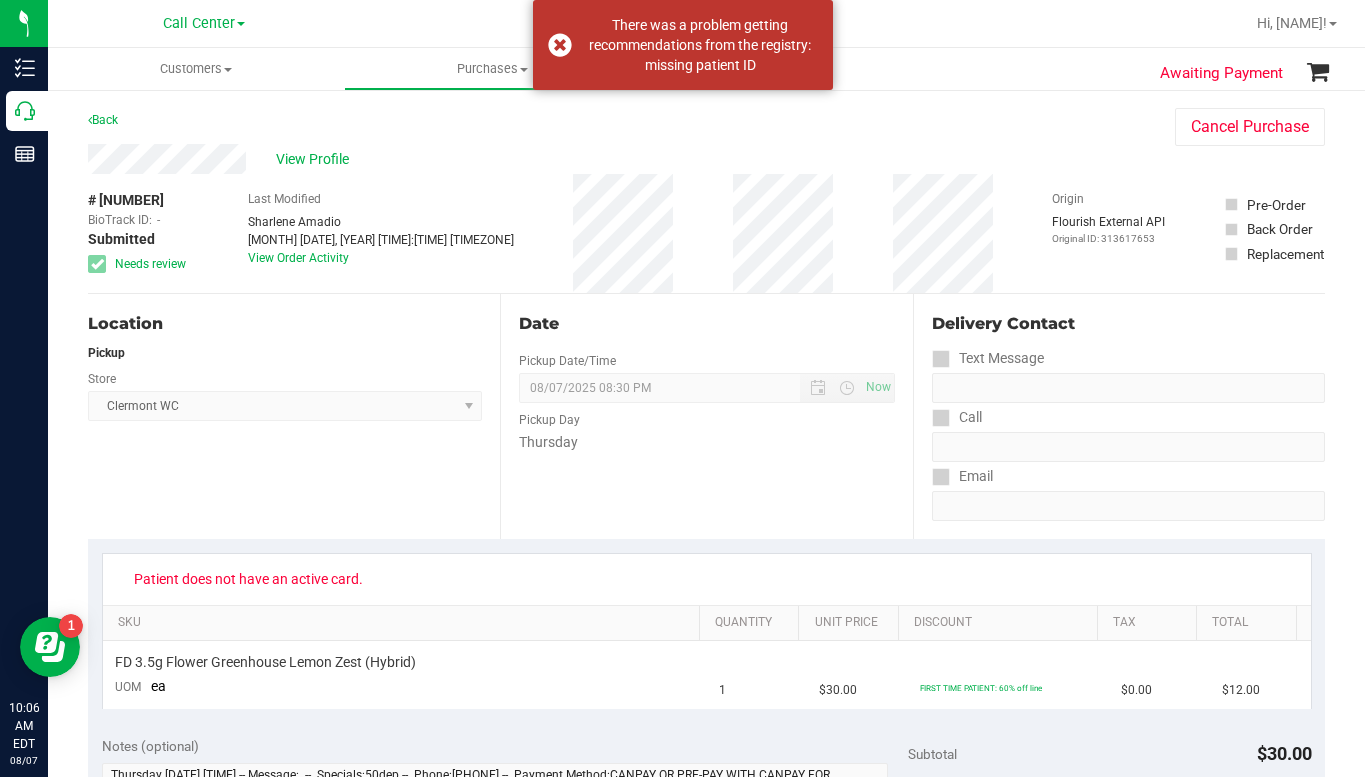 click on "Clermont WC Select Store Bonita Springs WC Boynton Beach WC Bradenton WC Brandon WC Brooksville WC Call Center Clermont WC Crestview WC Deerfield Beach WC Delray Beach WC Deltona WC Ft Walton Beach WC Ft. Lauderdale WC Ft. Myers WC Gainesville WC Jax Atlantic WC JAX DC REP Jax WC Key West WC Lakeland WC Largo WC Lehigh Acres DC REP Merritt Island WC Miami 72nd WC Miami Beach WC Miami Dadeland WC Miramar DC REP New Port Richey WC North Palm Beach WC North Port WC Ocala WC Orange Park WC Orlando Colonial WC Orlando DC REP Orlando WC Oviedo WC Palm Bay WC Palm Coast WC Panama City WC Pensacola WC Port Orange WC Port St. Lucie WC Sebring WC South Tampa WC St. Pete WC Summerfield WC Tallahassee DC REP Tallahassee WC Tampa DC Testing Tampa Warehouse Tampa WC TX Austin DC TX Plano Retail TX San Antonio Retail TX South-Austin Retail TX Sugarland Retail Winter Haven WC WPB DC WPB WC" at bounding box center [285, 406] 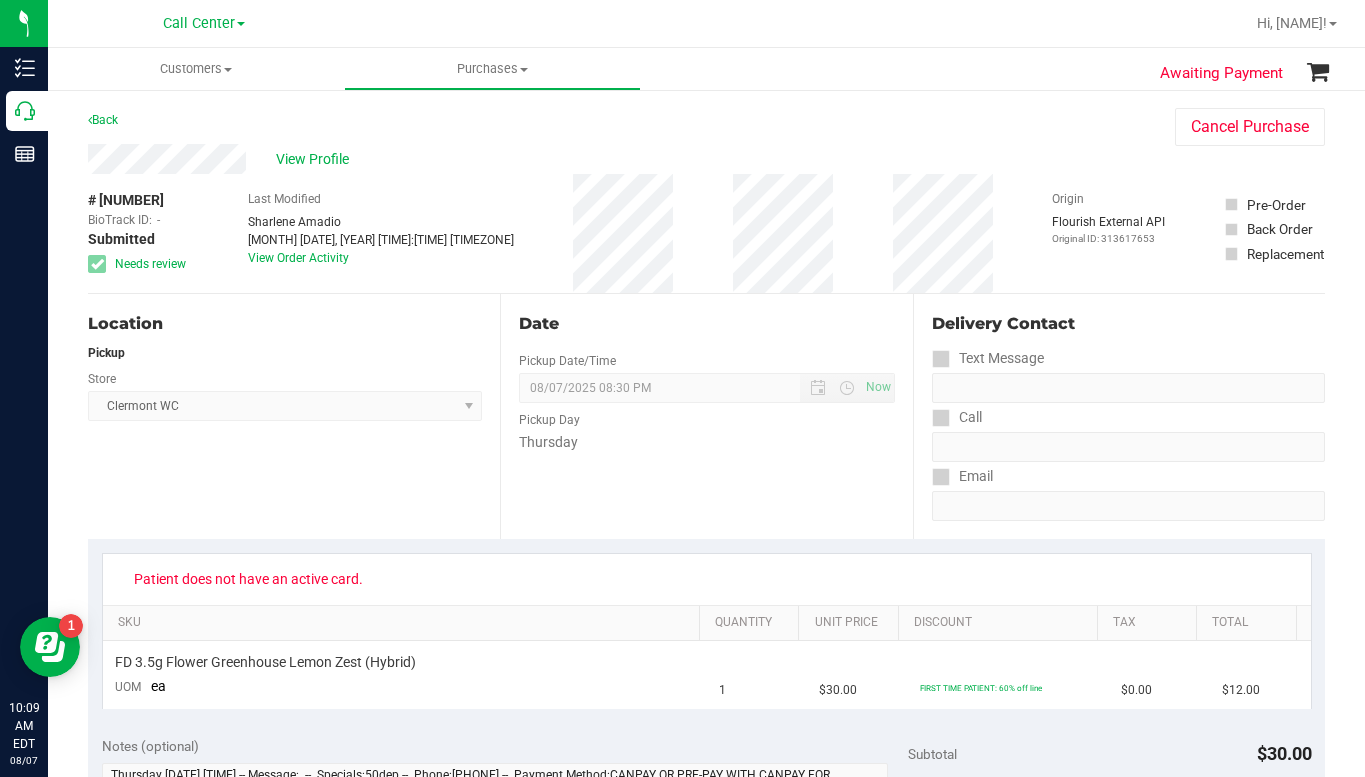 click on "View Profile" at bounding box center (611, 159) 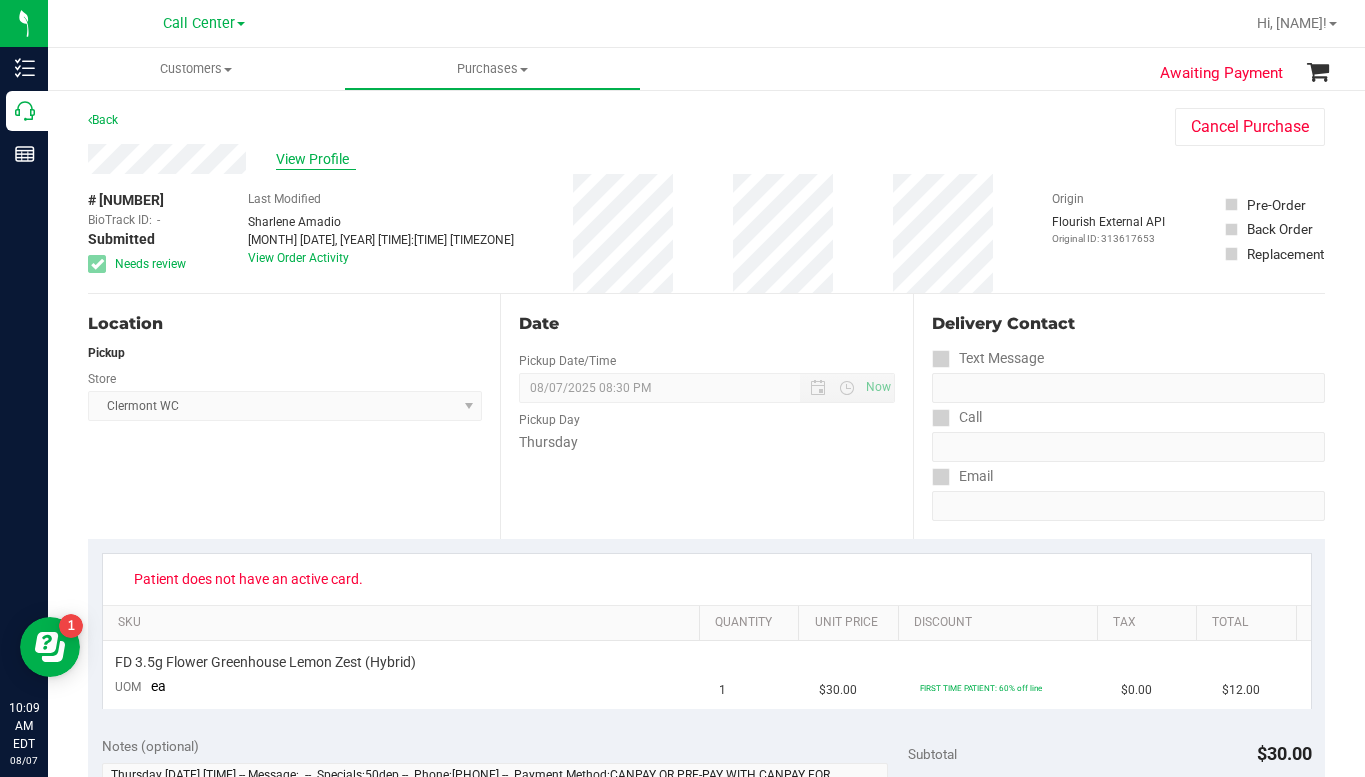 click on "View Profile" at bounding box center (316, 159) 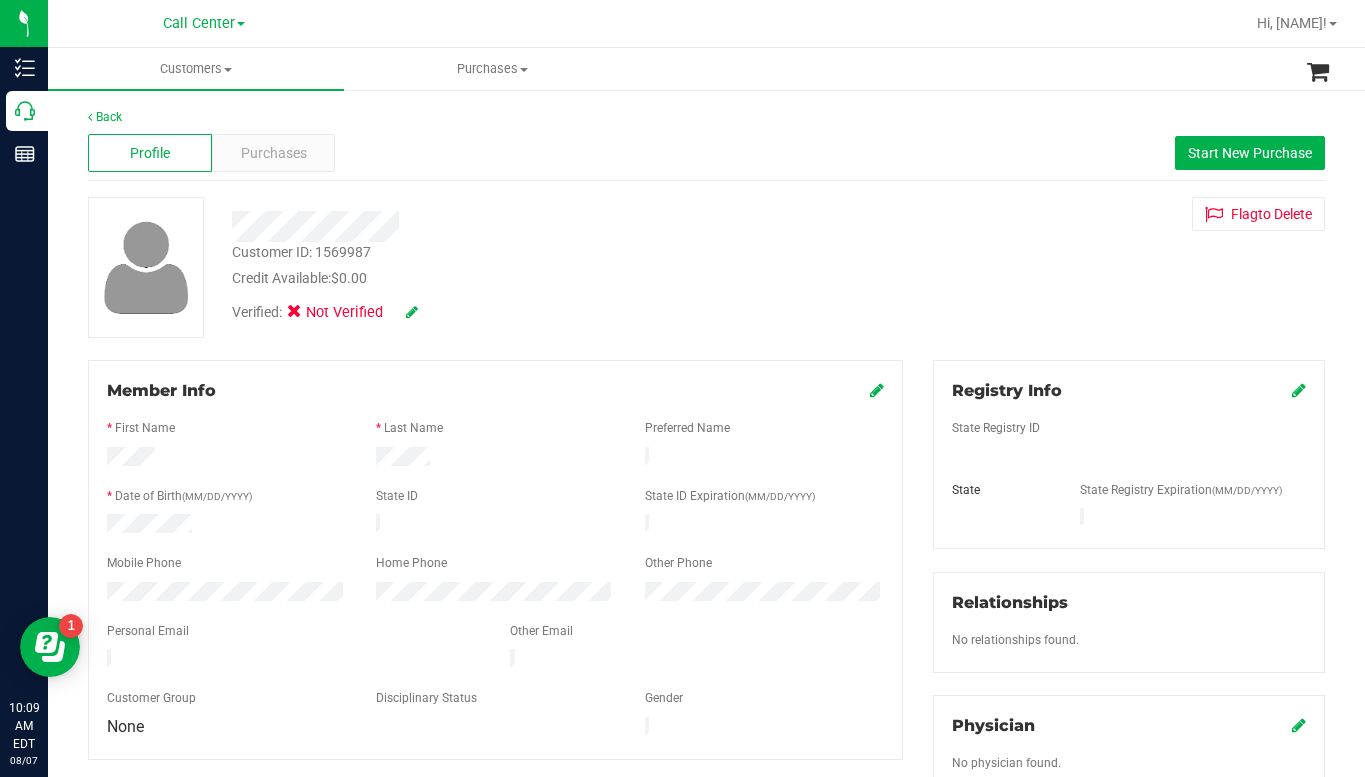 click on "Customer ID: [ID]
Credit Available:
$0.00
Verified:
Not Verified
Flag  to Delete" at bounding box center [706, 267] 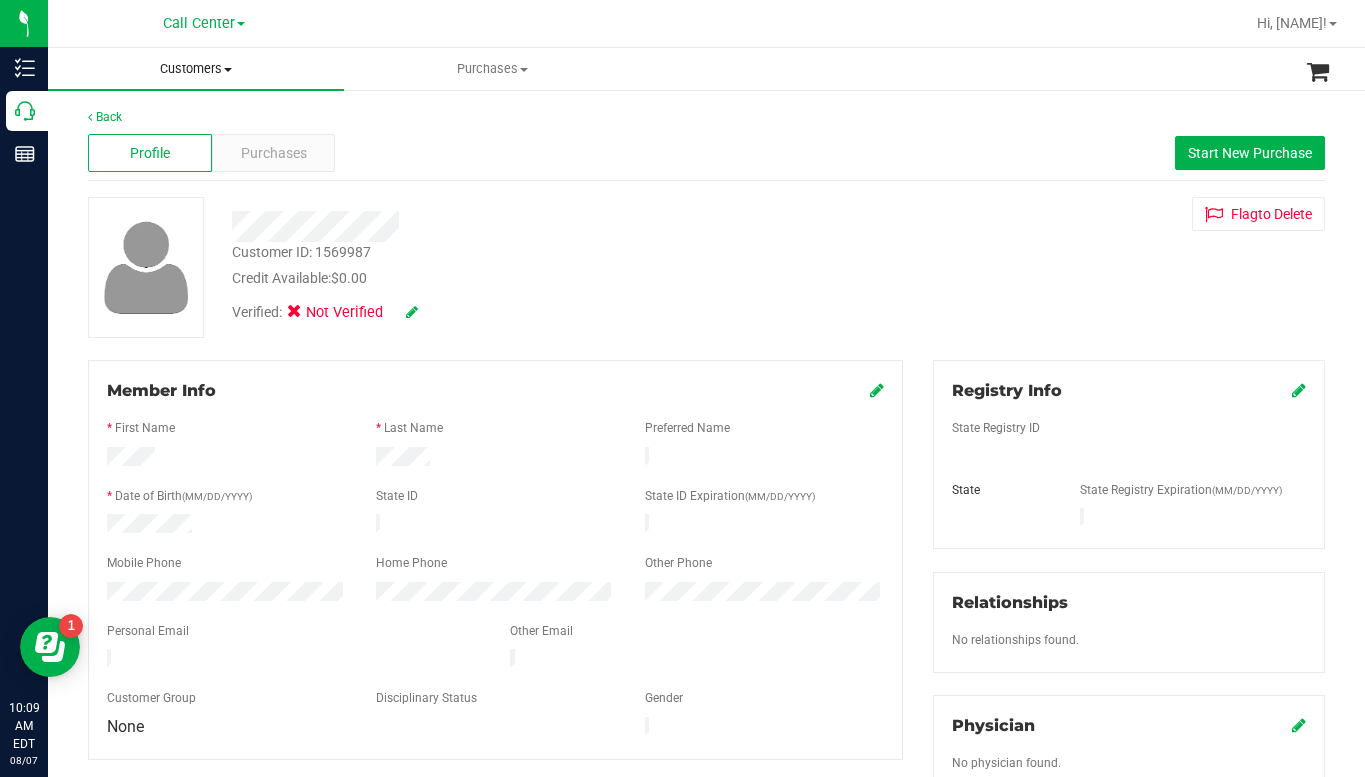 click at bounding box center [228, 70] 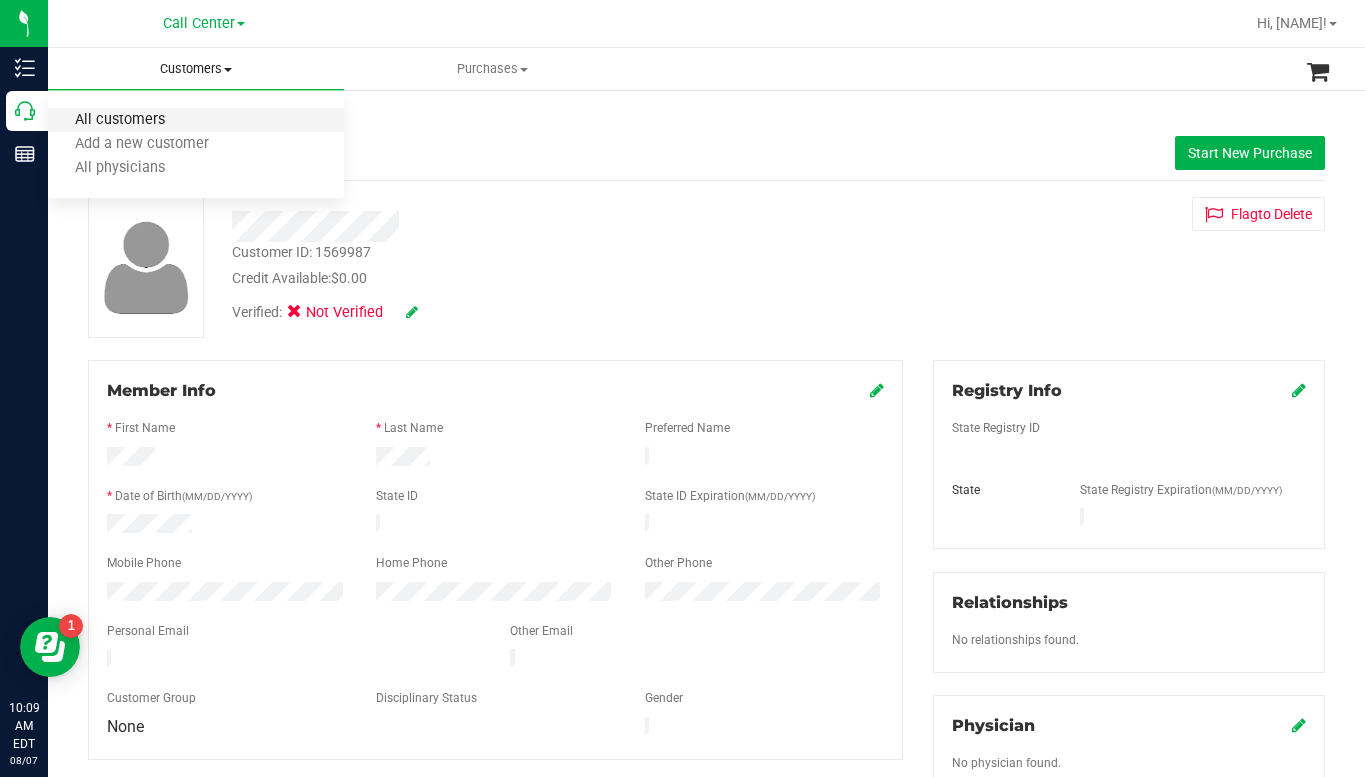 click on "All customers" at bounding box center (120, 120) 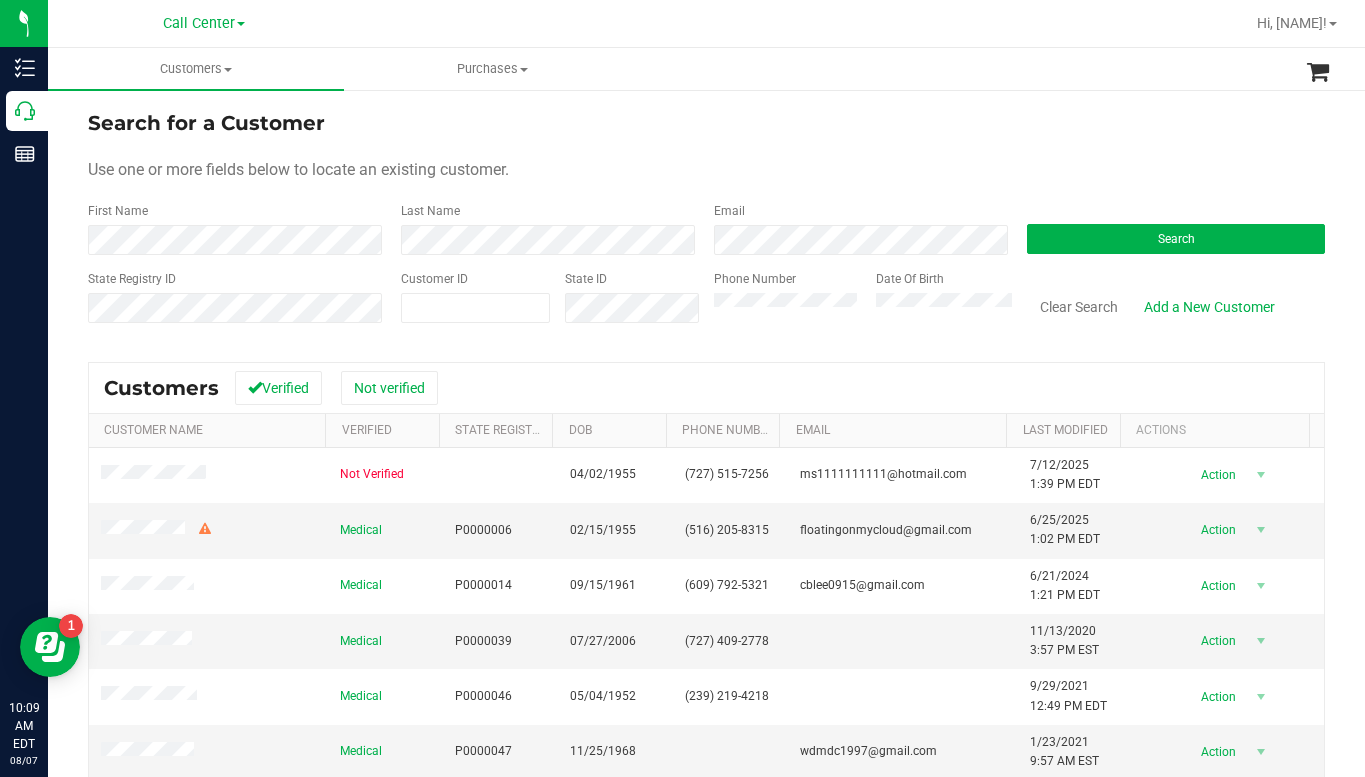 drag, startPoint x: 1124, startPoint y: 185, endPoint x: 1101, endPoint y: 175, distance: 25.079872 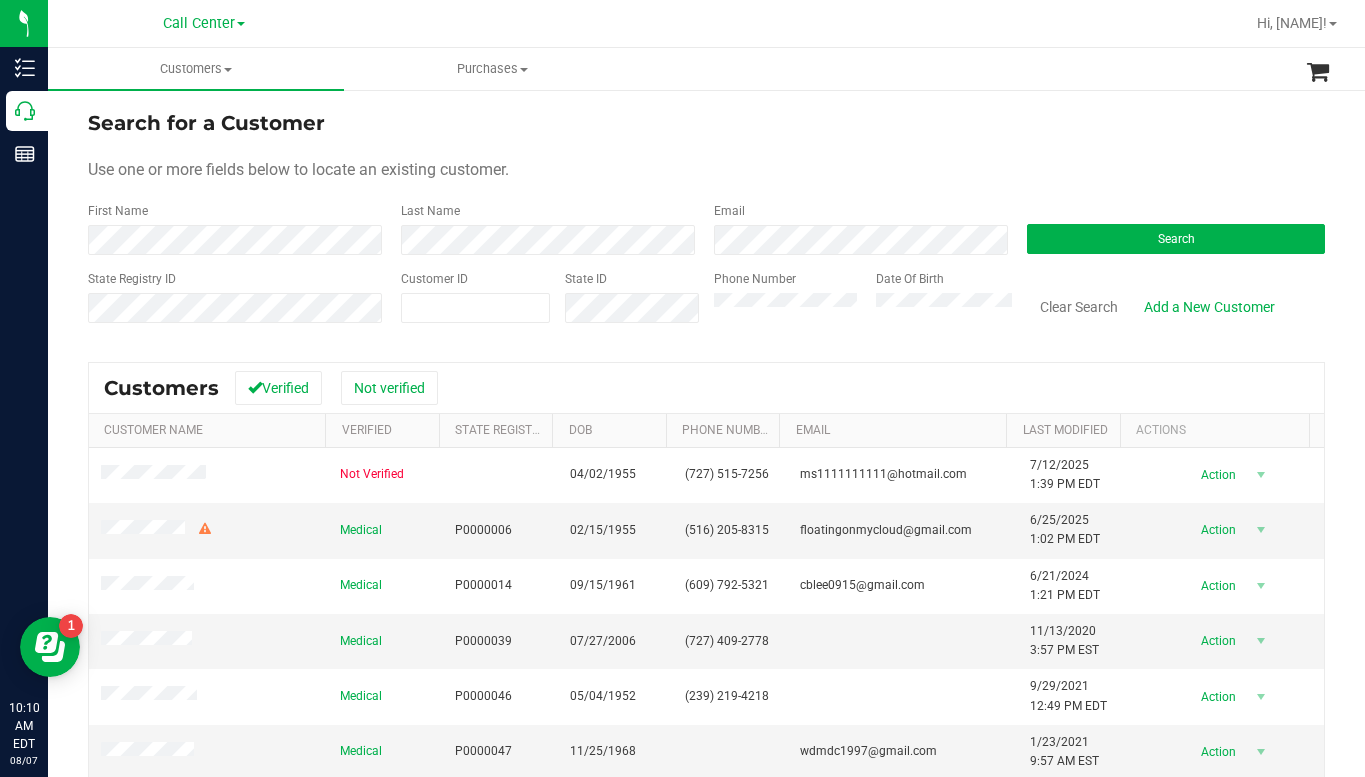 click on "Search for a Customer
Use one or more fields below to locate an existing customer.
First Name
Last Name
Email
Search
State Registry ID
Customer ID
State ID
Phone Number
Date Of Birth" at bounding box center (706, 224) 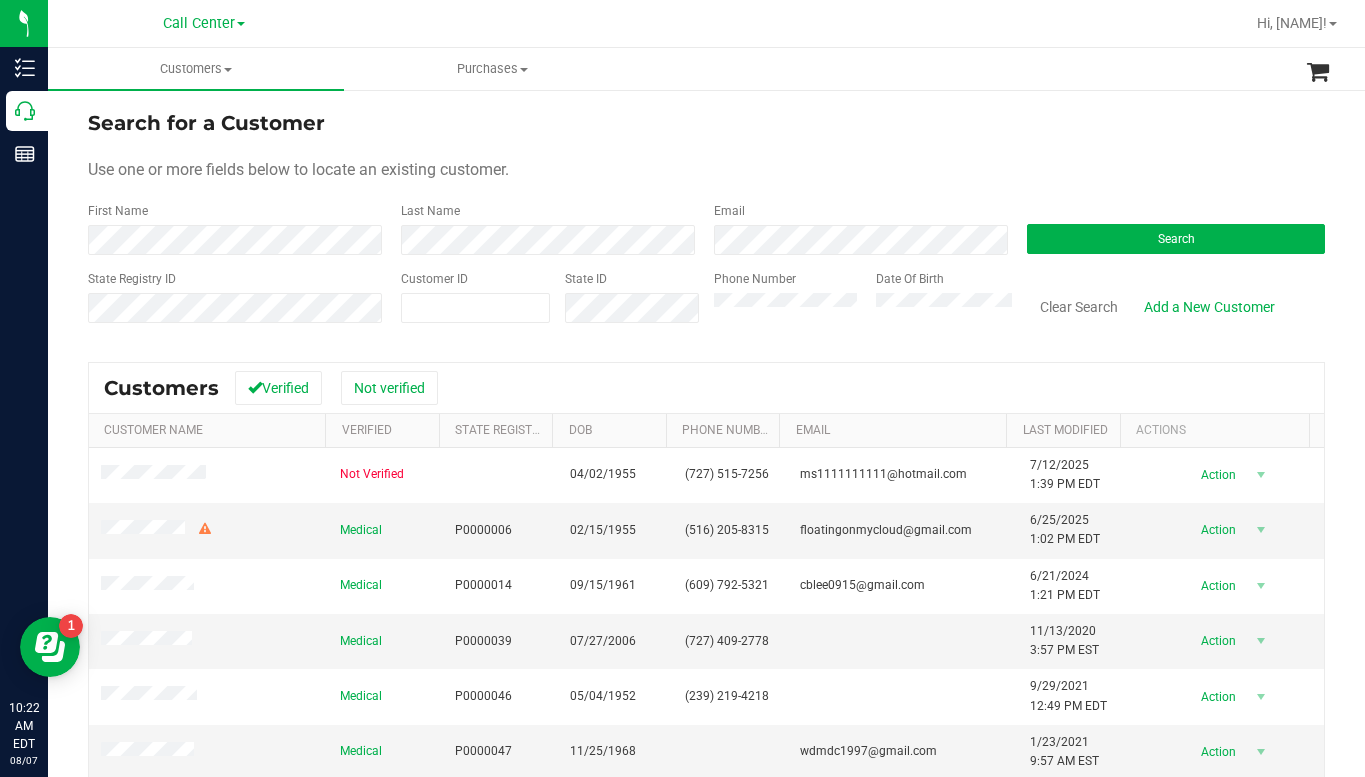 click on "Search for a Customer" at bounding box center (706, 123) 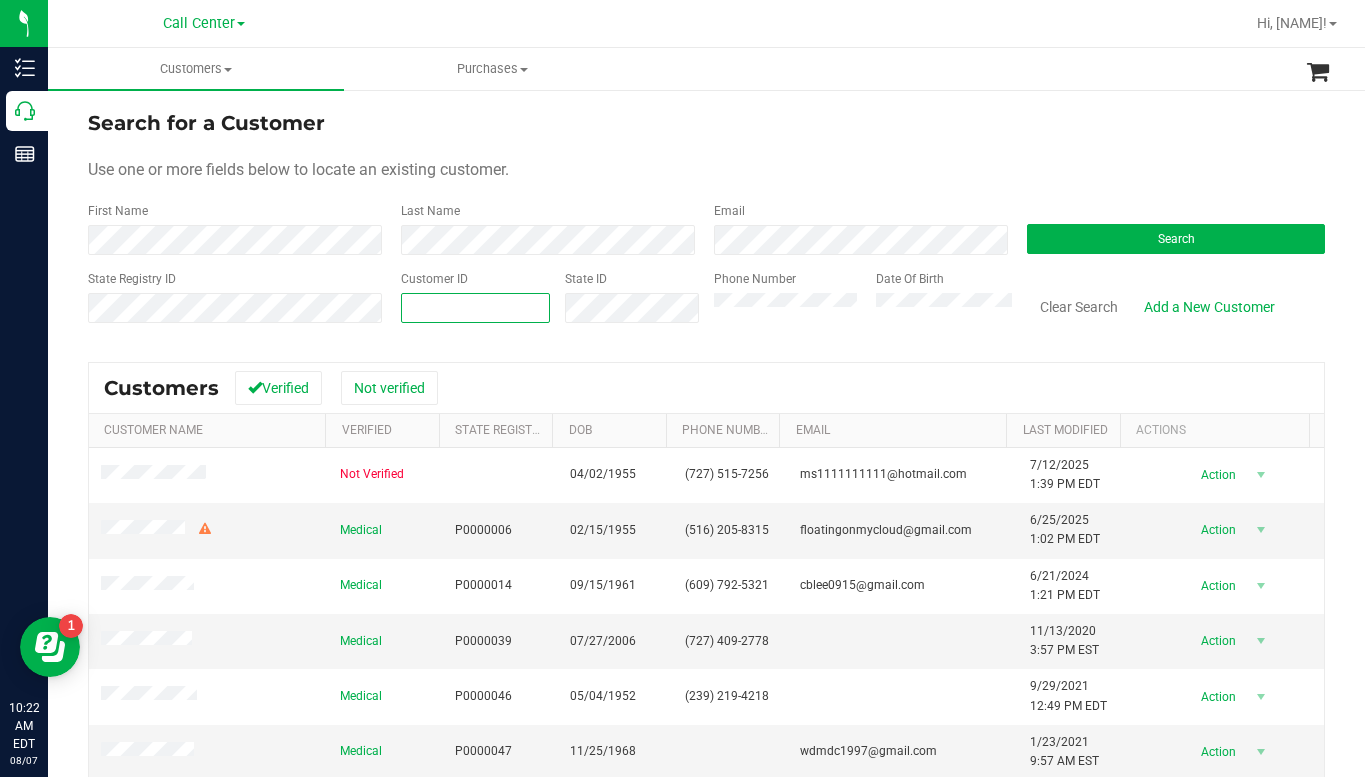 click at bounding box center [475, 308] 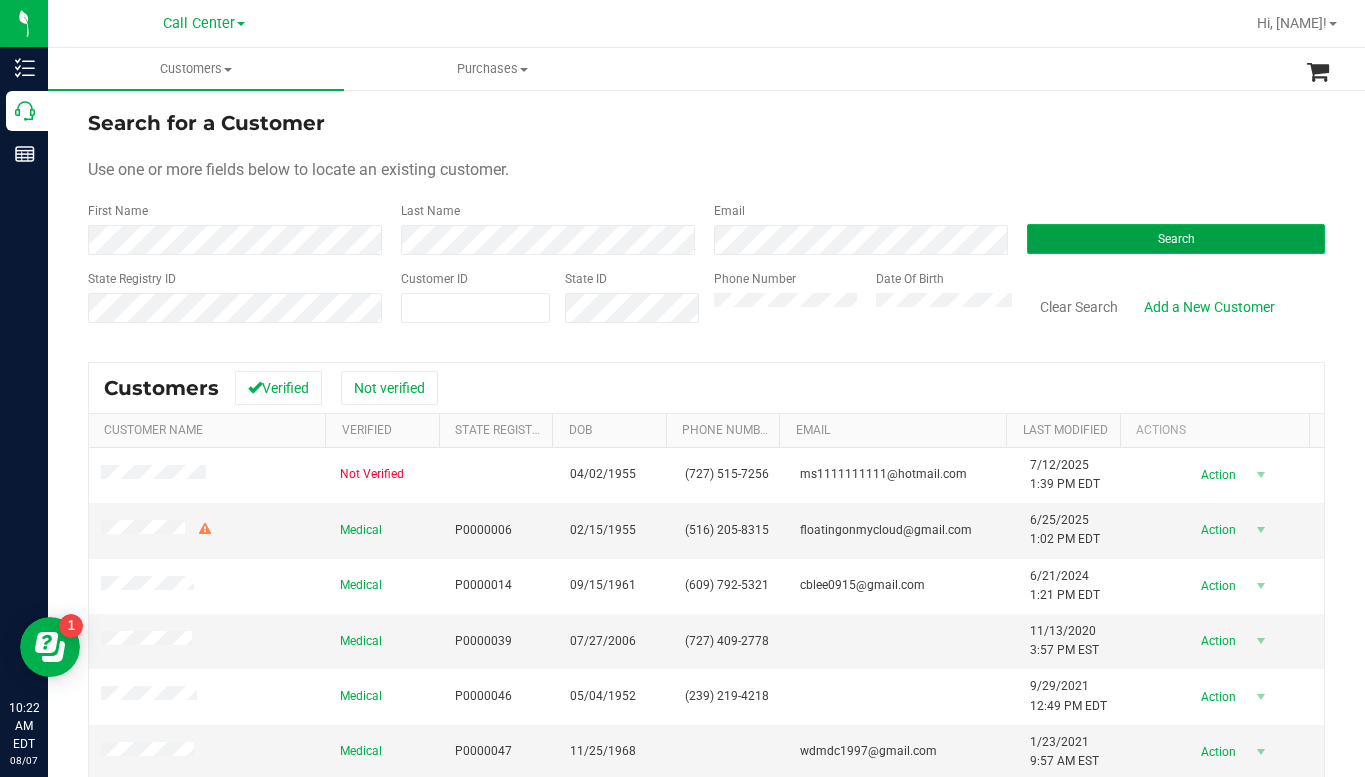 click on "Search" at bounding box center [1176, 239] 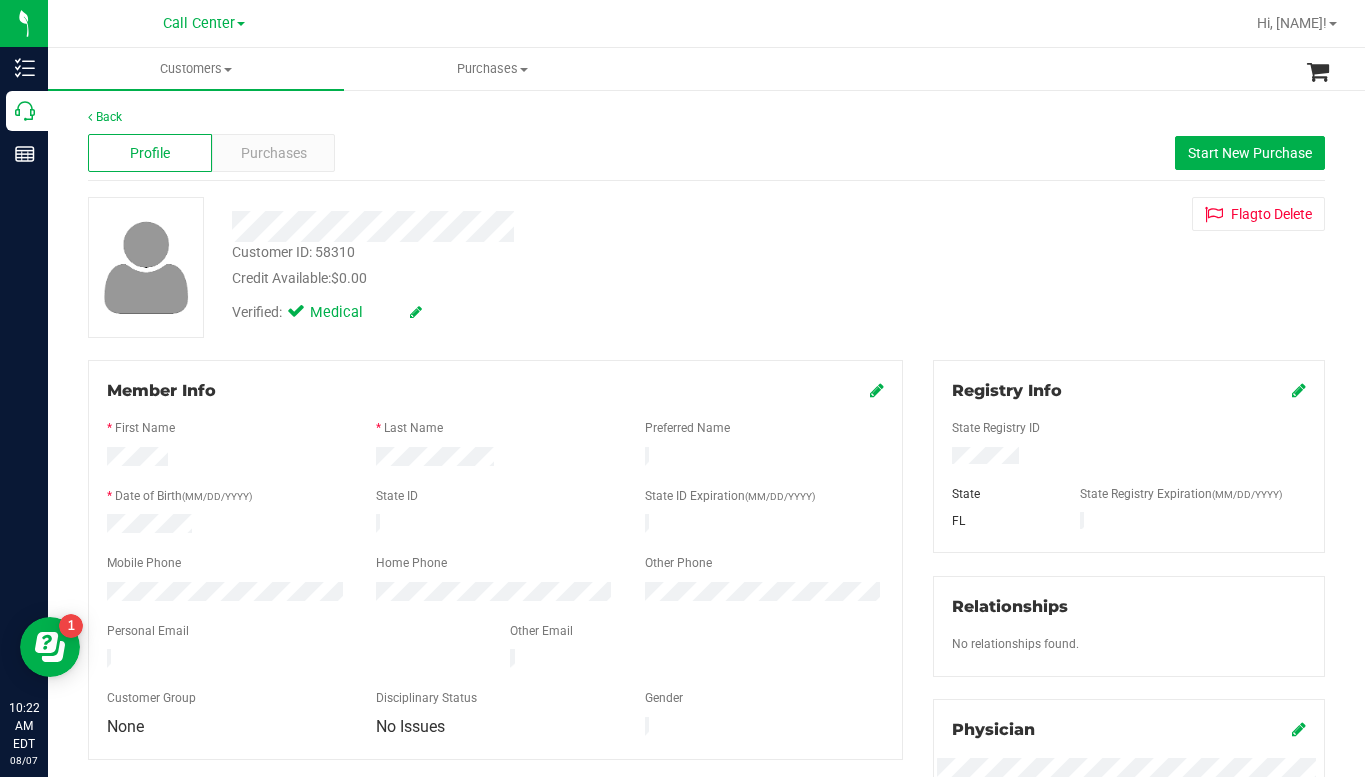 click on "Customer ID: [NUMBER]
Credit Available:
$0.00
Verified:
Medical
Flag  to Delete" at bounding box center (706, 267) 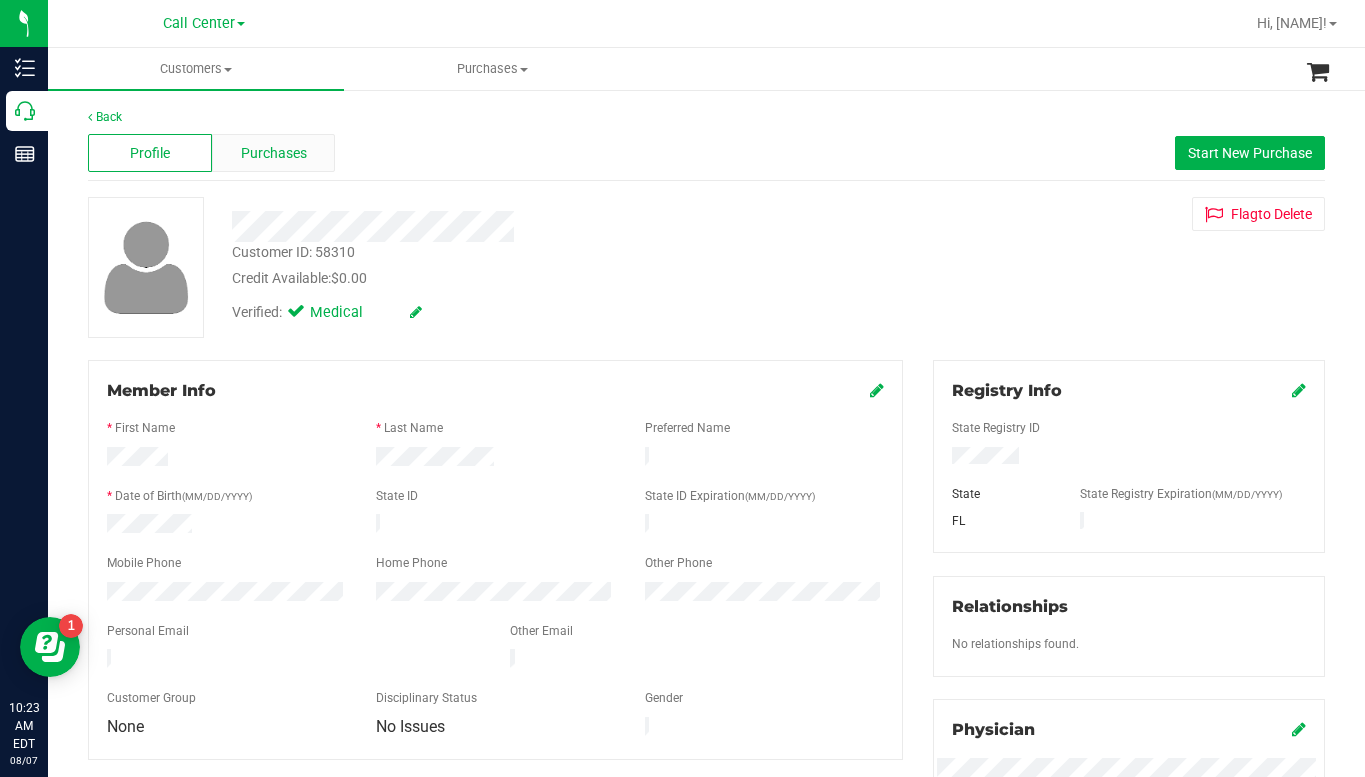 click on "Purchases" at bounding box center (274, 153) 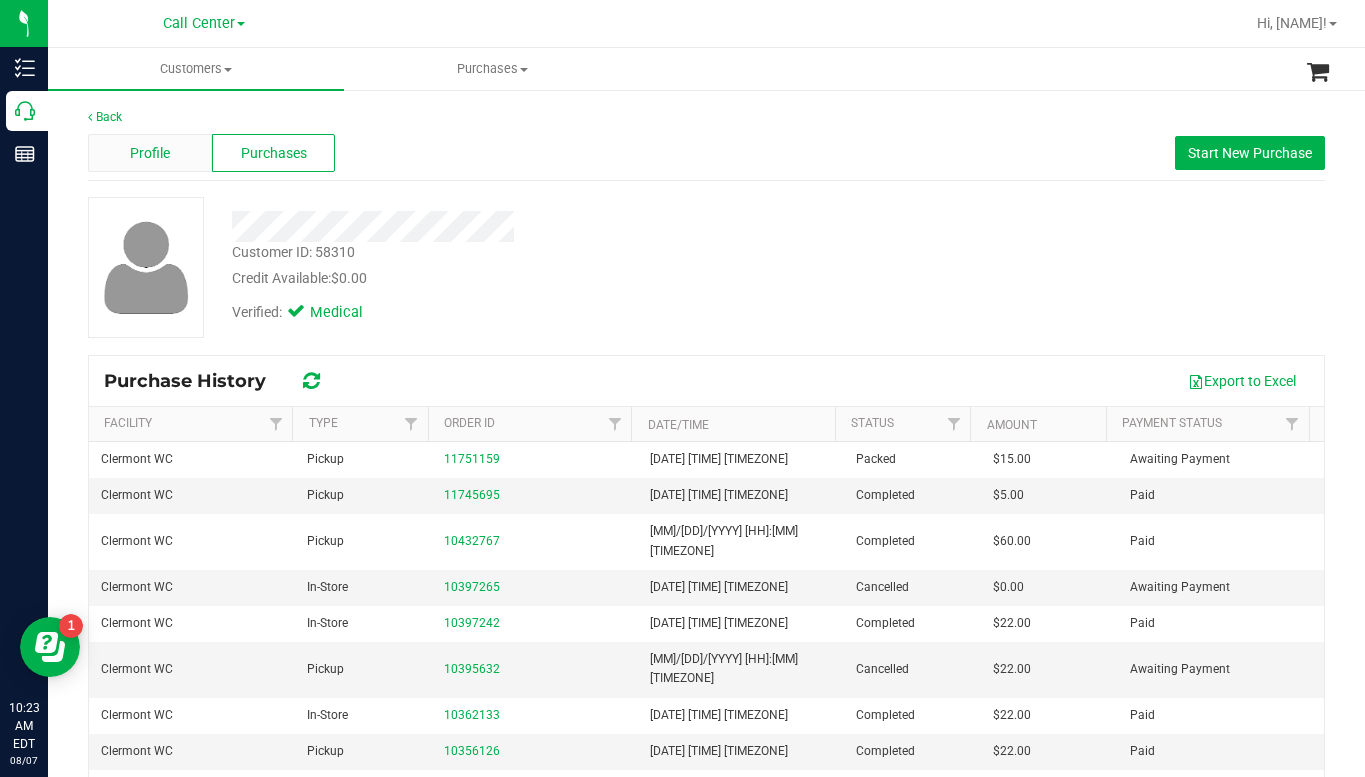 click on "Profile" at bounding box center (150, 153) 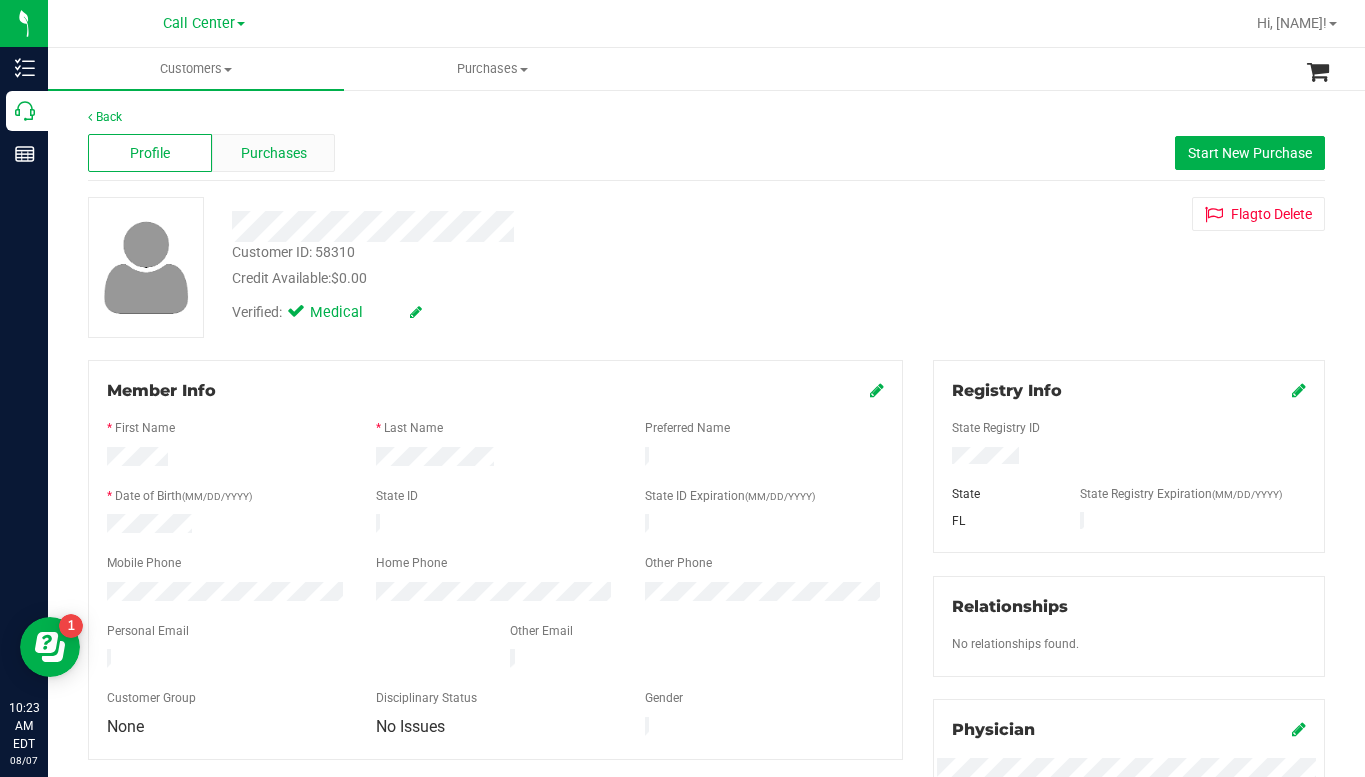 click on "Purchases" at bounding box center [274, 153] 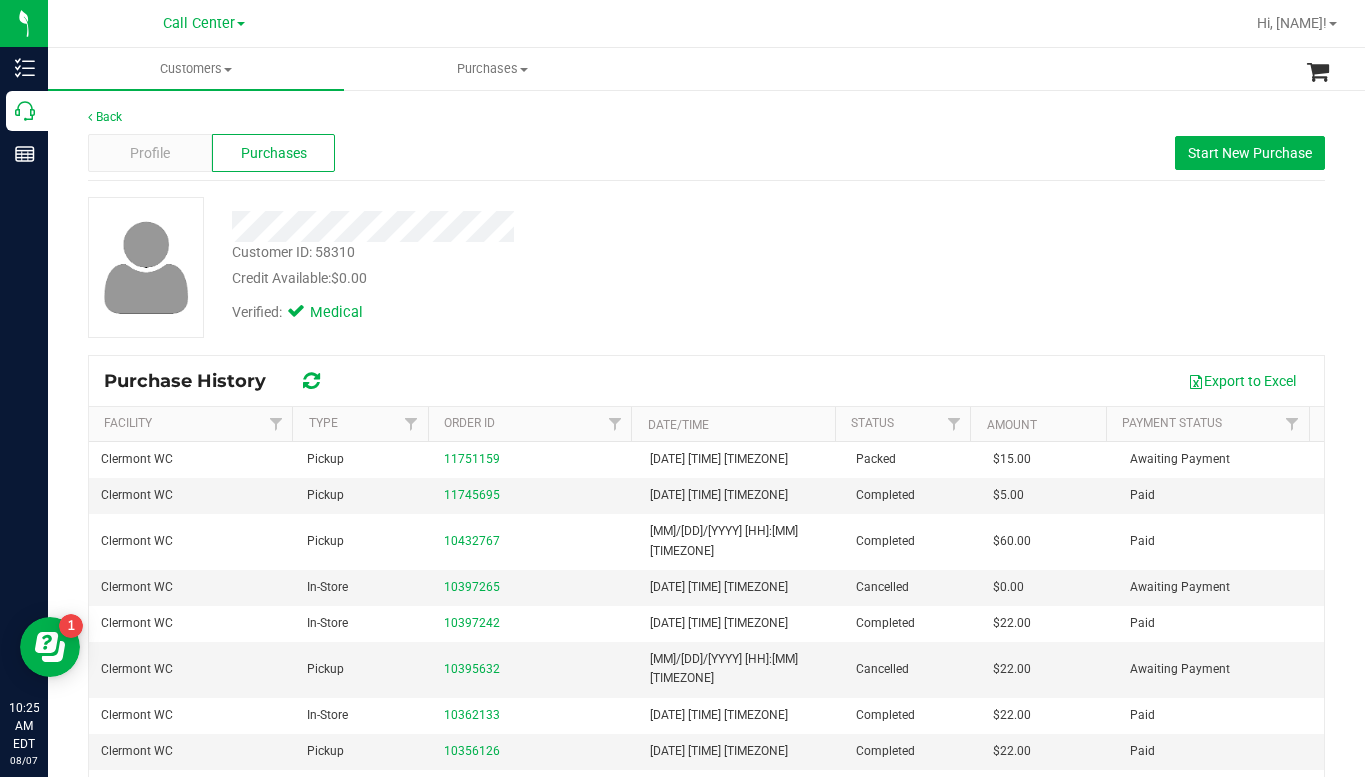click on "Customer ID: [NUMBER]
Credit Available:
$[PRICE]
Verified:
Medical" at bounding box center [706, 275] 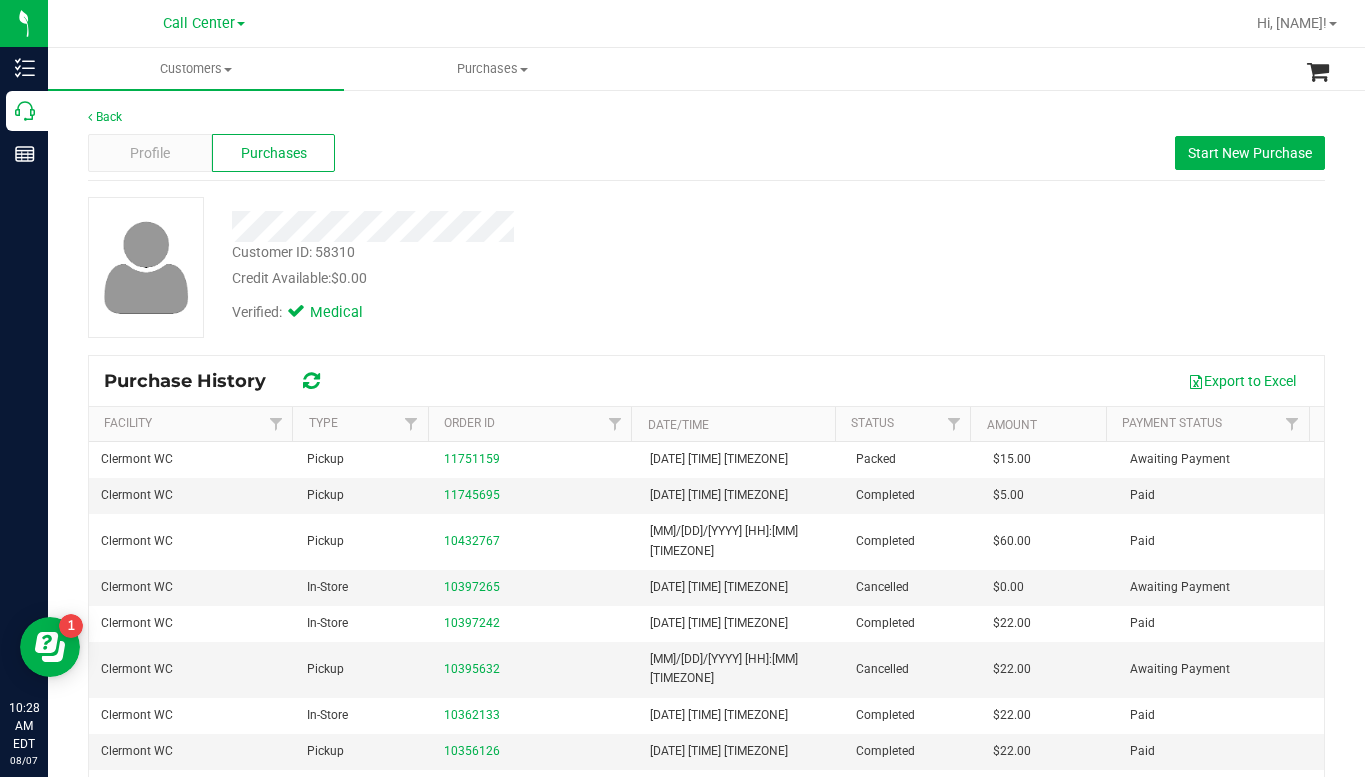 click on "Customer ID: [NUMBER]
Credit Available:
$[PRICE]
Verified:
Medical" at bounding box center (706, 267) 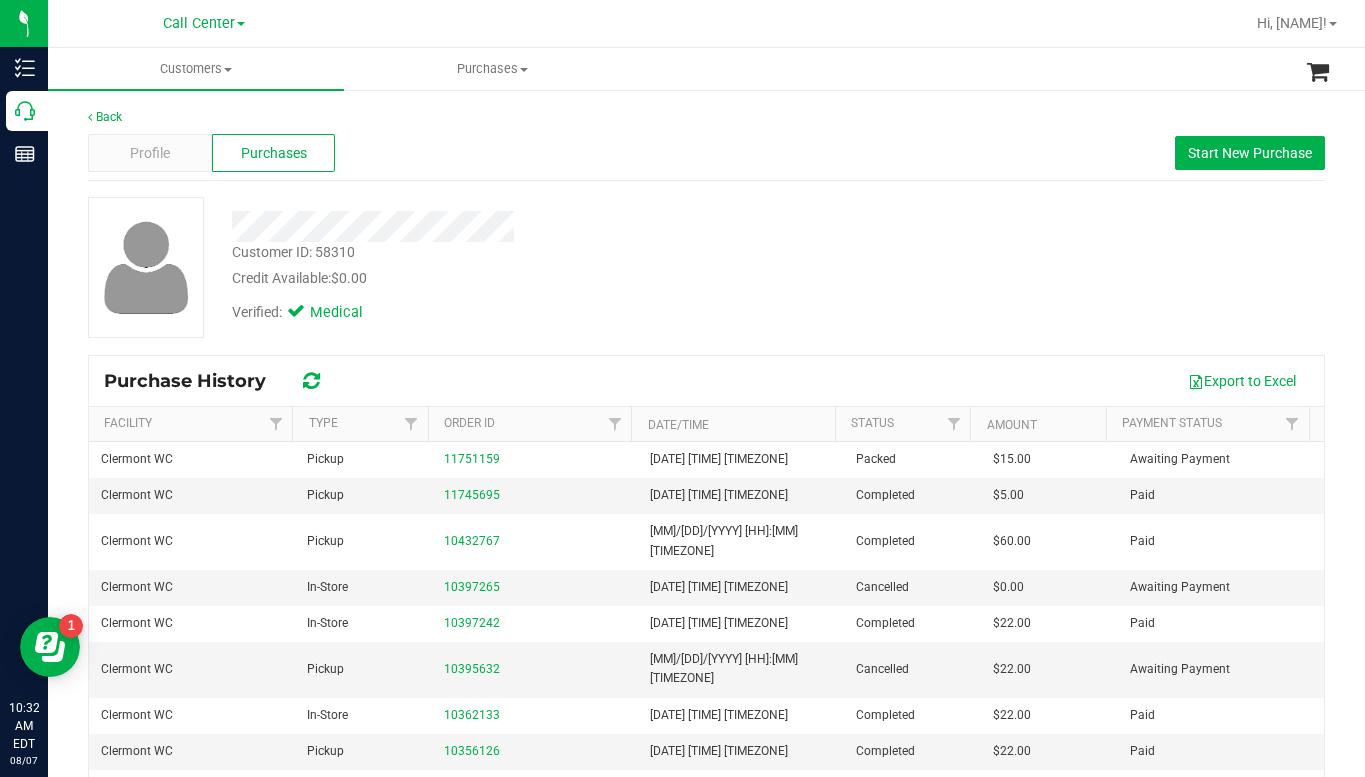 click on "Customer ID: [NUMBER]
Credit Available:
$[PRICE]
Verified:
Medical" at bounding box center [706, 267] 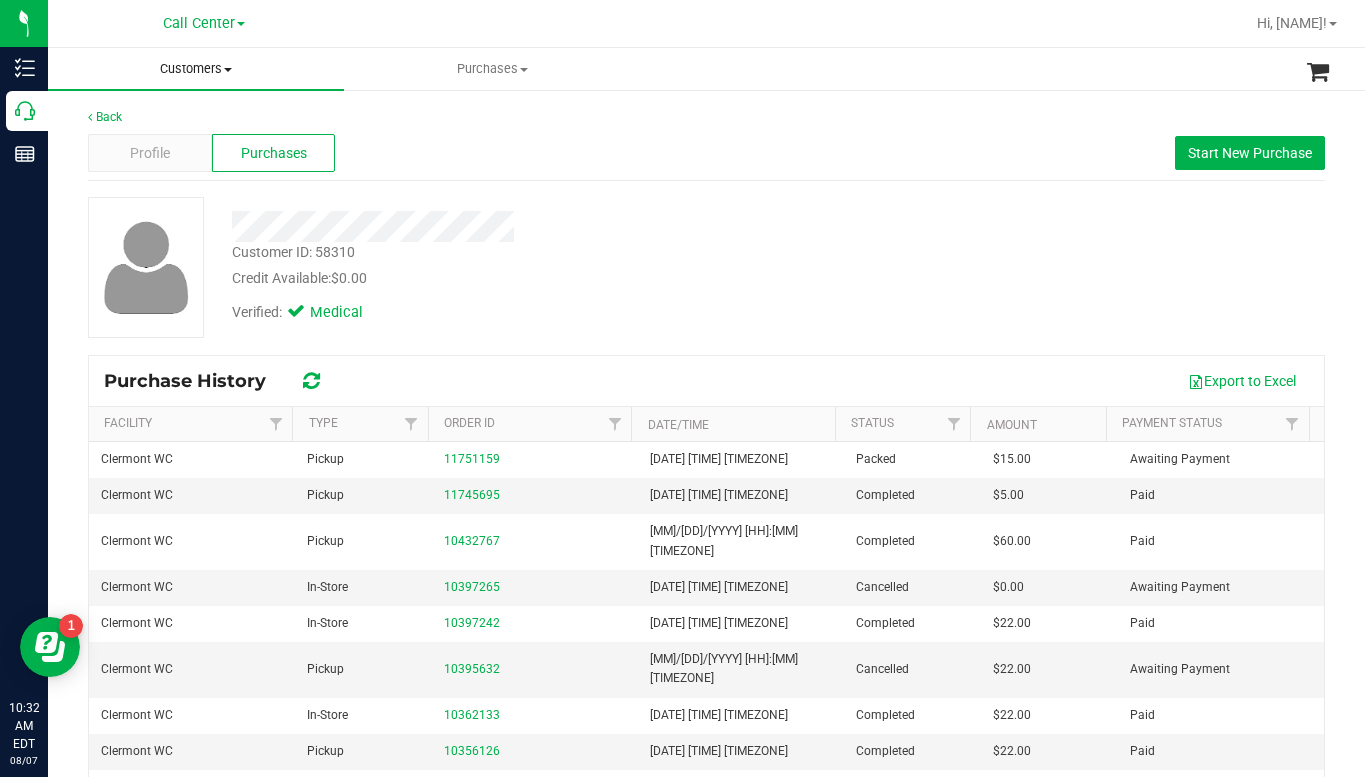 click at bounding box center [228, 70] 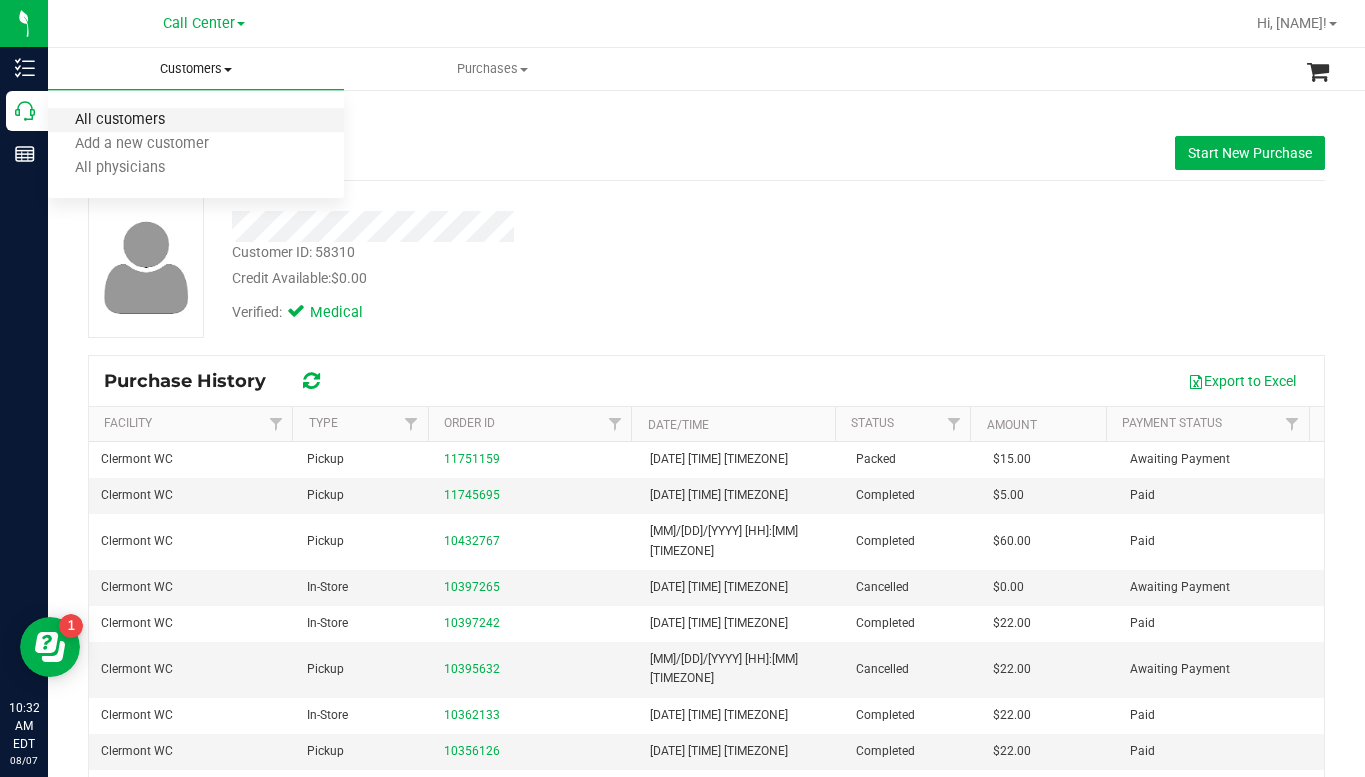 click on "All customers" at bounding box center (120, 120) 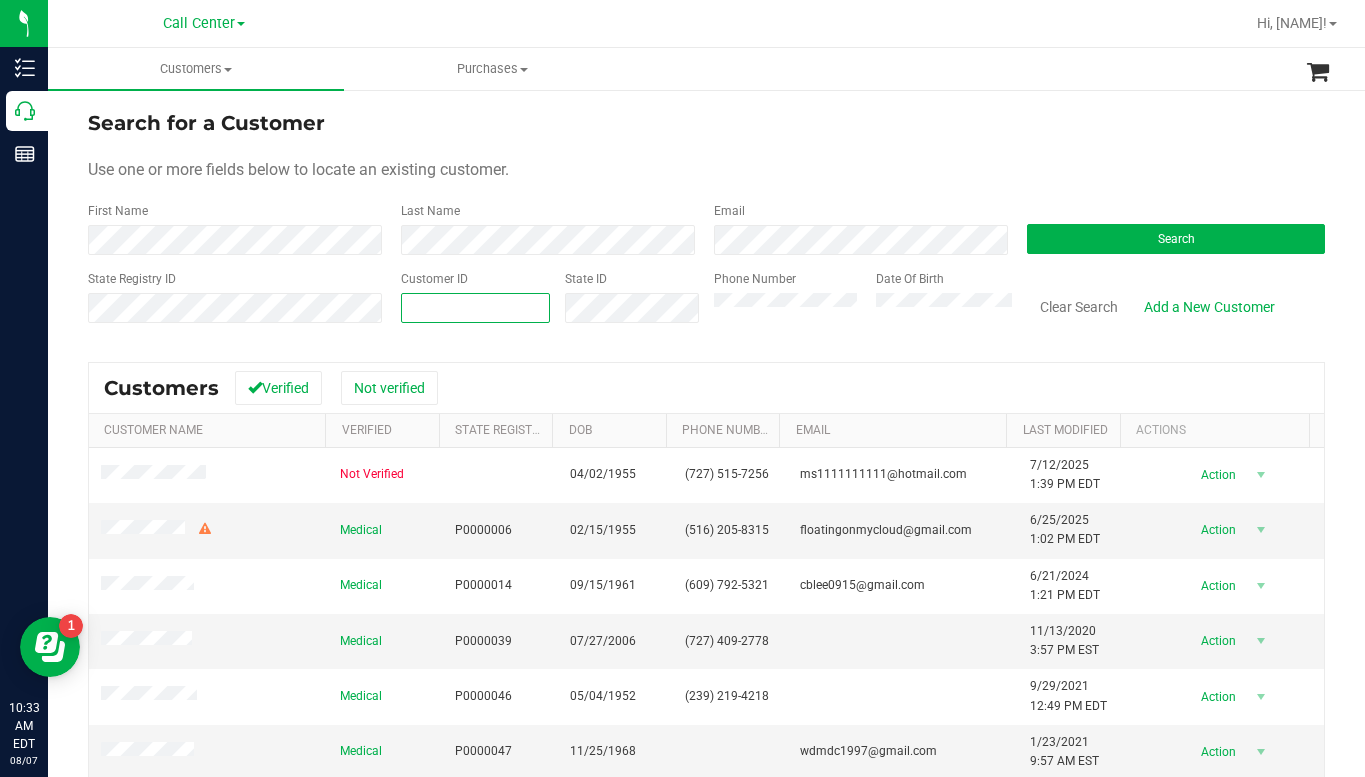 click at bounding box center [475, 308] 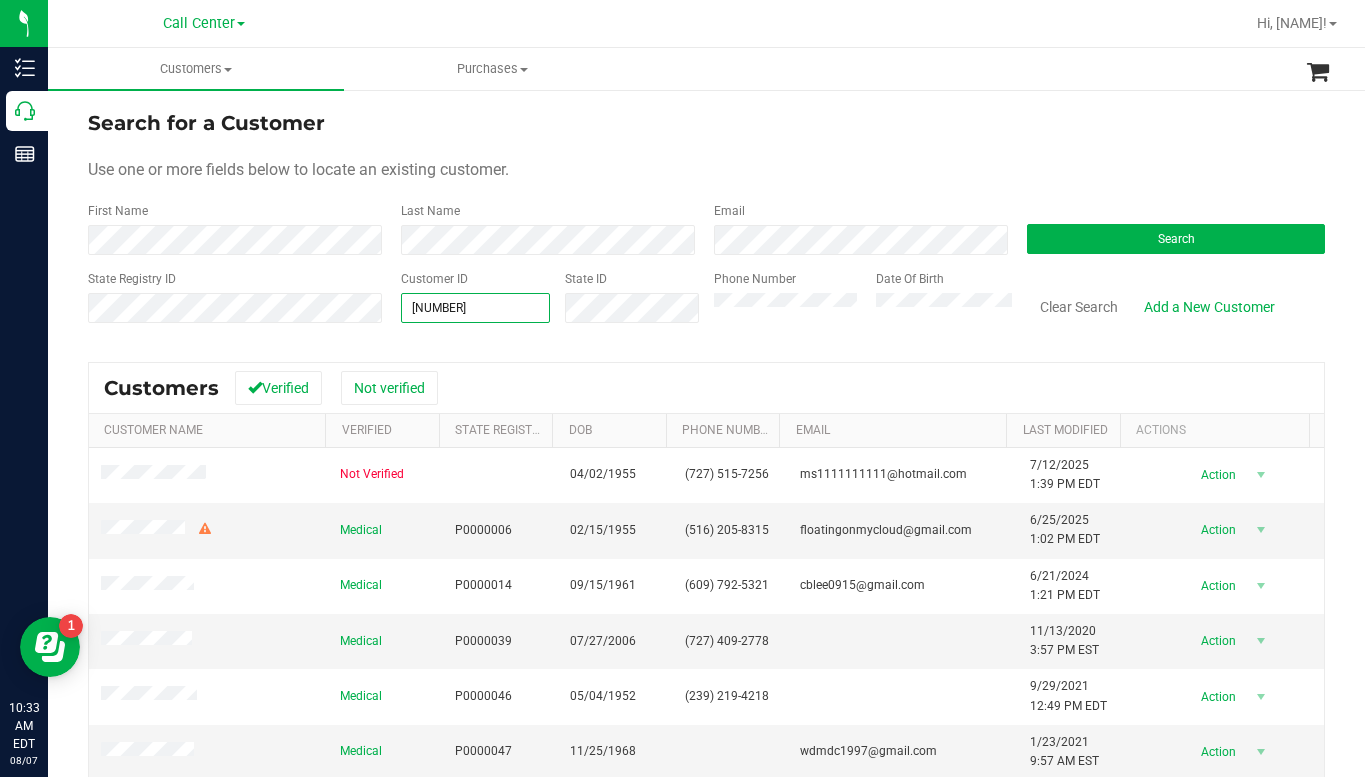 type on "1569987" 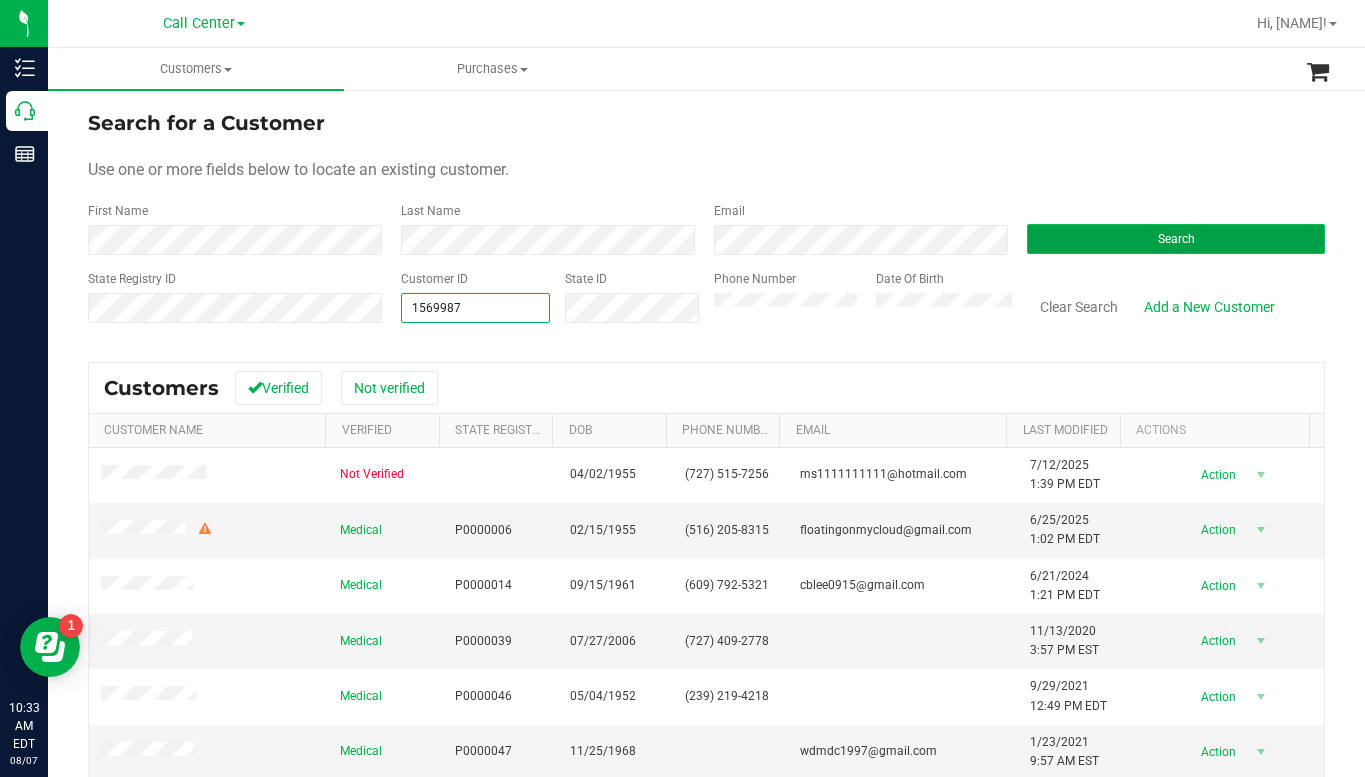 type on "1569987" 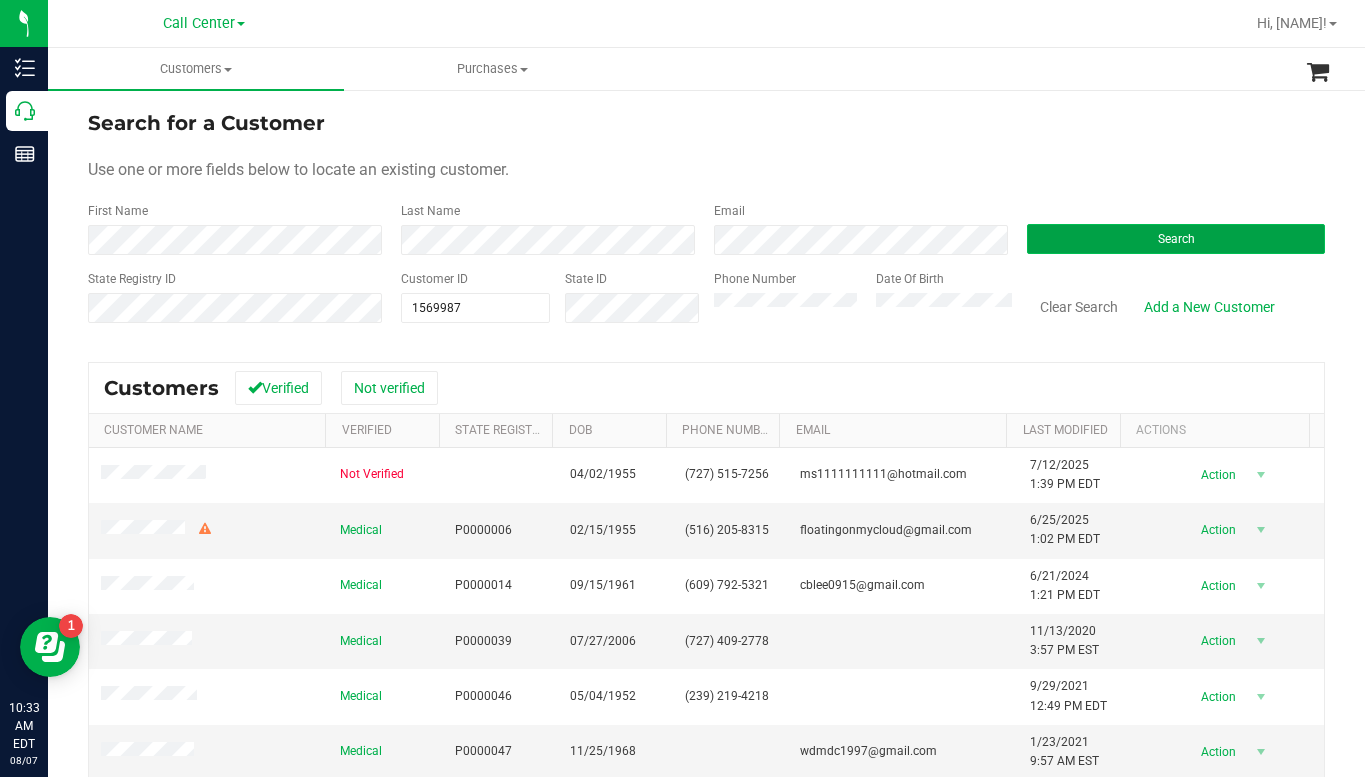 click on "Search" at bounding box center [1176, 239] 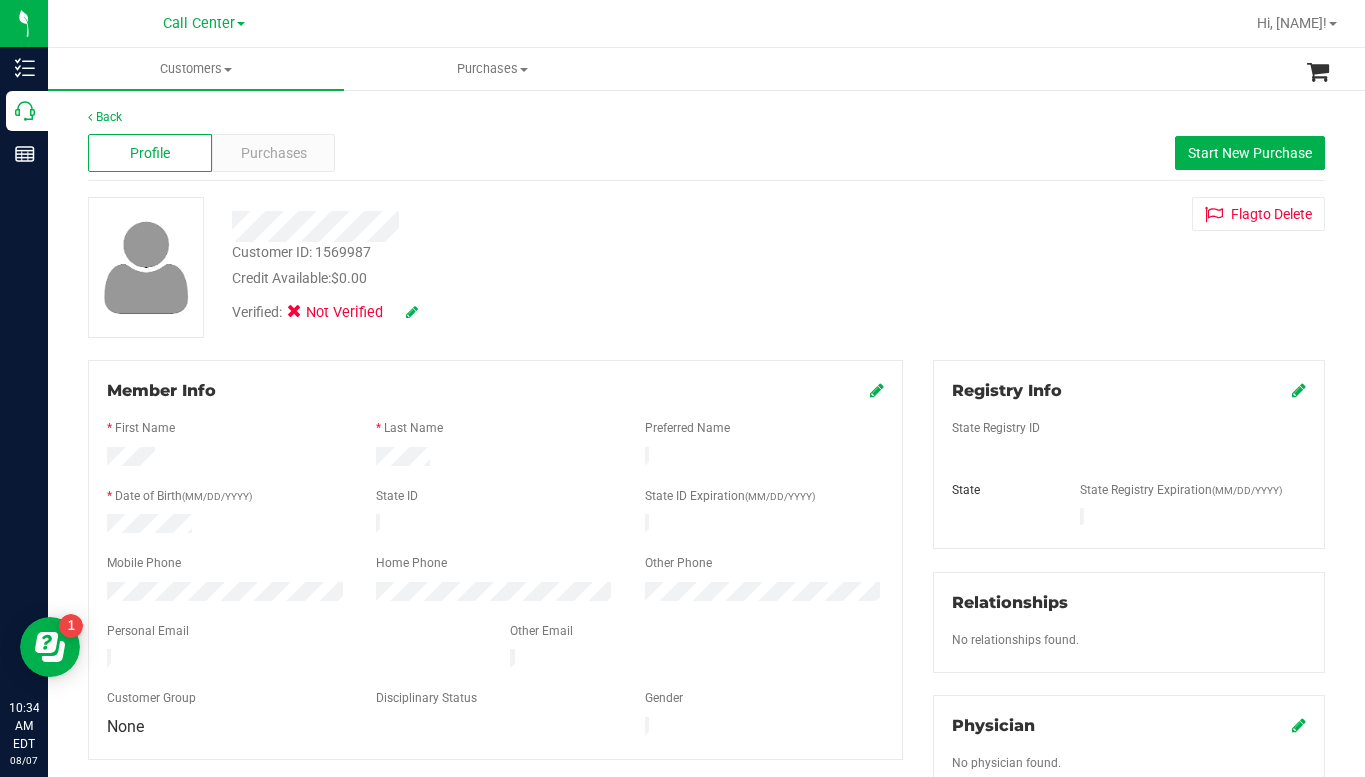 scroll, scrollTop: 200, scrollLeft: 0, axis: vertical 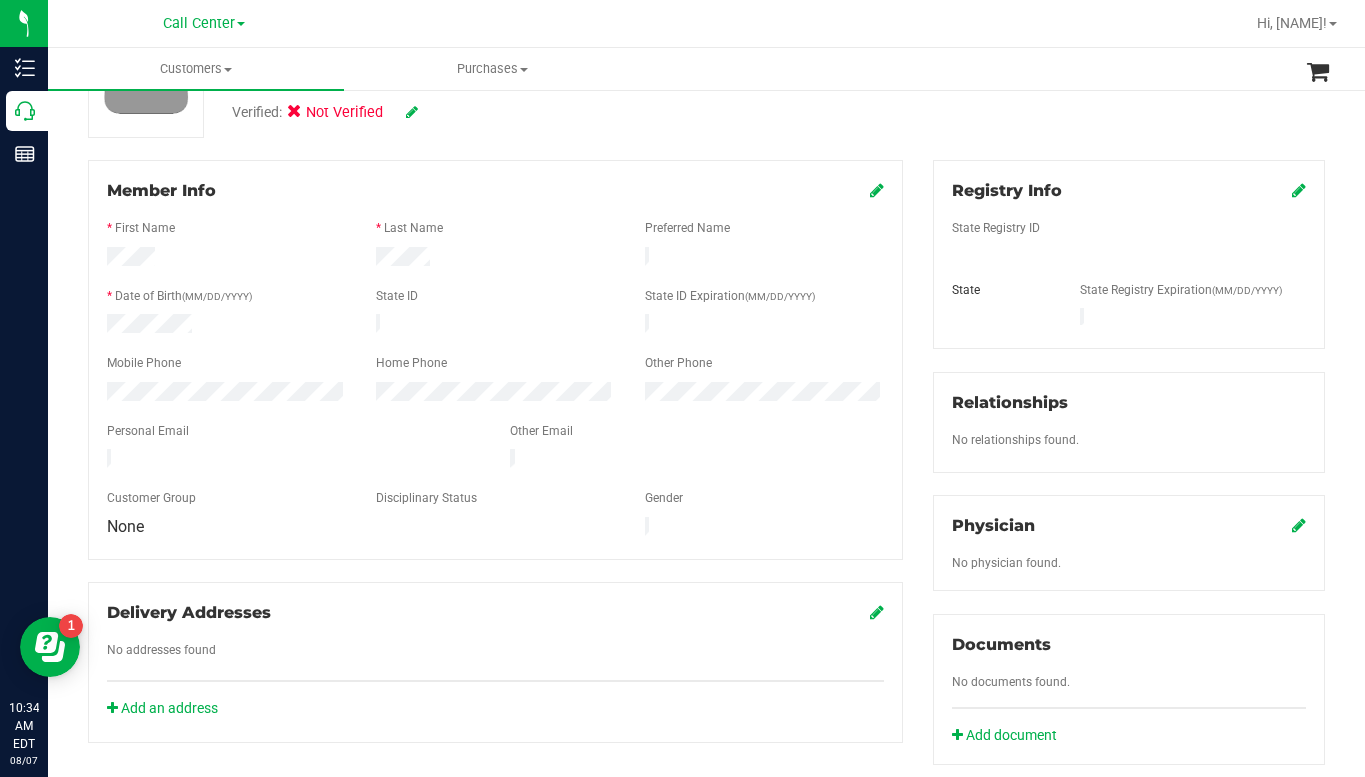 click at bounding box center [877, 190] 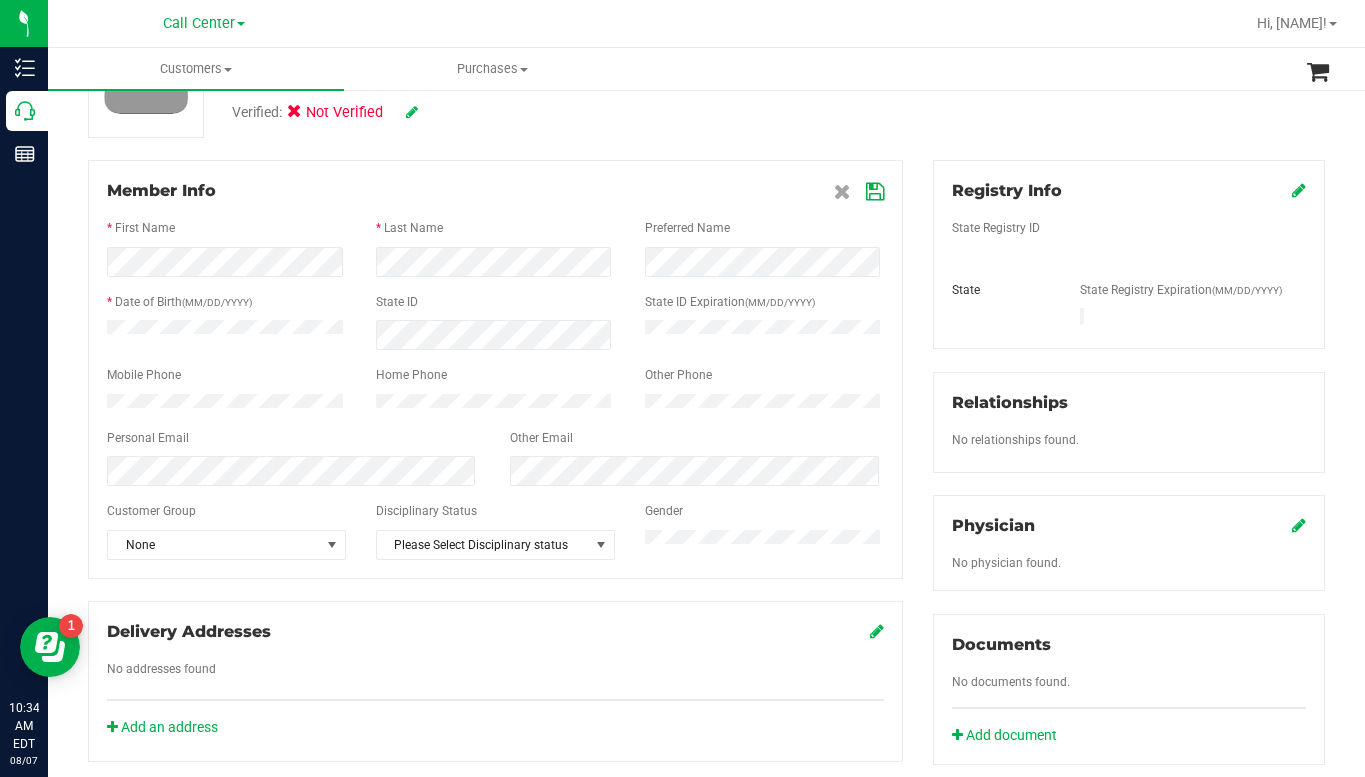 click on "Member Info
*
First Name
*
Last Name
Preferred Name
*
Date of Birth
(MM/DD/YYYY)
State ID
State ID Expiration
(MM/DD/YYYY)" at bounding box center (495, 369) 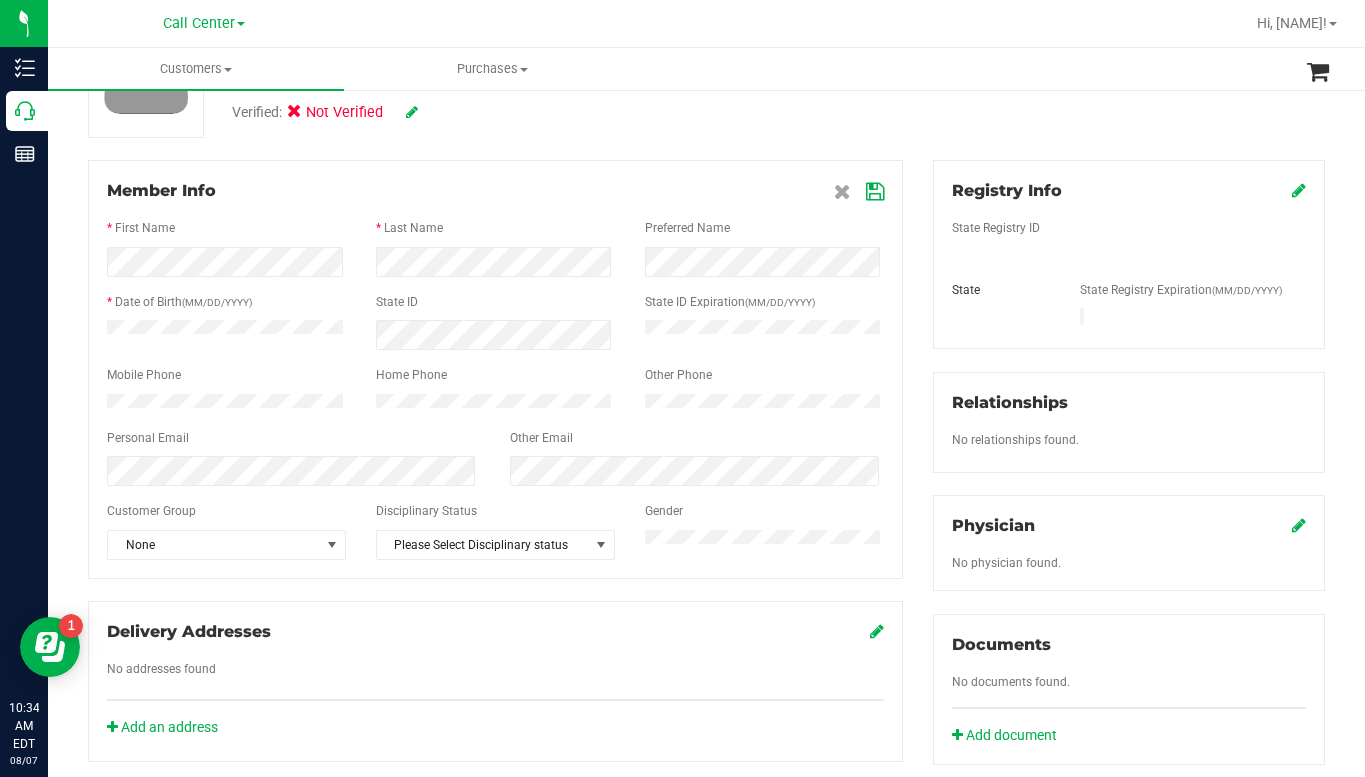 click at bounding box center [875, 192] 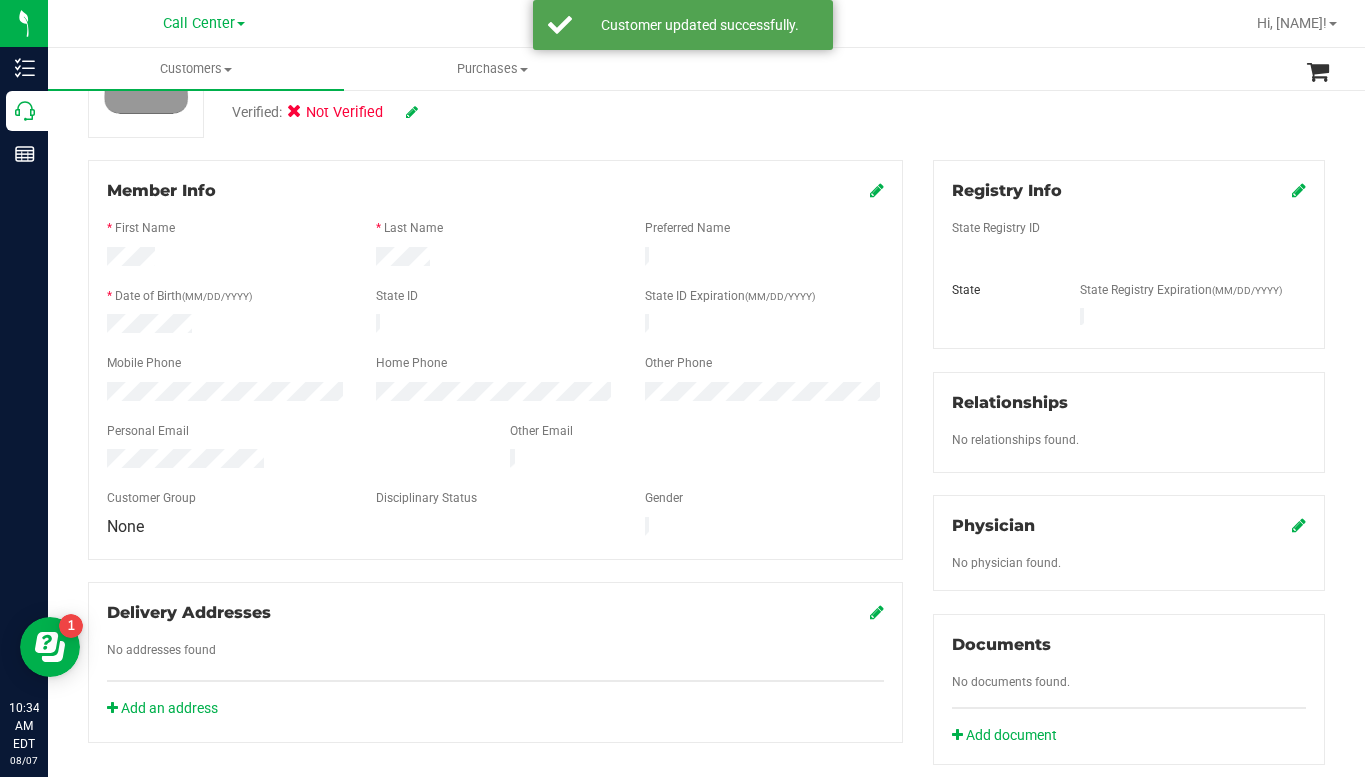 scroll, scrollTop: 0, scrollLeft: 0, axis: both 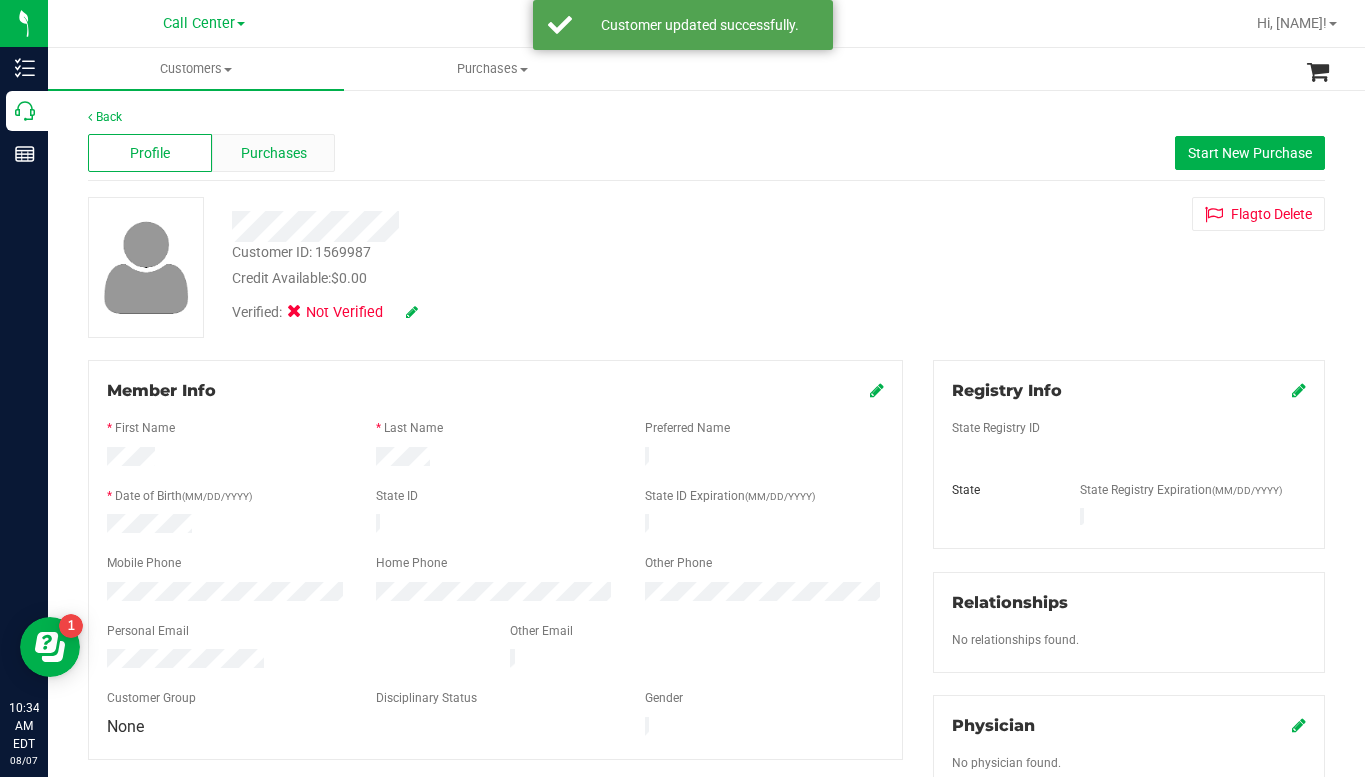 click on "Purchases" at bounding box center [274, 153] 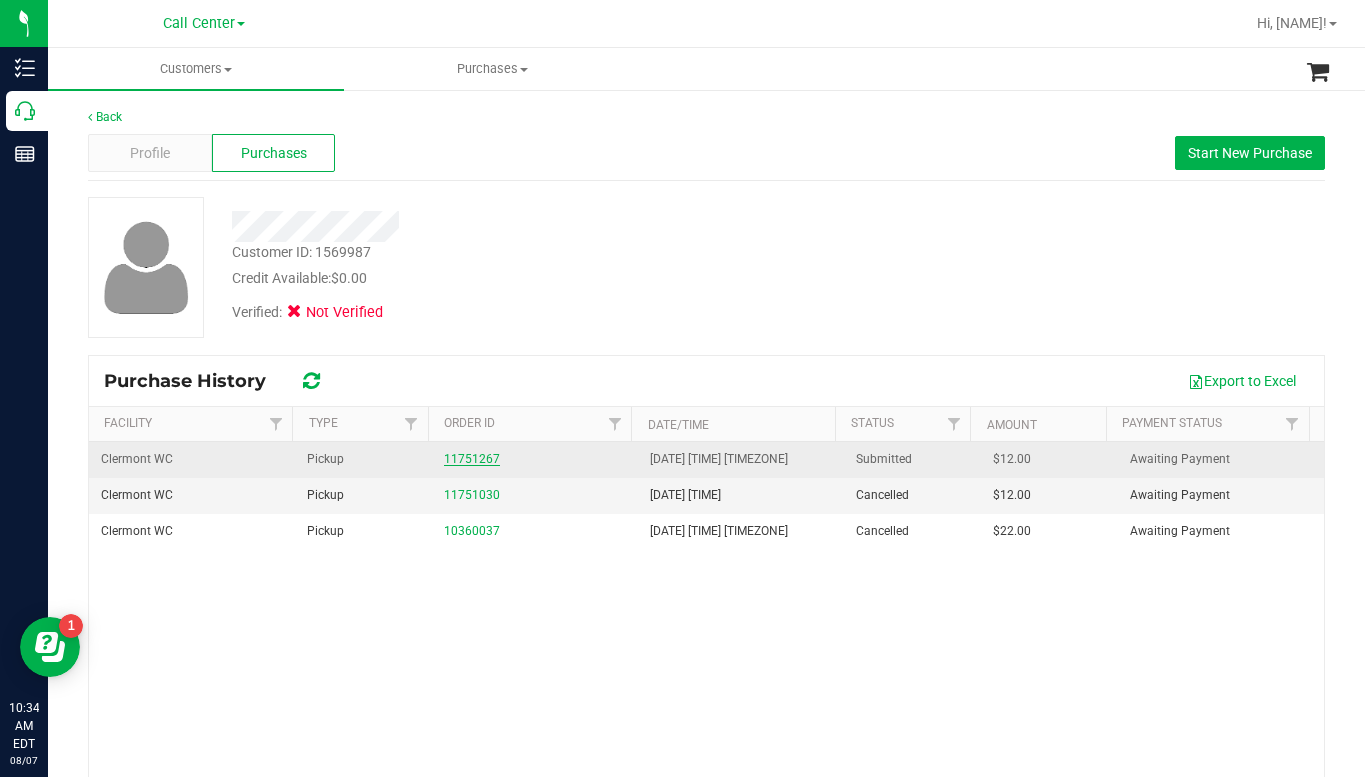 click on "11751267" at bounding box center [472, 459] 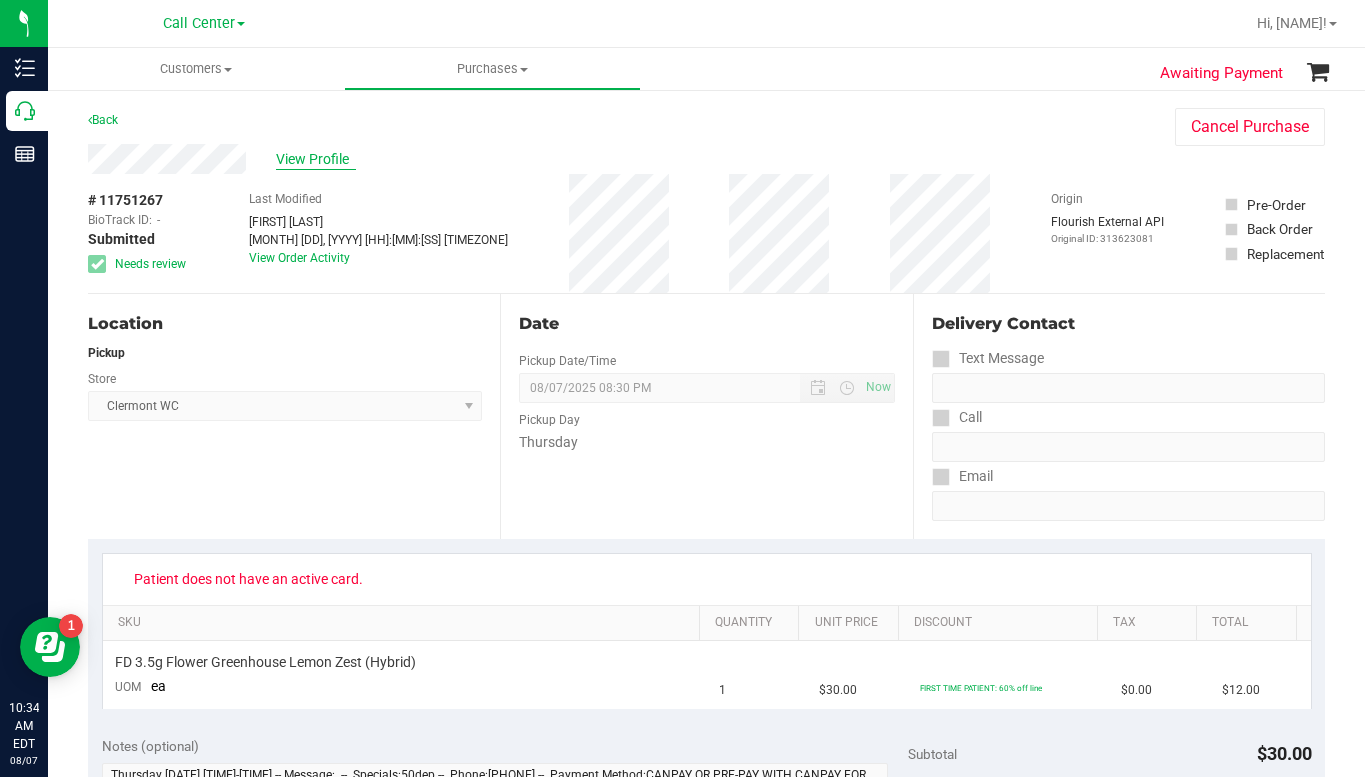 click on "View Profile" at bounding box center (316, 159) 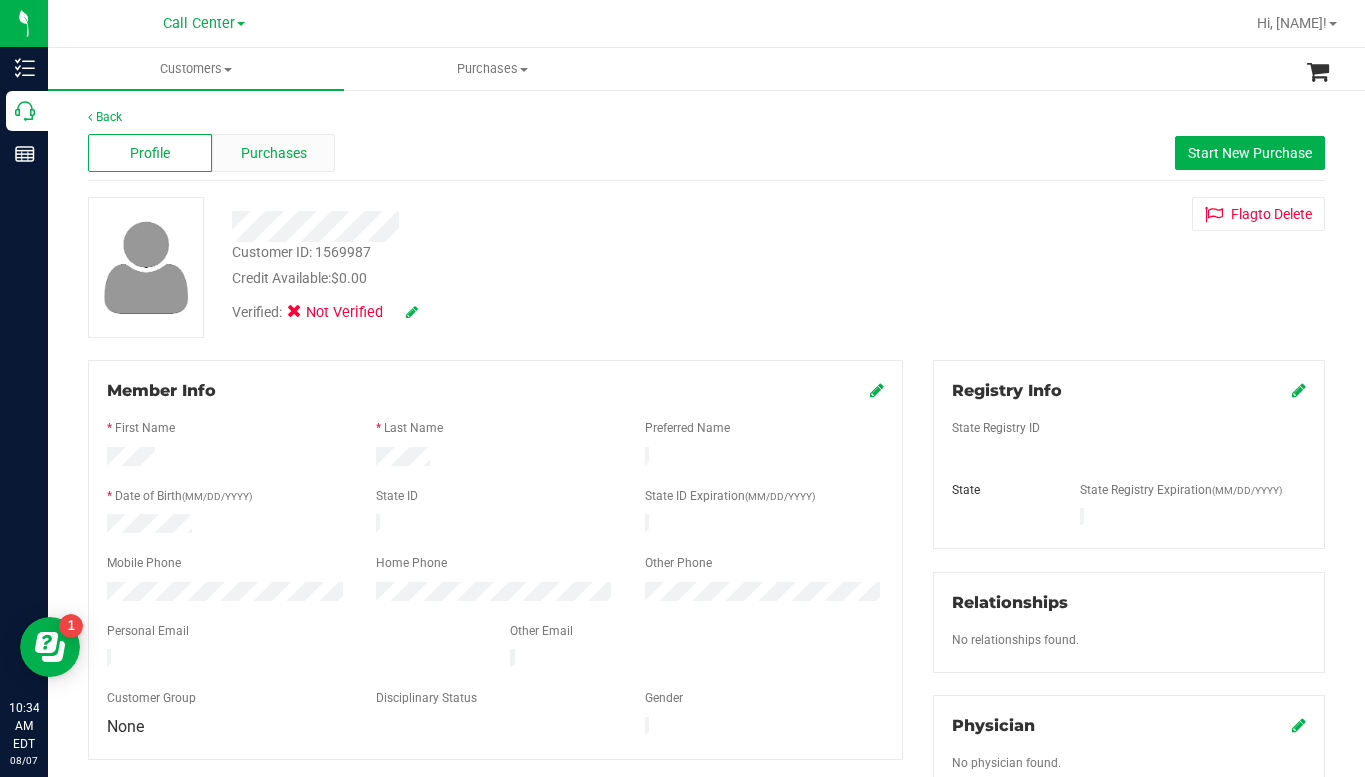 click on "Purchases" at bounding box center [274, 153] 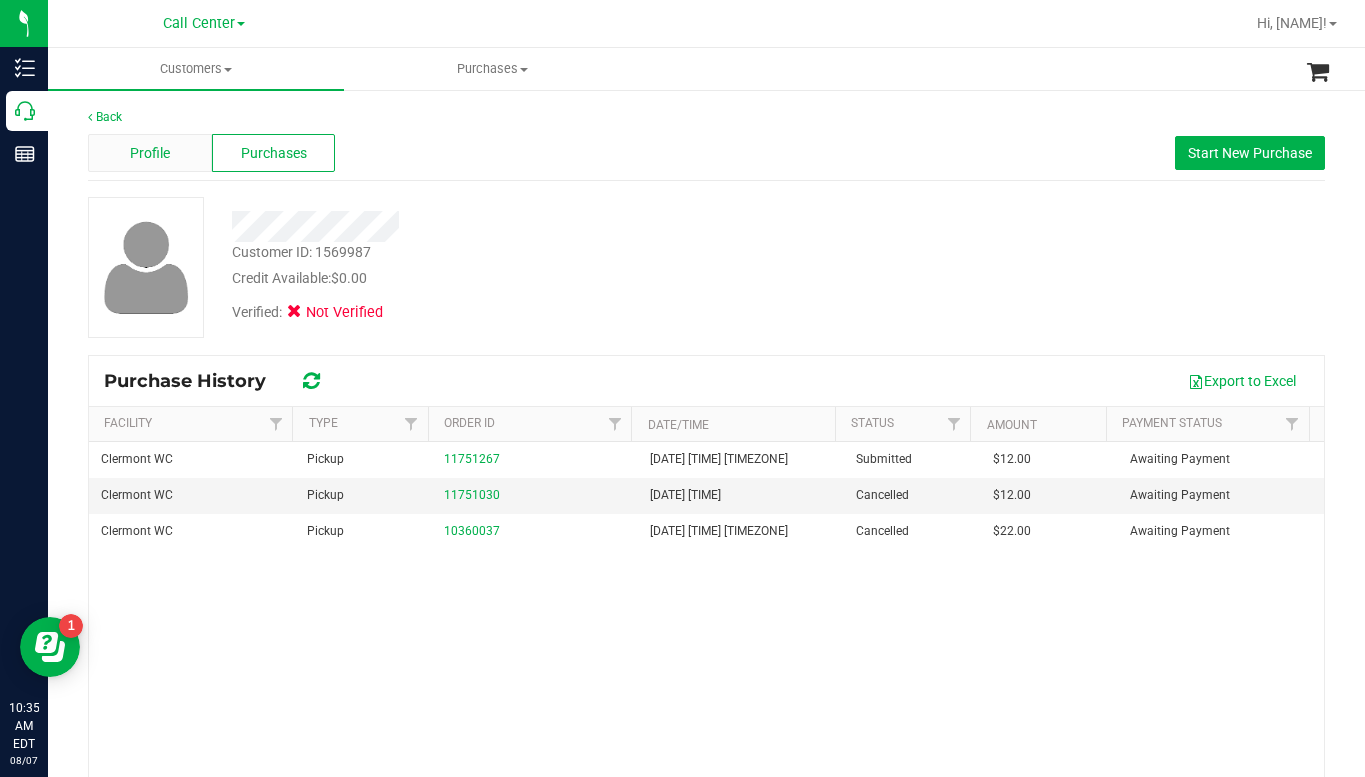 click on "Profile" at bounding box center (150, 153) 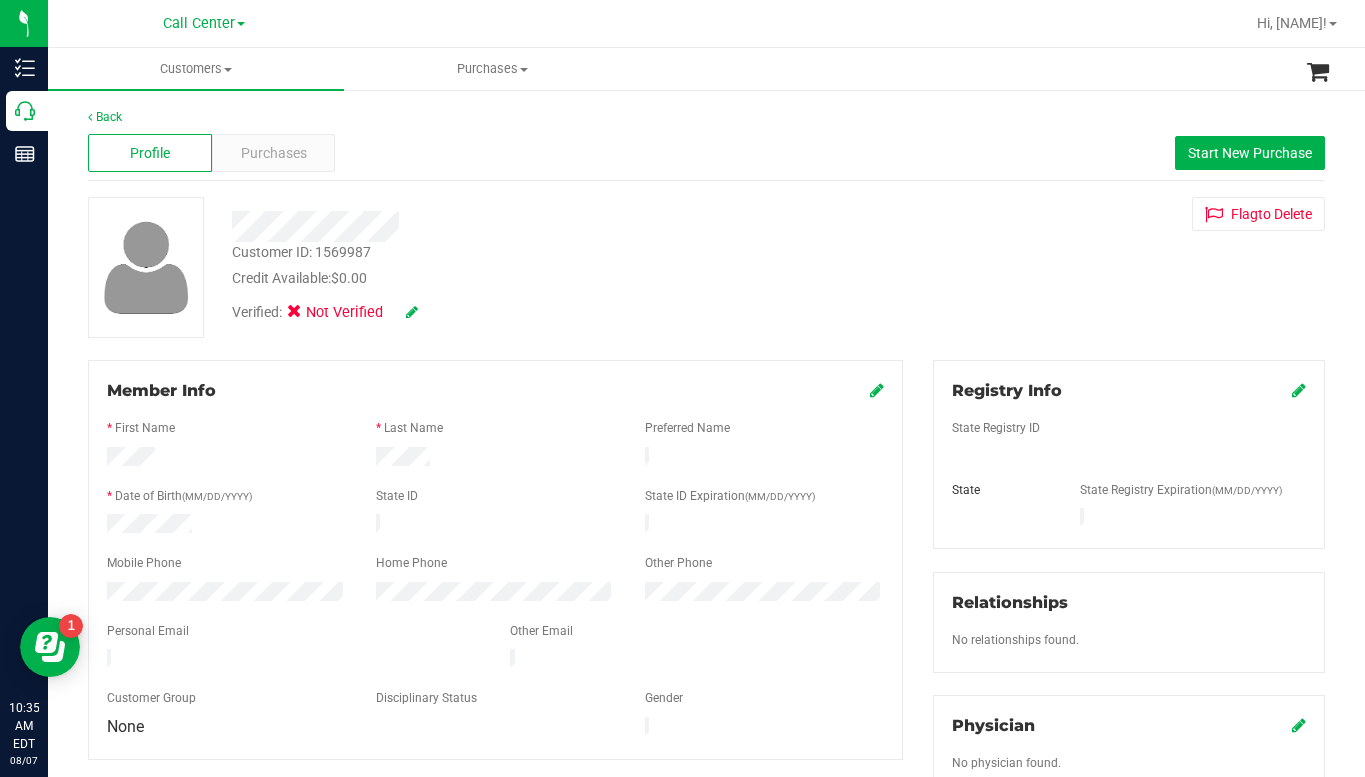 click on "Customer ID: [ID]
Credit Available:
$0.00
Verified:
Not Verified
Flag  to Delete" at bounding box center [706, 267] 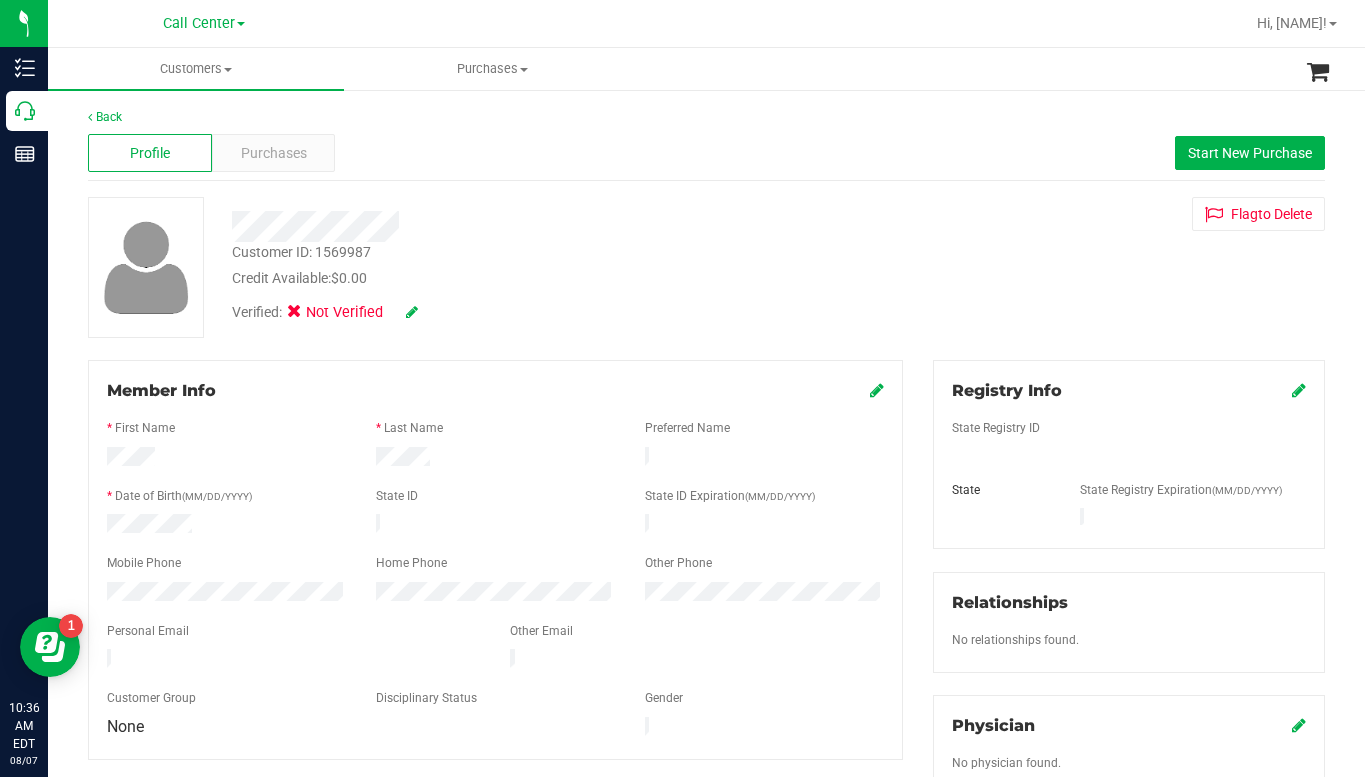 click on "Customer ID: [ID]
Credit Available:
$0.00
Verified:
Not Verified
Flag  to Delete" at bounding box center [706, 267] 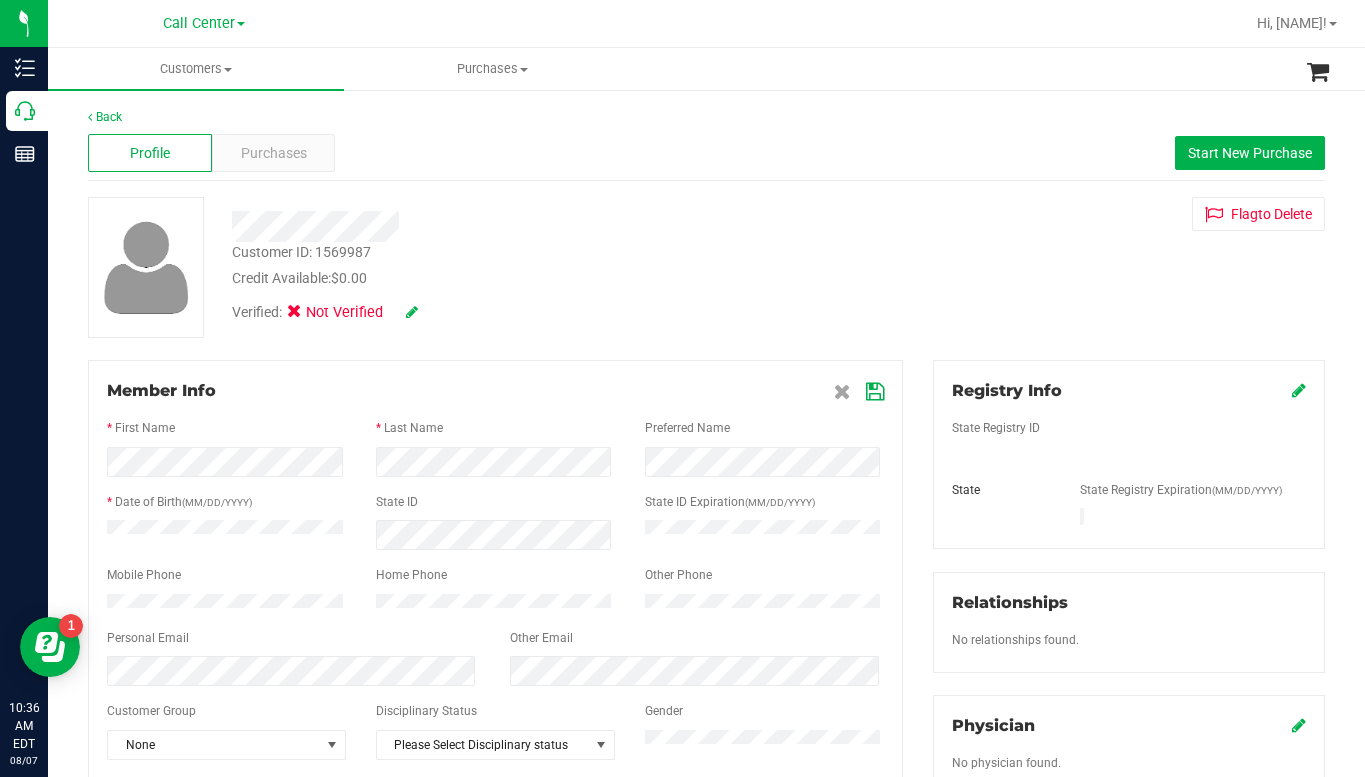 click at bounding box center [875, 392] 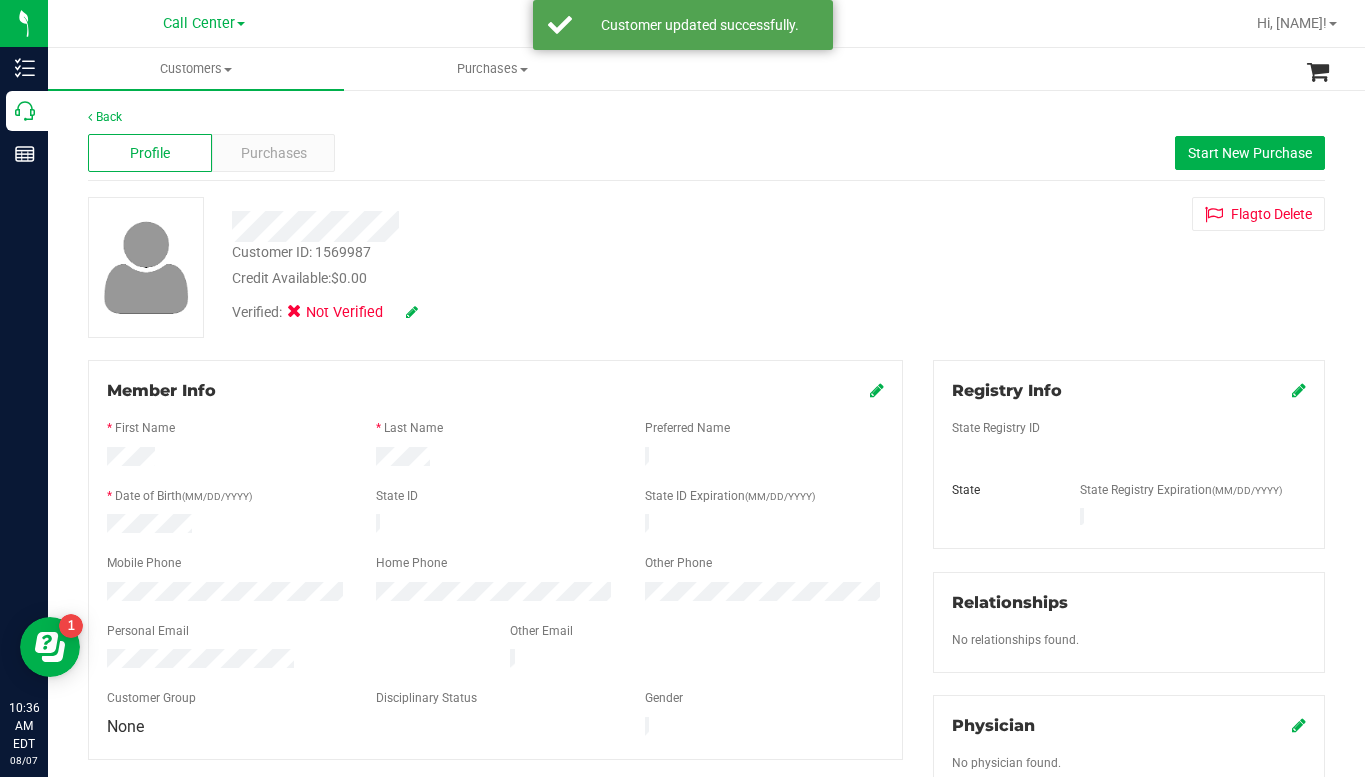 click on "Verified:
Not Verified" at bounding box center [534, 311] 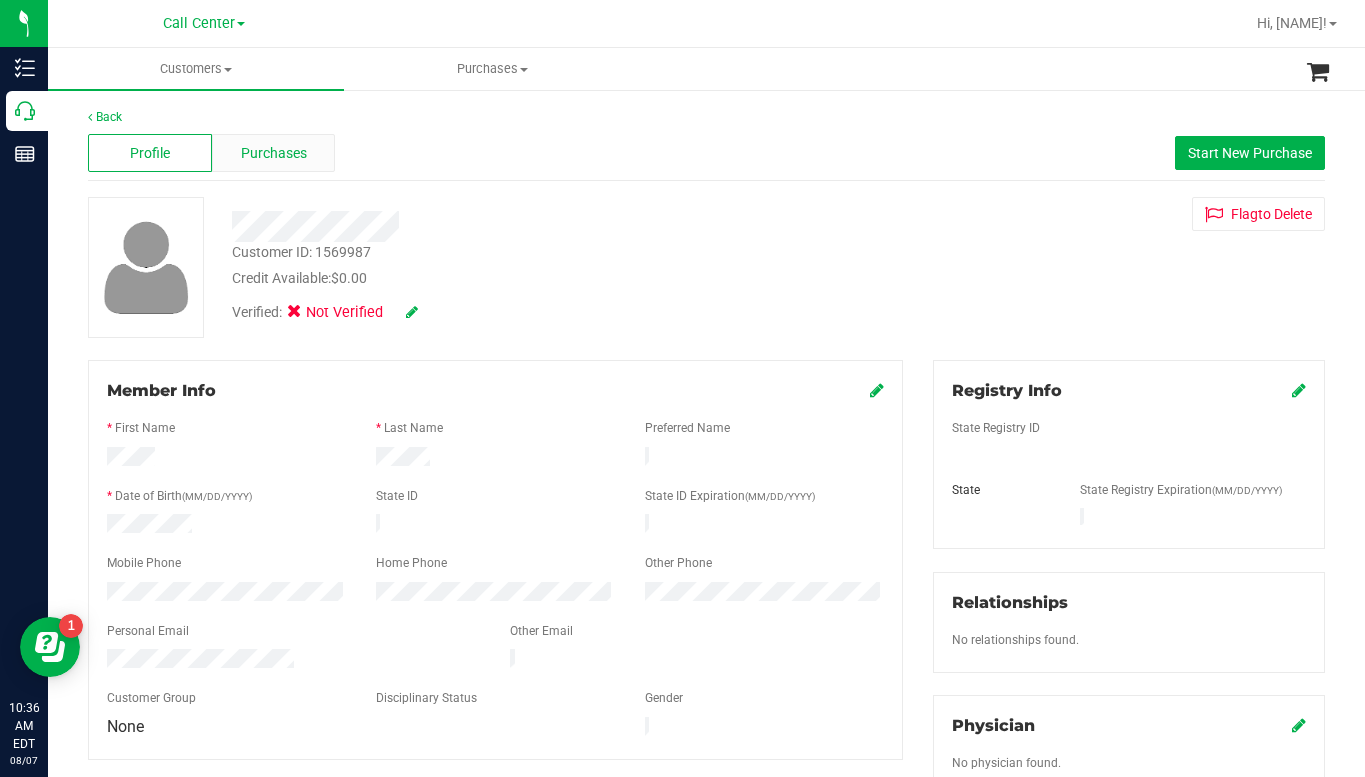 click on "Purchases" at bounding box center (274, 153) 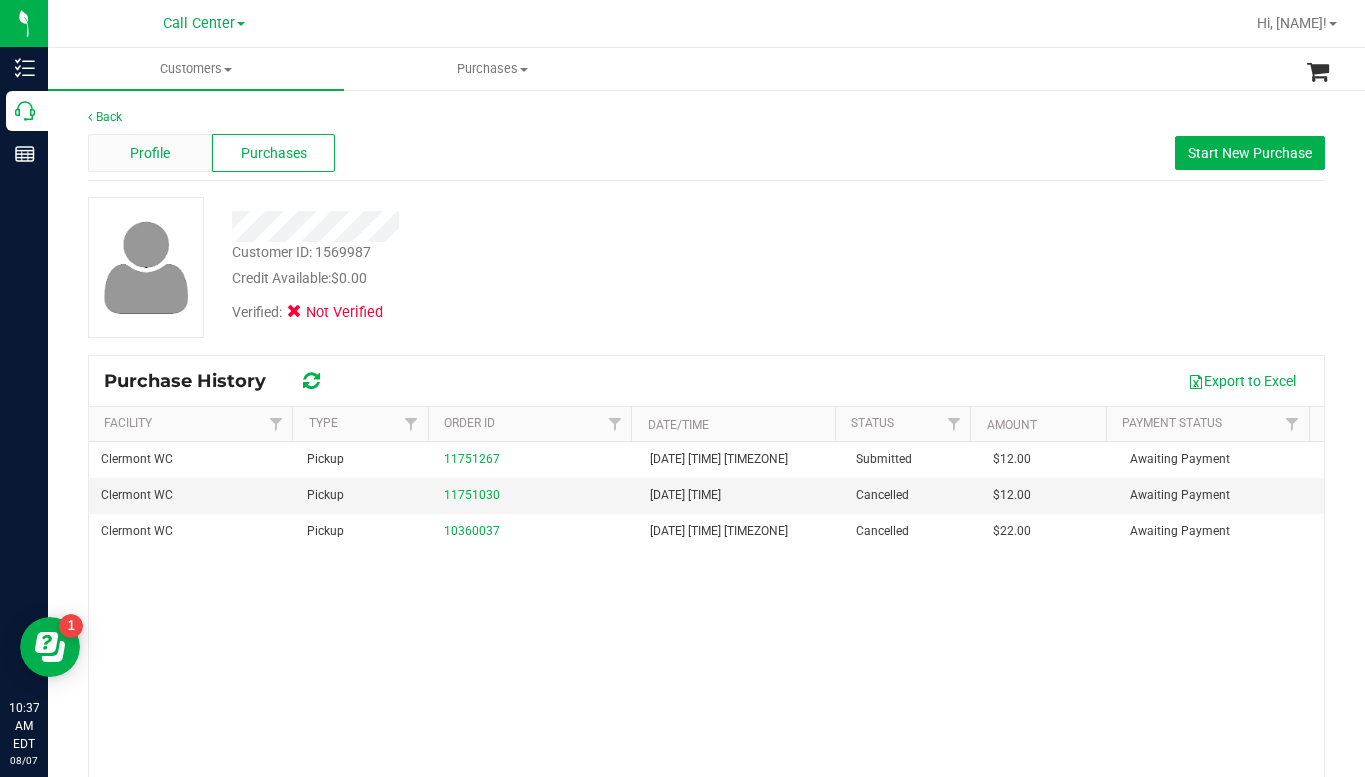 click on "Profile" at bounding box center (150, 153) 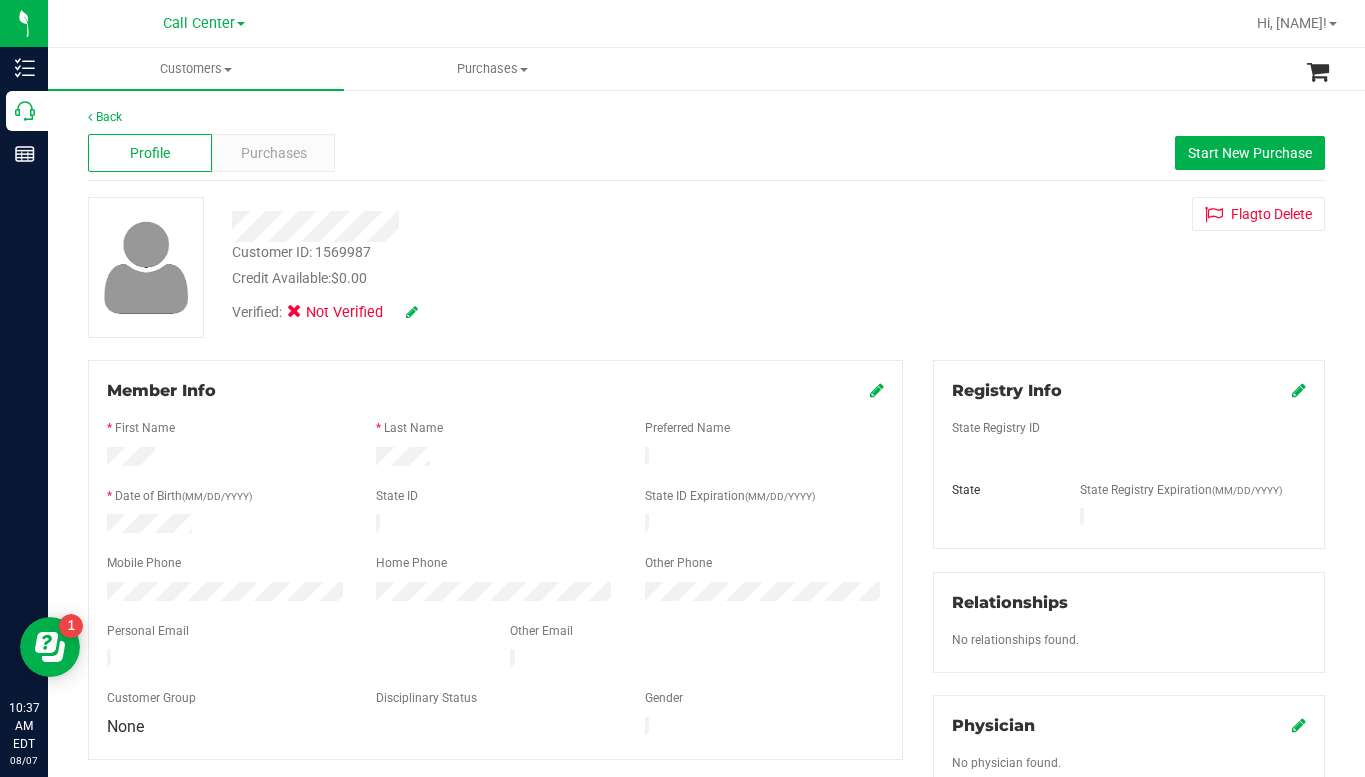 click at bounding box center (877, 390) 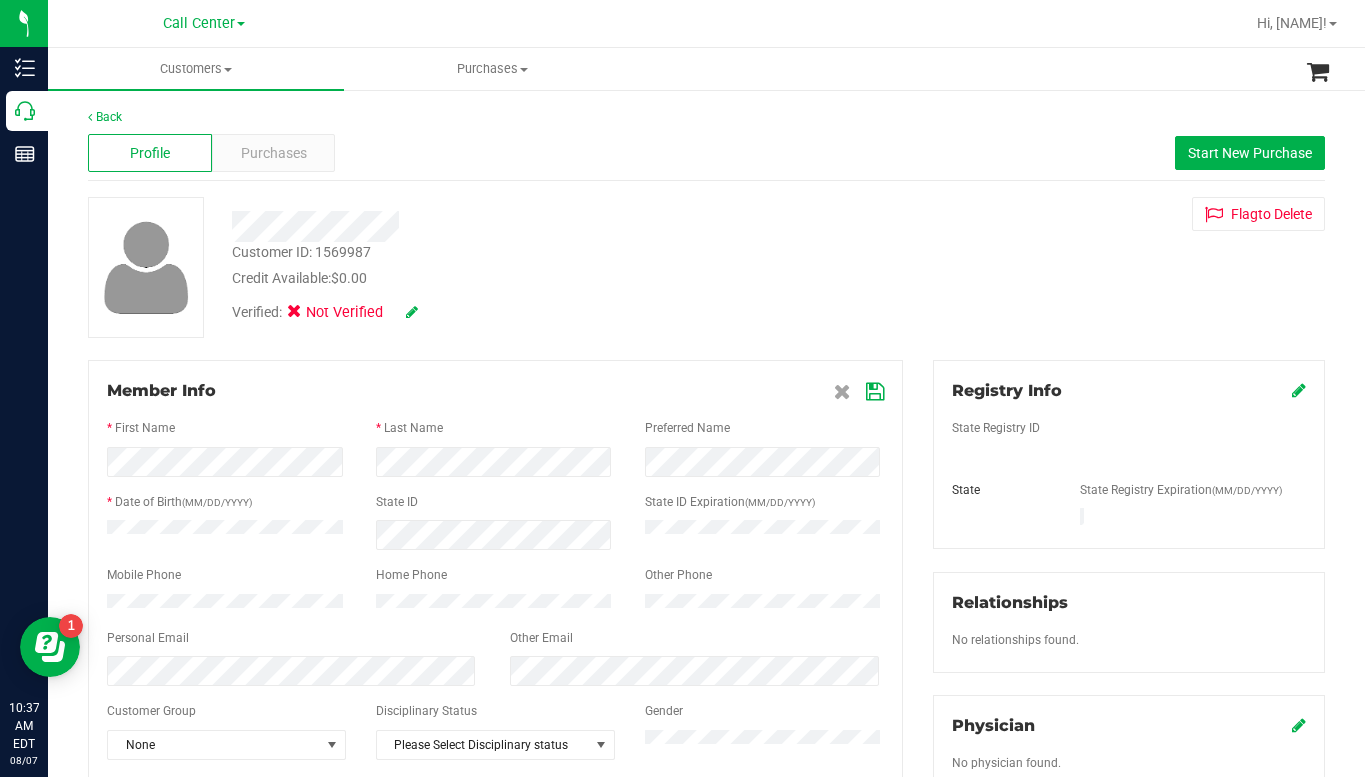click at bounding box center (875, 392) 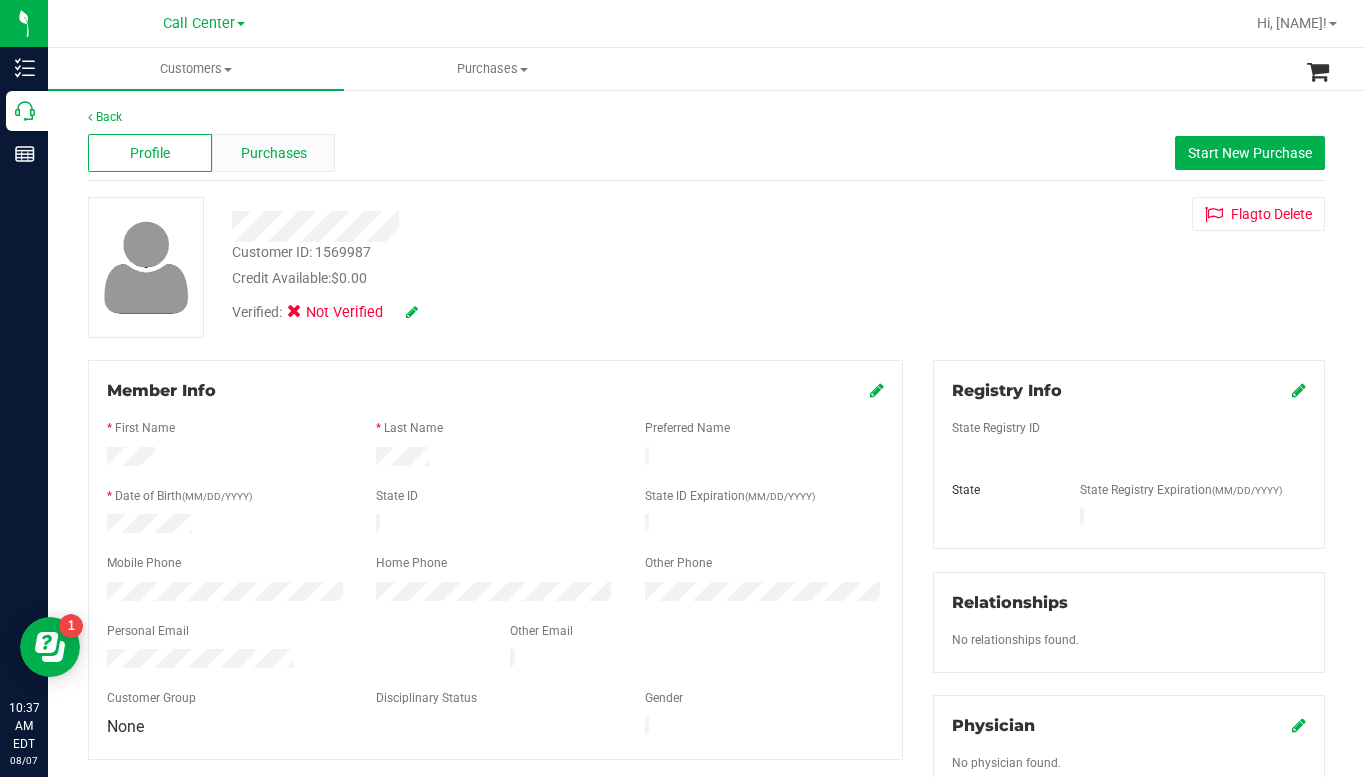 click on "Purchases" at bounding box center (274, 153) 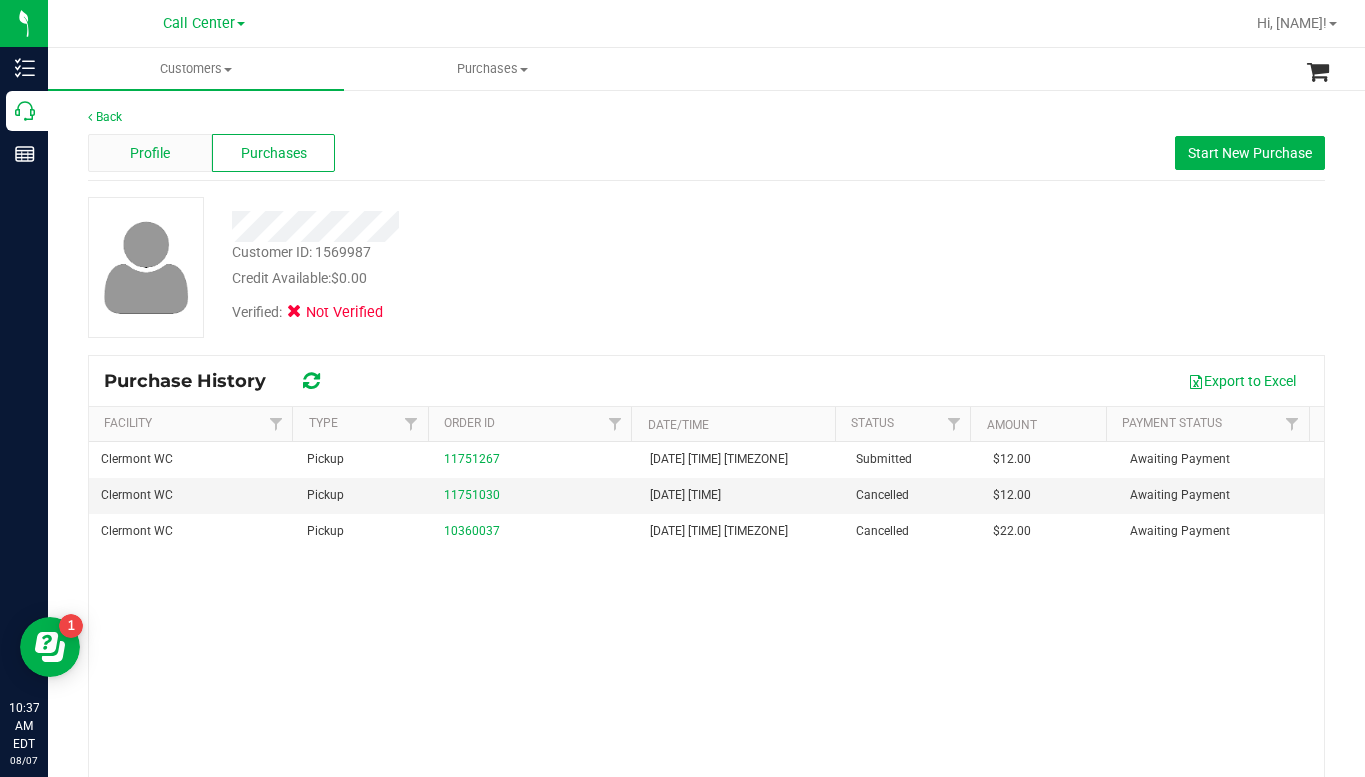click on "Profile" at bounding box center (150, 153) 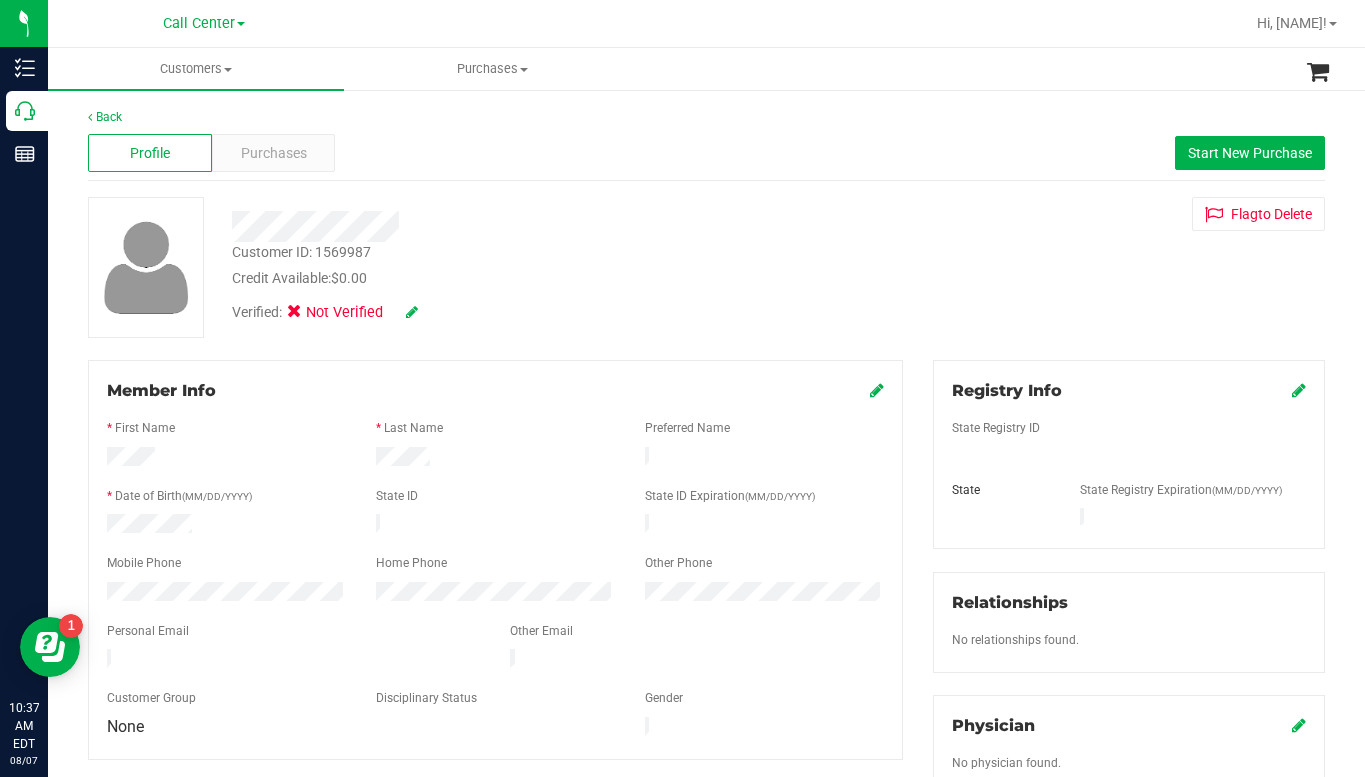 click on "Customer ID: [ID]
Credit Available:
$0.00
Verified:
Not Verified
Flag  to Delete" at bounding box center [706, 267] 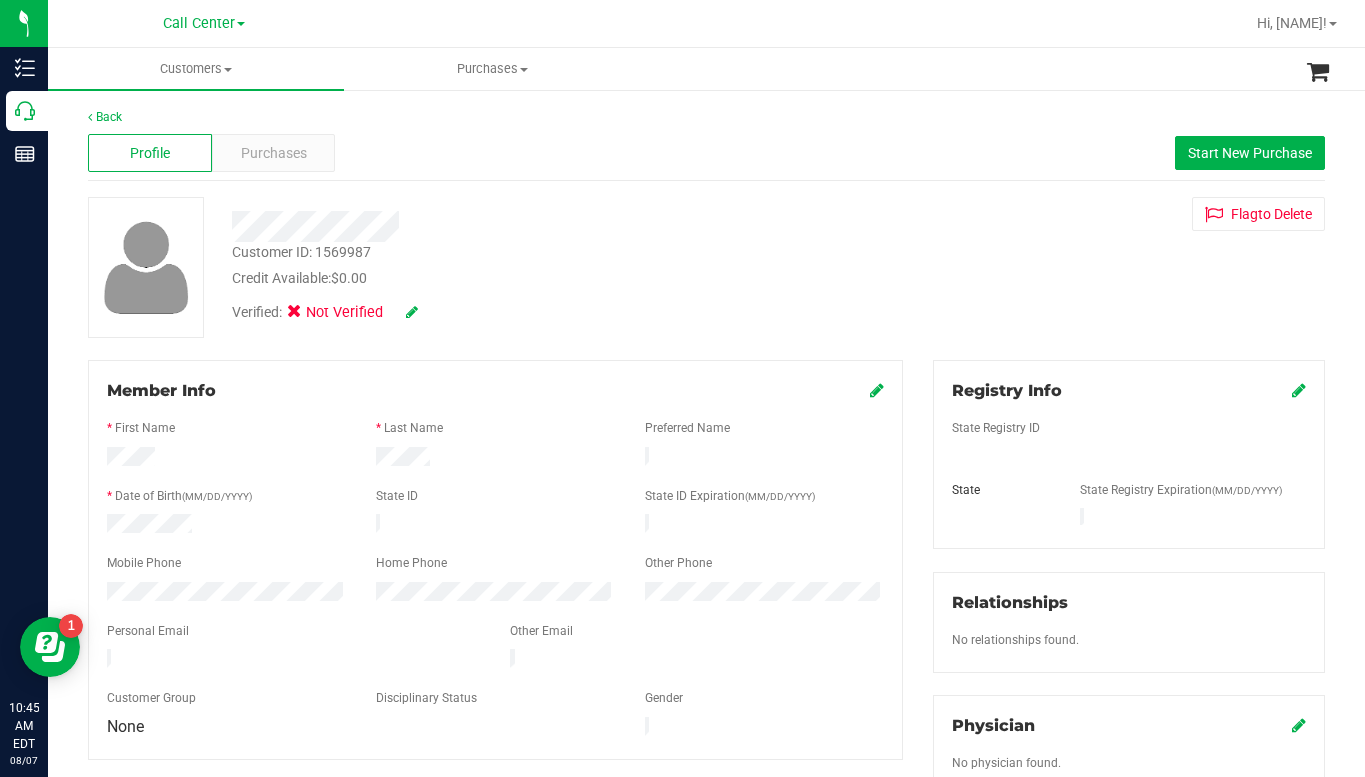 click on "Customer ID: [ID]
Credit Available:
$0.00
Verified:
Not Verified
Flag  to Delete" at bounding box center (706, 267) 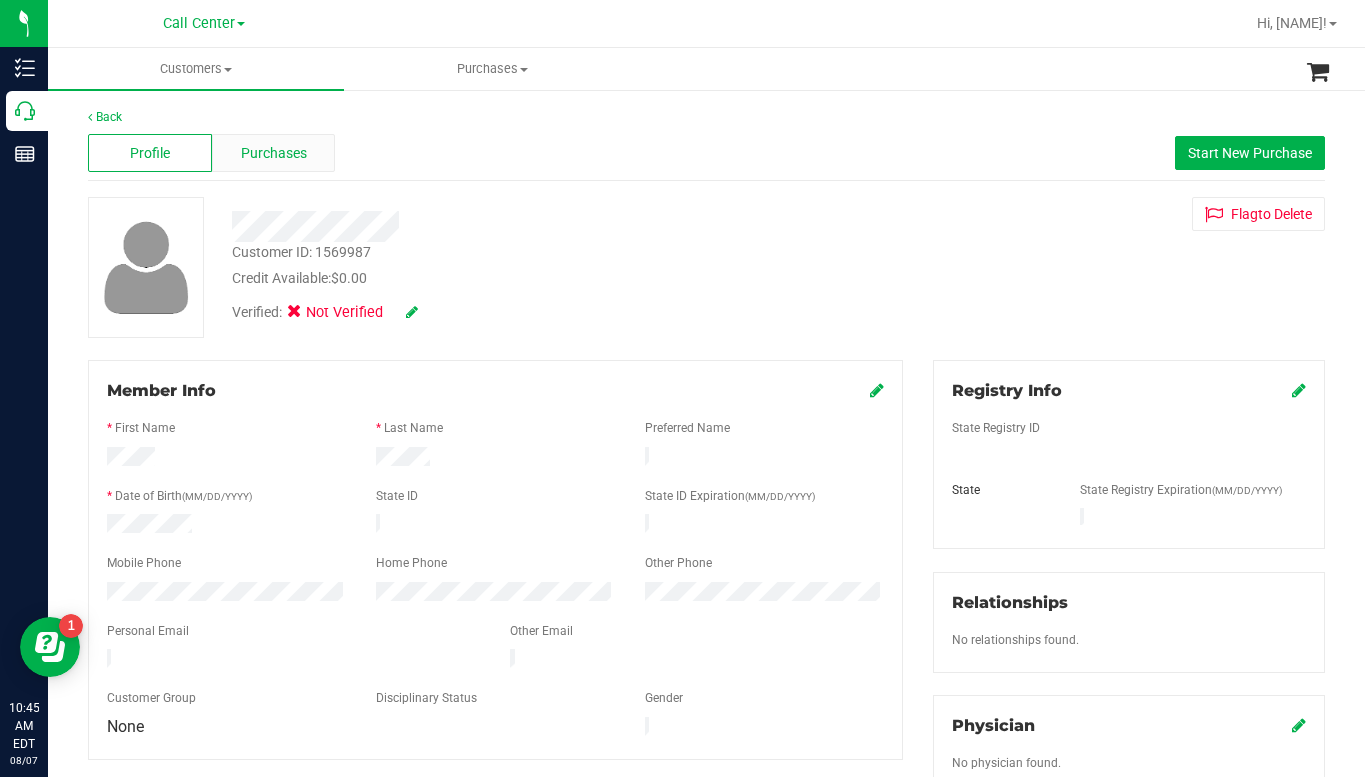 click on "Purchases" at bounding box center (274, 153) 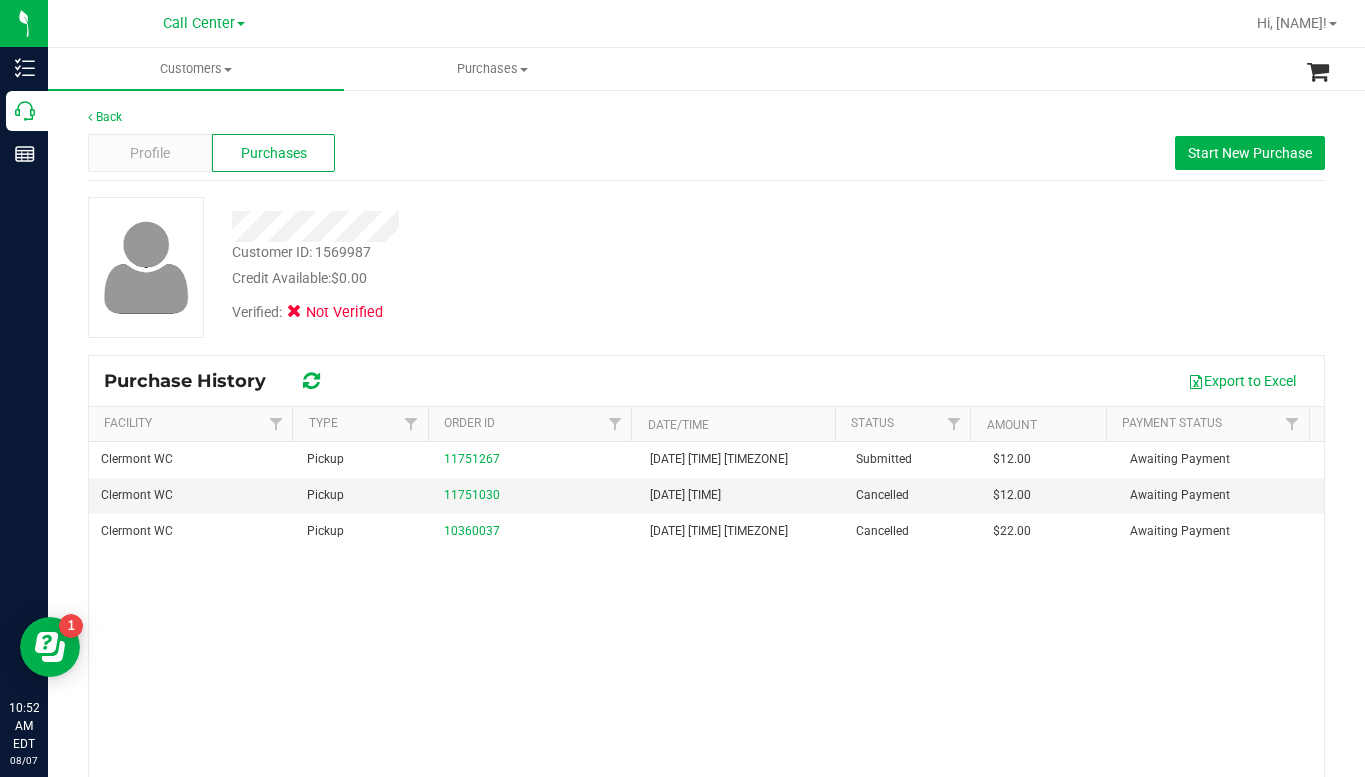 click on "Customer ID: [NUMBER]
Credit Available:
$0.00
Verified:
Not Verified" at bounding box center (706, 267) 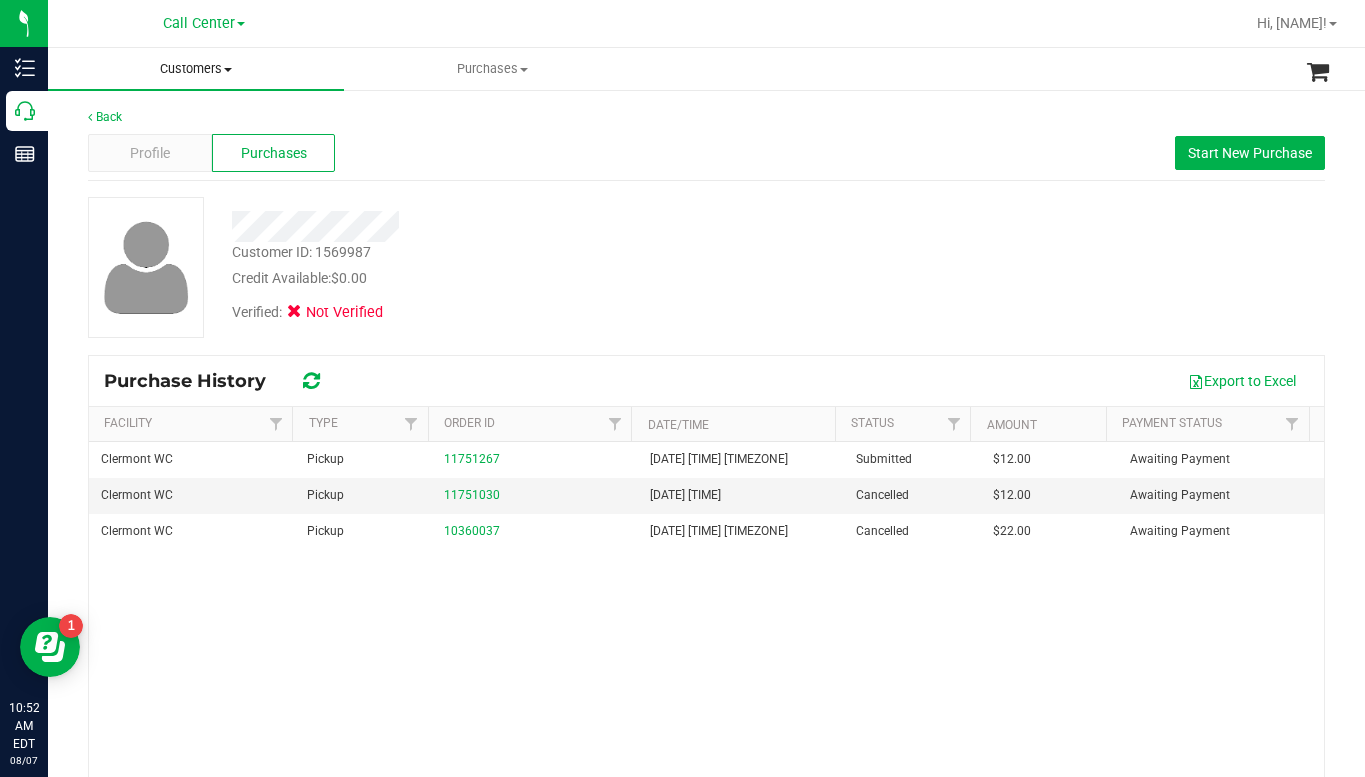 click at bounding box center (228, 70) 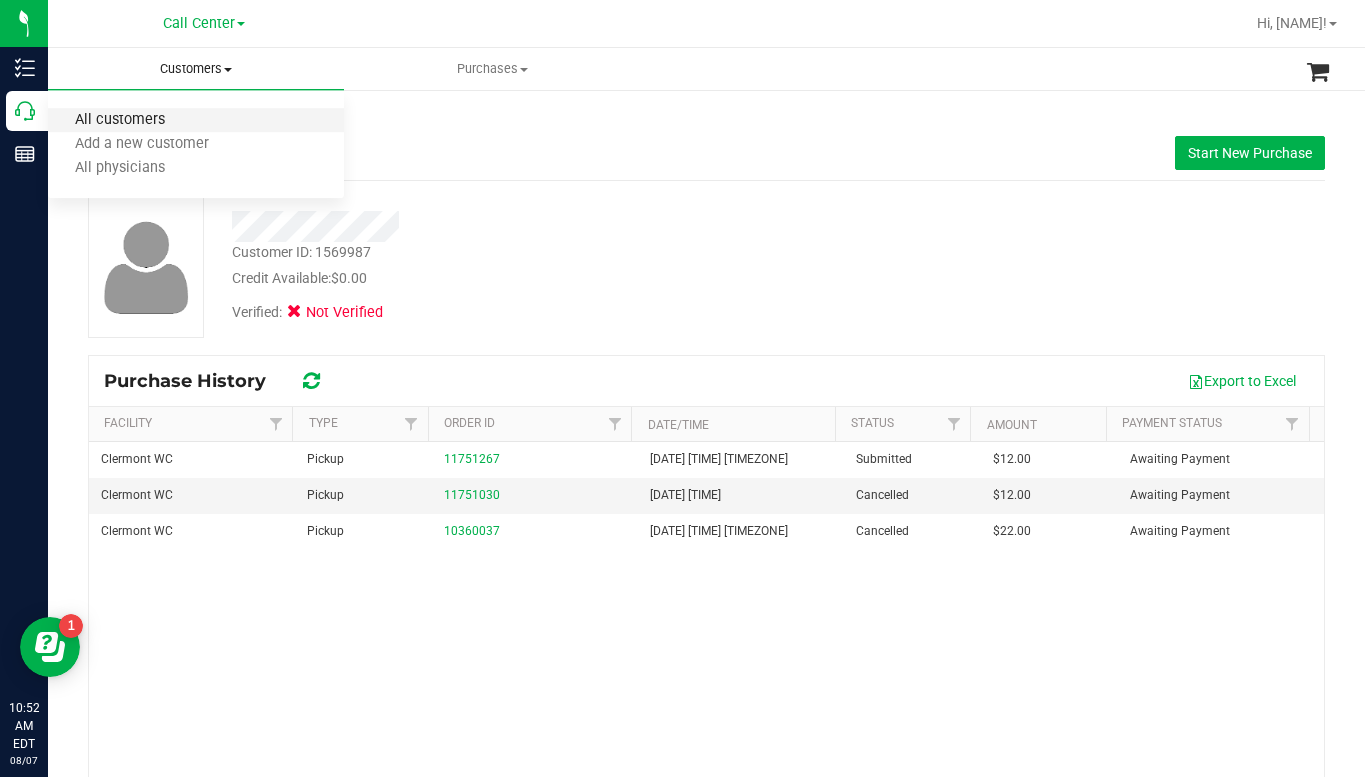 click on "All customers" at bounding box center (120, 120) 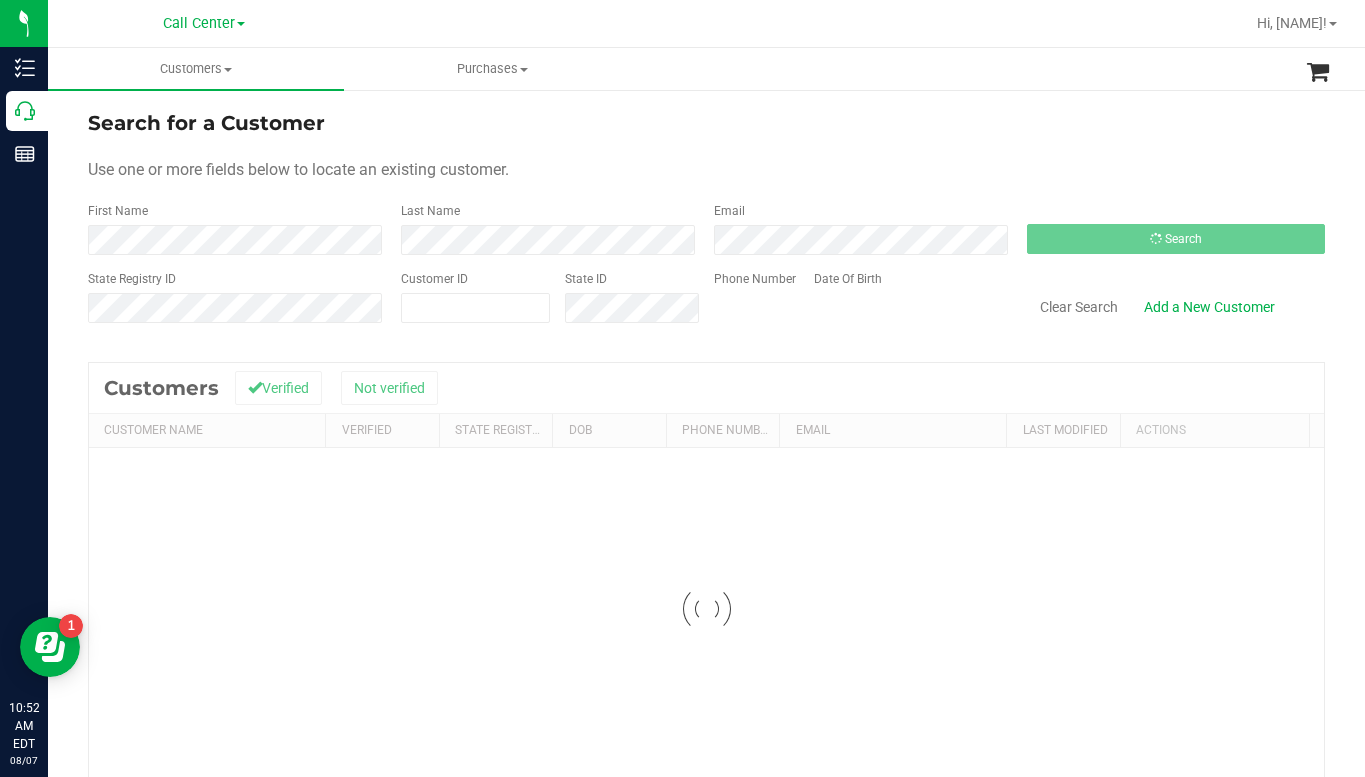 click on "State ID" at bounding box center (624, 305) 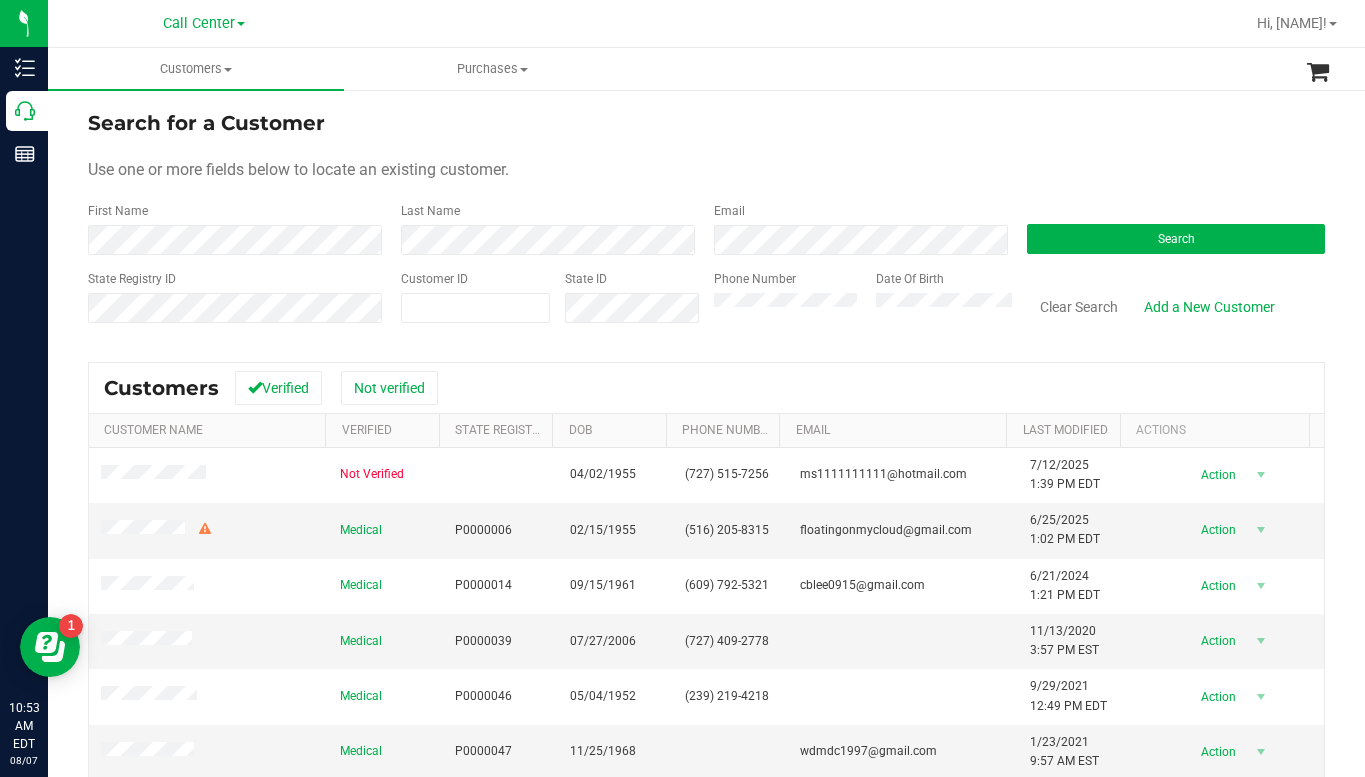 click on "Use one or more fields below to locate an existing customer." at bounding box center [706, 170] 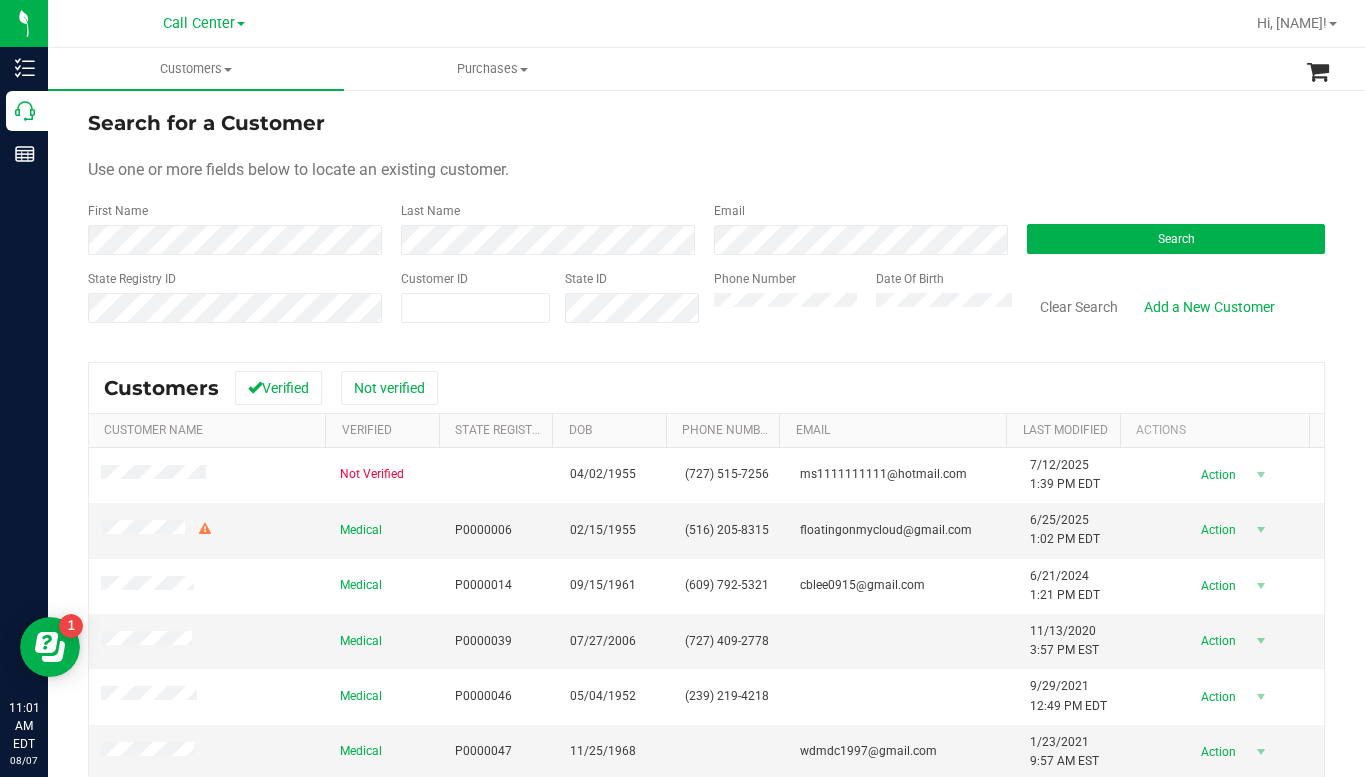 click on "Use one or more fields below to locate an existing customer." at bounding box center (706, 170) 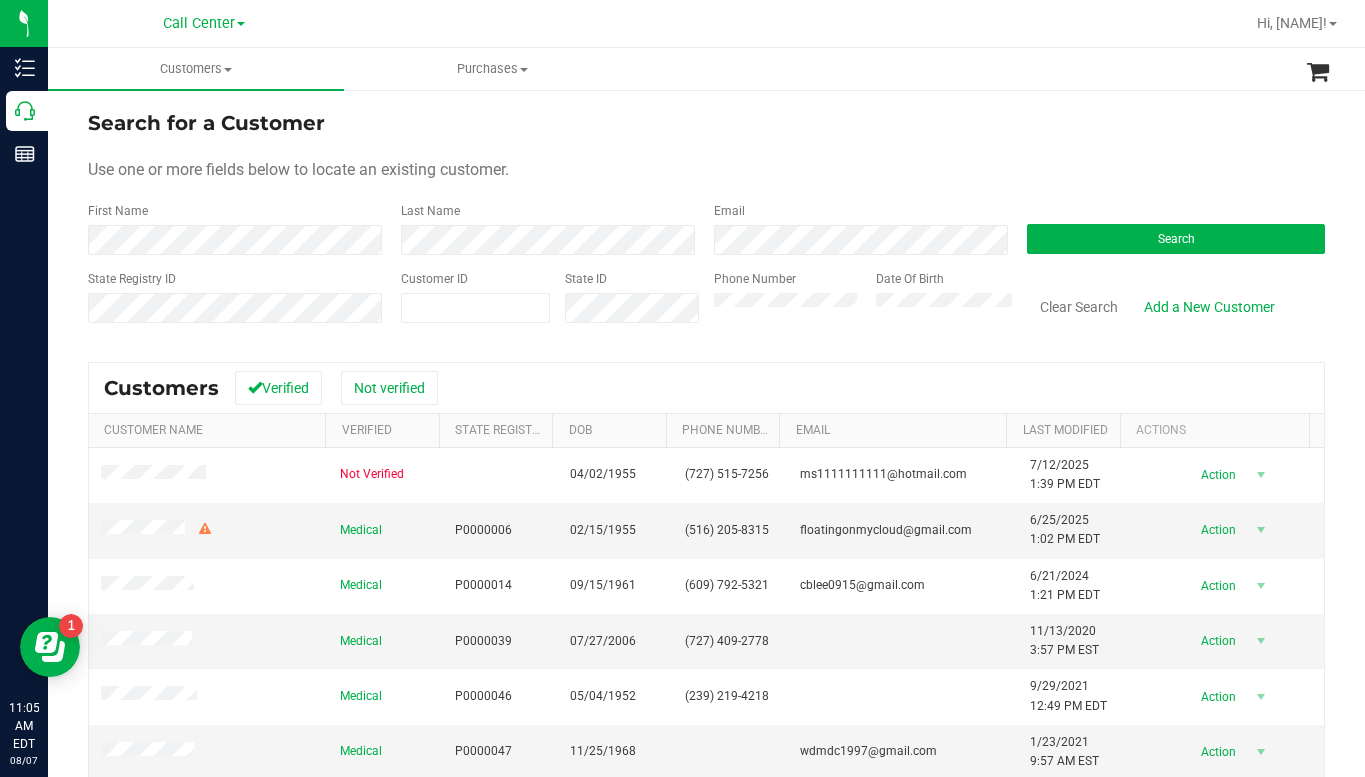 click on "Use one or more fields below to locate an existing customer." at bounding box center (706, 170) 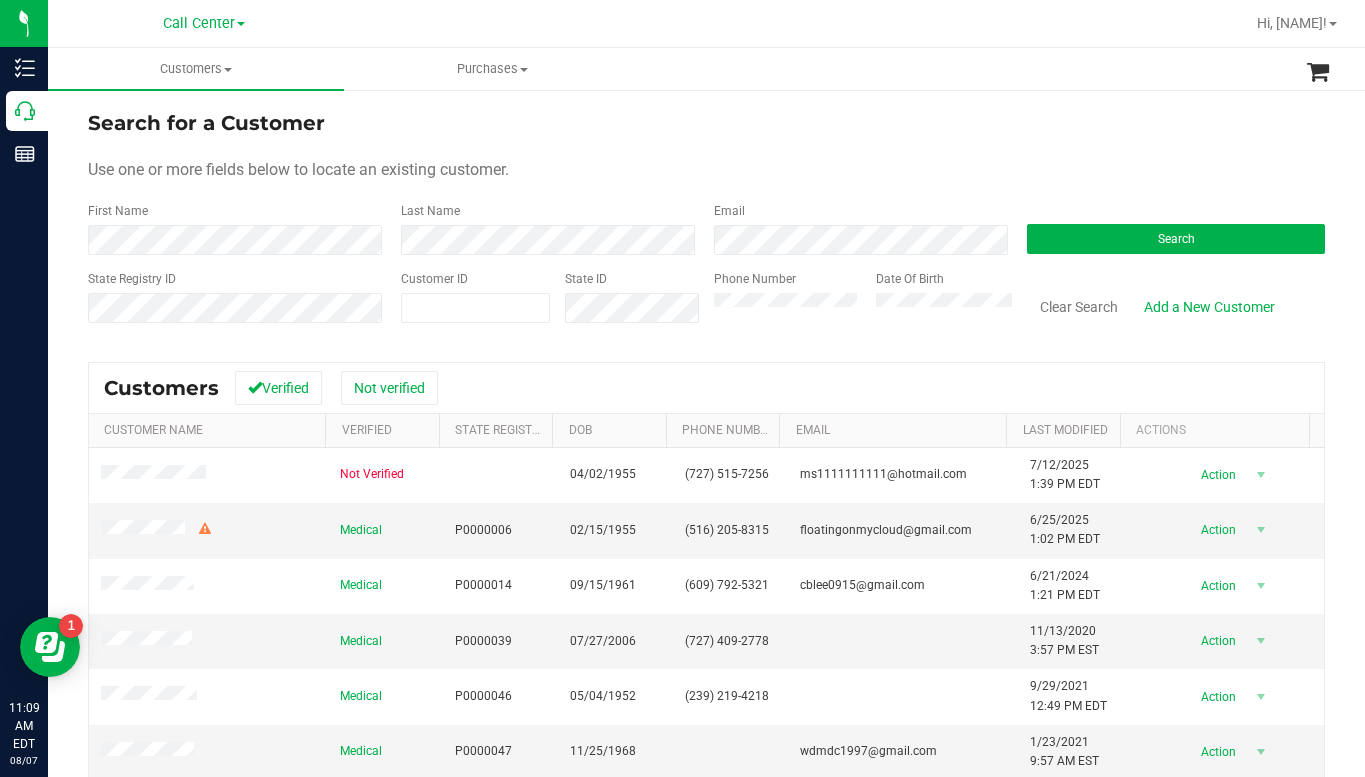 click on "Search for a Customer
Use one or more fields below to locate an existing customer.
First Name
Last Name
Email
Search
State Registry ID
Customer ID
State ID
Phone Number
Date Of Birth" at bounding box center [706, 224] 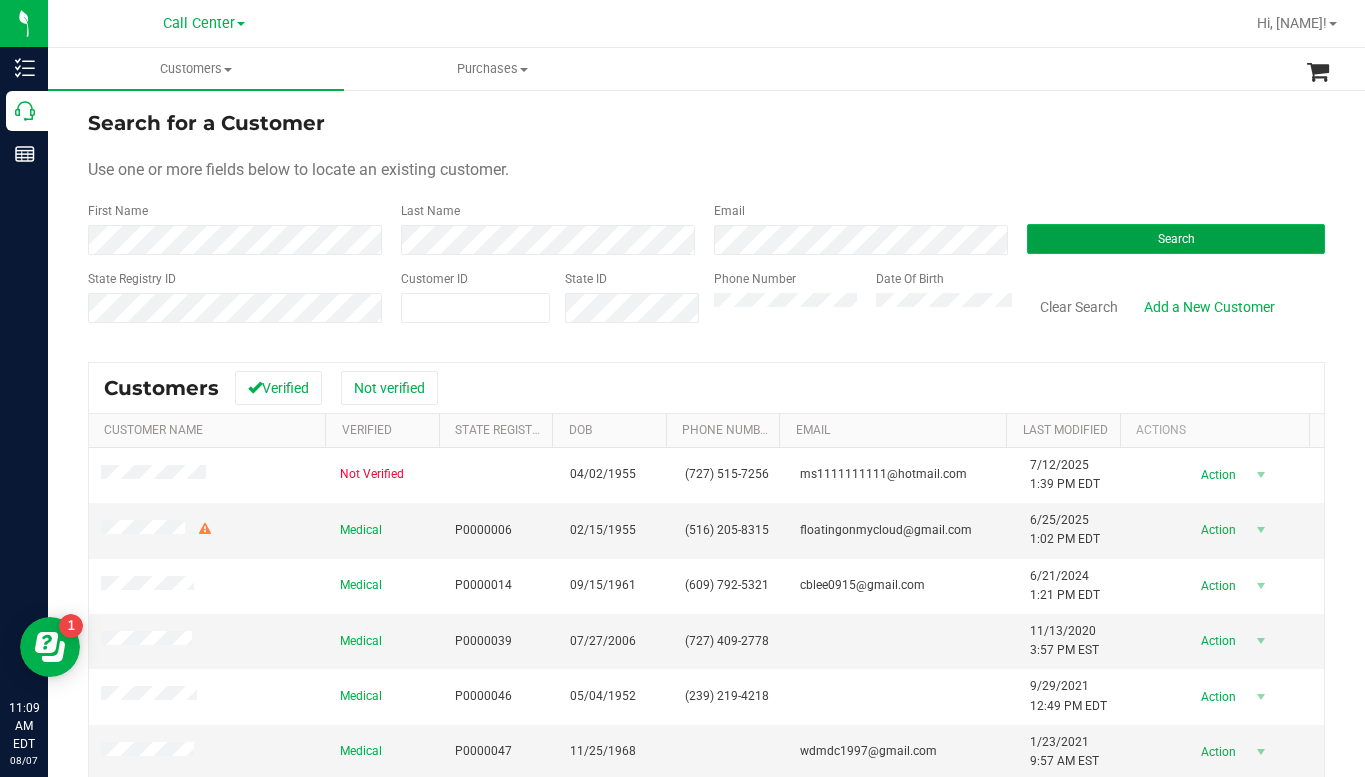 click on "Search" at bounding box center [1176, 239] 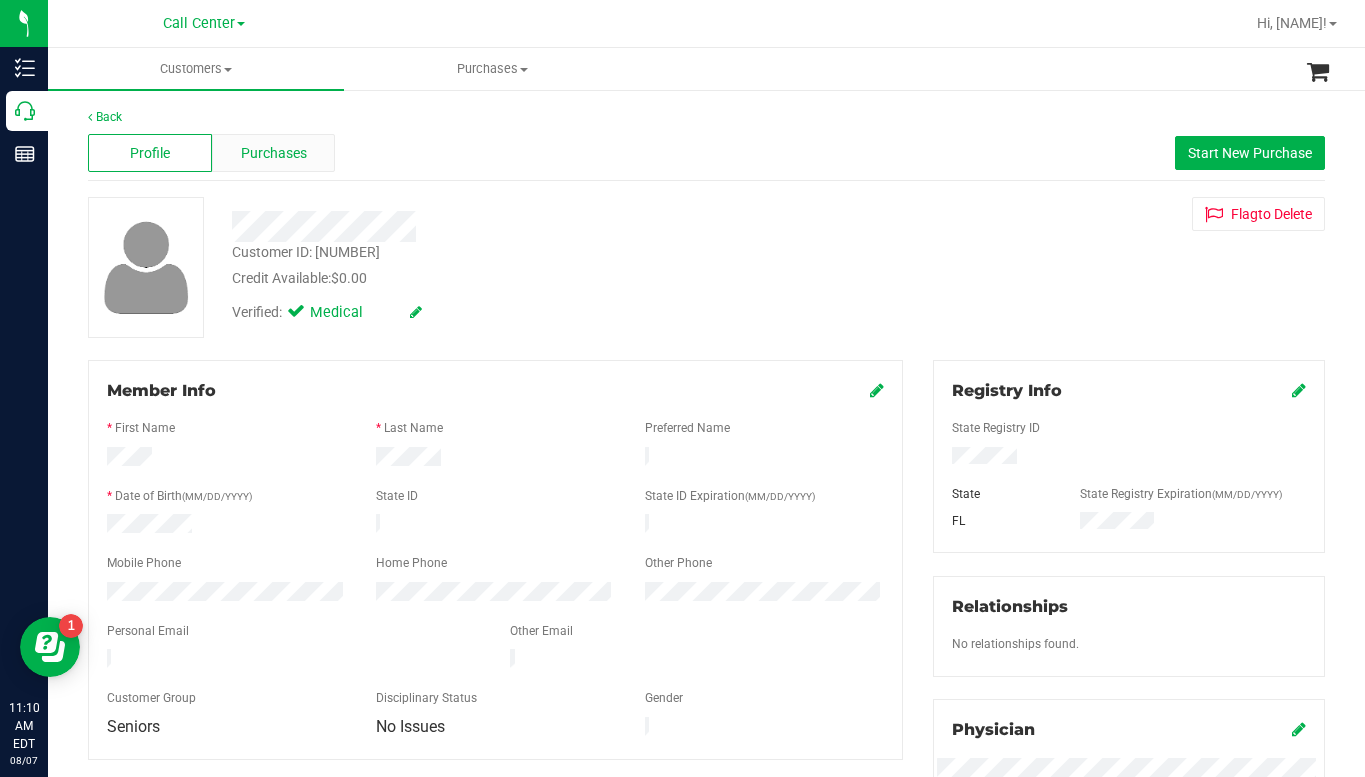 click on "Purchases" at bounding box center [274, 153] 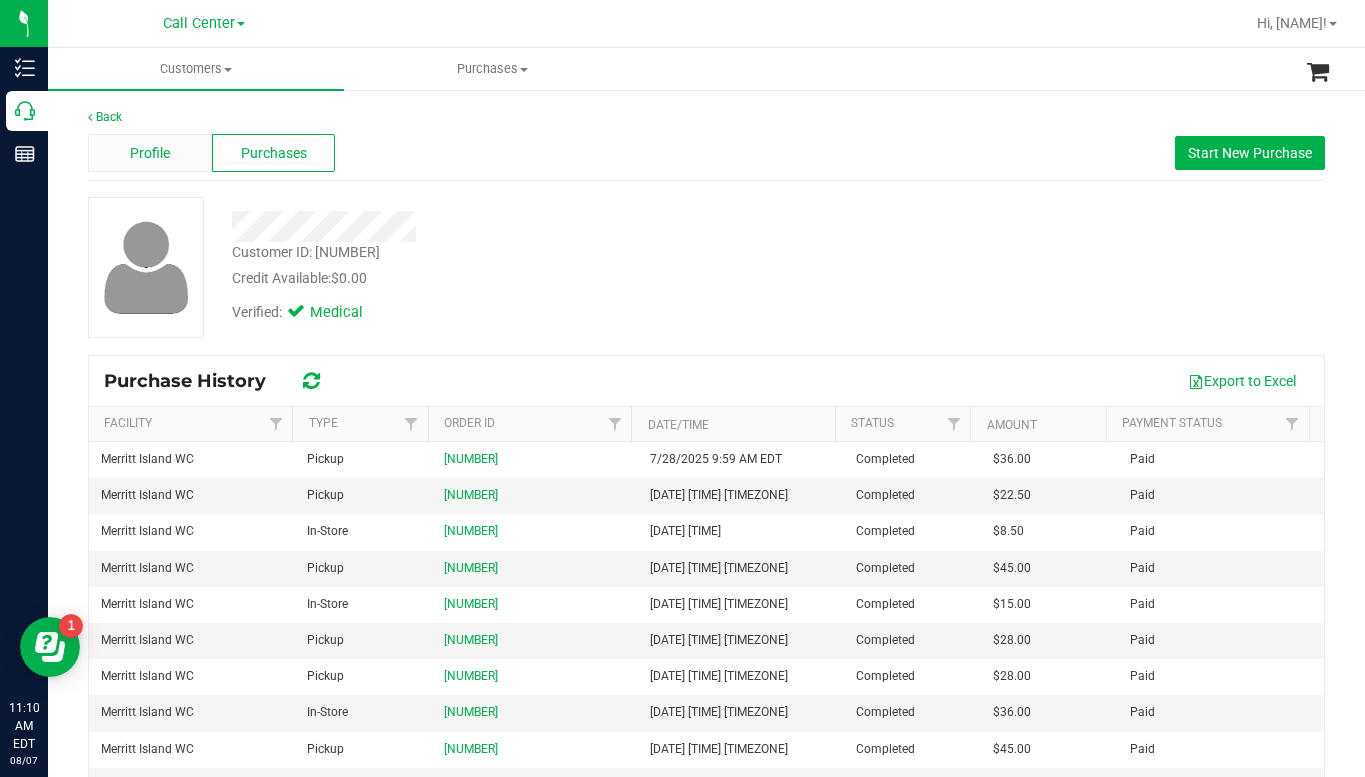 click on "Profile" at bounding box center [150, 153] 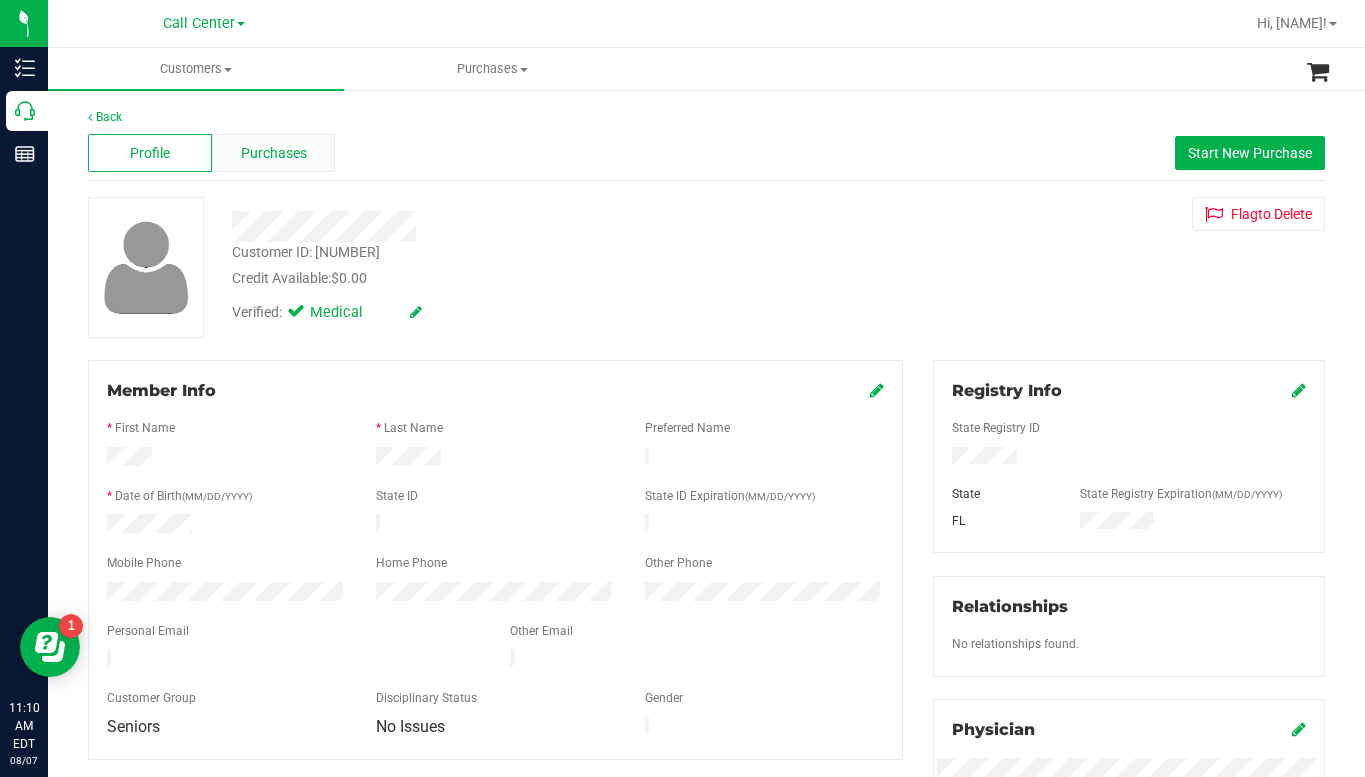 click on "Purchases" at bounding box center (274, 153) 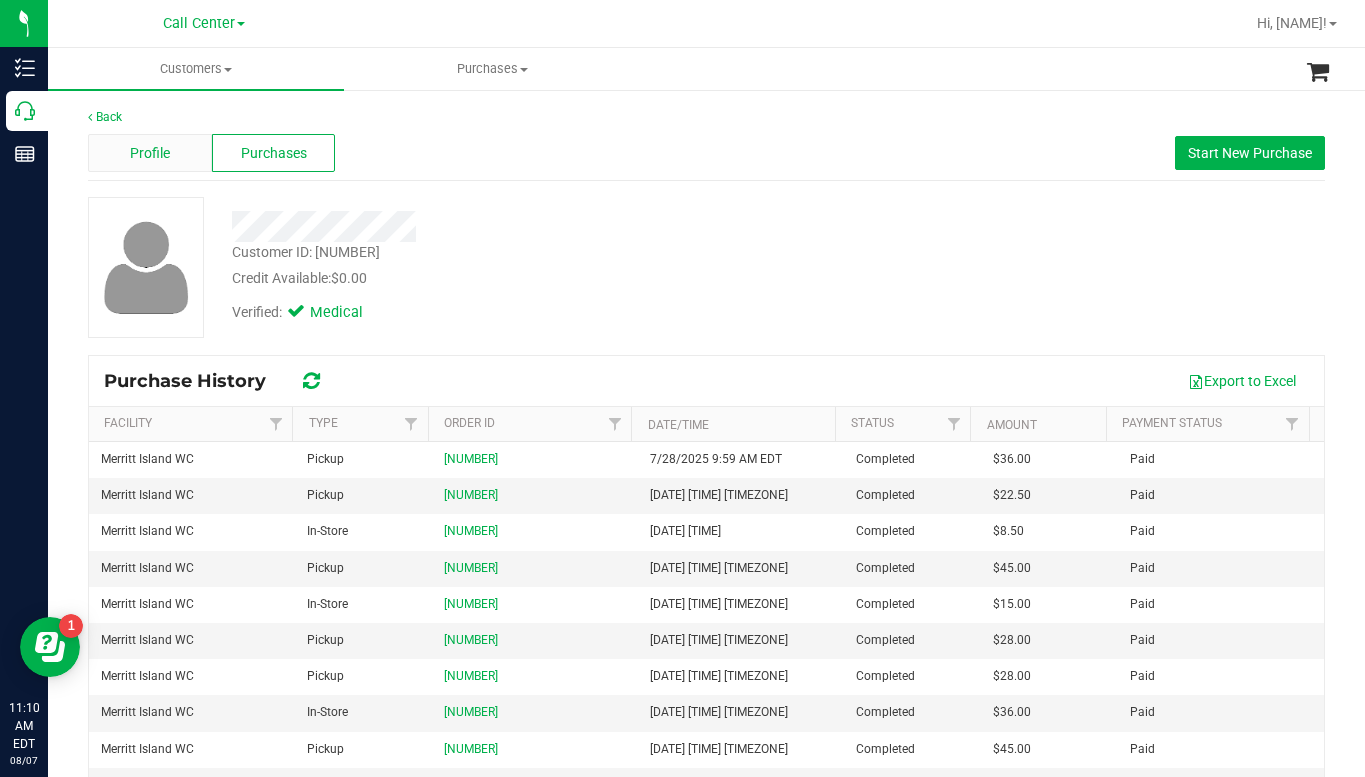 click on "Profile" at bounding box center (150, 153) 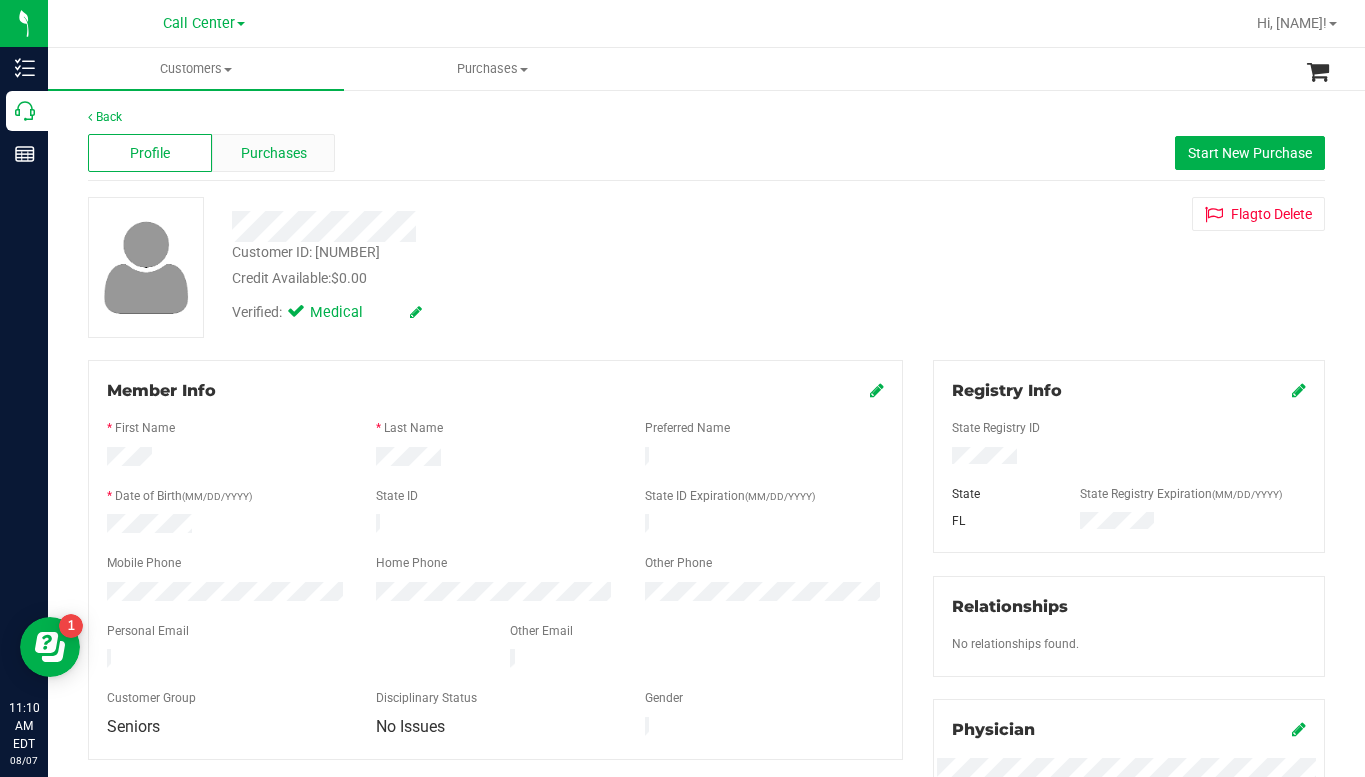 click on "Purchases" at bounding box center (274, 153) 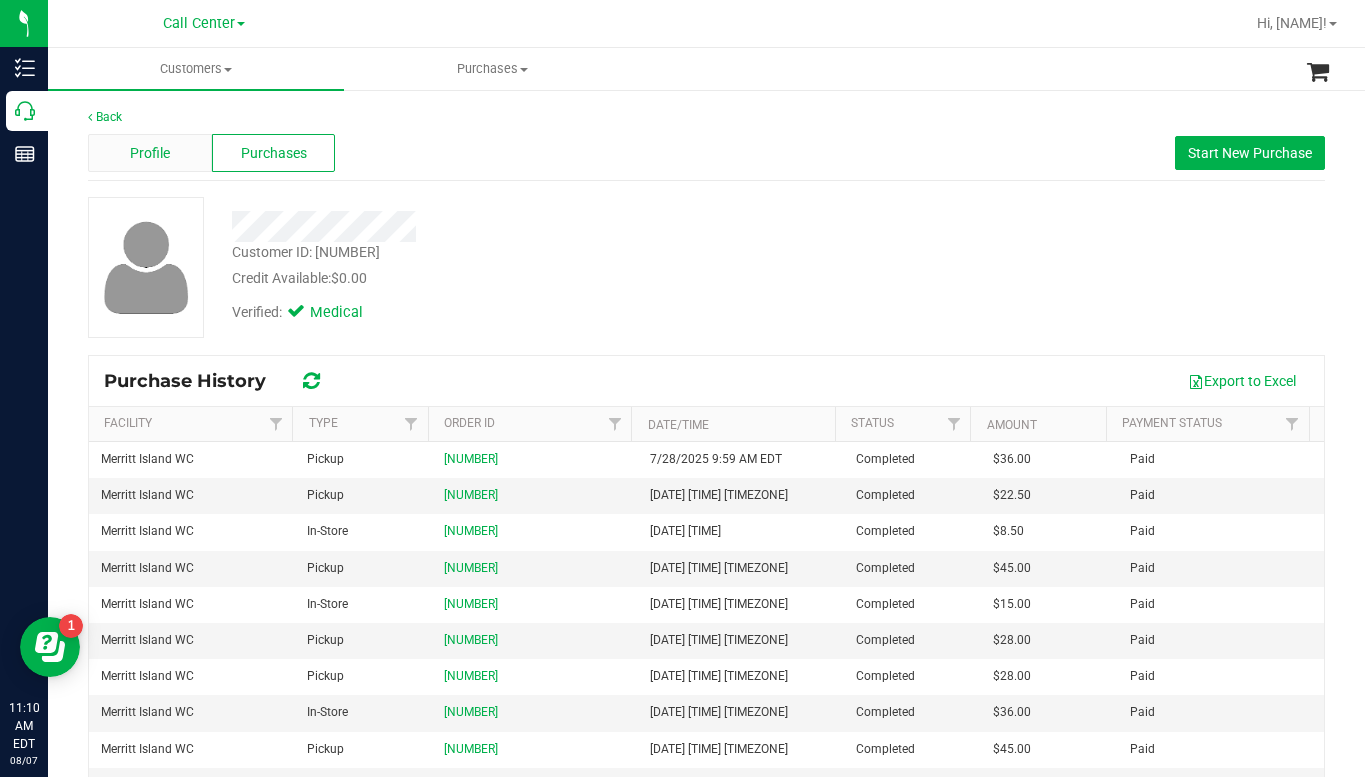 click on "Profile" at bounding box center (150, 153) 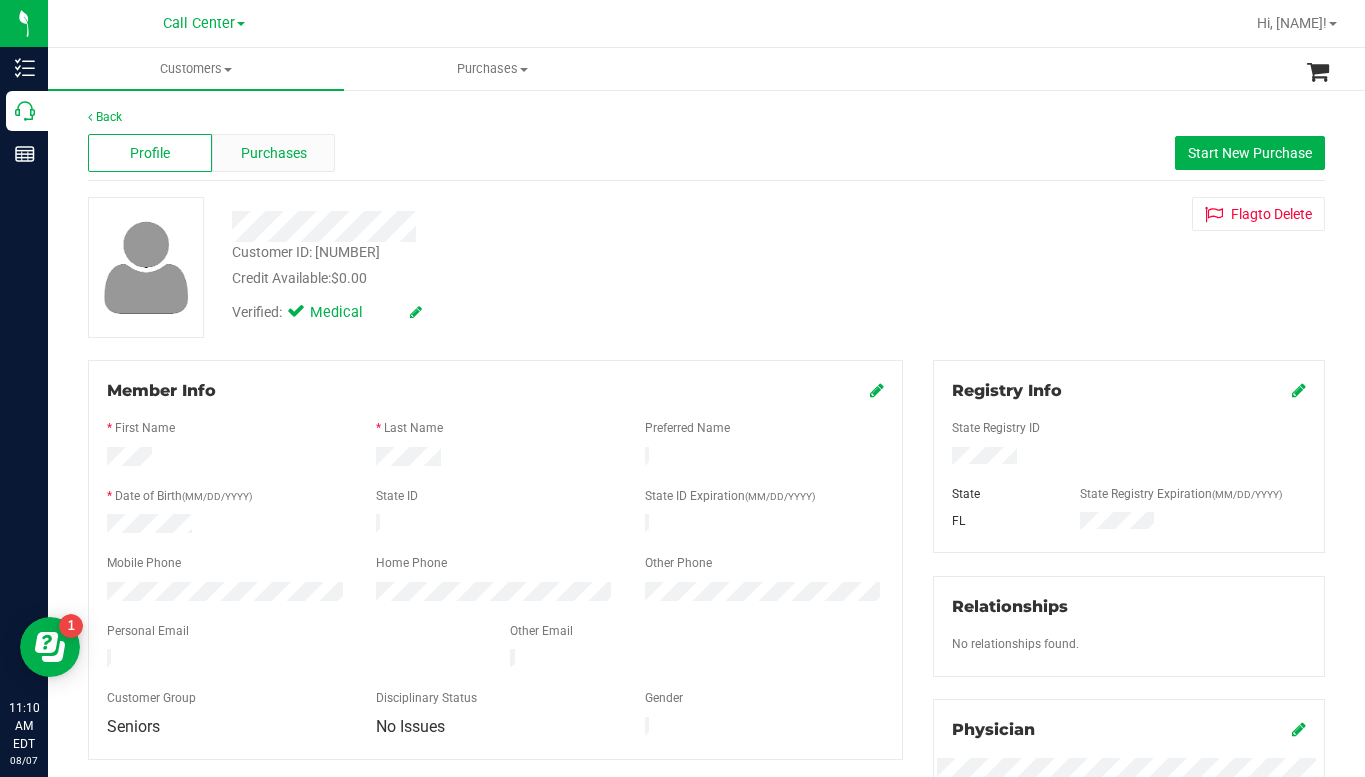 click on "Purchases" at bounding box center (274, 153) 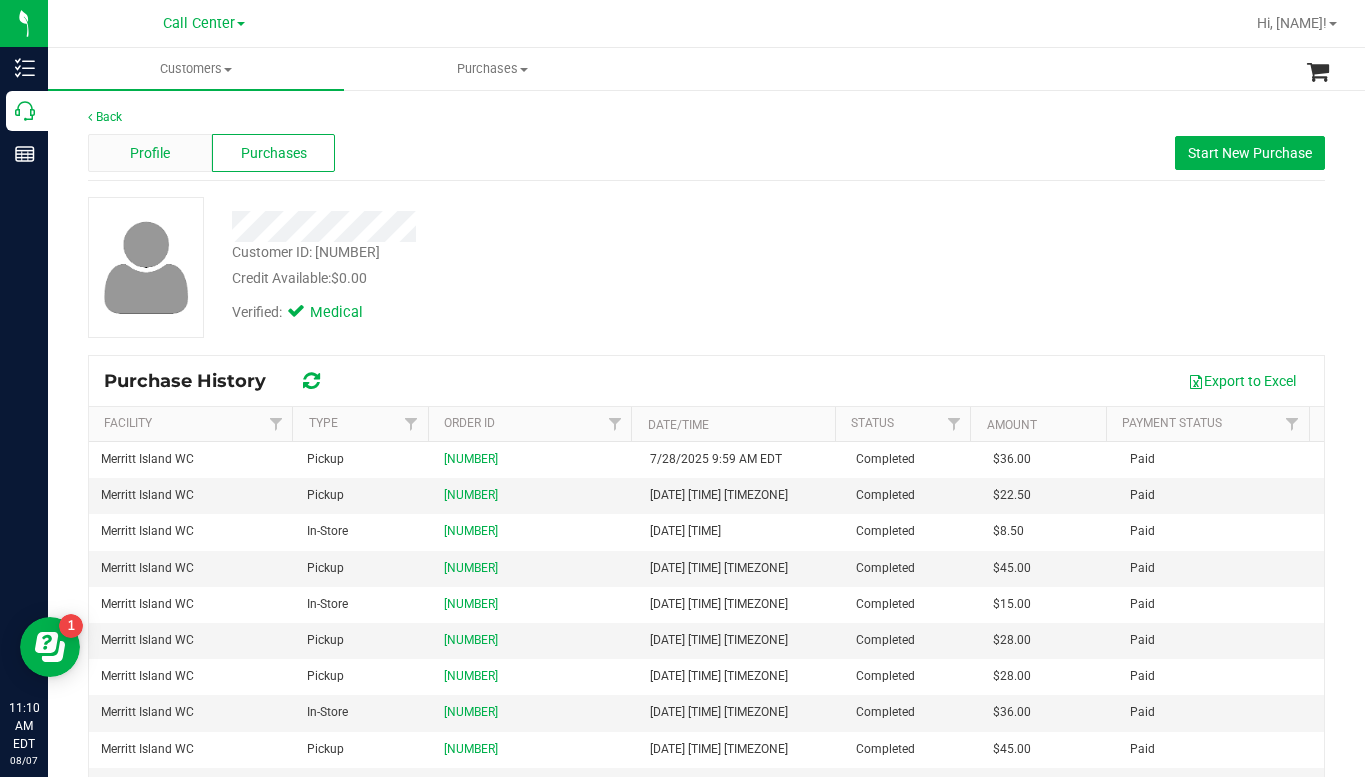 click on "Profile" at bounding box center (150, 153) 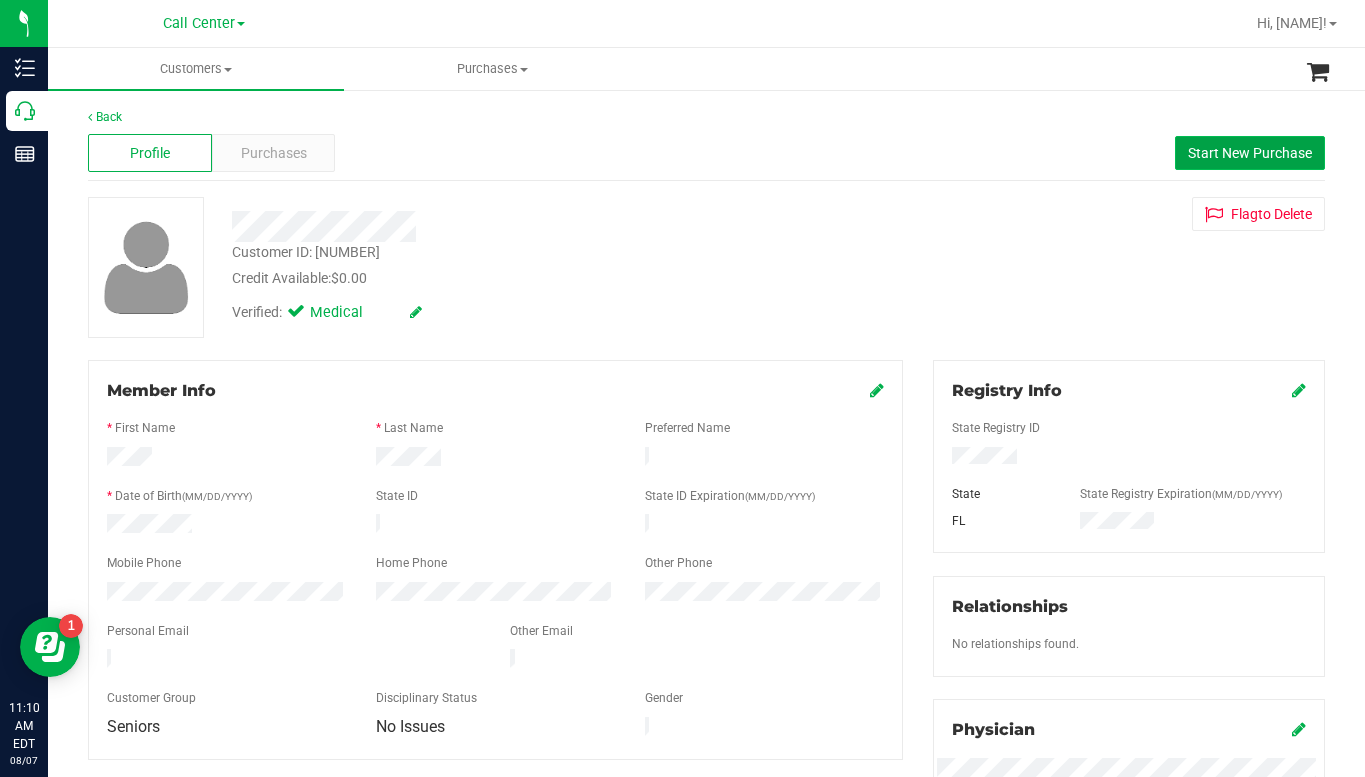 click on "Start New Purchase" at bounding box center [1250, 153] 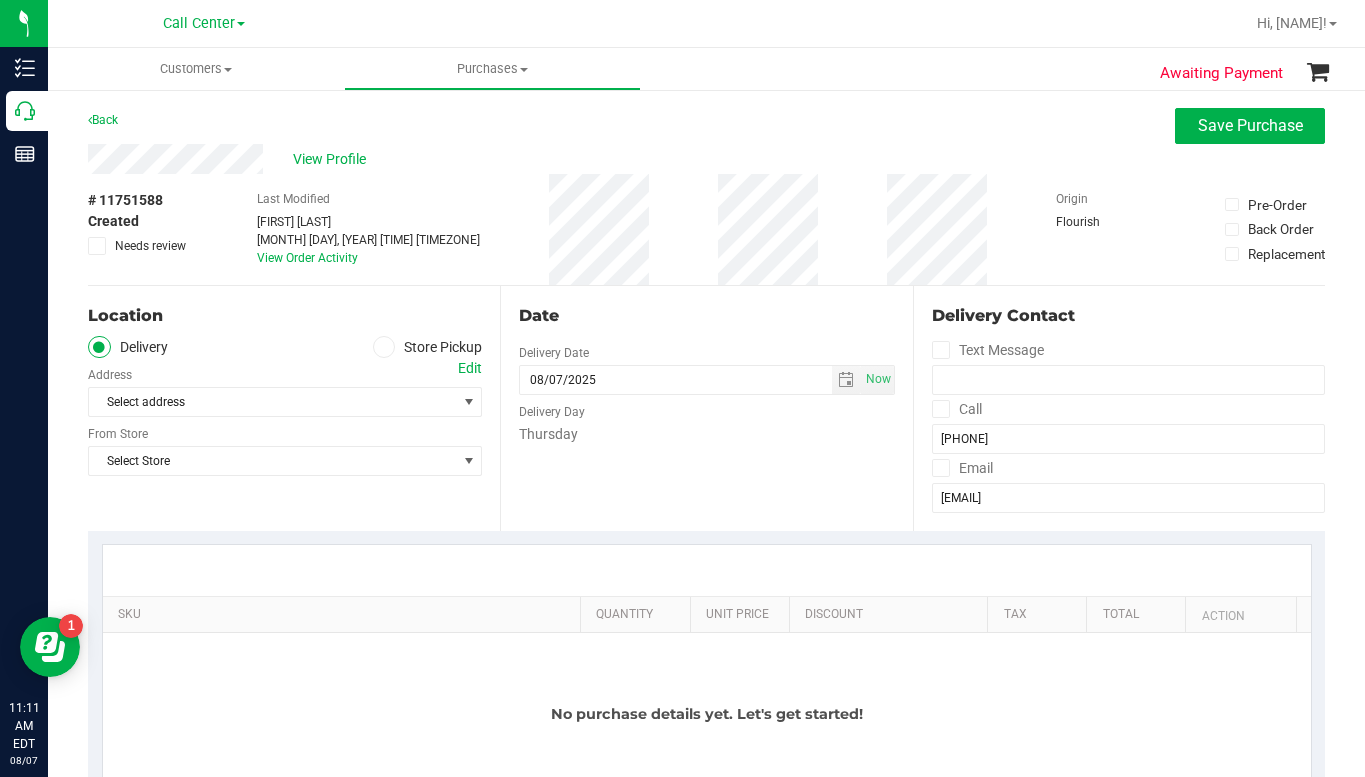 click at bounding box center [384, 347] 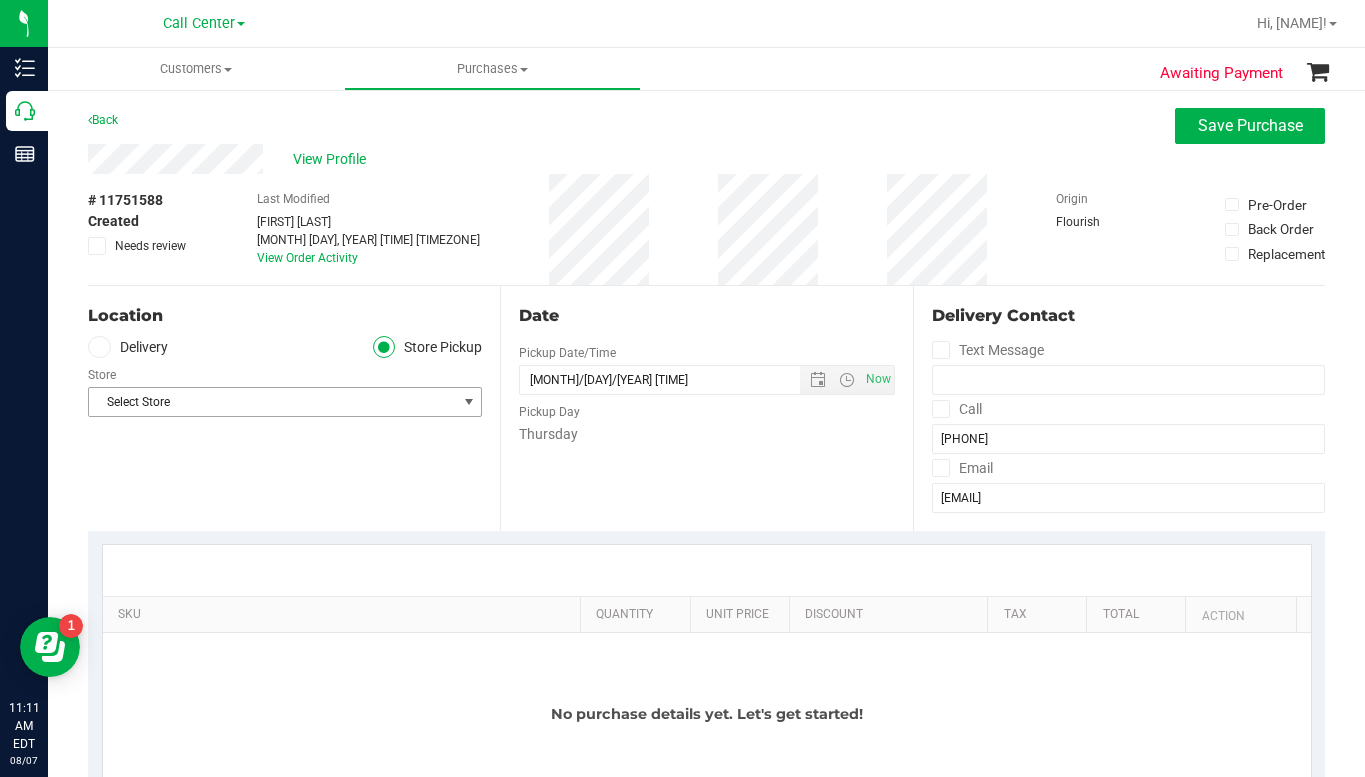 click on "Select Store" at bounding box center [272, 402] 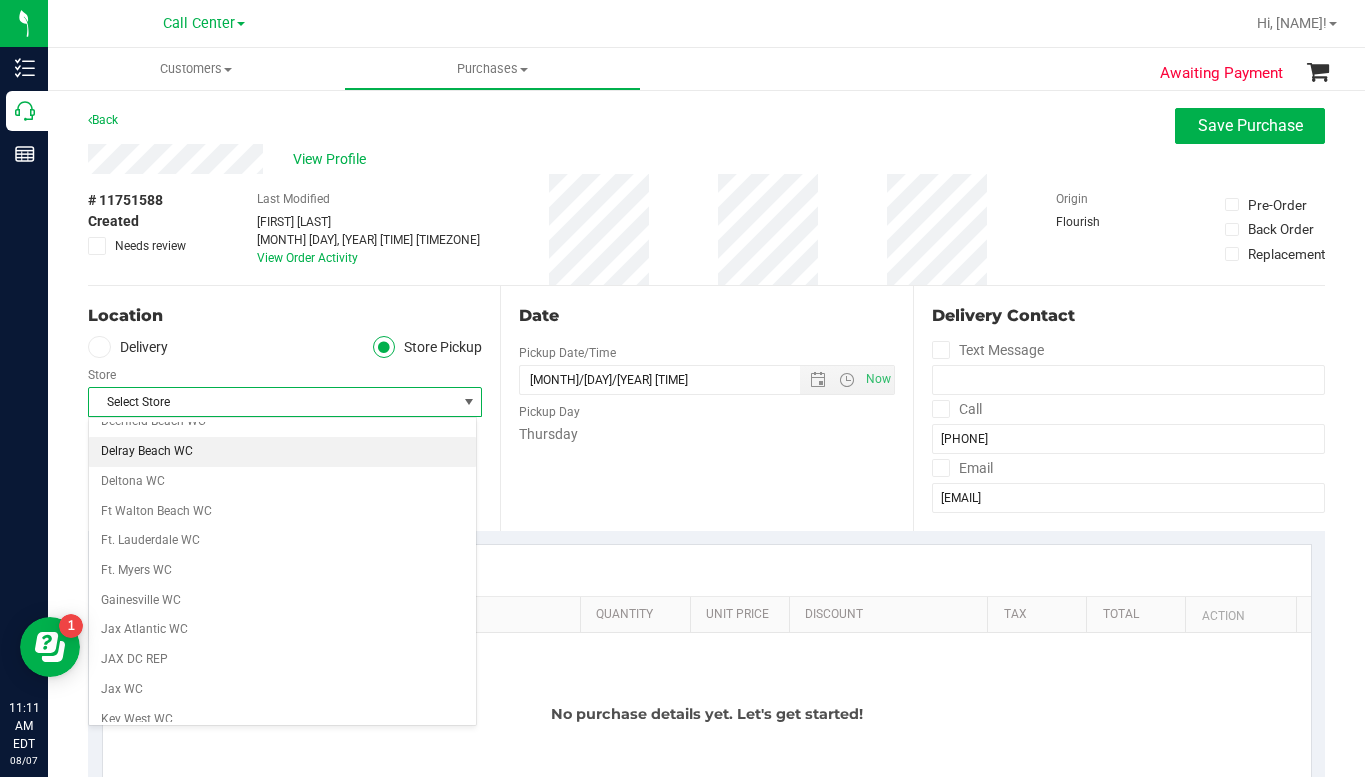 scroll, scrollTop: 500, scrollLeft: 0, axis: vertical 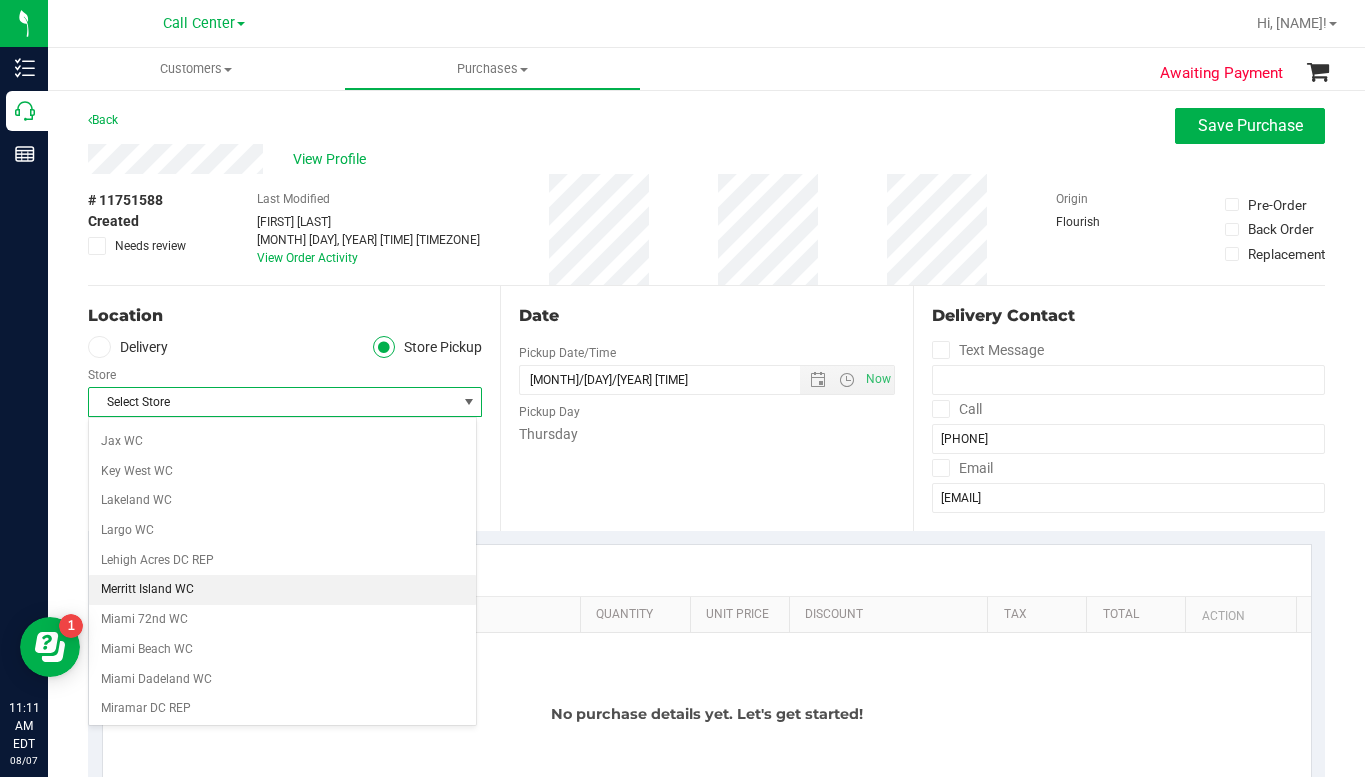 click on "Merritt Island WC" at bounding box center [282, 590] 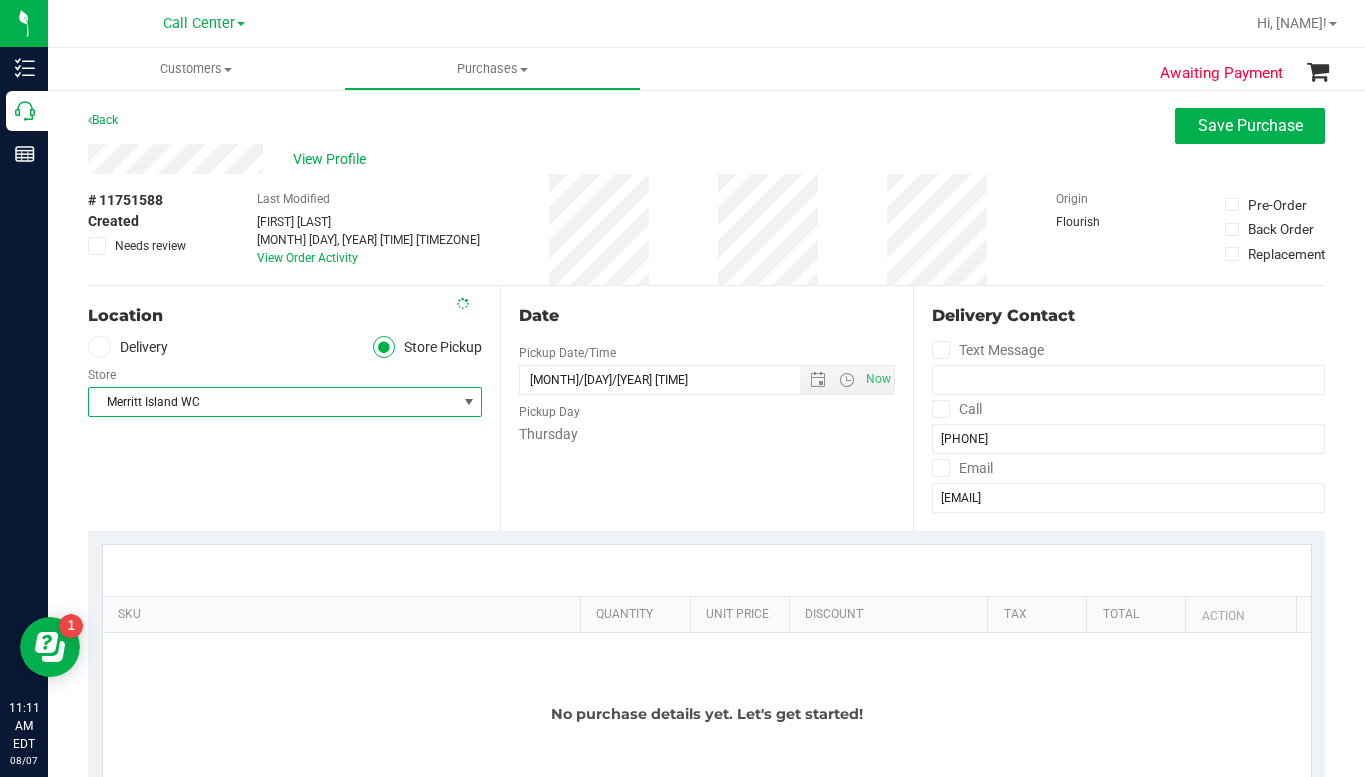 scroll, scrollTop: 300, scrollLeft: 0, axis: vertical 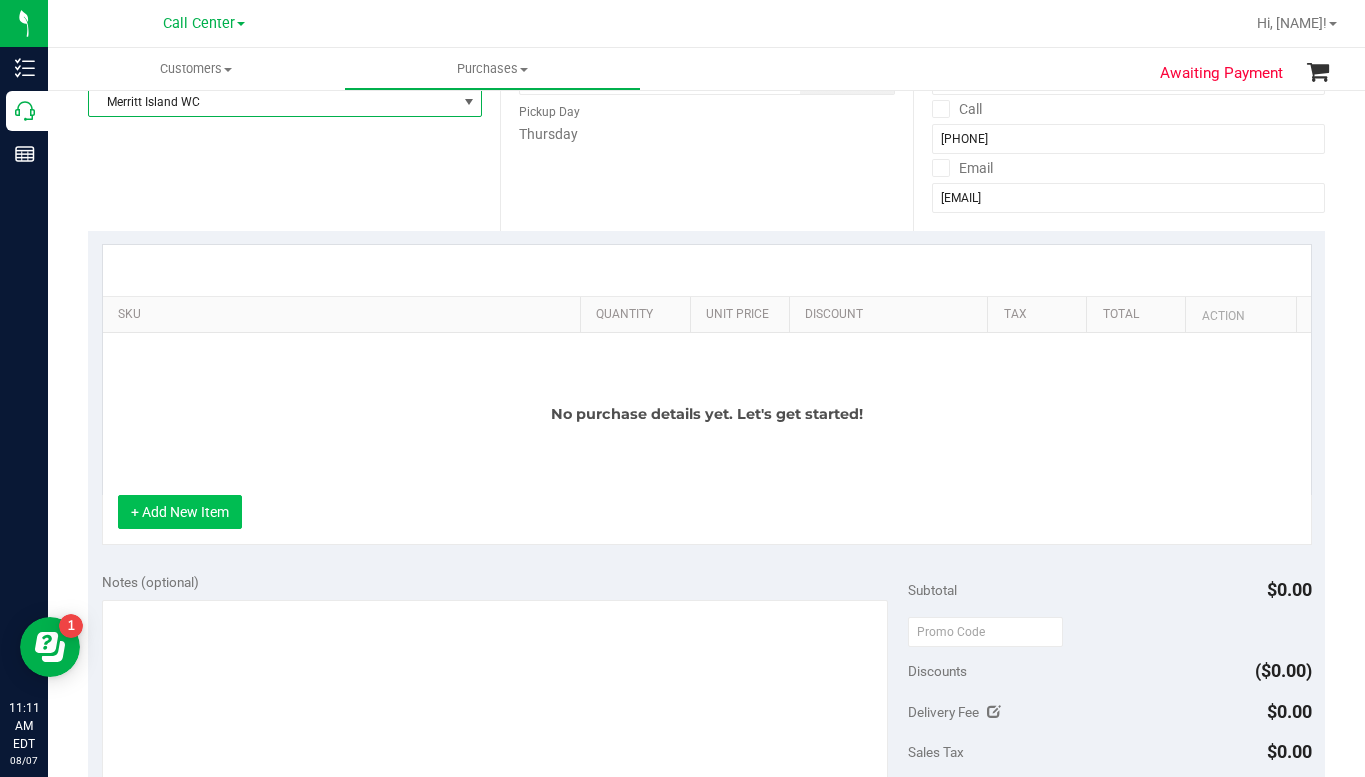 click on "+ Add New Item" at bounding box center (180, 512) 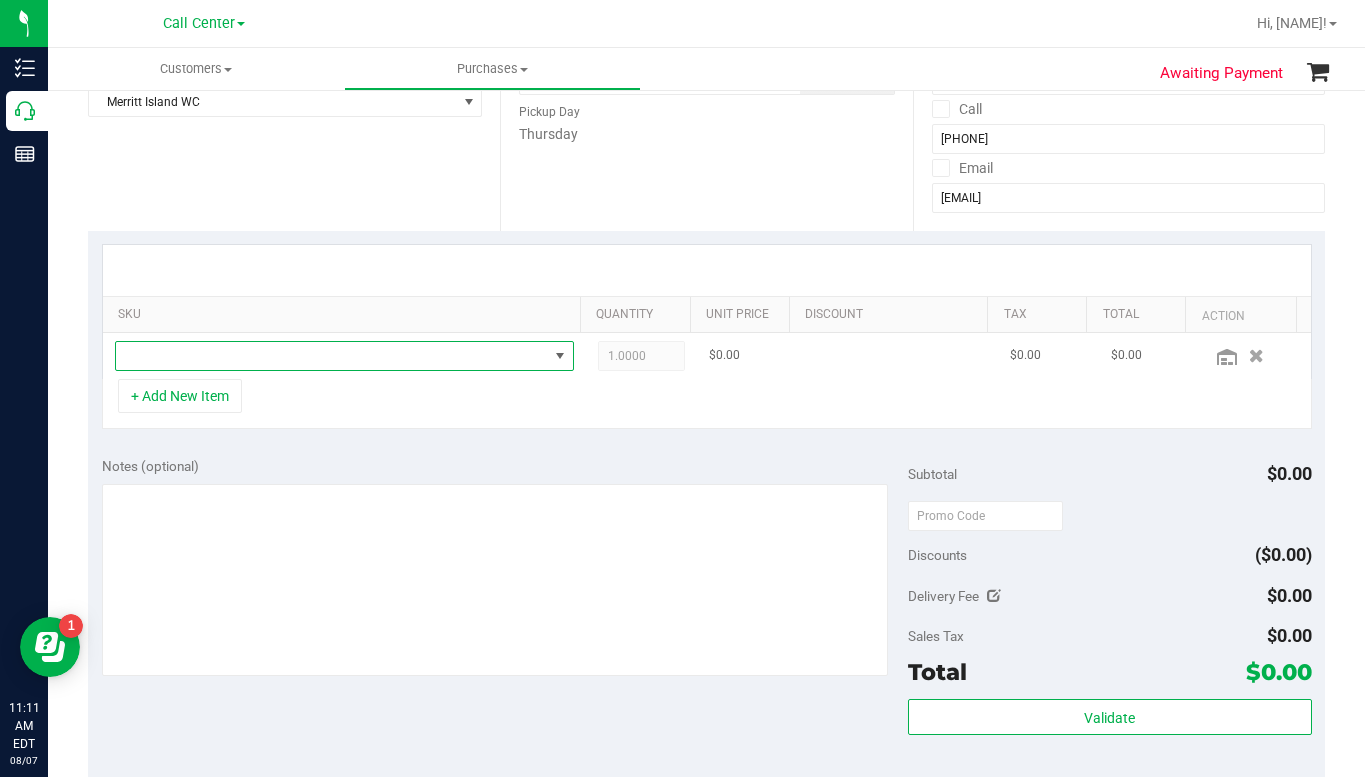 click at bounding box center (332, 356) 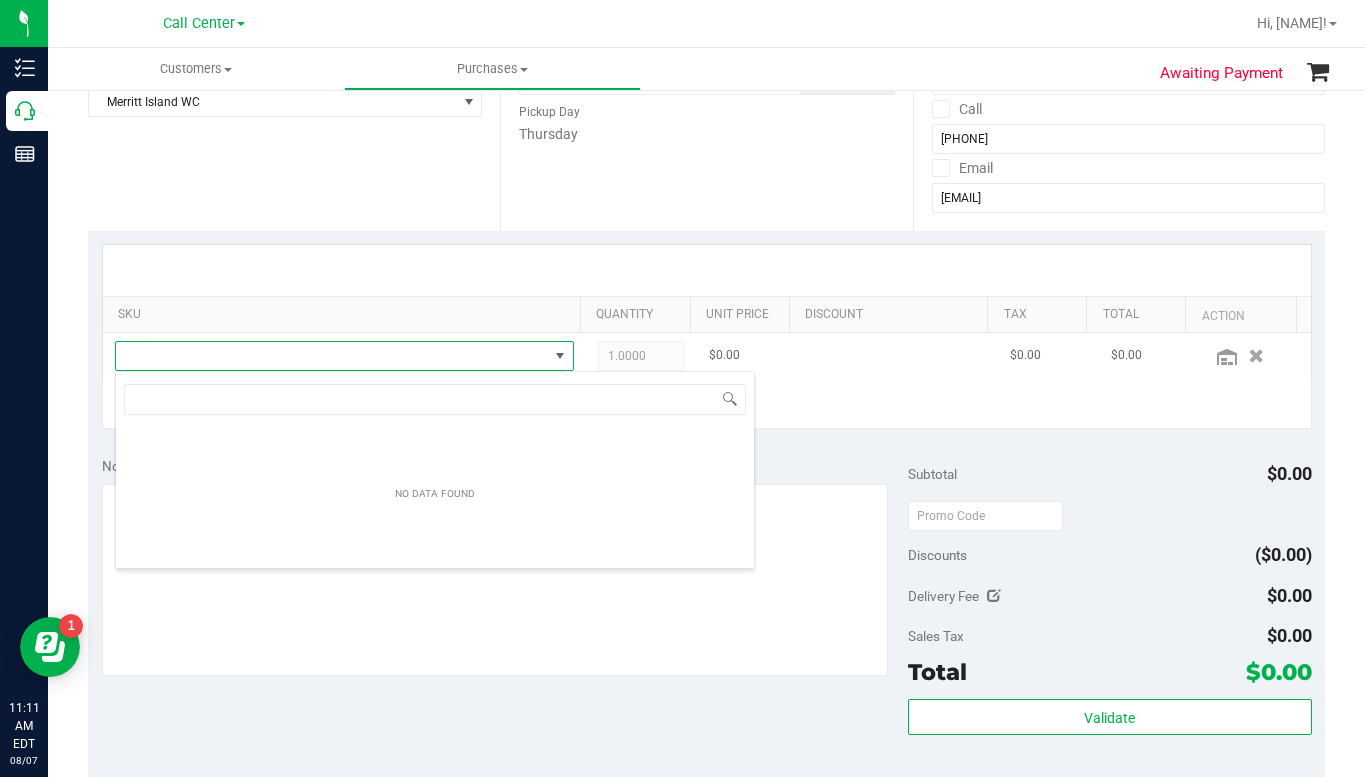 scroll, scrollTop: 99970, scrollLeft: 99553, axis: both 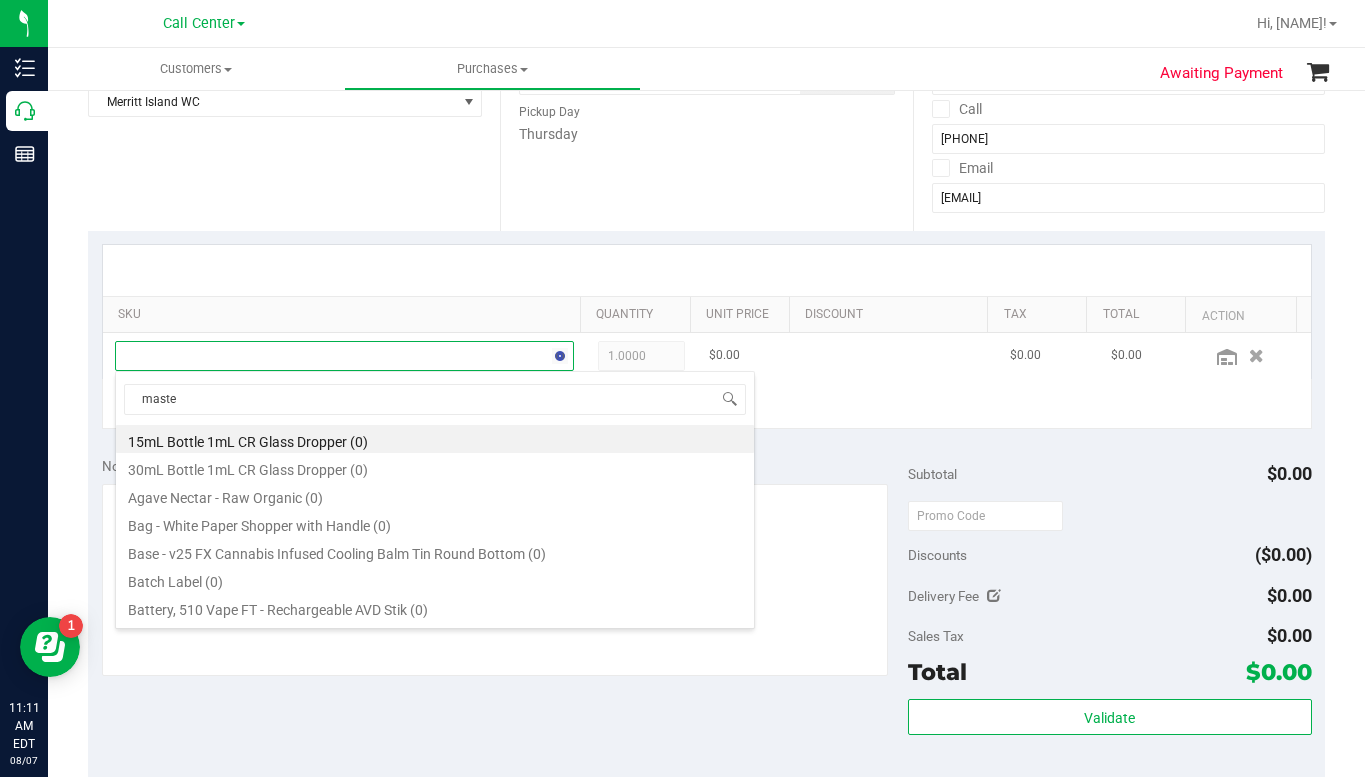 type on "master" 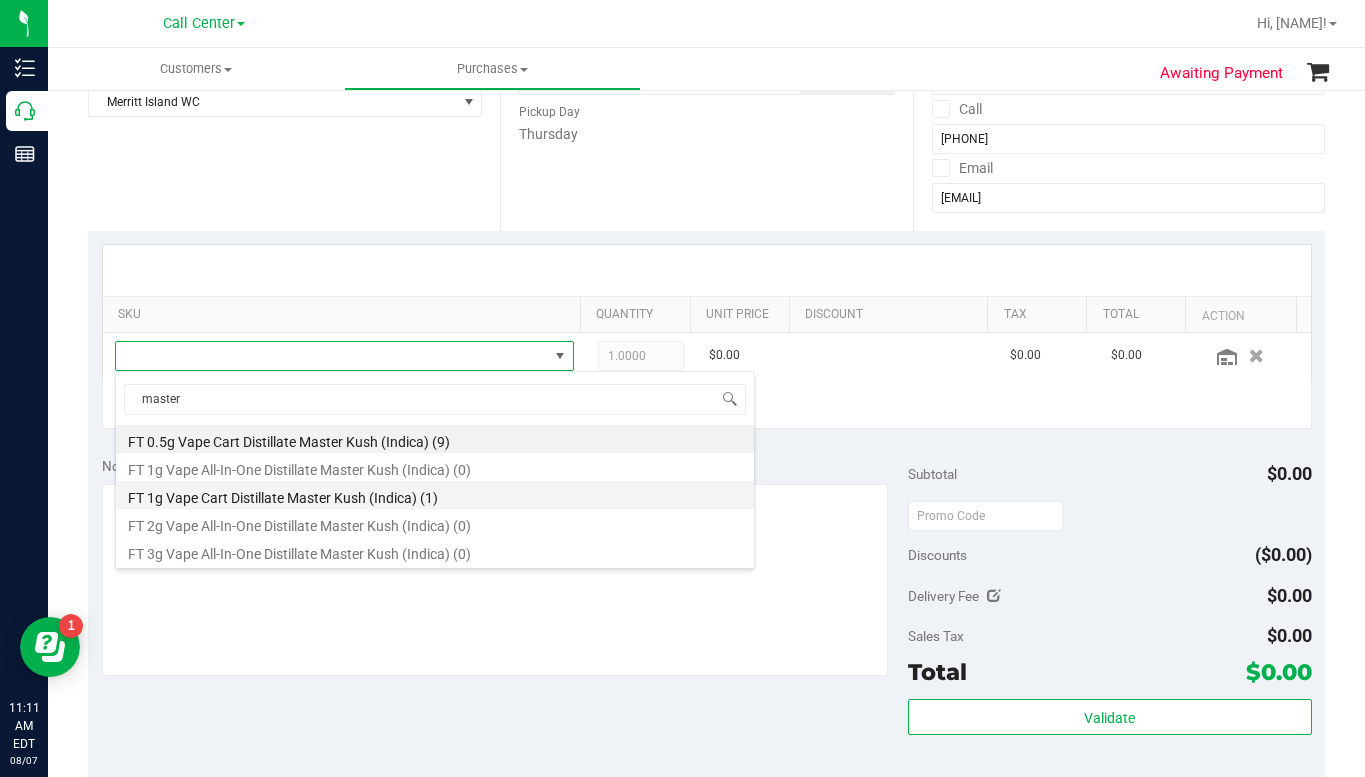 click on "FT 1g Vape Cart Distillate Master Kush (Indica) (1)" at bounding box center (435, 495) 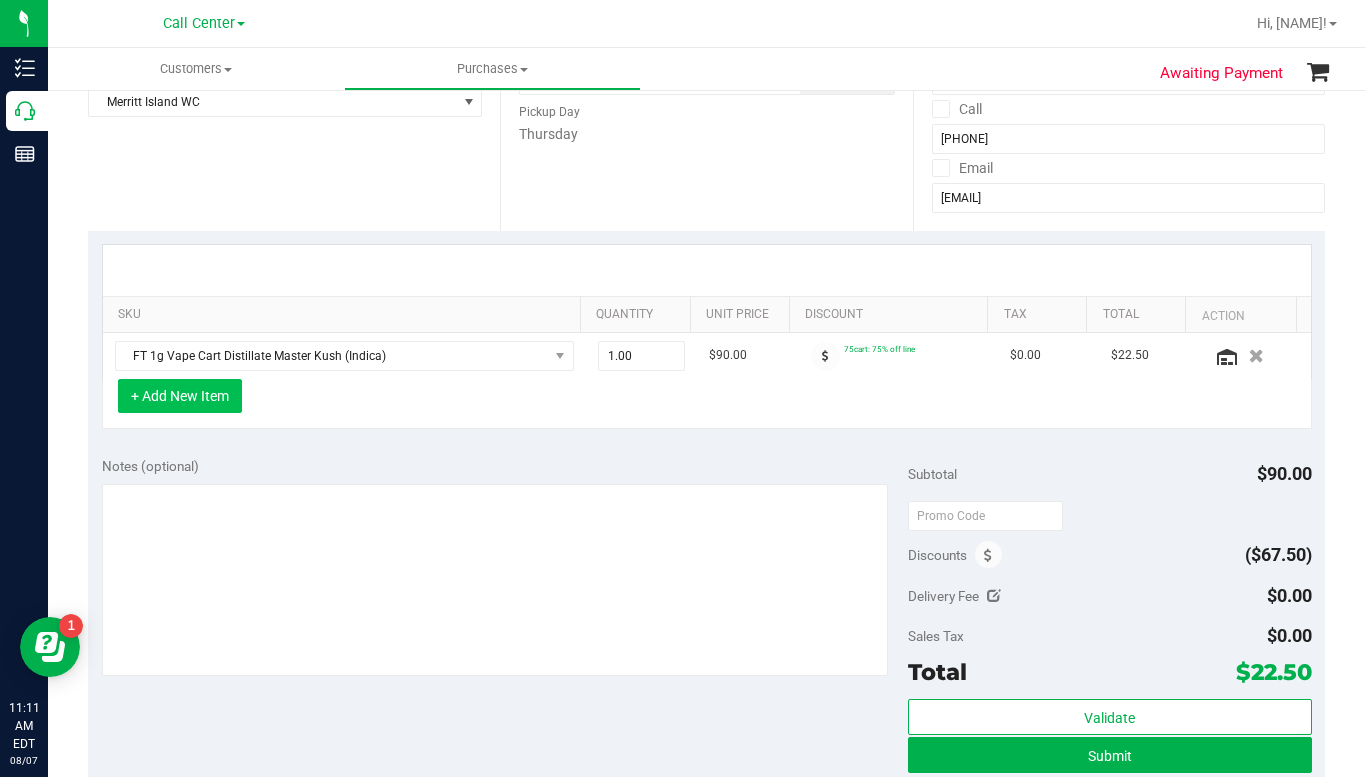 click on "+ Add New Item" at bounding box center (180, 396) 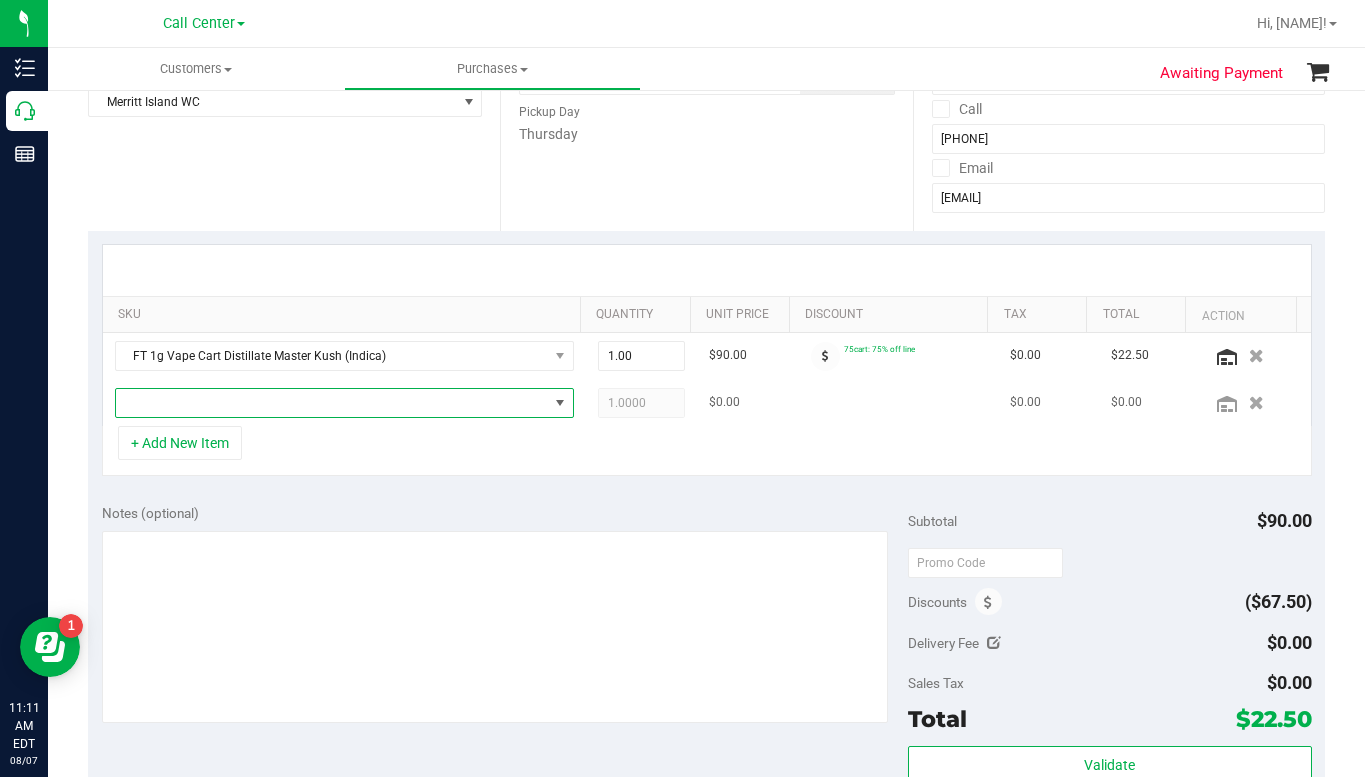 click at bounding box center (332, 403) 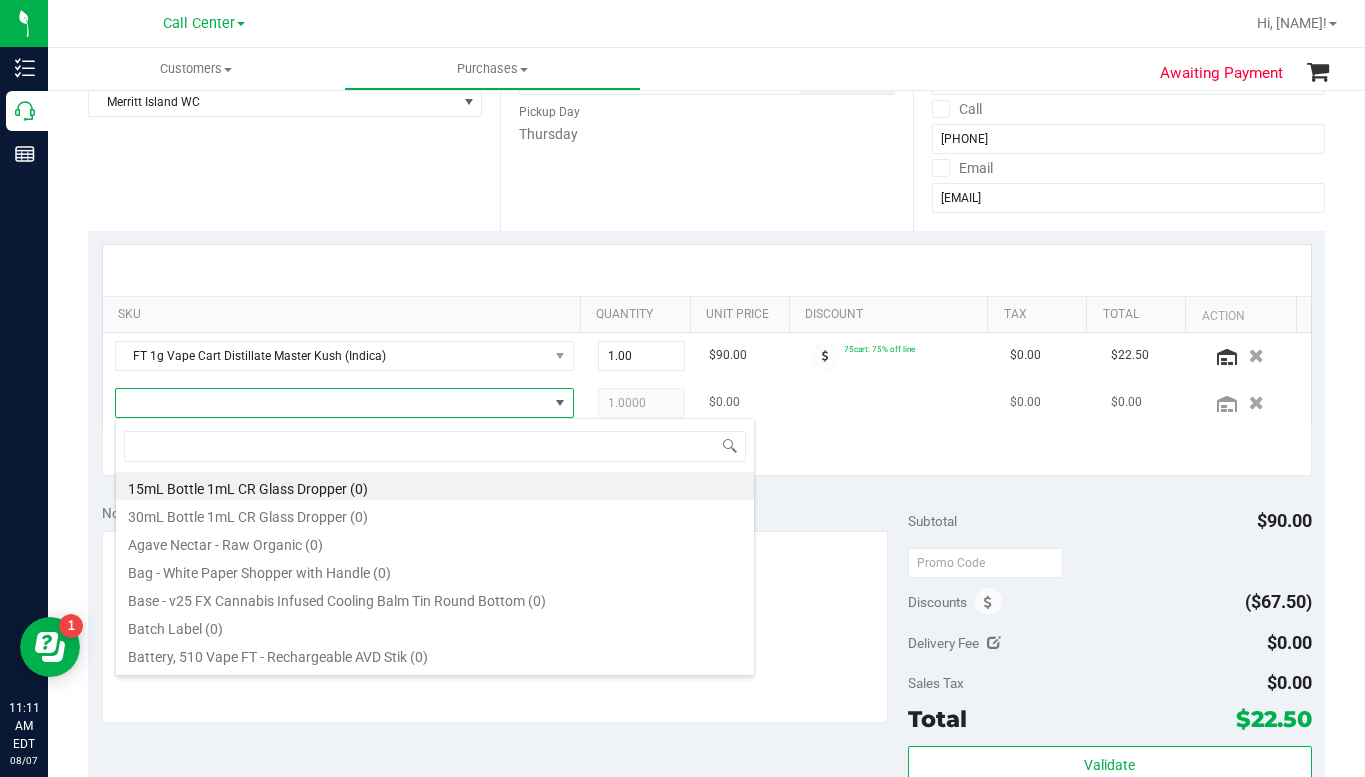 scroll, scrollTop: 99970, scrollLeft: 99553, axis: both 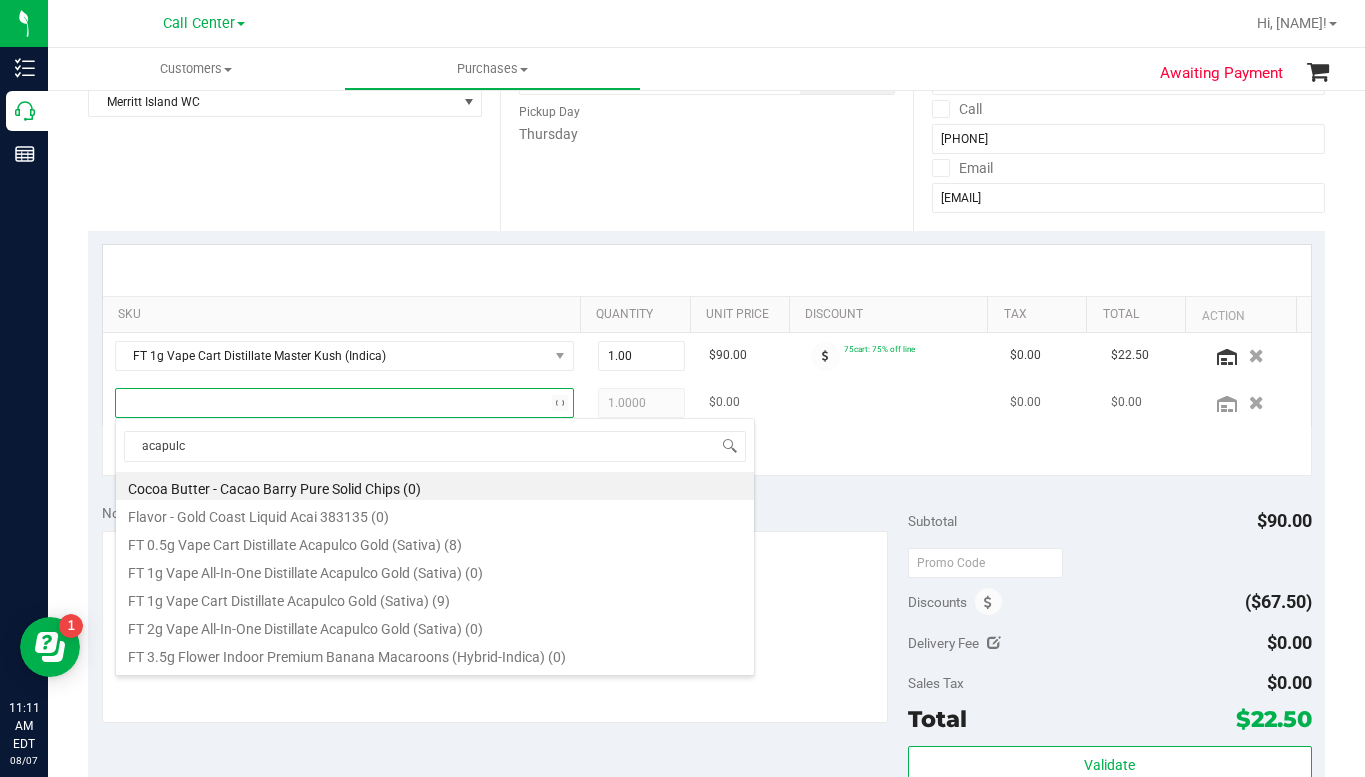 type on "[CITY]" 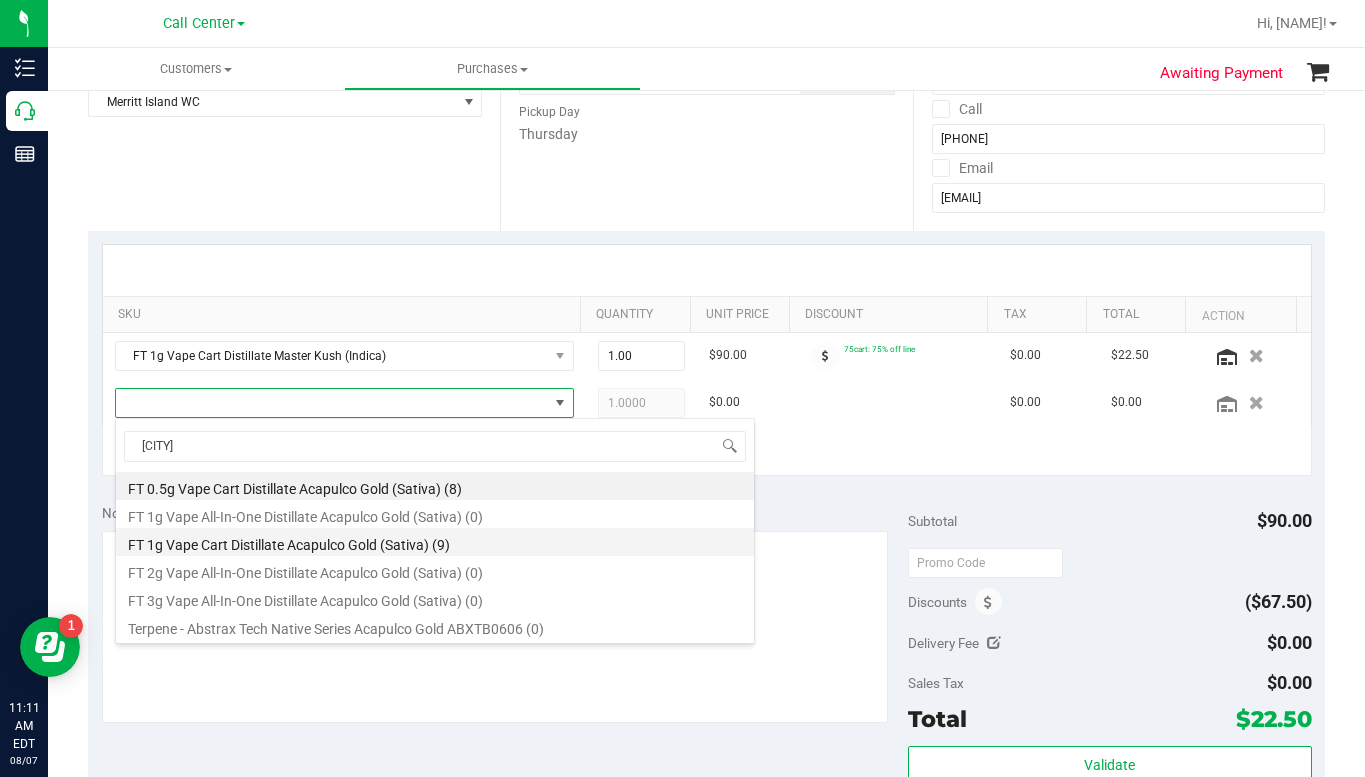 click on "FT 1g Vape Cart Distillate Acapulco Gold (Sativa) (9)" at bounding box center (435, 542) 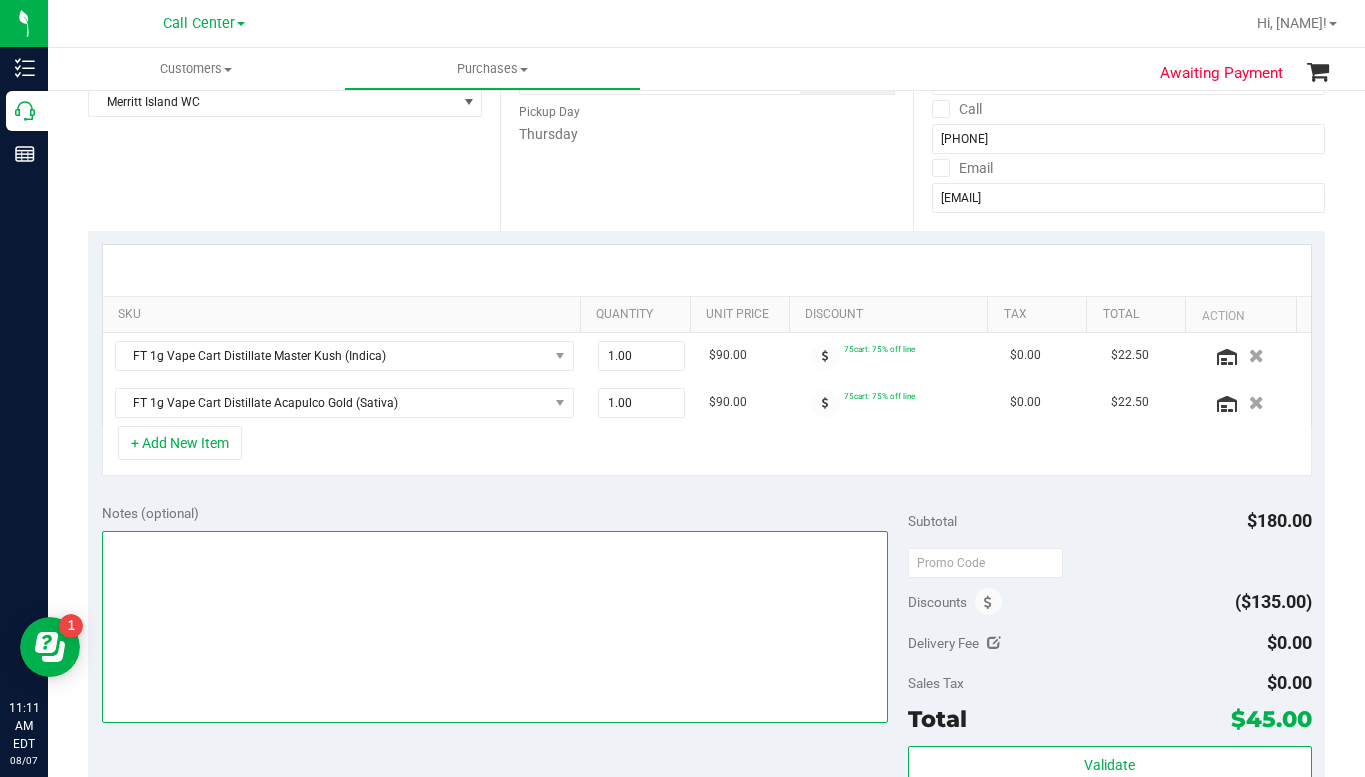 click at bounding box center (495, 627) 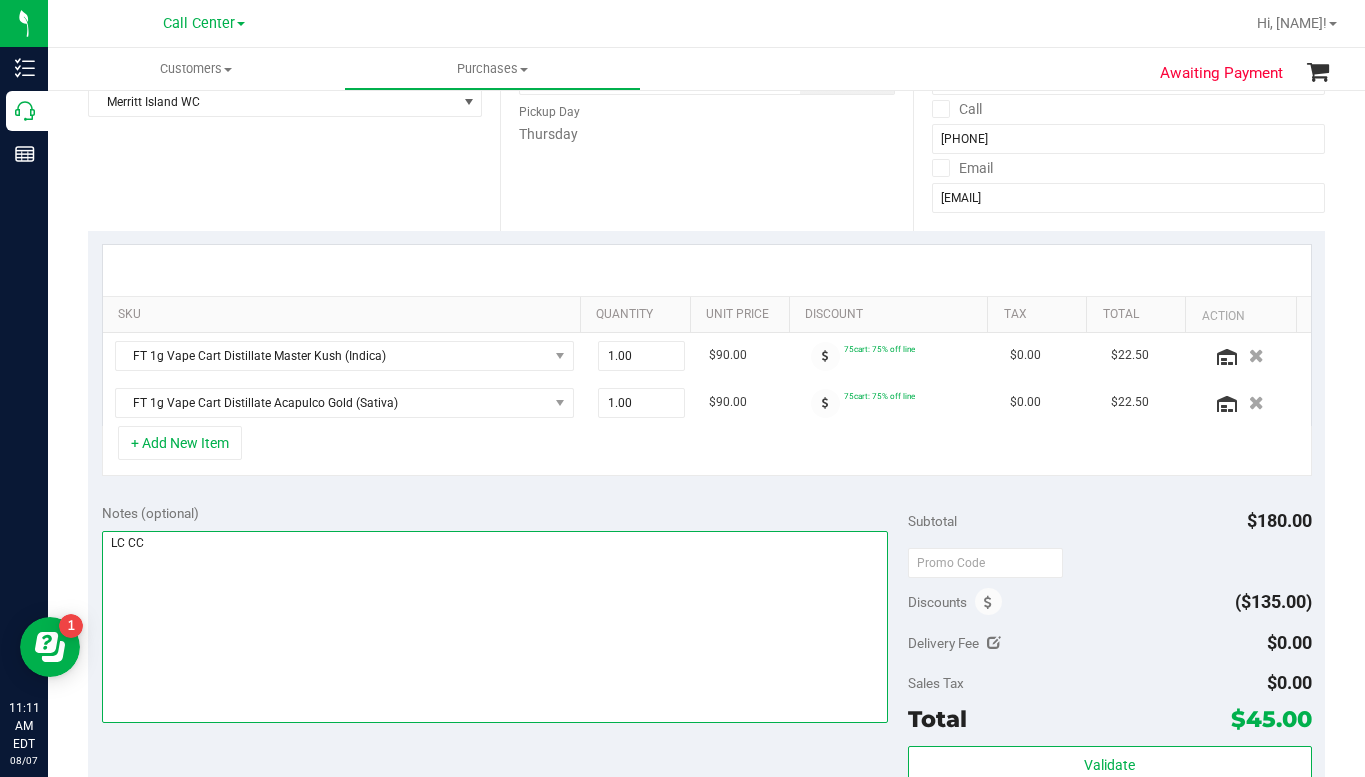 scroll, scrollTop: 0, scrollLeft: 0, axis: both 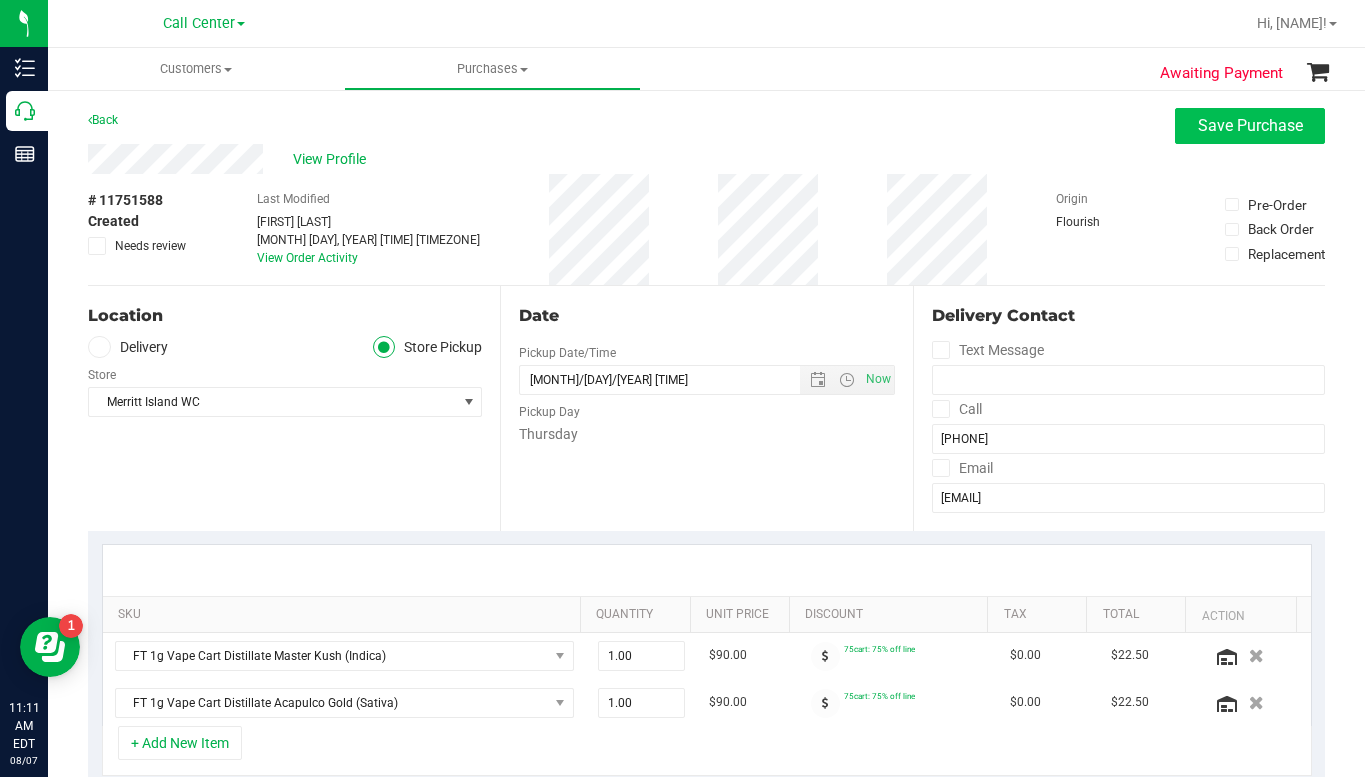 type on "LC CC" 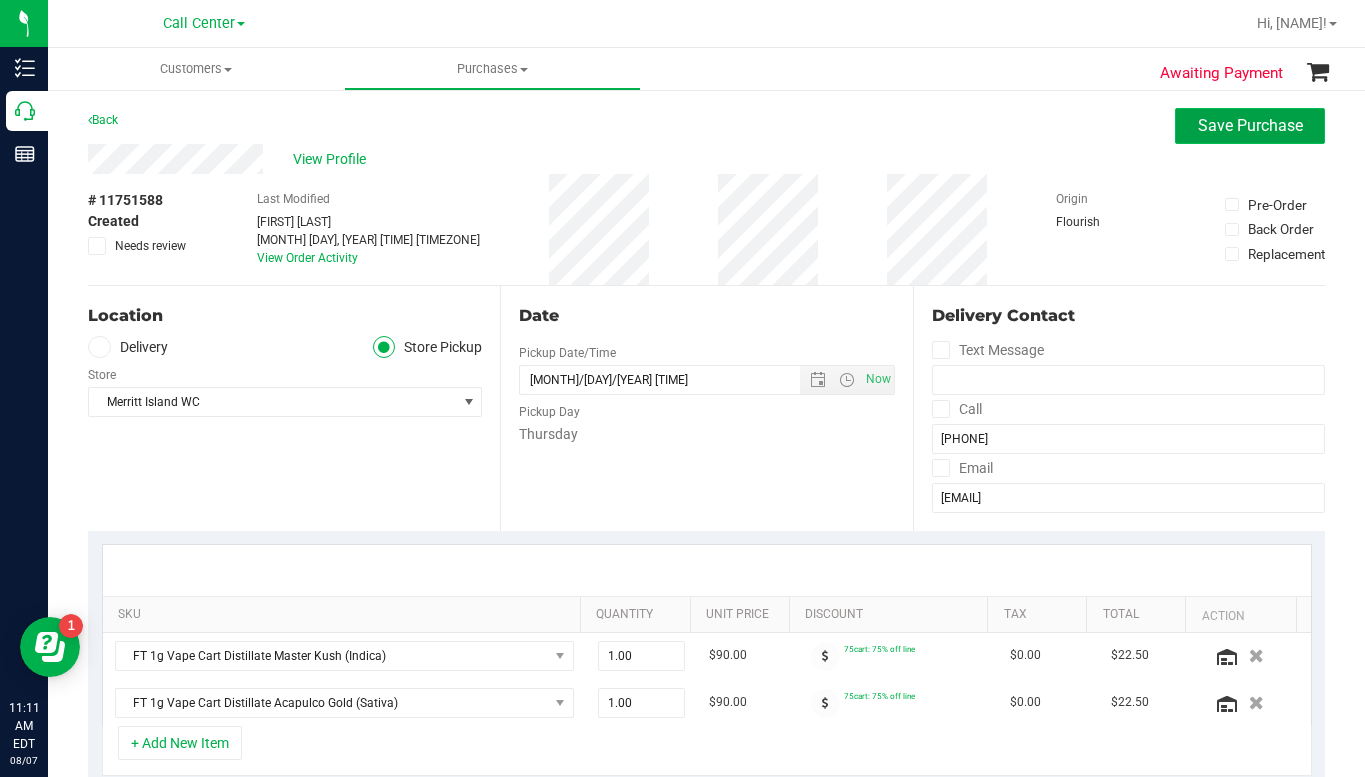 click on "Save Purchase" at bounding box center [1250, 126] 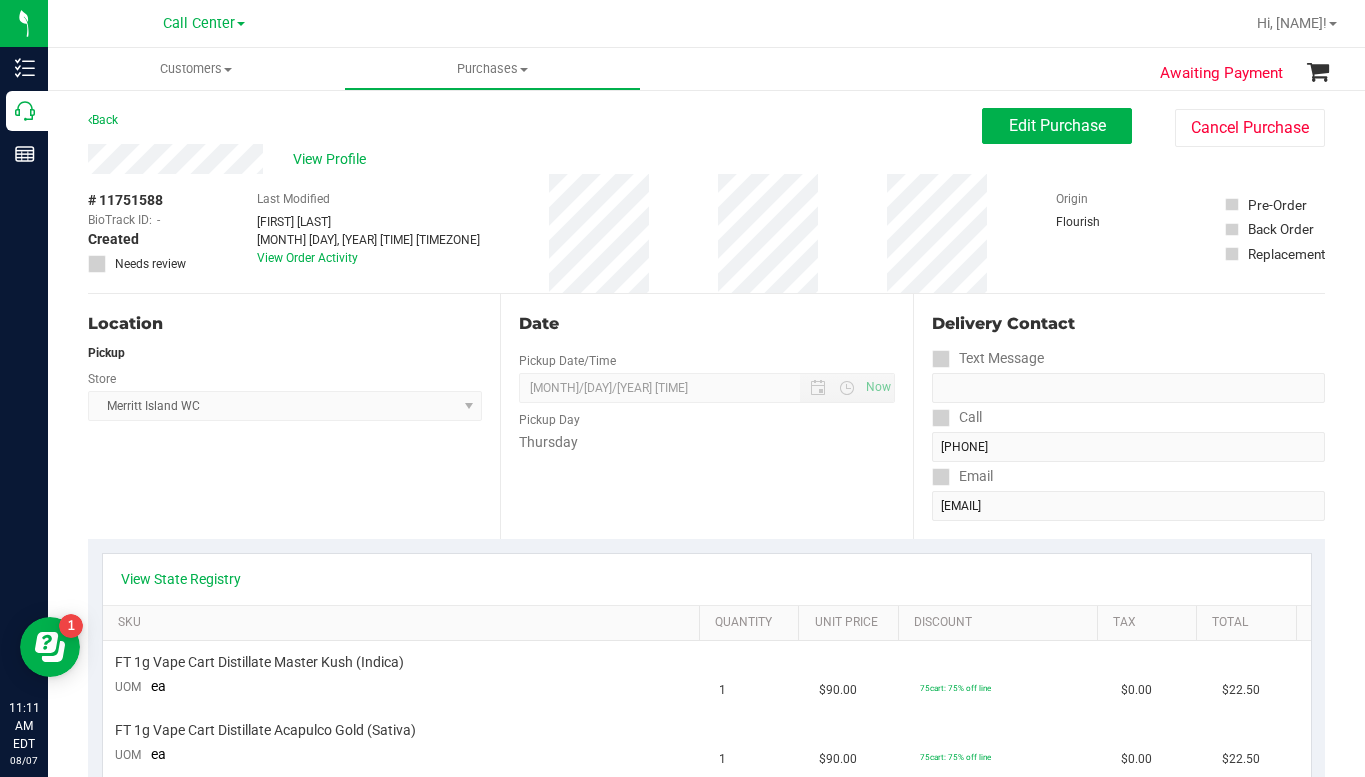 click on "Location
Pickup
Store
Merritt Island WC Select Store Bonita Springs WC Boynton Beach WC Bradenton WC Brandon WC Brooksville WC Call Center Clermont WC Crestview WC Deerfield Beach WC Delray Beach WC Deltona WC Ft Walton Beach WC Ft. Lauderdale WC Ft. Myers WC Gainesville WC Jax Atlantic WC JAX DC REP Jax WC Key West WC Lakeland WC Largo WC Lehigh Acres DC REP Merritt Island WC Miami 72nd WC Miami Beach WC Miami Dadeland WC Miramar DC REP New Port Richey WC North Palm Beach WC North Port WC Ocala WC Orange Park WC Orlando Colonial WC Orlando DC REP Orlando WC Oviedo WC Palm Bay WC Palm Coast WC Panama City WC Pensacola WC Port Orange WC Port St. Lucie WC Sebring WC South Tampa WC St. Pete WC Summerfield WC Tallahassee DC REP Tallahassee WC Tampa DC Testing Tampa Warehouse Tampa WC TX Austin DC TX Plano Retail WPB DC" at bounding box center [294, 416] 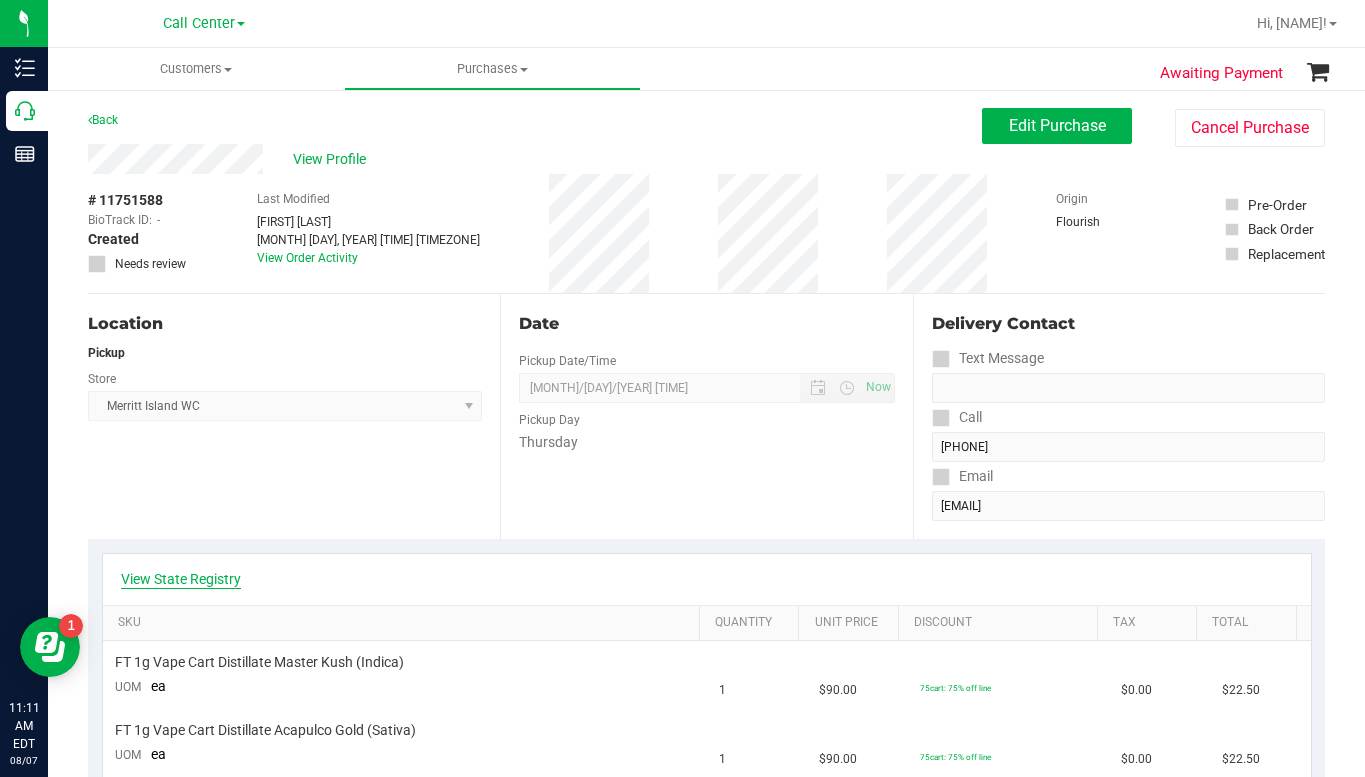 click on "View State Registry" at bounding box center [181, 579] 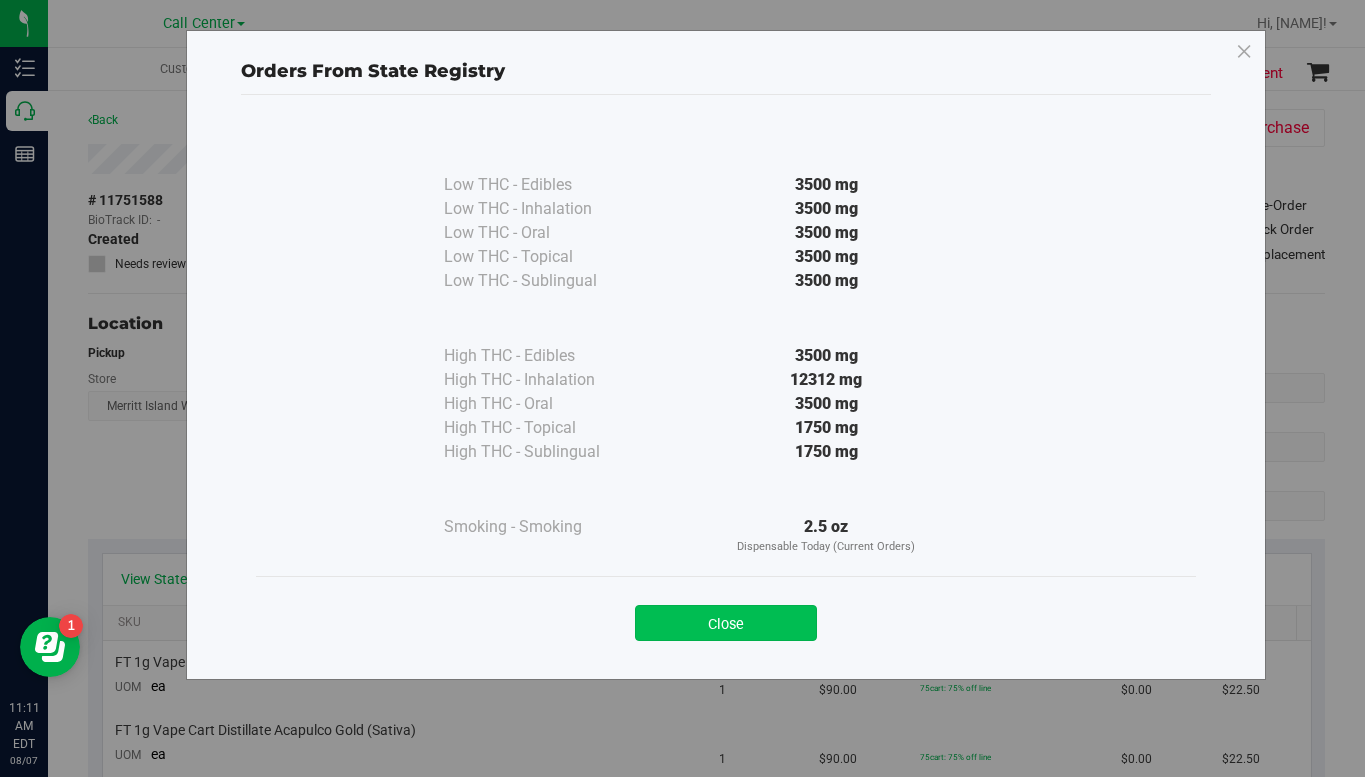 click on "Close" at bounding box center (726, 623) 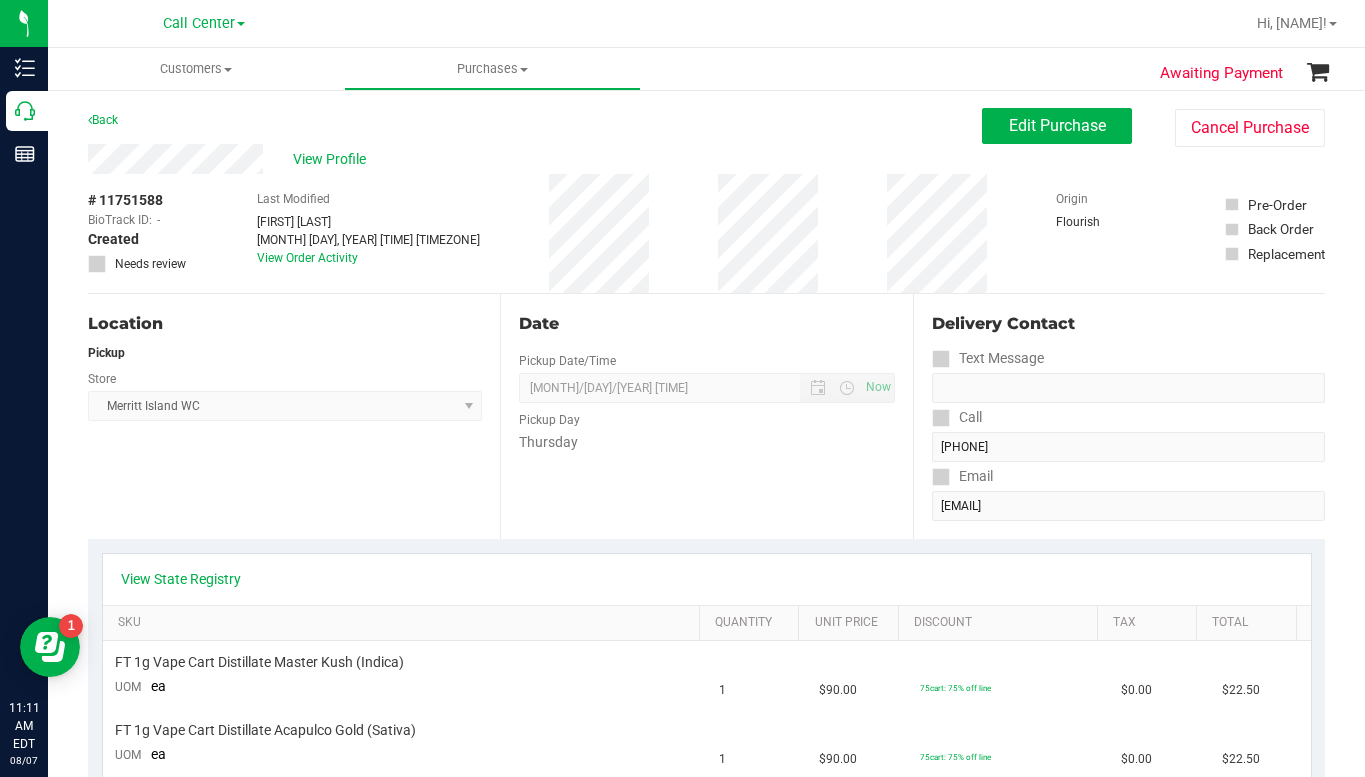 click on "Location
Pickup
Store
Merritt Island WC Select Store Bonita Springs WC Boynton Beach WC Bradenton WC Brandon WC Brooksville WC Call Center Clermont WC Crestview WC Deerfield Beach WC Delray Beach WC Deltona WC Ft Walton Beach WC Ft. Lauderdale WC Ft. Myers WC Gainesville WC Jax Atlantic WC JAX DC REP Jax WC Key West WC Lakeland WC Largo WC Lehigh Acres DC REP Merritt Island WC Miami 72nd WC Miami Beach WC Miami Dadeland WC Miramar DC REP New Port Richey WC North Palm Beach WC North Port WC Ocala WC Orange Park WC Orlando Colonial WC Orlando DC REP Orlando WC Oviedo WC Palm Bay WC Palm Coast WC Panama City WC Pensacola WC Port Orange WC Port St. Lucie WC Sebring WC South Tampa WC St. Pete WC Summerfield WC Tallahassee DC REP Tallahassee WC Tampa DC Testing Tampa Warehouse Tampa WC TX Austin DC TX Plano Retail WPB DC" at bounding box center [294, 416] 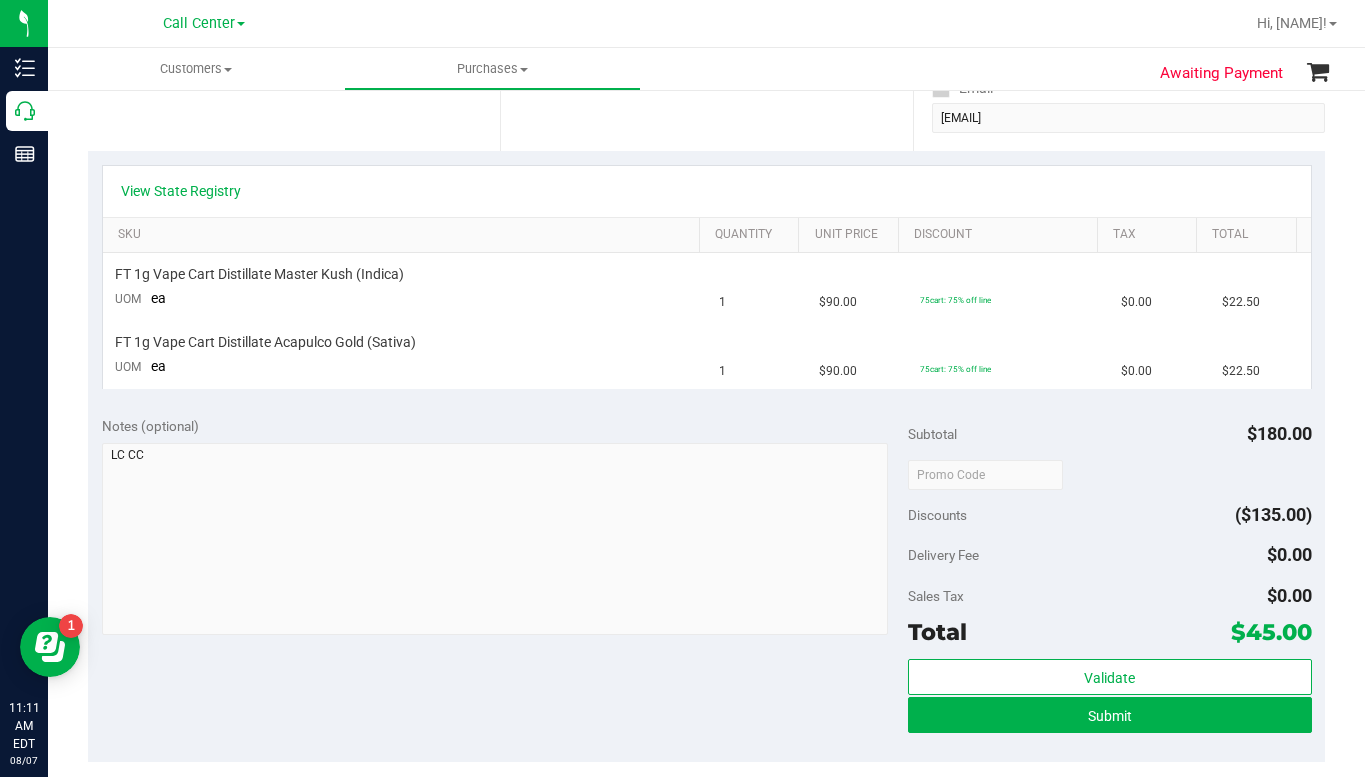 scroll, scrollTop: 400, scrollLeft: 0, axis: vertical 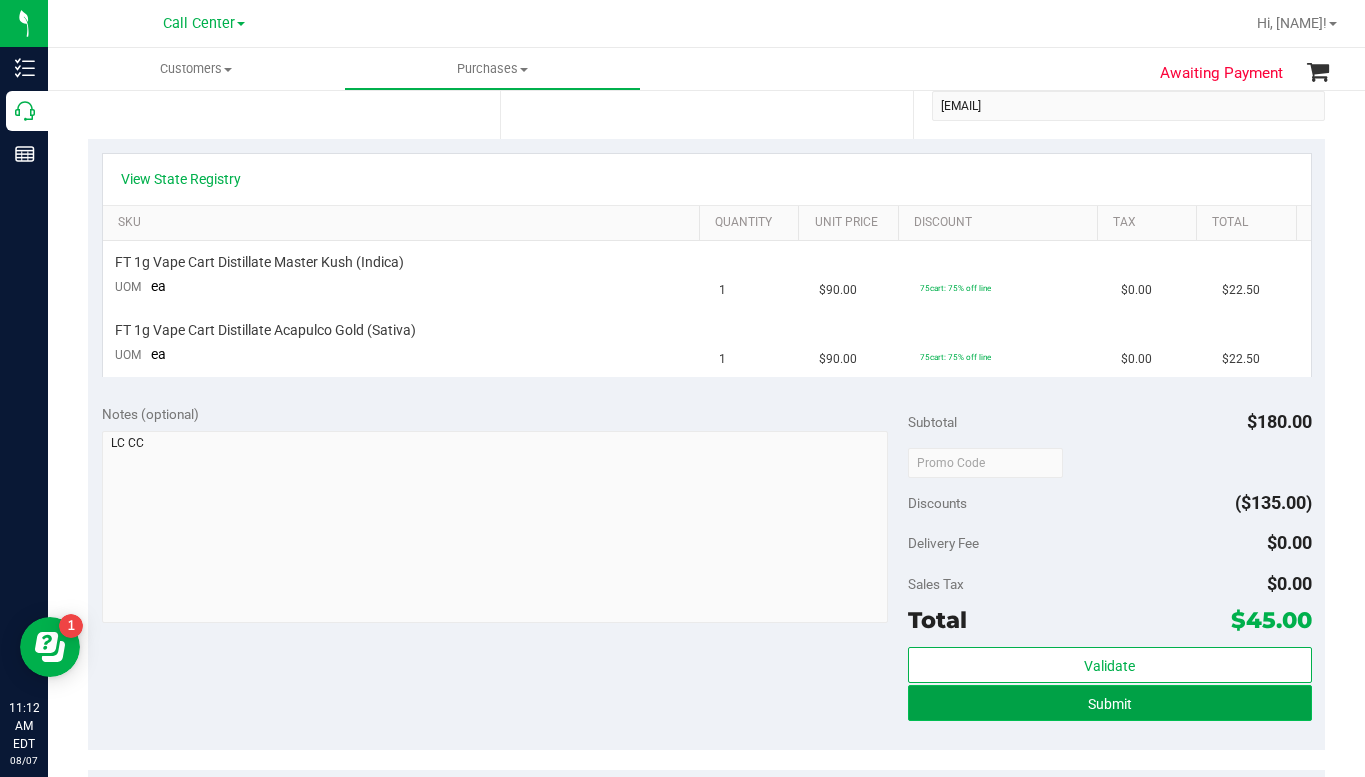 click on "Submit" at bounding box center [1109, 703] 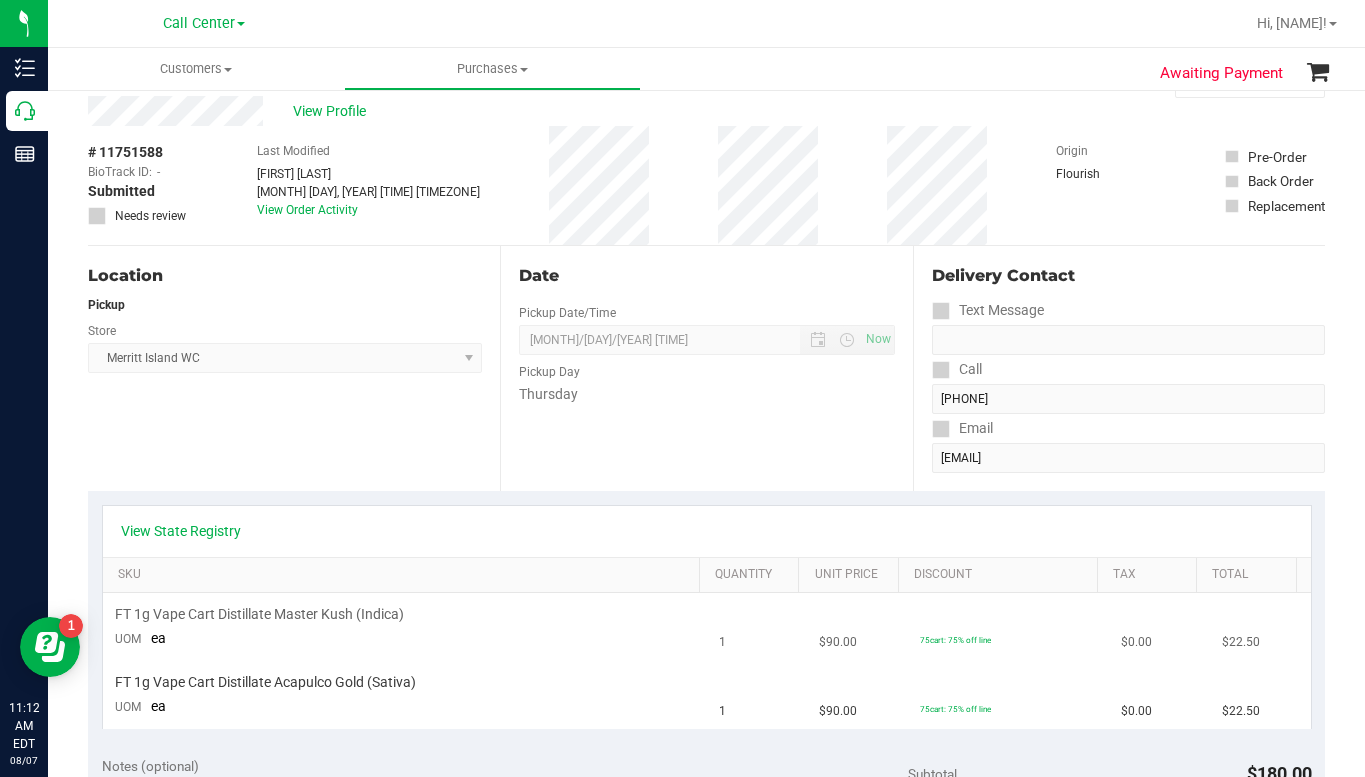 scroll, scrollTop: 0, scrollLeft: 0, axis: both 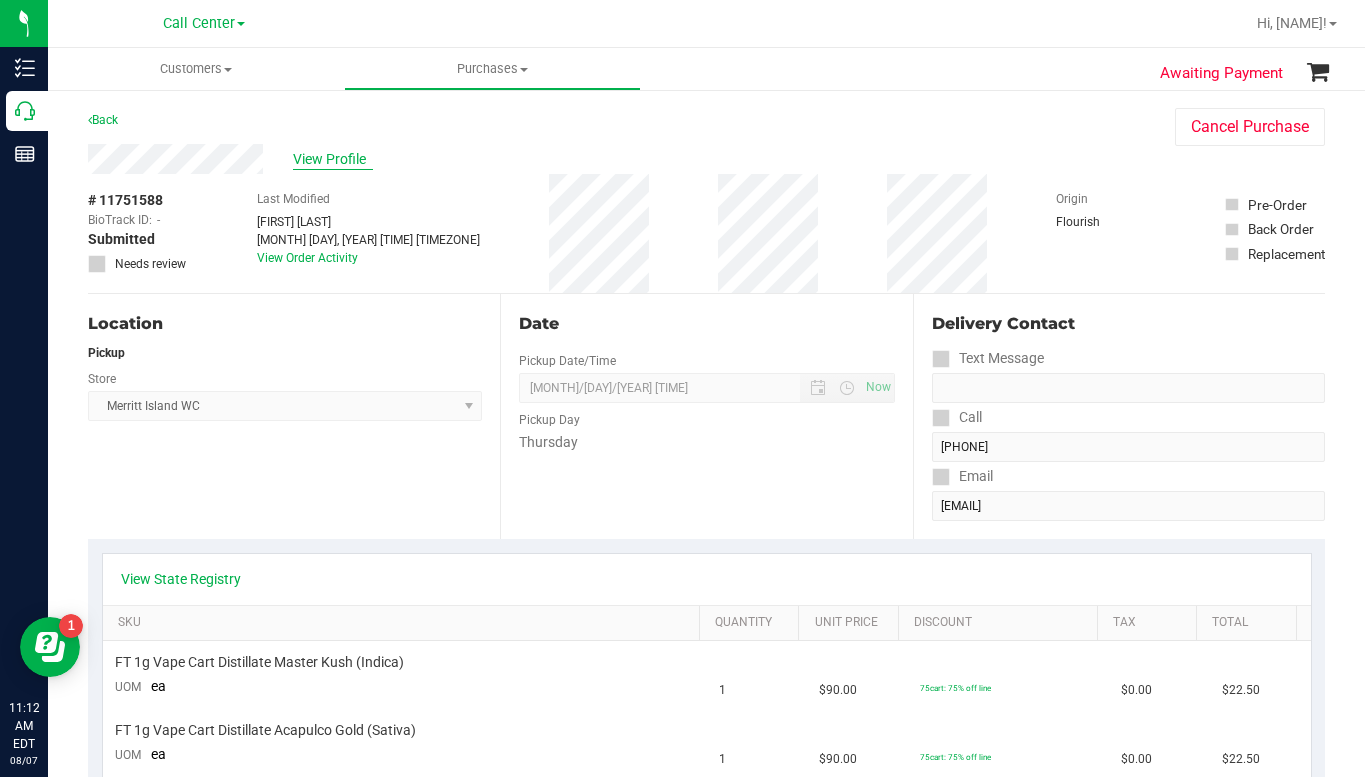 click on "View Profile" at bounding box center [333, 159] 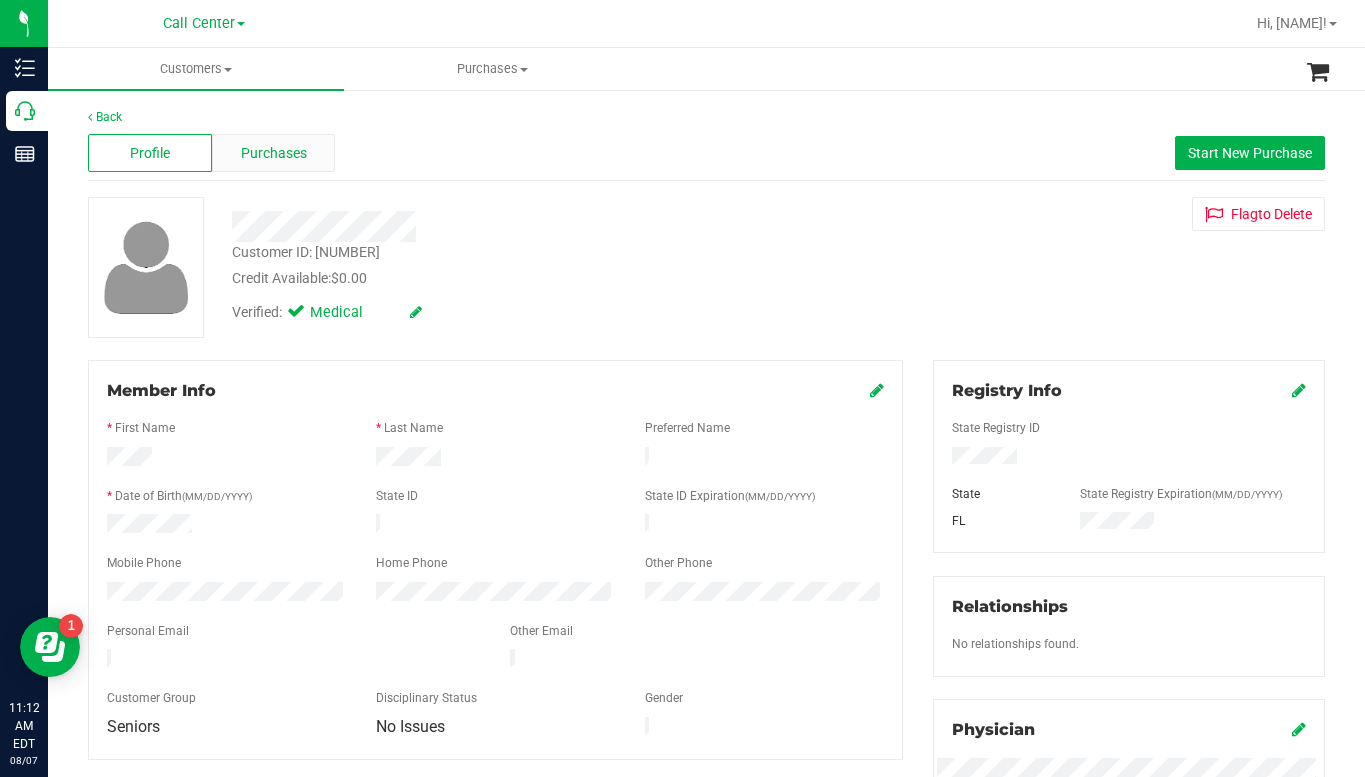 click on "Purchases" at bounding box center [274, 153] 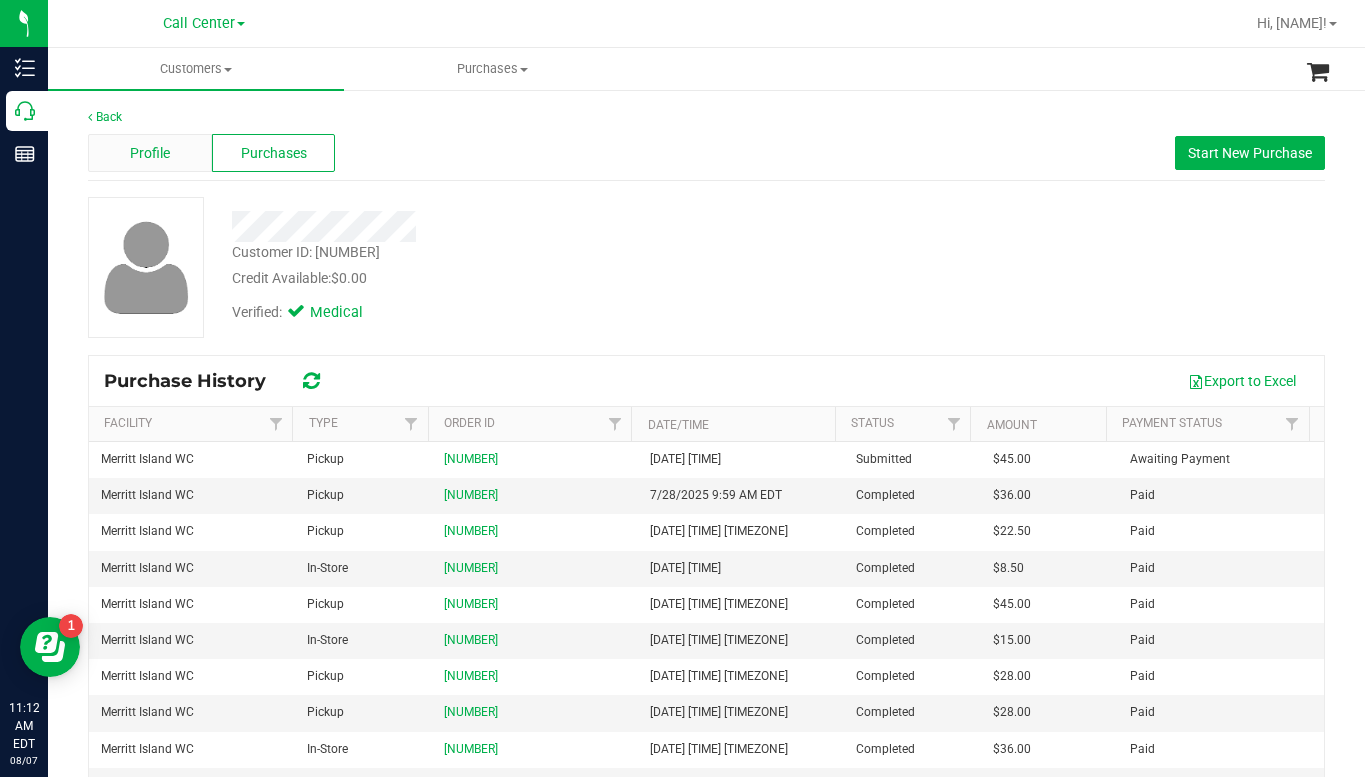 click on "Profile" at bounding box center [150, 153] 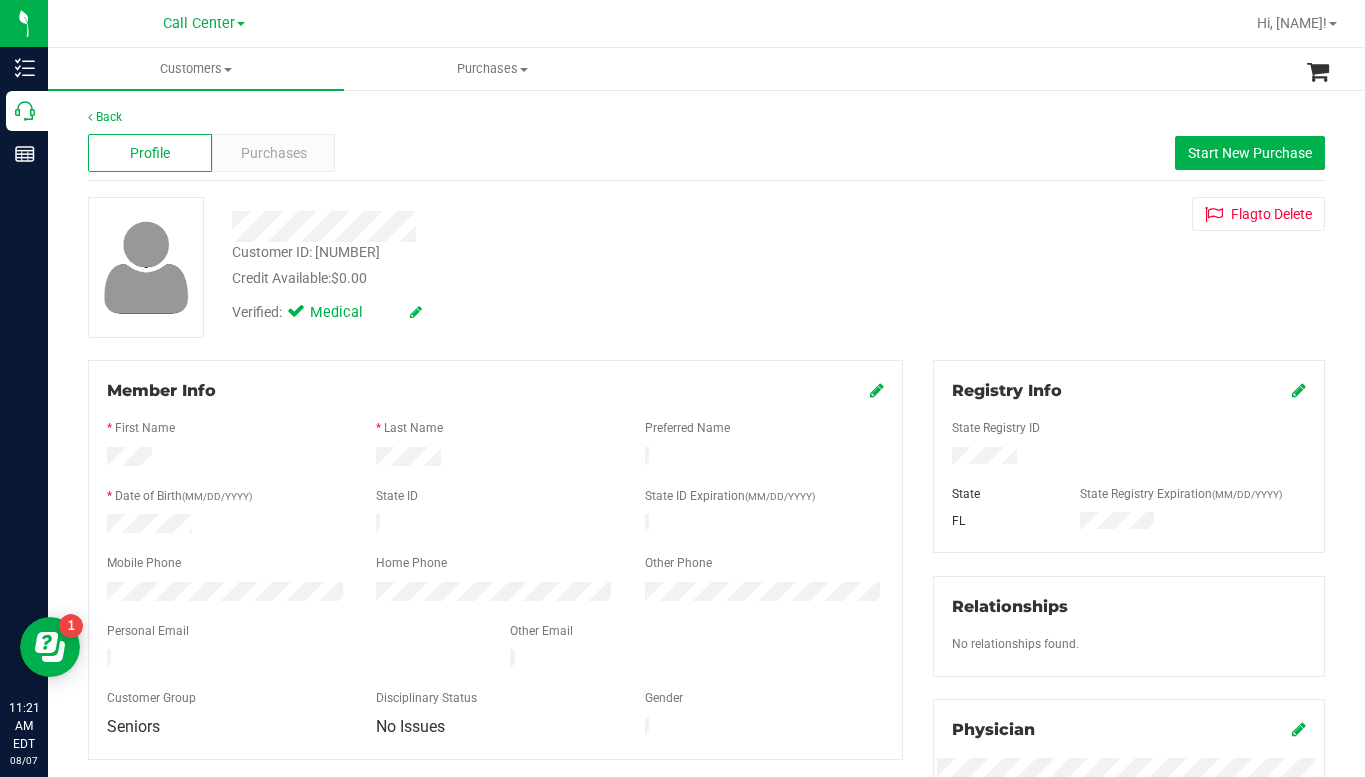 click on "Customer ID: [NUMBER]
Credit Available:
$0.00
Verified:
Medical
Flag  to Delete" at bounding box center (706, 267) 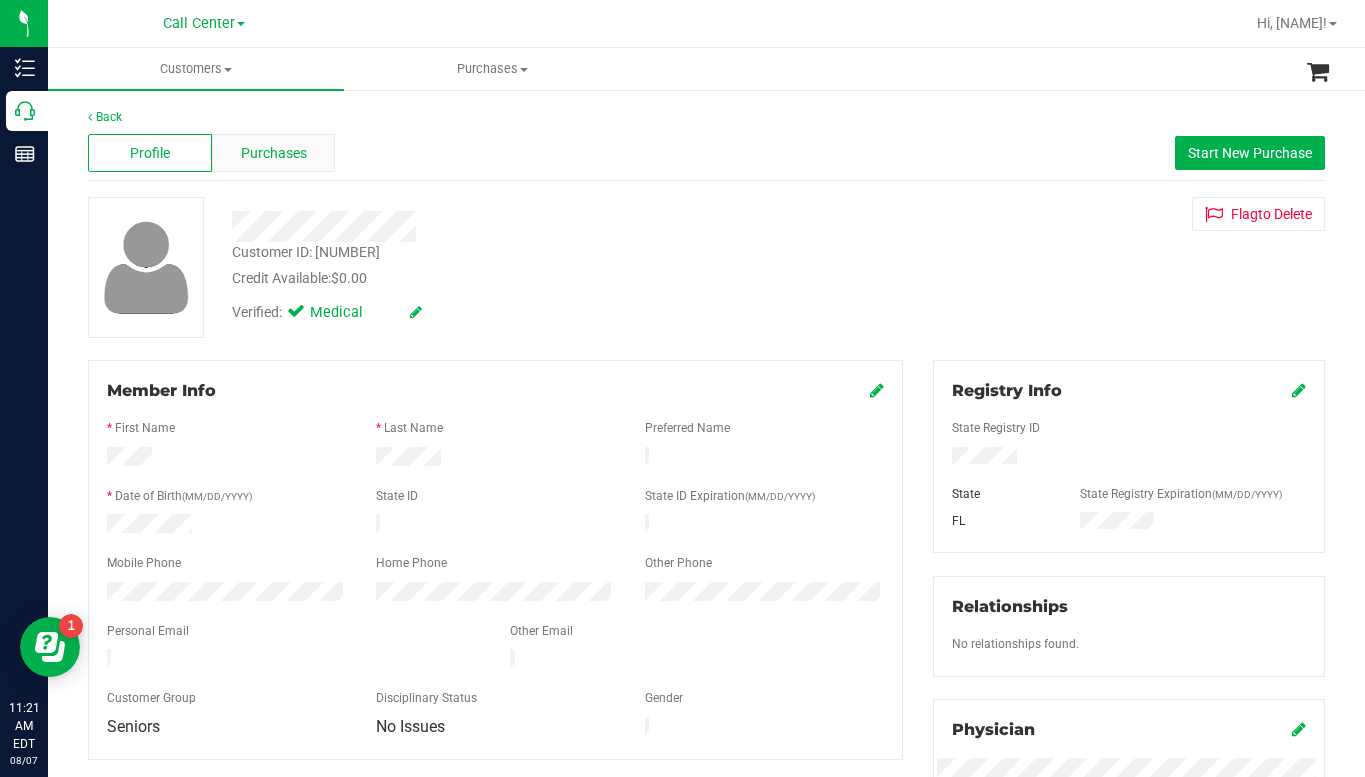 click on "Purchases" at bounding box center [274, 153] 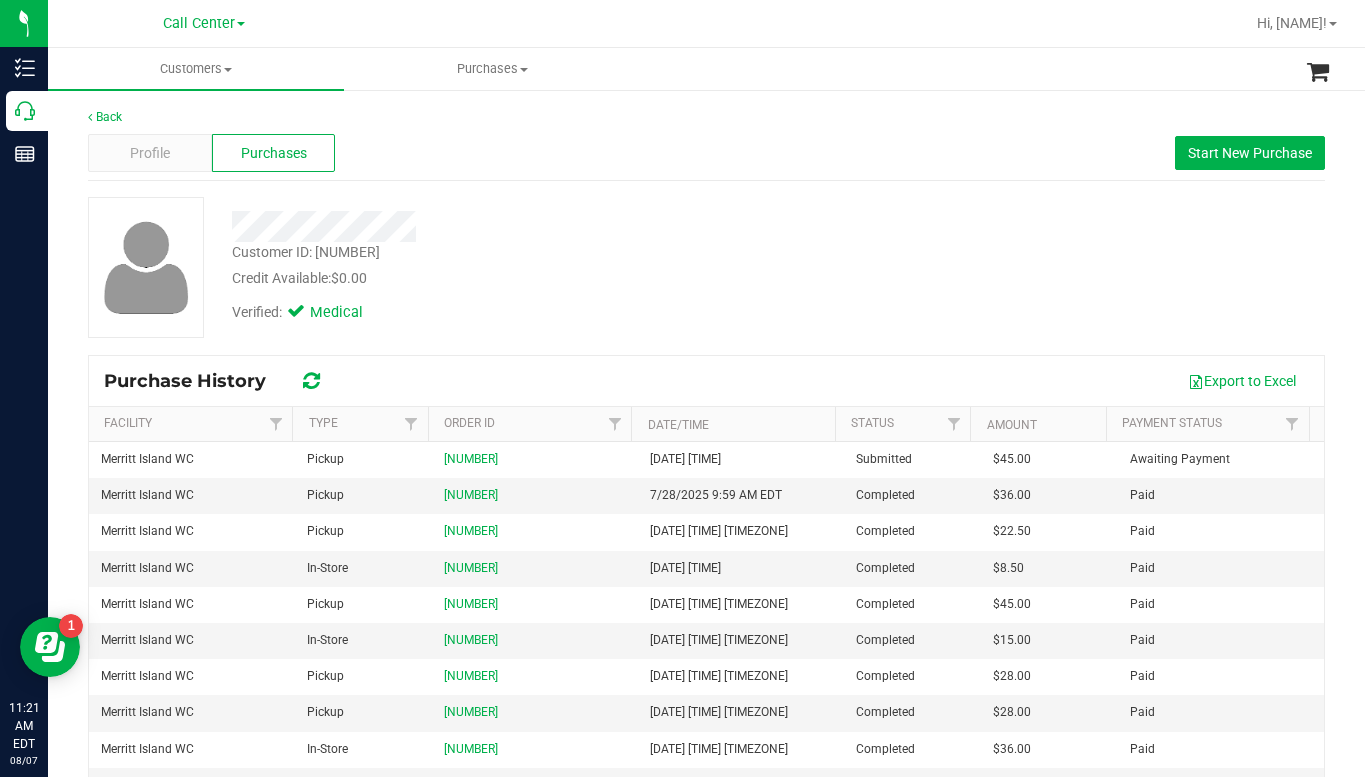 click on "Profile
Purchases
Start New Purchase" at bounding box center (706, 153) 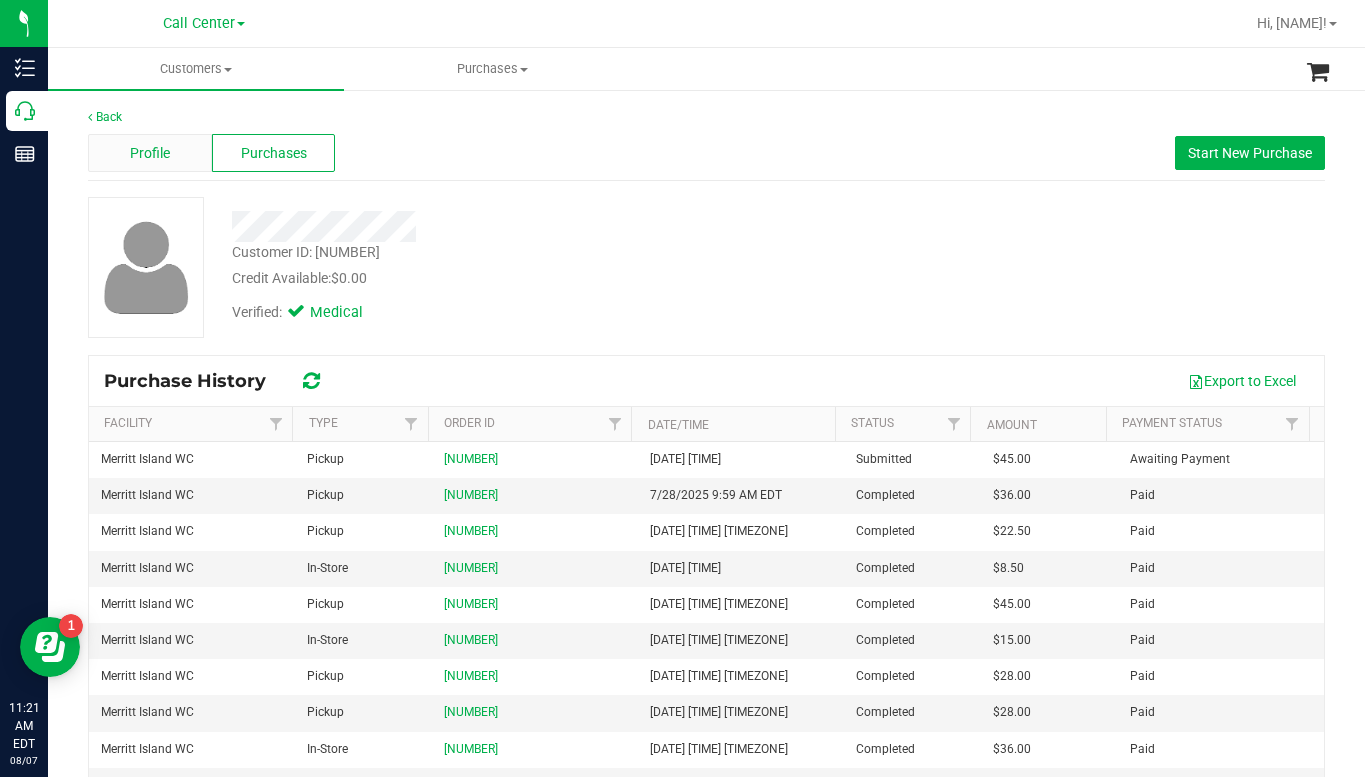 click on "Profile" at bounding box center (150, 153) 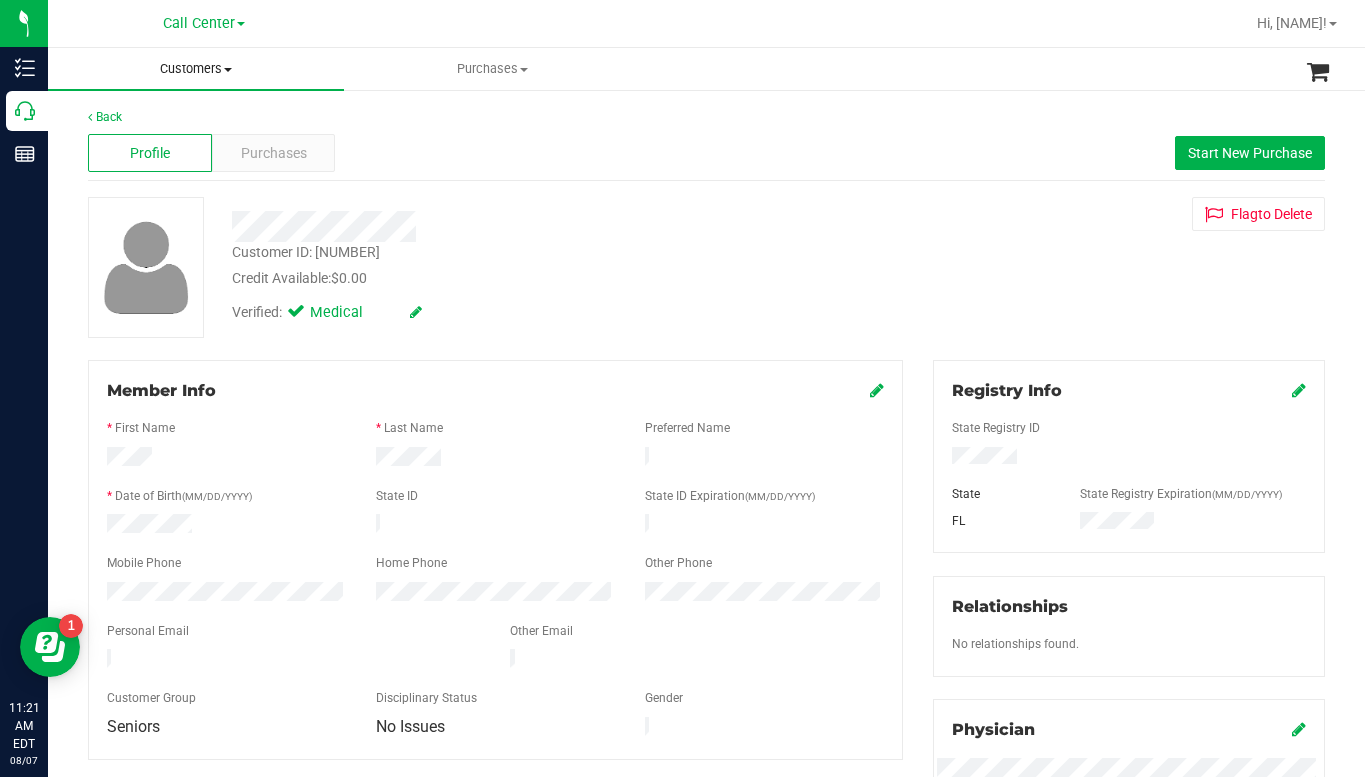 click on "Customers" at bounding box center (196, 69) 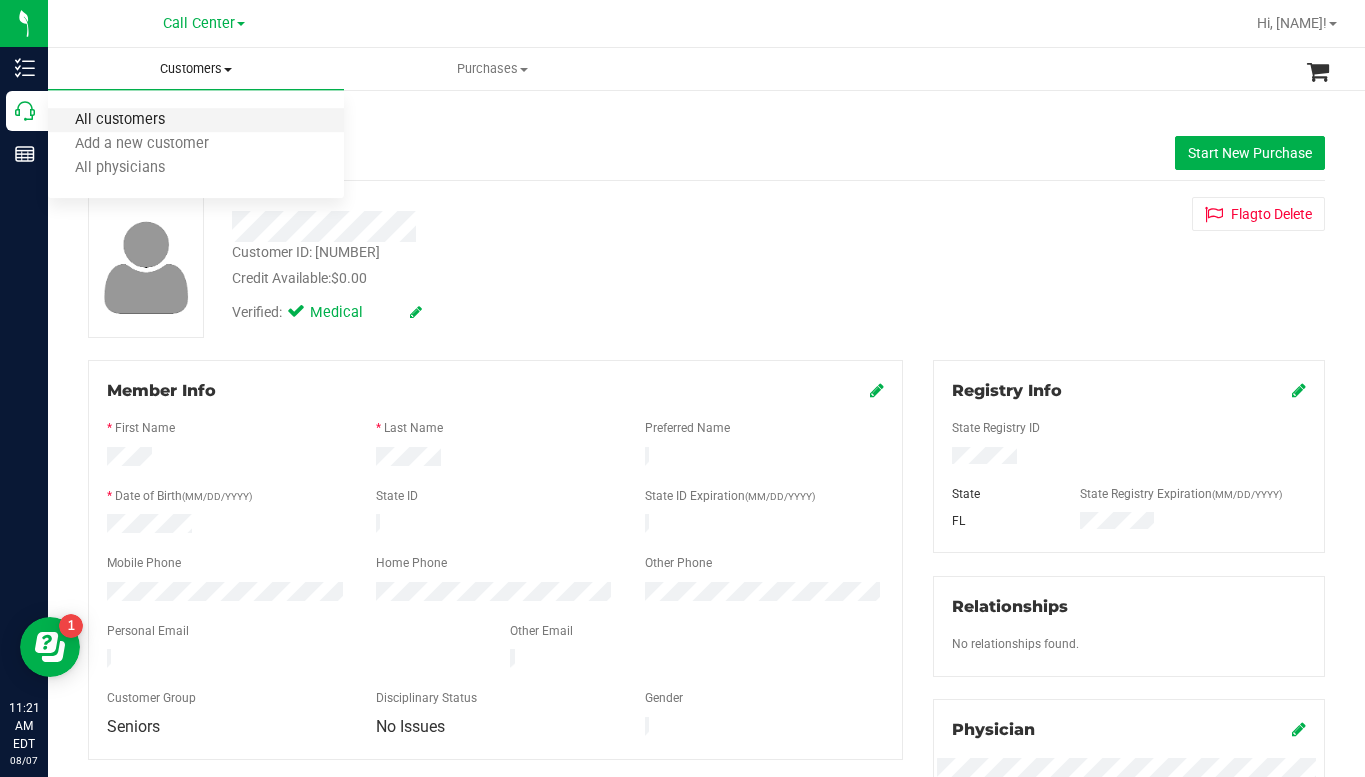 click on "All customers" at bounding box center (120, 120) 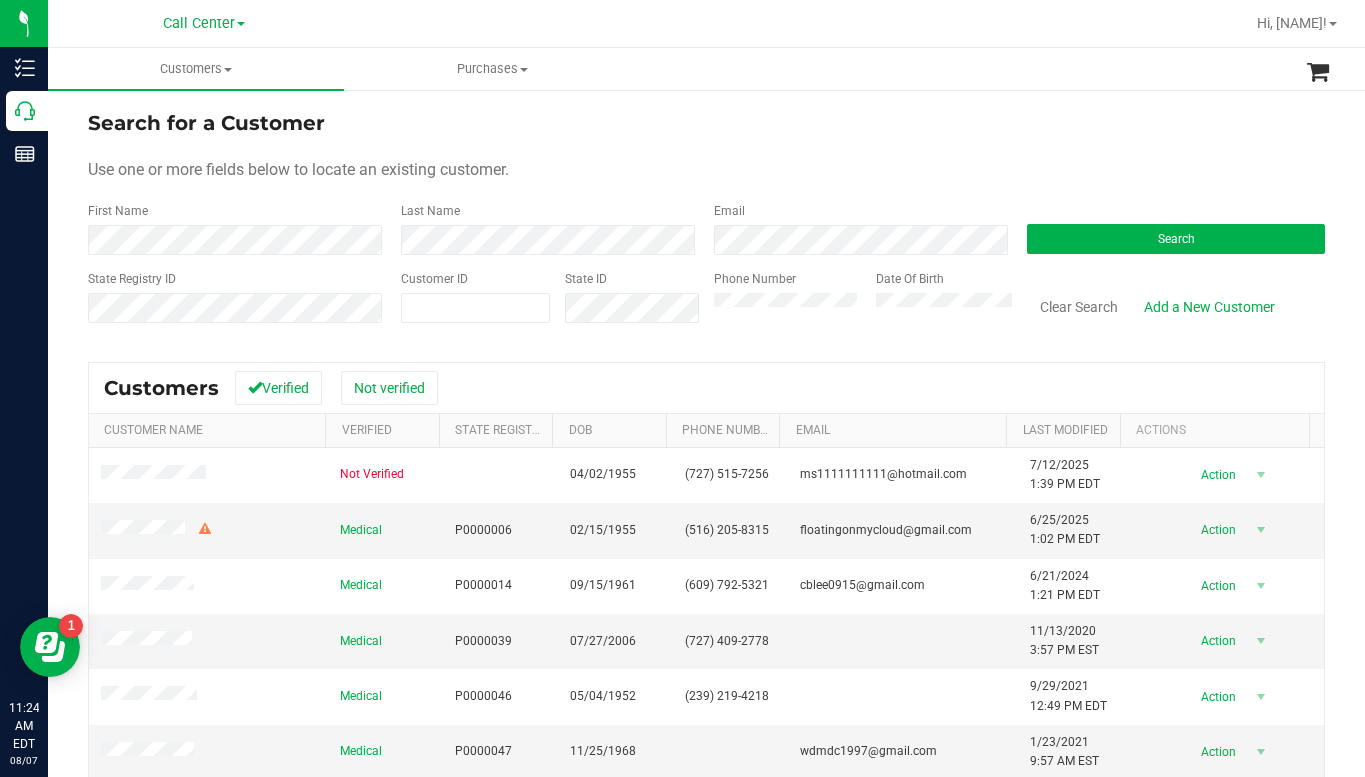 click on "Search for a Customer
Use one or more fields below to locate an existing customer.
First Name
Last Name
Email
Search
State Registry ID
Customer ID
State ID
Phone Number
Date Of Birth" at bounding box center [706, 224] 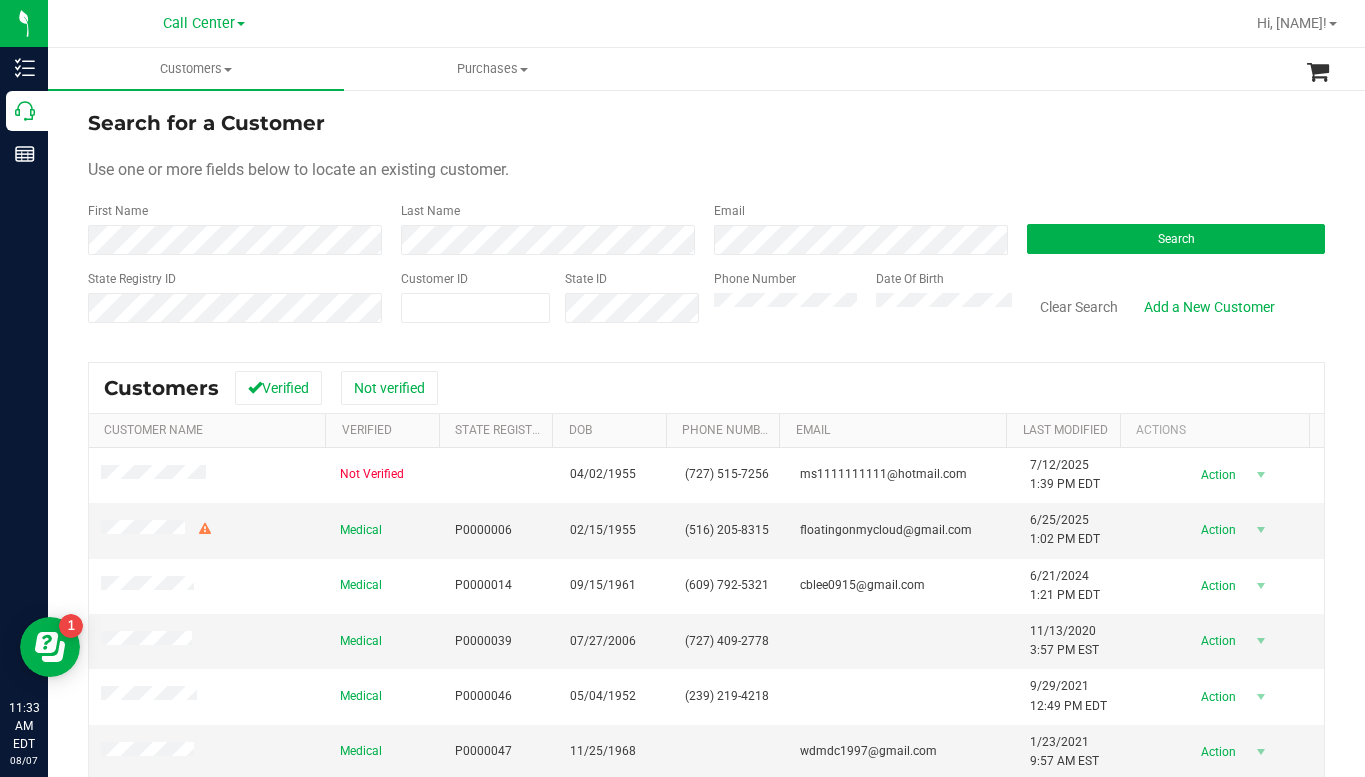 click on "Search for a Customer
Use one or more fields below to locate an existing customer.
First Name
Last Name
Email
Search
State Registry ID
Customer ID
State ID
Phone Number
Date Of Birth" at bounding box center [706, 224] 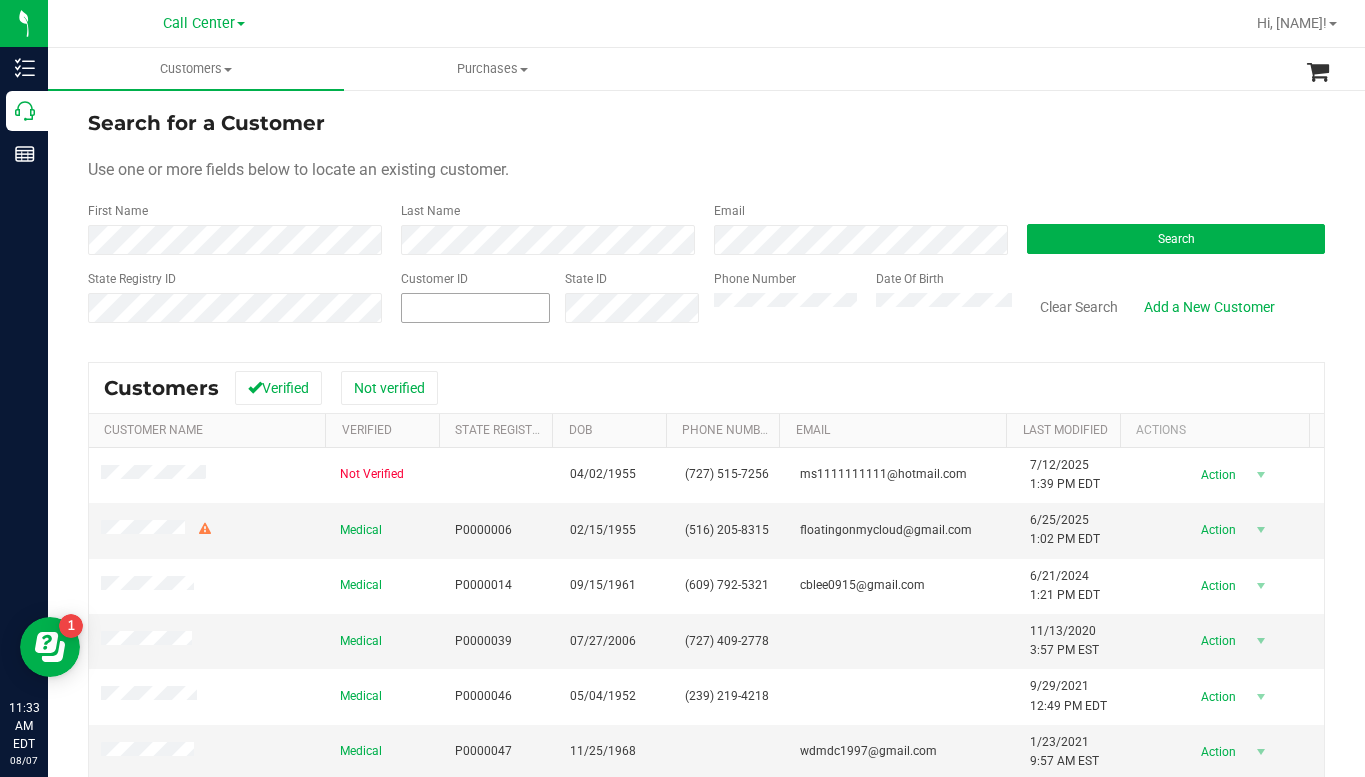 click at bounding box center (475, 308) 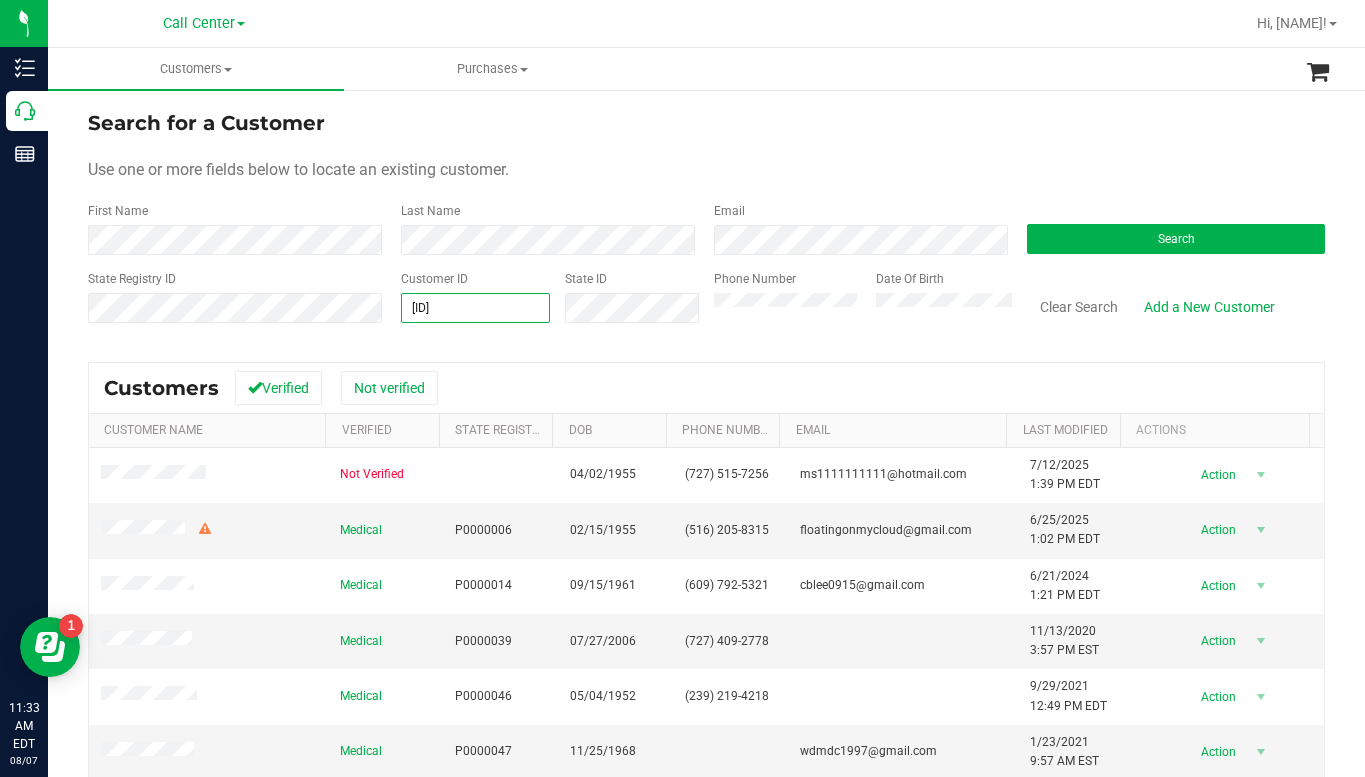 type on "1607687" 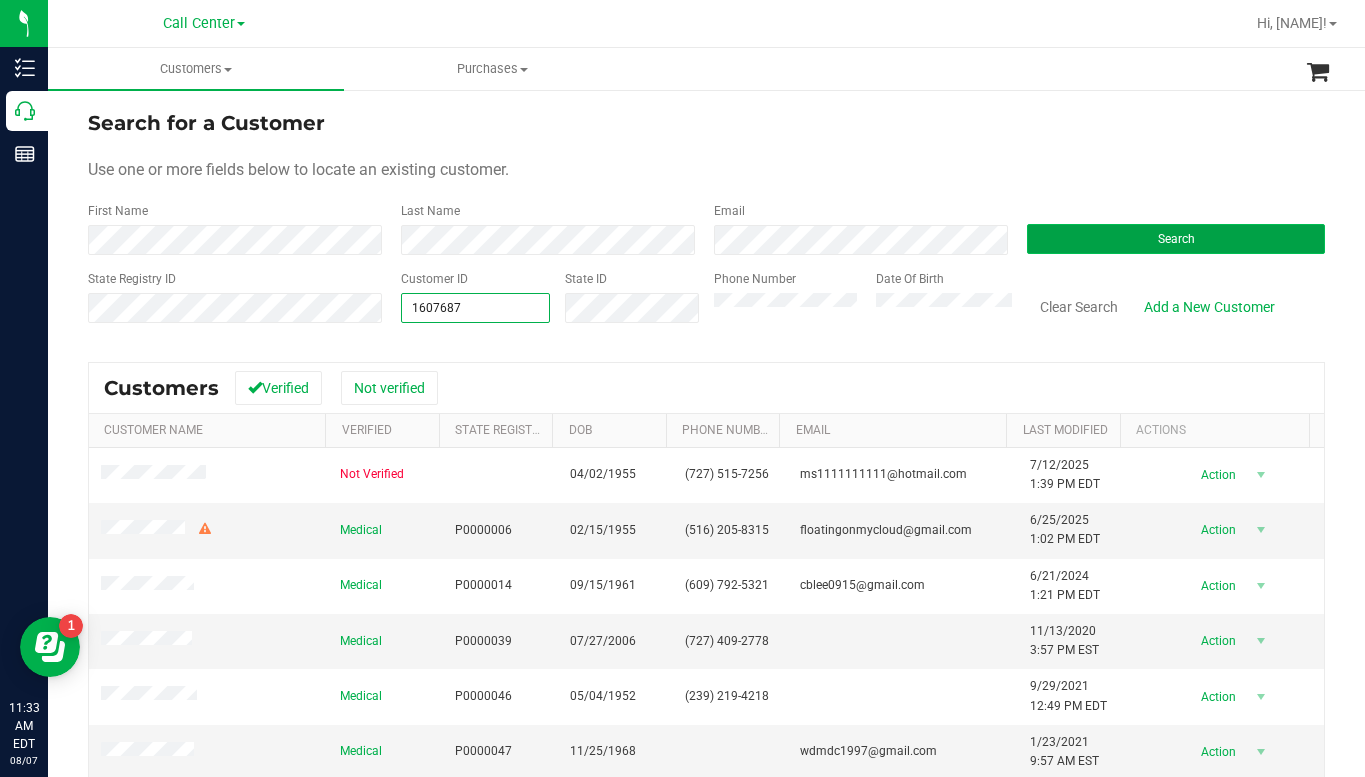 type on "1607687" 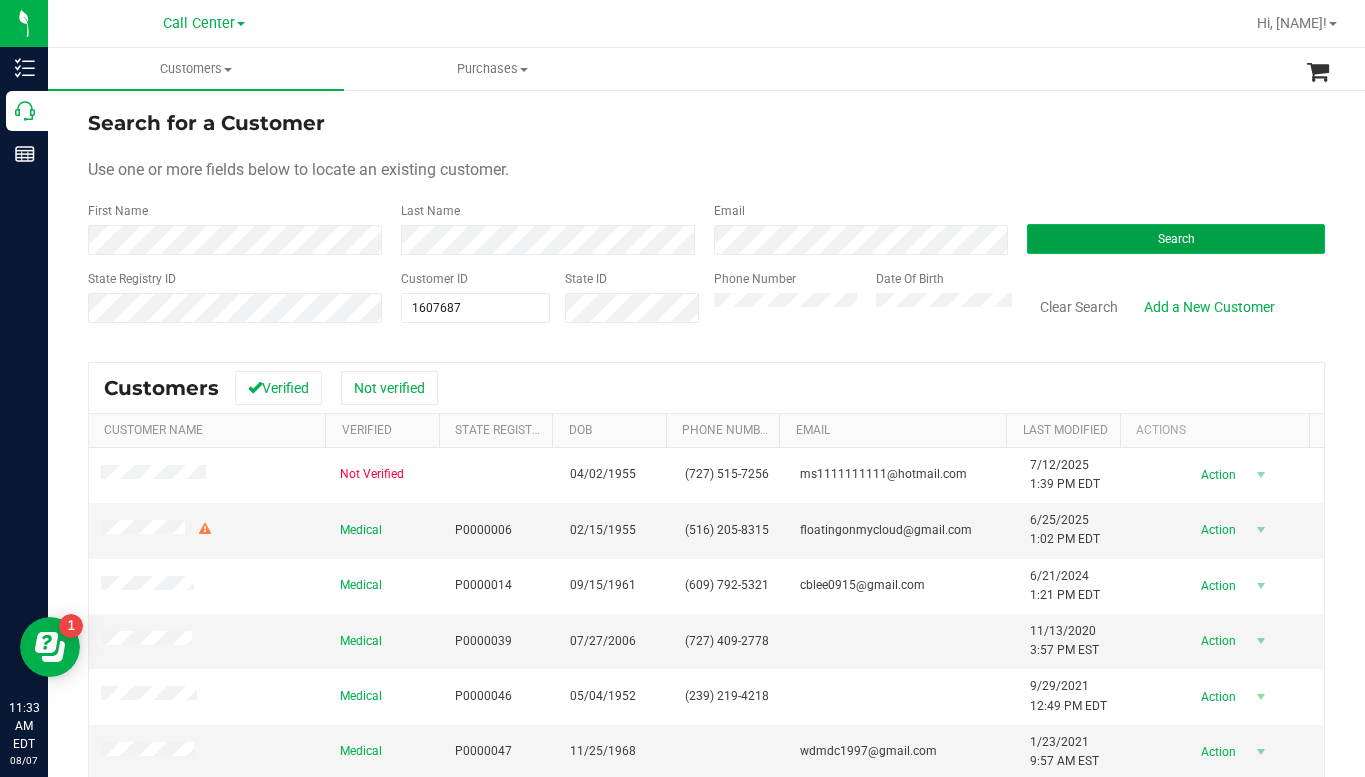 click on "Search" at bounding box center (1176, 239) 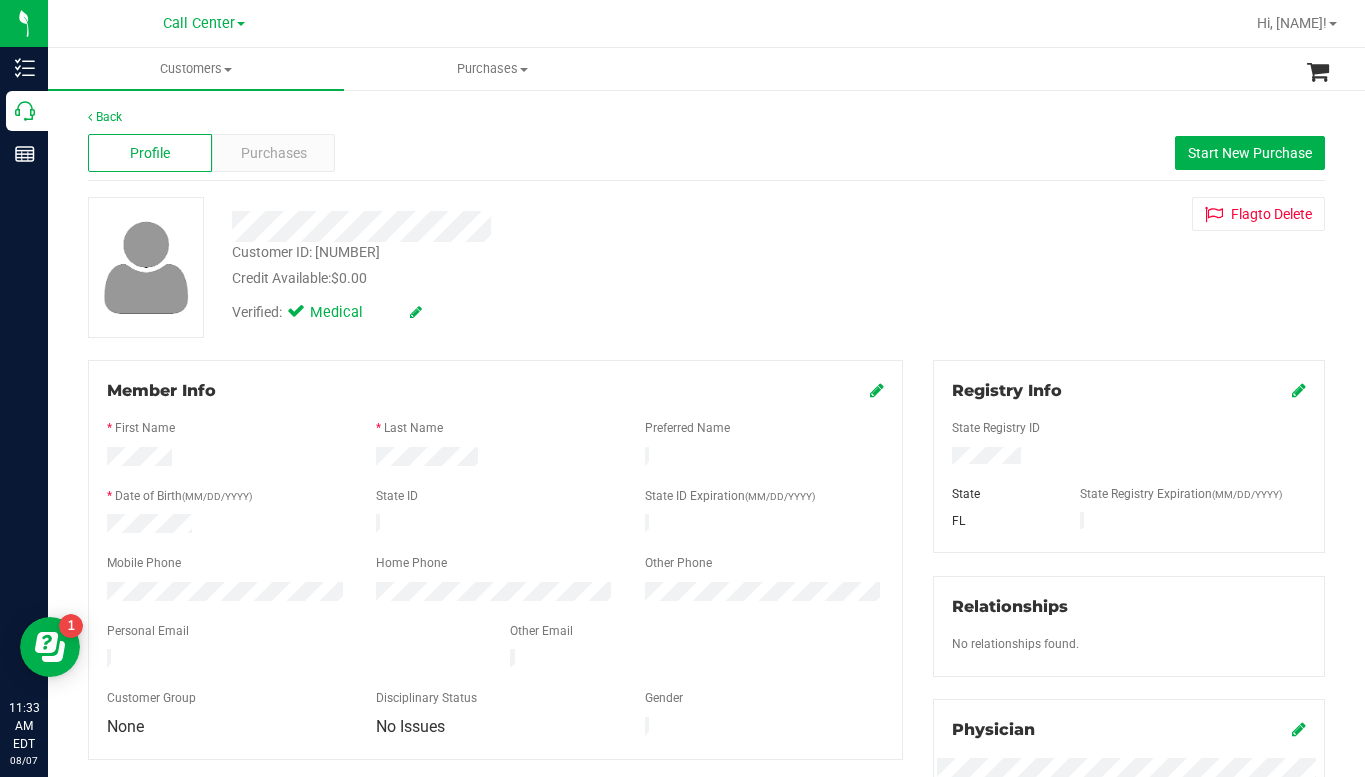 click on "Back
Profile
Purchases
Start New Purchase
Customer ID: [NUMBER]
Credit Available:
$0.00
Verified:
Medical" at bounding box center (706, 745) 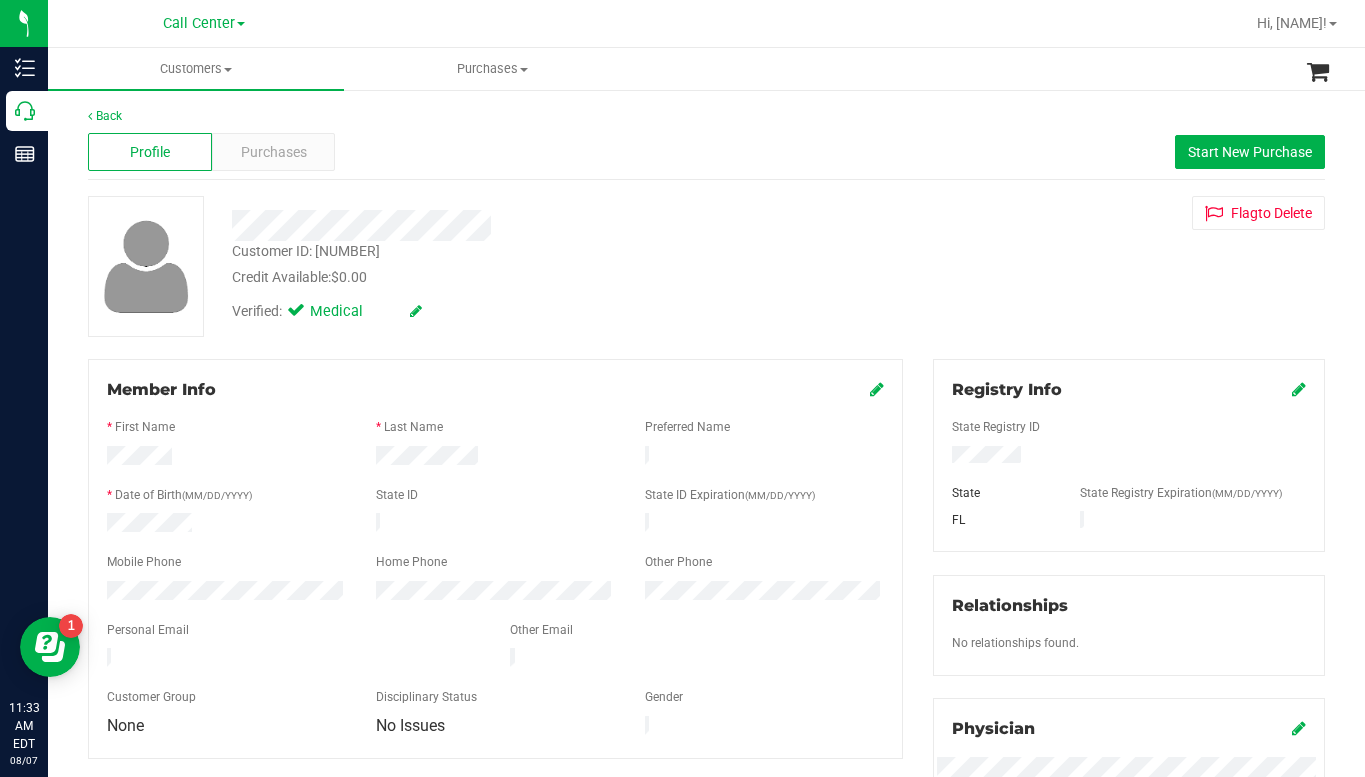 scroll, scrollTop: 0, scrollLeft: 0, axis: both 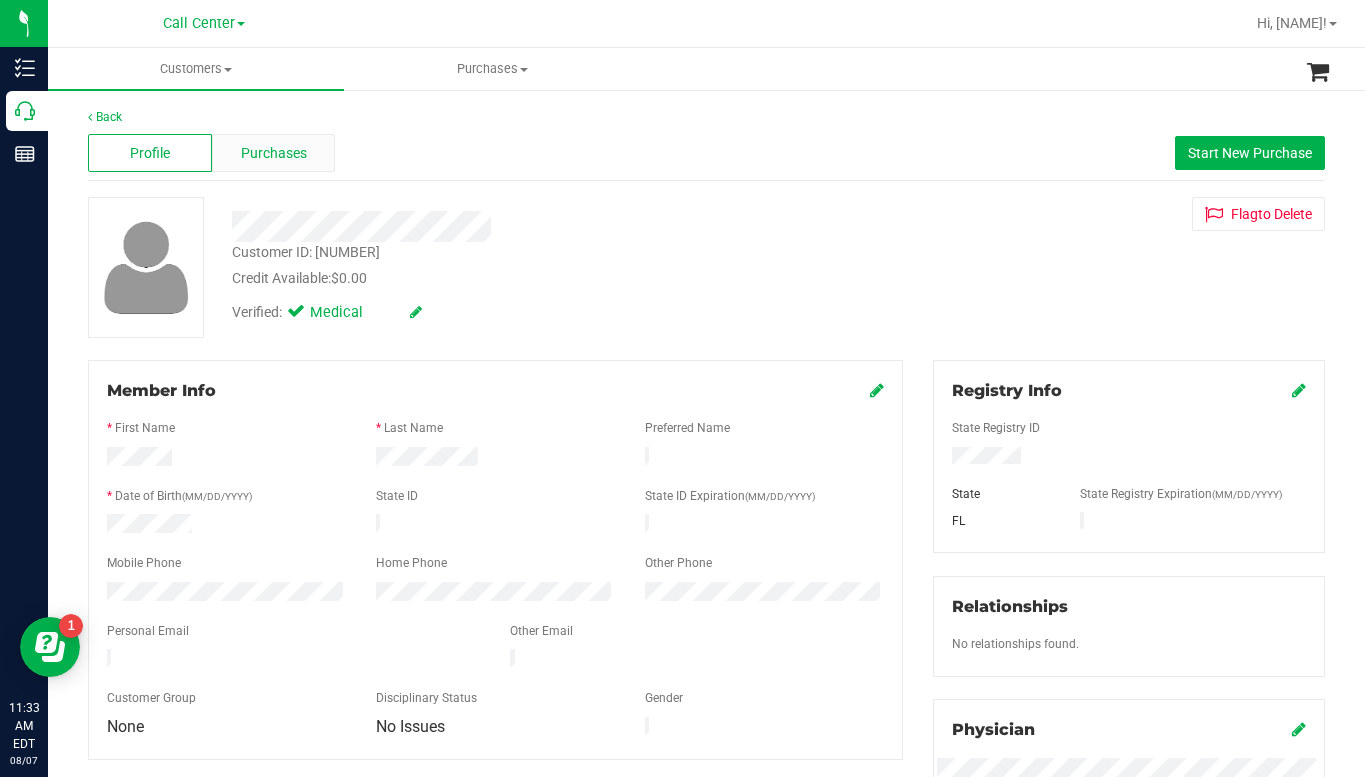 click on "Purchases" at bounding box center (274, 153) 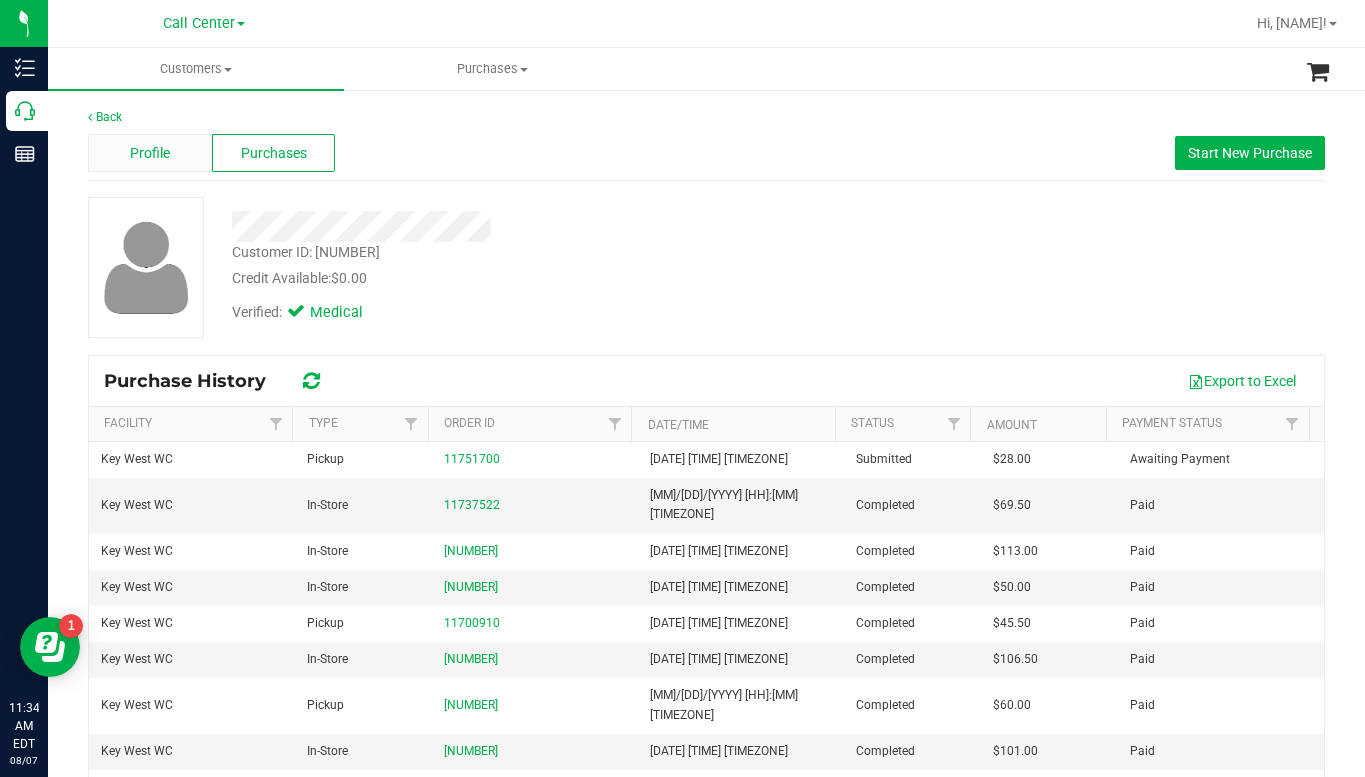 click on "Profile" at bounding box center (150, 153) 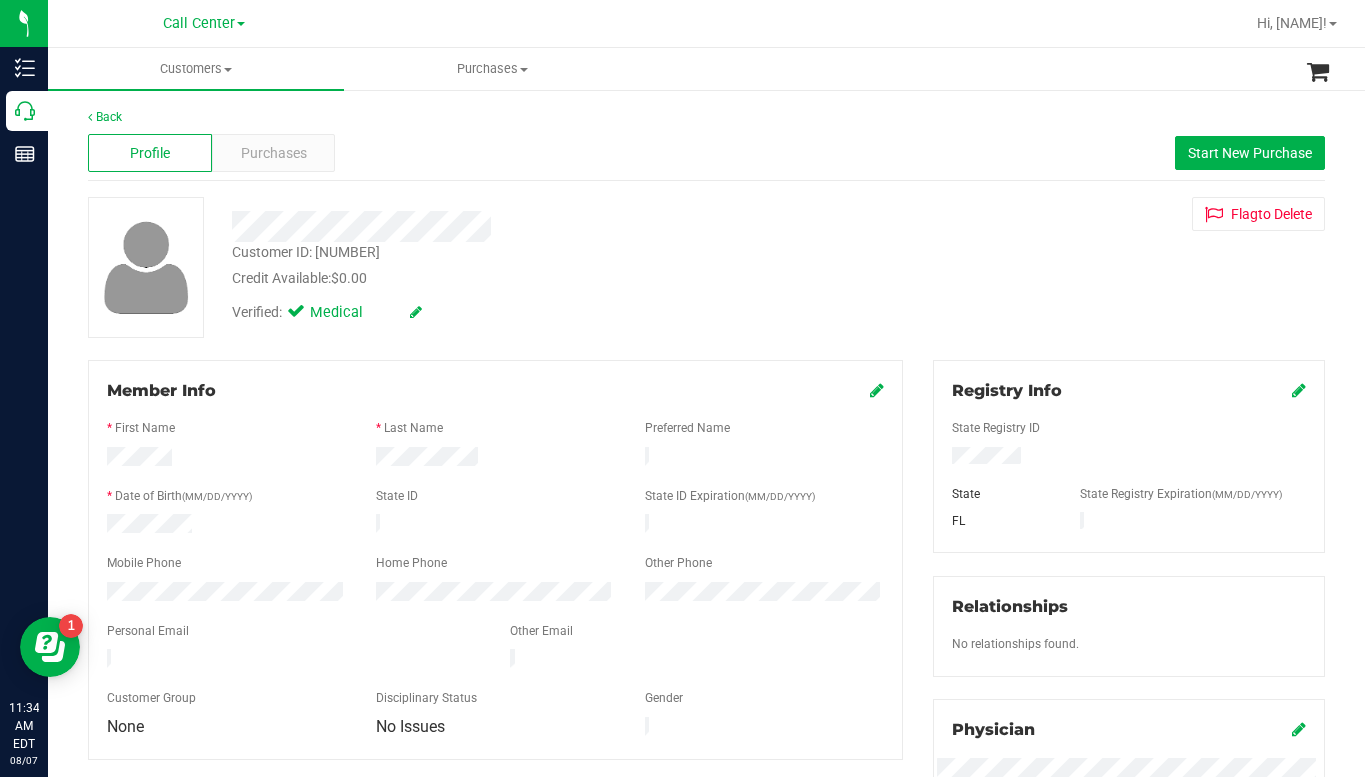 click on "Customer ID: [ID]
Credit Available:
$0.00
Verified:
Medical
Flag  to Delete" at bounding box center [706, 267] 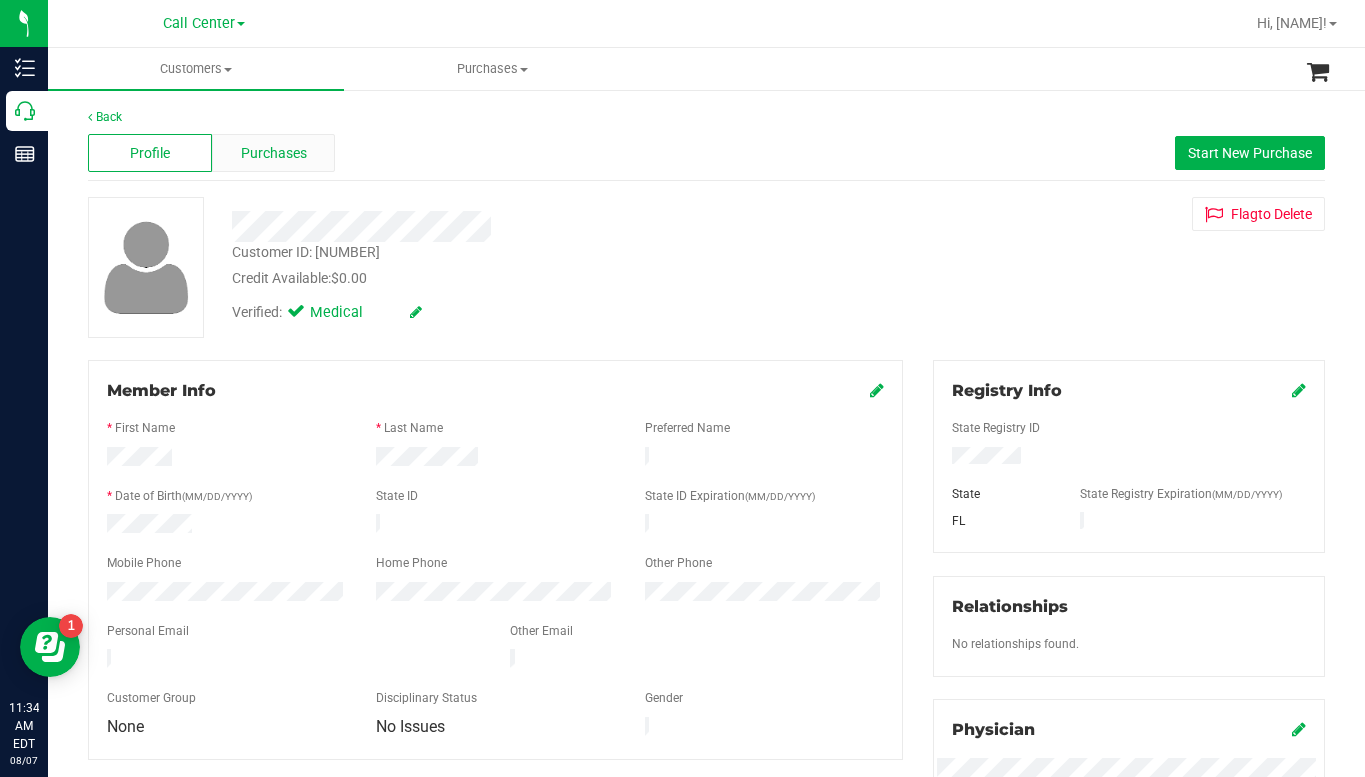 click on "Purchases" at bounding box center [274, 153] 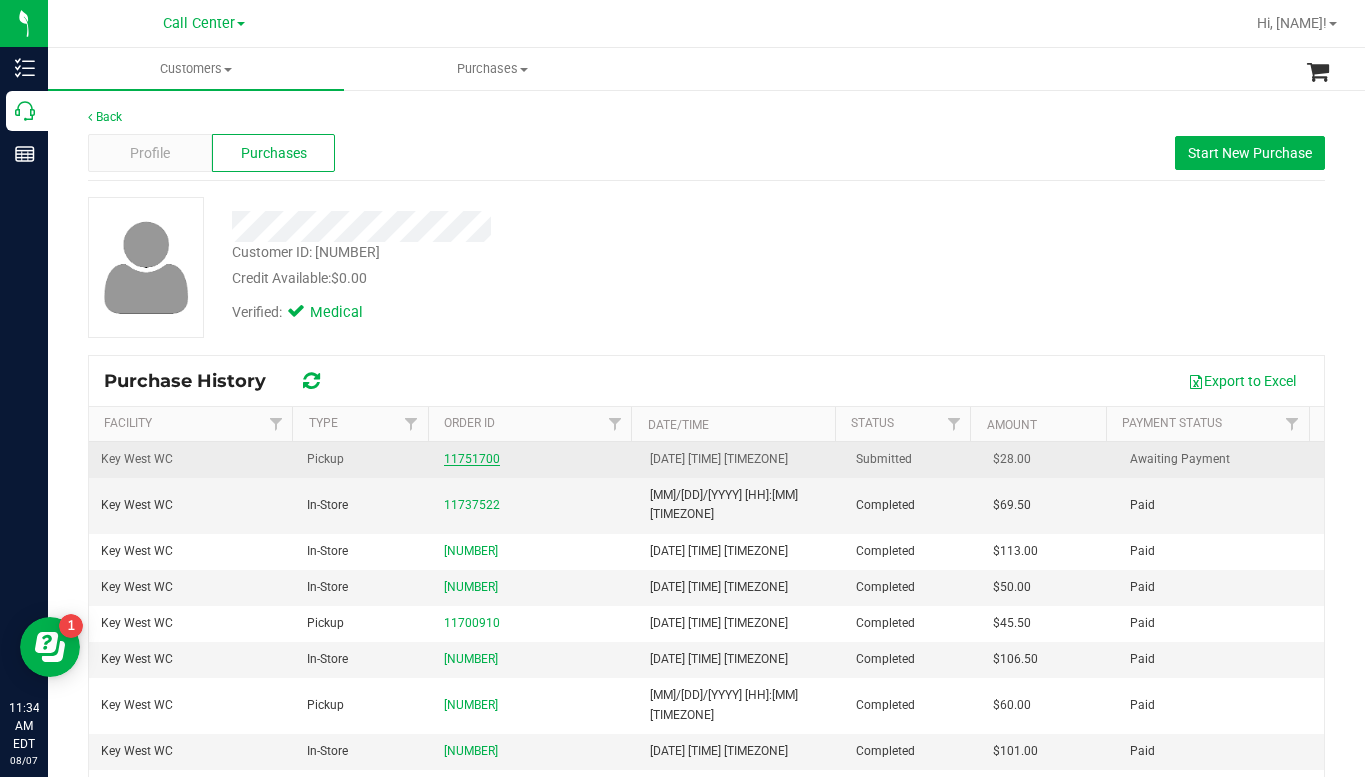 click on "11751700" at bounding box center [472, 459] 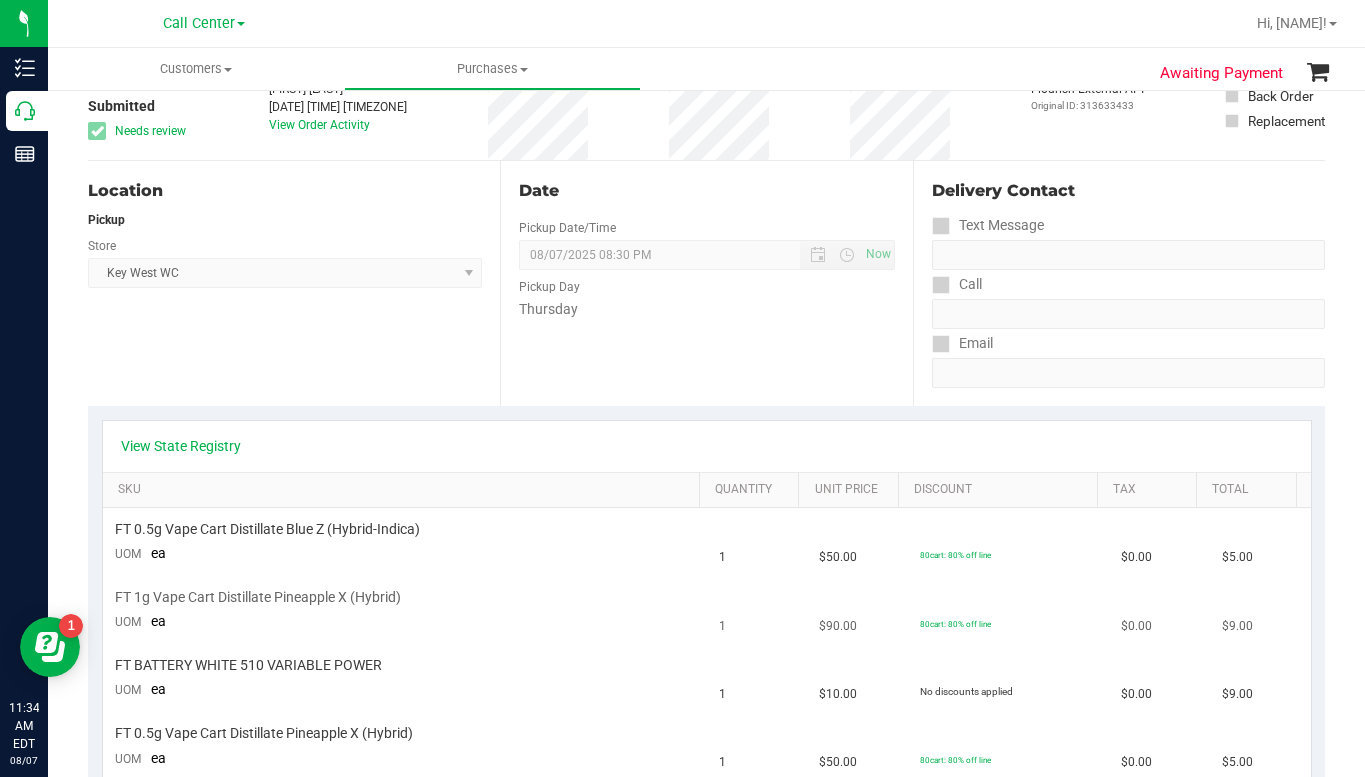 scroll, scrollTop: 300, scrollLeft: 0, axis: vertical 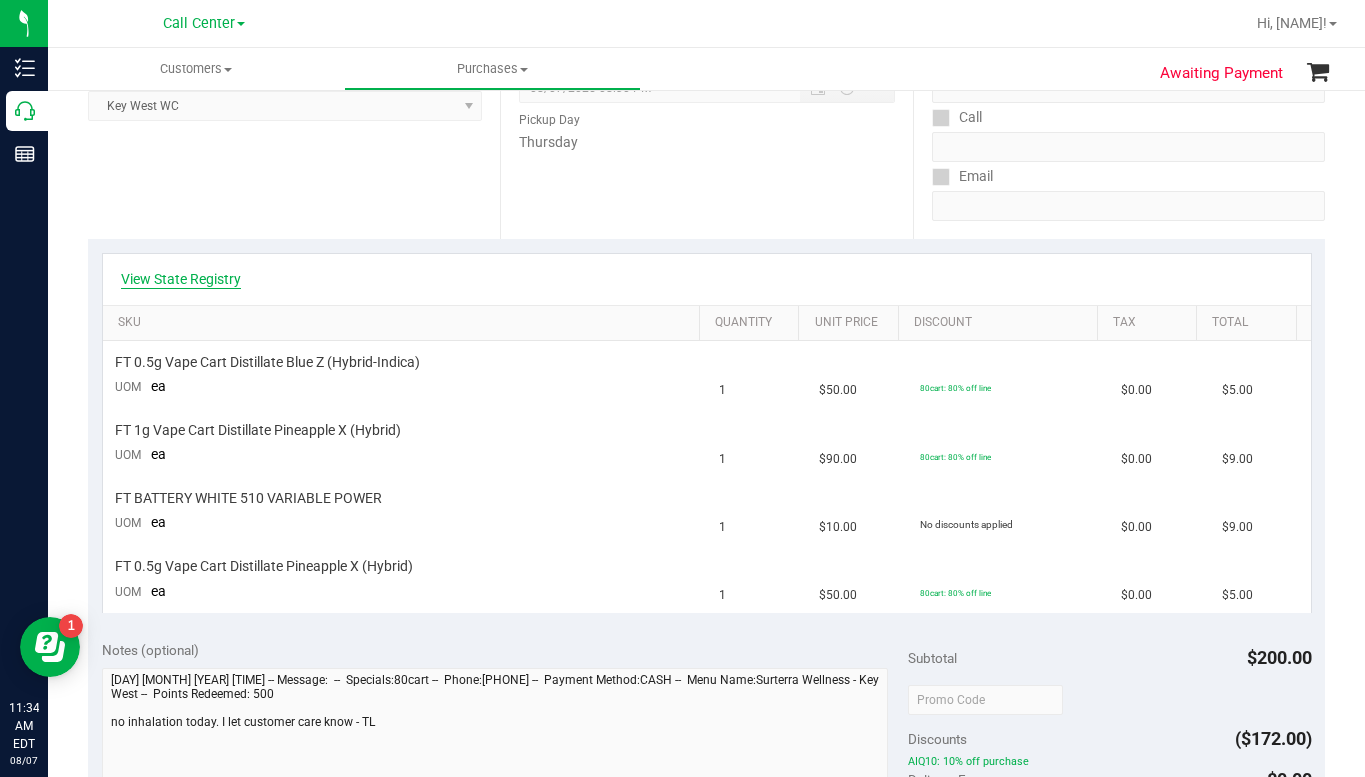 click on "View State Registry" at bounding box center [181, 279] 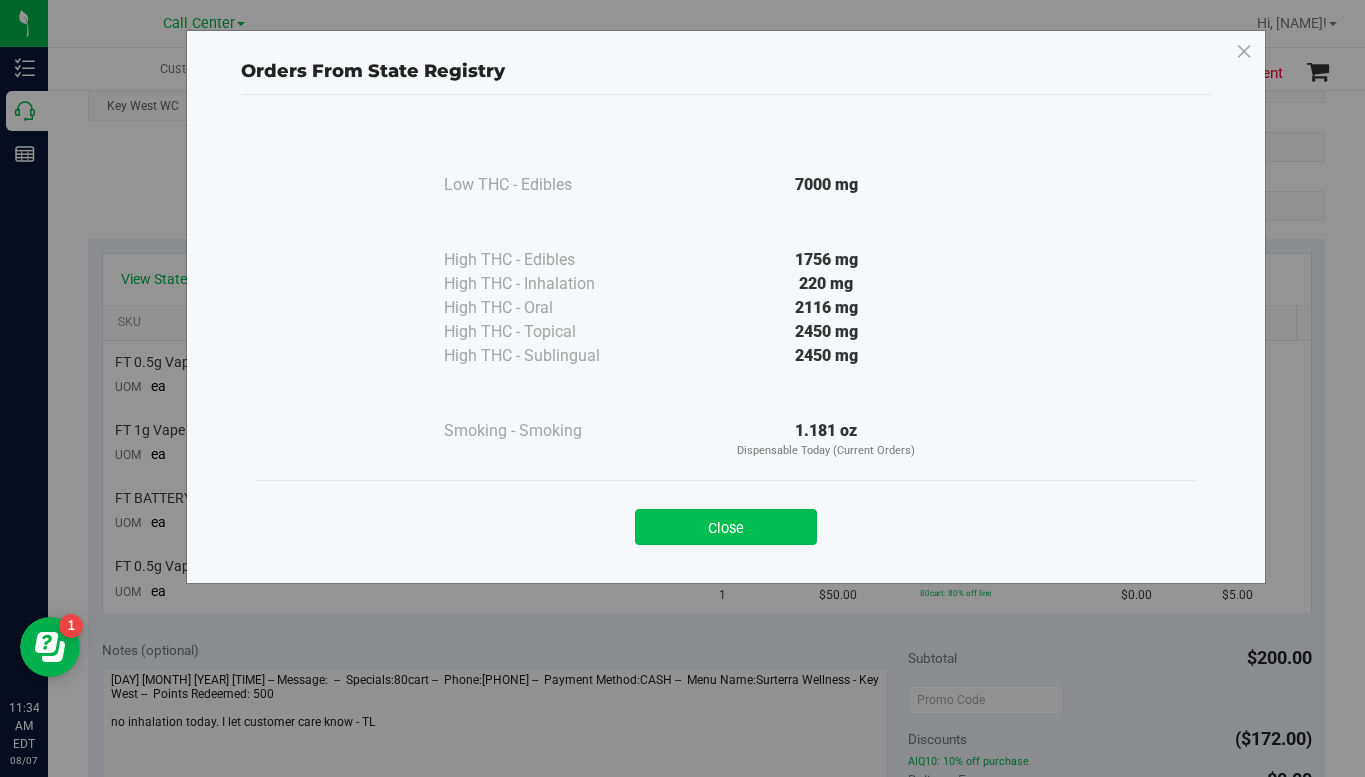 click on "Close" at bounding box center [726, 527] 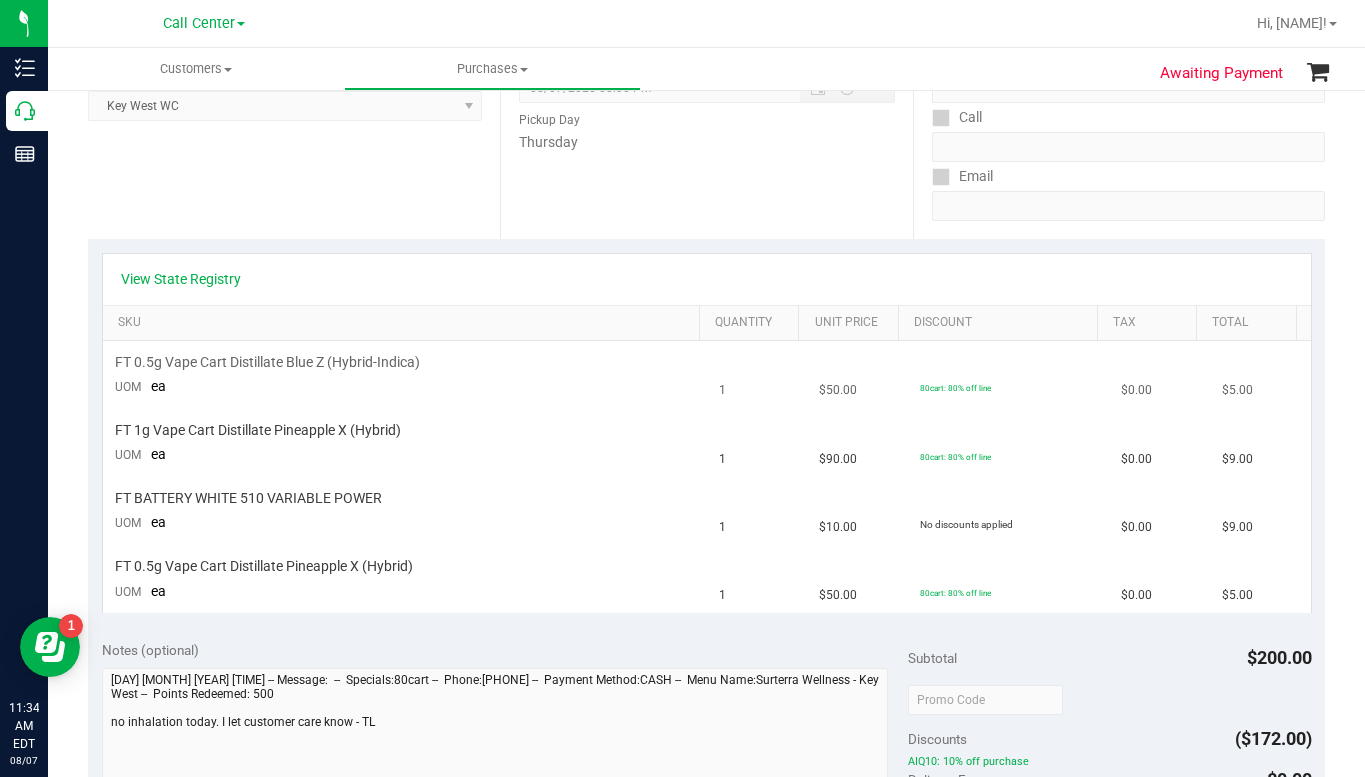 scroll, scrollTop: 0, scrollLeft: 0, axis: both 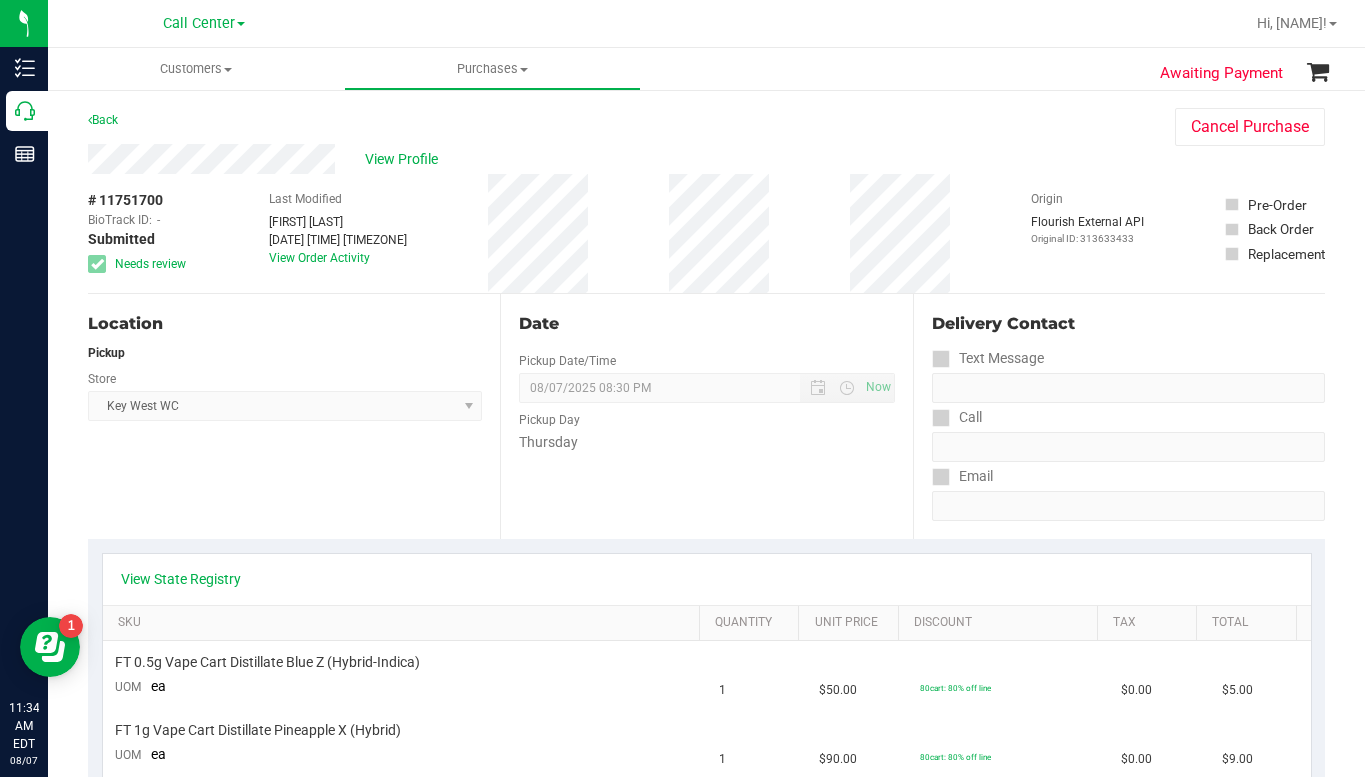 click on "Back
Cancel Purchase" at bounding box center [706, 126] 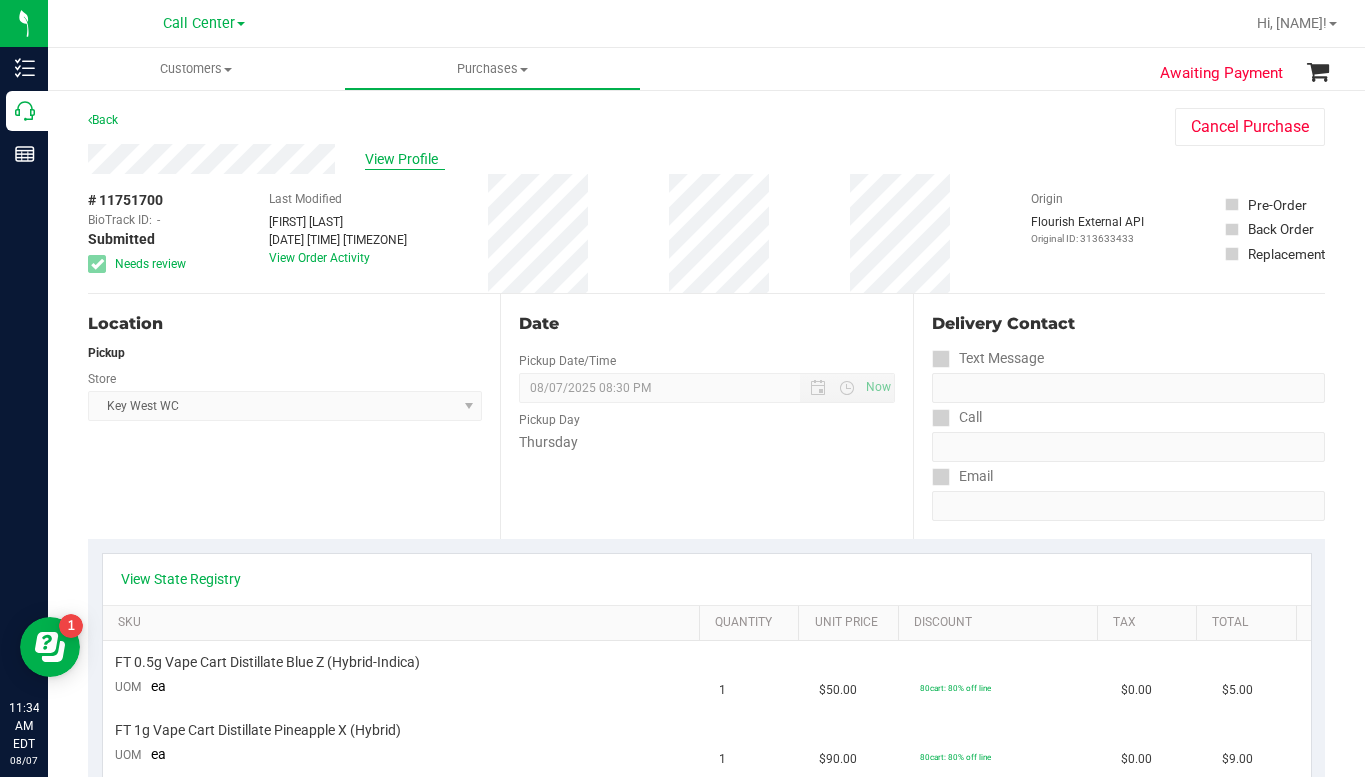 click on "View Profile" at bounding box center (405, 159) 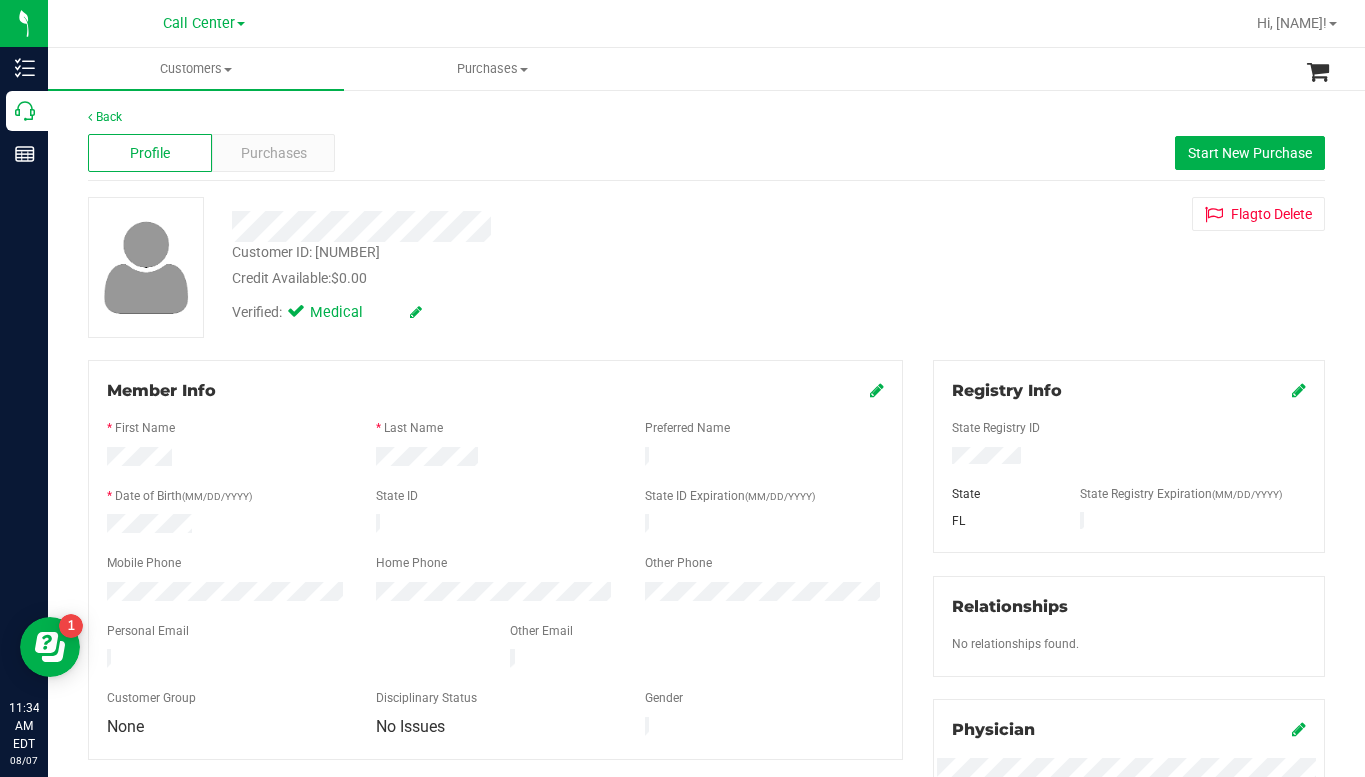drag, startPoint x: 1056, startPoint y: 255, endPoint x: 919, endPoint y: 311, distance: 148.00337 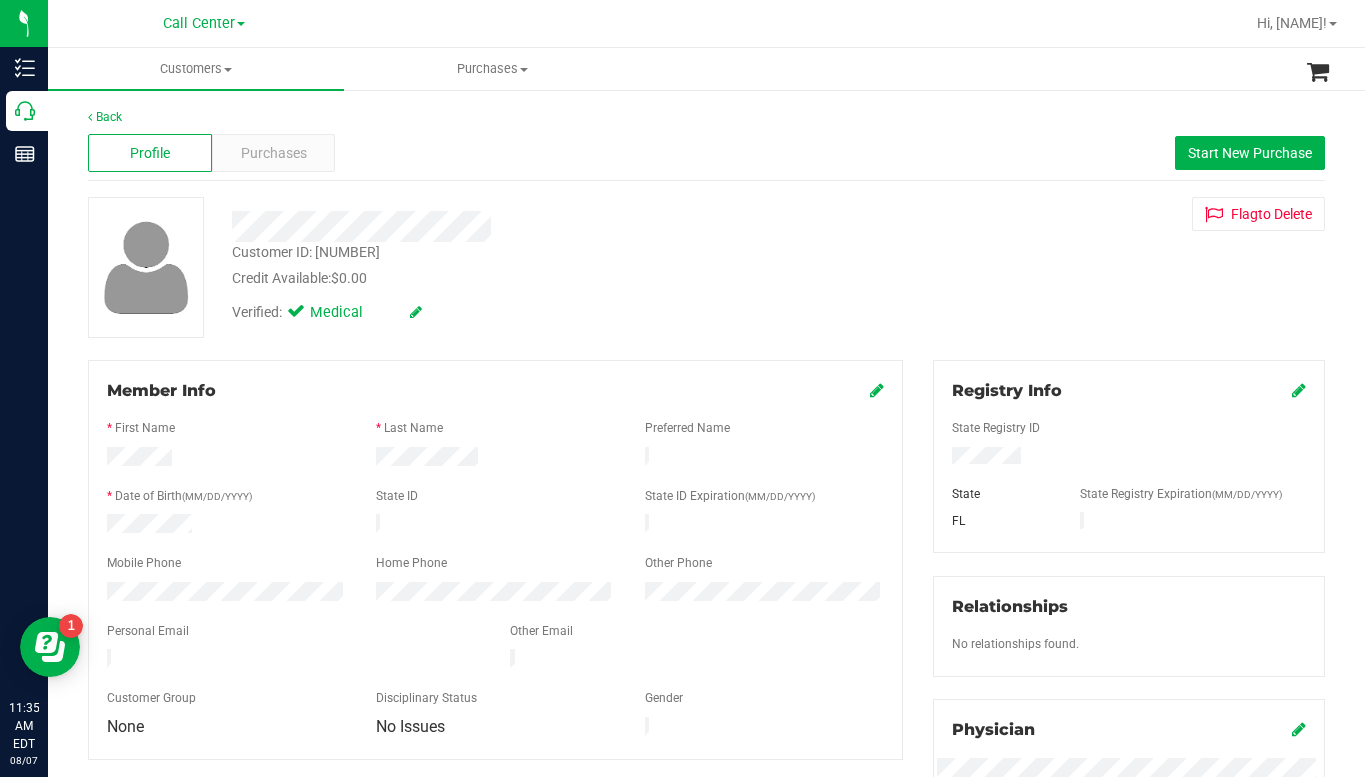 click on "Customer ID: [ID]
Credit Available:
$0.00
Verified:
Medical
Flag  to Delete" at bounding box center (706, 267) 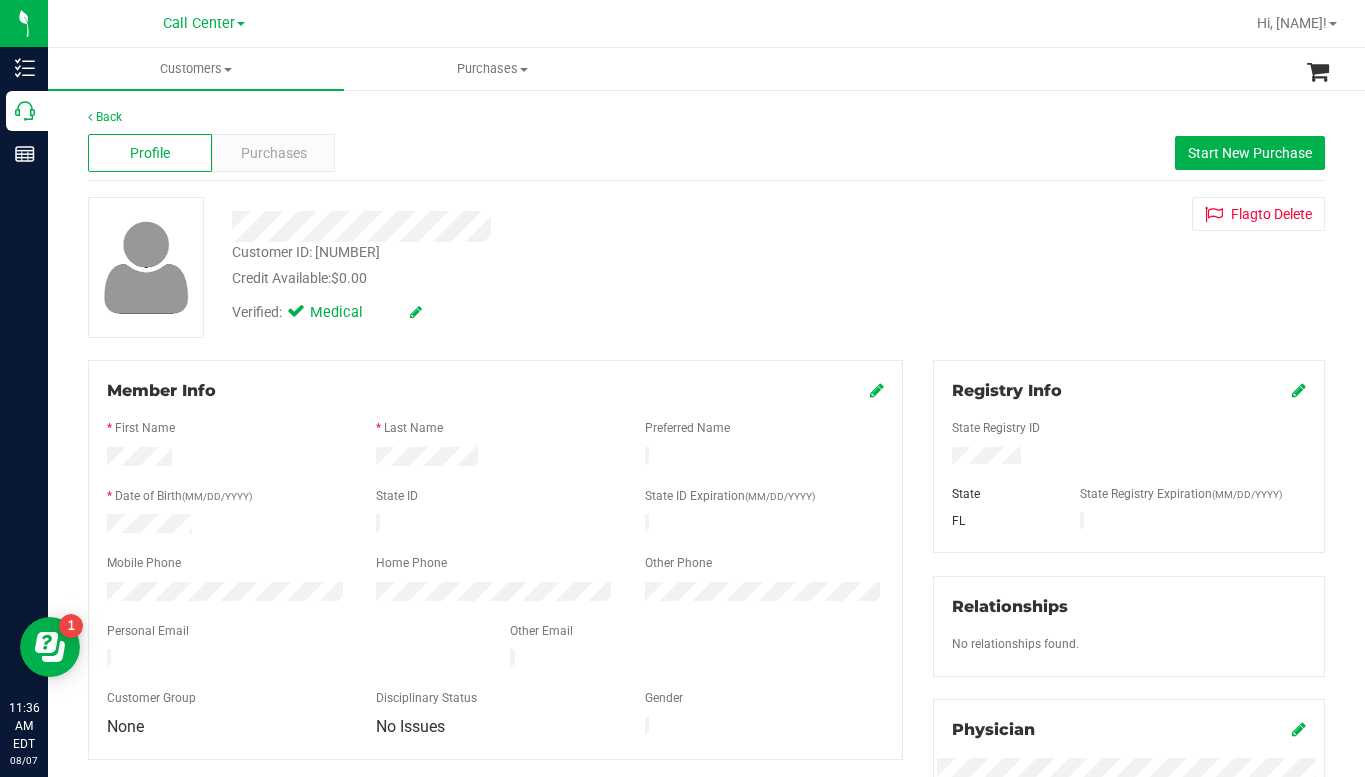 click on "Customer ID: [ID]
Credit Available:
$0.00
Verified:
Medical
Flag  to Delete" at bounding box center (706, 267) 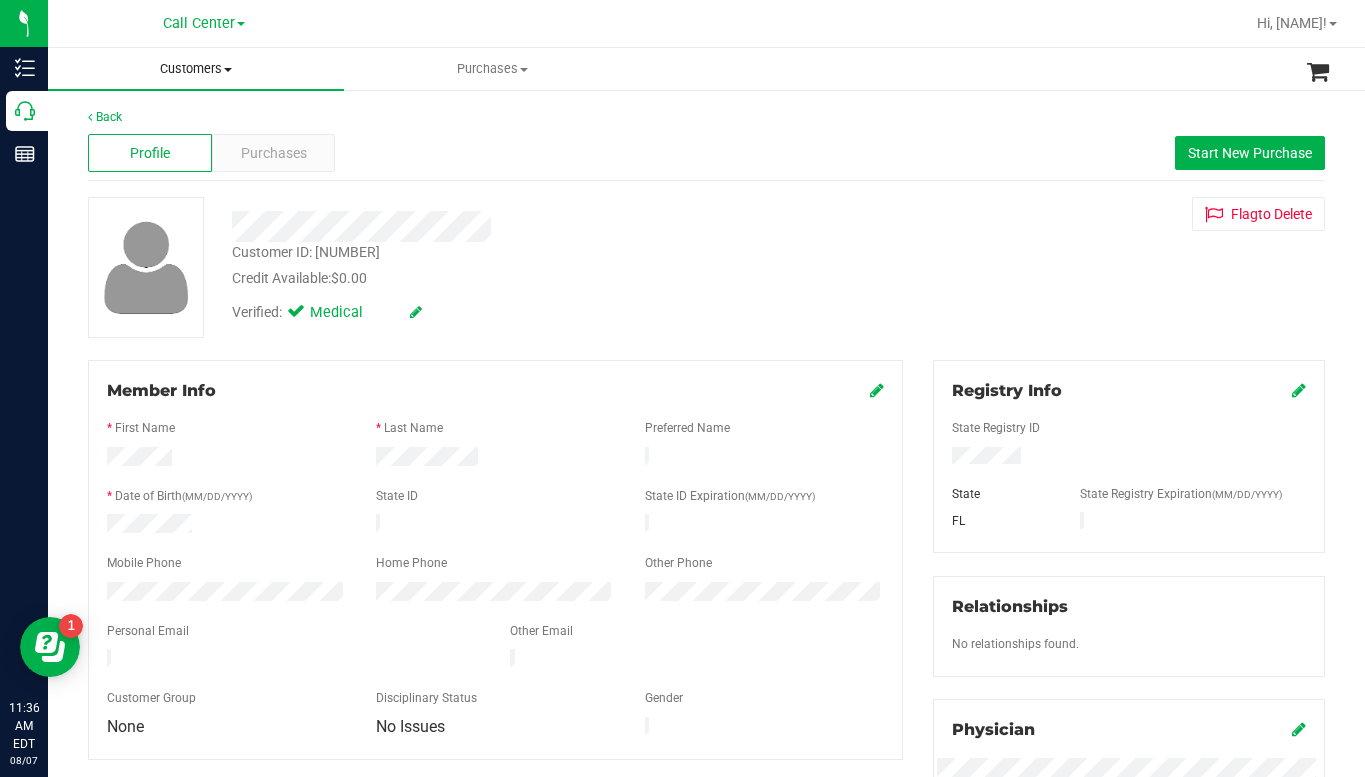 click on "Customers" at bounding box center [196, 69] 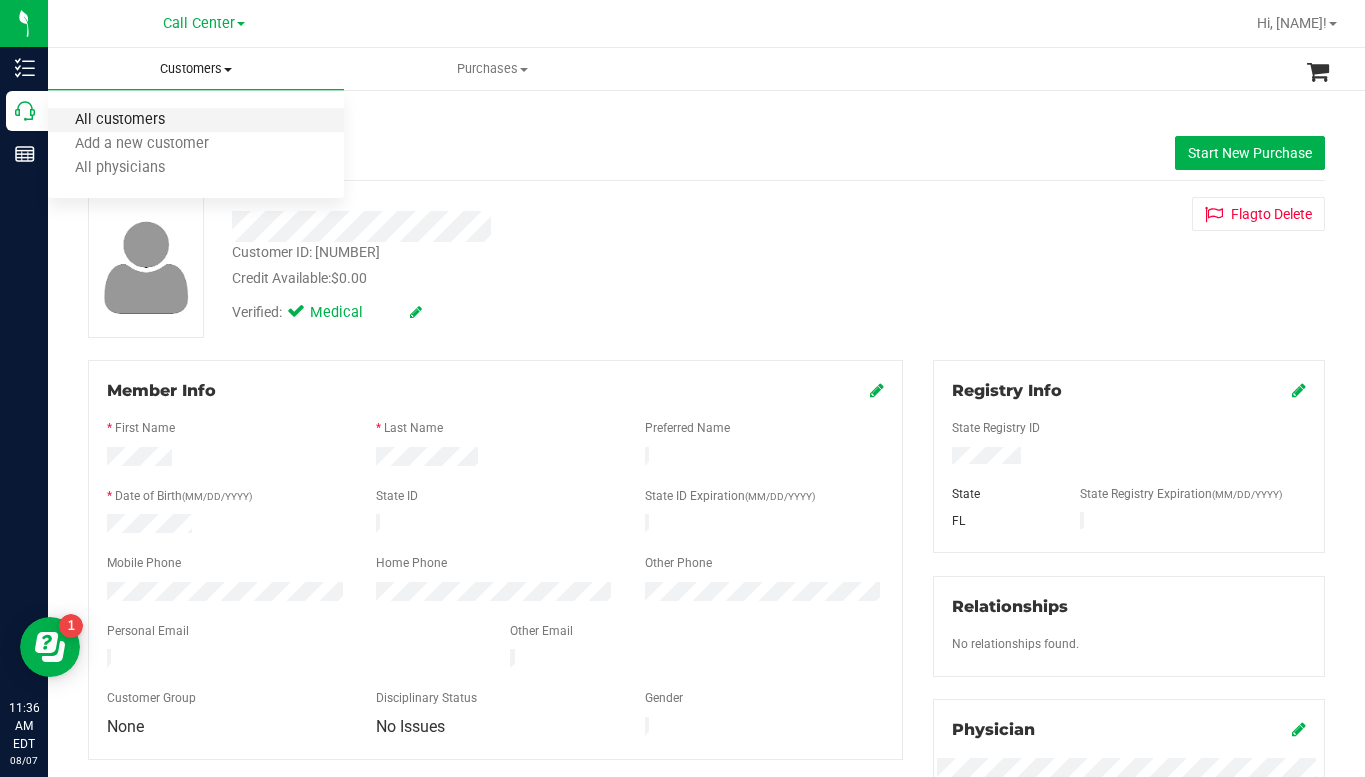 click on "All customers" at bounding box center [120, 120] 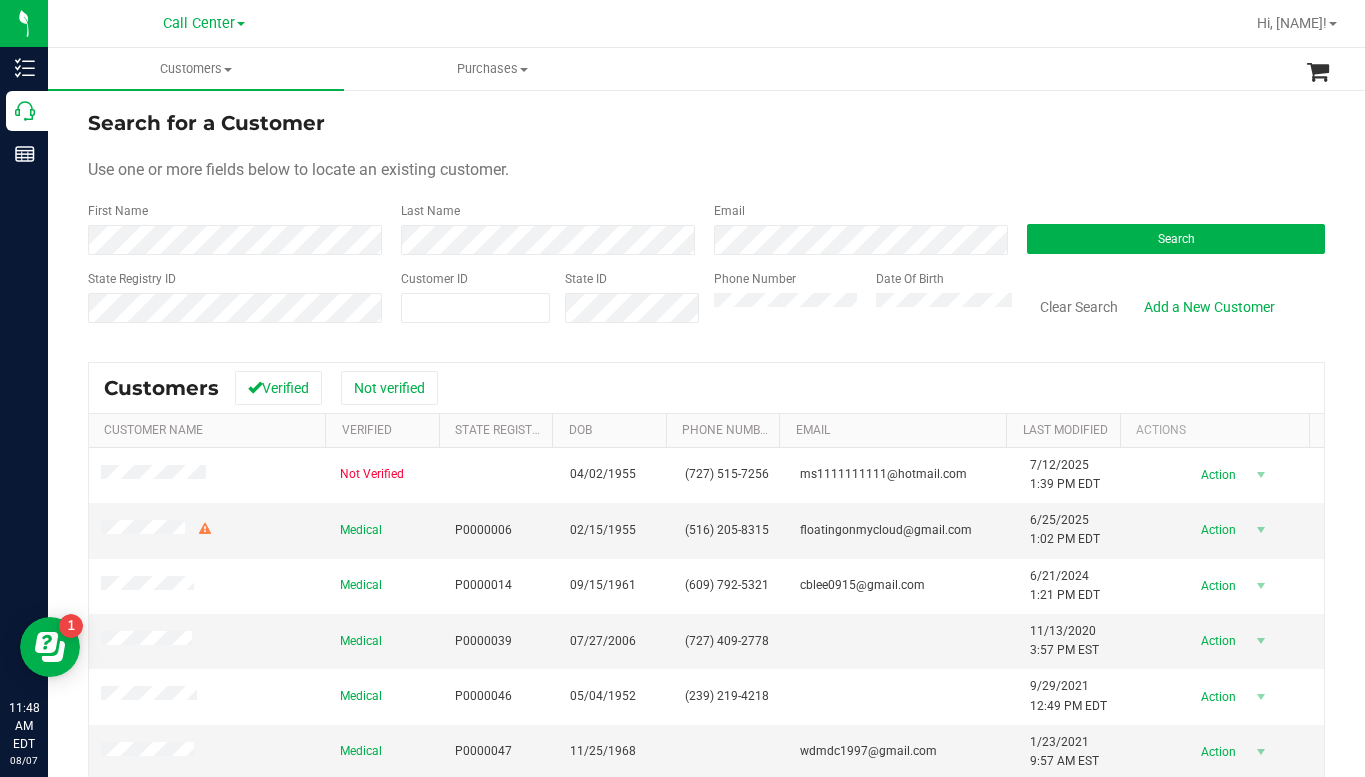 click on "Use one or more fields below to locate an existing customer." at bounding box center (706, 170) 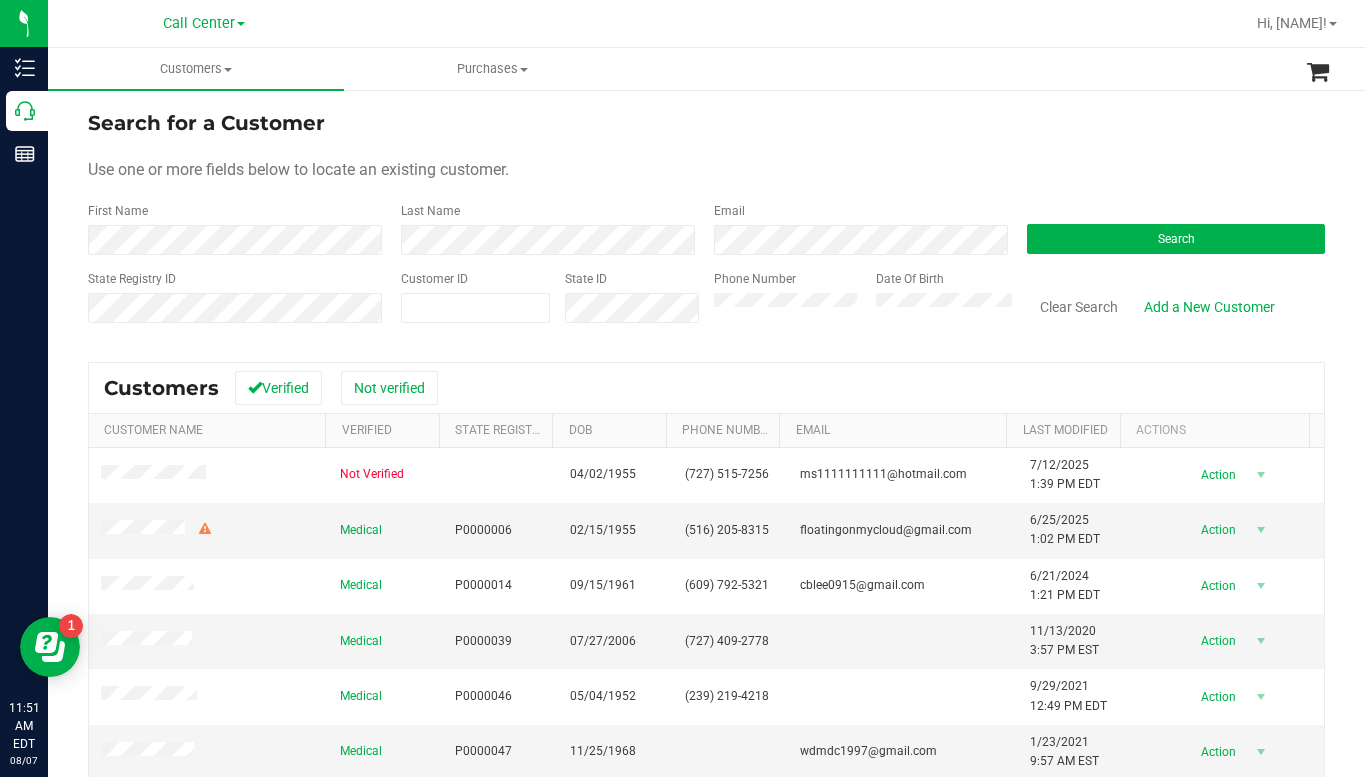 click on "Search for a Customer
Use one or more fields below to locate an existing customer.
First Name
Last Name
Email
Search
State Registry ID
Customer ID
State ID
Phone Number
Date Of Birth" at bounding box center (706, 224) 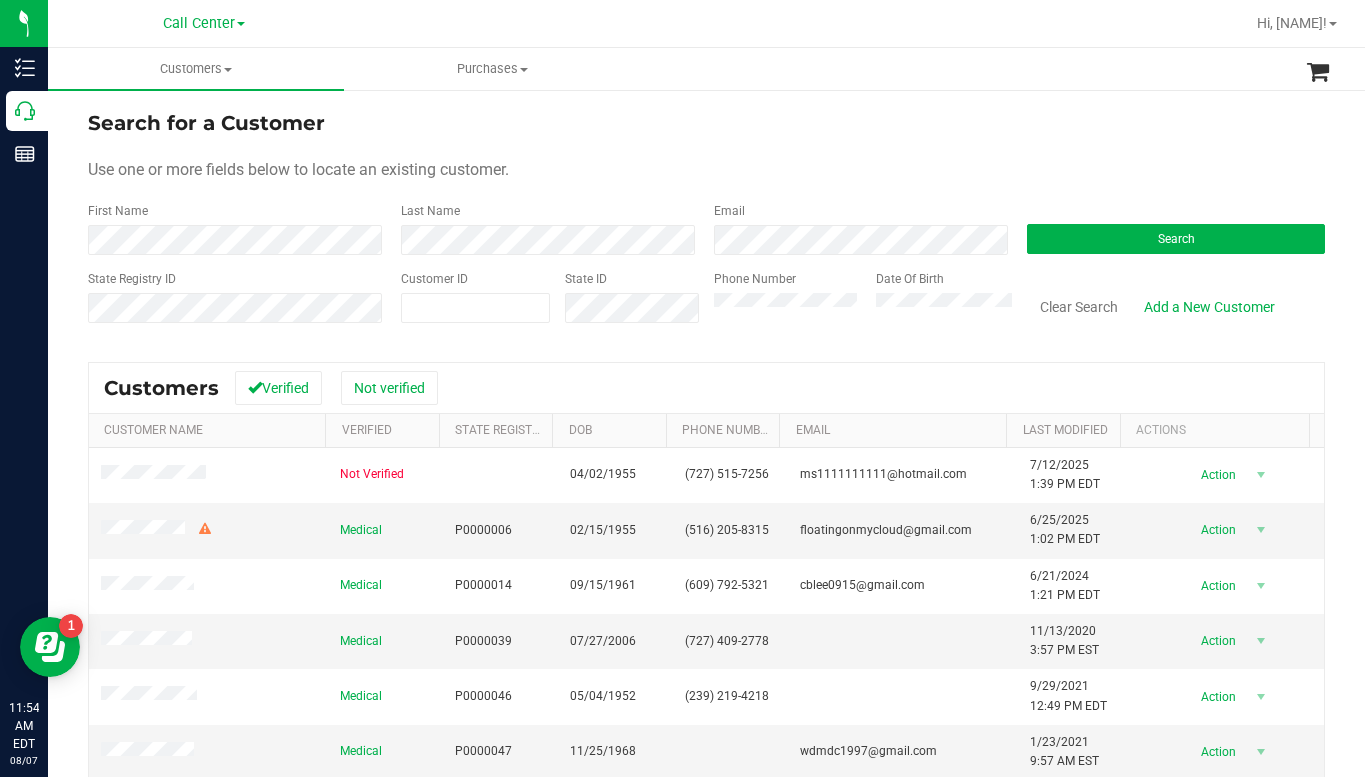 click on "Use one or more fields below to locate an existing customer." at bounding box center [706, 170] 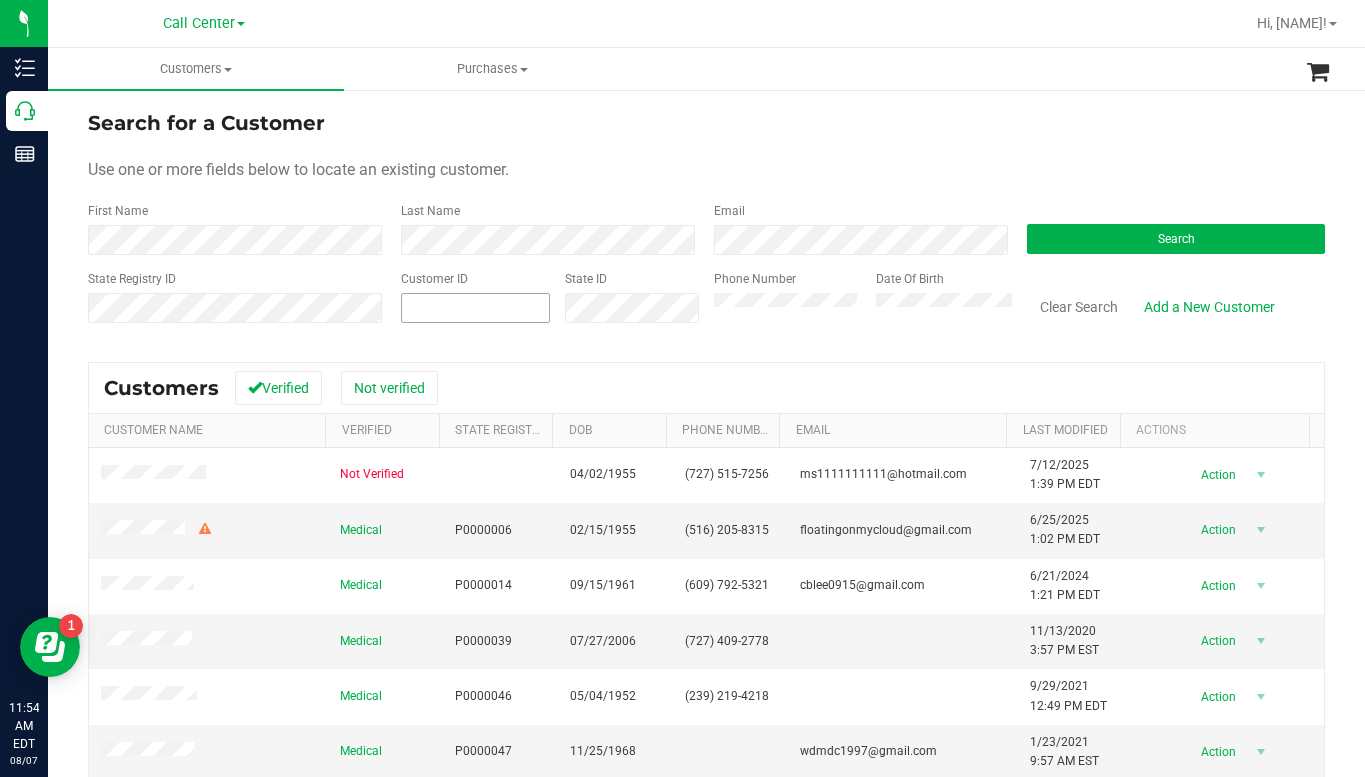 click at bounding box center (475, 308) 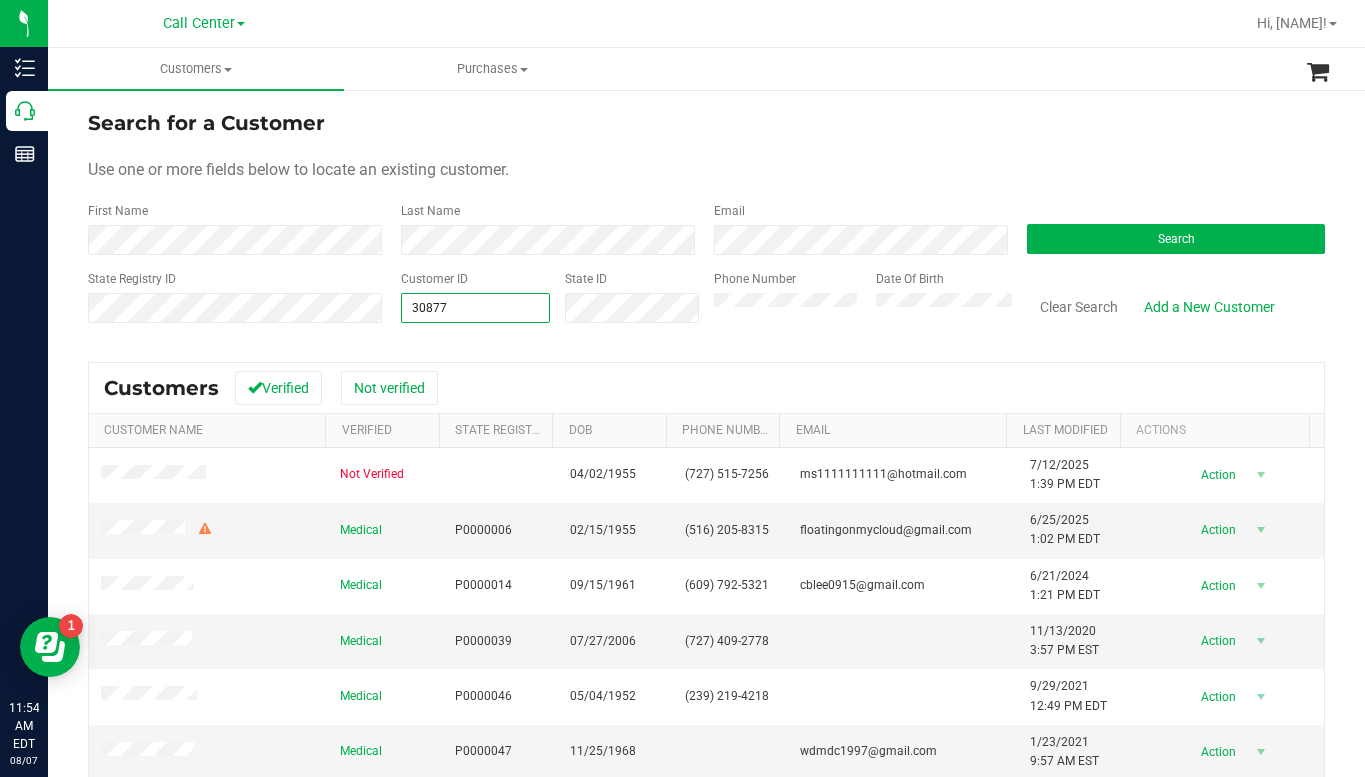 type on "308779" 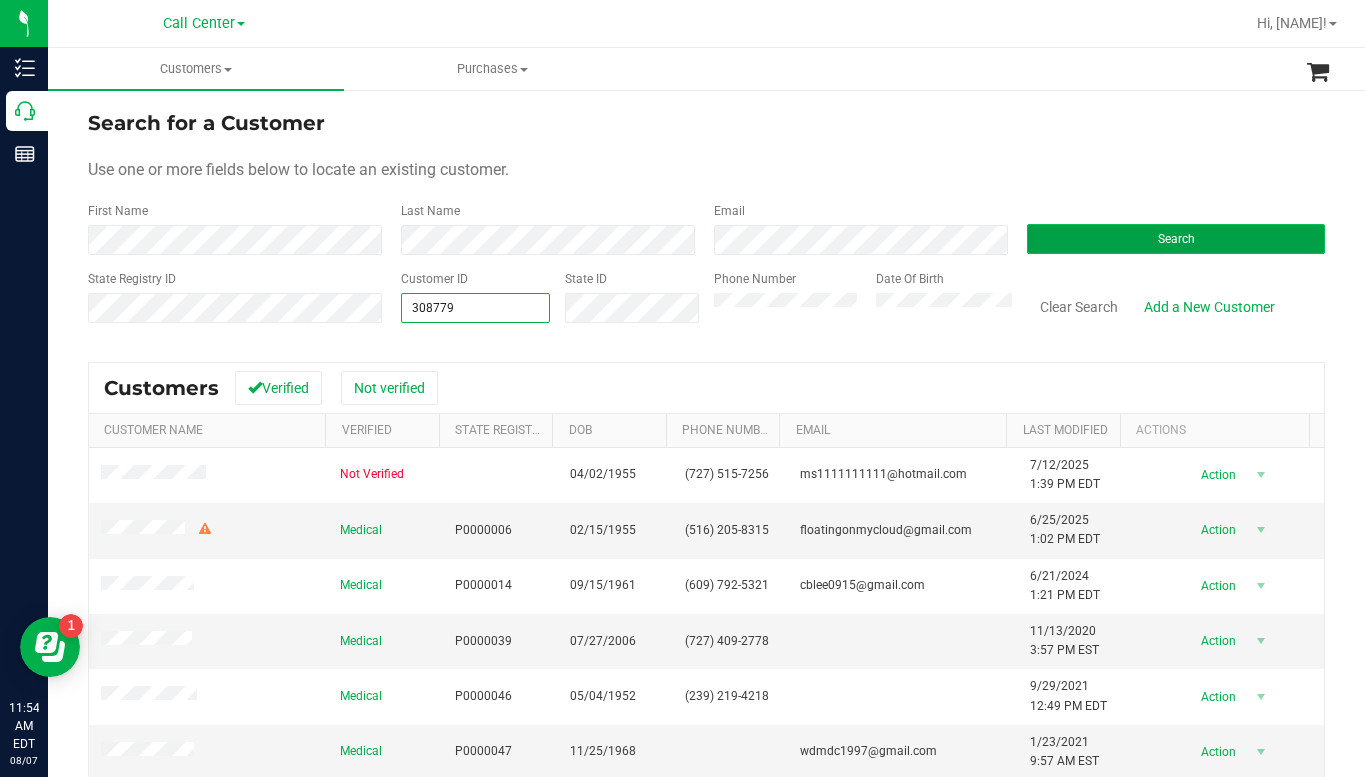type on "308779" 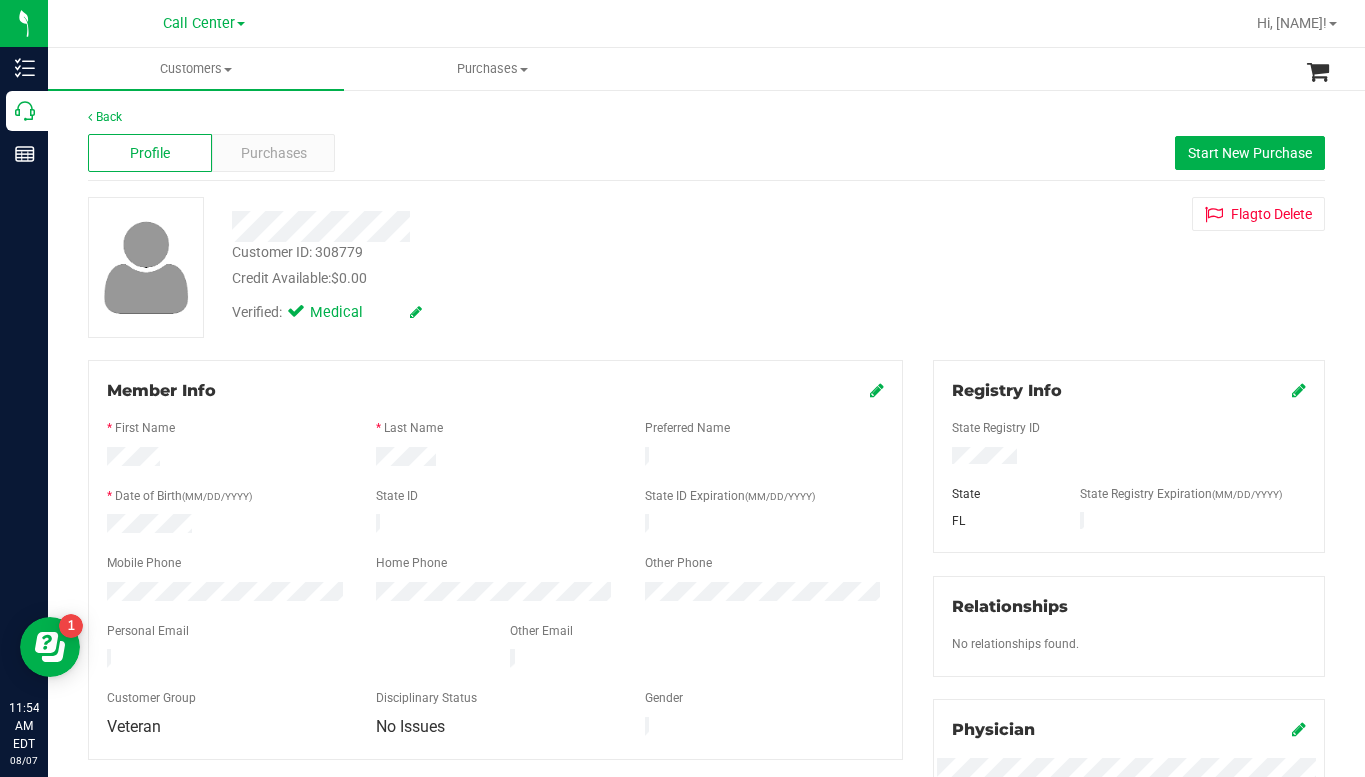 click on "Verified:
Medical" at bounding box center [534, 311] 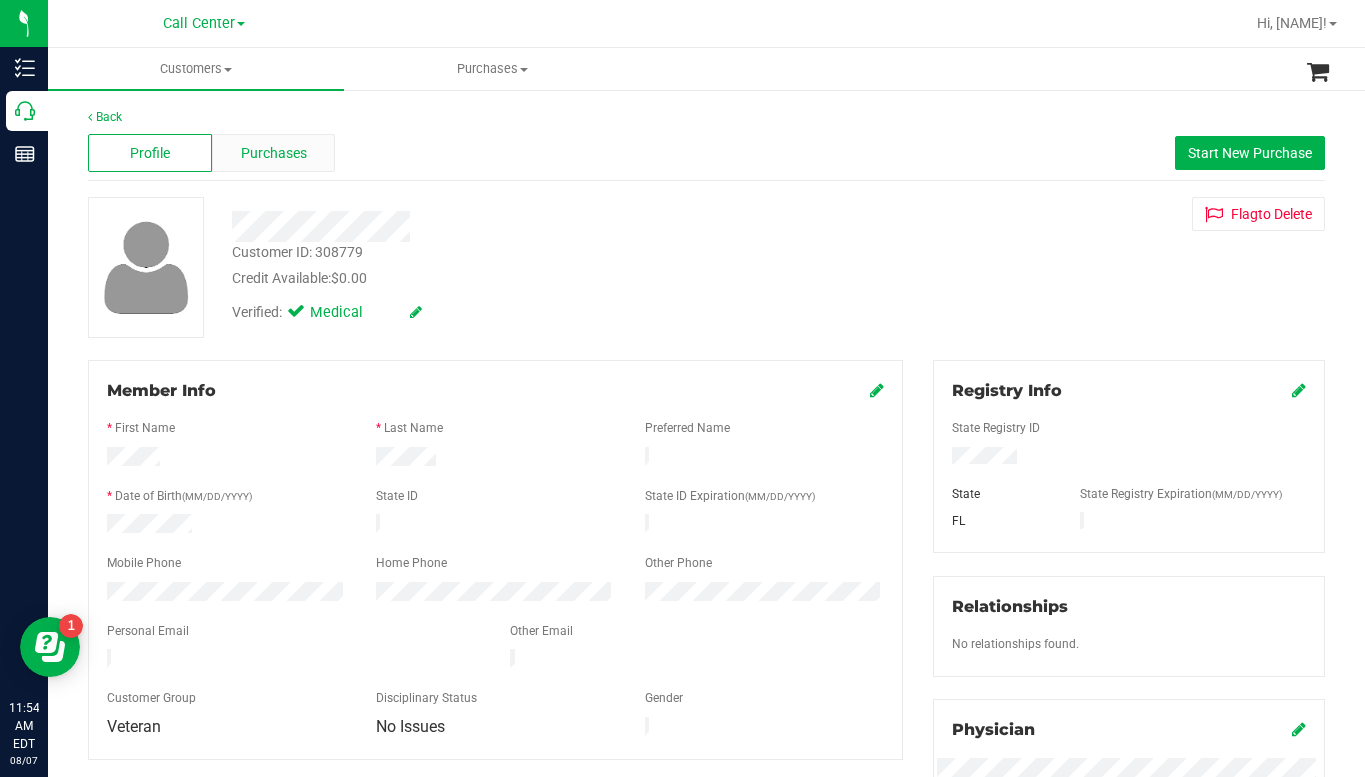 click on "Purchases" at bounding box center (274, 153) 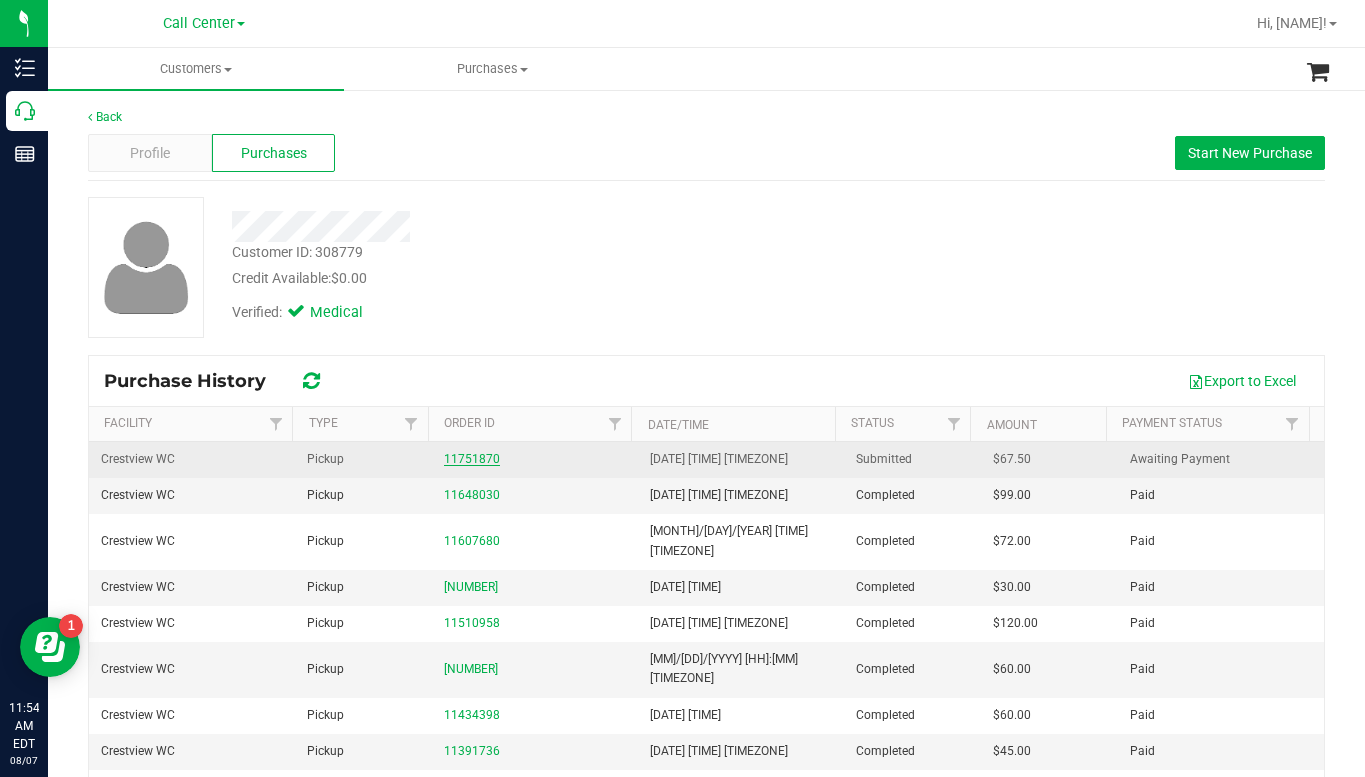 click on "11751870" at bounding box center (472, 459) 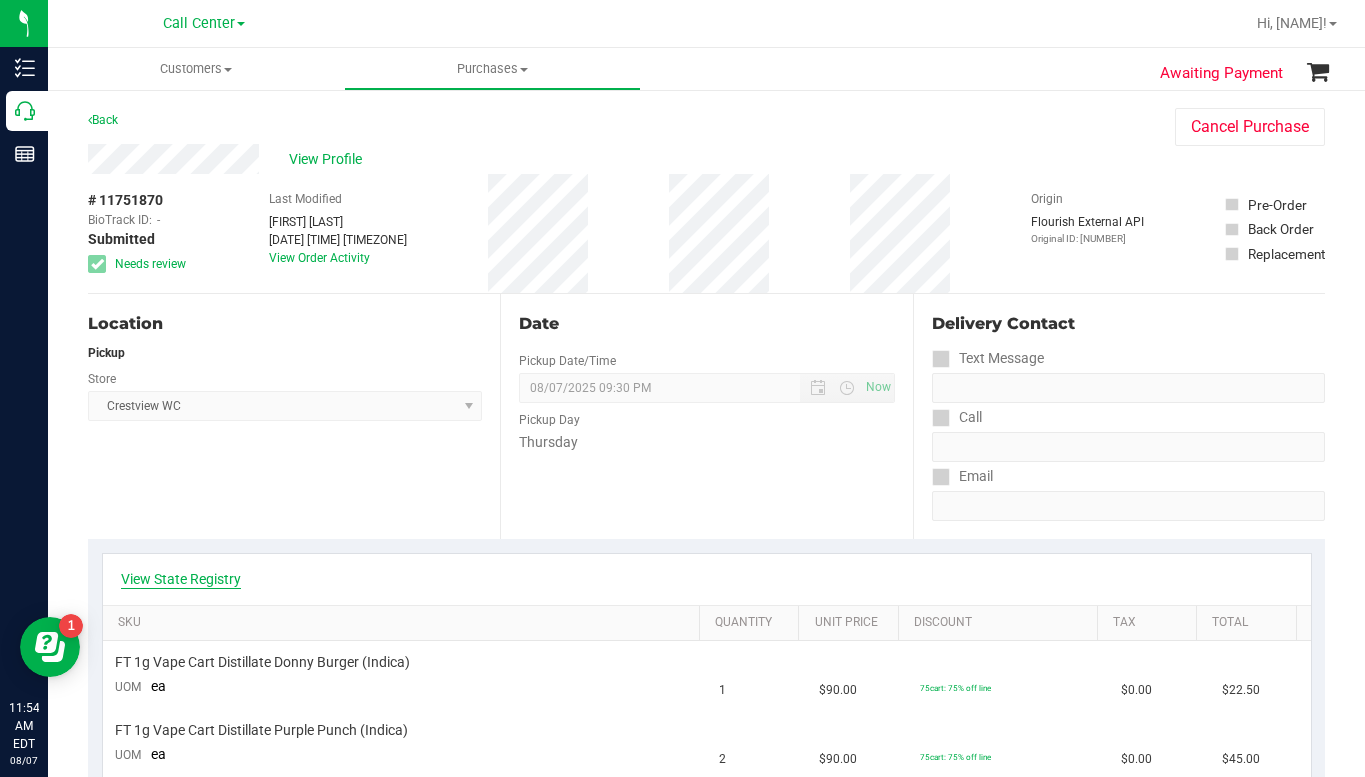 click on "View State Registry" at bounding box center (181, 579) 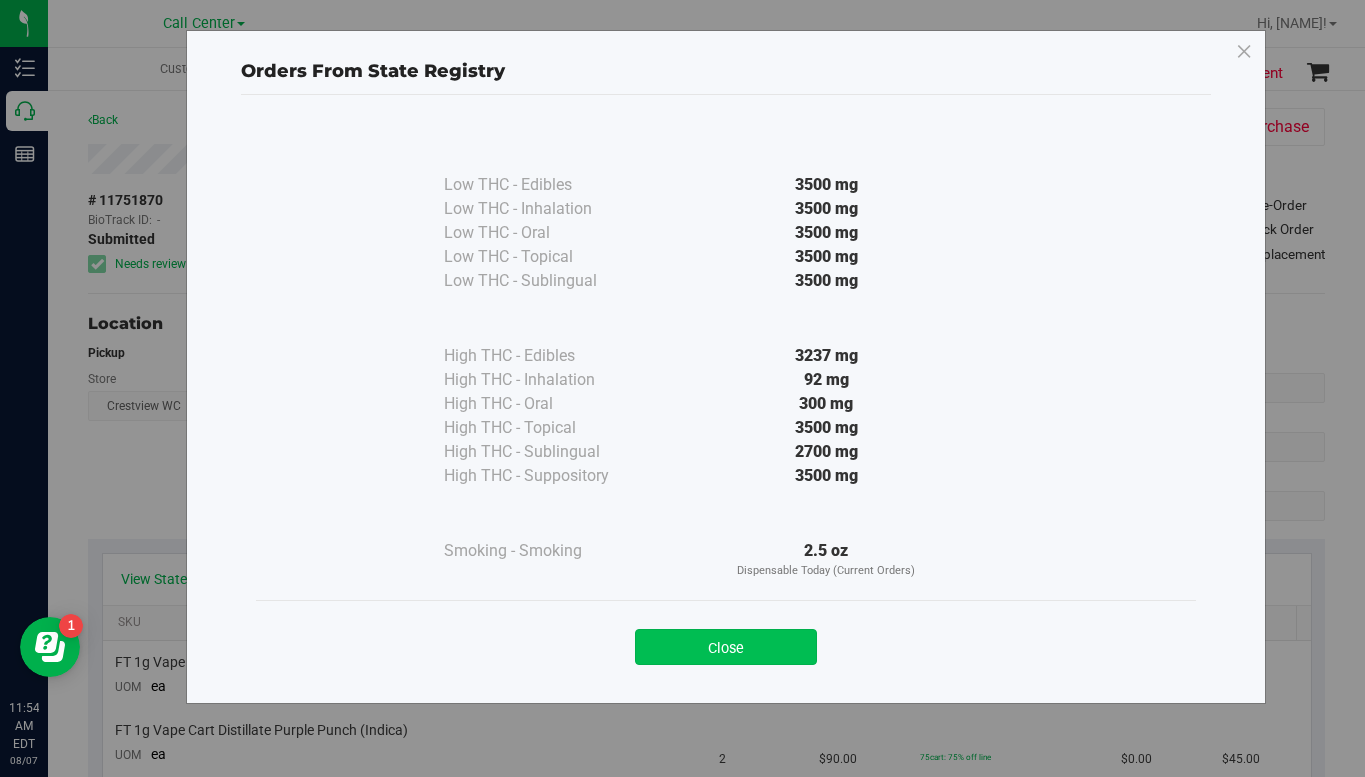 click on "Close" at bounding box center [726, 647] 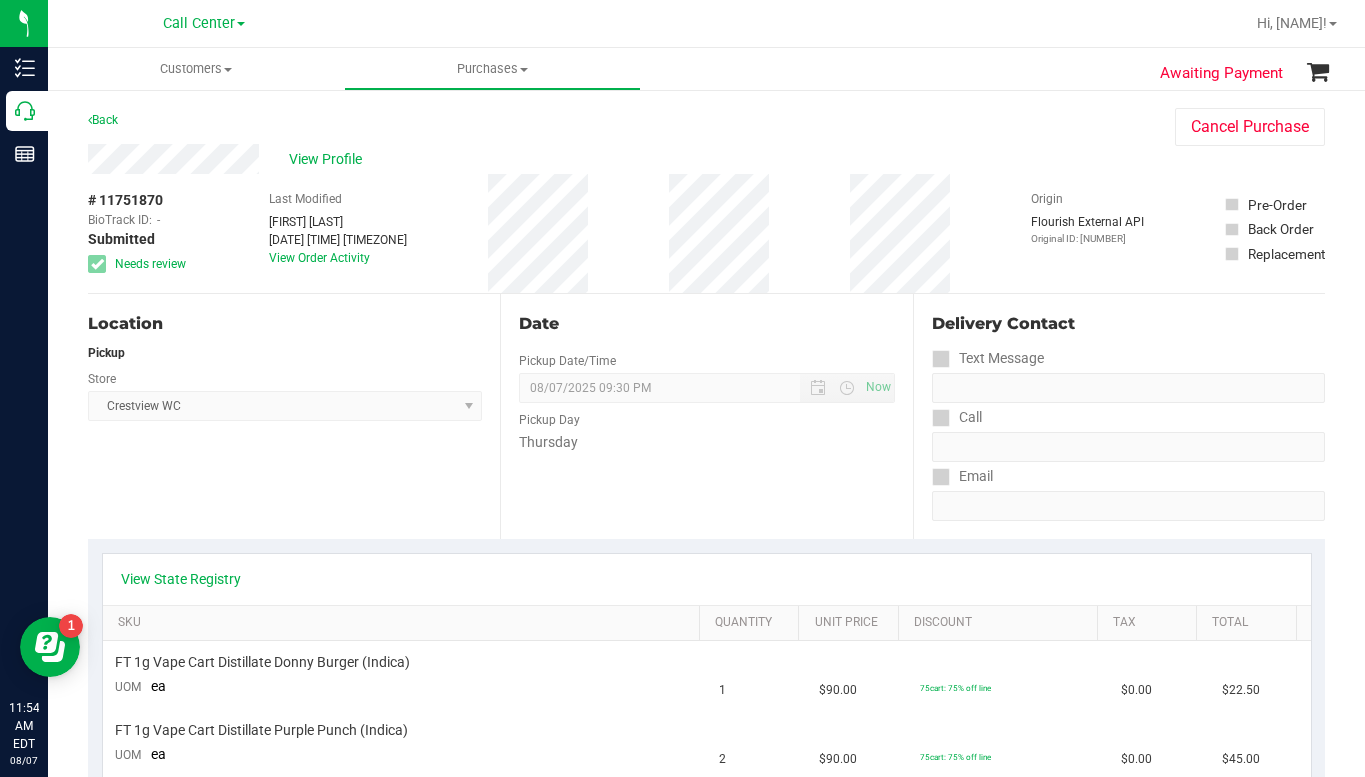click on "View Profile" at bounding box center (611, 159) 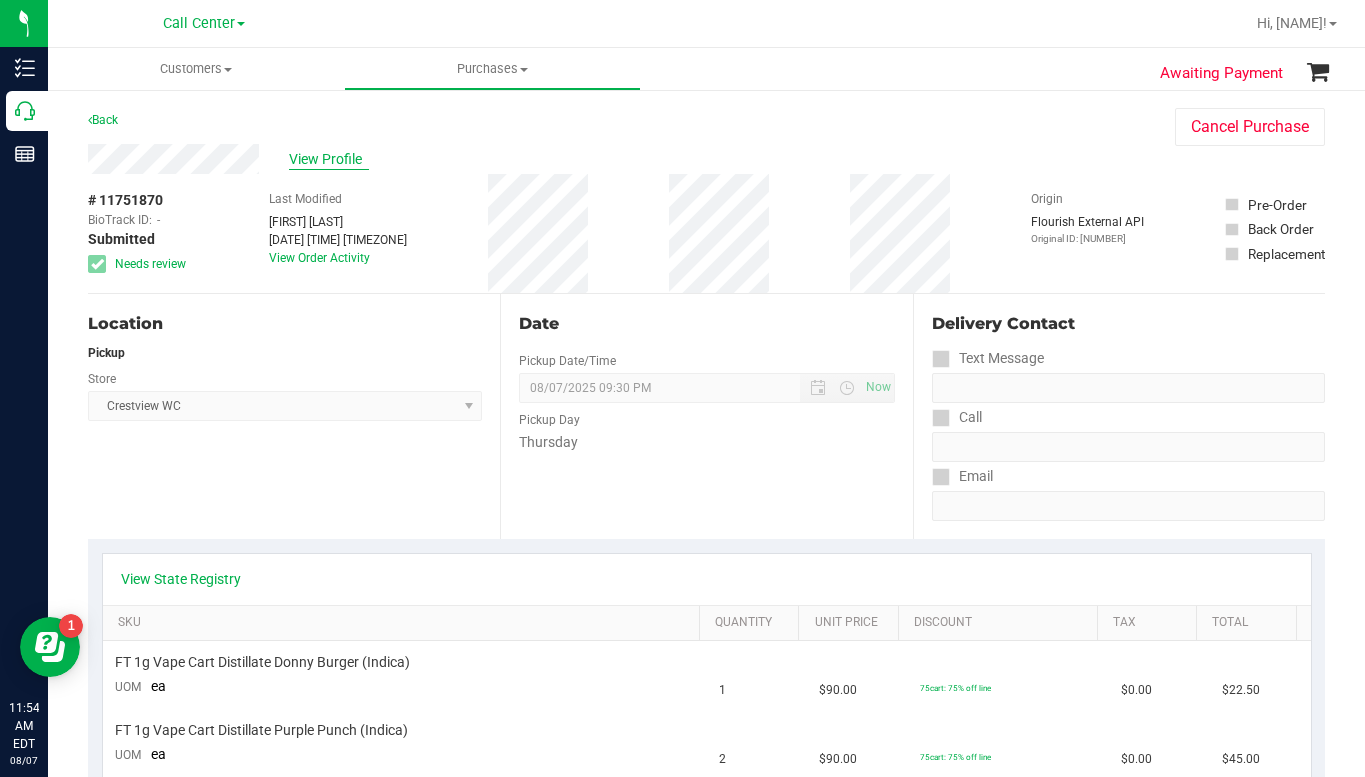click on "View Profile" at bounding box center [329, 159] 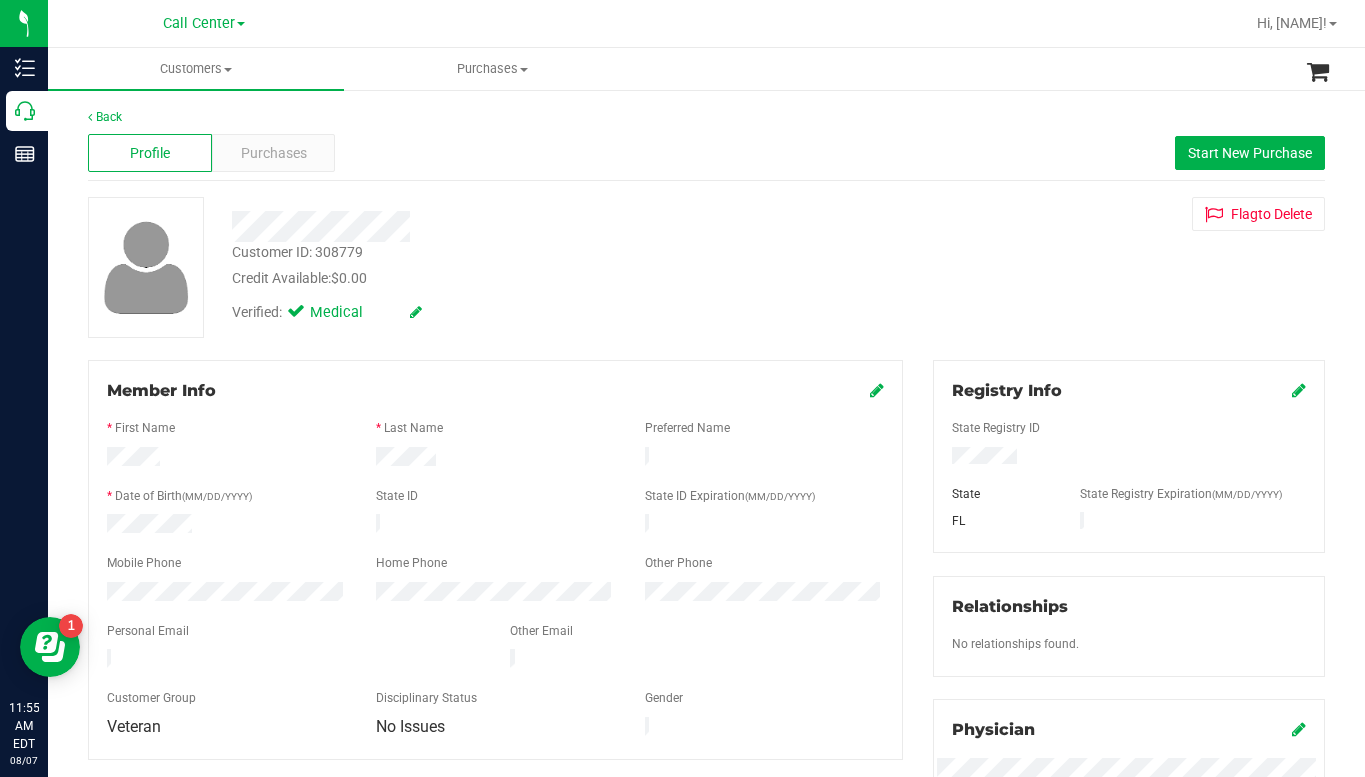 click on "Customer ID: [NUMBER]
Credit Available:
$0.00
Verified:
Medical
Flag  to Delete" at bounding box center [706, 267] 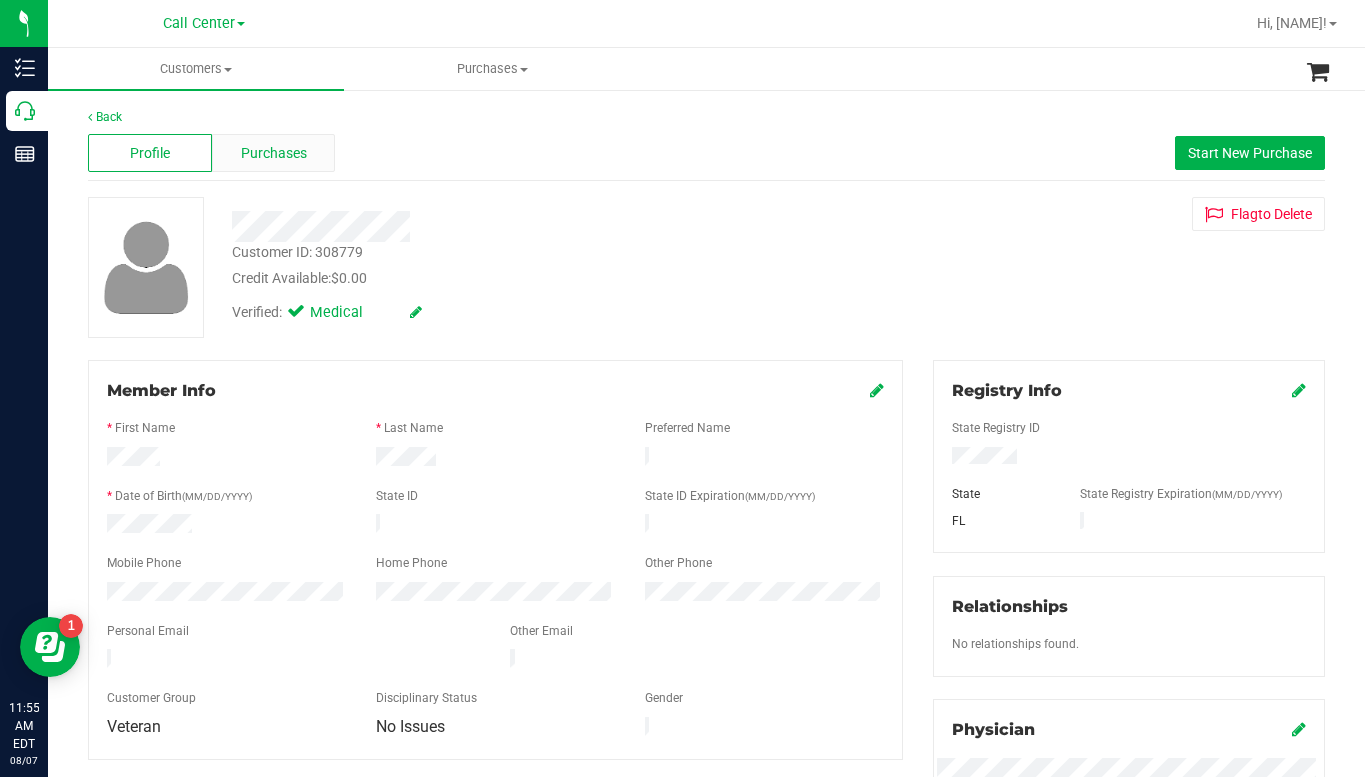 click on "Purchases" at bounding box center (274, 153) 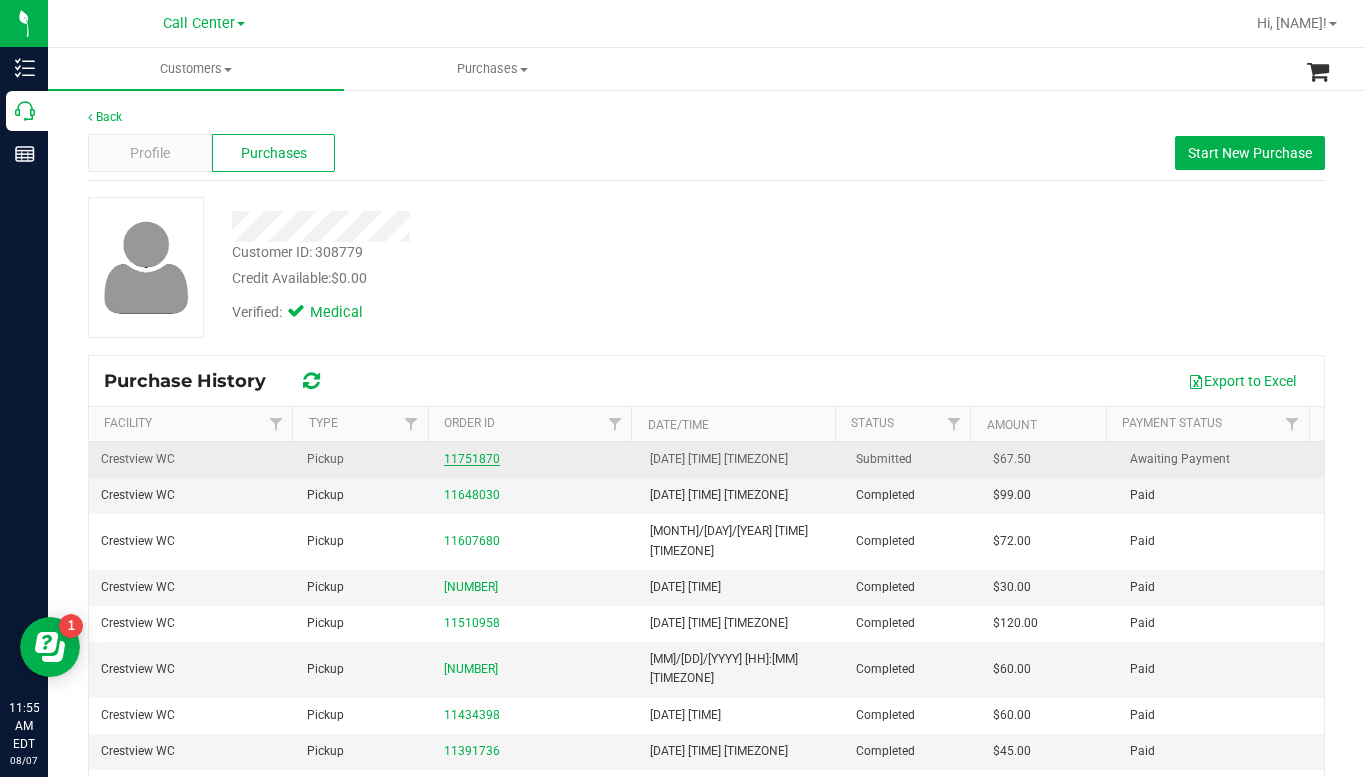 click on "11751870" at bounding box center [472, 459] 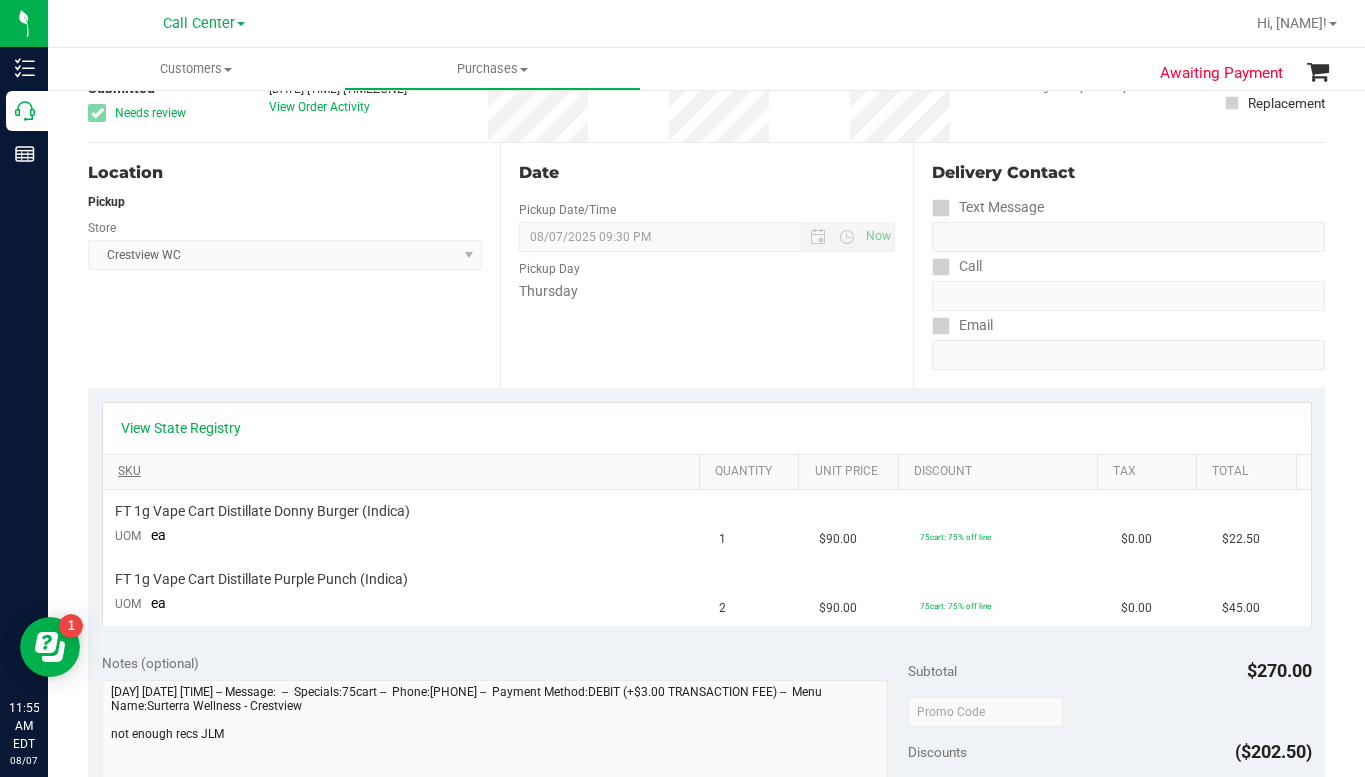scroll, scrollTop: 100, scrollLeft: 0, axis: vertical 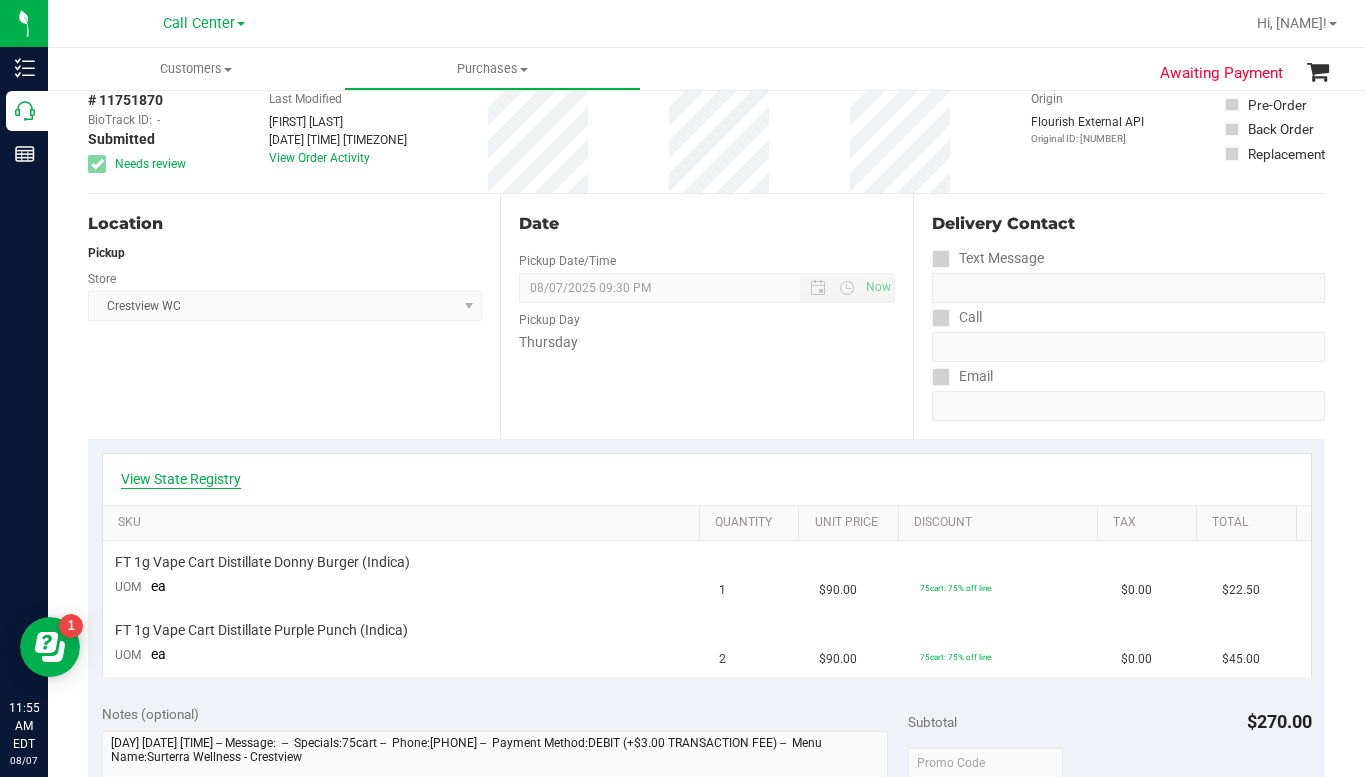 click on "View State Registry" at bounding box center (181, 479) 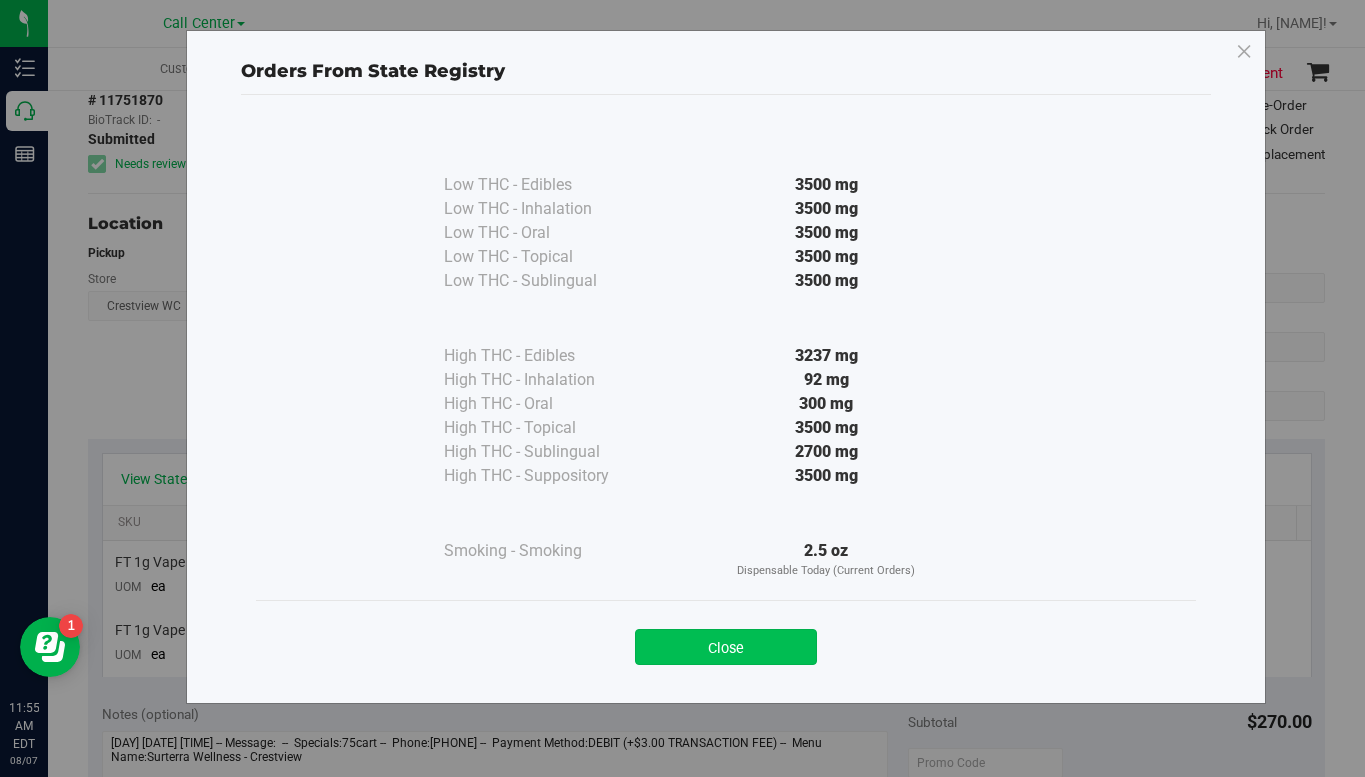 click on "Close" at bounding box center (726, 647) 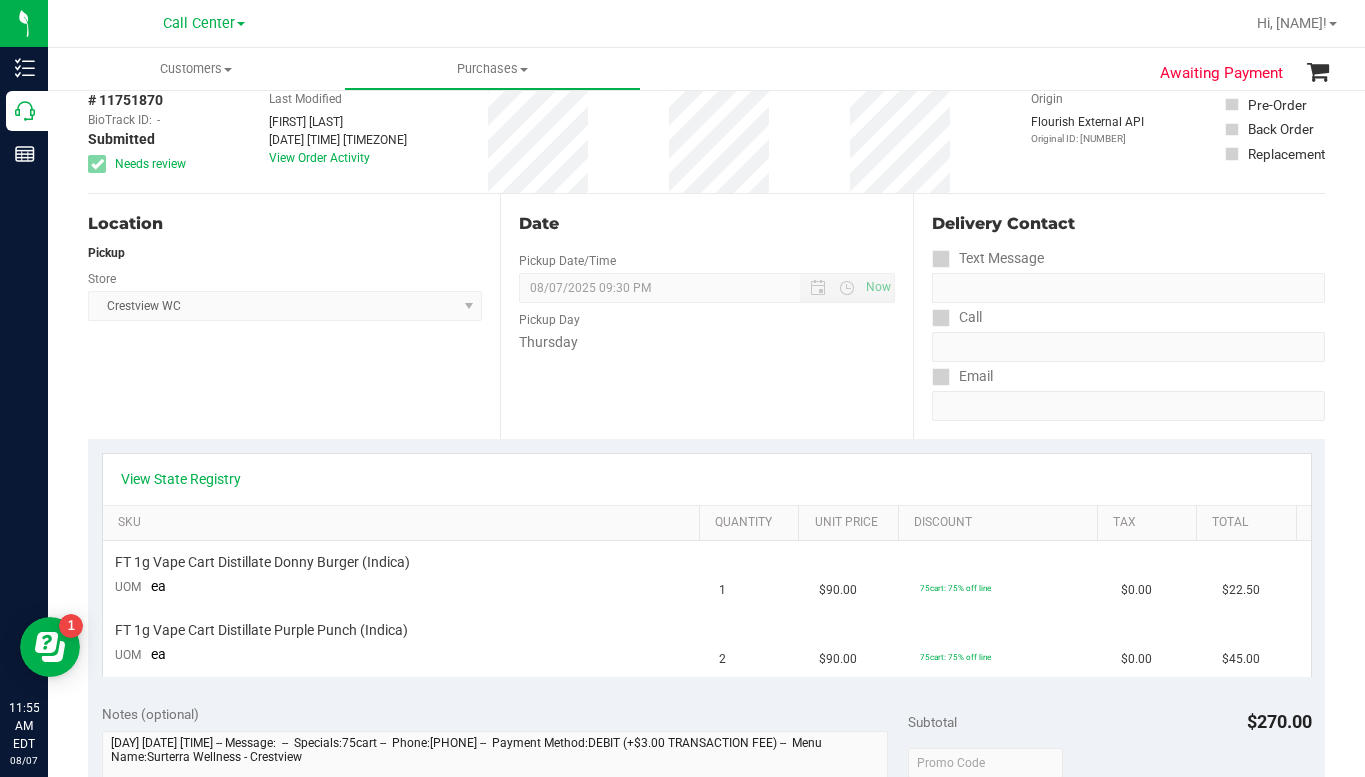 click on "Location
Pickup
Store
Crestview WC Select Store Bonita Springs WC Boynton Beach WC Bradenton WC Brandon WC Brooksville WC Call Center Clermont WC Crestview WC Deerfield Beach WC Delray Beach WC Deltona WC Ft Walton Beach WC Ft. Lauderdale WC Ft. Myers WC Gainesville WC Jax Atlantic WC JAX DC REP Jax WC Key West WC Lakeland WC Largo WC Lehigh Acres DC REP Merritt Island WC Miami 72nd WC Miami Beach WC Miami Dadeland WC Miramar DC REP New Port Richey WC North Palm Beach WC North Port WC Ocala WC Orange Park WC Orlando Colonial WC Orlando DC REP Orlando WC Oviedo WC Palm Bay WC Palm Coast WC Panama City WC Pensacola WC Port Orange WC Port St. Lucie WC Sebring WC South Tampa WC St. Pete WC Summerfield WC Tallahassee DC REP Tallahassee WC Tampa DC Testing Tampa Warehouse Tampa WC TX Austin DC TX Plano Retail WPB DC WPB WC" at bounding box center (294, 316) 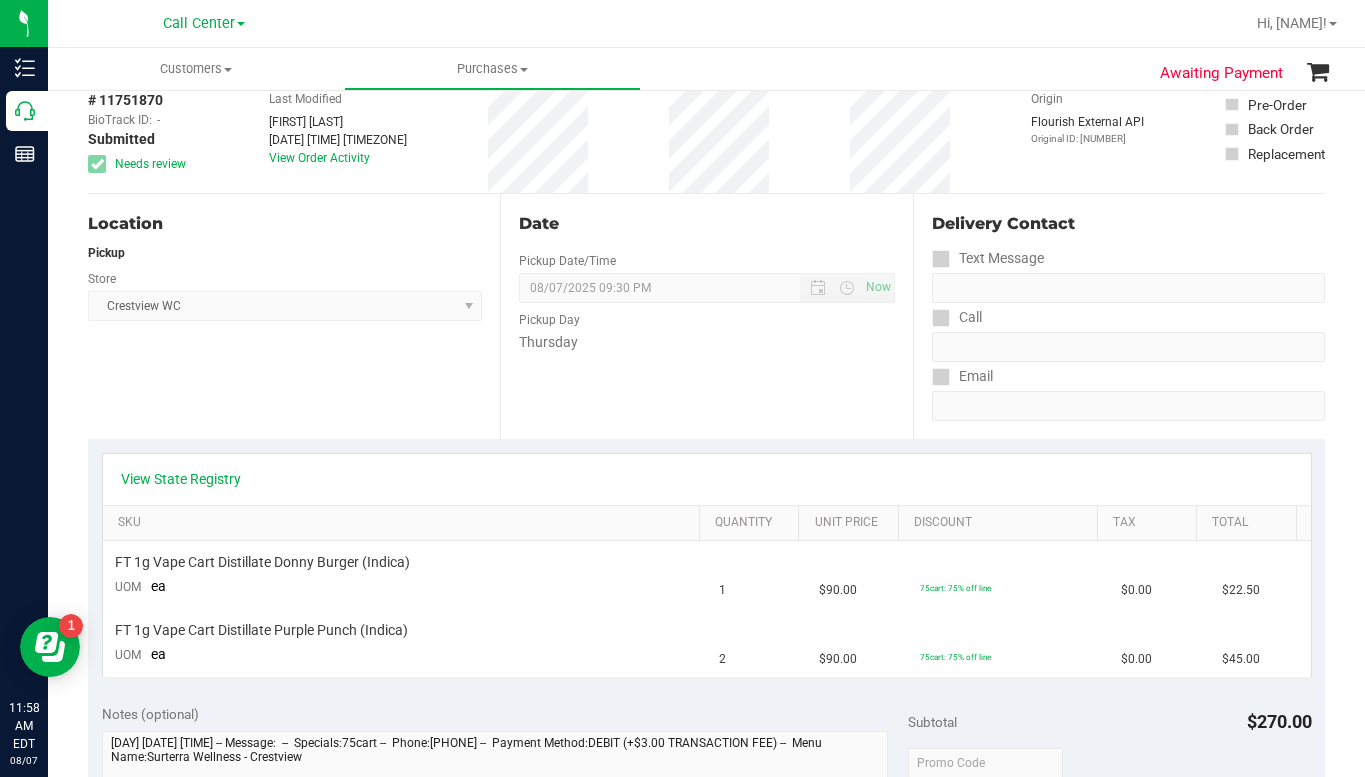 click on "Call" at bounding box center (1128, 317) 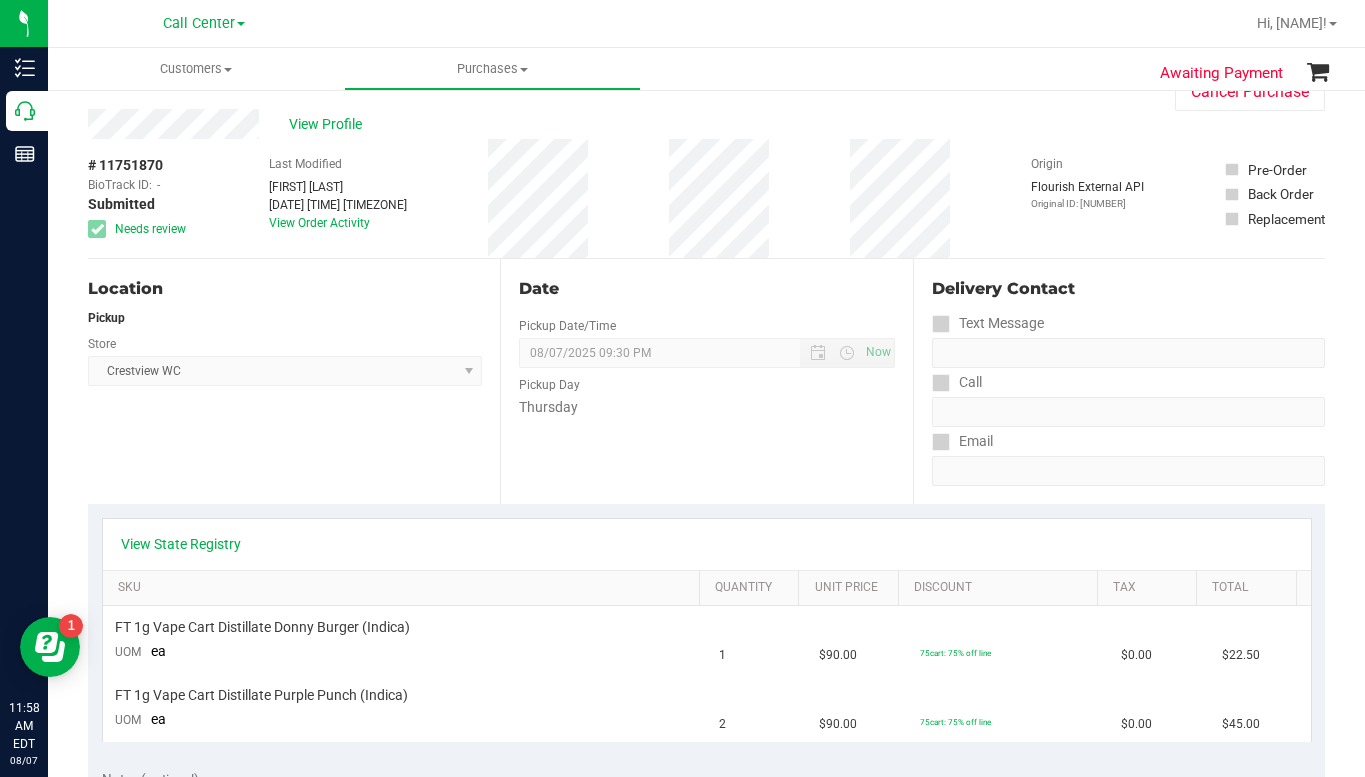 scroll, scrollTop: 0, scrollLeft: 0, axis: both 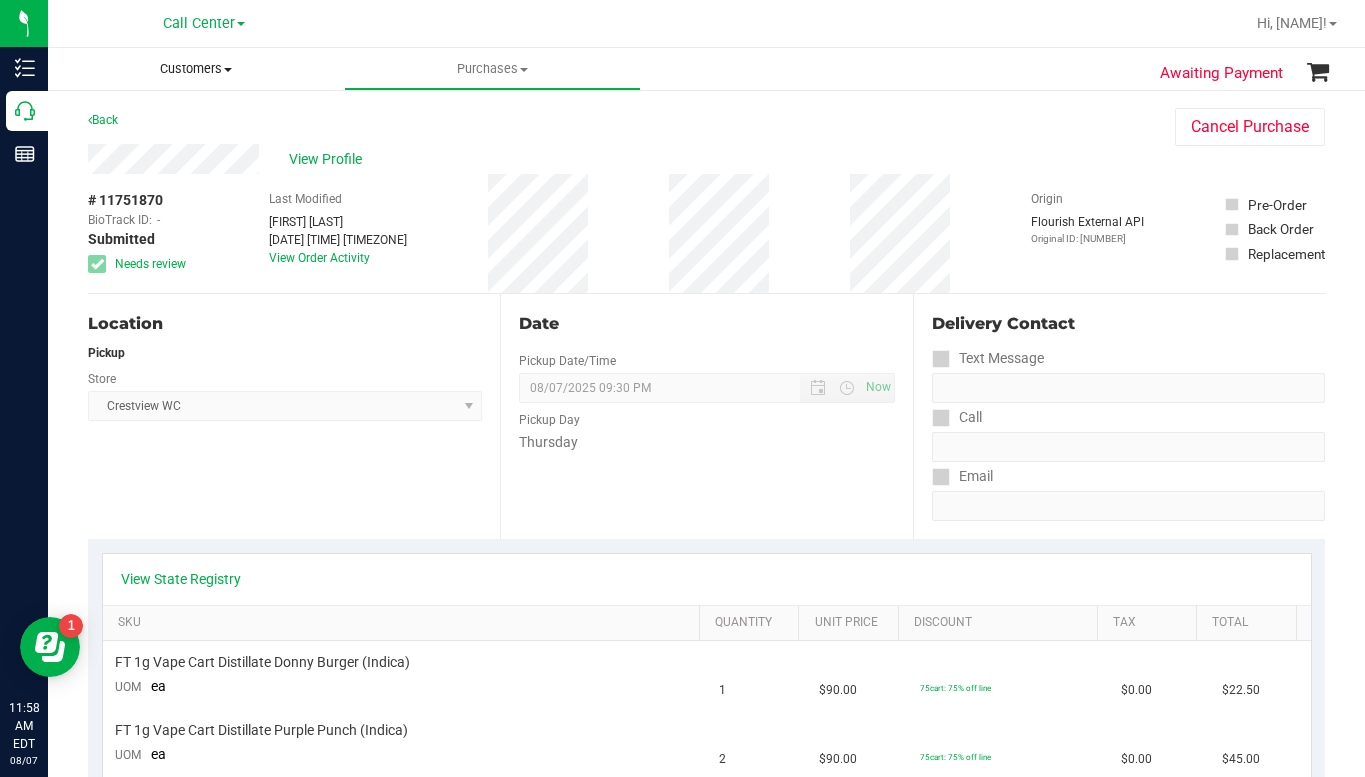click on "Customers" at bounding box center (196, 69) 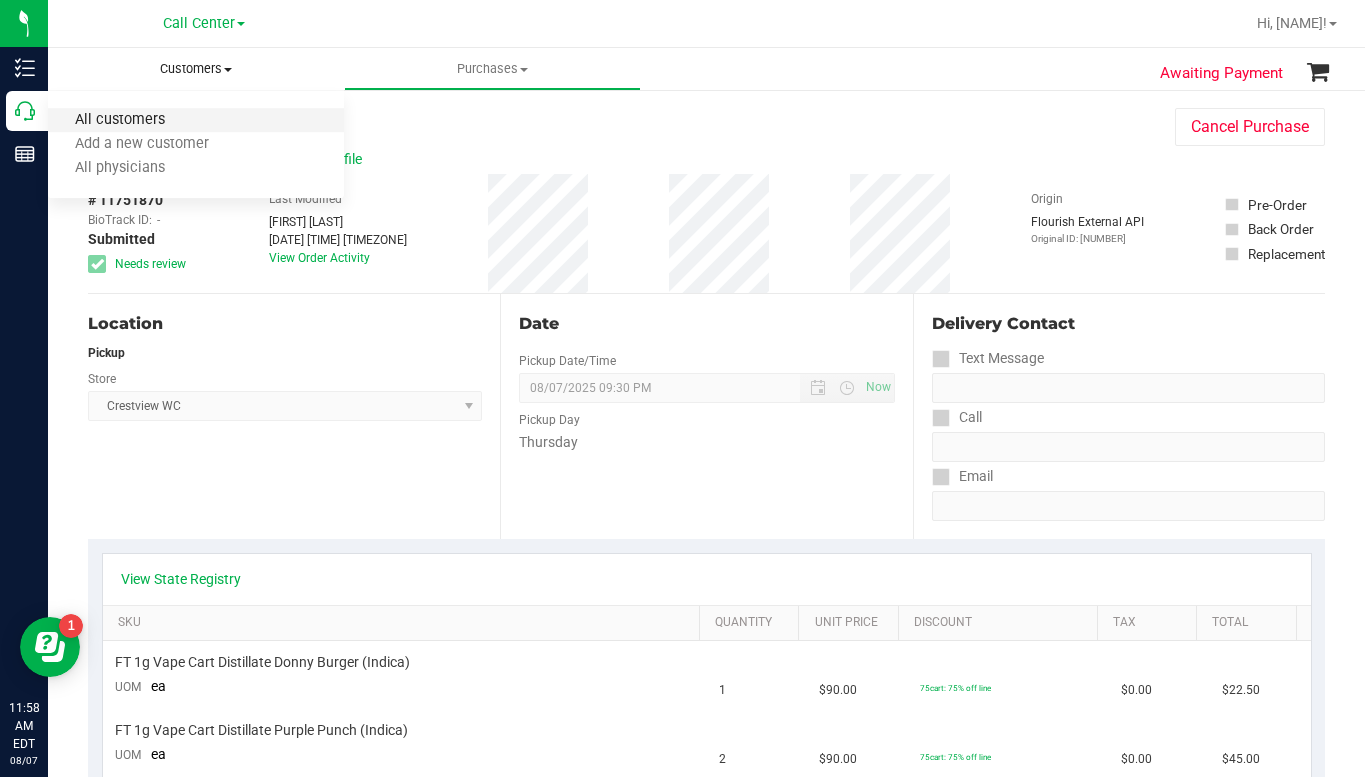 click on "All customers" at bounding box center (120, 120) 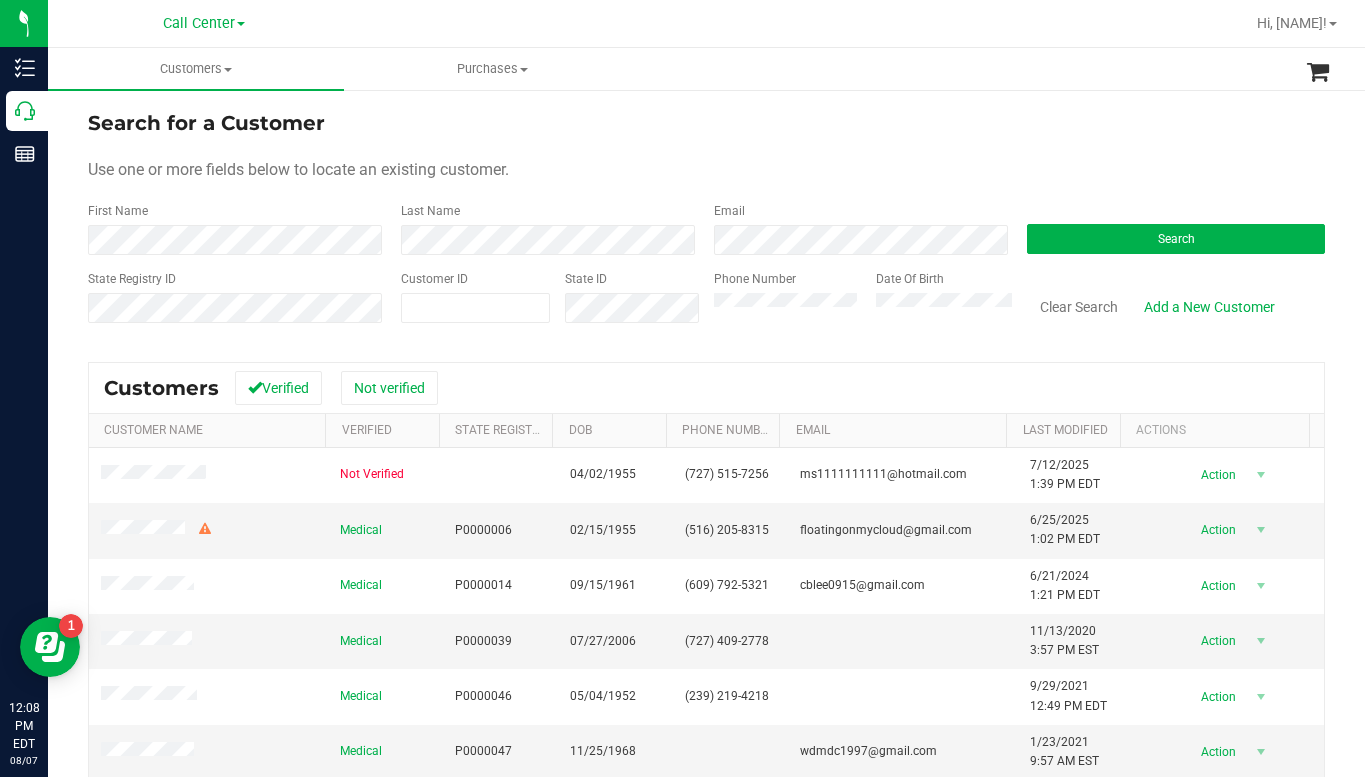 click on "Use one or more fields below to locate an existing customer." at bounding box center (706, 170) 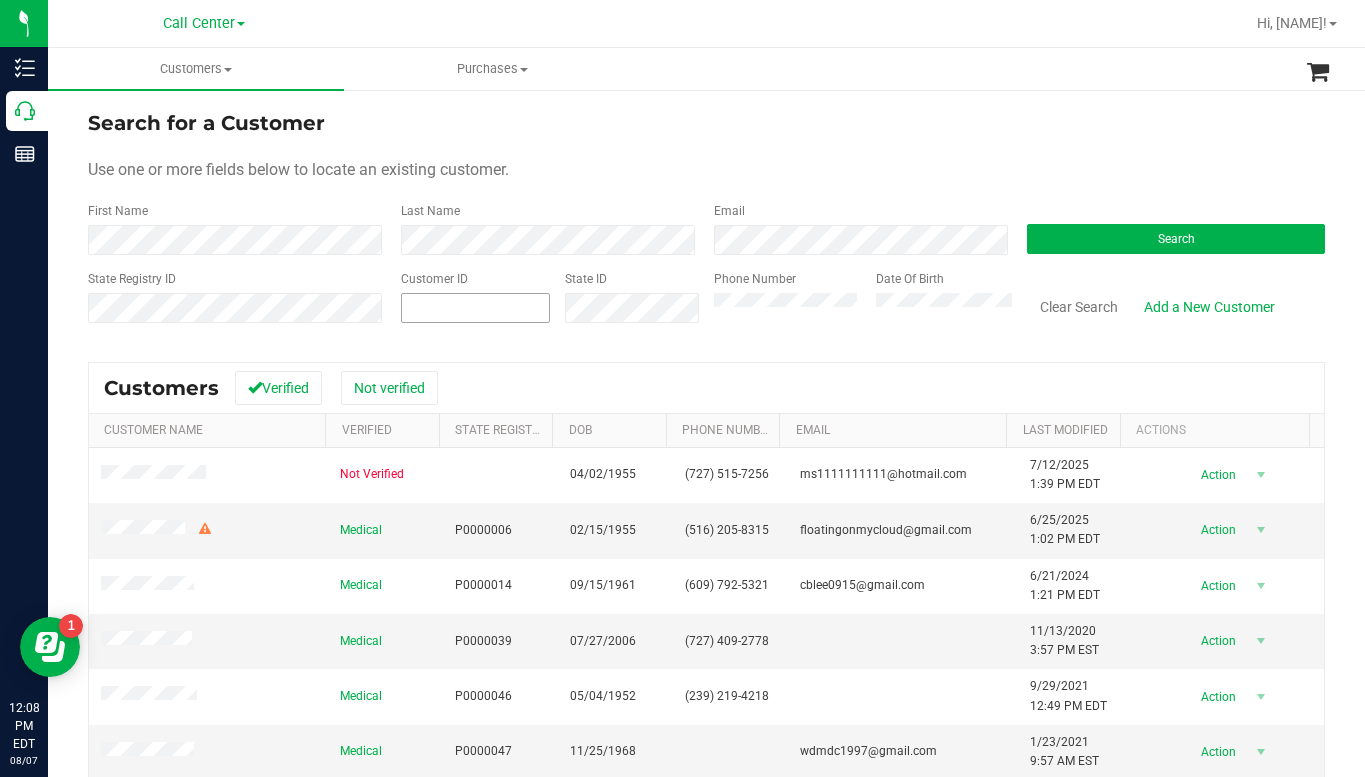 click at bounding box center [475, 308] 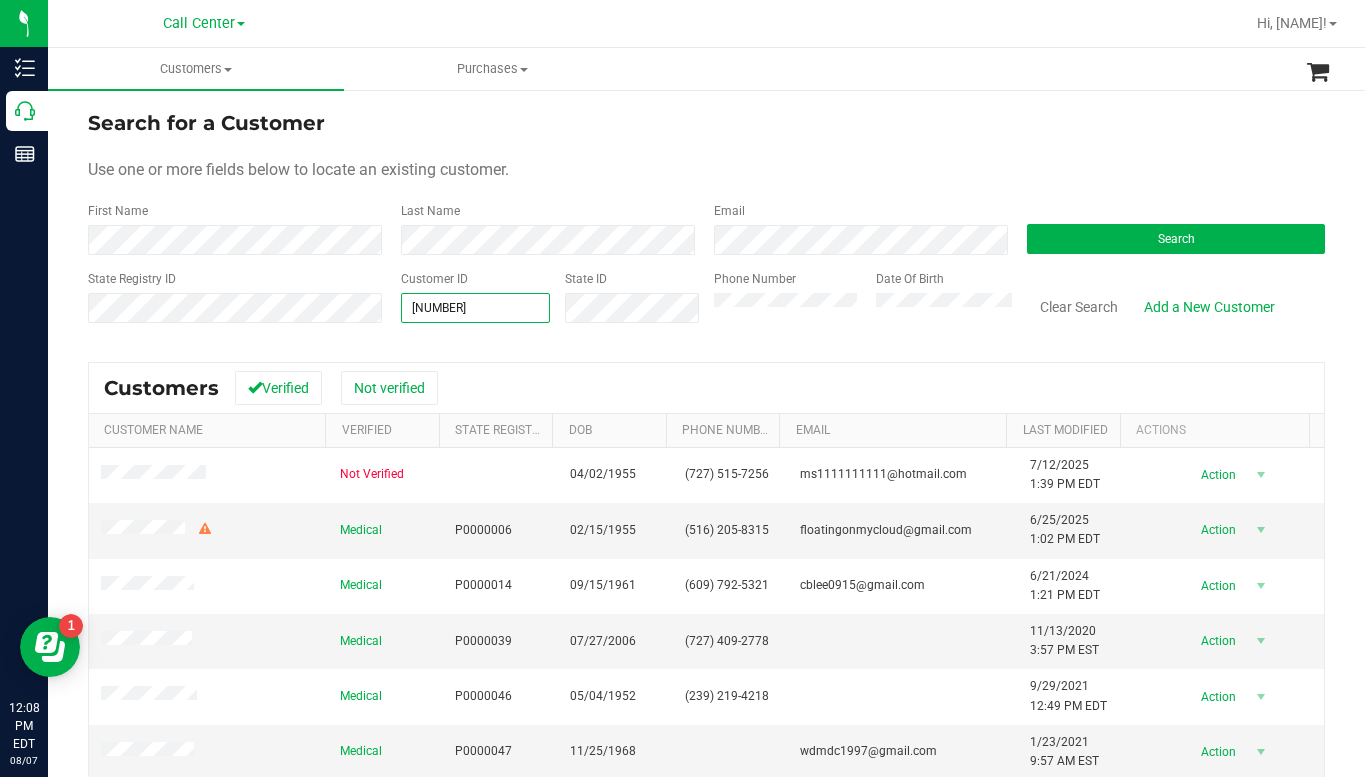 type on "[ID]" 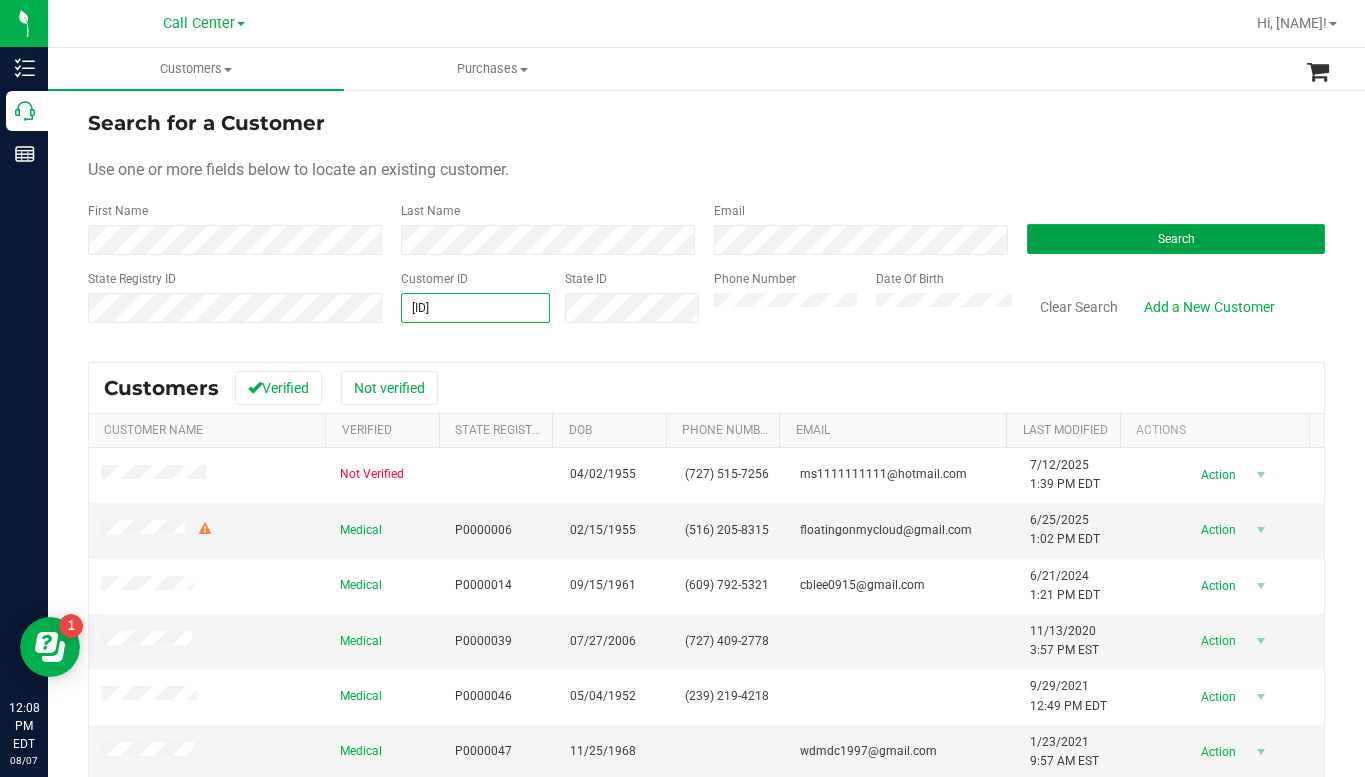 type on "[ID]" 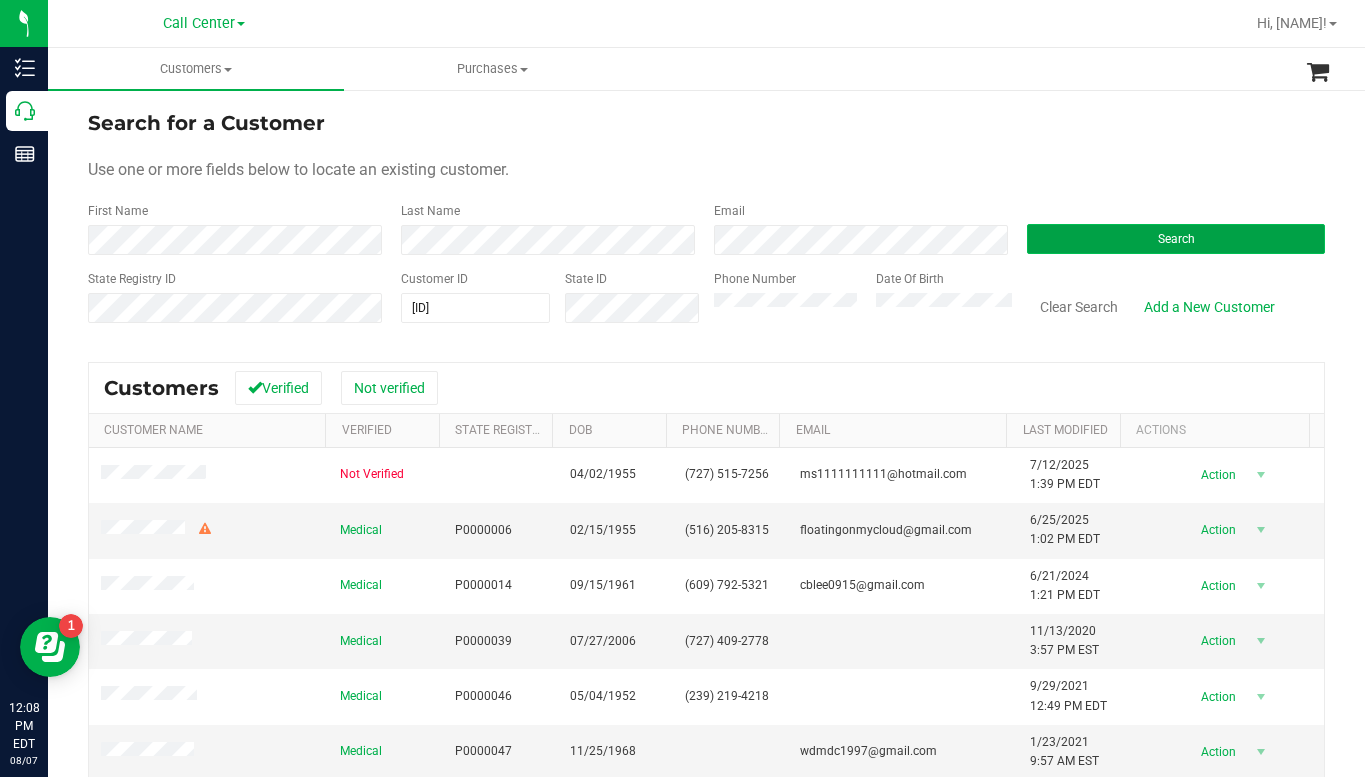 click on "Search" at bounding box center [1176, 239] 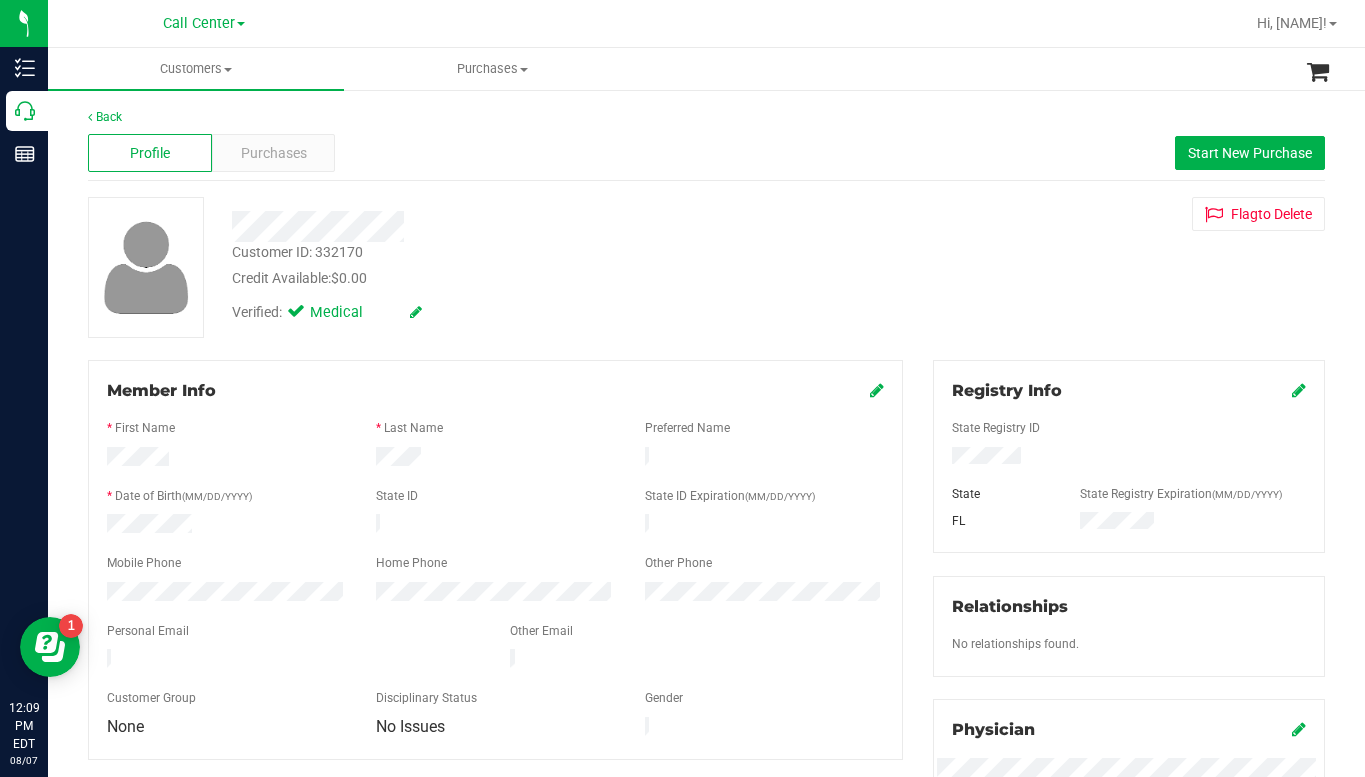 click on "Customer ID: [NUMBER]
Credit Available:
$0.00
Verified:
Medical
Flag  to Delete" at bounding box center (706, 267) 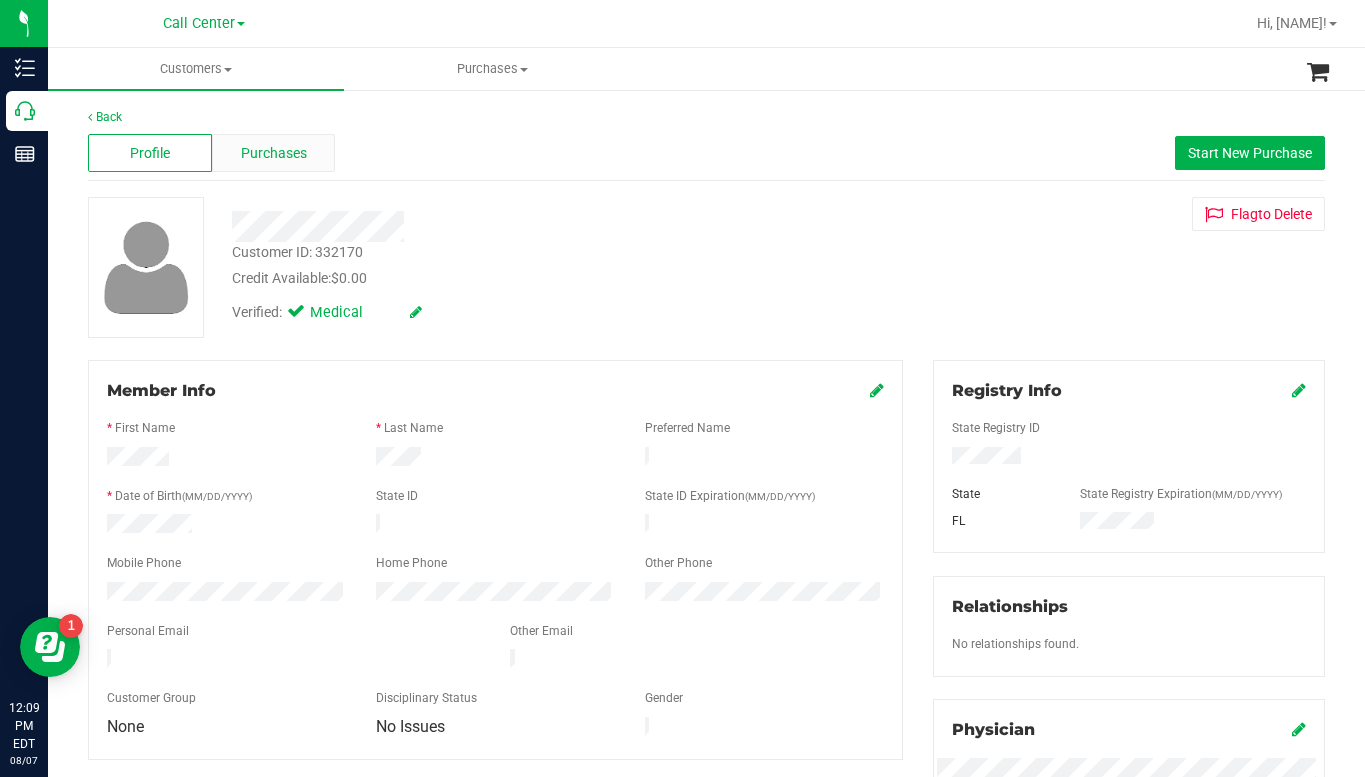 click on "Purchases" at bounding box center (274, 153) 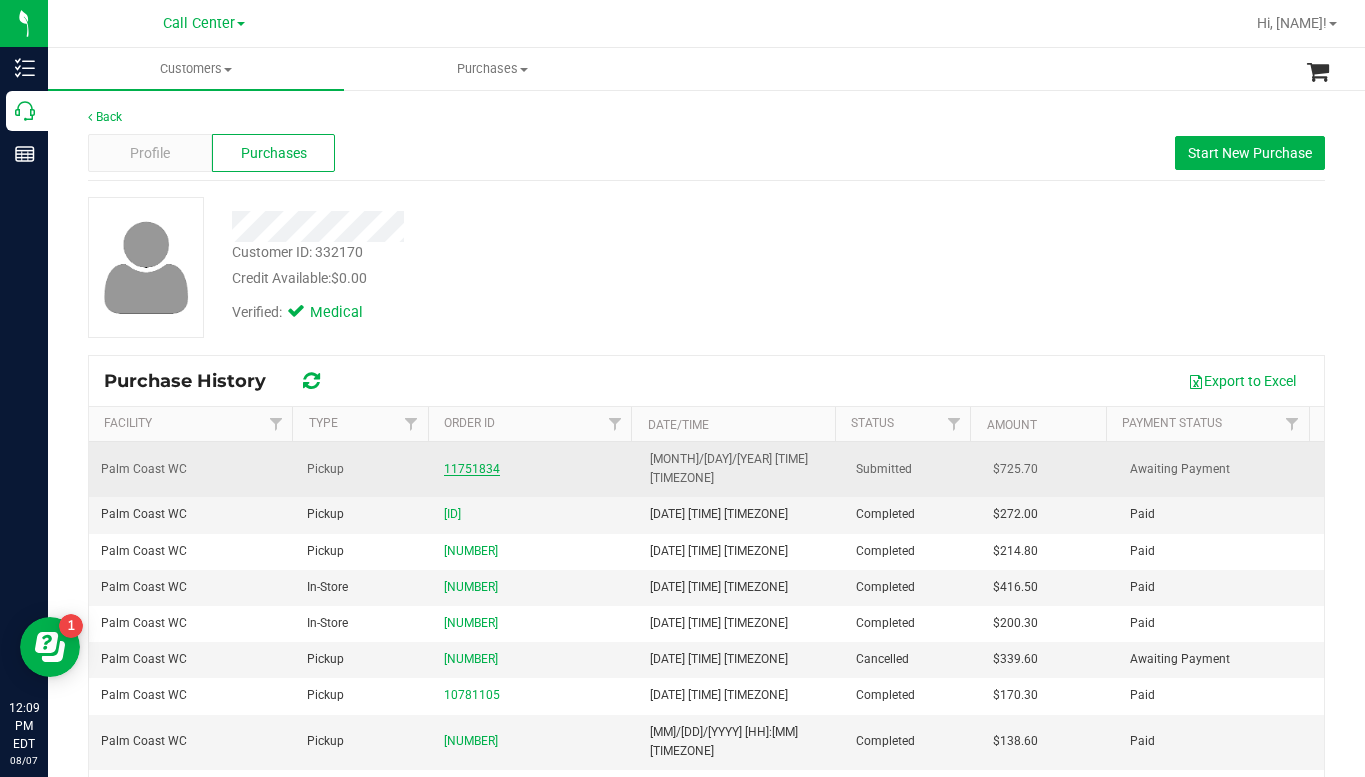 click on "11751834" at bounding box center (472, 469) 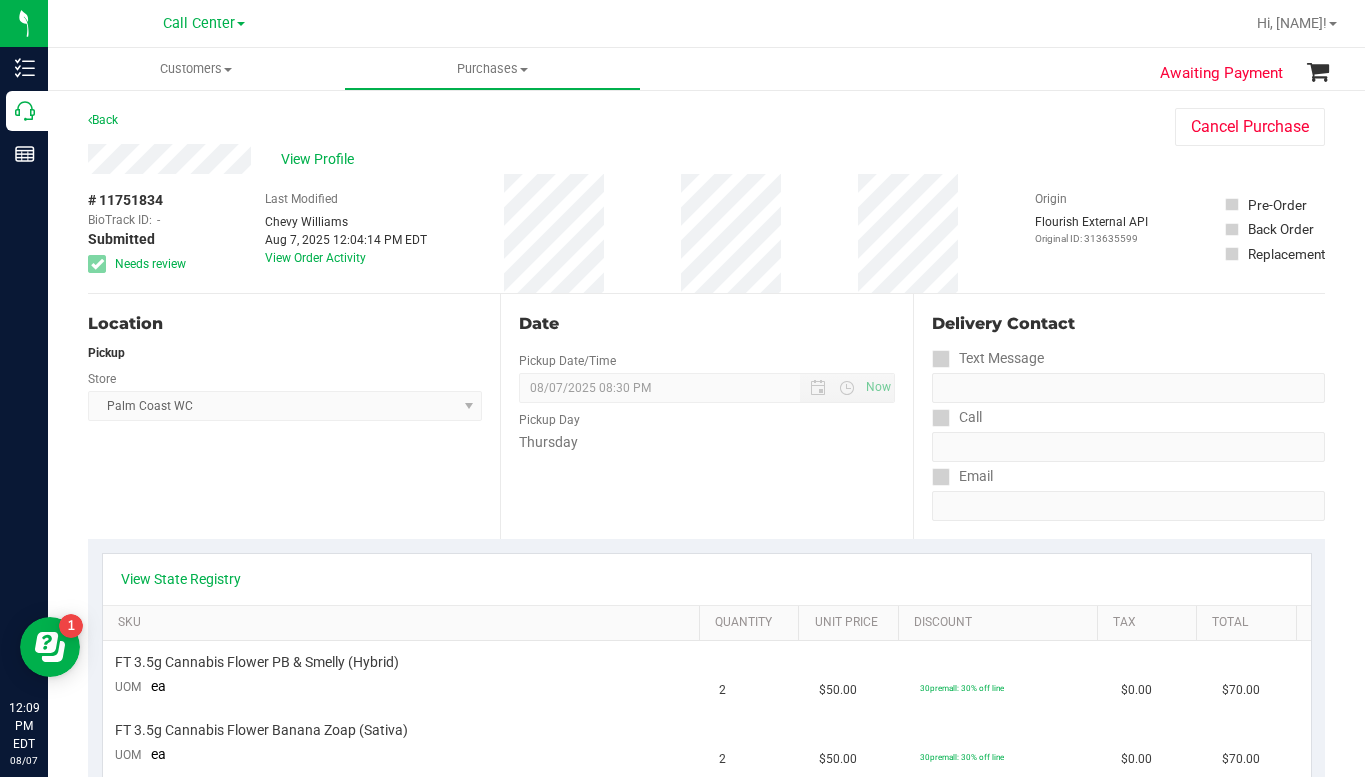 scroll, scrollTop: 400, scrollLeft: 0, axis: vertical 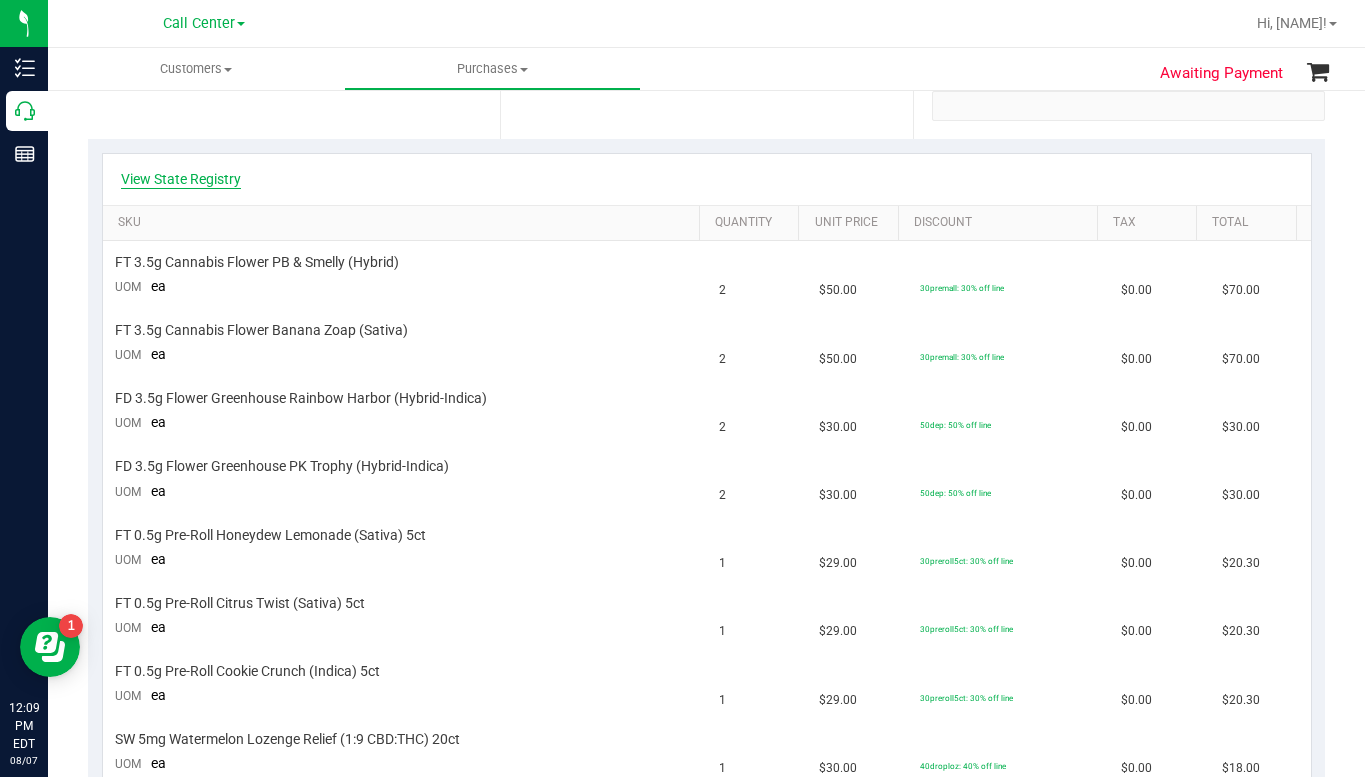 click on "View State Registry" at bounding box center [181, 179] 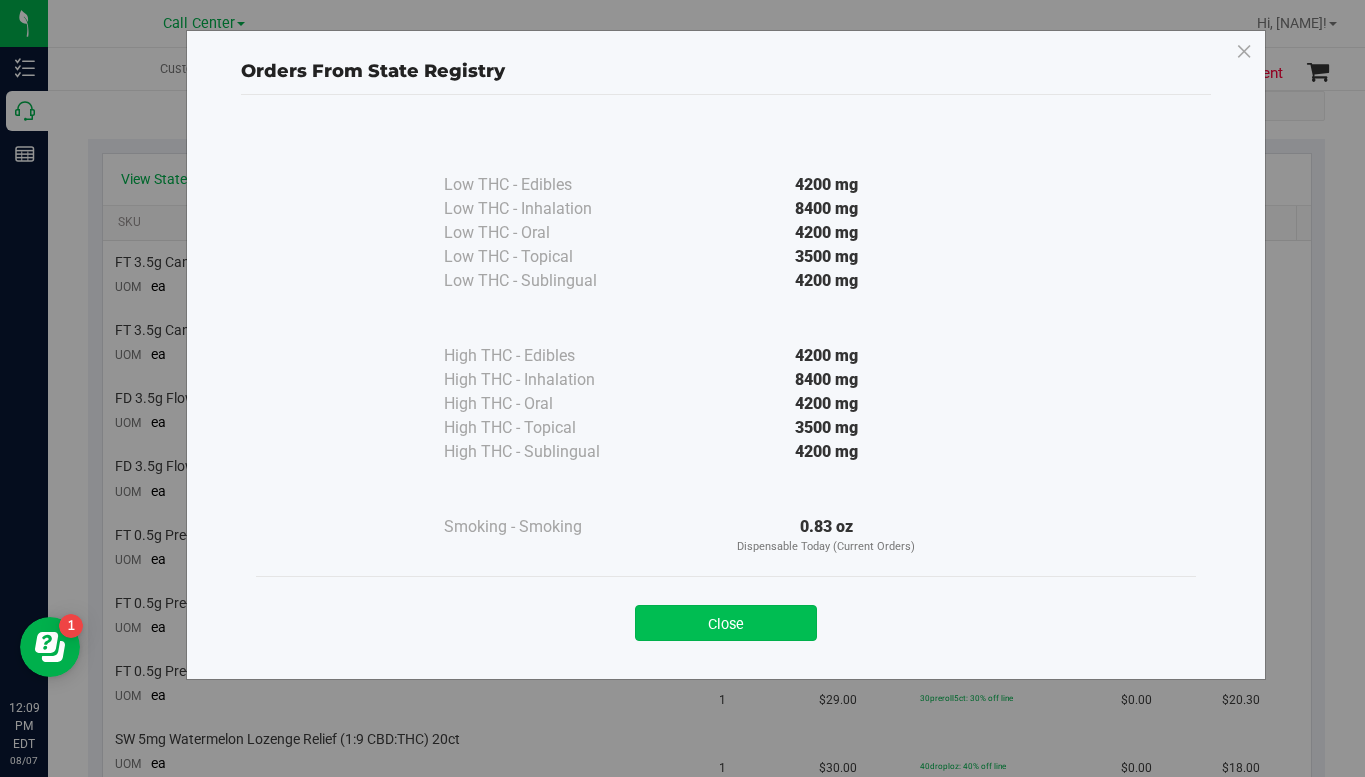 click on "Close" at bounding box center (726, 623) 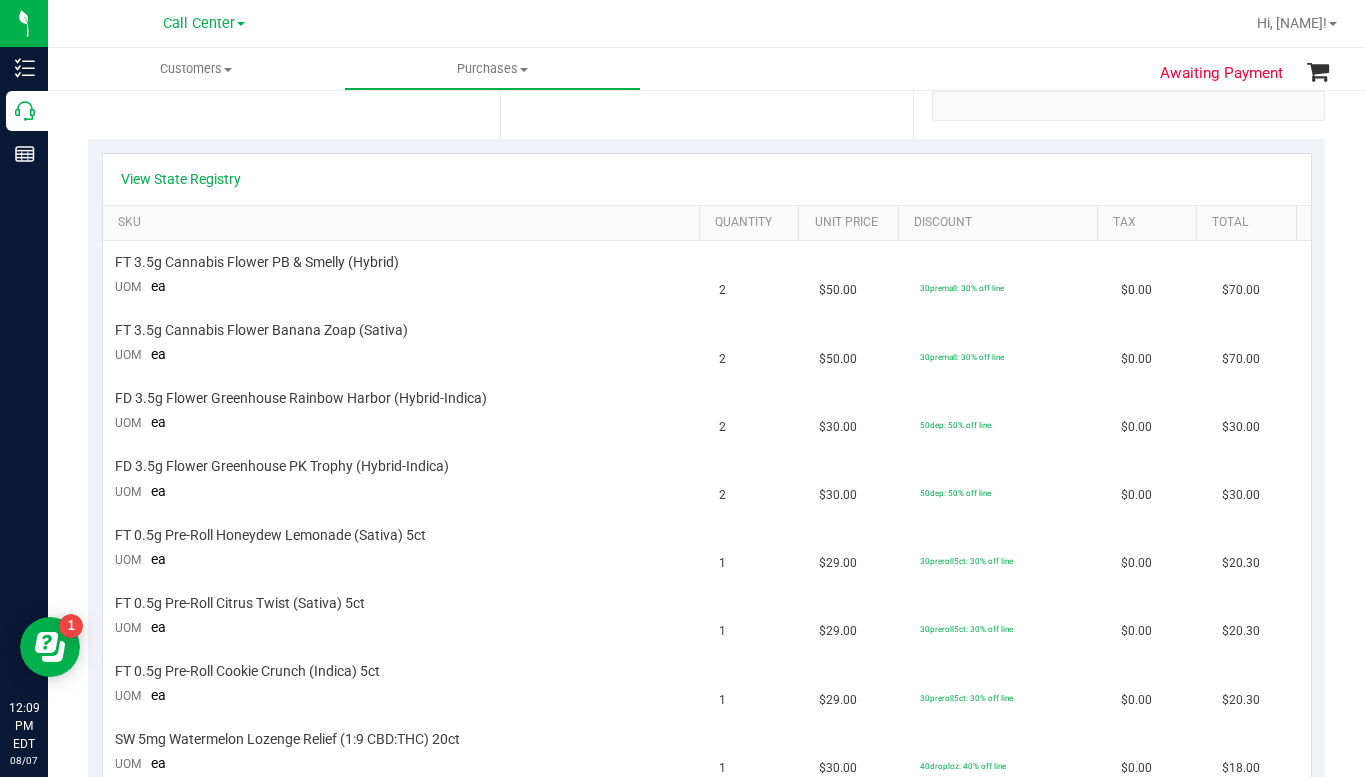 click on "View State Registry" at bounding box center (707, 179) 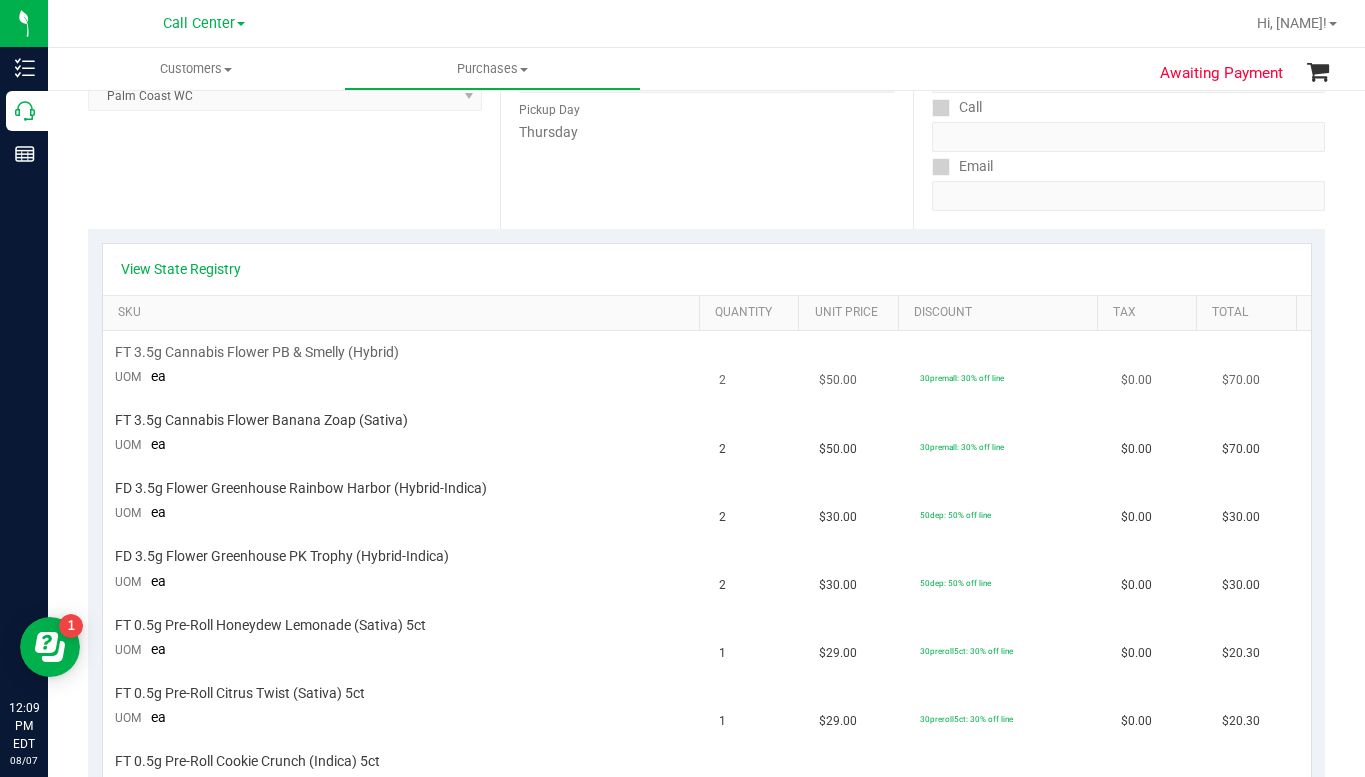 scroll, scrollTop: 300, scrollLeft: 0, axis: vertical 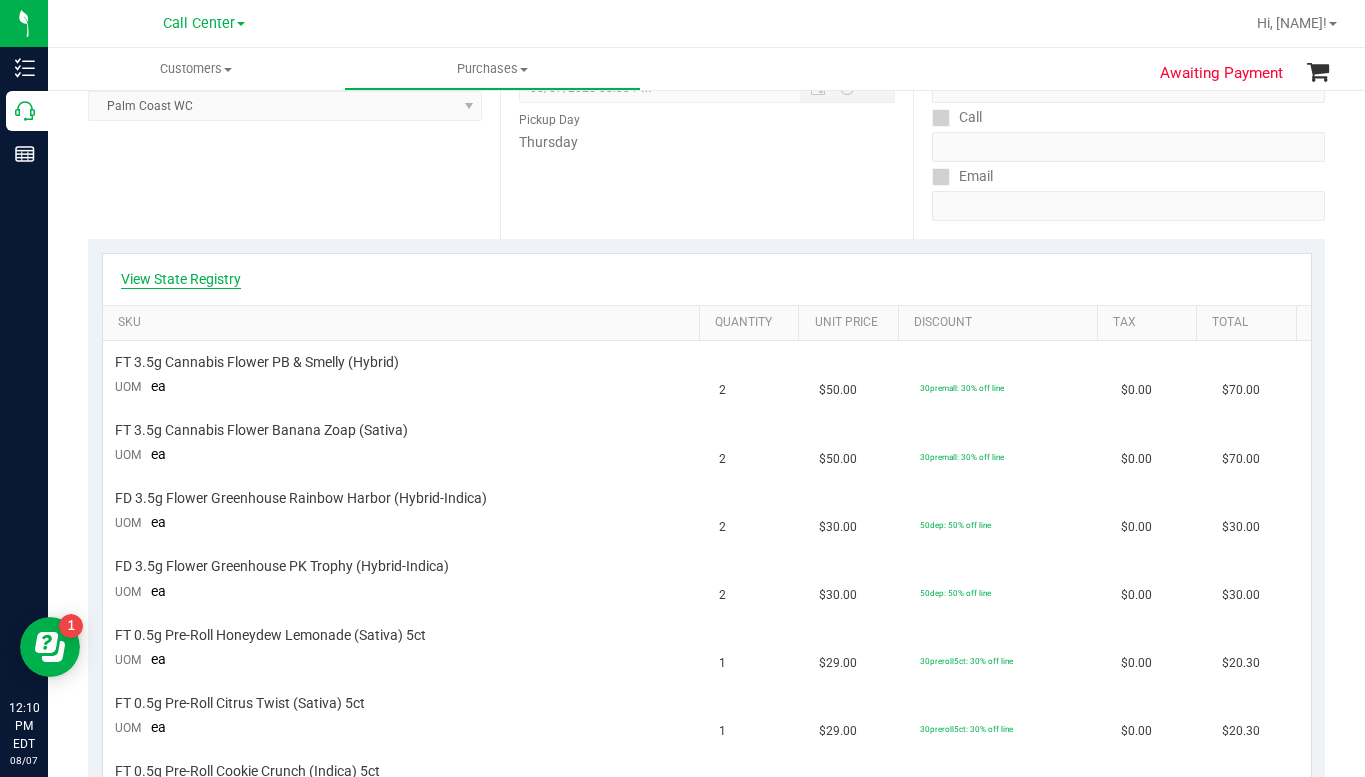 click on "View State Registry" at bounding box center [181, 279] 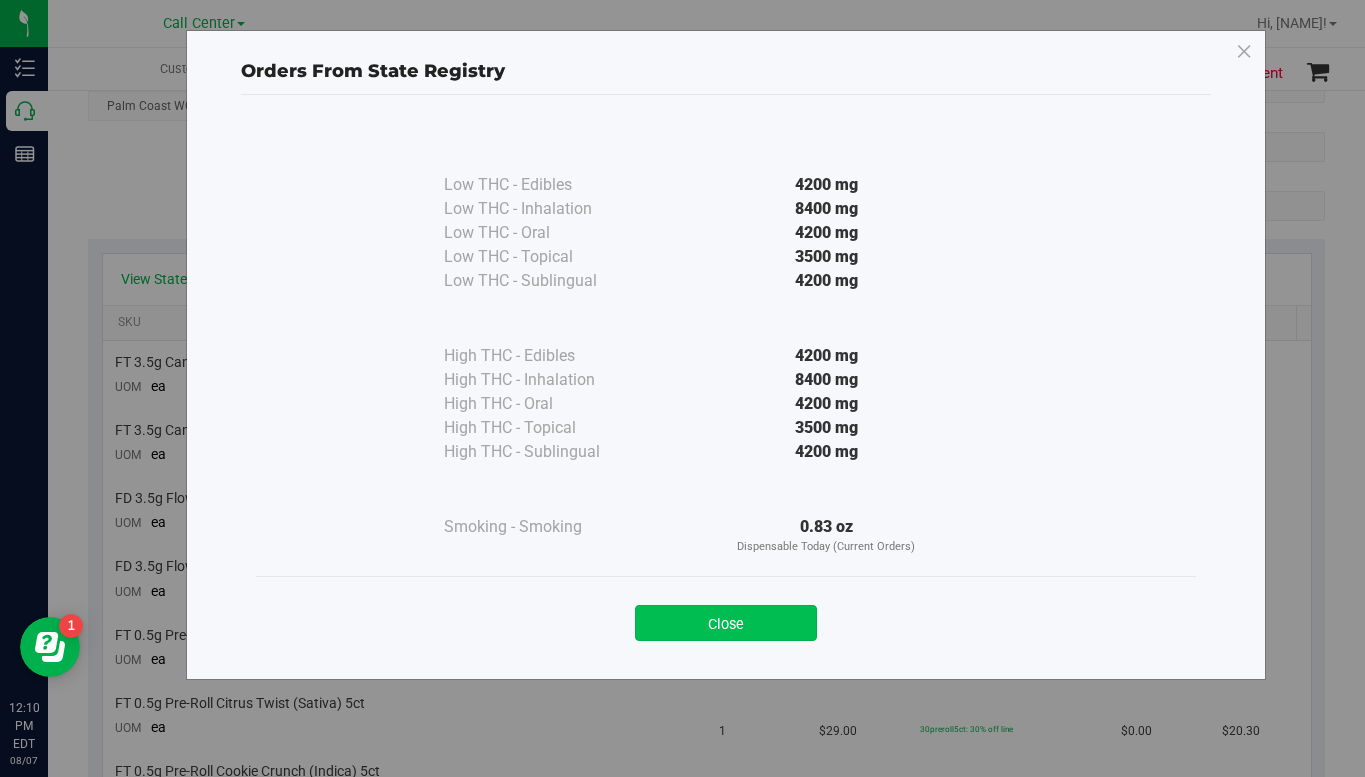 click on "Close" at bounding box center (726, 623) 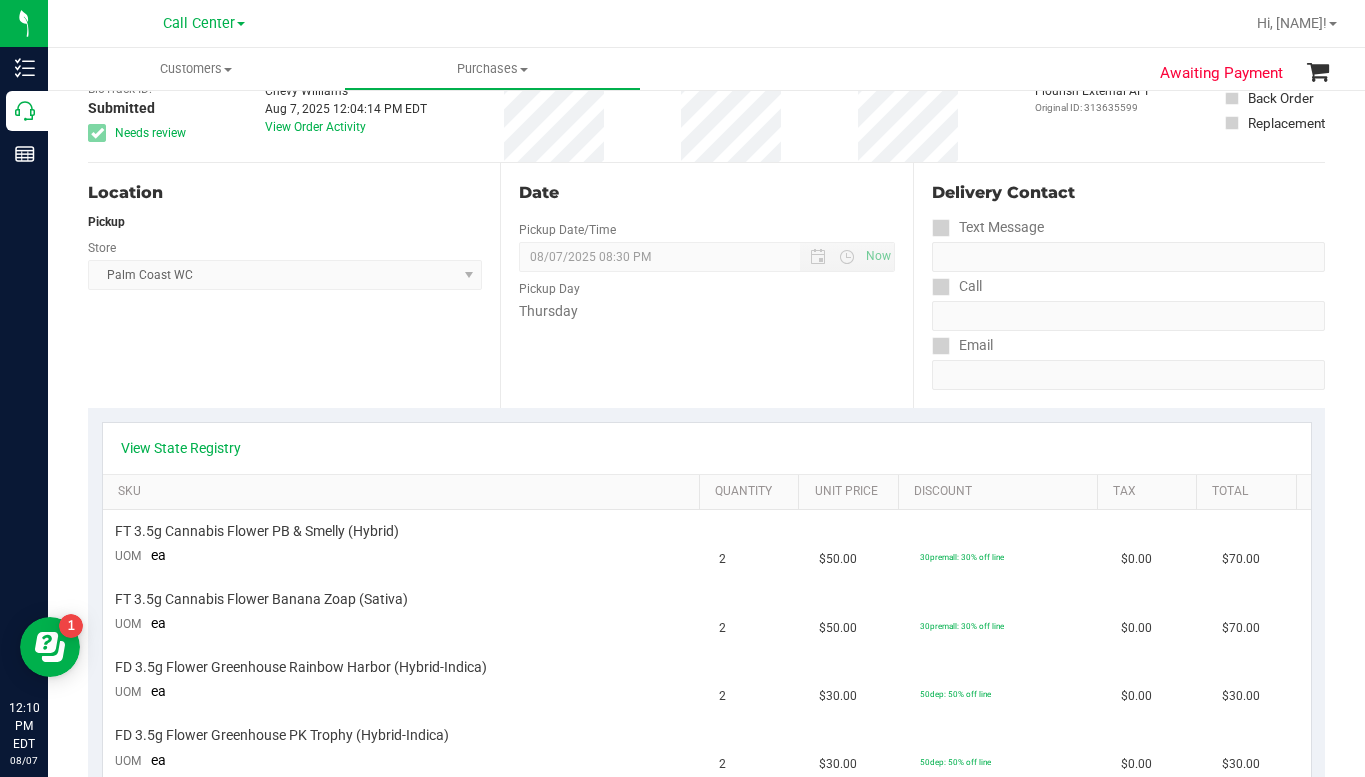 scroll, scrollTop: 0, scrollLeft: 0, axis: both 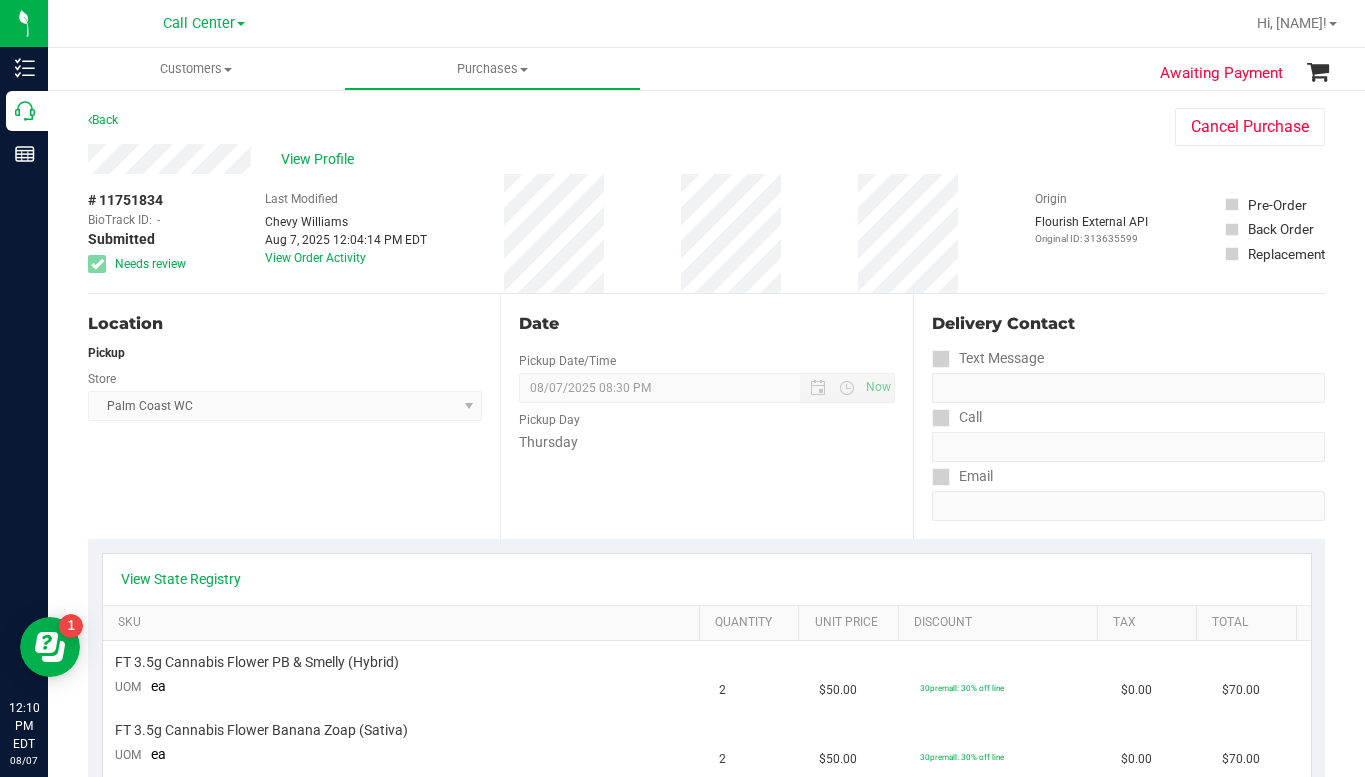 click on "Location
Pickup
Store
Palm Coast WC Select Store Bonita Springs WC Boynton Beach WC Bradenton WC Brandon WC Brooksville WC Call Center Clermont WC Crestview WC Deerfield Beach WC Delray Beach WC Deltona WC Ft Walton Beach WC Ft. Lauderdale WC Ft. Myers WC Gainesville WC Jax Atlantic WC JAX DC REP Jax WC Key West WC Lakeland WC Largo WC Lehigh Acres DC REP Merritt Island WC Miami 72nd WC Miami Beach WC Miami Dadeland WC Miramar DC REP New Port Richey WC North Palm Beach WC North Port WC Ocala WC Orange Park WC Orlando Colonial WC Orlando DC REP Orlando WC Oviedo WC Palm Bay WC Palm Coast WC Panama City WC Pensacola WC Port Orange WC Port St. Lucie WC Sebring WC South Tampa WC St. Pete WC Summerfield WC Tallahassee DC REP Tallahassee WC Tampa DC Testing Tampa Warehouse Tampa WC TX Austin DC TX Plano Retail WPB DC" at bounding box center (294, 416) 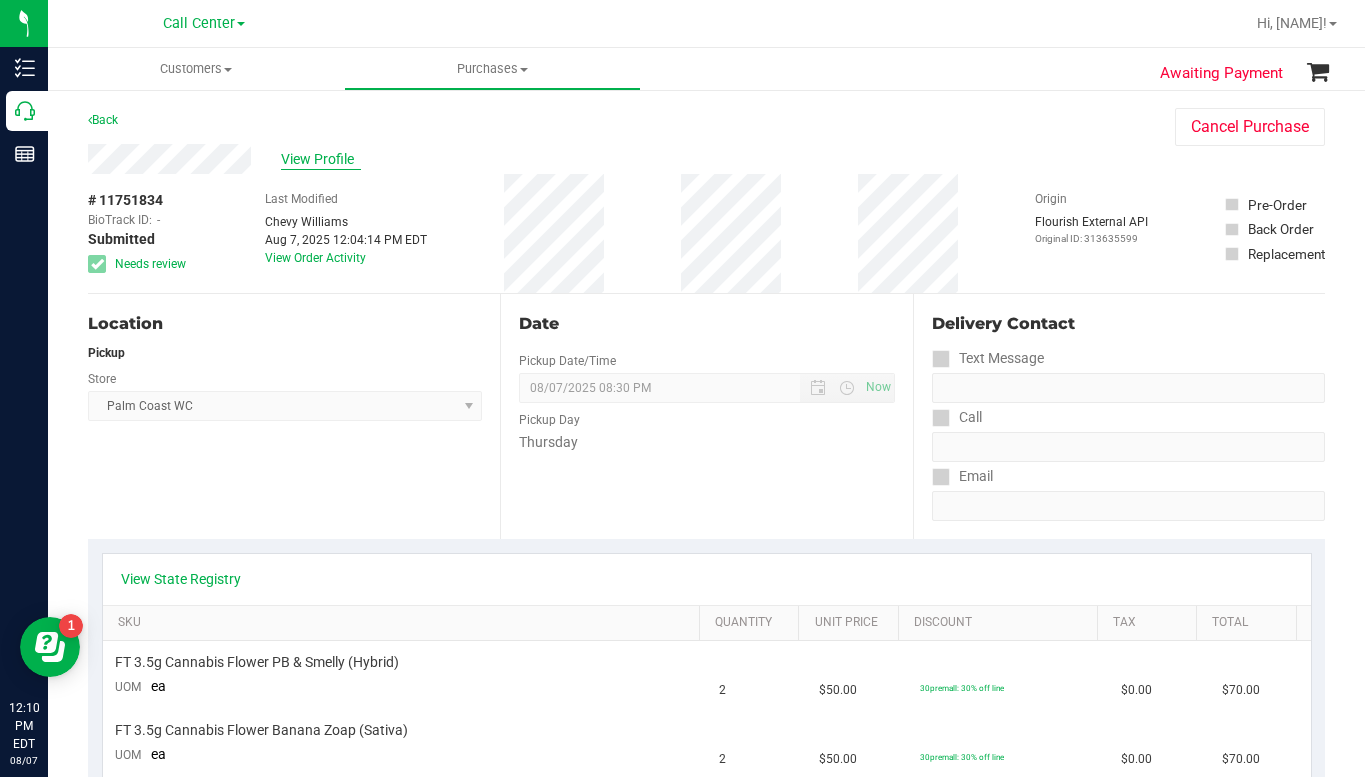 click on "View Profile" at bounding box center (321, 159) 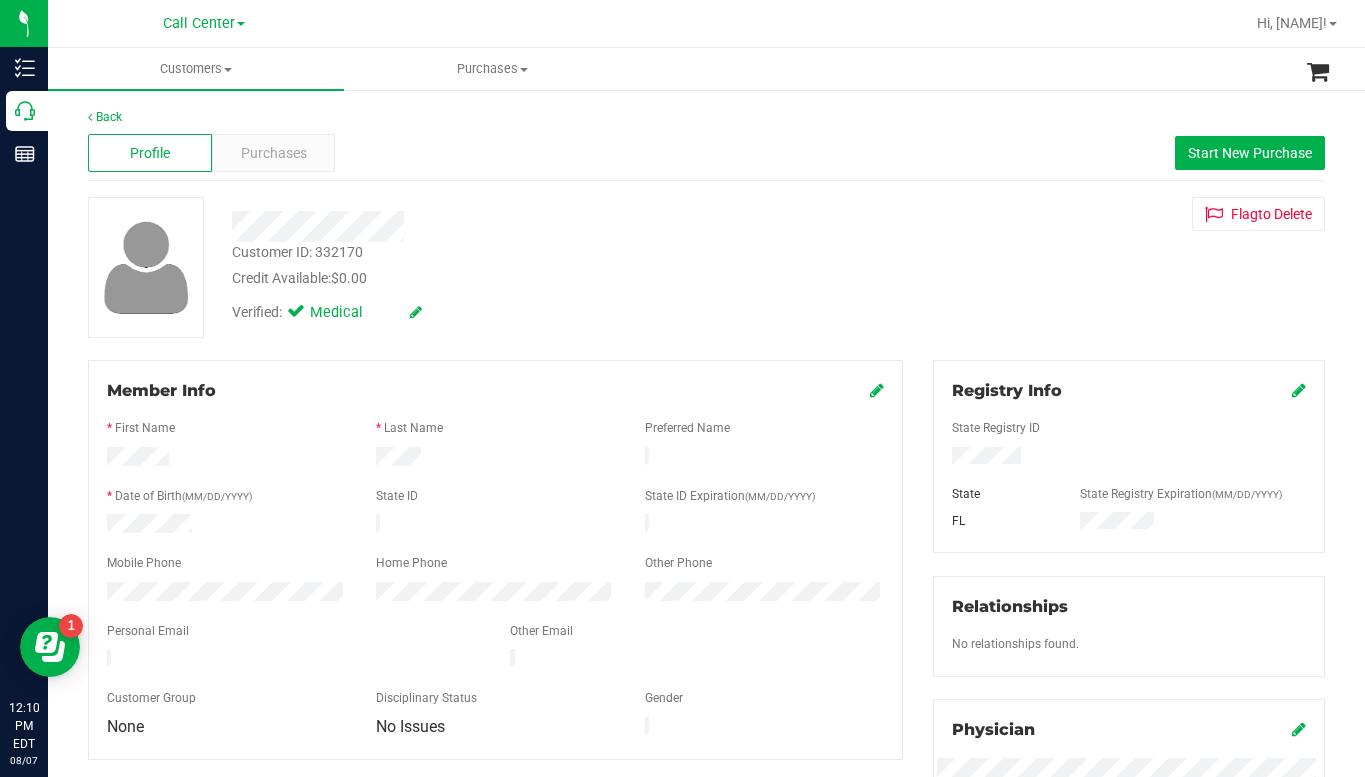 click on "Customer ID: [NUMBER]
Credit Available:
$0.00
Verified:
Medical
Flag  to Delete" at bounding box center (706, 267) 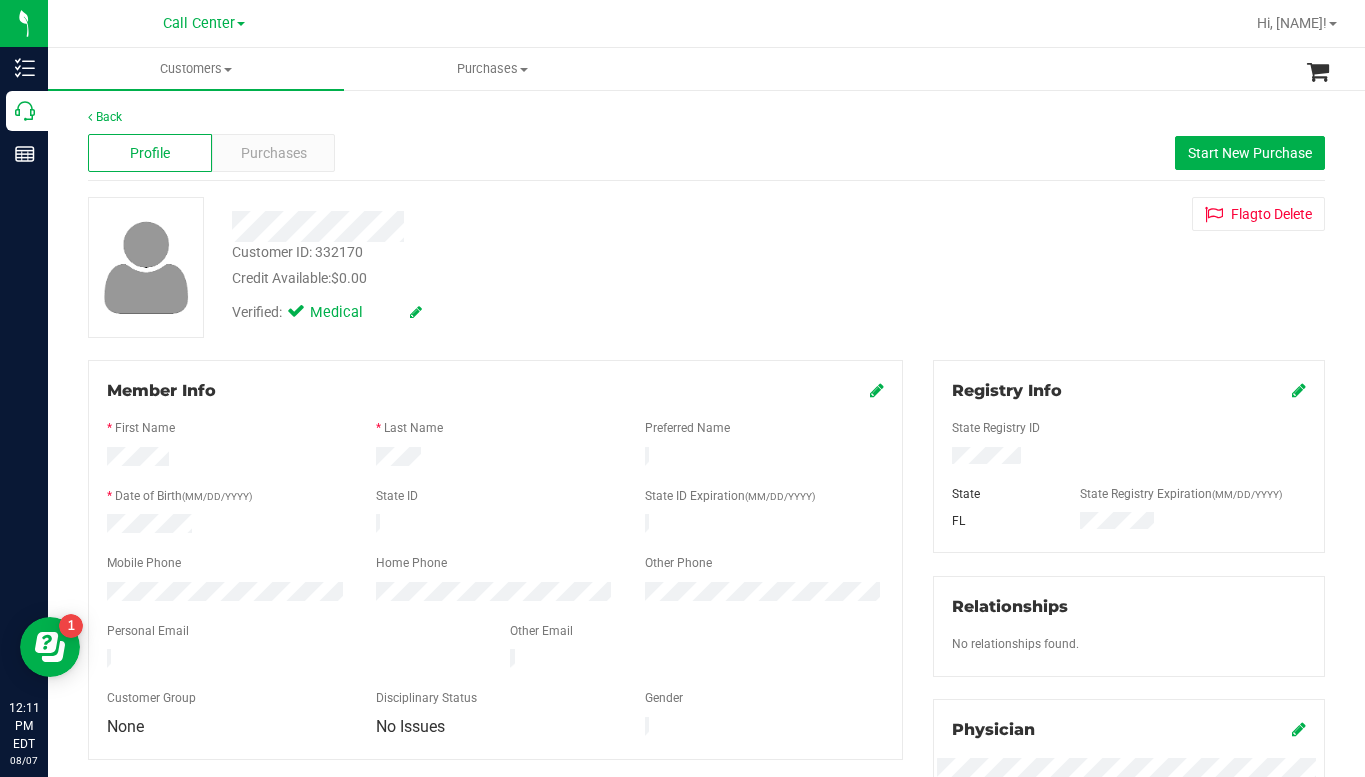 click on "Customer ID: [NUMBER]
Credit Available:
$0.00
Verified:
Medical
Flag  to Delete" at bounding box center (706, 267) 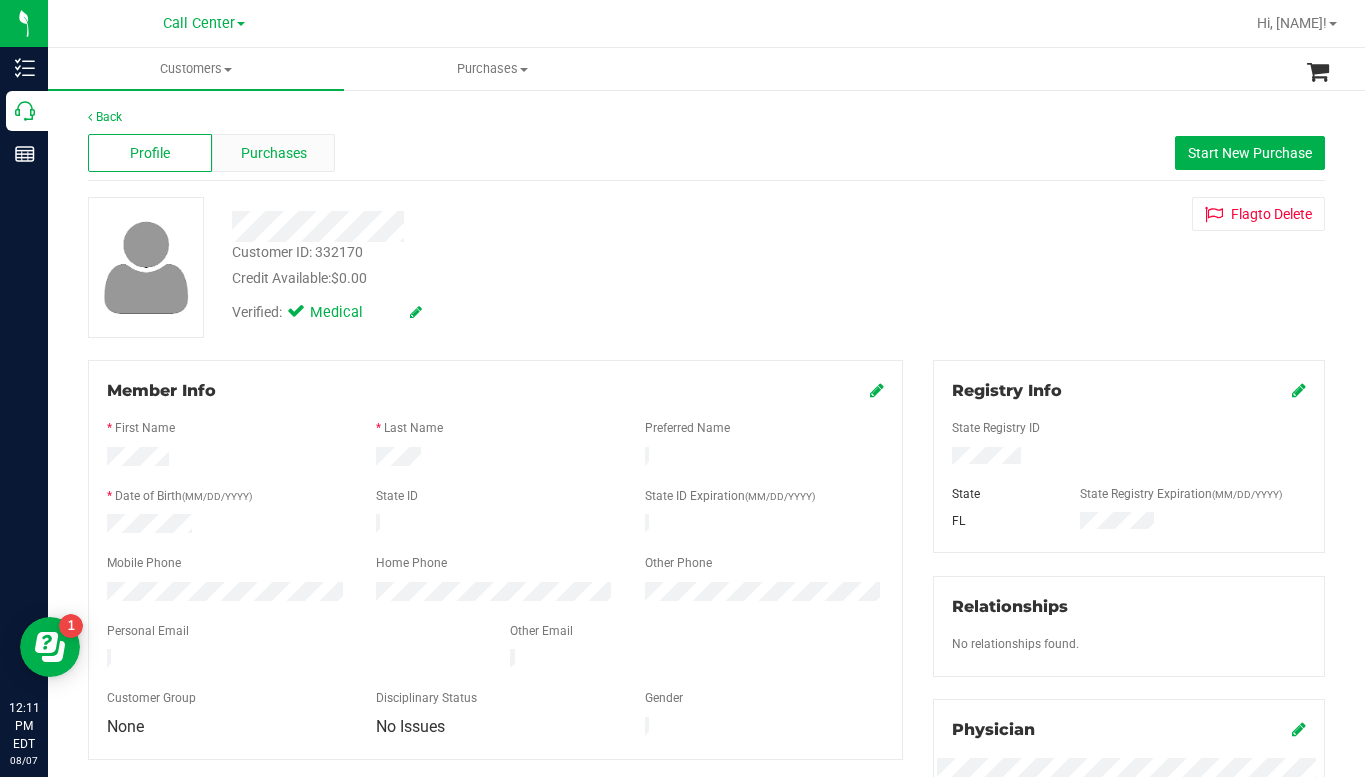 click on "Purchases" at bounding box center (274, 153) 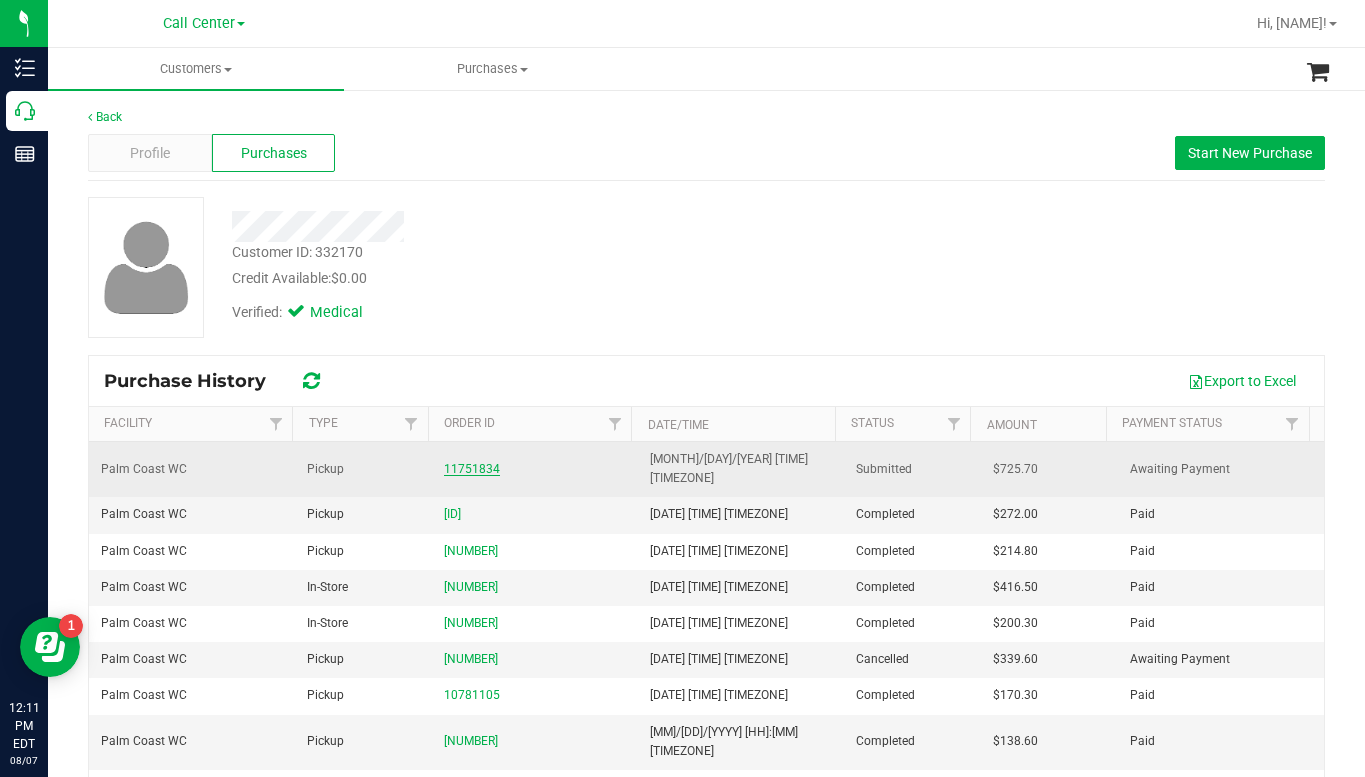 click on "11751834" at bounding box center [472, 469] 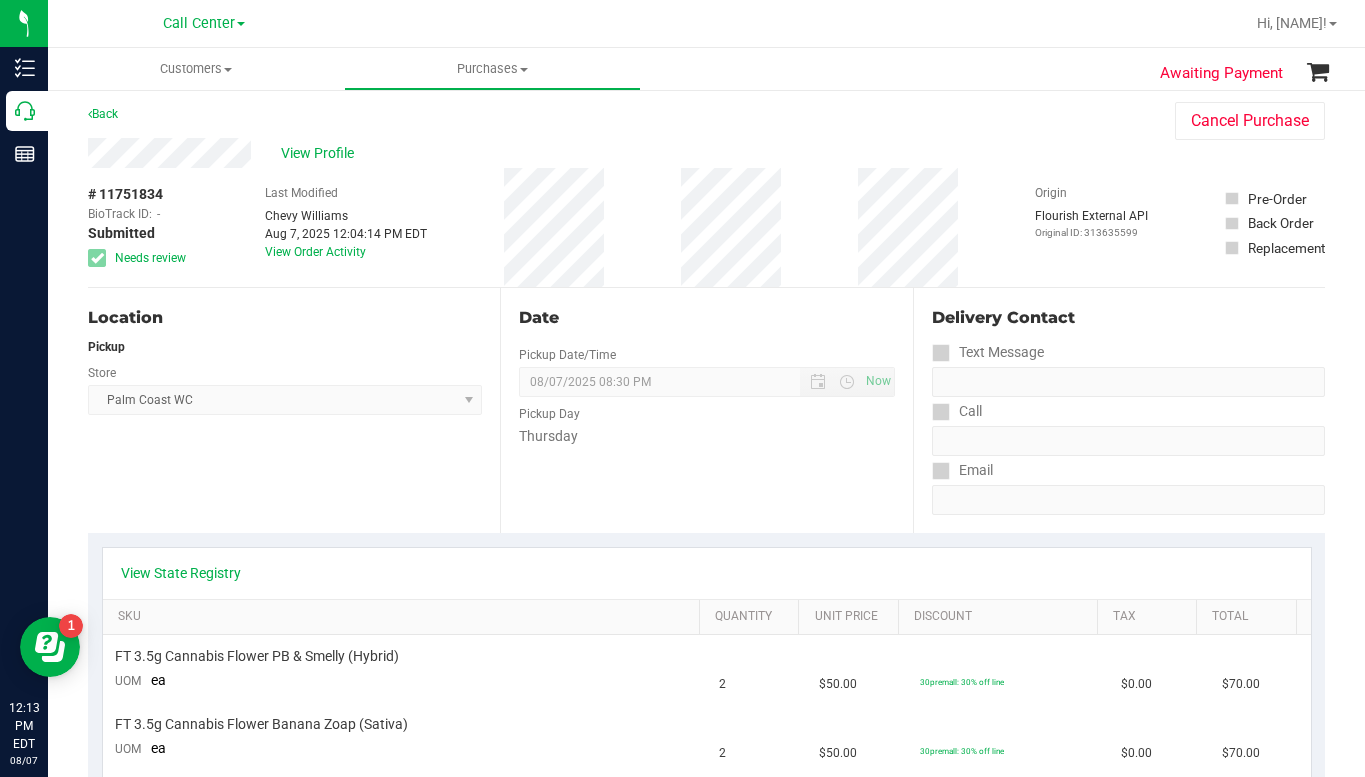 scroll, scrollTop: 0, scrollLeft: 0, axis: both 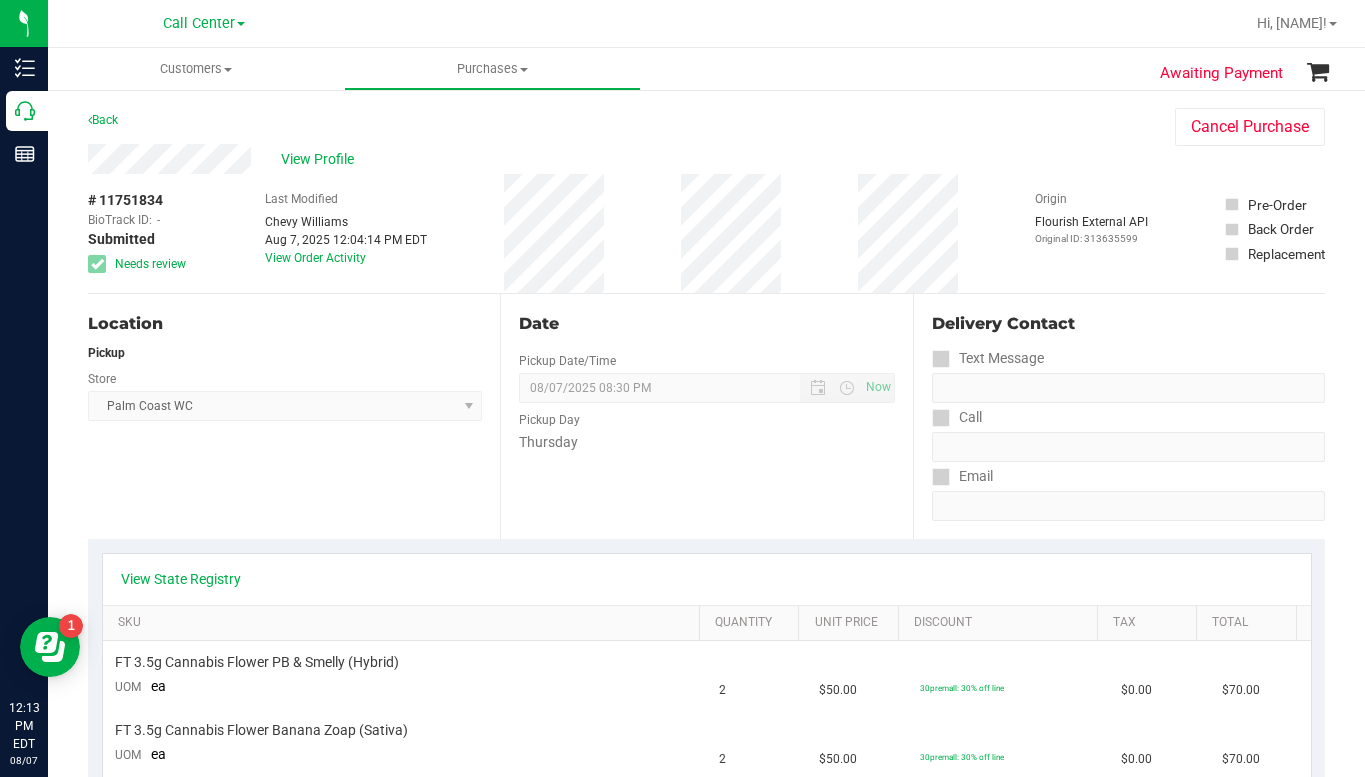 click on "Location
Pickup
Store
Palm Coast WC Select Store Bonita Springs WC Boynton Beach WC Bradenton WC Brandon WC Brooksville WC Call Center Clermont WC Crestview WC Deerfield Beach WC Delray Beach WC Deltona WC Ft Walton Beach WC Ft. Lauderdale WC Ft. Myers WC Gainesville WC Jax Atlantic WC JAX DC REP Jax WC Key West WC Lakeland WC Largo WC Lehigh Acres DC REP Merritt Island WC Miami 72nd WC Miami Beach WC Miami Dadeland WC Miramar DC REP New Port Richey WC North Palm Beach WC North Port WC Ocala WC Orange Park WC Orlando Colonial WC Orlando DC REP Orlando WC Oviedo WC Palm Bay WC Palm Coast WC Panama City WC Pensacola WC Port Orange WC Port St. Lucie WC Sebring WC South Tampa WC St. Pete WC Summerfield WC Tallahassee DC REP Tallahassee WC Tampa DC Testing Tampa Warehouse Tampa WC TX Austin DC TX Plano Retail WPB DC" at bounding box center [294, 416] 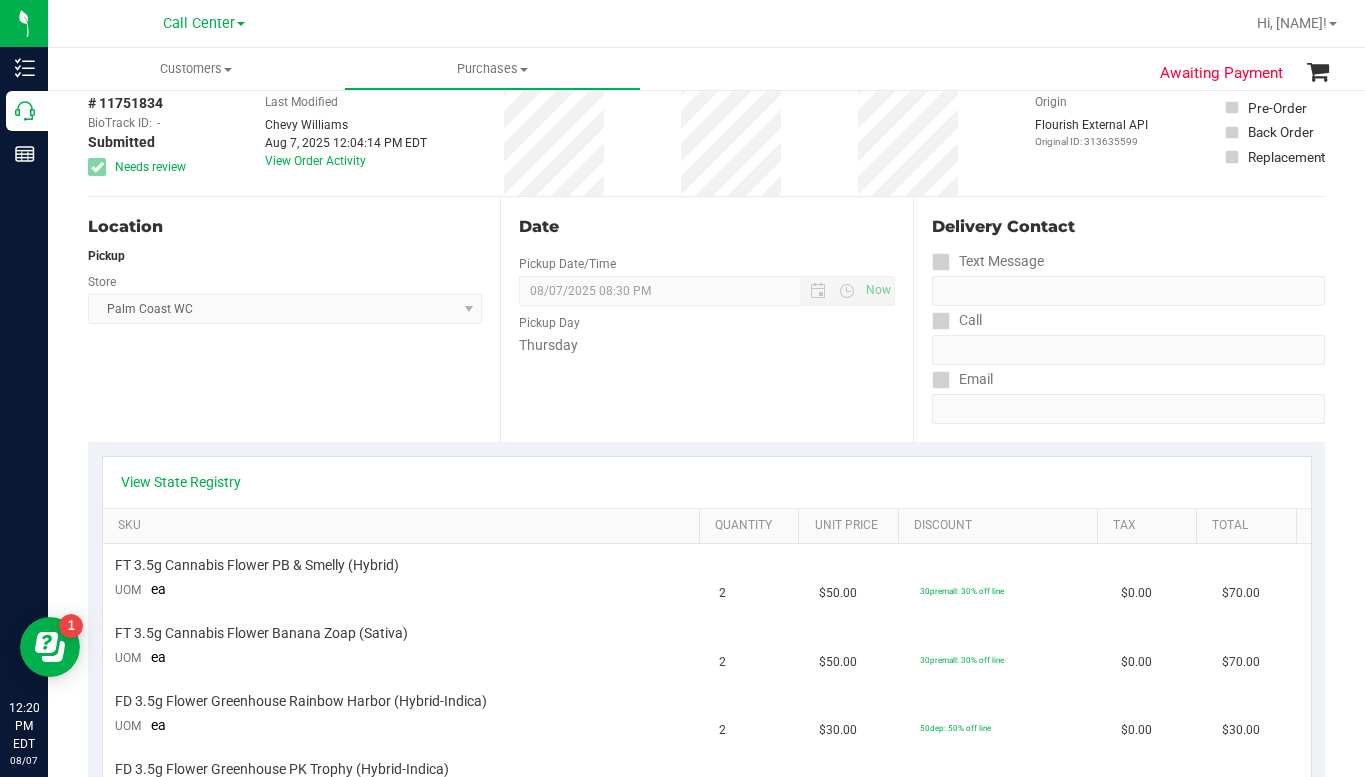 scroll, scrollTop: 0, scrollLeft: 0, axis: both 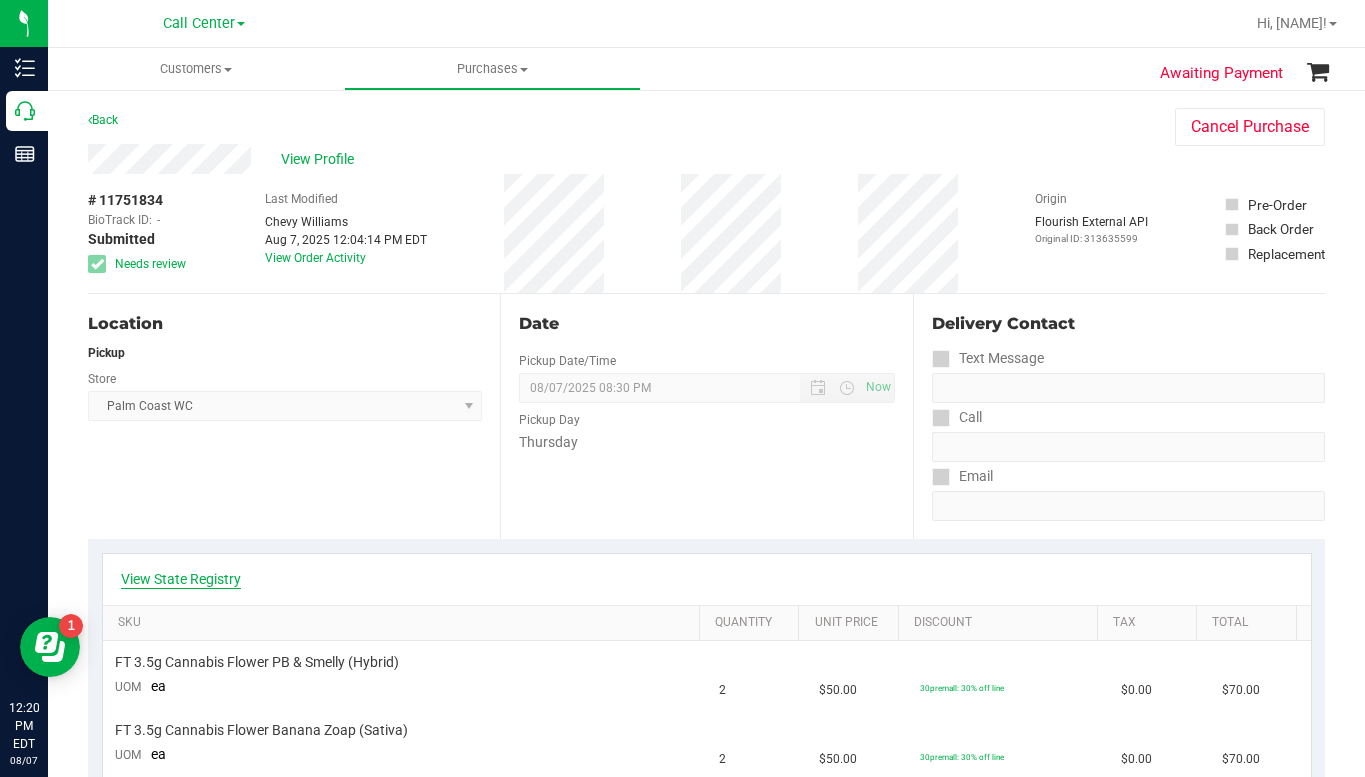 click on "View State Registry" at bounding box center [181, 579] 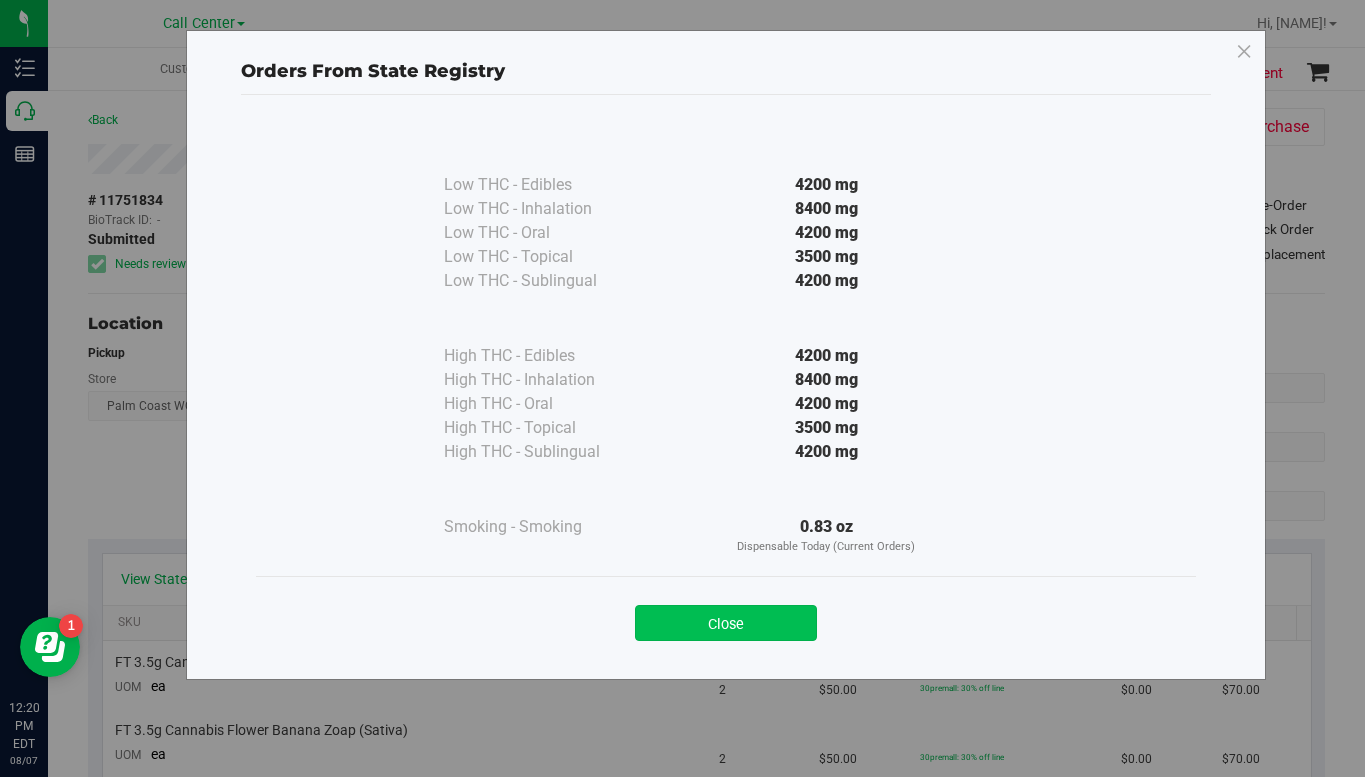 click on "Close" at bounding box center (726, 623) 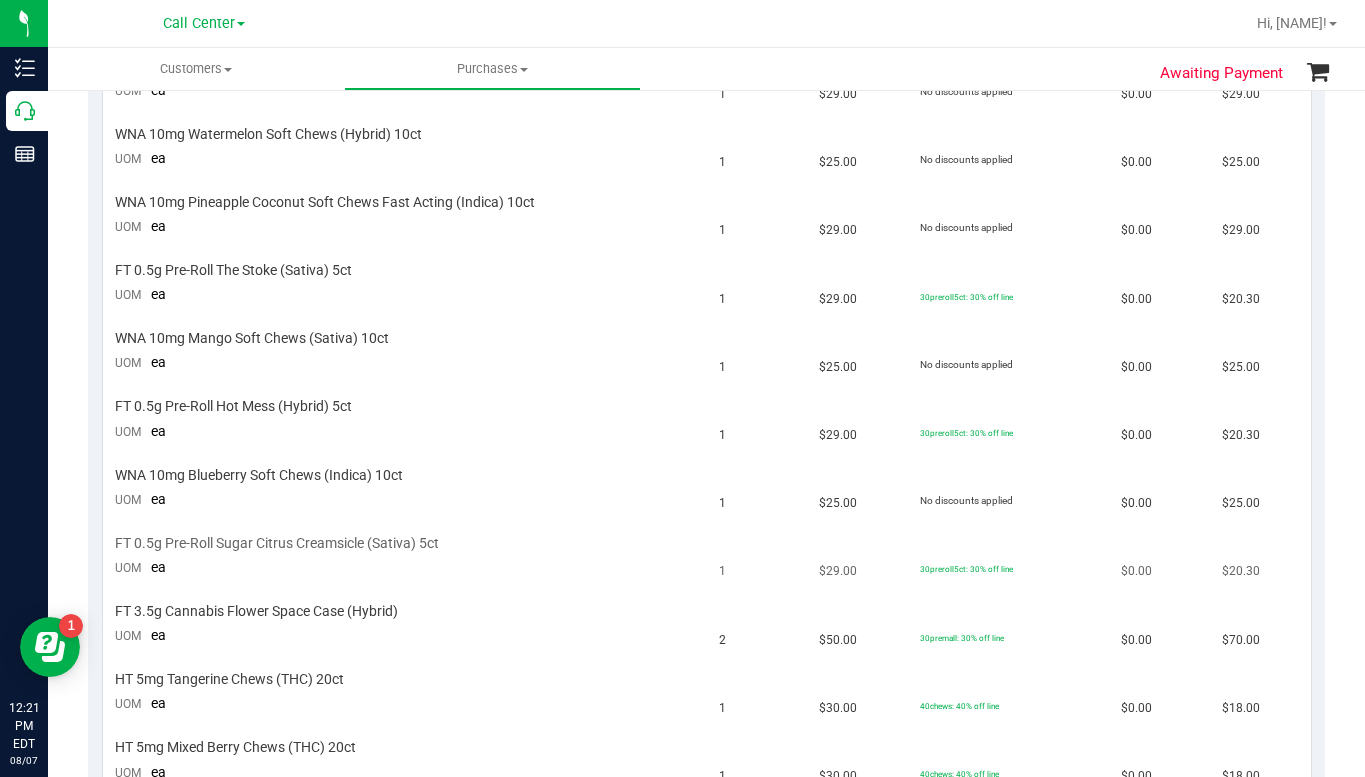 scroll, scrollTop: 1700, scrollLeft: 0, axis: vertical 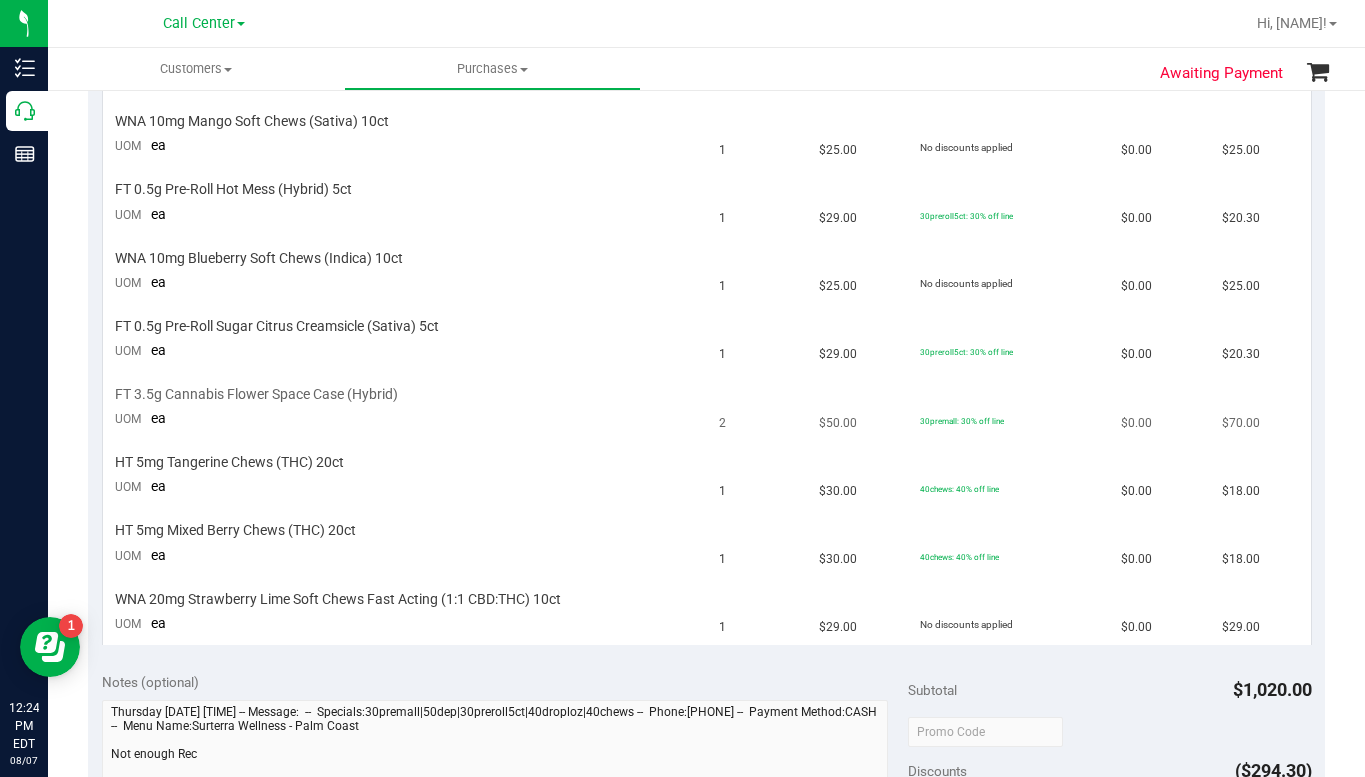 click on "$0.00" at bounding box center (1159, 408) 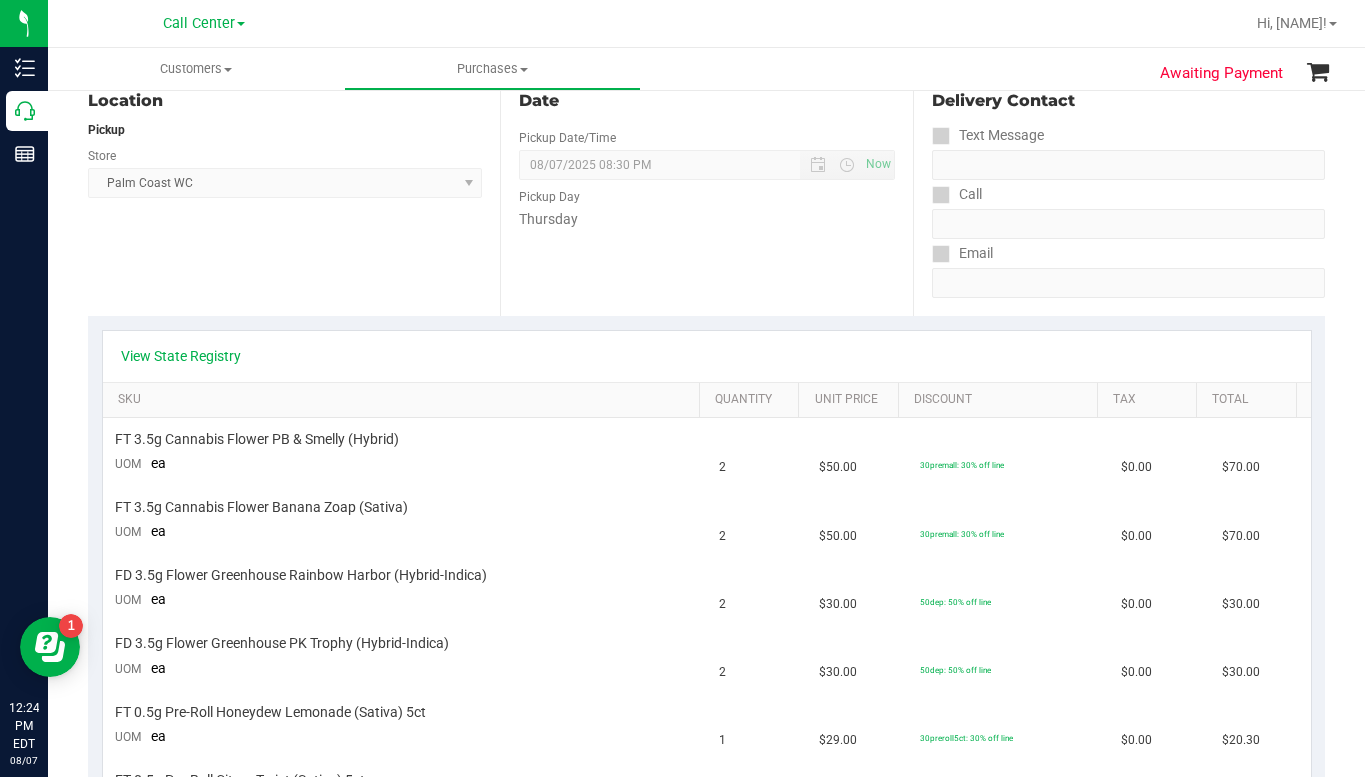 scroll, scrollTop: 0, scrollLeft: 0, axis: both 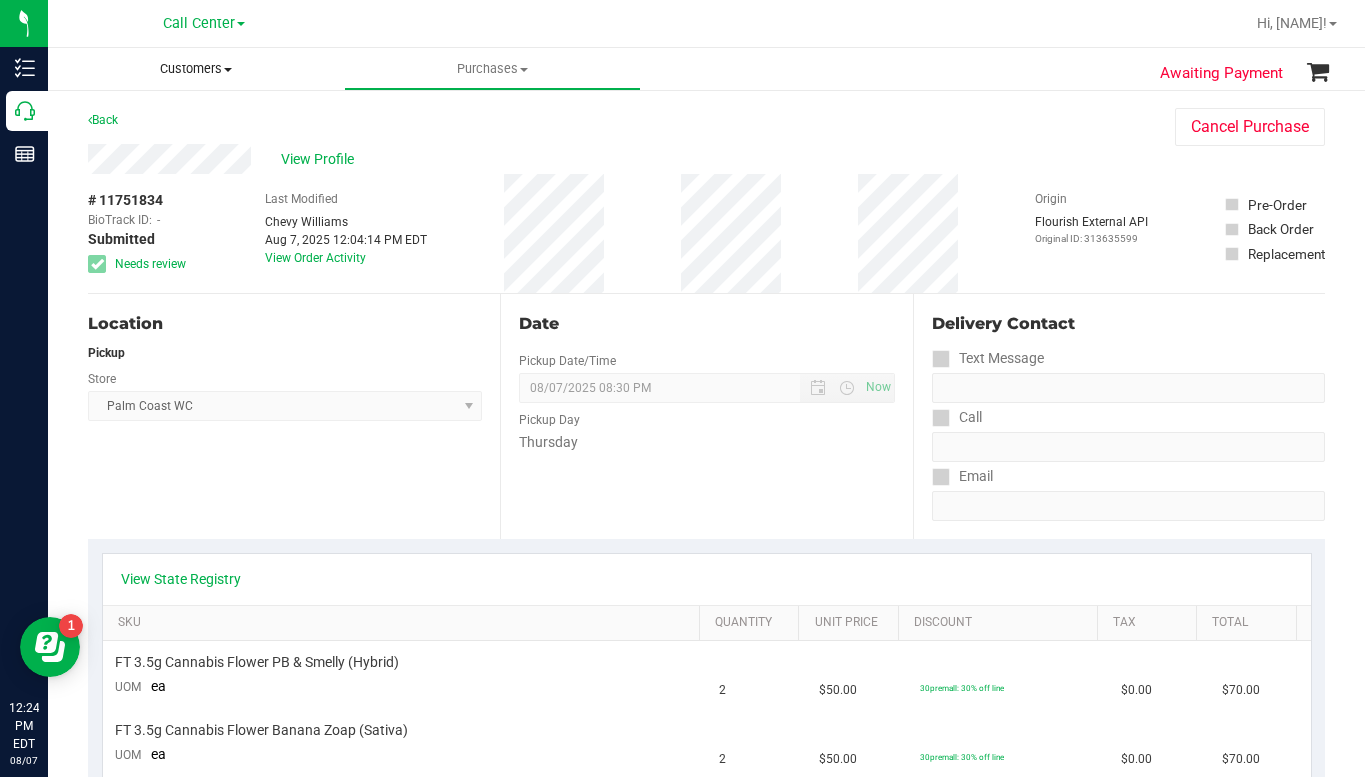 click at bounding box center [228, 70] 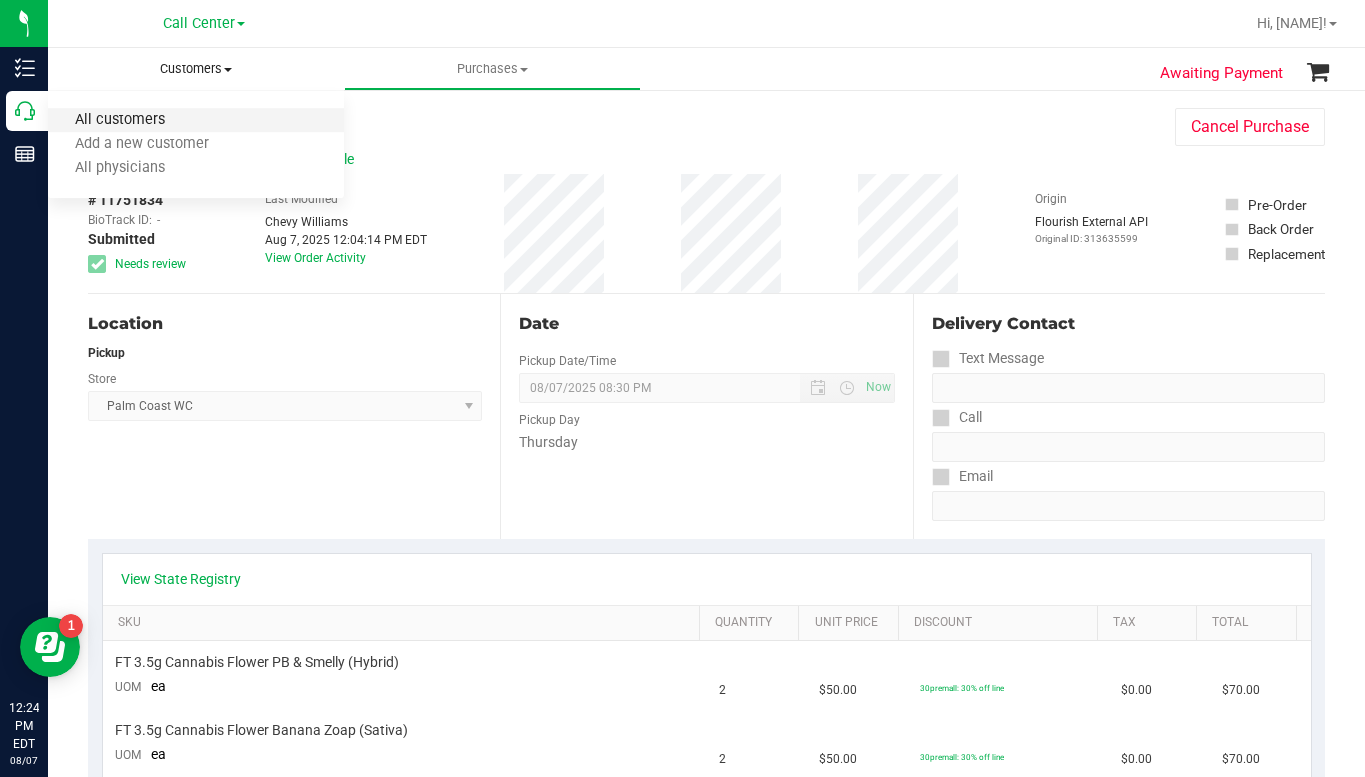 click on "All customers" at bounding box center (120, 120) 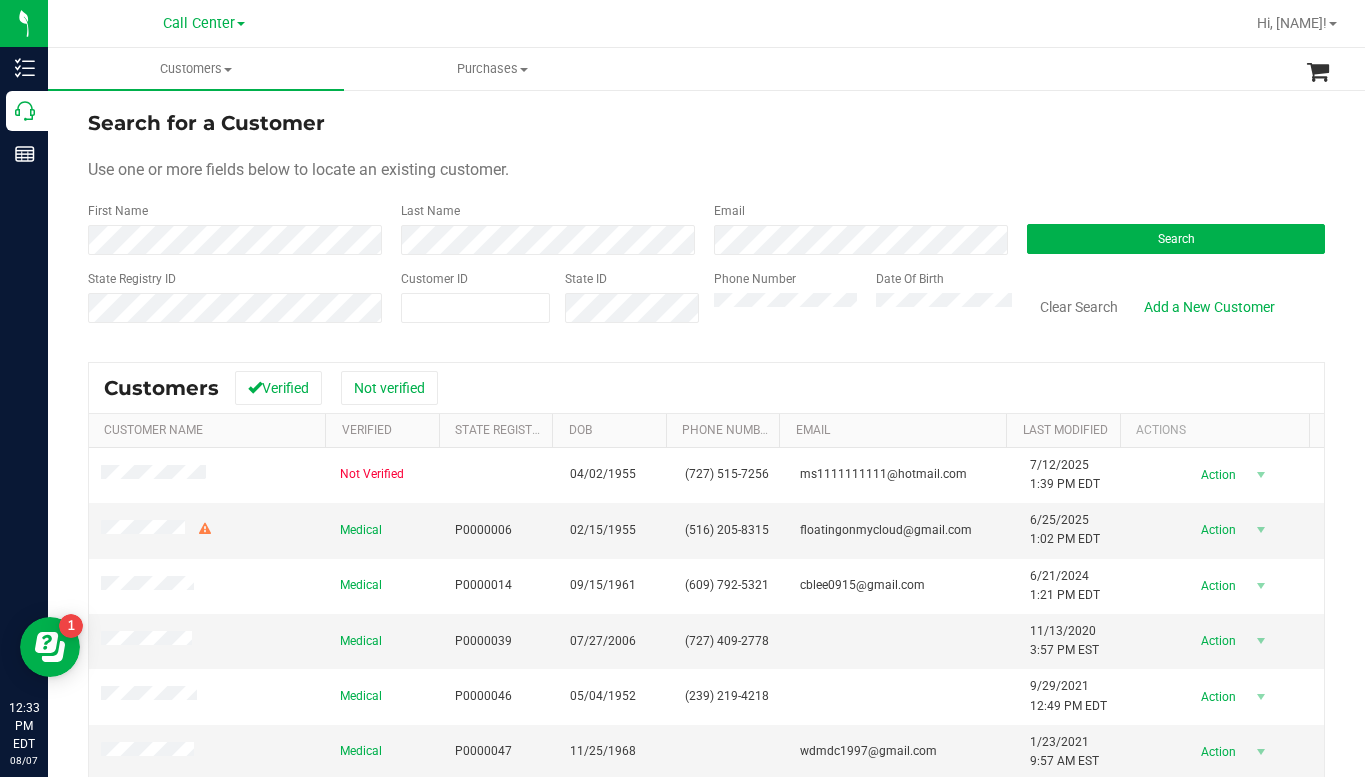 click on "Use one or more fields below to locate an existing customer." at bounding box center (706, 170) 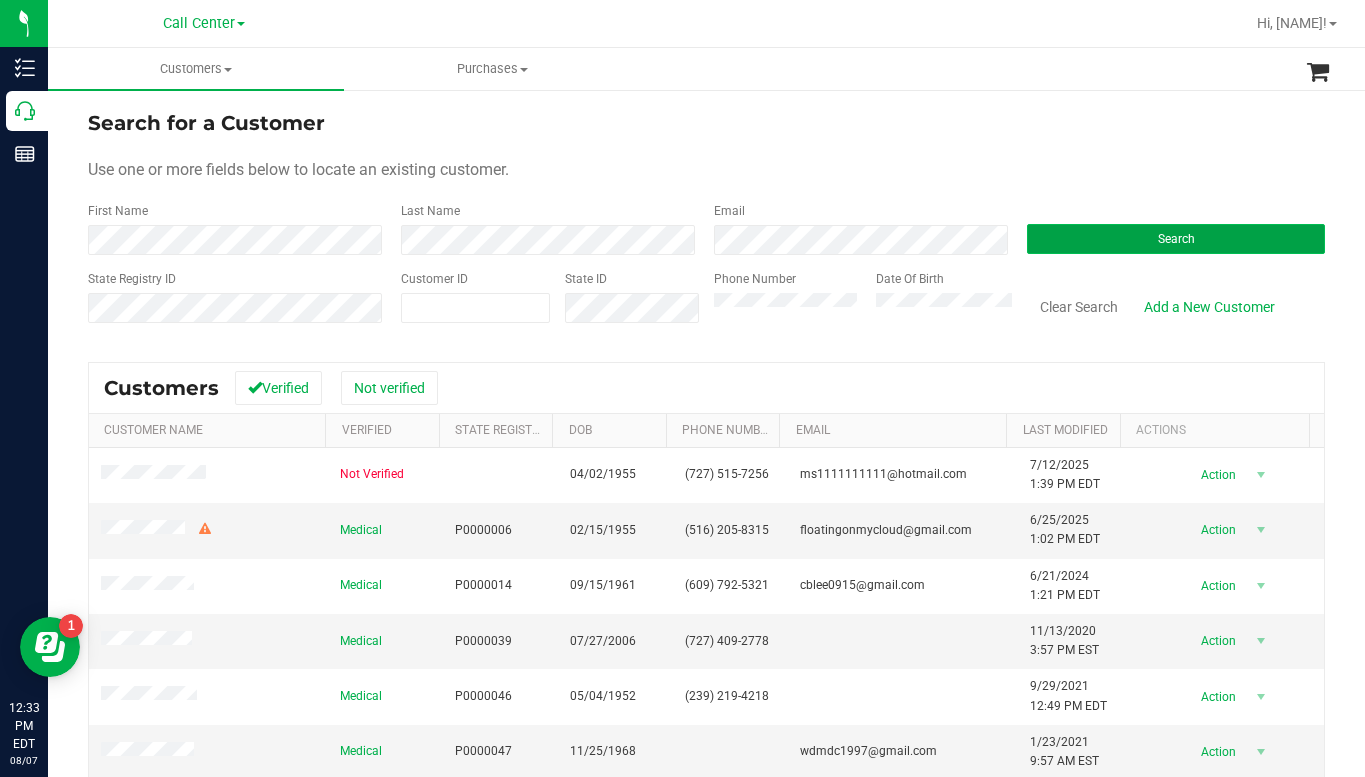 click on "Search" at bounding box center (1176, 239) 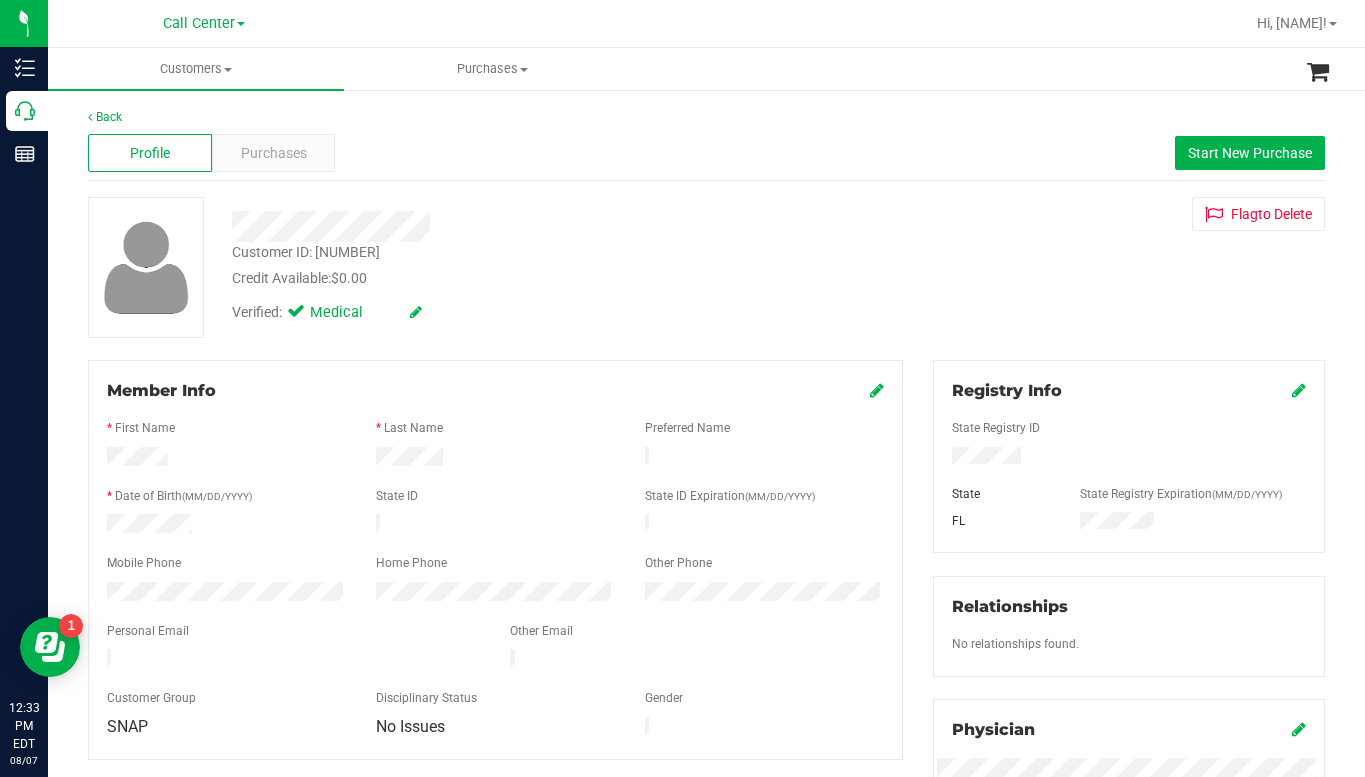 click on "Verified:
Medical" at bounding box center (534, 311) 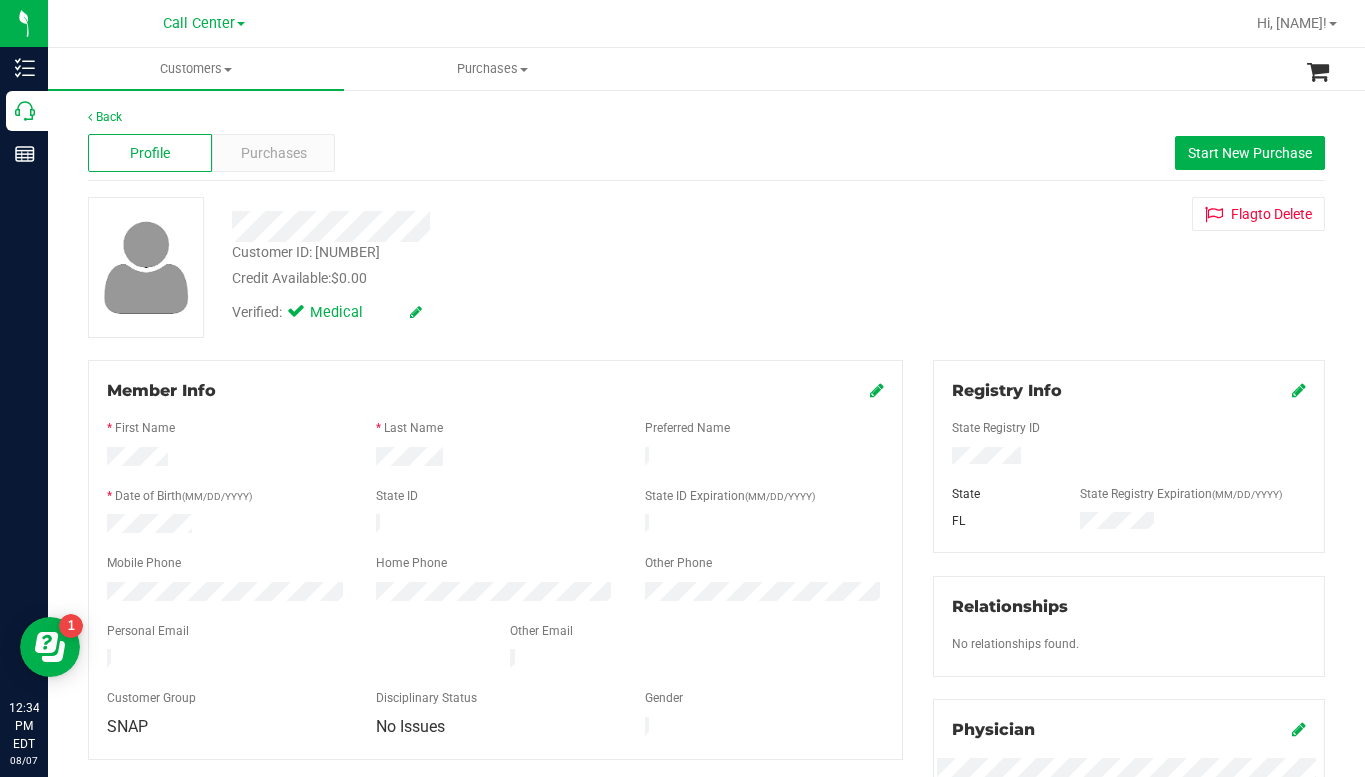 click on "Credit Available:
$0.00" at bounding box center [534, 278] 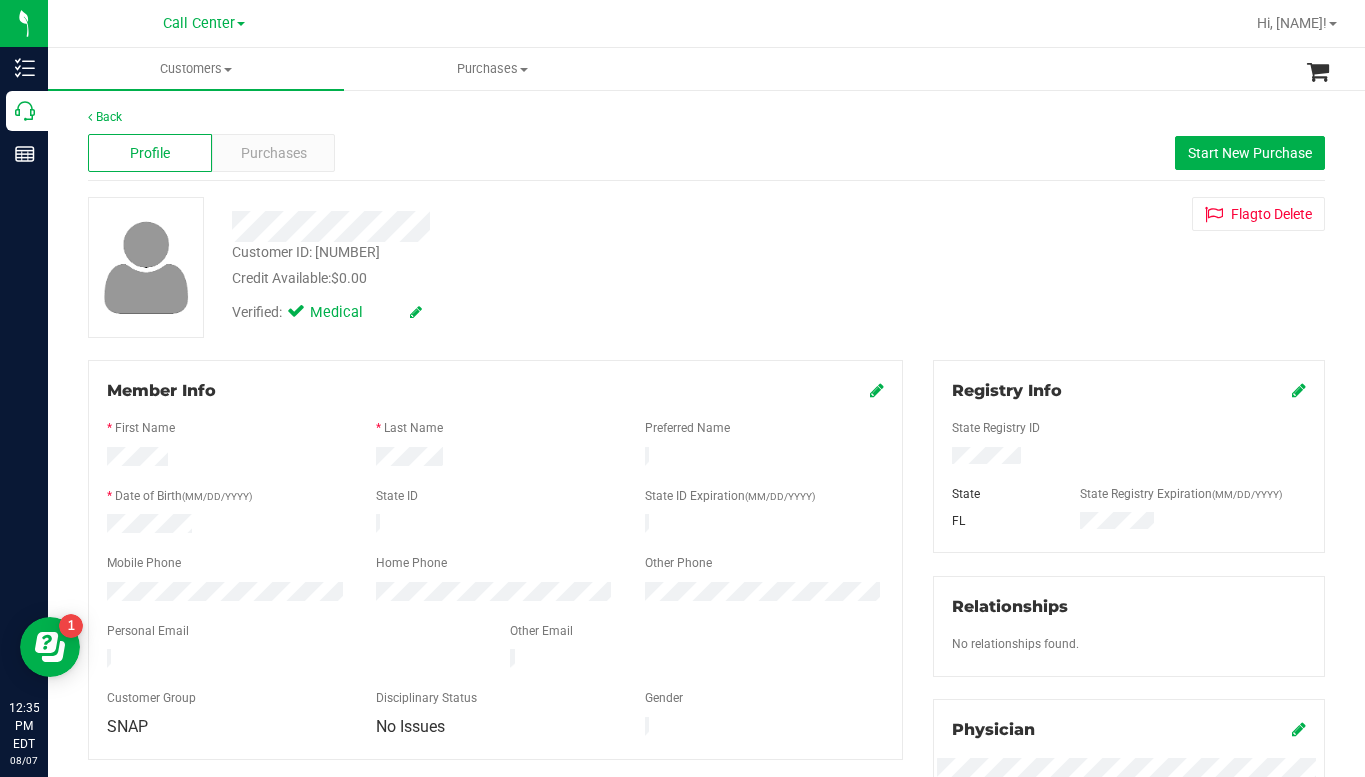 click on "Customer ID: 131224
Credit Available:
$0.00
Verified:
Medical
Flag  to Delete" at bounding box center [706, 267] 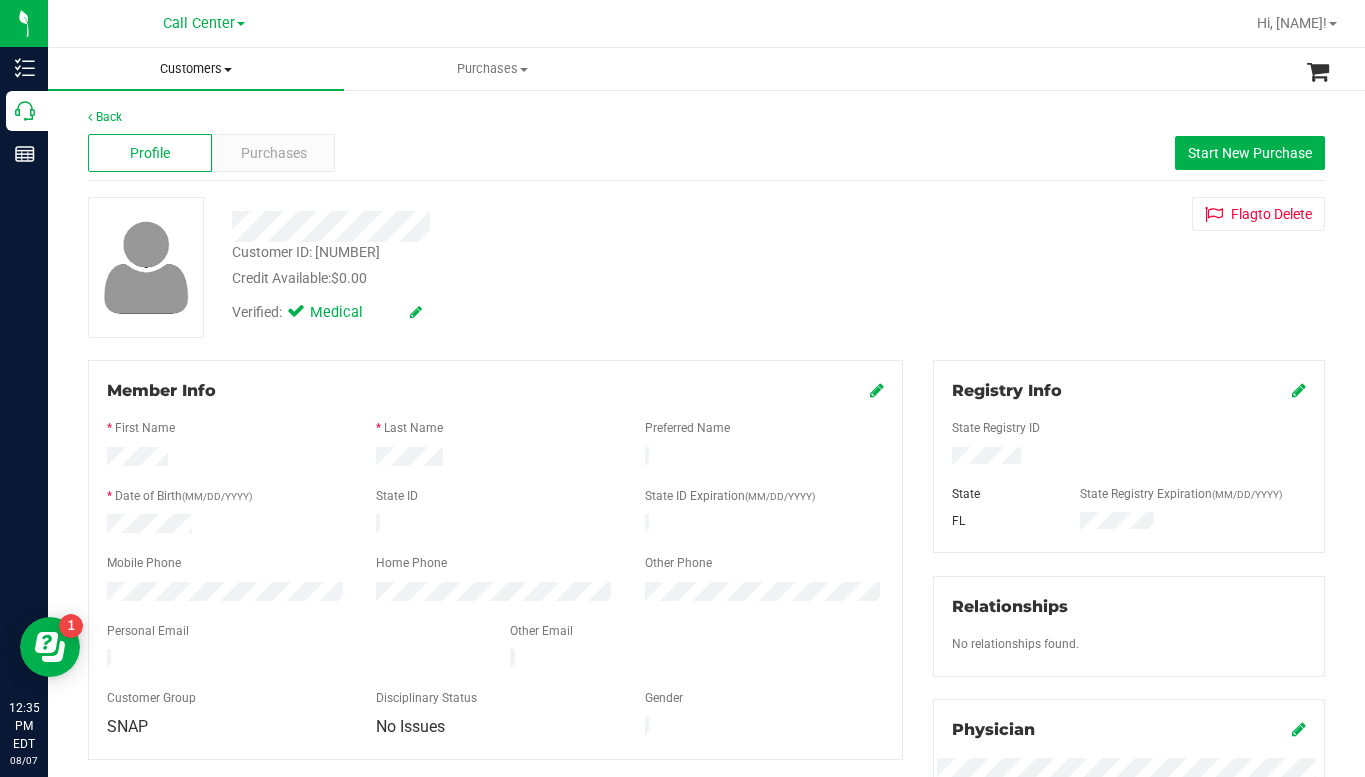 click on "Customers" at bounding box center [196, 69] 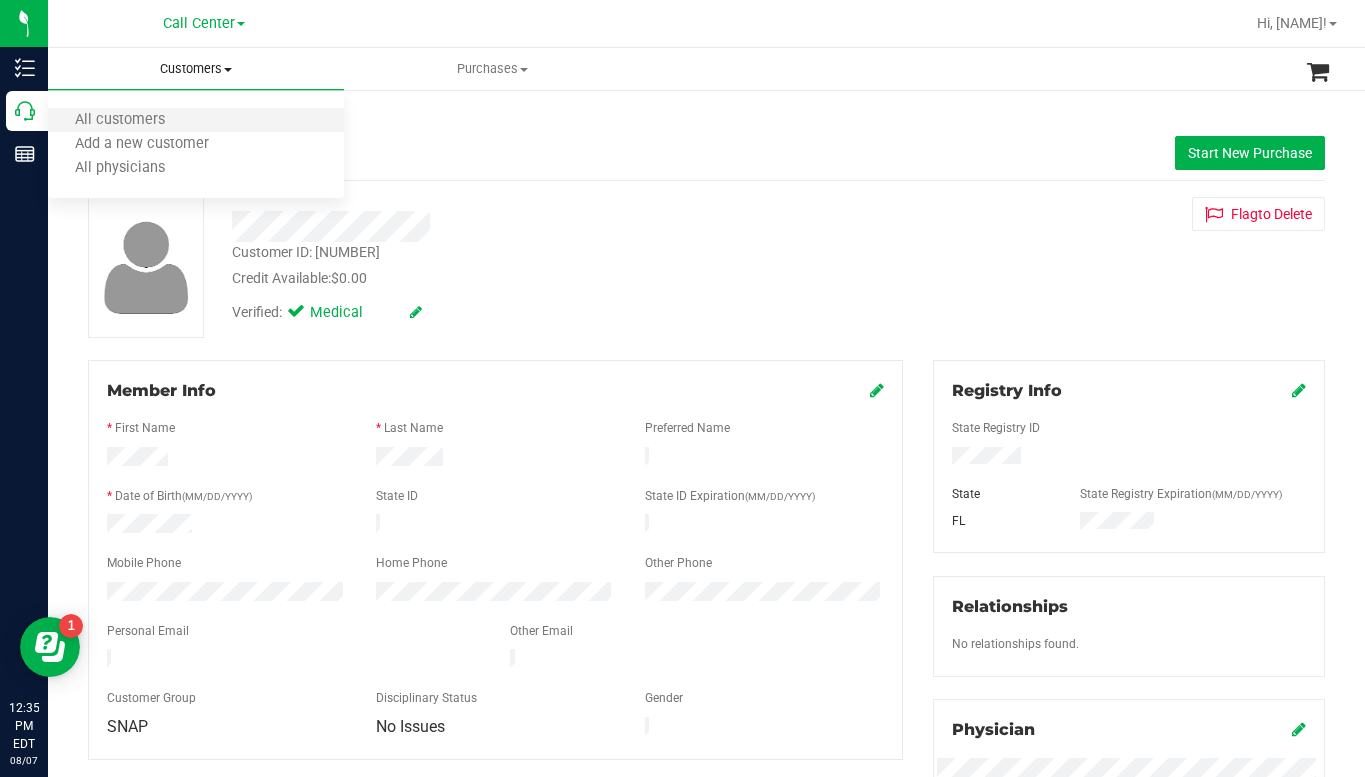 click on "All customers" at bounding box center [196, 121] 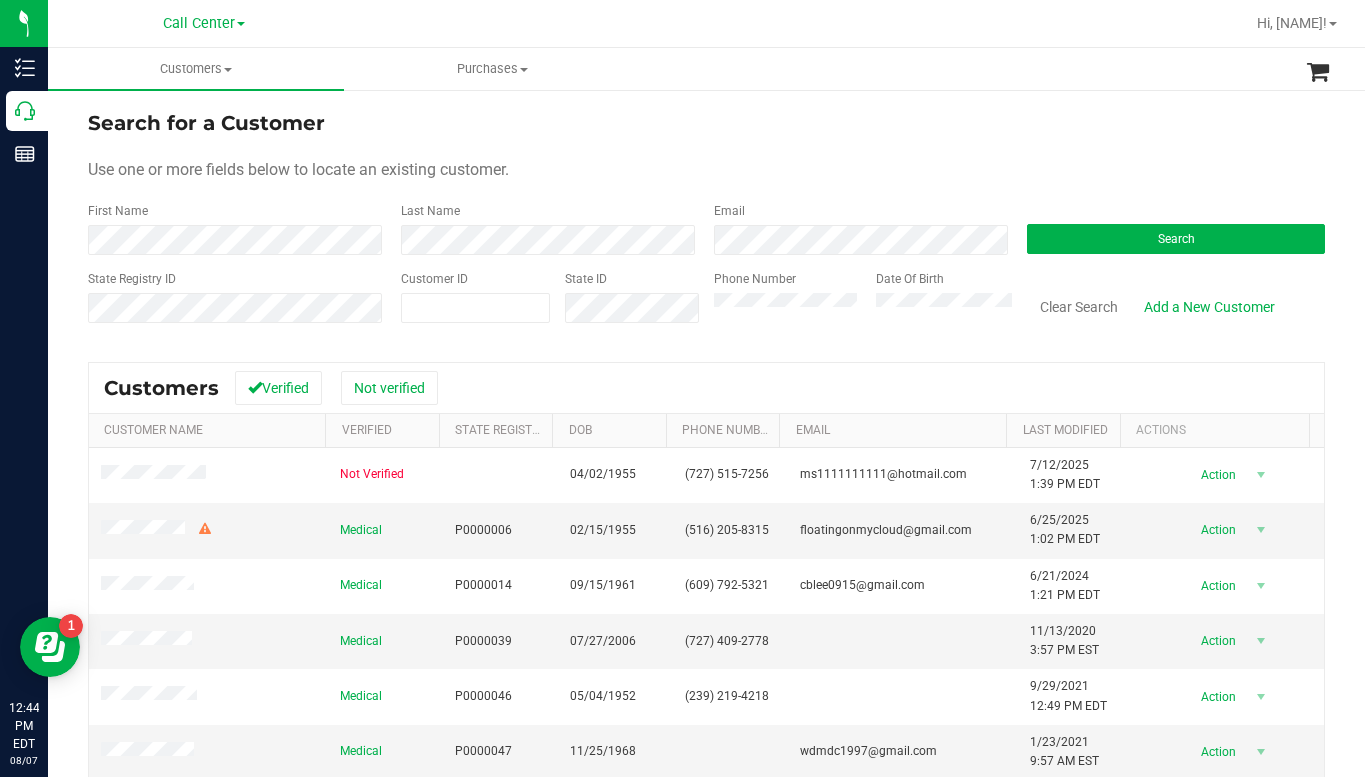 click on "Use one or more fields below to locate an existing customer." at bounding box center (706, 170) 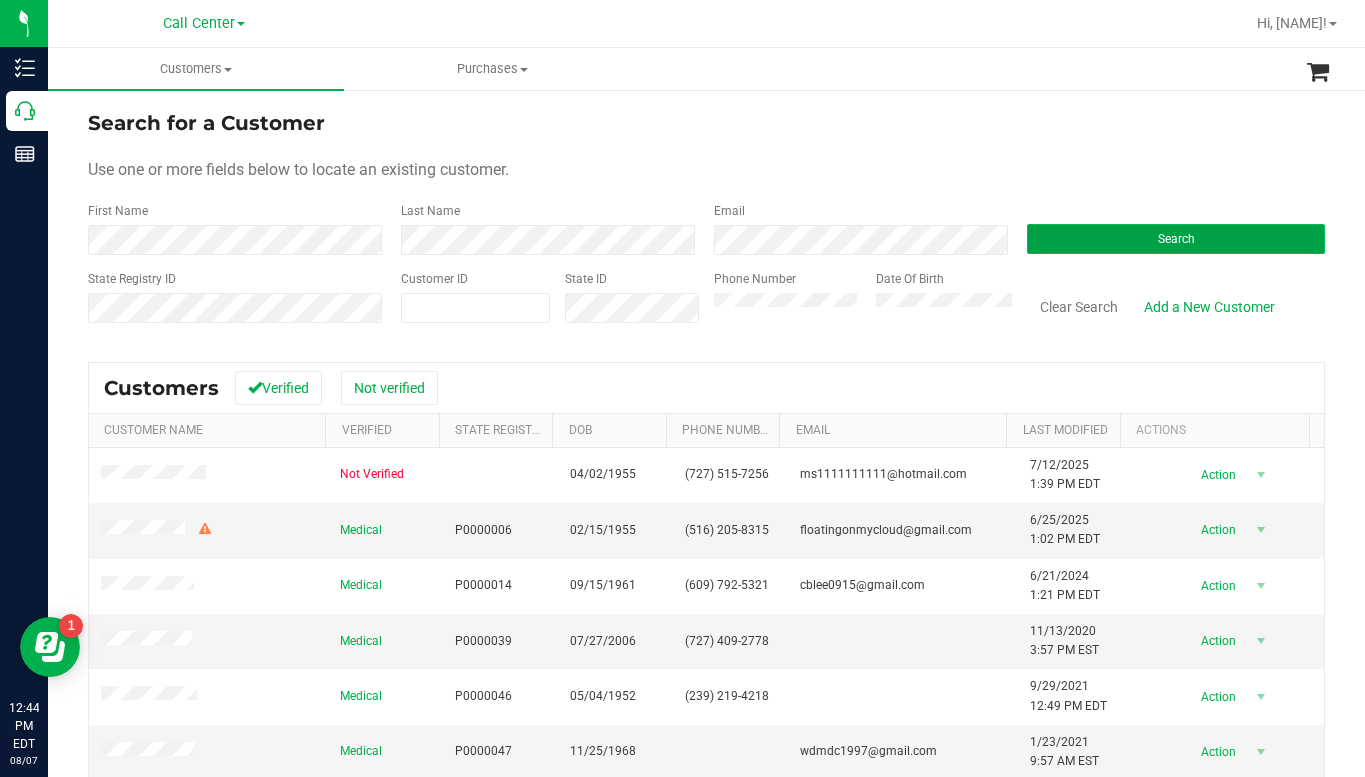 click on "Search" at bounding box center [1176, 239] 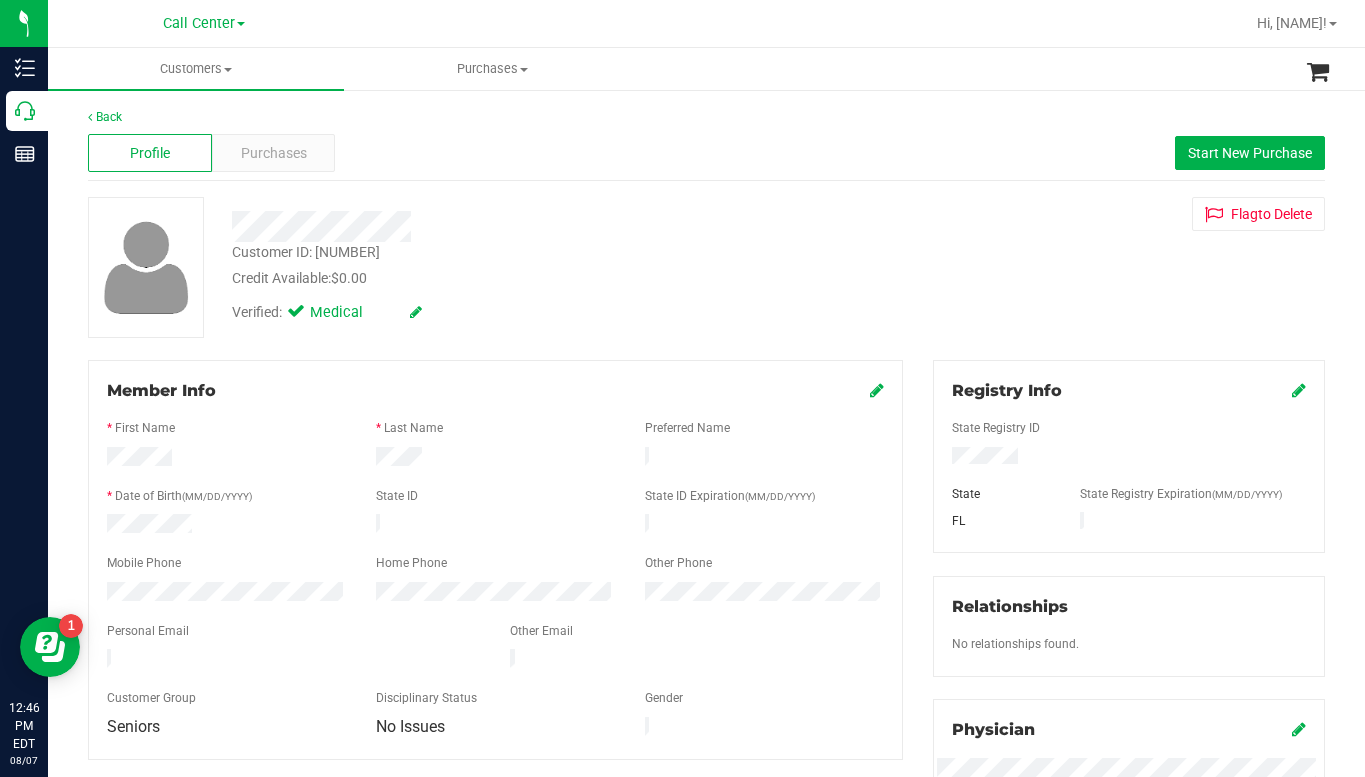 click on "Customer ID: [CUSTOMER_ID]
Credit Available:
[CURRENCY][AMOUNT]
Verified:
Medical
Flag  to Delete" at bounding box center (706, 267) 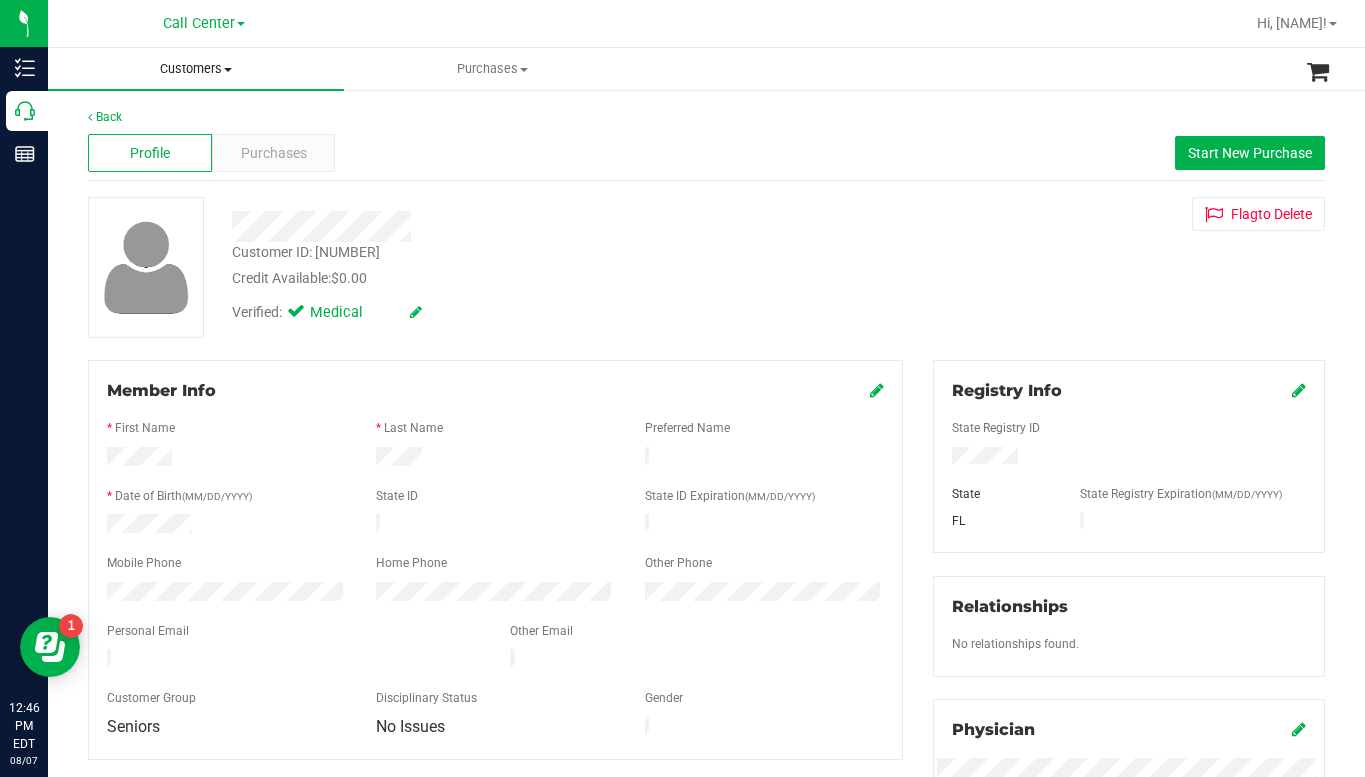 click at bounding box center (228, 70) 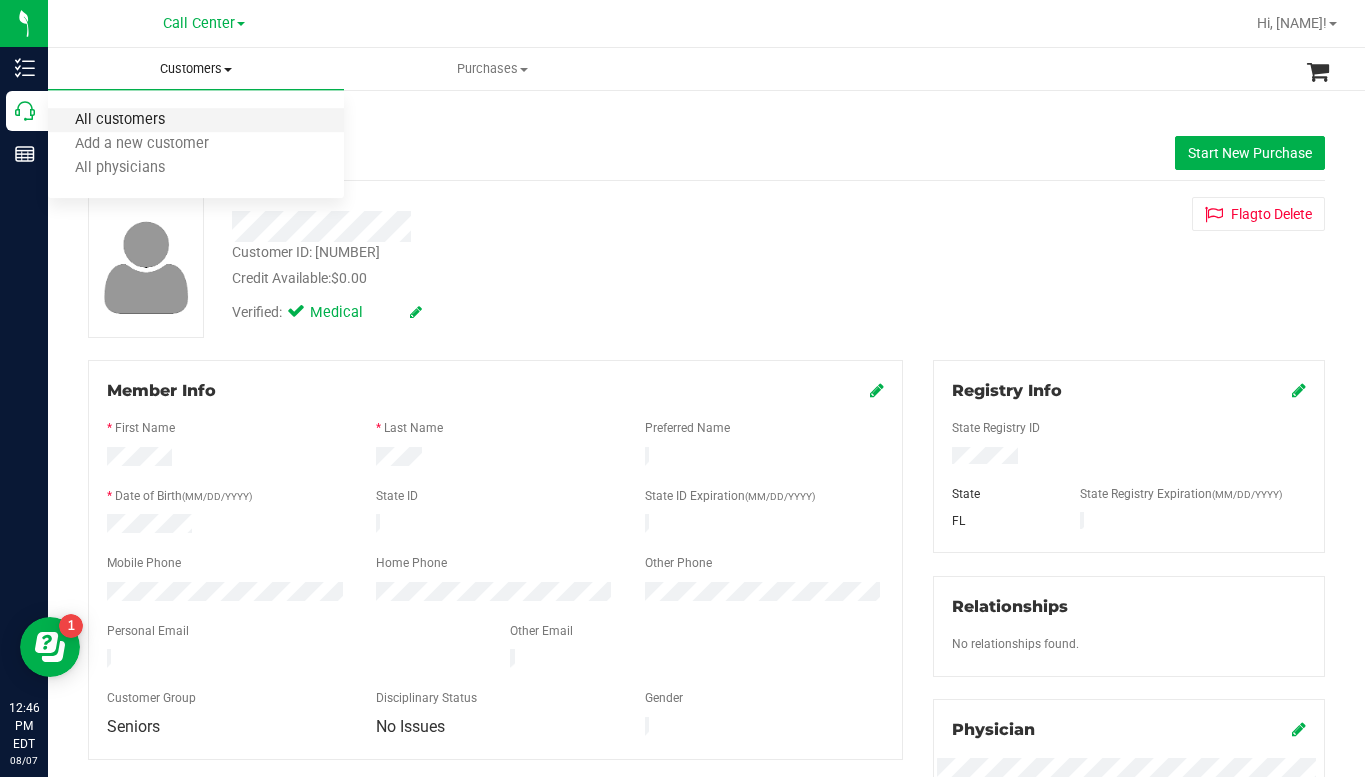 click on "All customers" at bounding box center (120, 120) 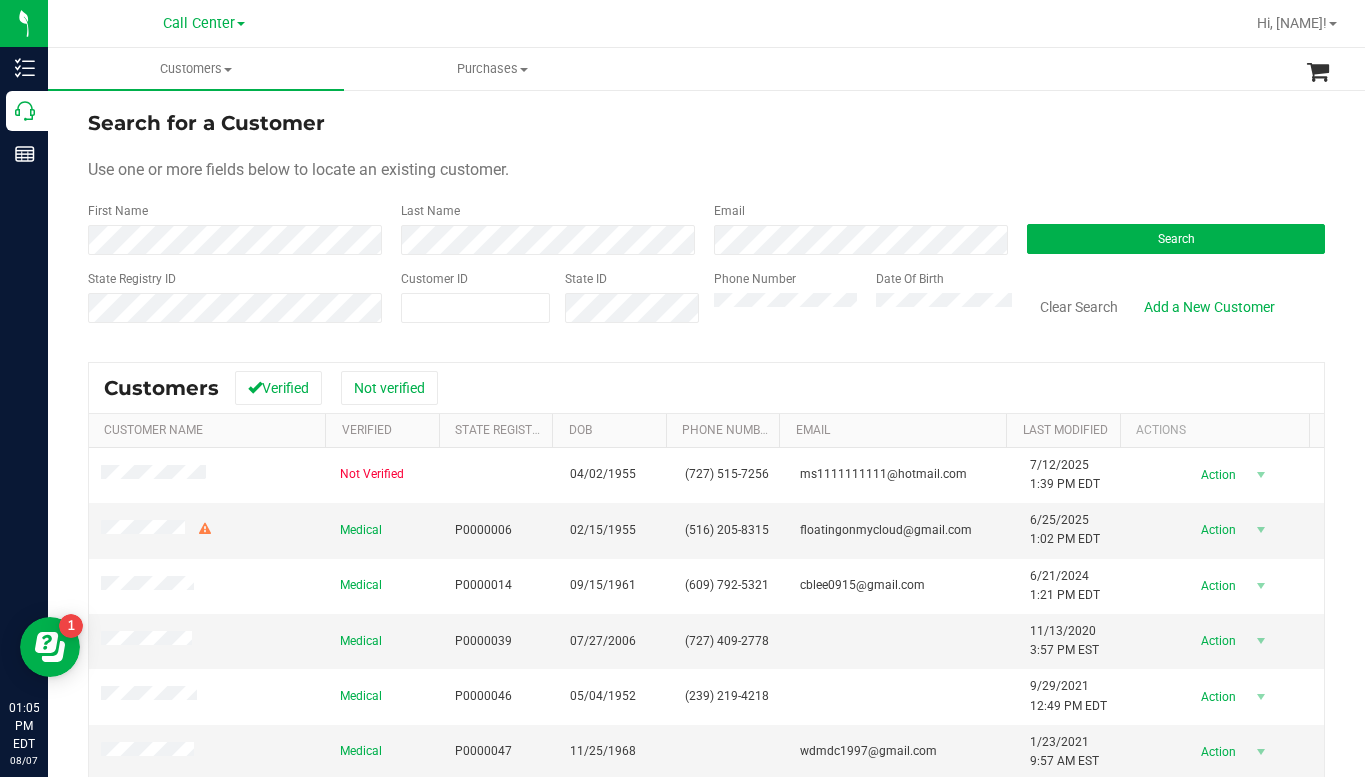 click on "Use one or more fields below to locate an existing customer." at bounding box center (706, 170) 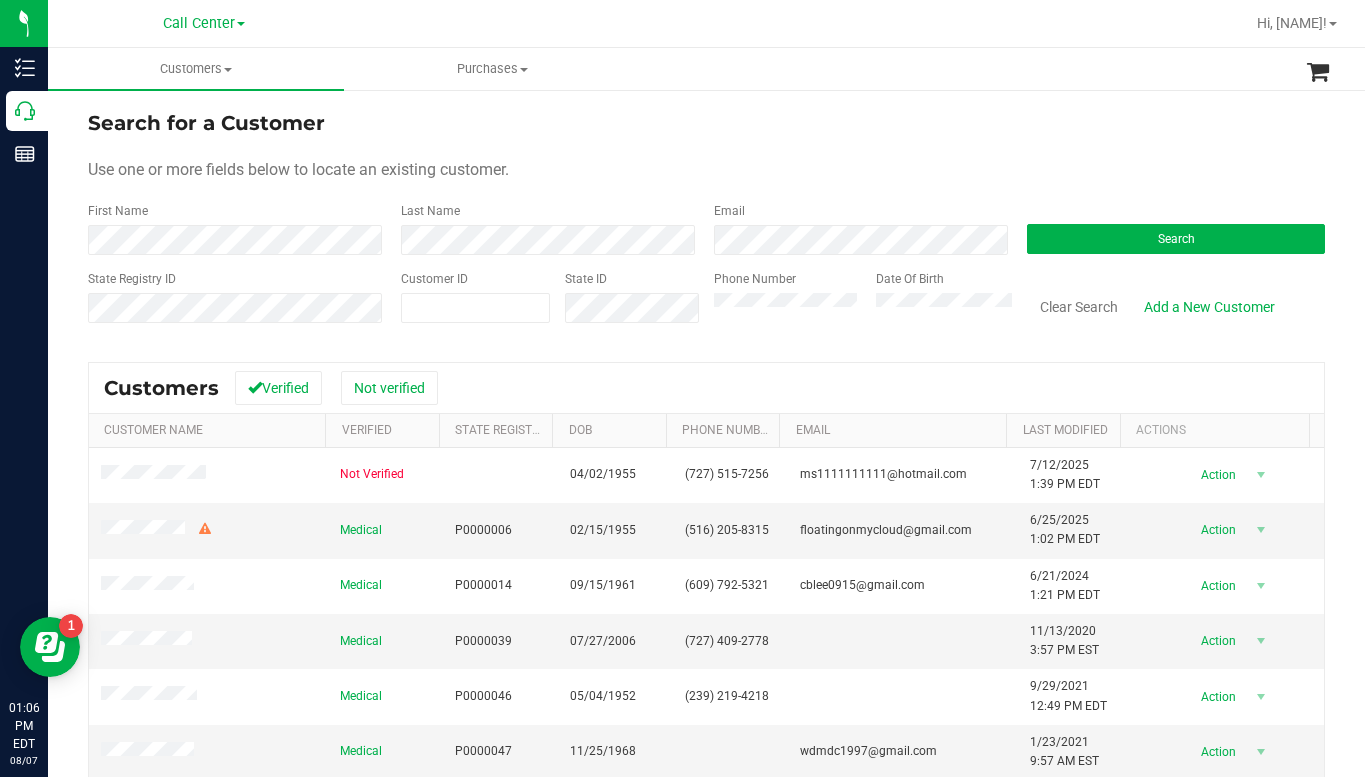 drag, startPoint x: 787, startPoint y: 163, endPoint x: 695, endPoint y: 182, distance: 93.941475 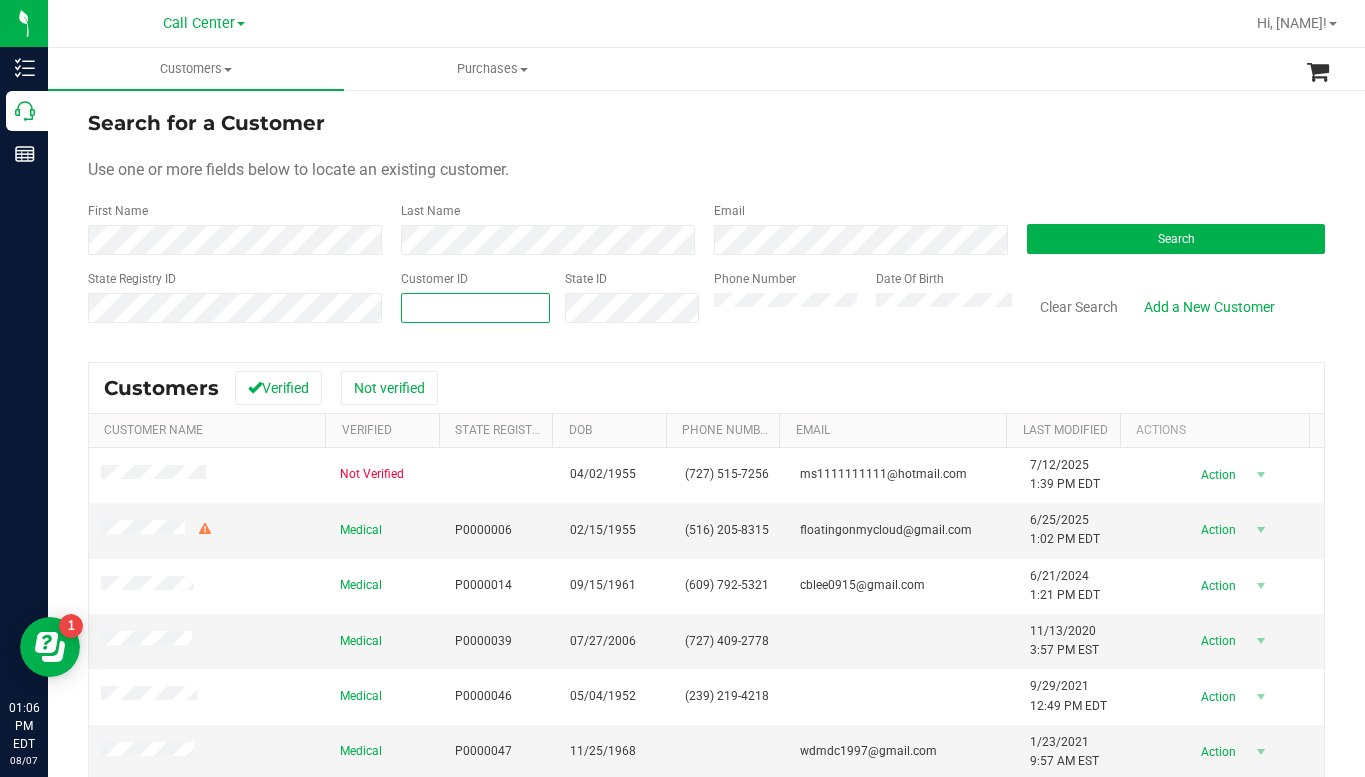 click at bounding box center (475, 308) 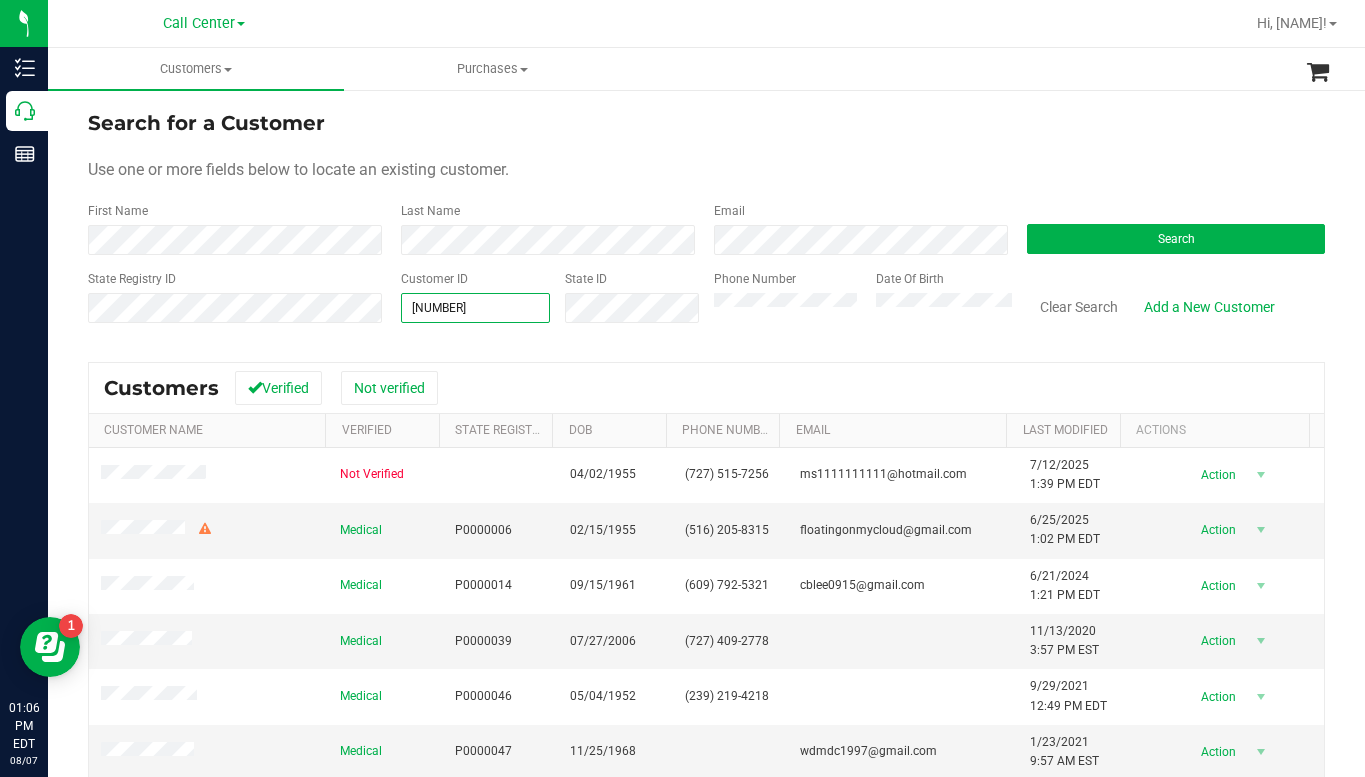 click on "[NUMBER]" at bounding box center [475, 308] 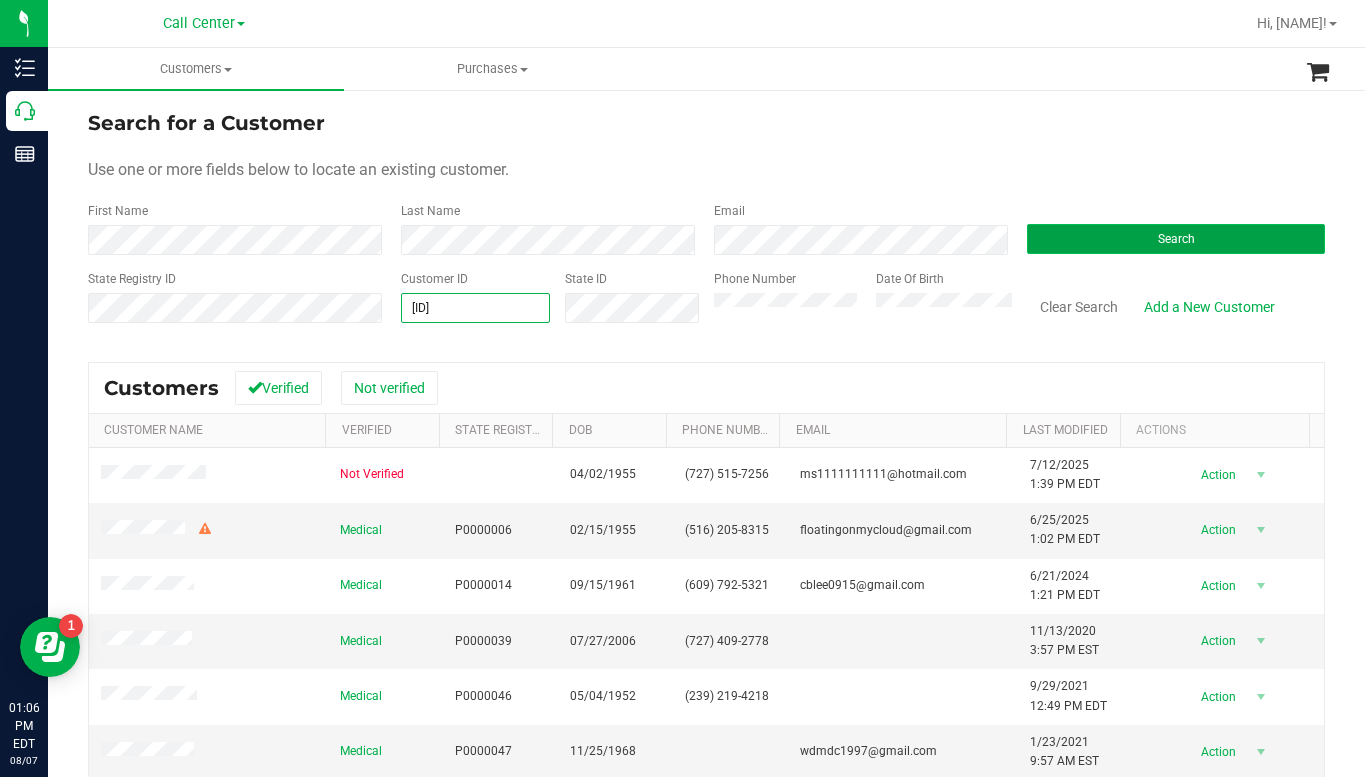 type on "[ID]" 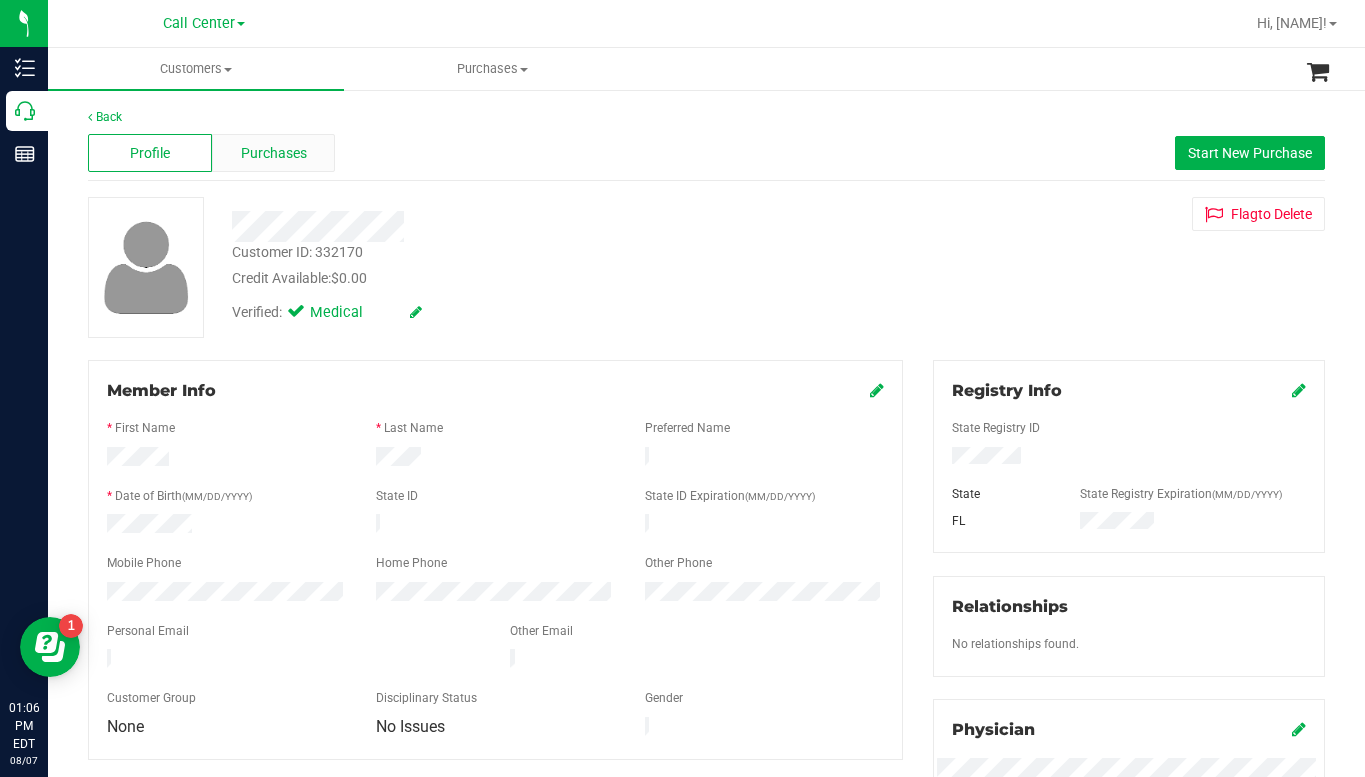 click on "Purchases" at bounding box center (274, 153) 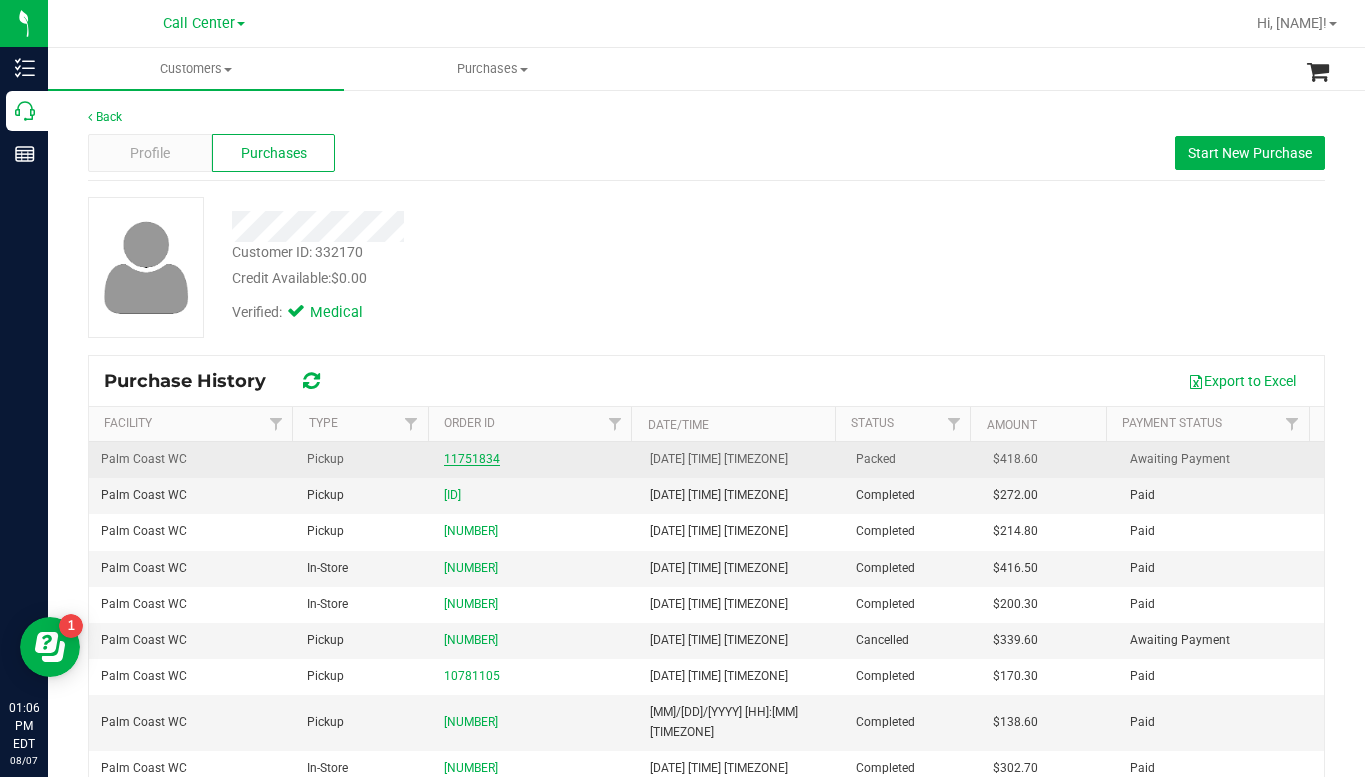 click on "11751834" at bounding box center (472, 459) 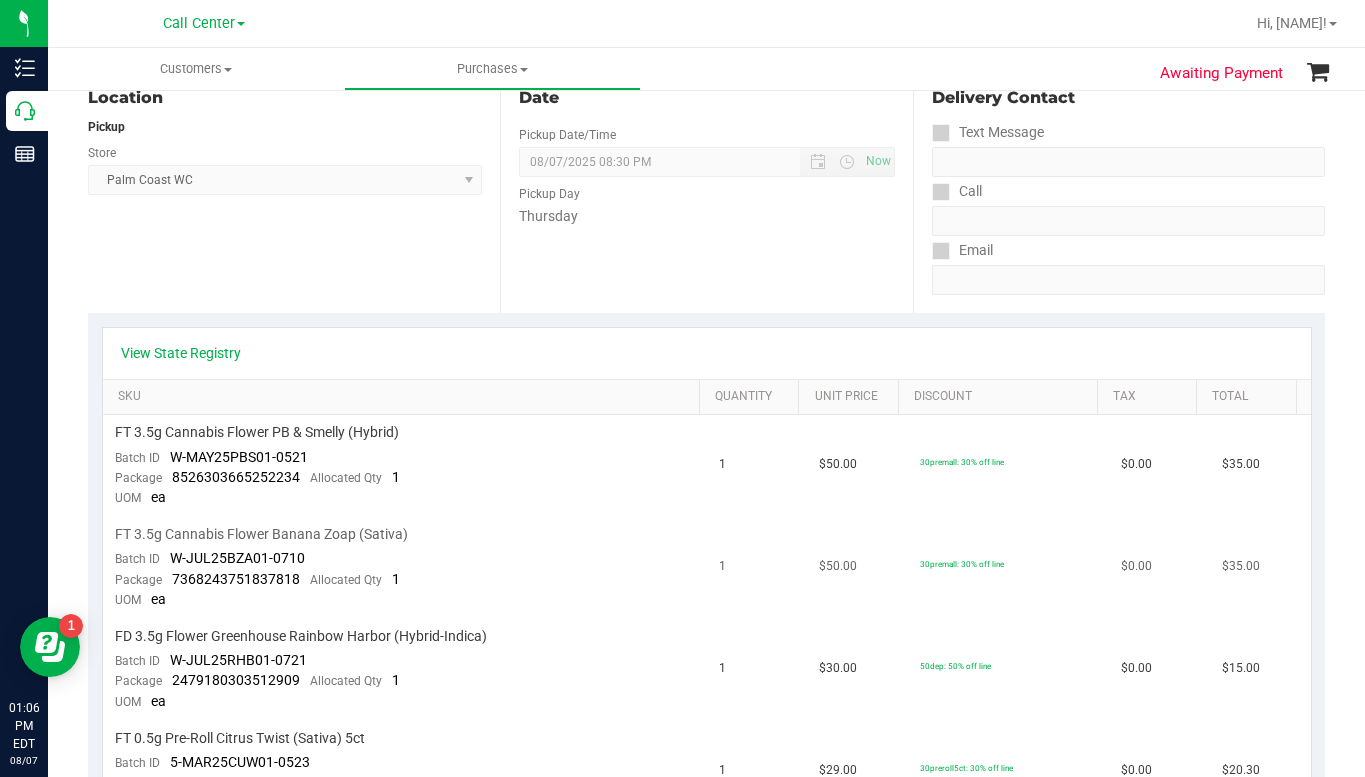 scroll, scrollTop: 0, scrollLeft: 0, axis: both 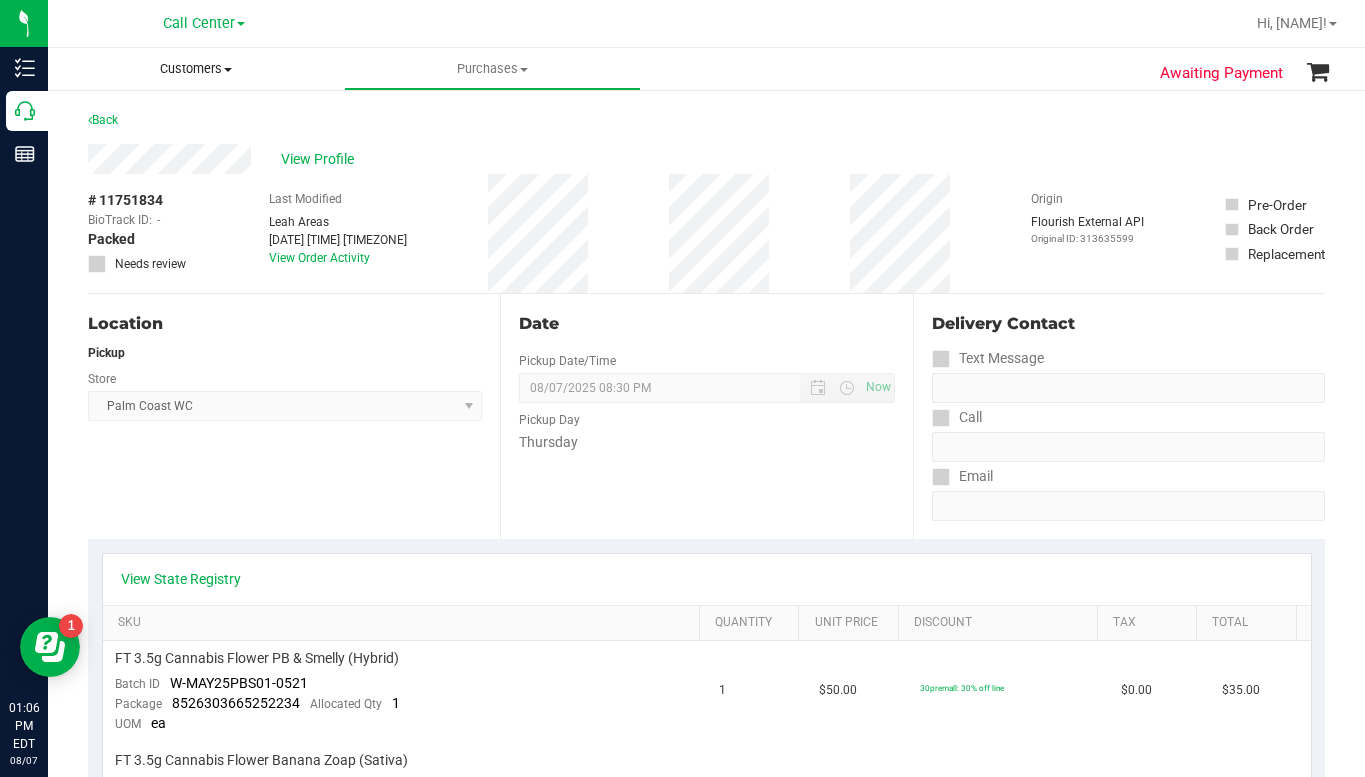 click on "Customers" at bounding box center (196, 69) 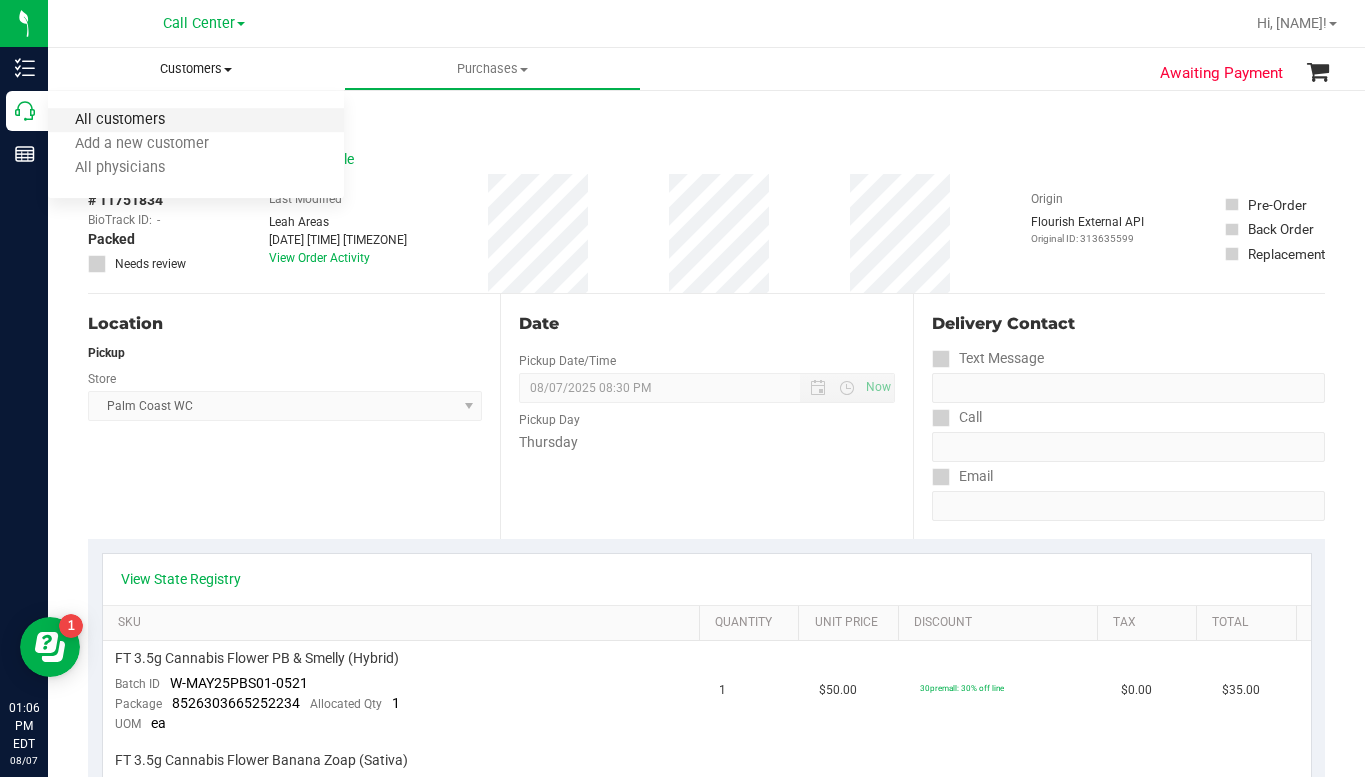 click on "All customers" at bounding box center [120, 120] 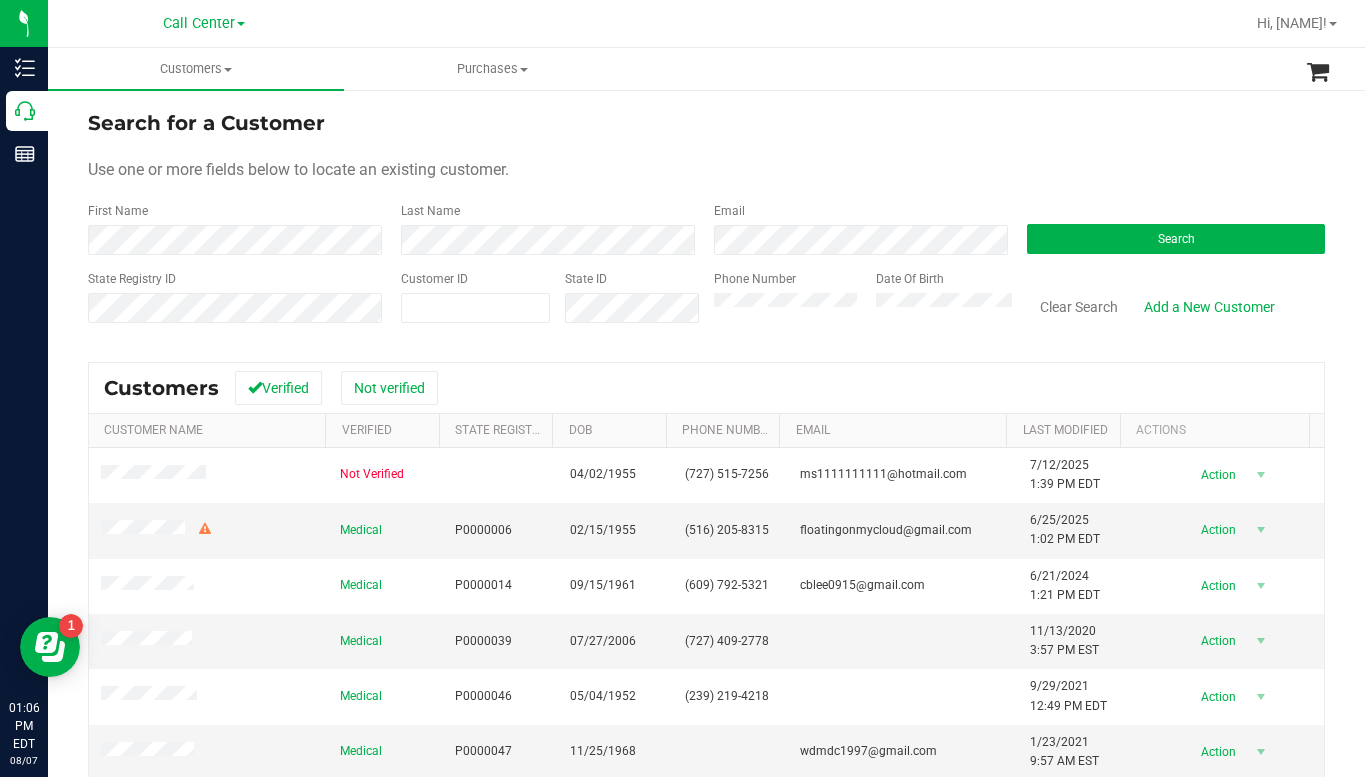 click on "Use one or more fields below to locate an existing customer." at bounding box center [706, 170] 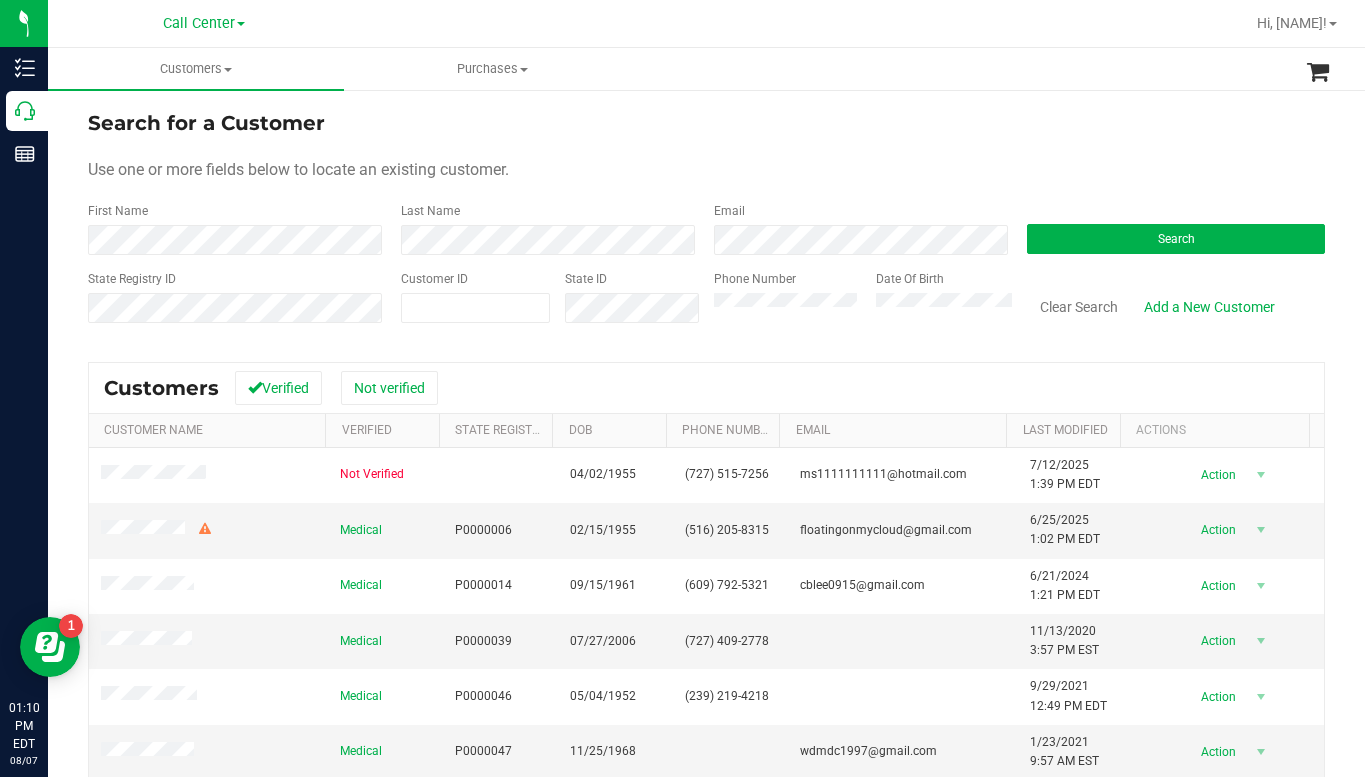 drag, startPoint x: 1133, startPoint y: 155, endPoint x: 961, endPoint y: 140, distance: 172.65283 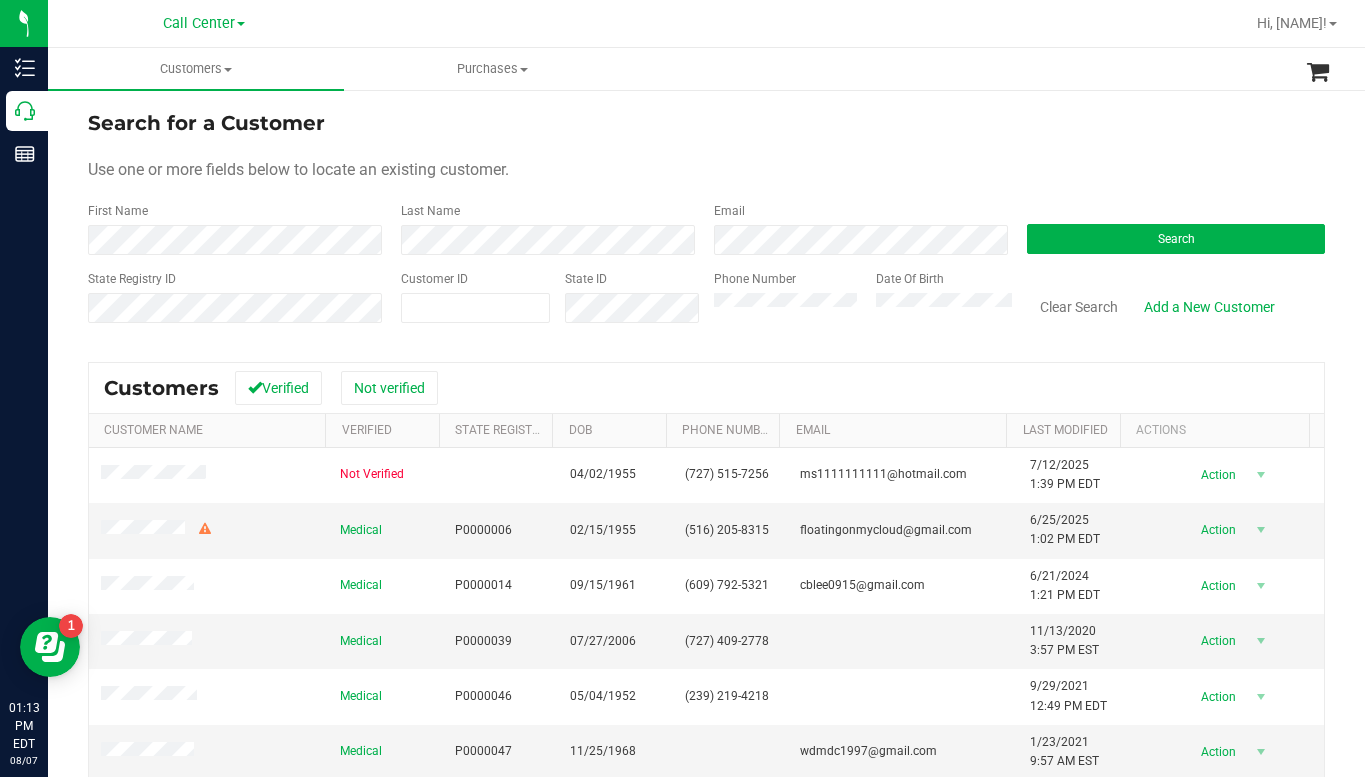 click on "Use one or more fields below to locate an existing customer." at bounding box center (706, 170) 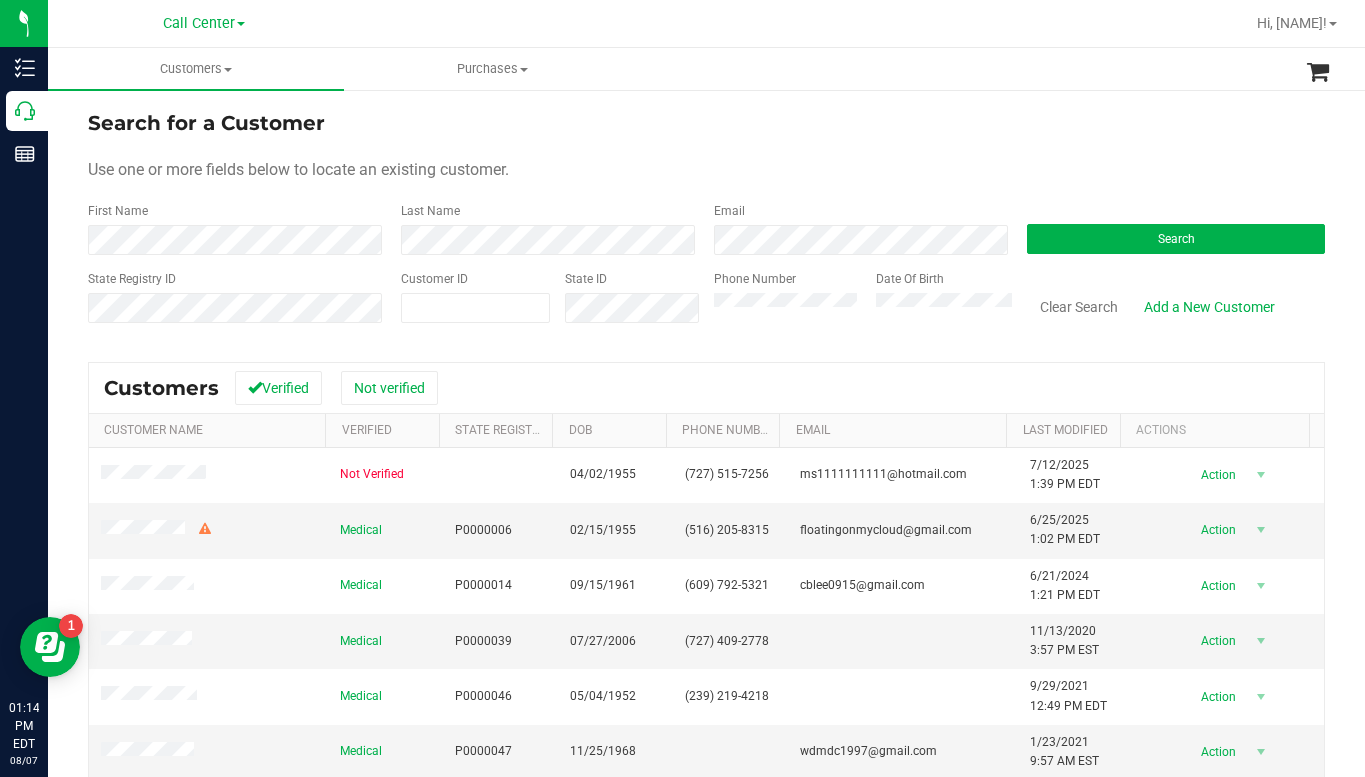 click on "Use one or more fields below to locate an existing customer." at bounding box center (706, 170) 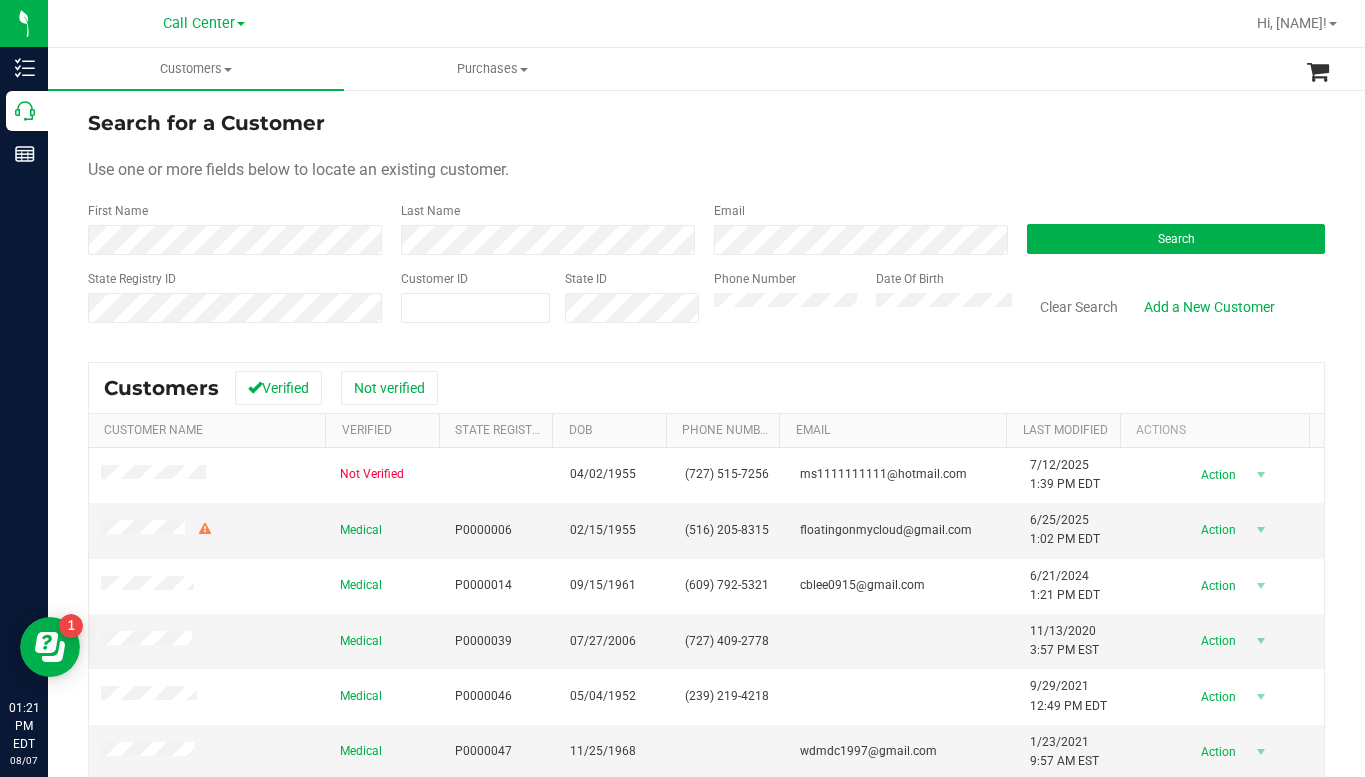click on "Search for a Customer
Use one or more fields below to locate an existing customer.
First Name
Last Name
Email
Search
State Registry ID
Customer ID
State ID
Phone Number
Date Of Birth" at bounding box center (706, 224) 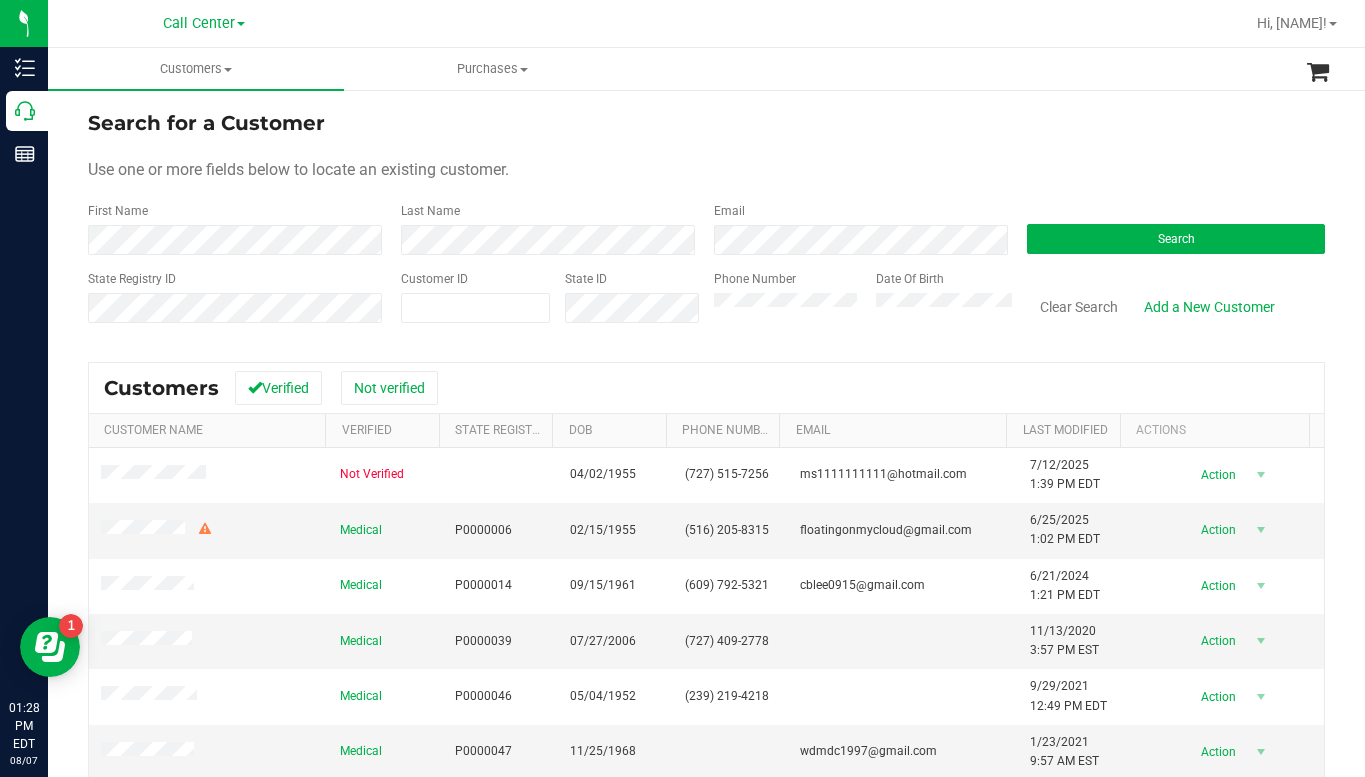 click on "Use one or more fields below to locate an existing customer." at bounding box center [706, 170] 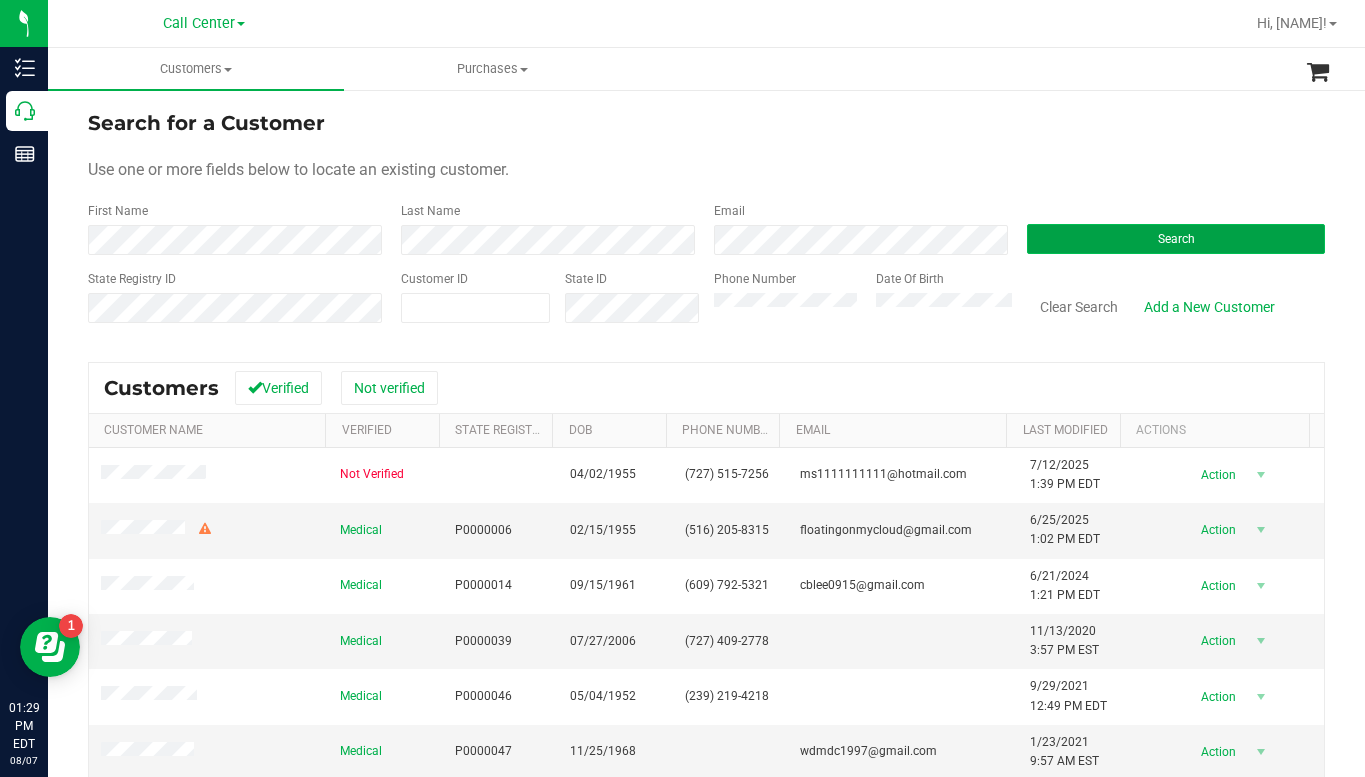 click on "Search" at bounding box center (1176, 239) 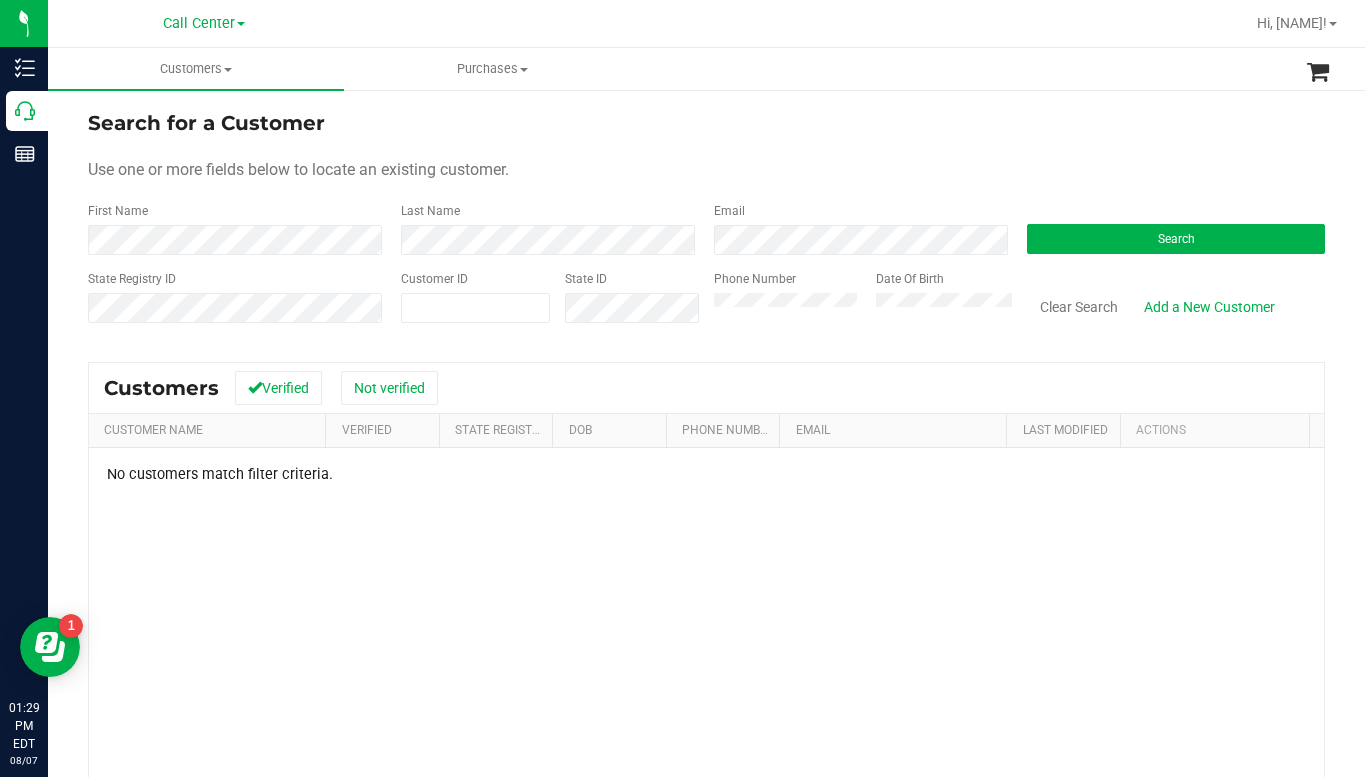 click on "Search for a Customer
Use one or more fields below to locate an existing customer.
First Name
Last Name
Email
Search
State Registry ID
Customer ID
State ID
Phone Number
Date Of Birth" at bounding box center (706, 224) 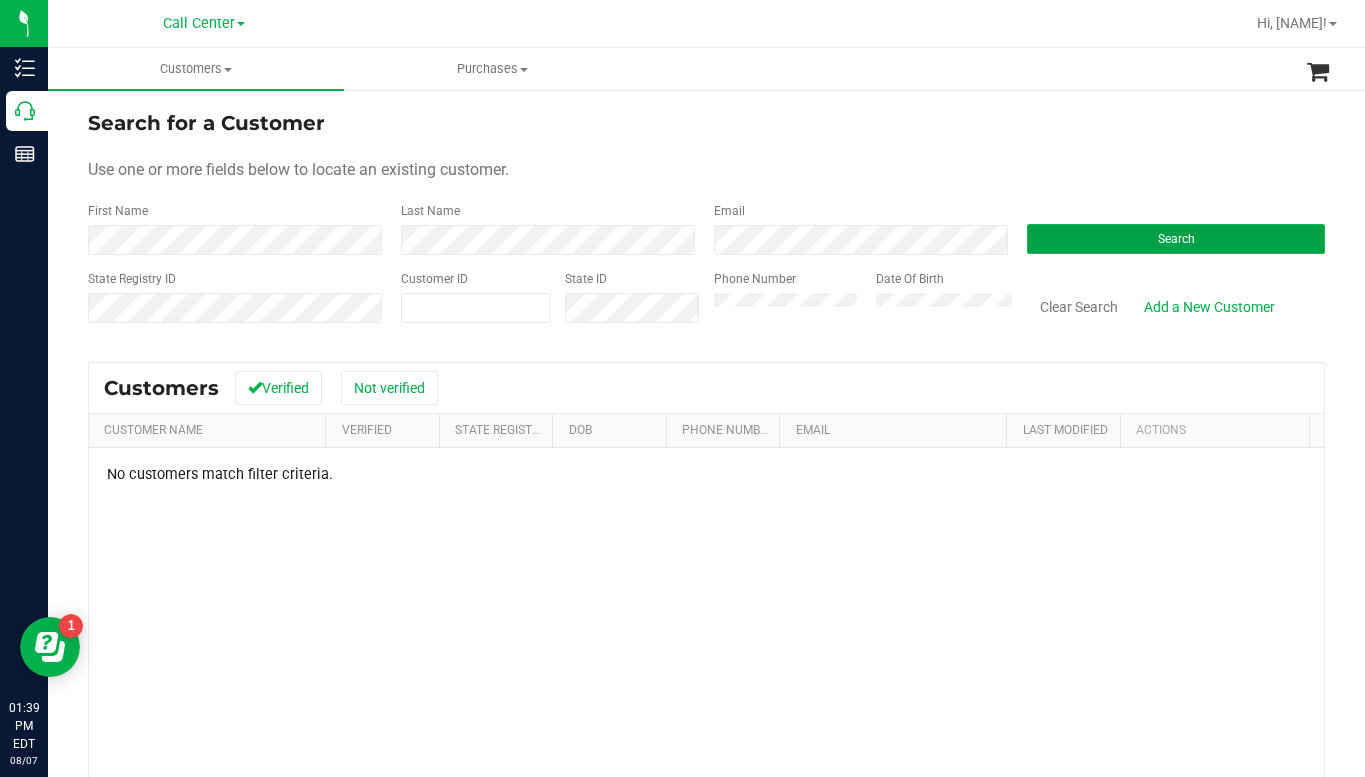 click on "Search" at bounding box center (1176, 239) 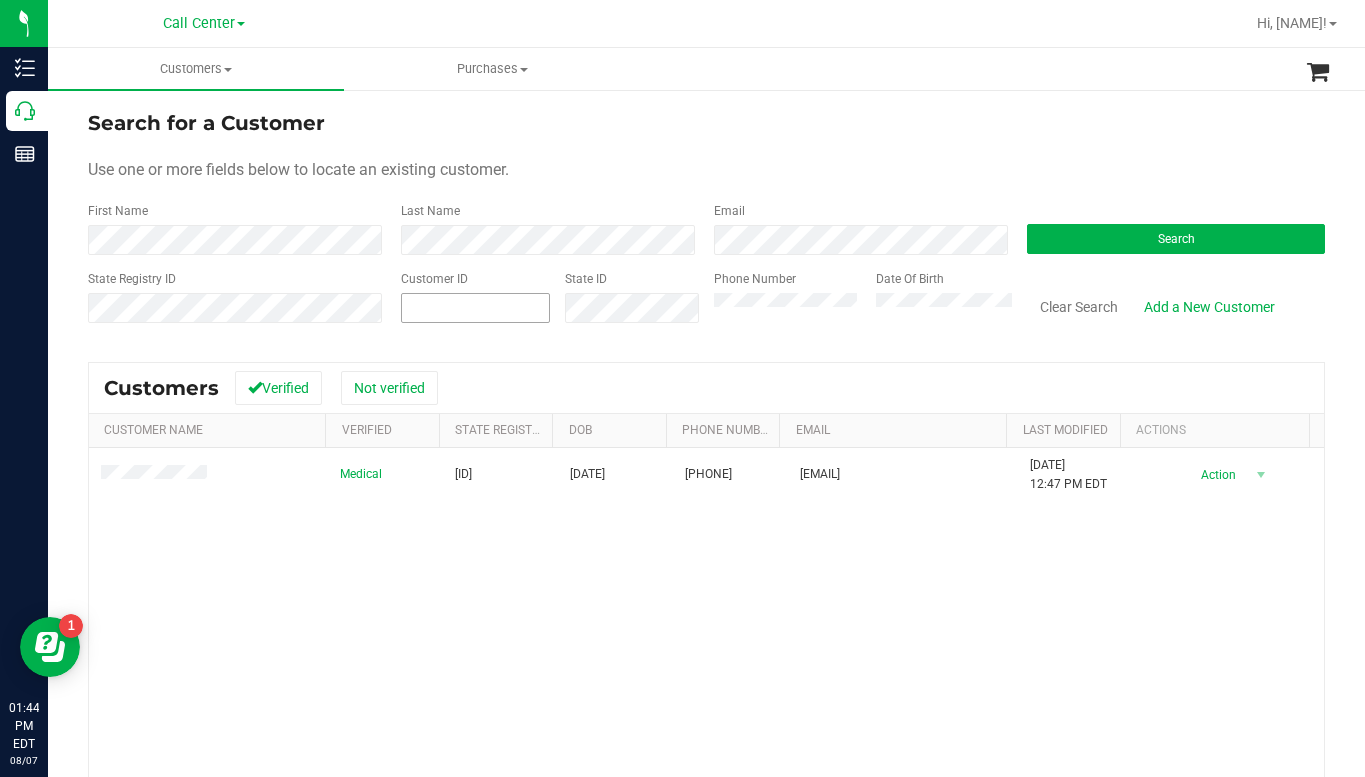 click at bounding box center (475, 308) 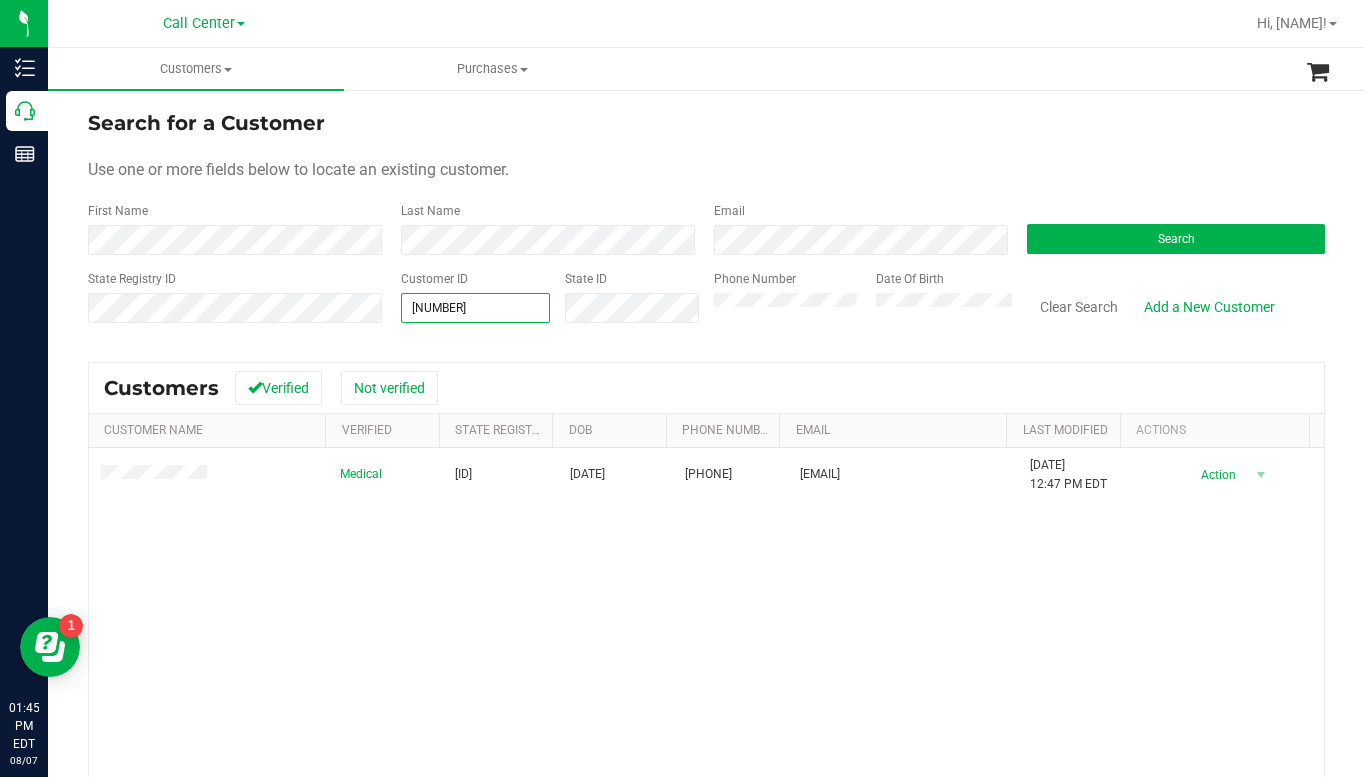 type on "54260" 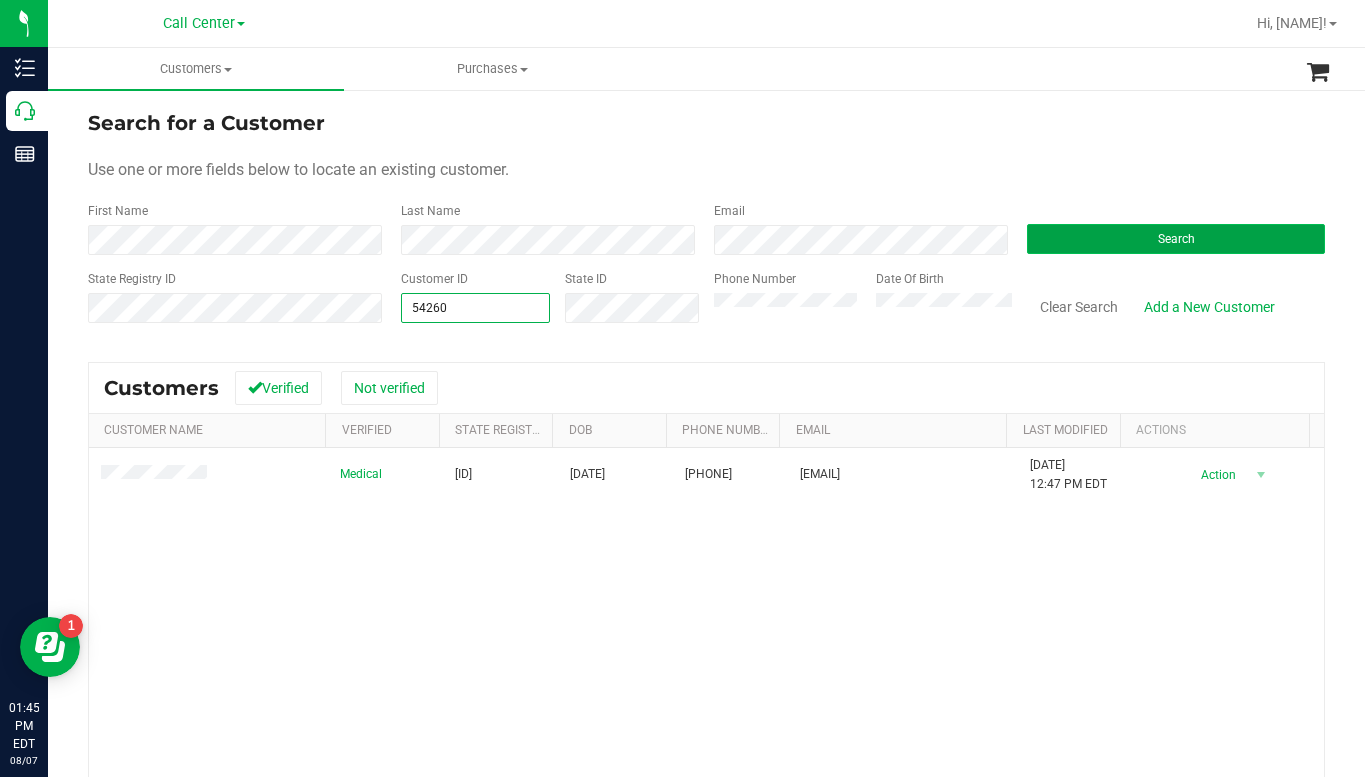 type on "54260" 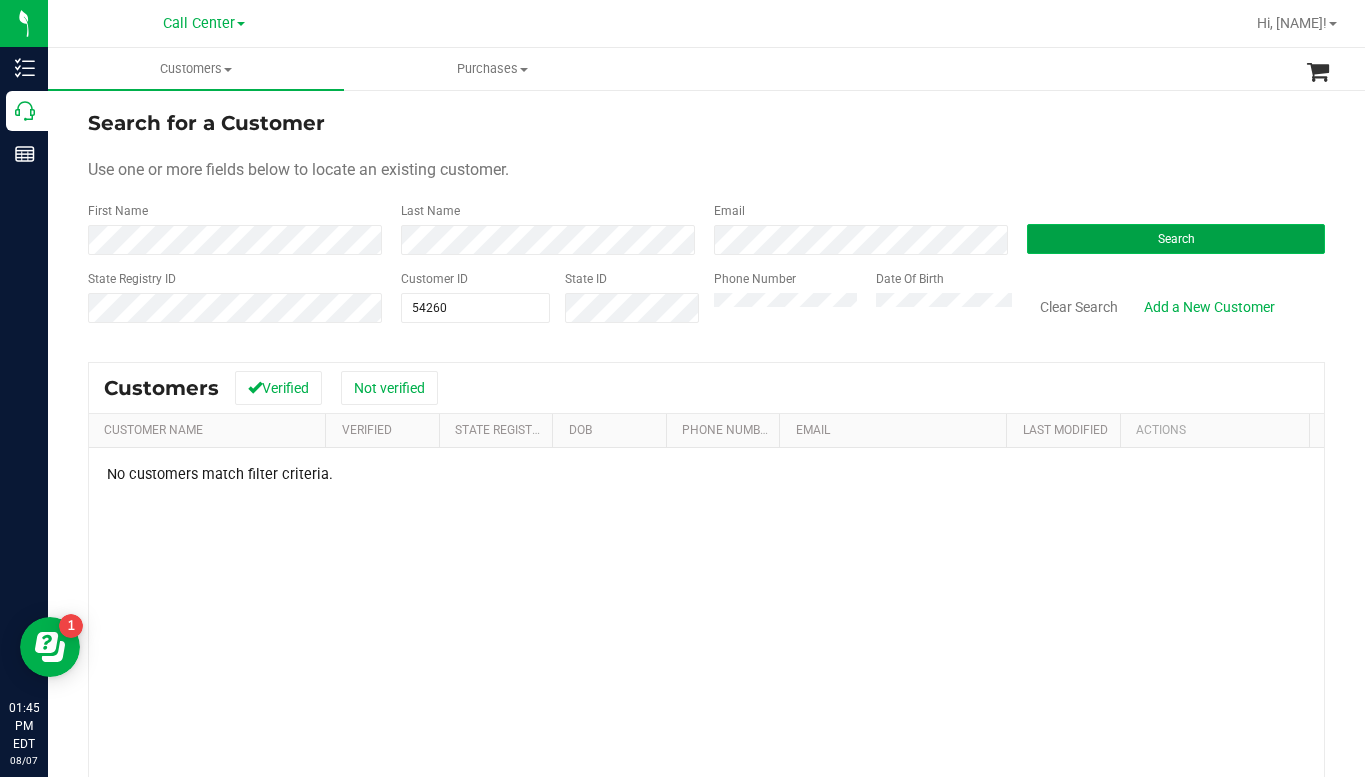 click on "Search" at bounding box center (1176, 239) 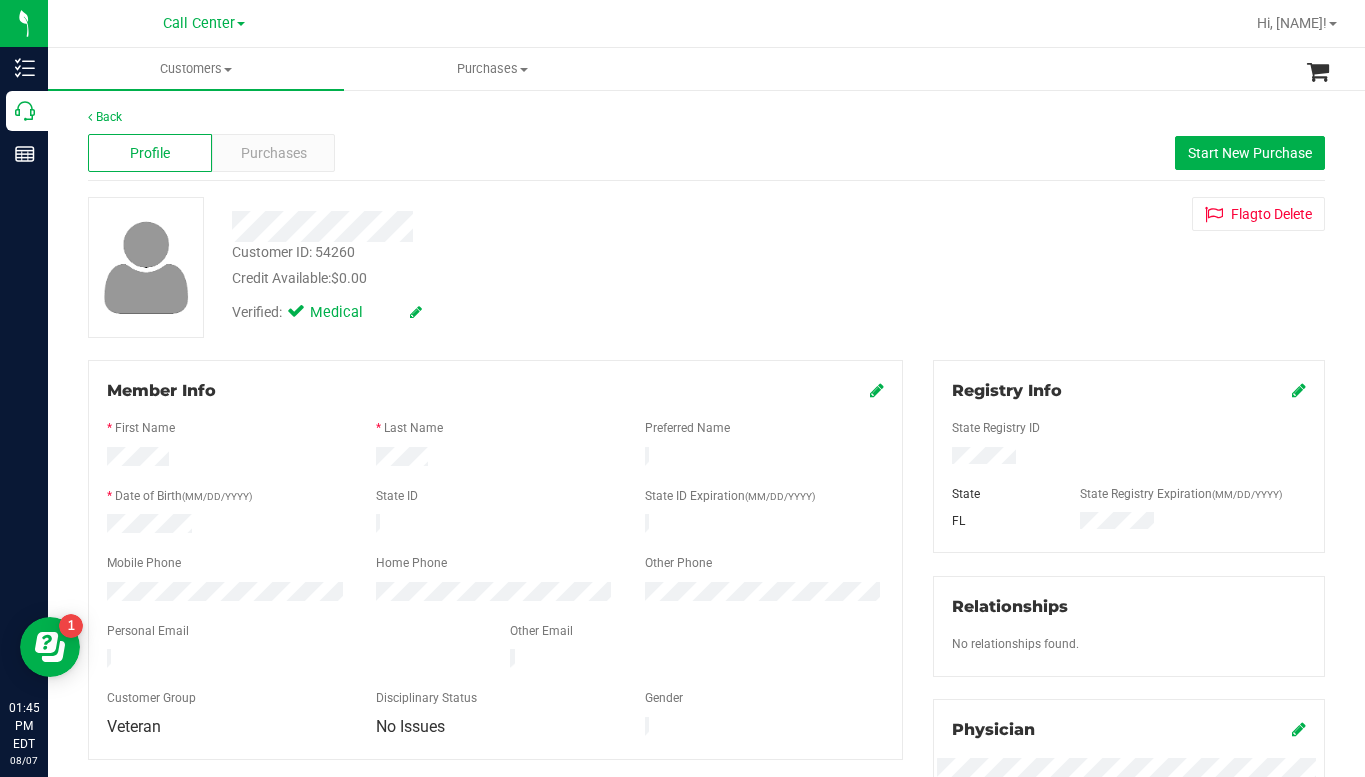 click on "Customer ID: [NUMBER]" at bounding box center (706, 267) 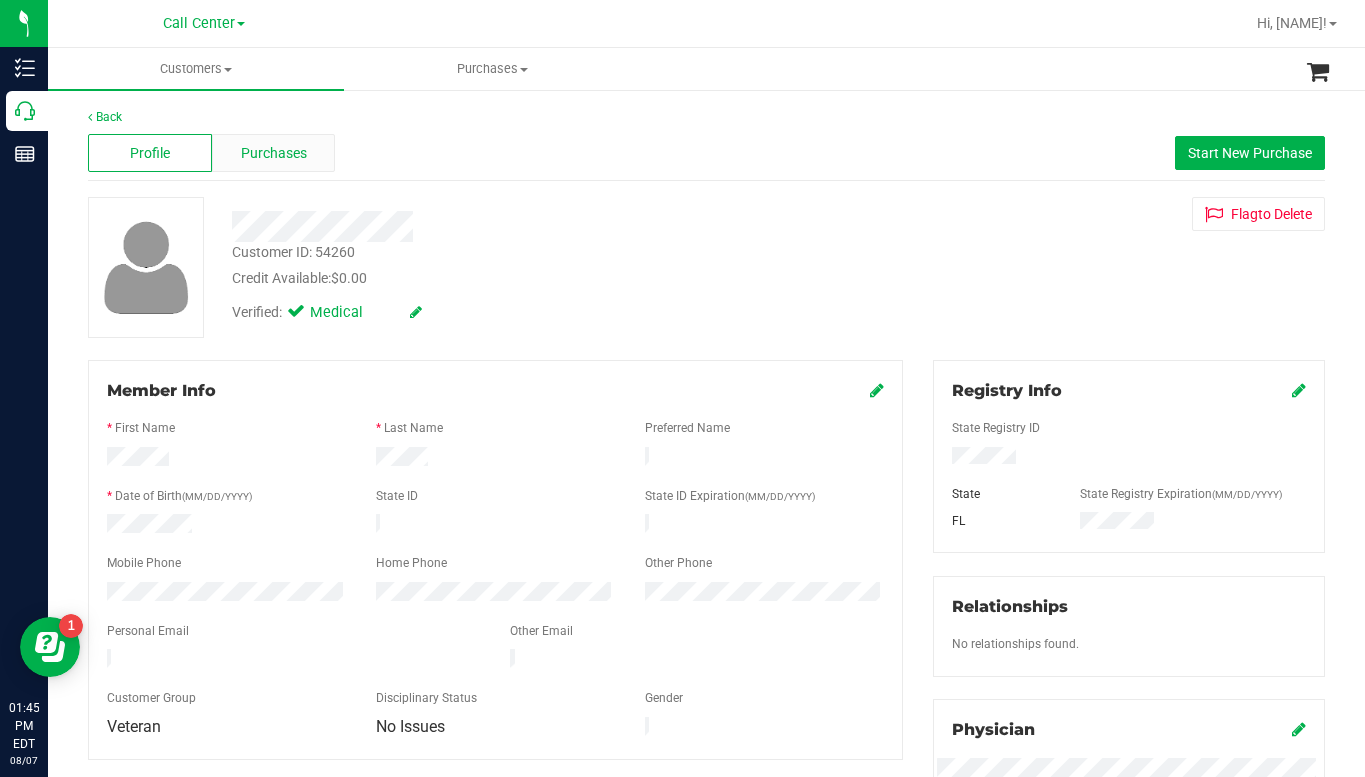 click on "Purchases" at bounding box center [274, 153] 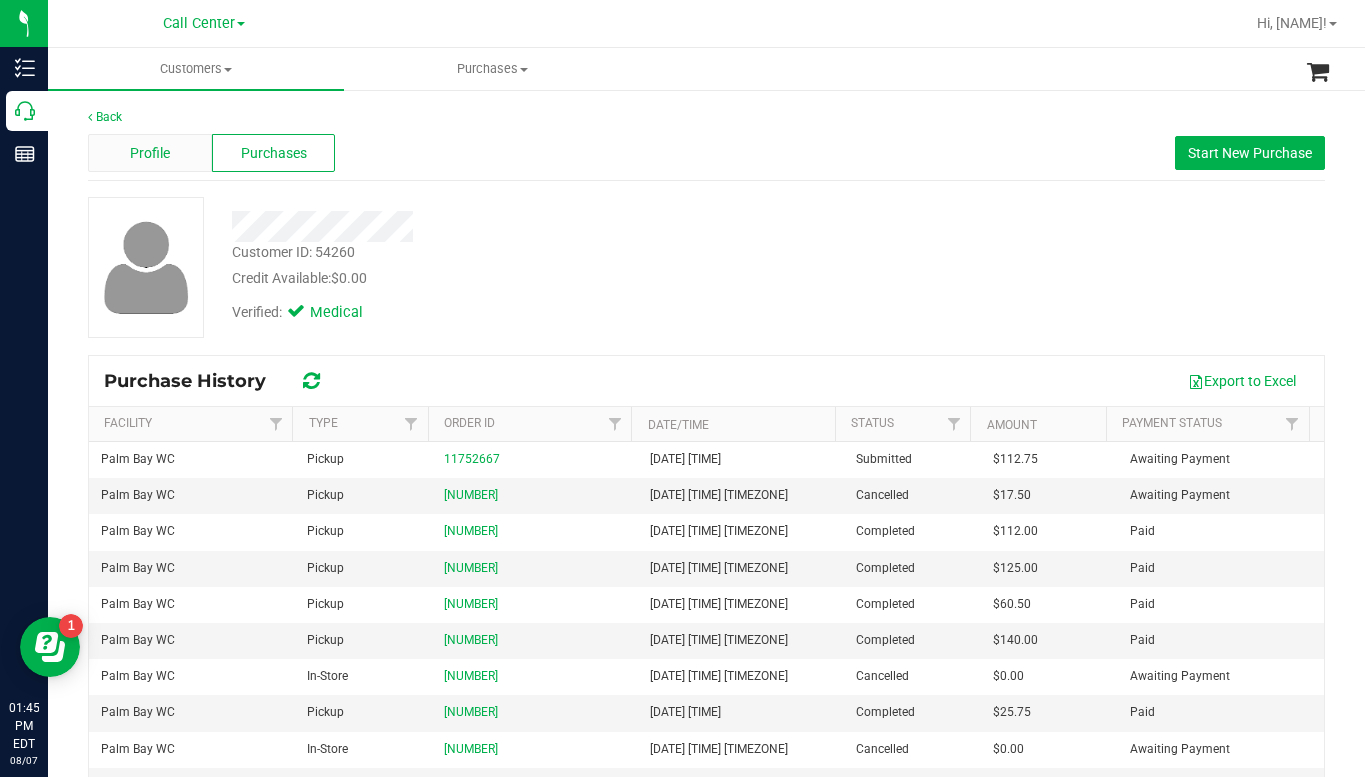 click on "Profile" at bounding box center [150, 153] 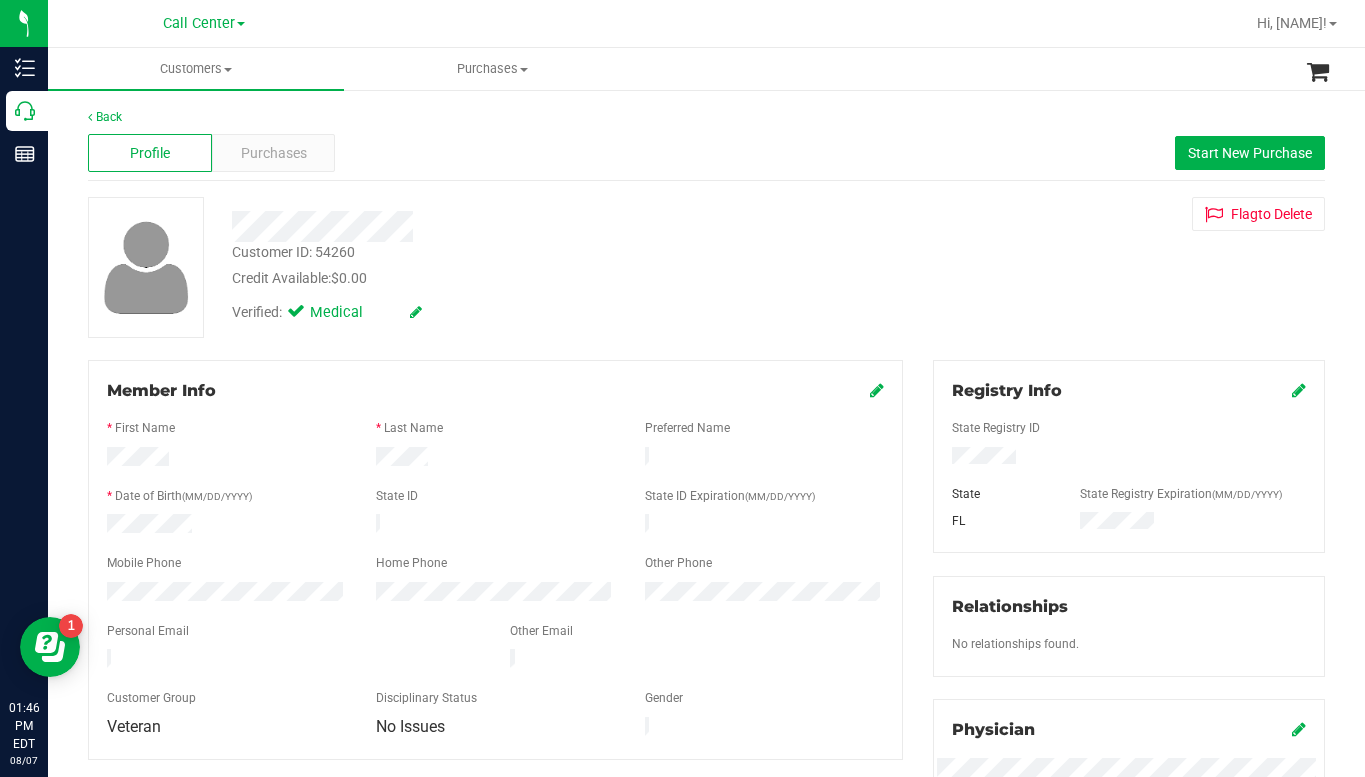 click on "Customer ID: [NUMBER]" at bounding box center (706, 267) 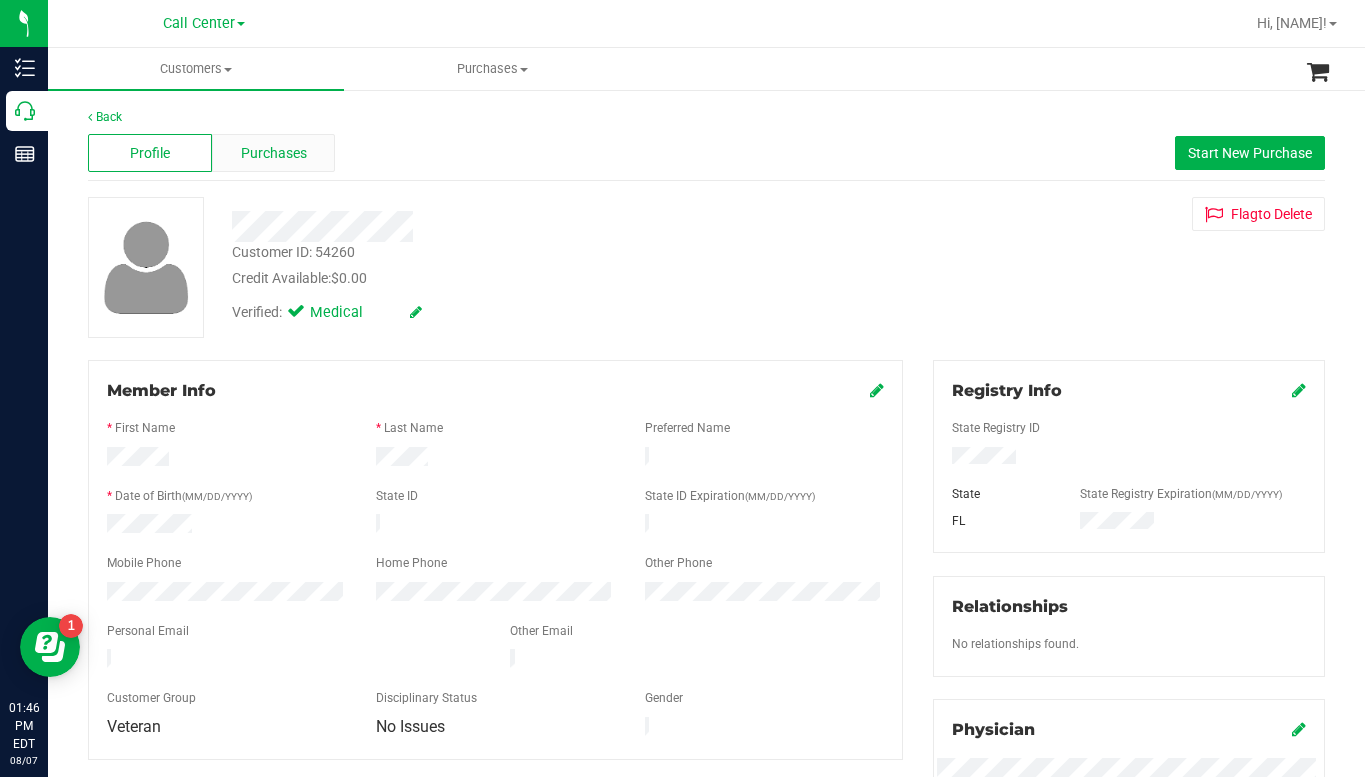 click on "Purchases" at bounding box center [274, 153] 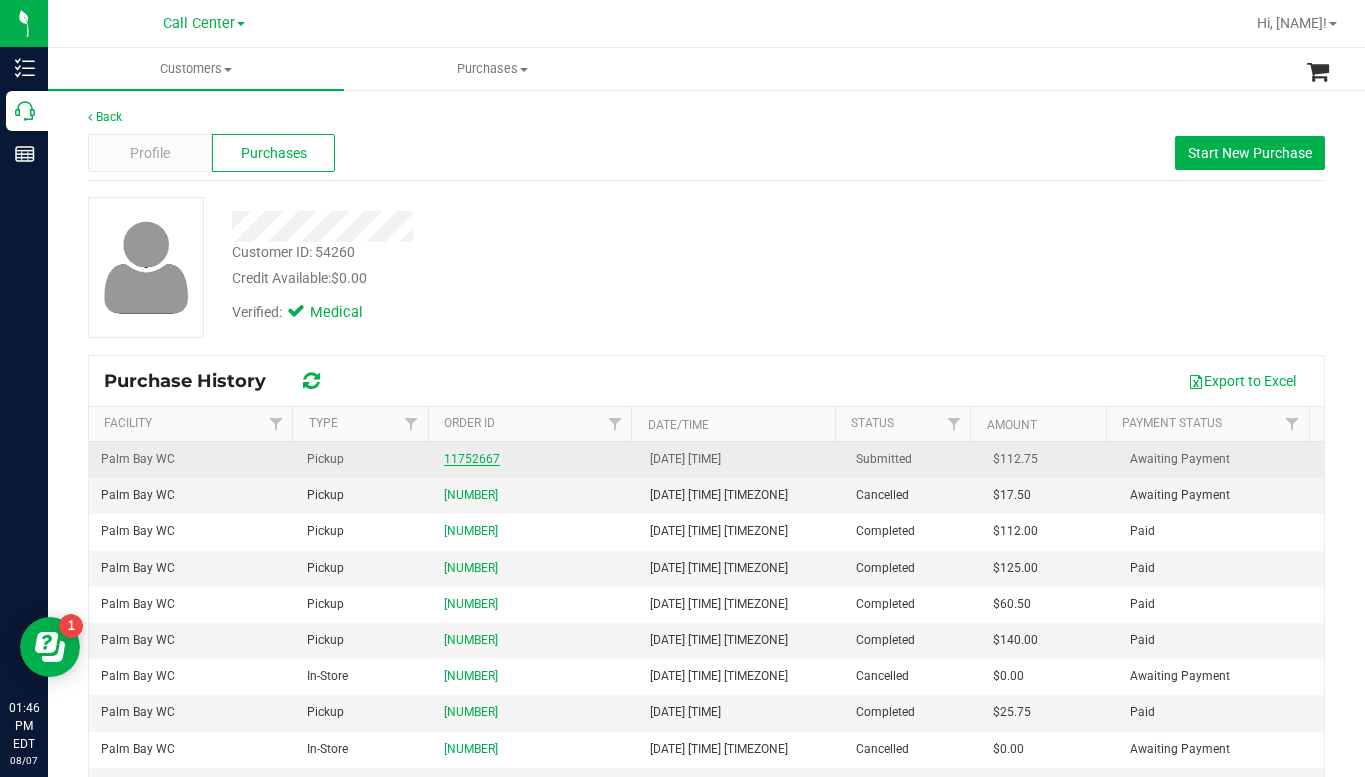 click on "11752667" at bounding box center (472, 459) 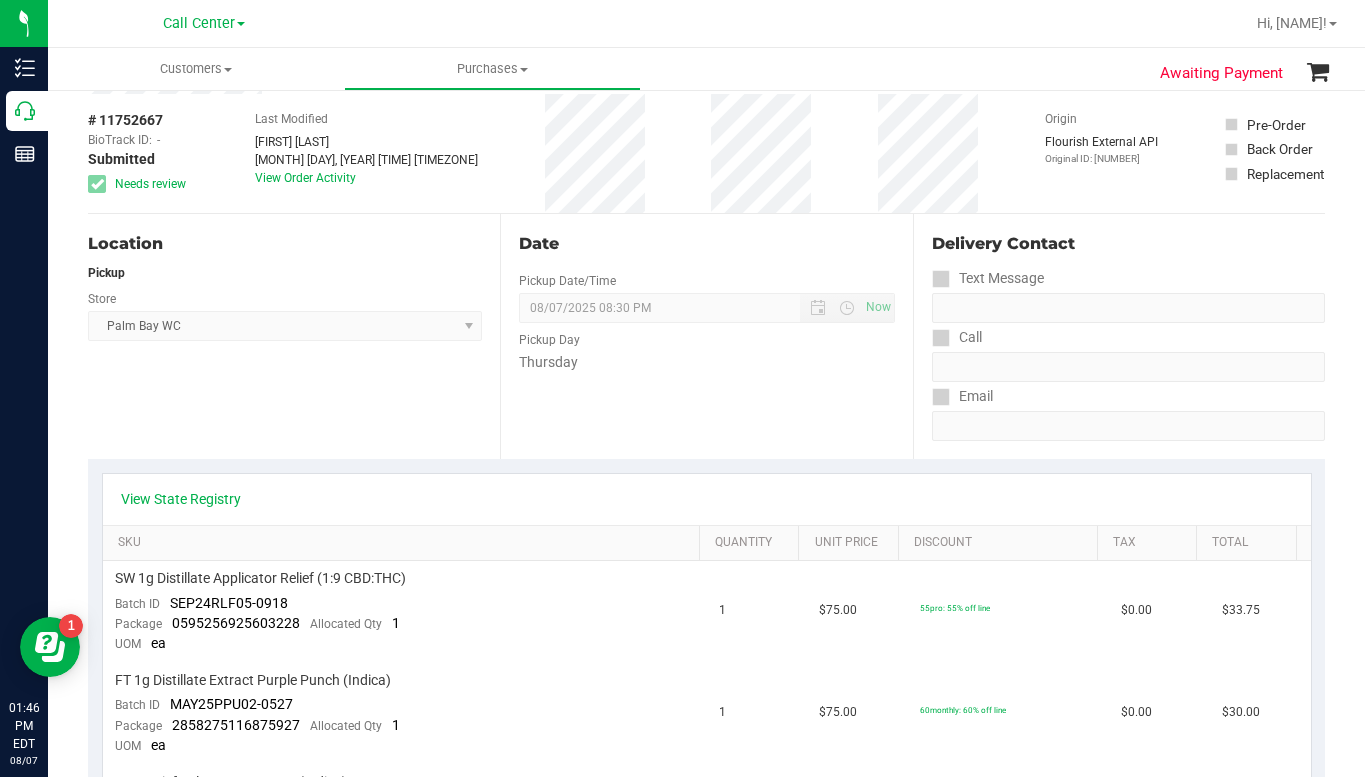 scroll, scrollTop: 0, scrollLeft: 0, axis: both 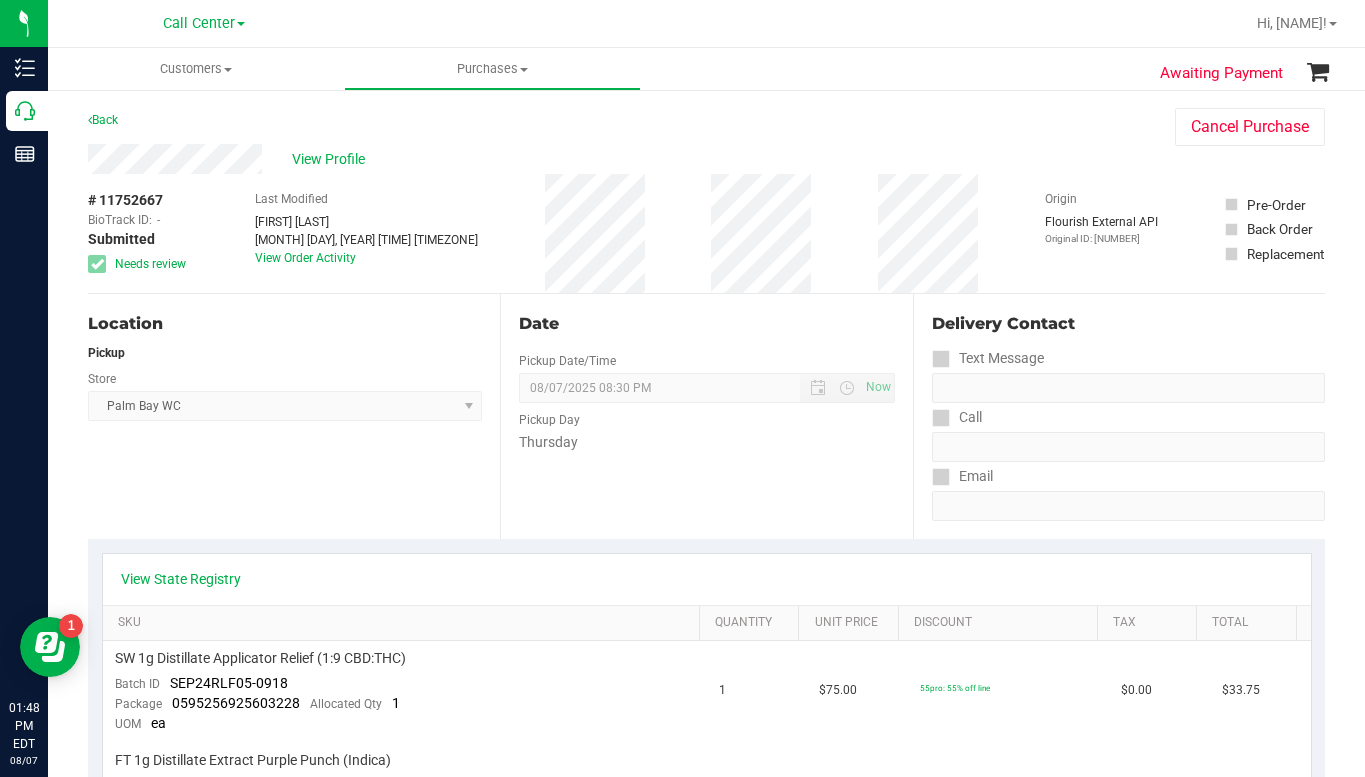 drag, startPoint x: 1084, startPoint y: 174, endPoint x: 1024, endPoint y: 174, distance: 60 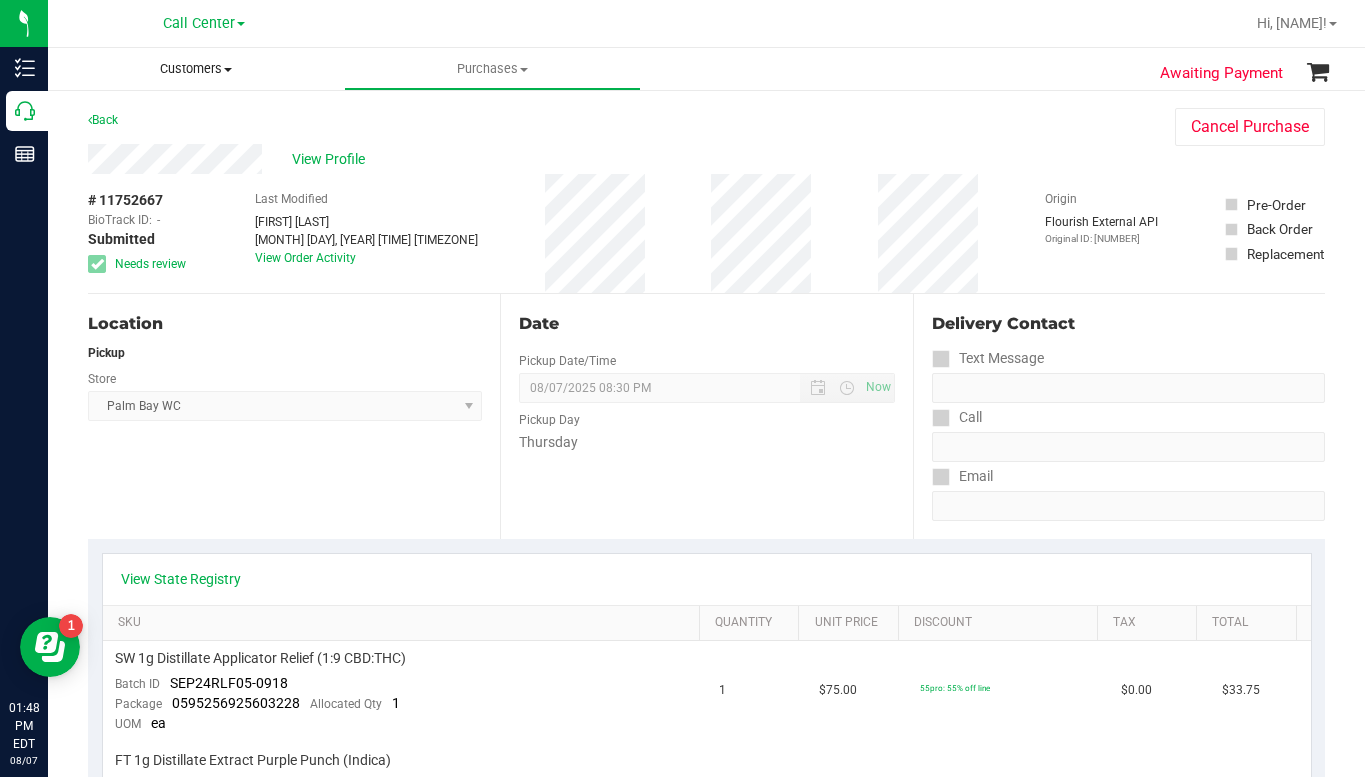 click at bounding box center (228, 70) 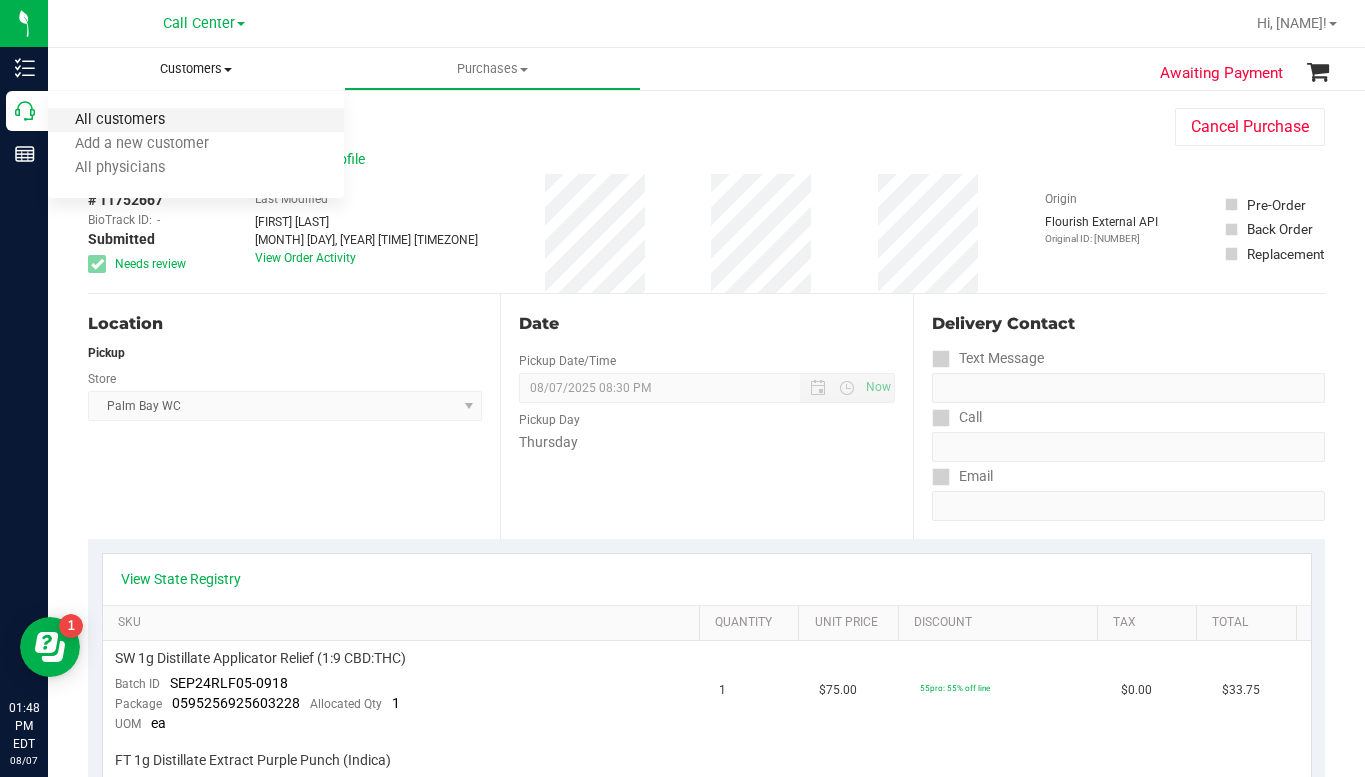 click on "All customers" at bounding box center [120, 120] 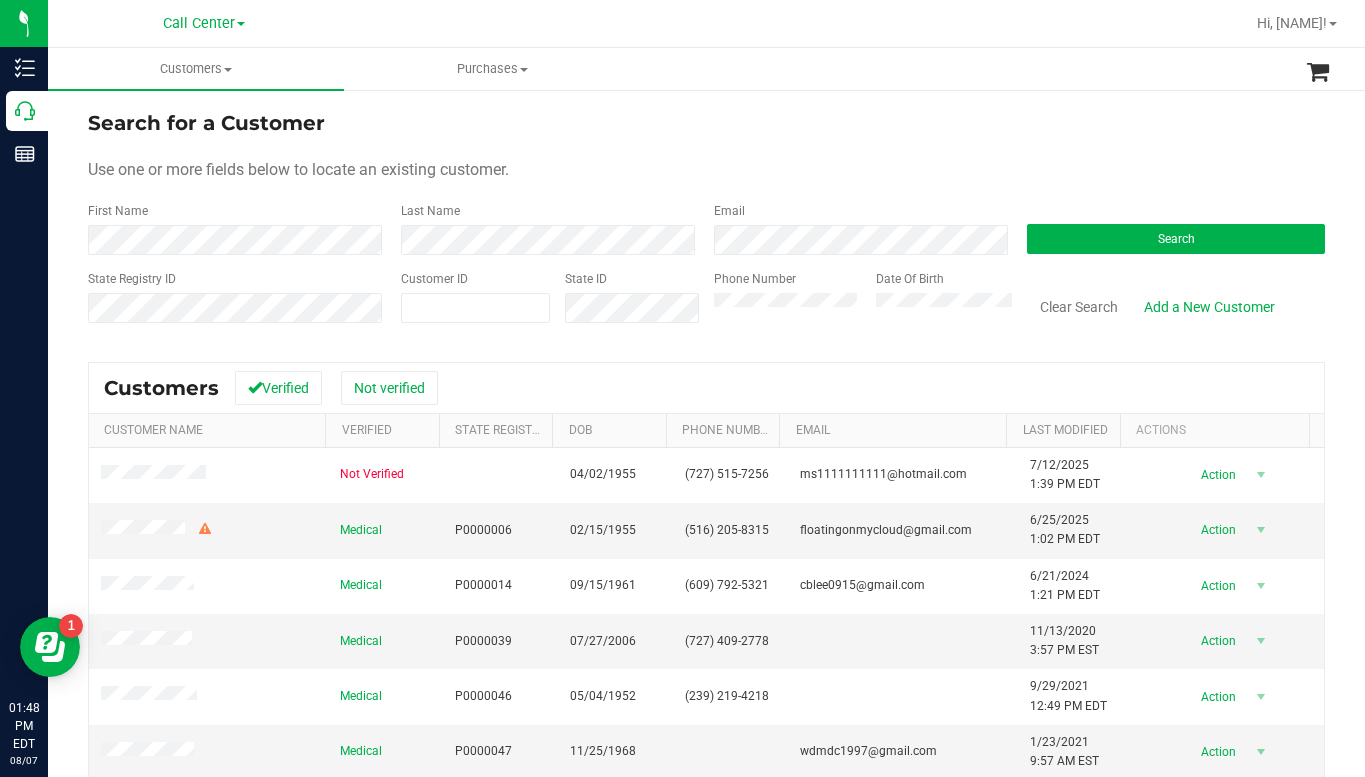 click on "Search for a Customer
Use one or more fields below to locate an existing customer.
First Name
Last Name
Email
Search
State Registry ID
Customer ID
State ID
Phone Number
Date Of Birth" at bounding box center [706, 224] 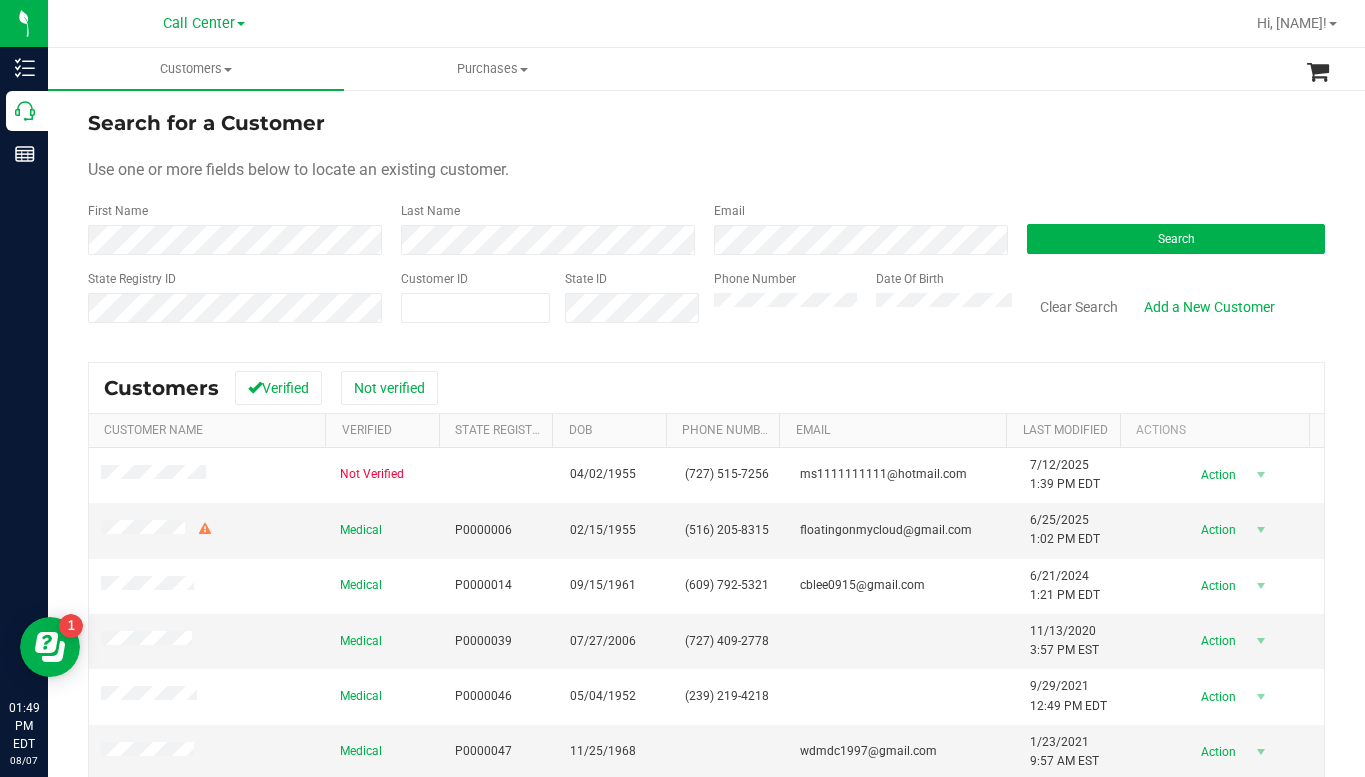 click on "Use one or more fields below to locate an existing customer." at bounding box center [706, 170] 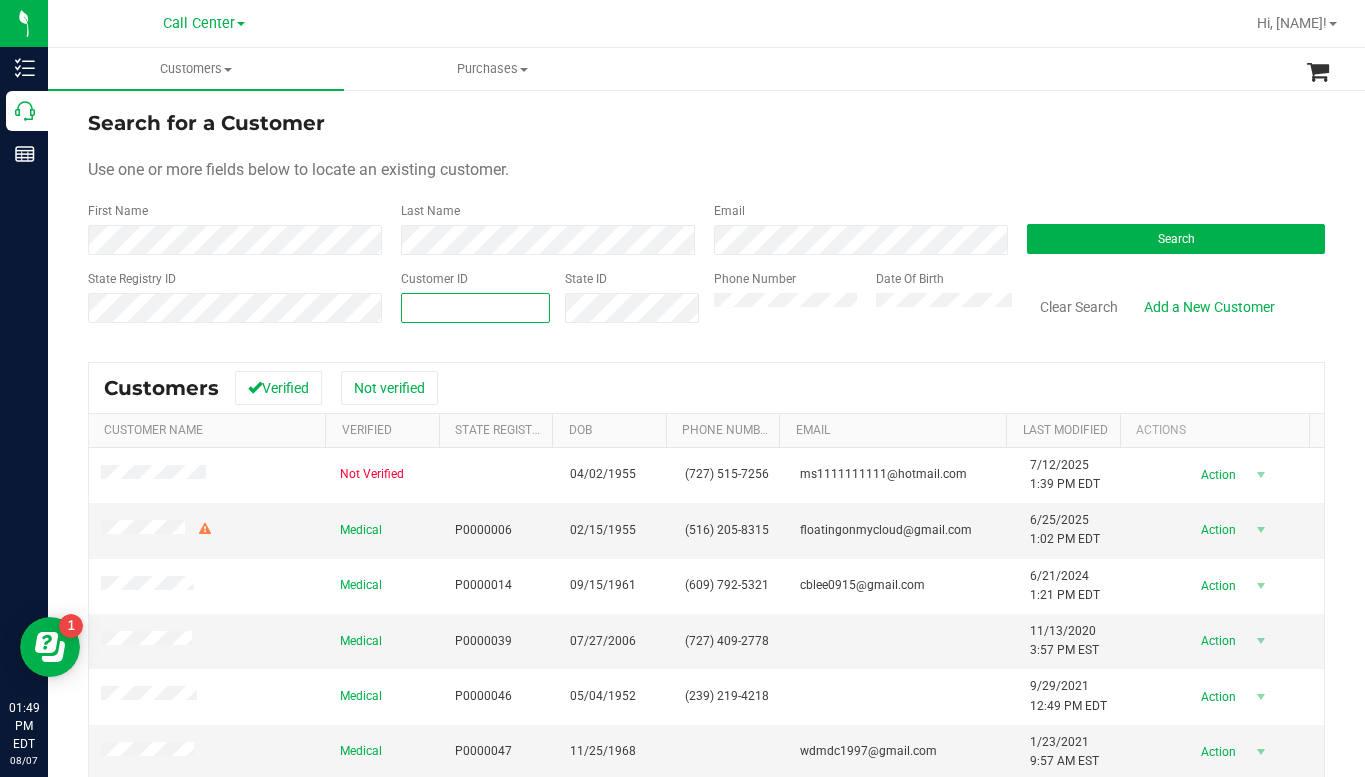 click at bounding box center [475, 308] 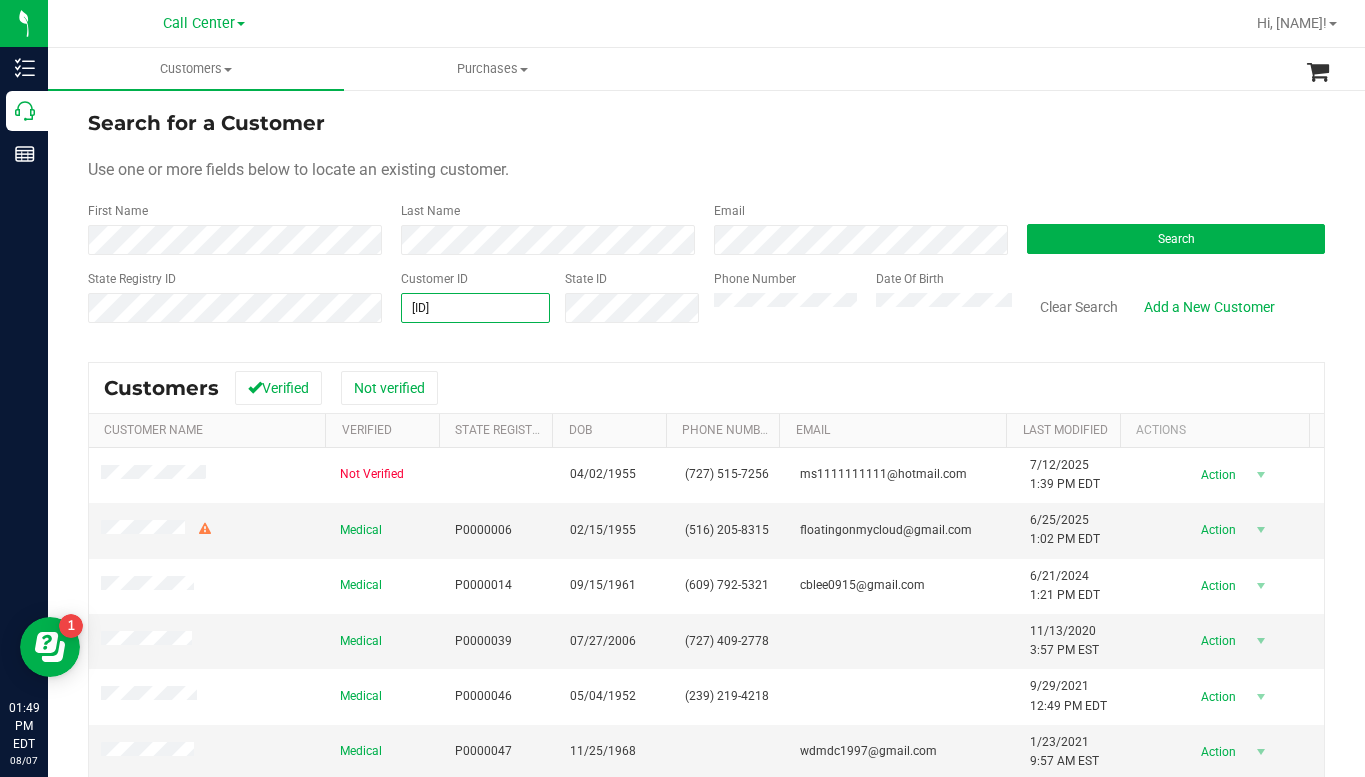 type on "[NUMBER]" 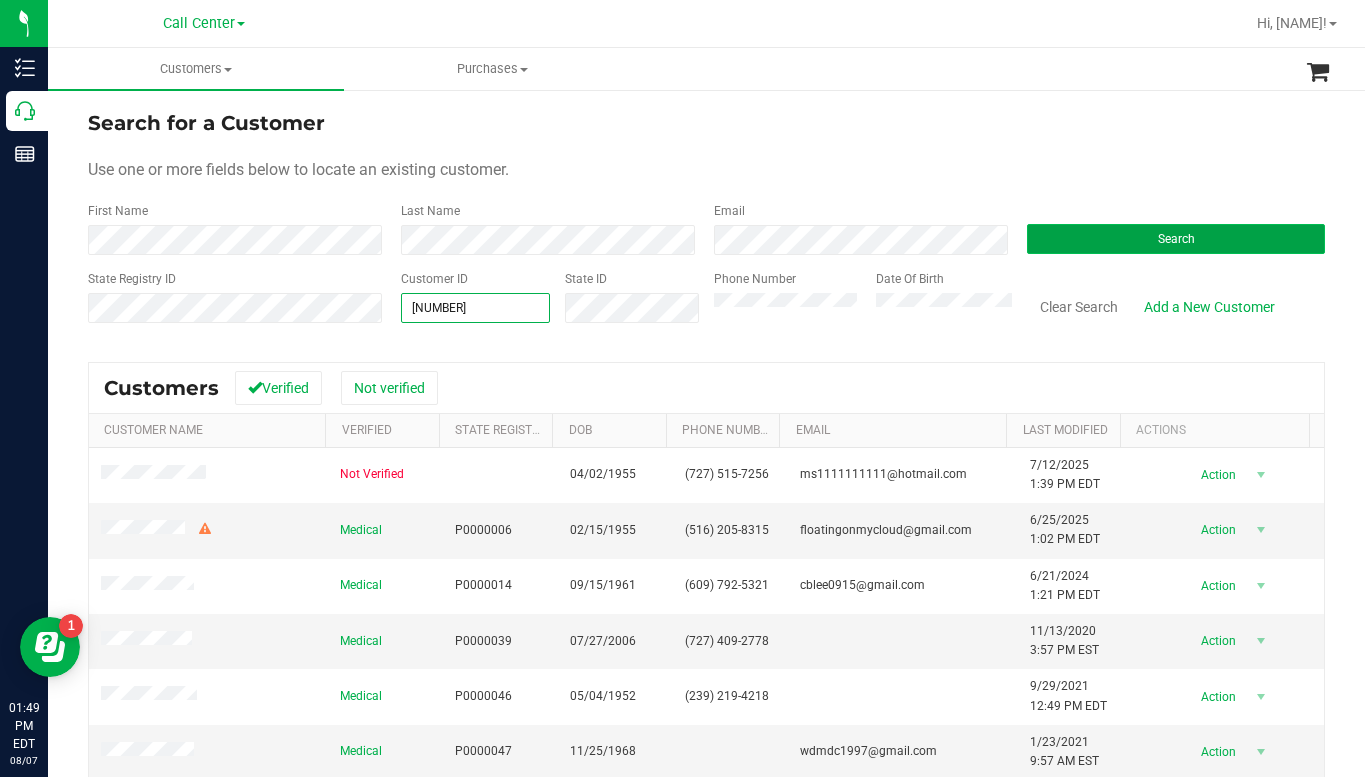 type on "[NUMBER]" 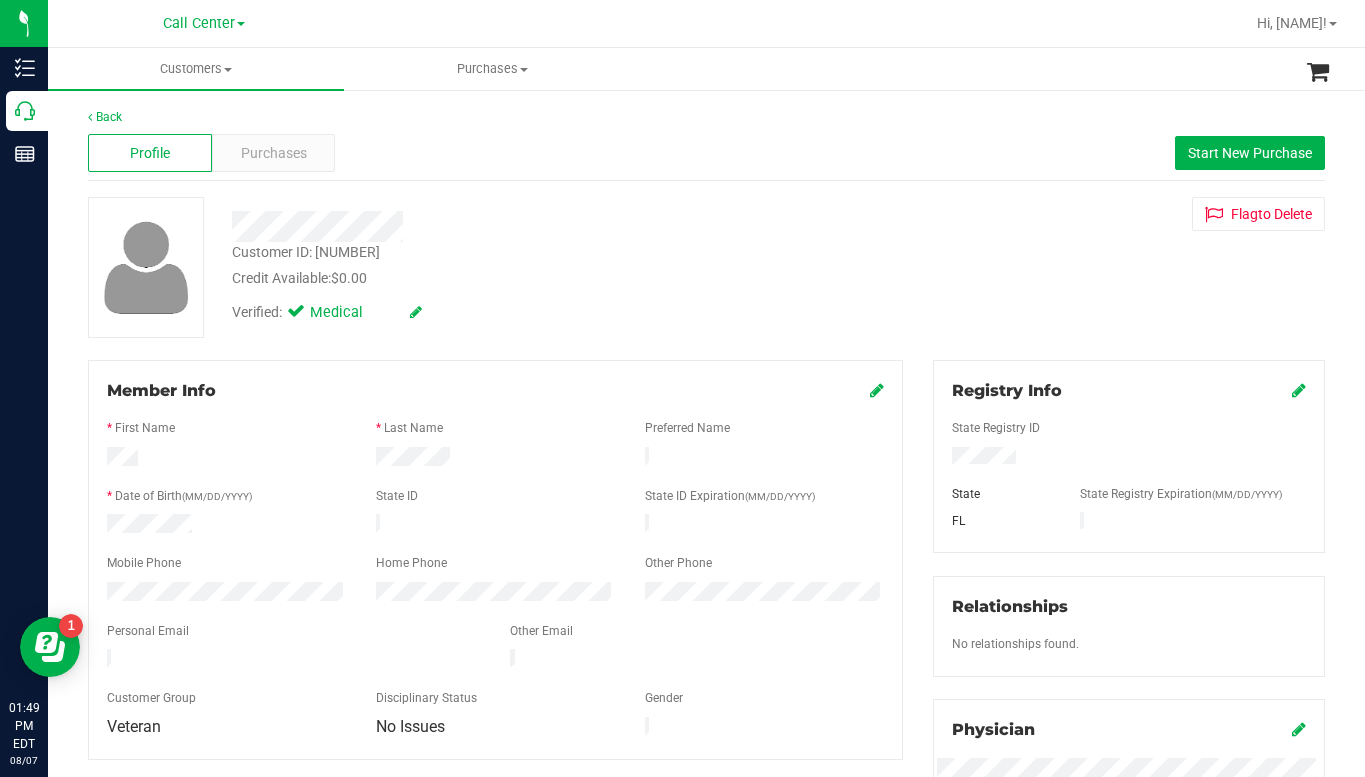 click on "Customer ID: [ID]
Credit Available:
$0.00
Verified:
Medical
Flag  to Delete" at bounding box center [706, 267] 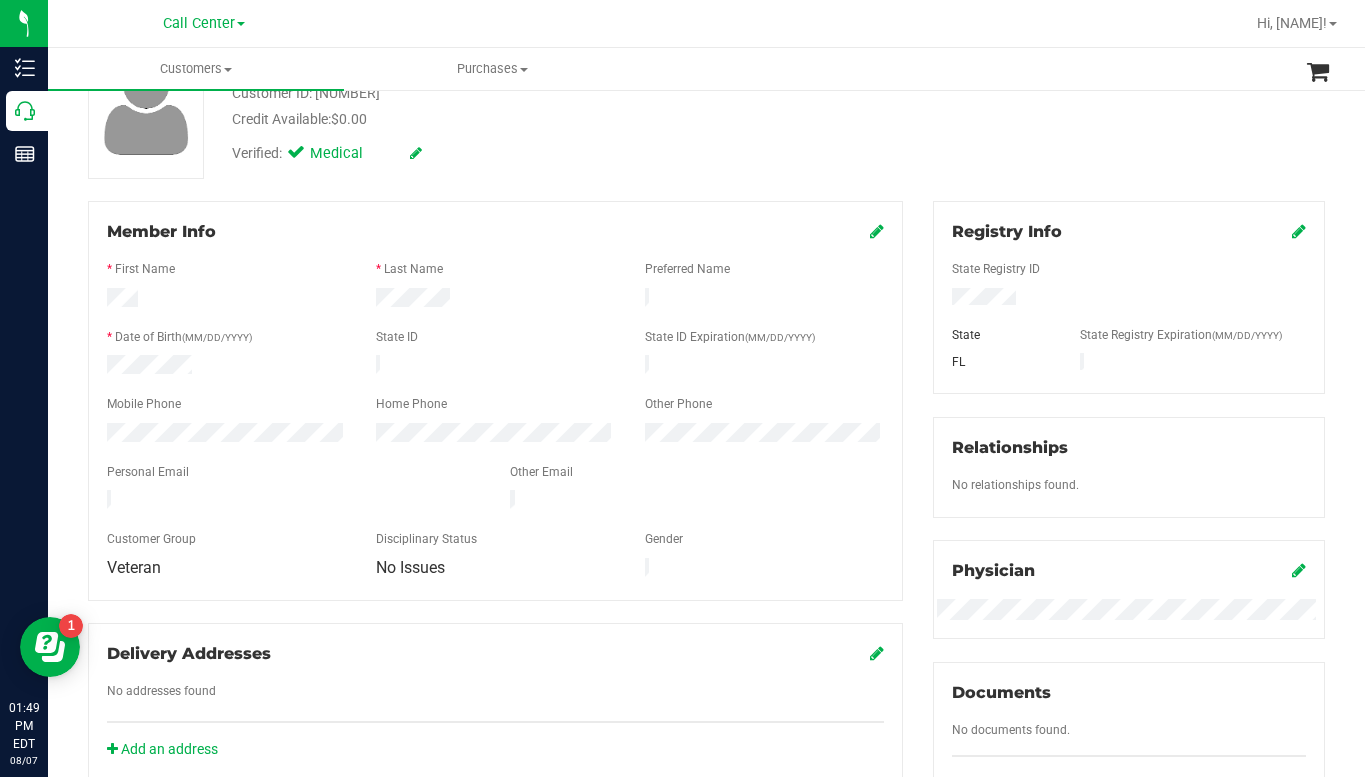 scroll, scrollTop: 500, scrollLeft: 0, axis: vertical 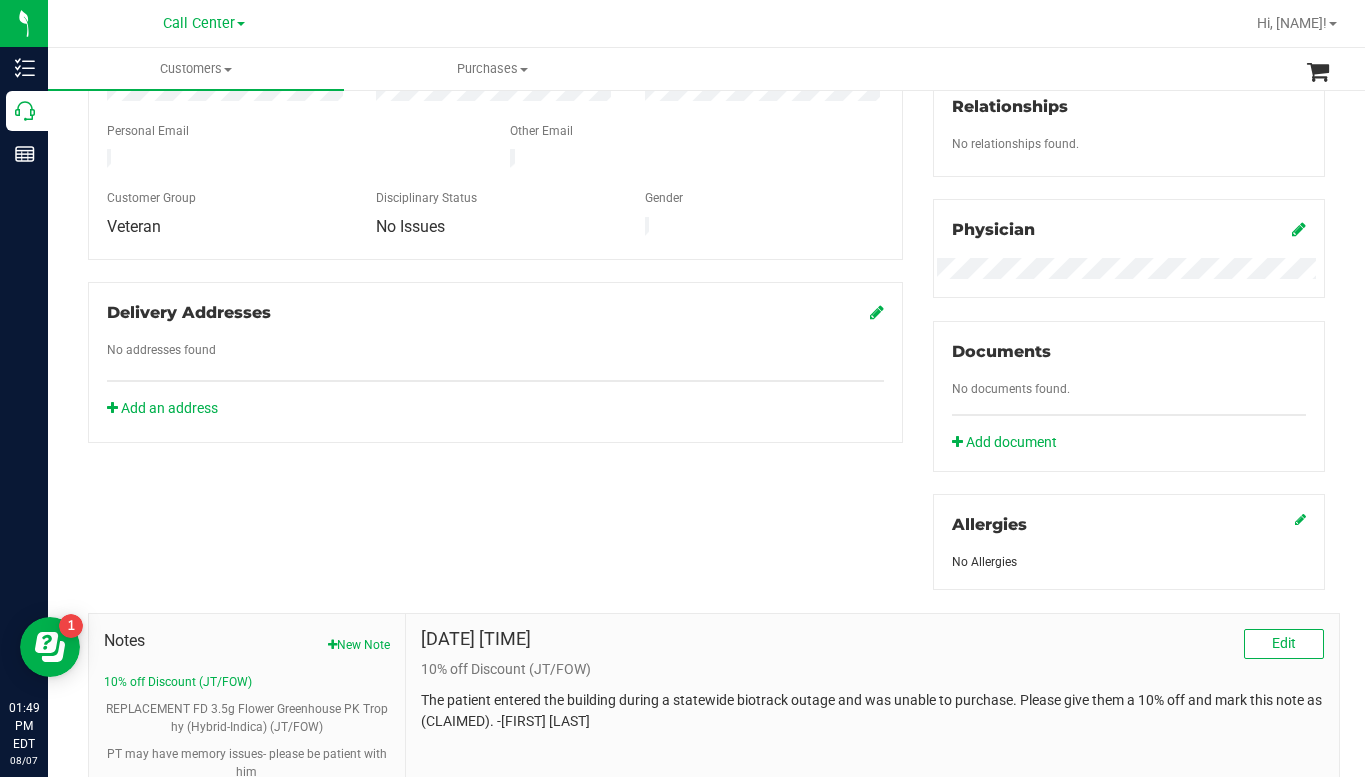 click on "Registry Info
State Registry ID
State
State Registry Expiration
(MM/DD/YYYY)
FL
Relationships
No relationships found.
Physician
Documents" at bounding box center [1129, 225] 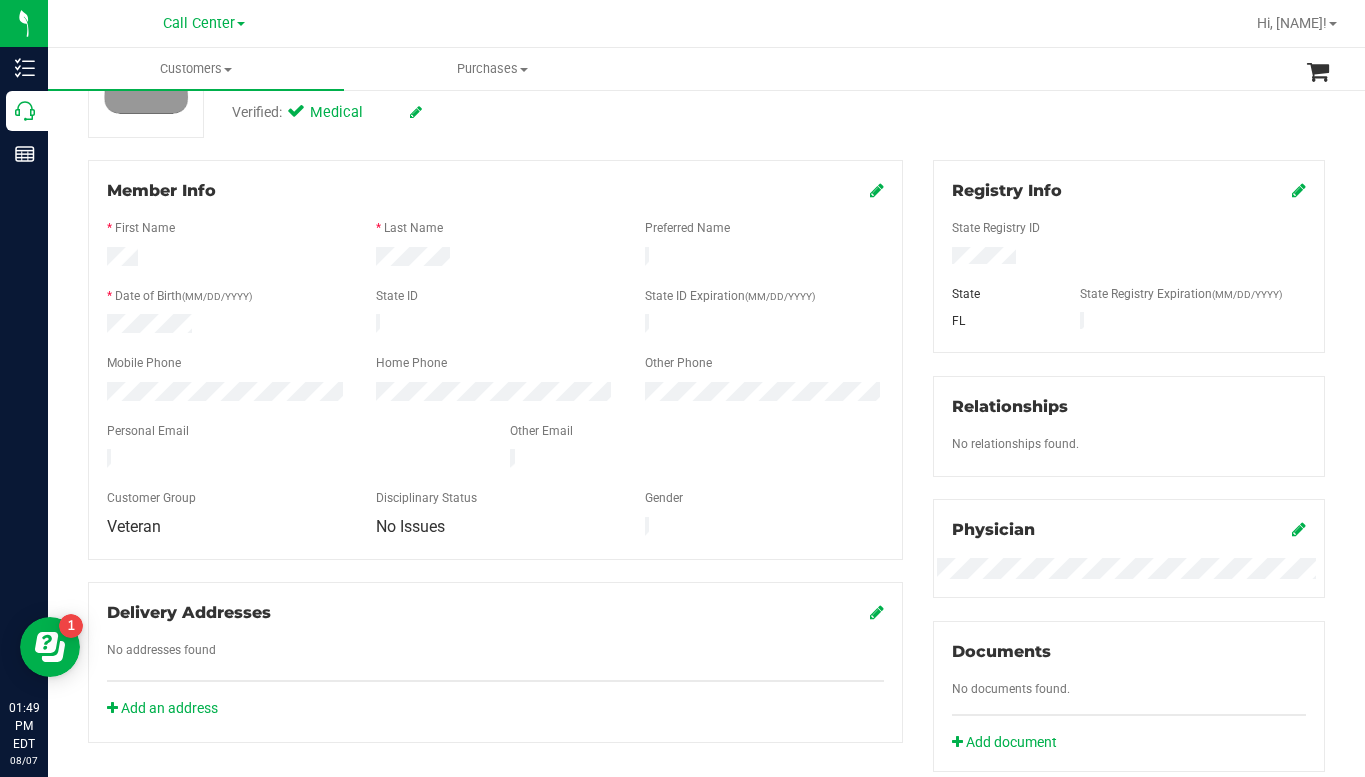scroll, scrollTop: 100, scrollLeft: 0, axis: vertical 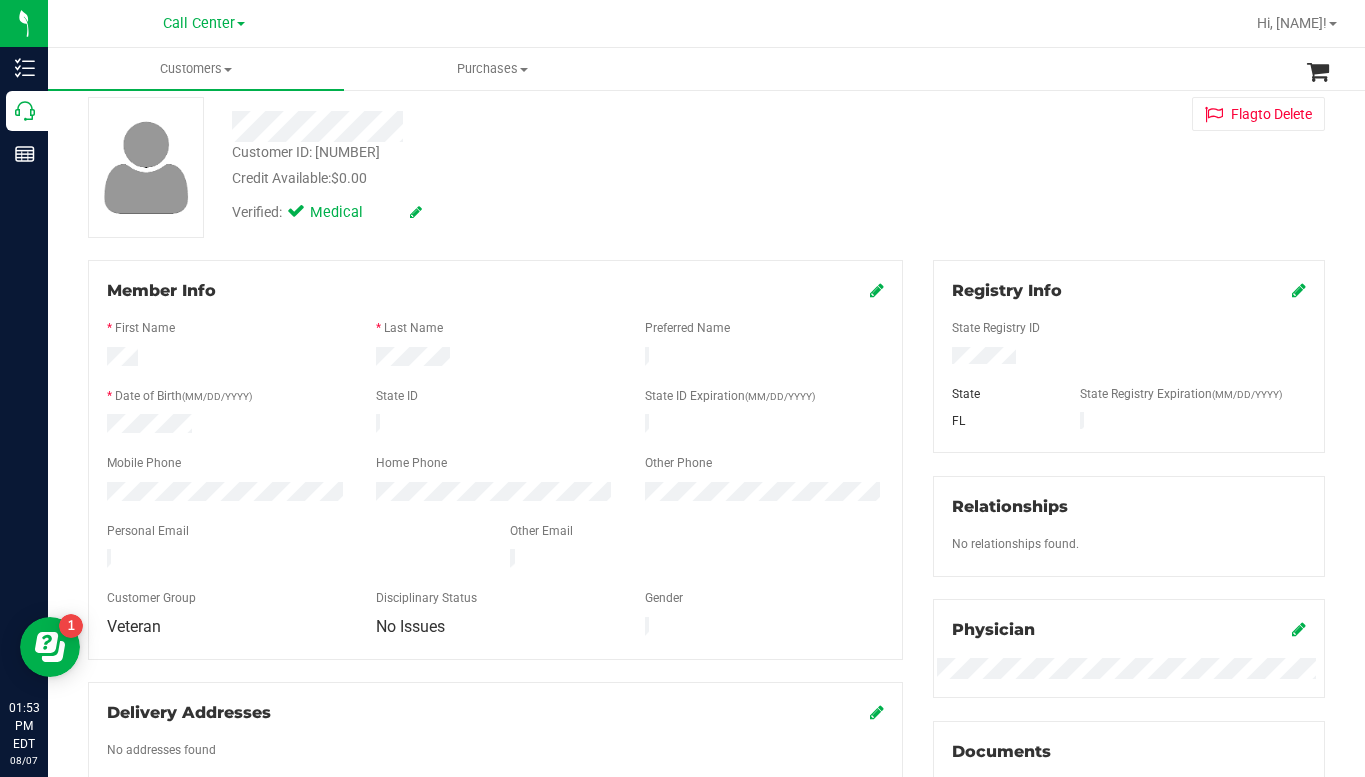 click on "Customer ID: [ID]
Credit Available:
$0.00
Verified:
Medical
Flag  to Delete" at bounding box center (706, 167) 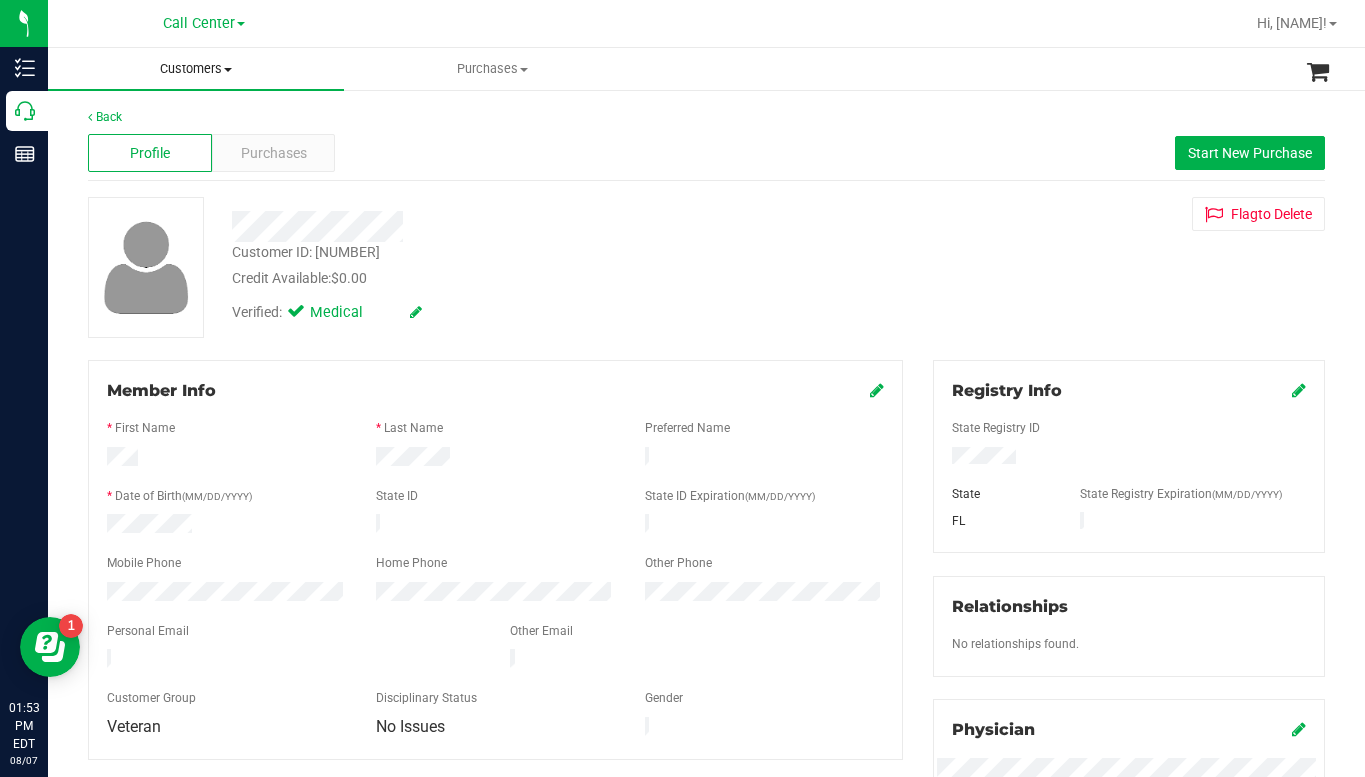 click on "Customers" at bounding box center (196, 69) 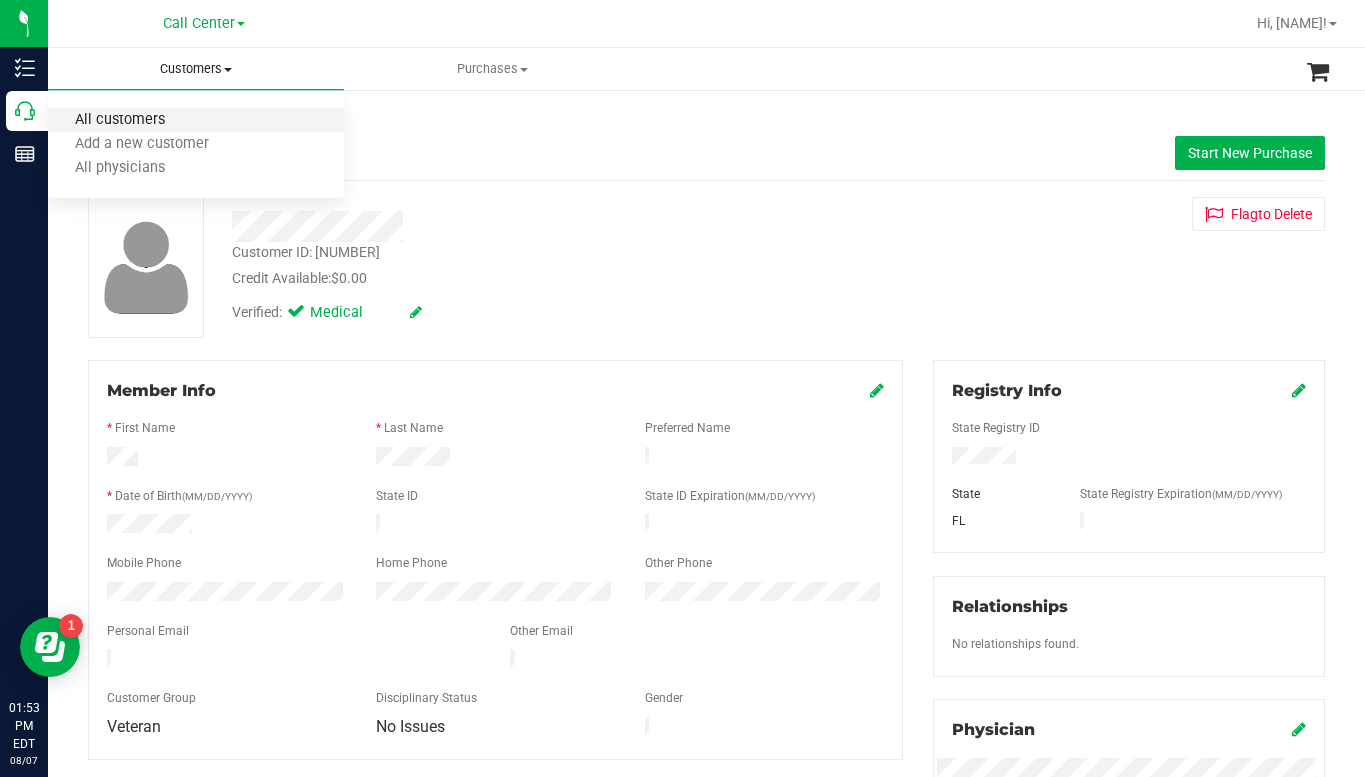 click on "All customers" at bounding box center (120, 120) 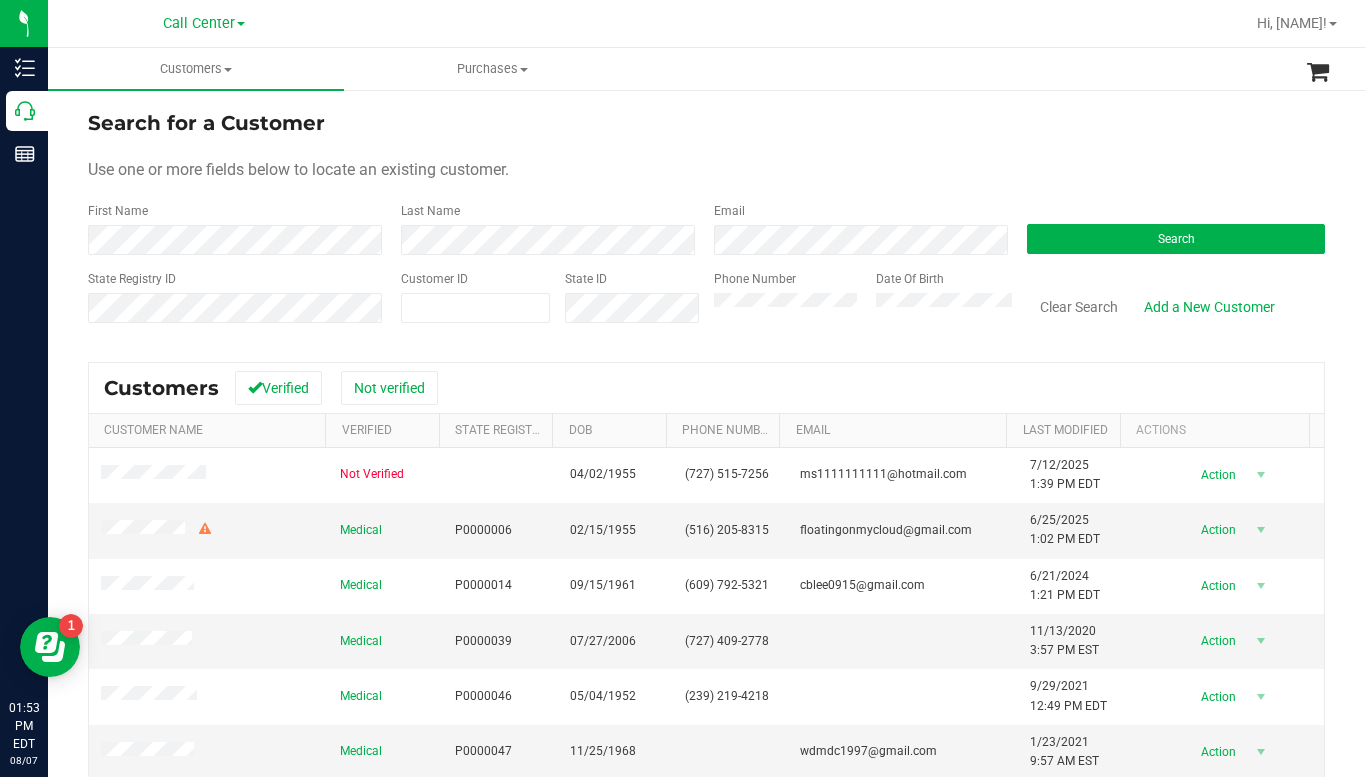 click on "Search for a Customer
Use one or more fields below to locate an existing customer.
First Name
Last Name
Email
Search
State Registry ID
Customer ID
State ID
Phone Number
Date Of Birth" at bounding box center [706, 224] 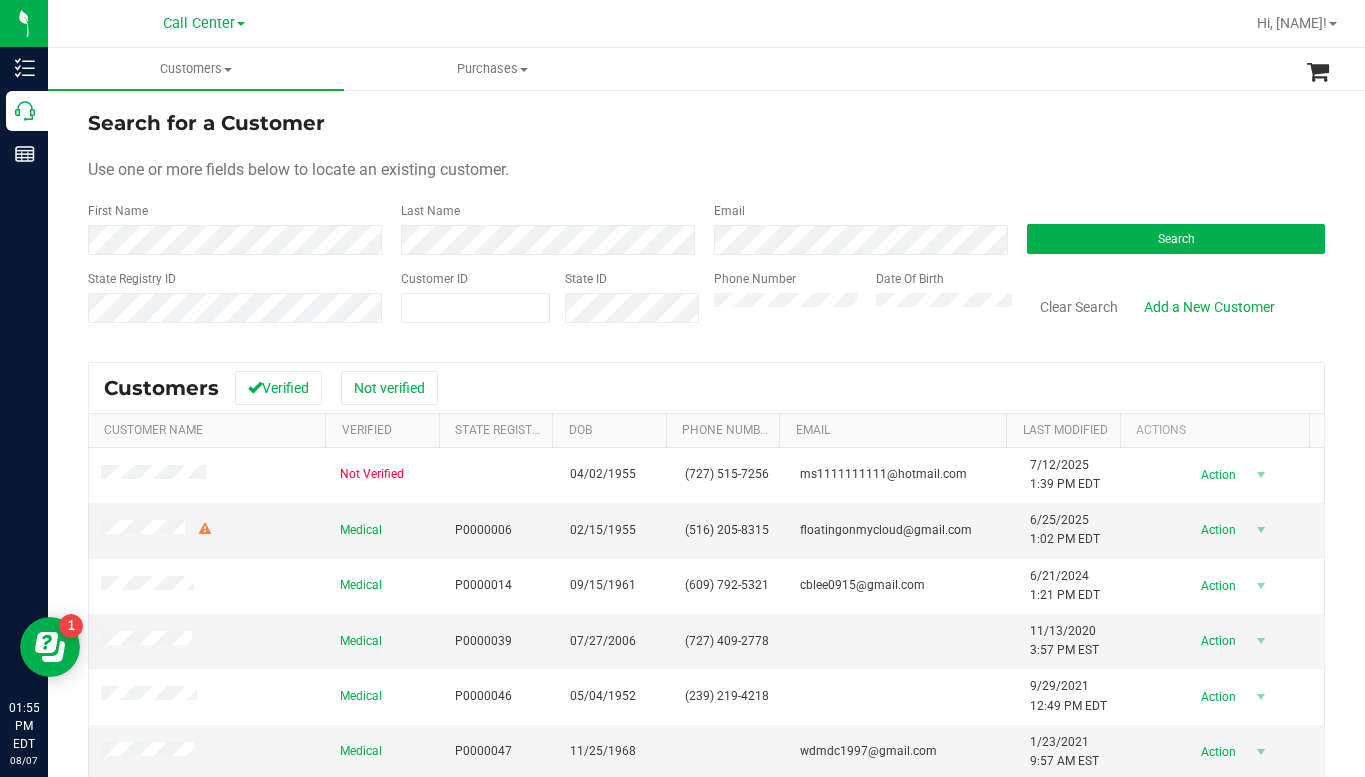 click on "Search for a Customer
Use one or more fields below to locate an existing customer.
First Name
Last Name
Email
Search
State Registry ID
Customer ID
State ID
Phone Number
Date Of Birth" at bounding box center (706, 224) 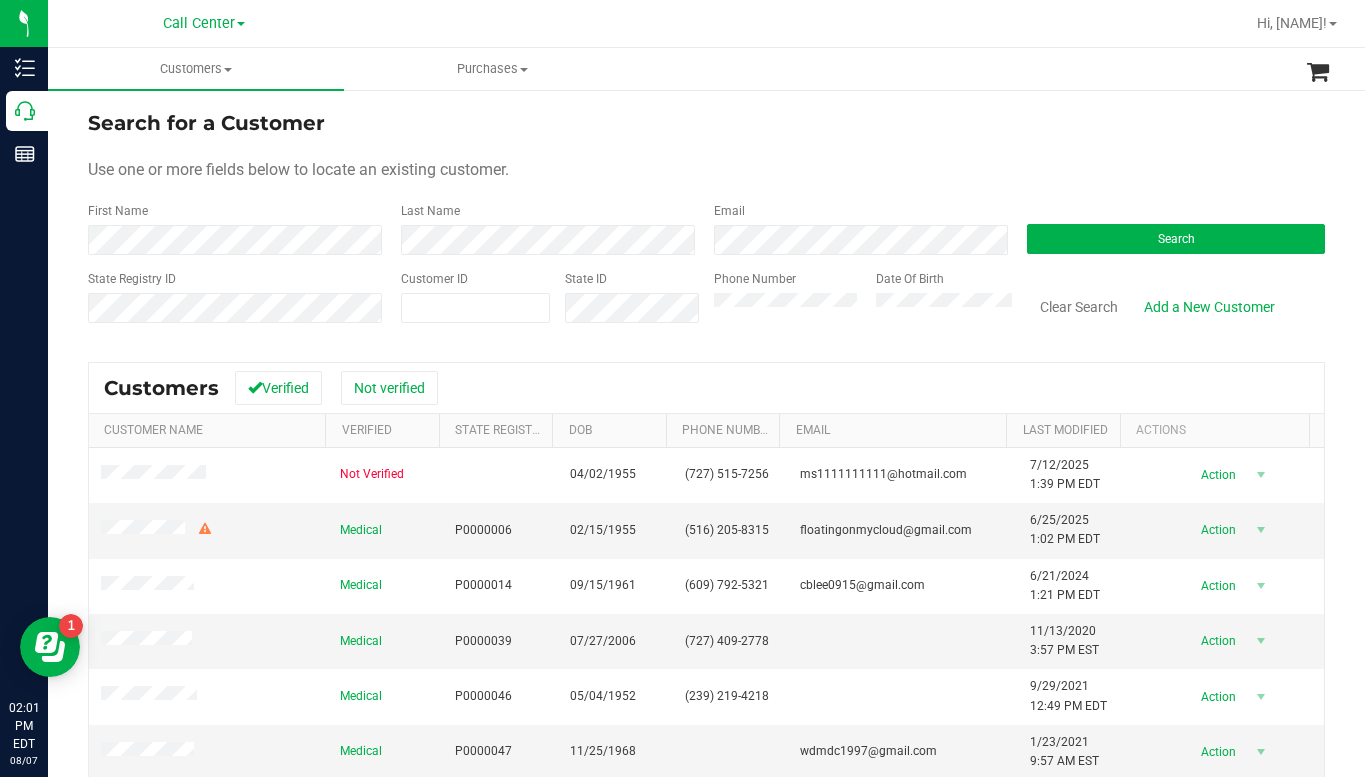 click on "Use one or more fields below to locate an existing customer." at bounding box center (706, 170) 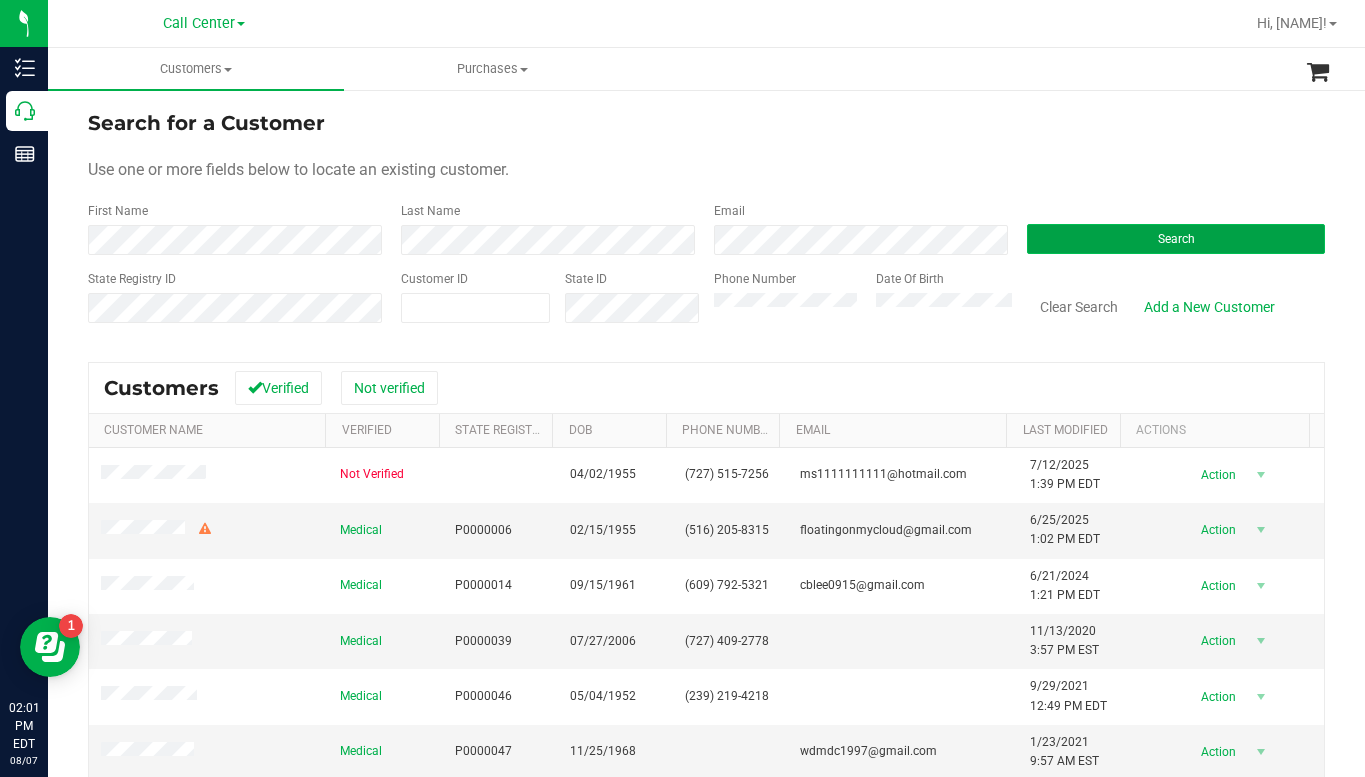 click on "Search" at bounding box center (1176, 239) 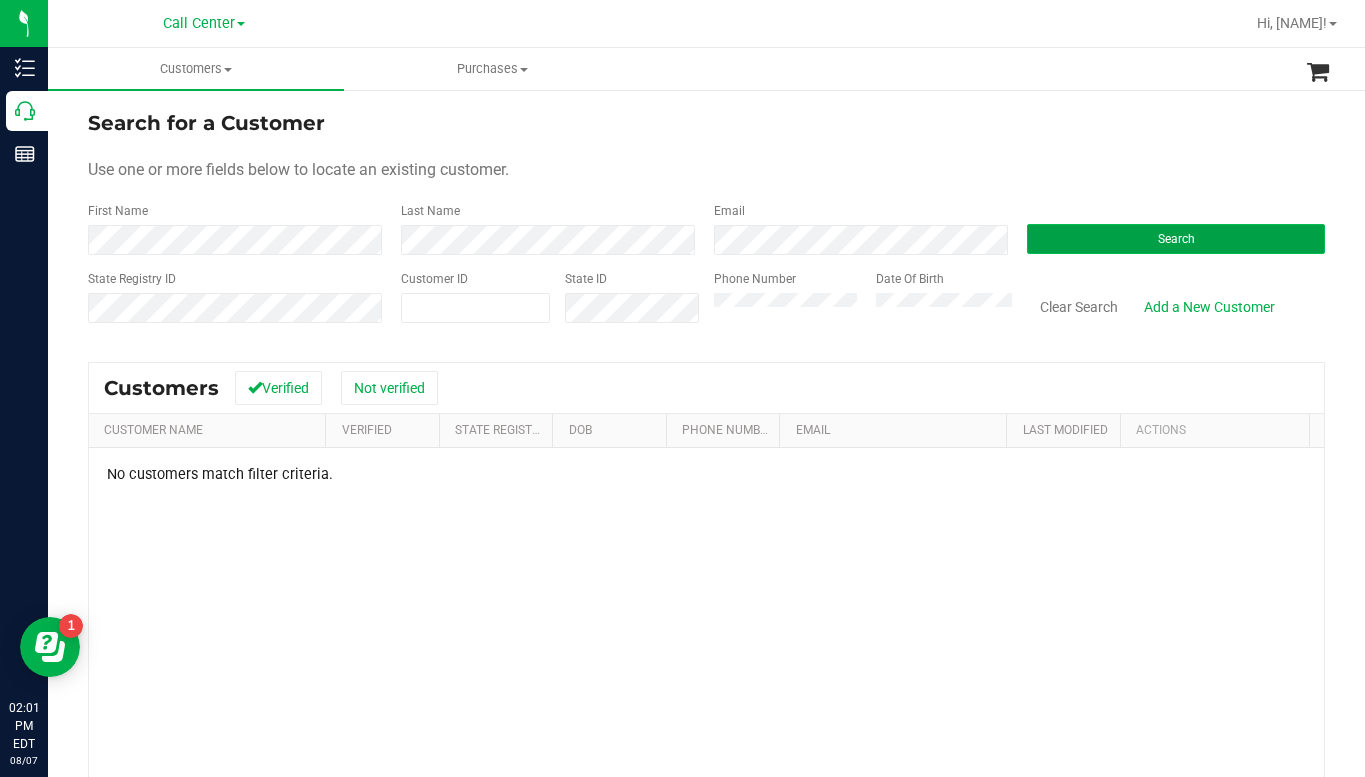 click on "Search" at bounding box center (1176, 239) 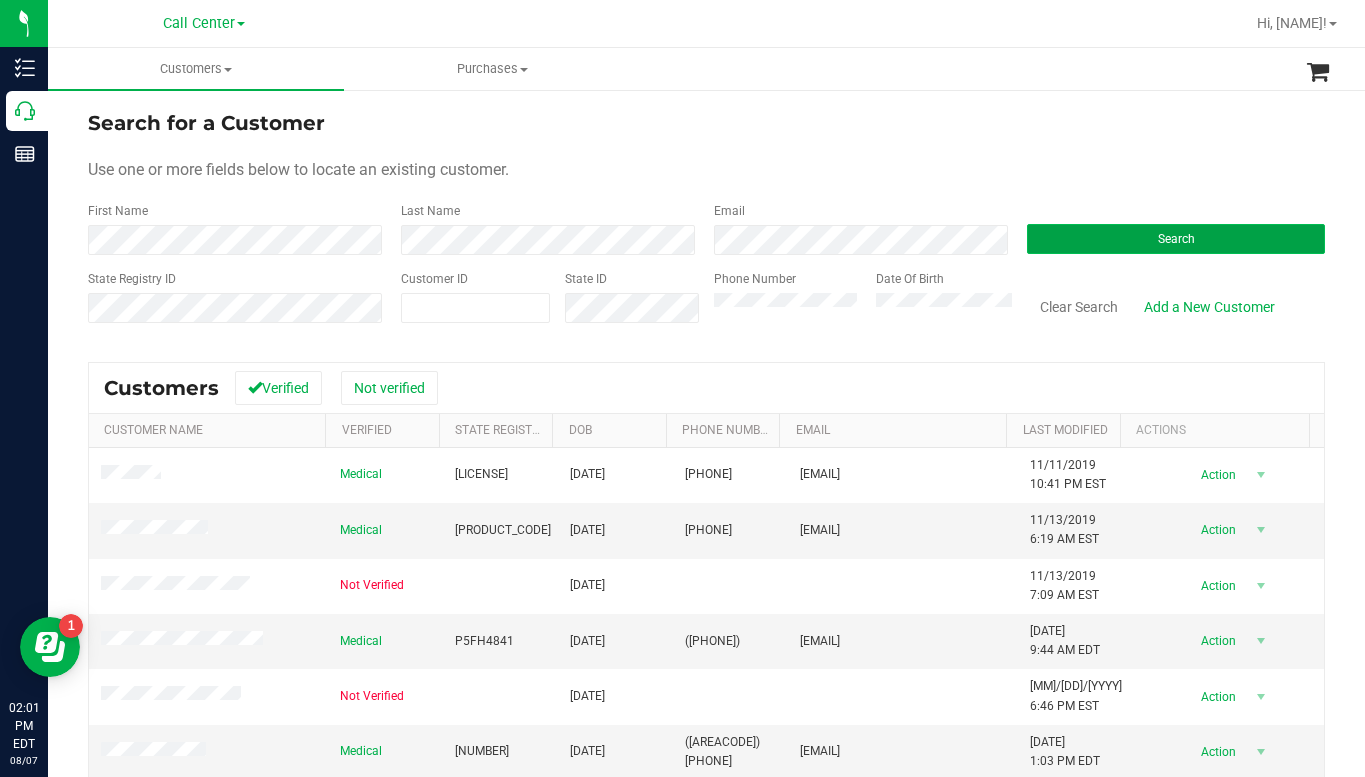 click on "Search" at bounding box center (1176, 239) 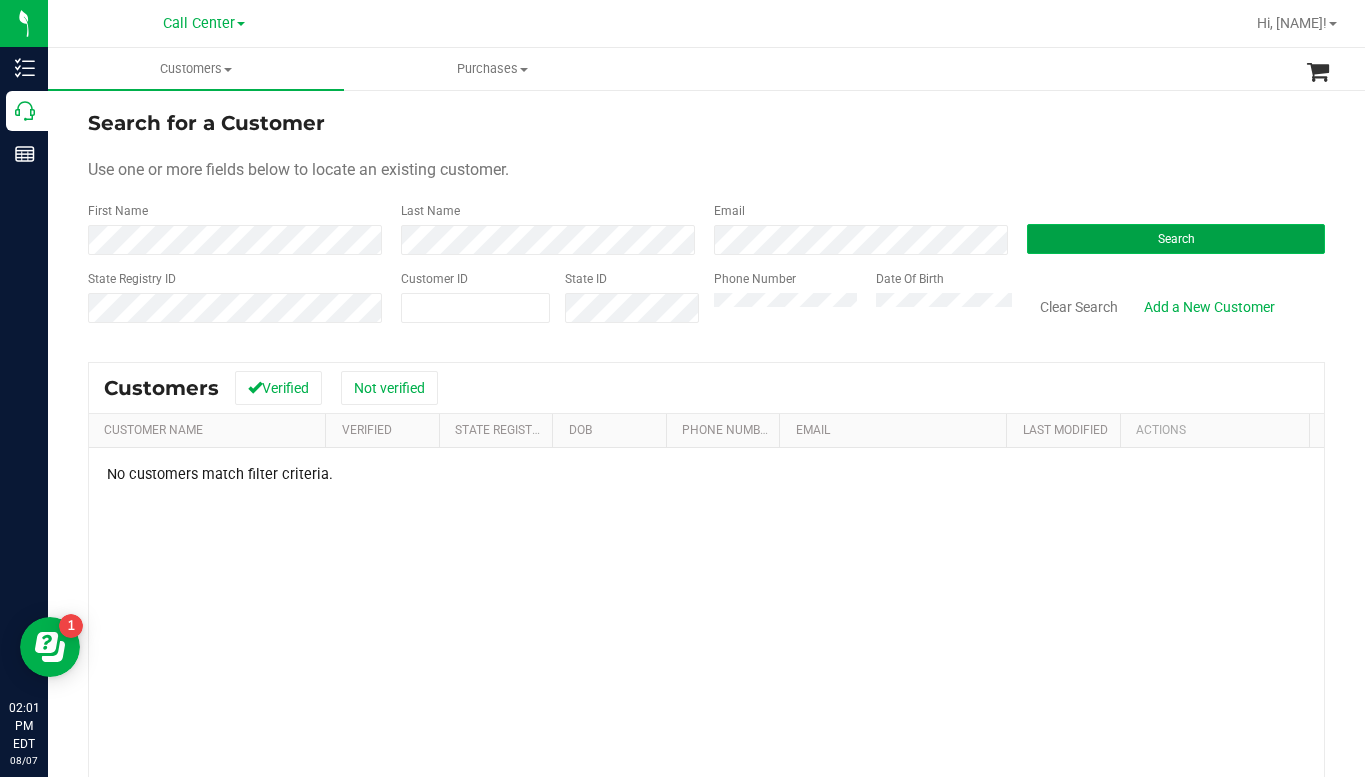 click on "Search" at bounding box center (1176, 239) 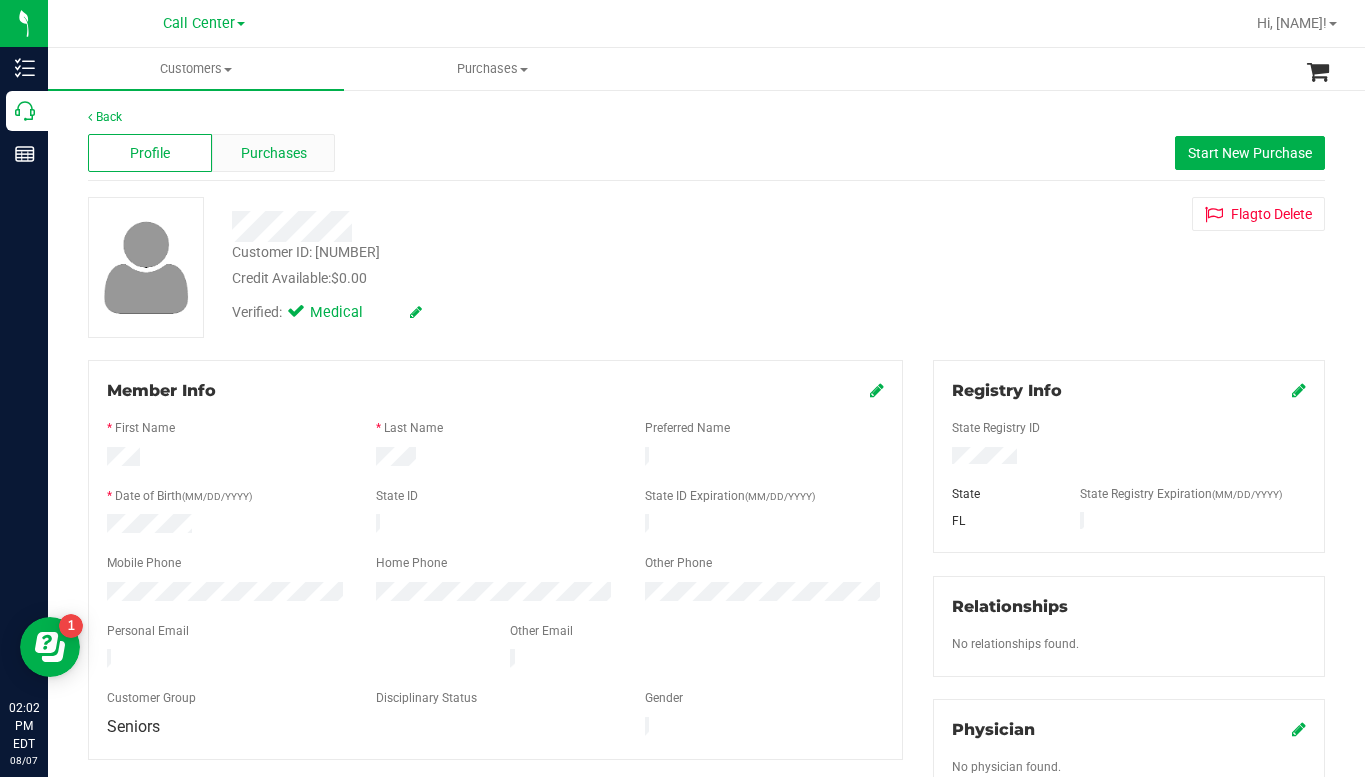 click on "Purchases" at bounding box center (274, 153) 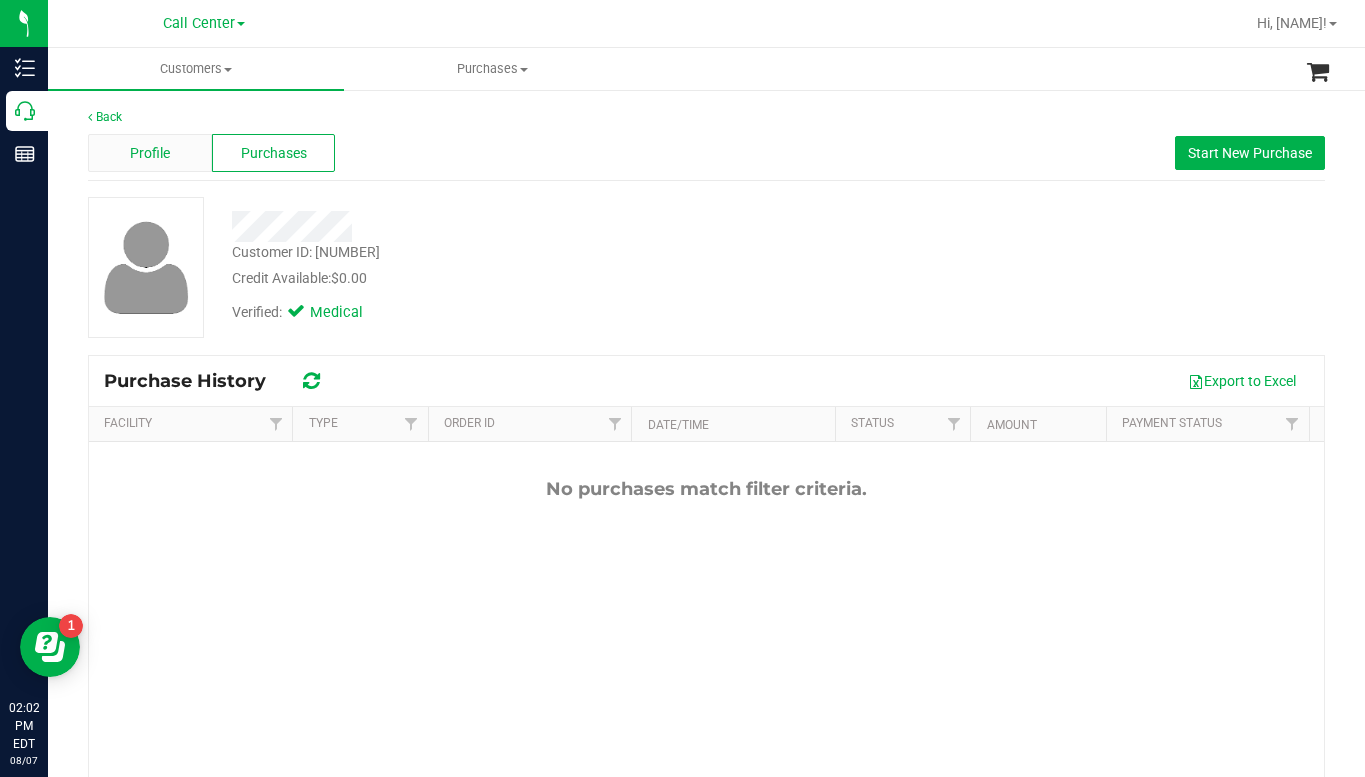 click on "Profile" at bounding box center [150, 153] 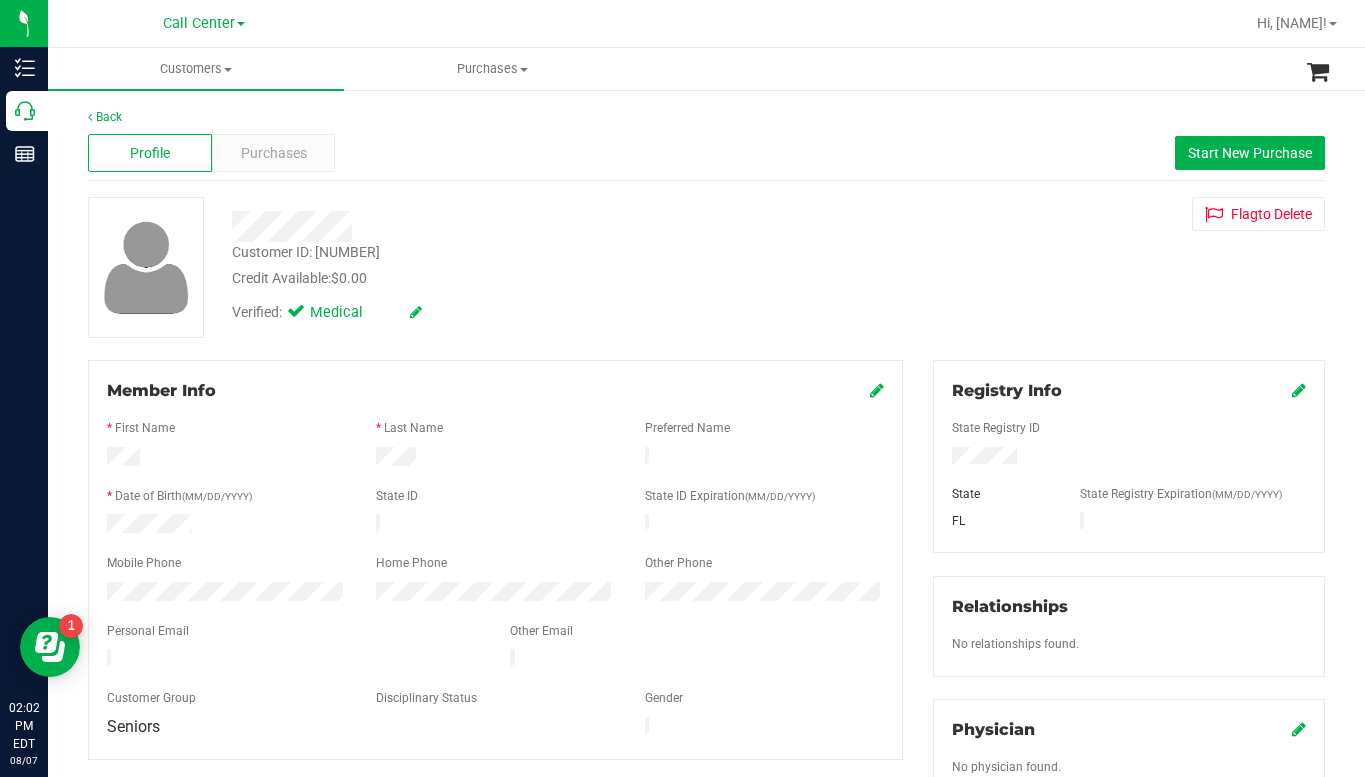 click on "Verified:
Medical" at bounding box center (534, 311) 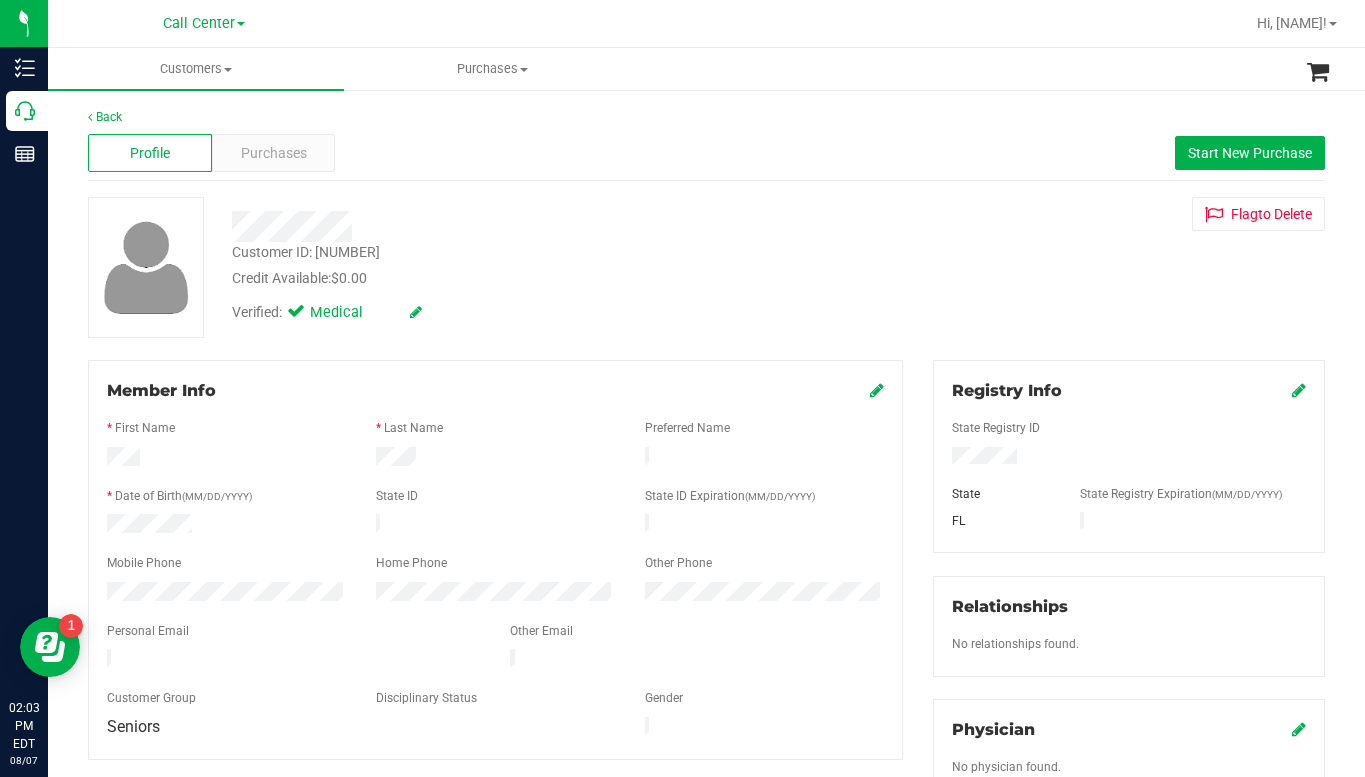 click at bounding box center (877, 390) 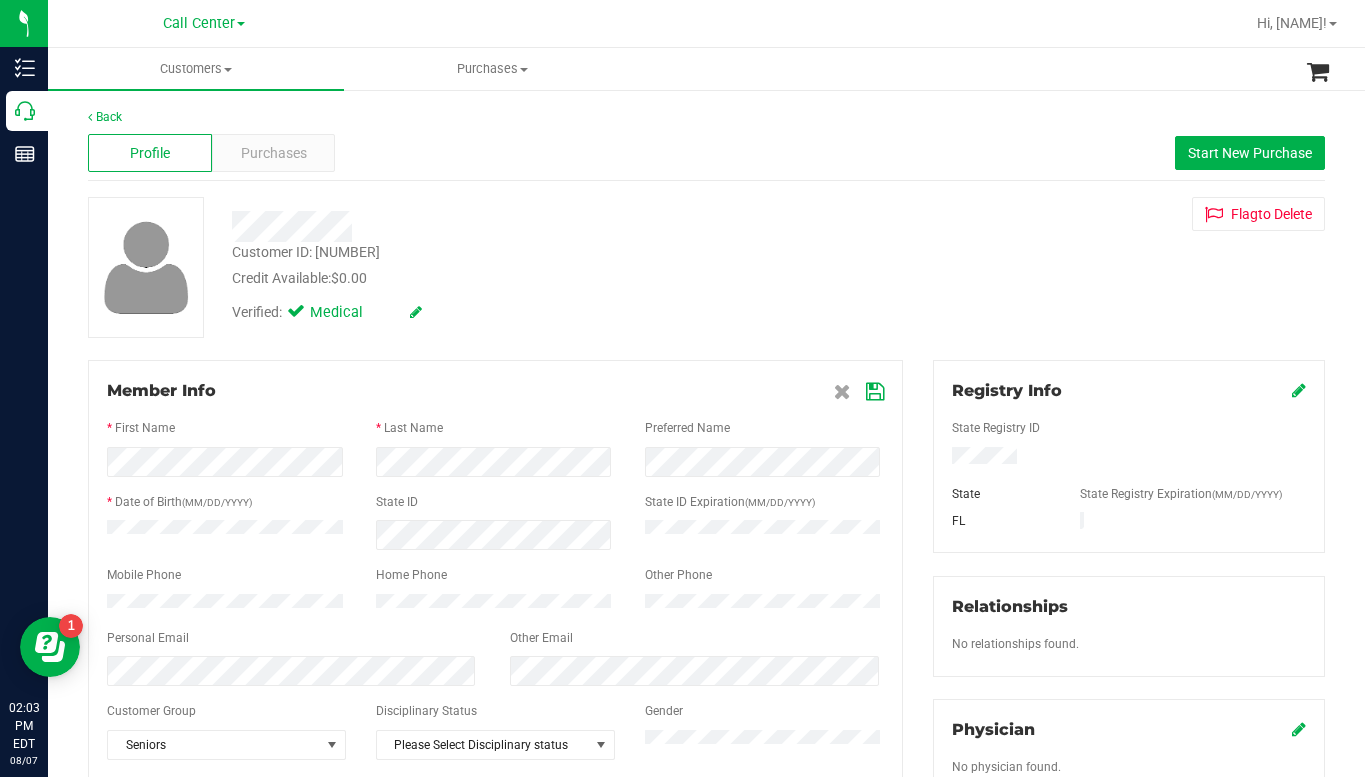 click at bounding box center [875, 392] 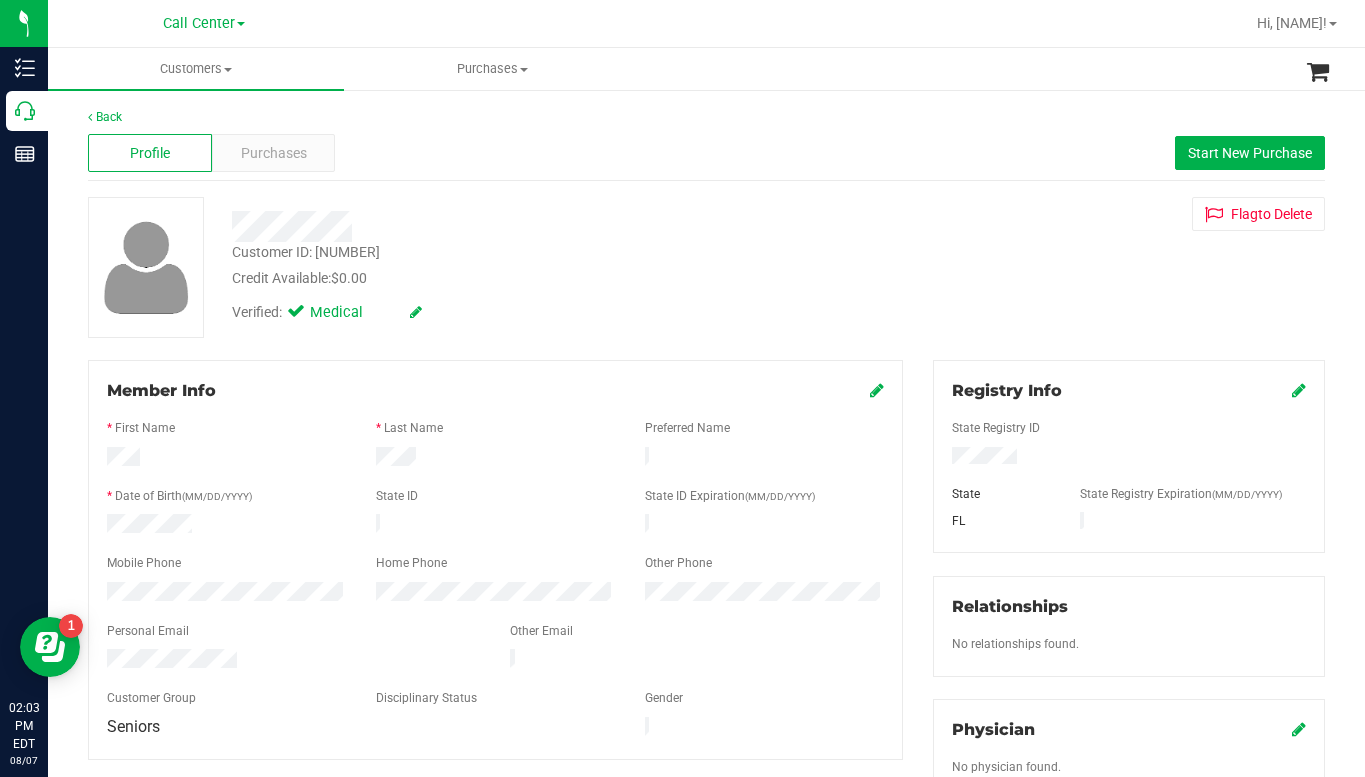 click on "Customer ID: [NUMBER]
Credit Available:
$0.00
Verified:
Medical
Flag  to Delete" at bounding box center [706, 267] 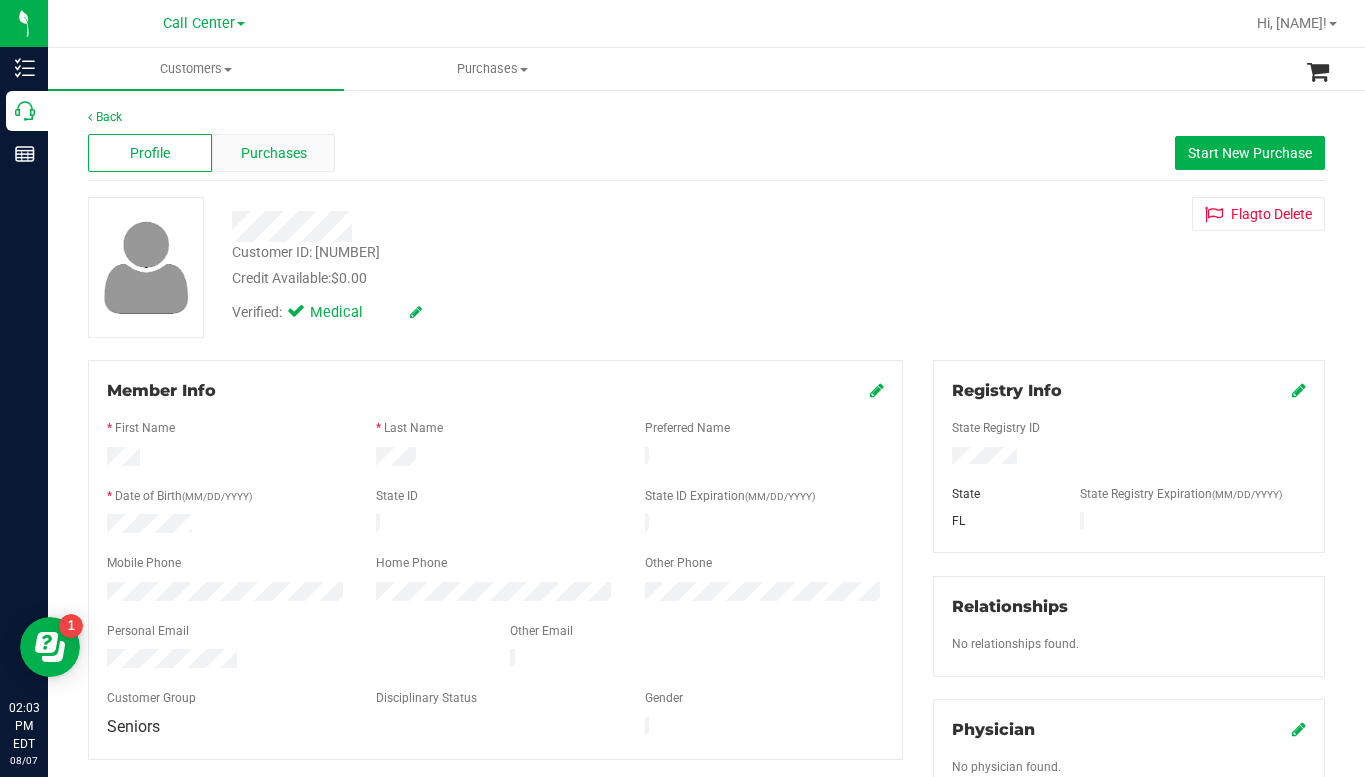 click on "Purchases" at bounding box center (274, 153) 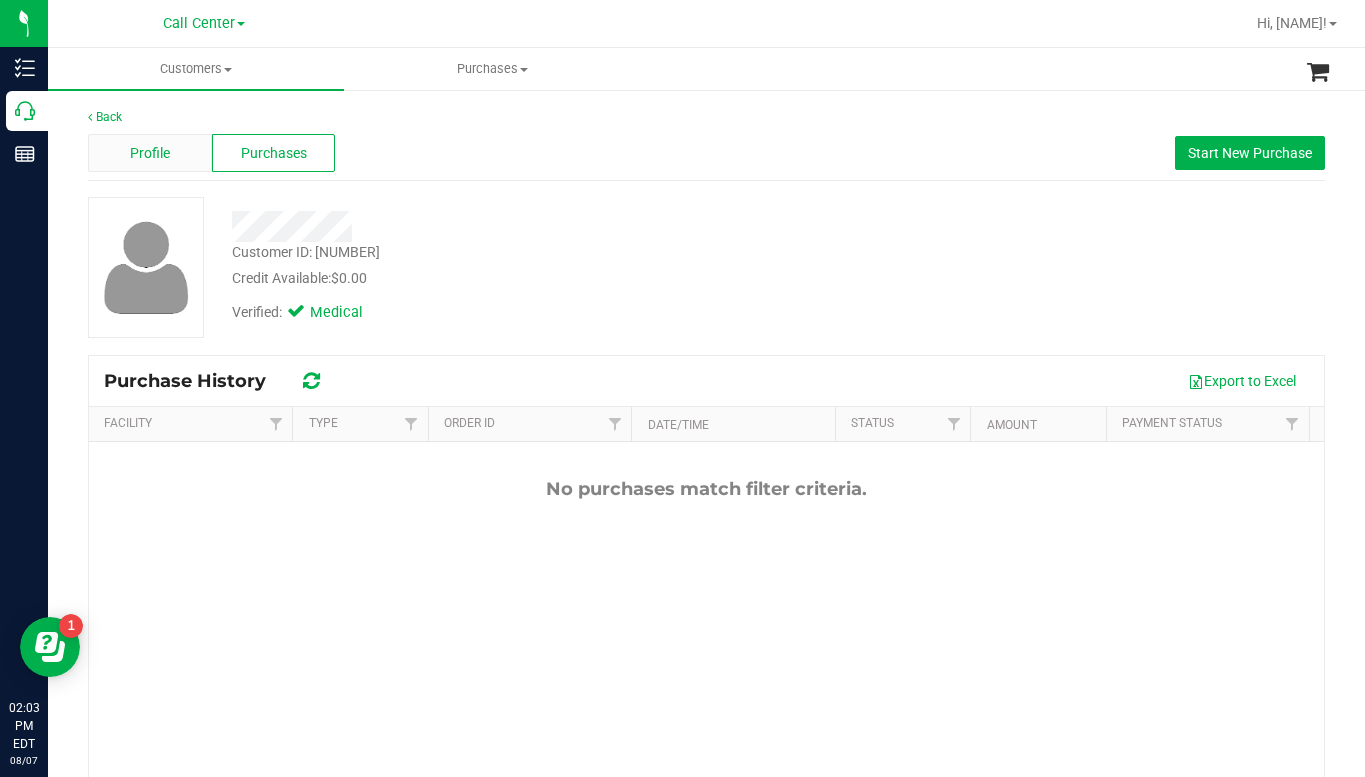 click on "Profile" at bounding box center (150, 153) 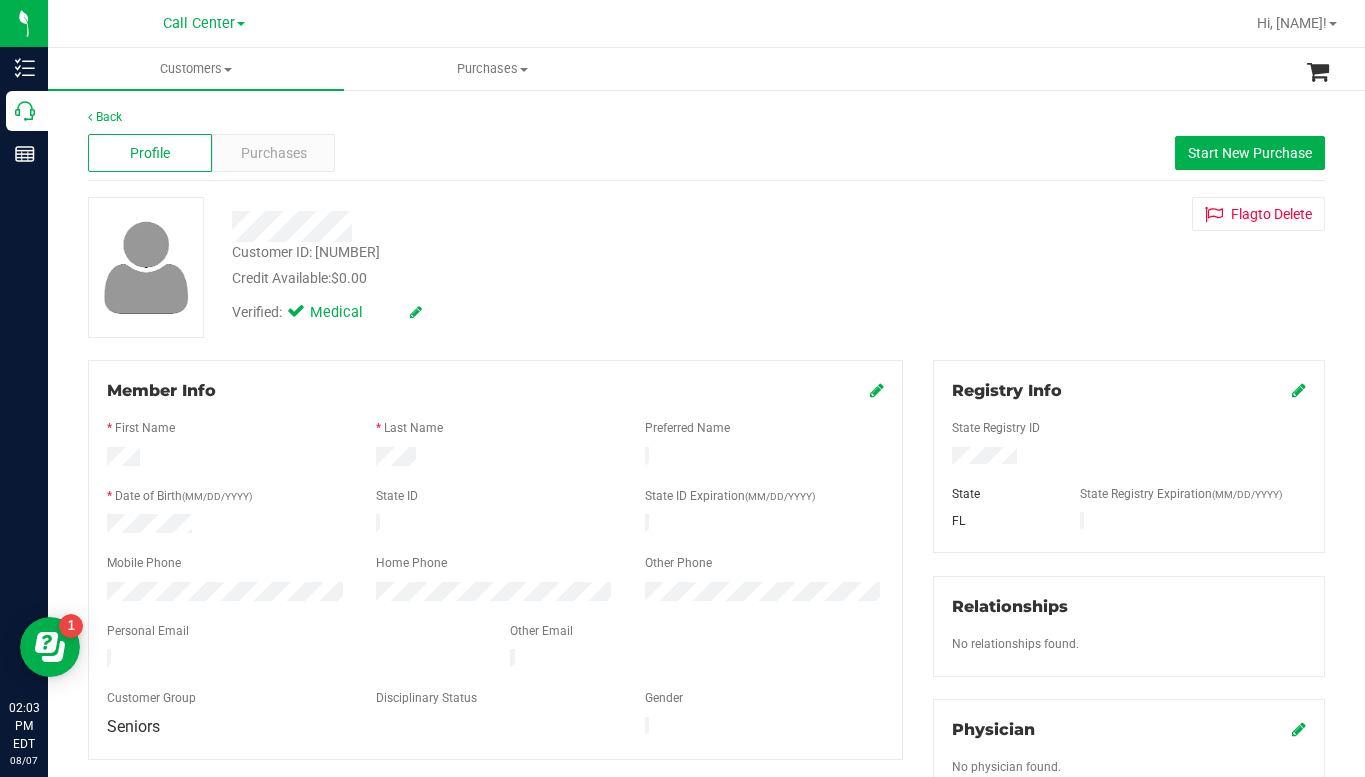 click on "Verified:
Medical" at bounding box center [534, 311] 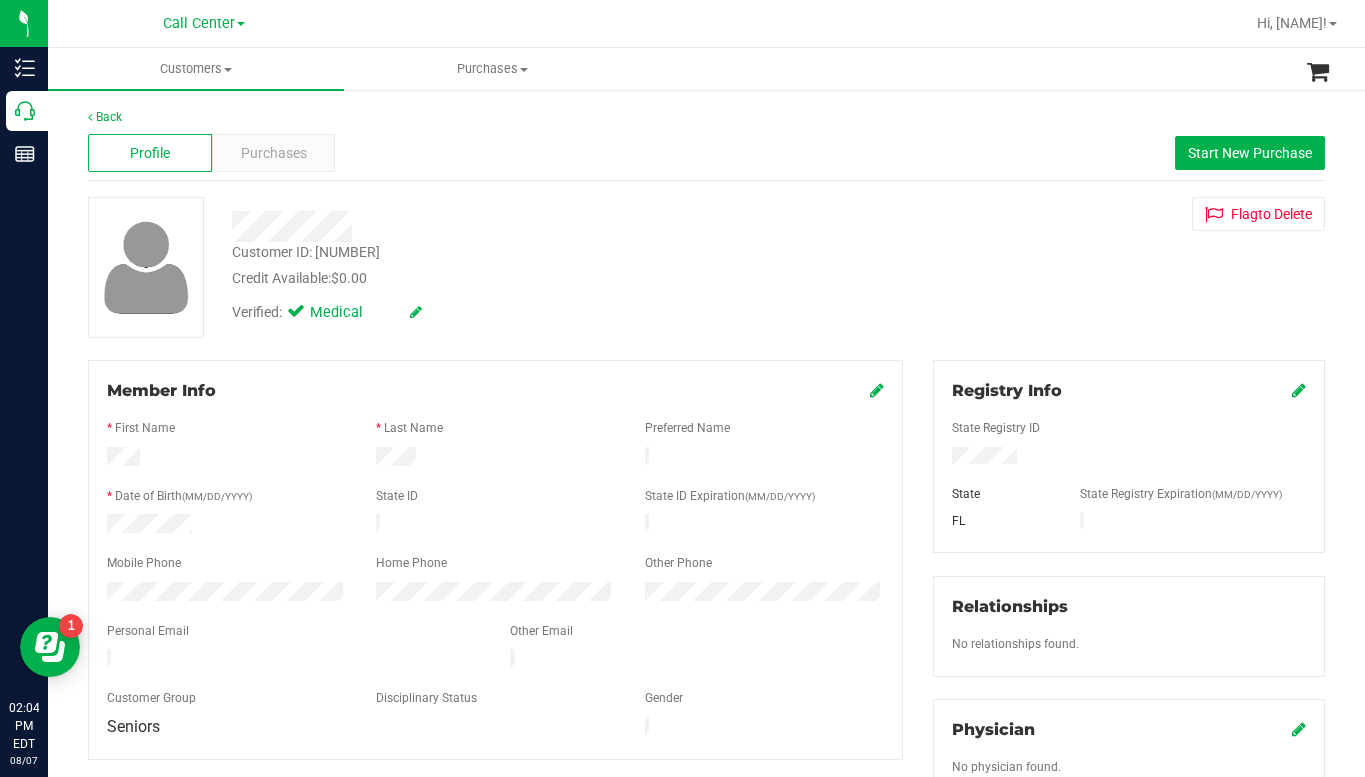 click on "Customer ID: [NUMBER]
Credit Available:
$0.00
Verified:
Medical
Flag  to Delete" at bounding box center (706, 267) 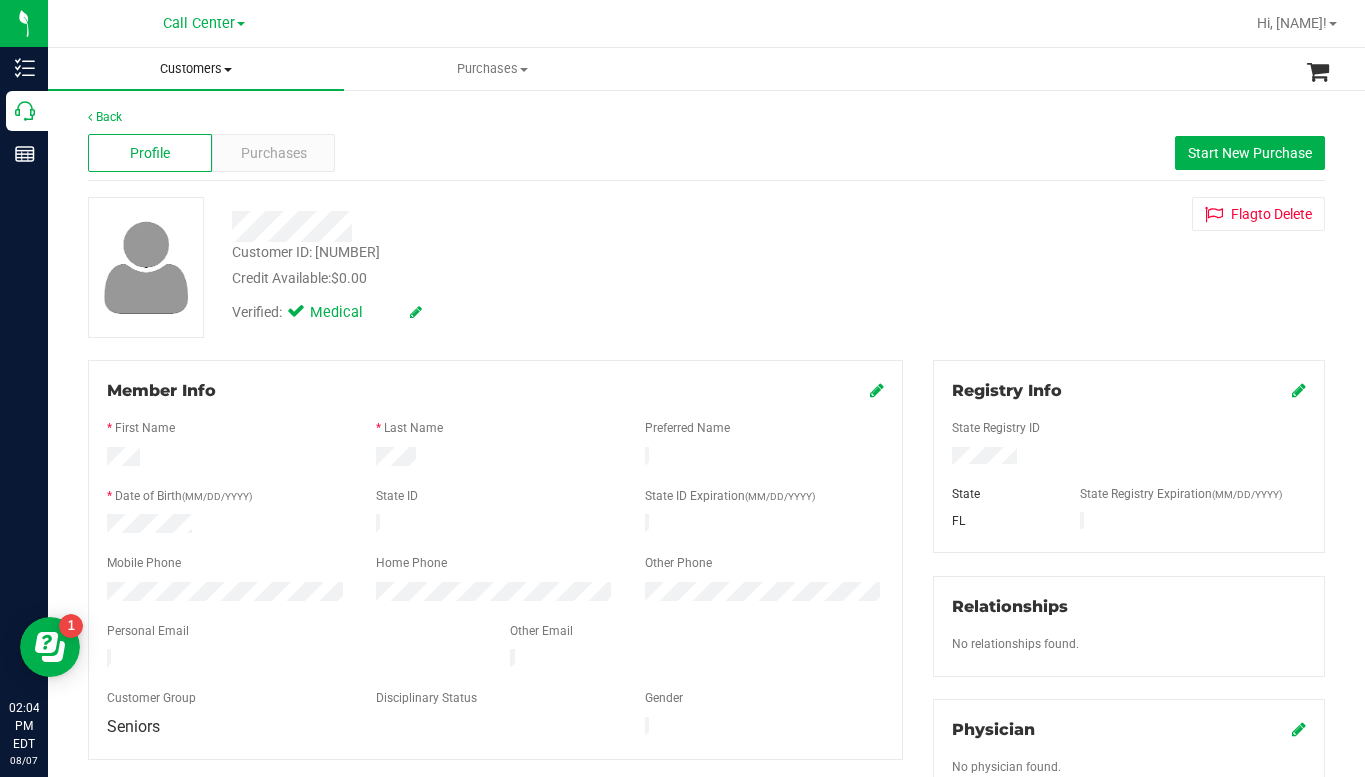 click on "Customers" at bounding box center (196, 69) 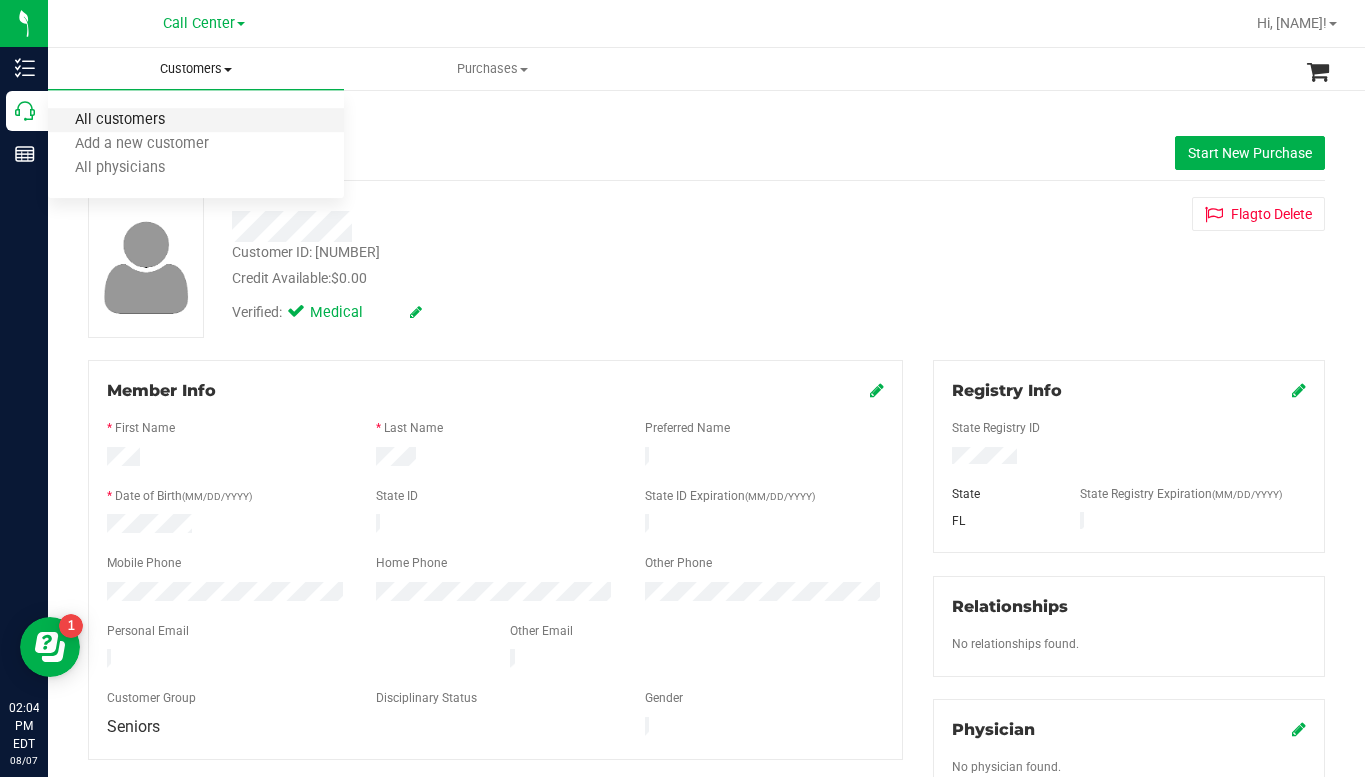 click on "All customers" at bounding box center [120, 120] 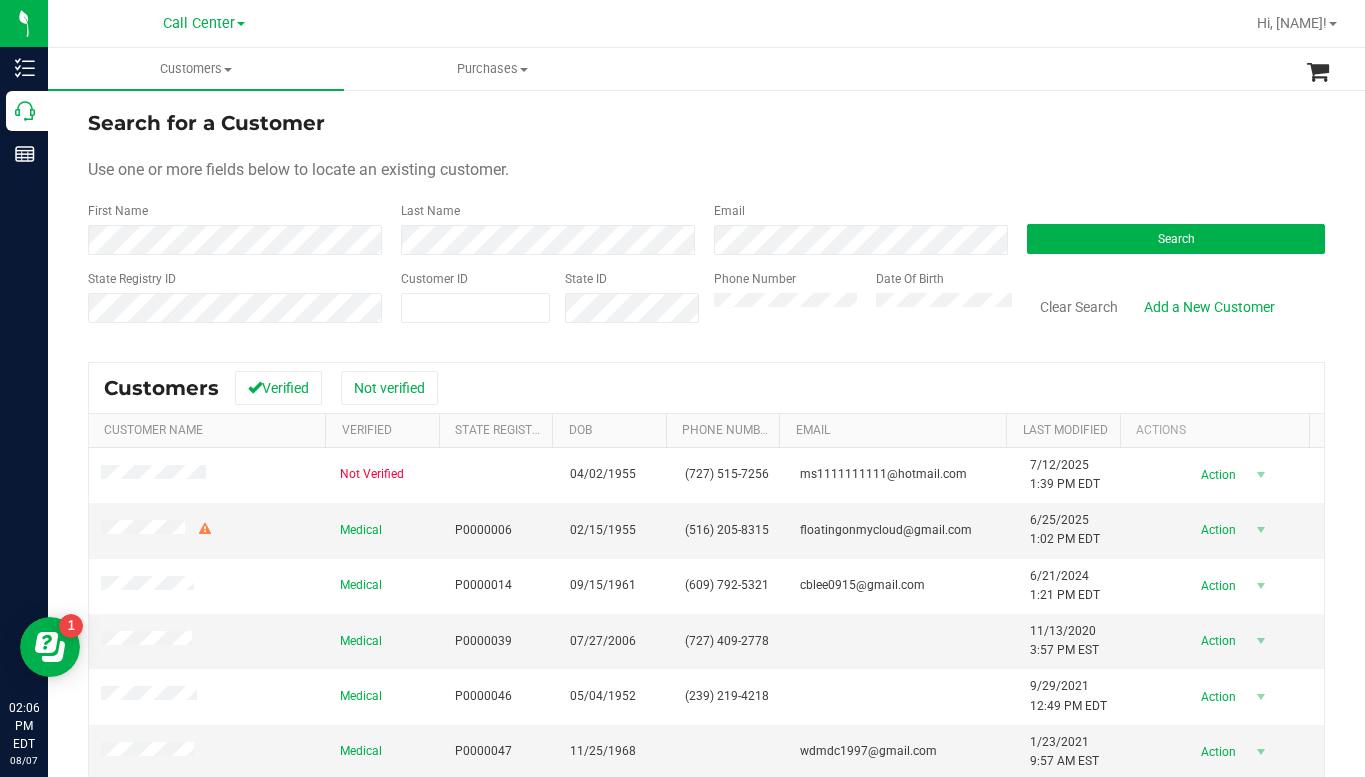 click on "Search for a Customer" at bounding box center [706, 123] 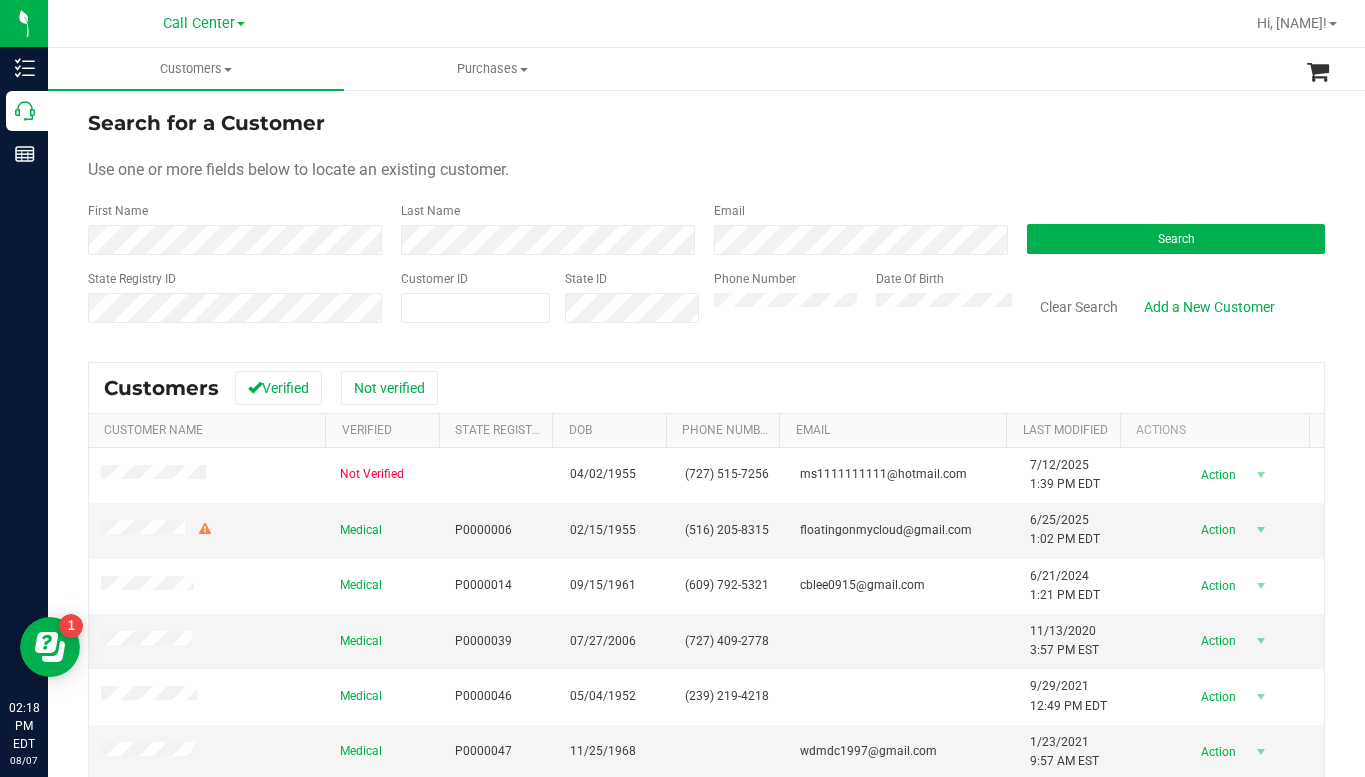 click on "Use one or more fields below to locate an existing customer." at bounding box center (706, 170) 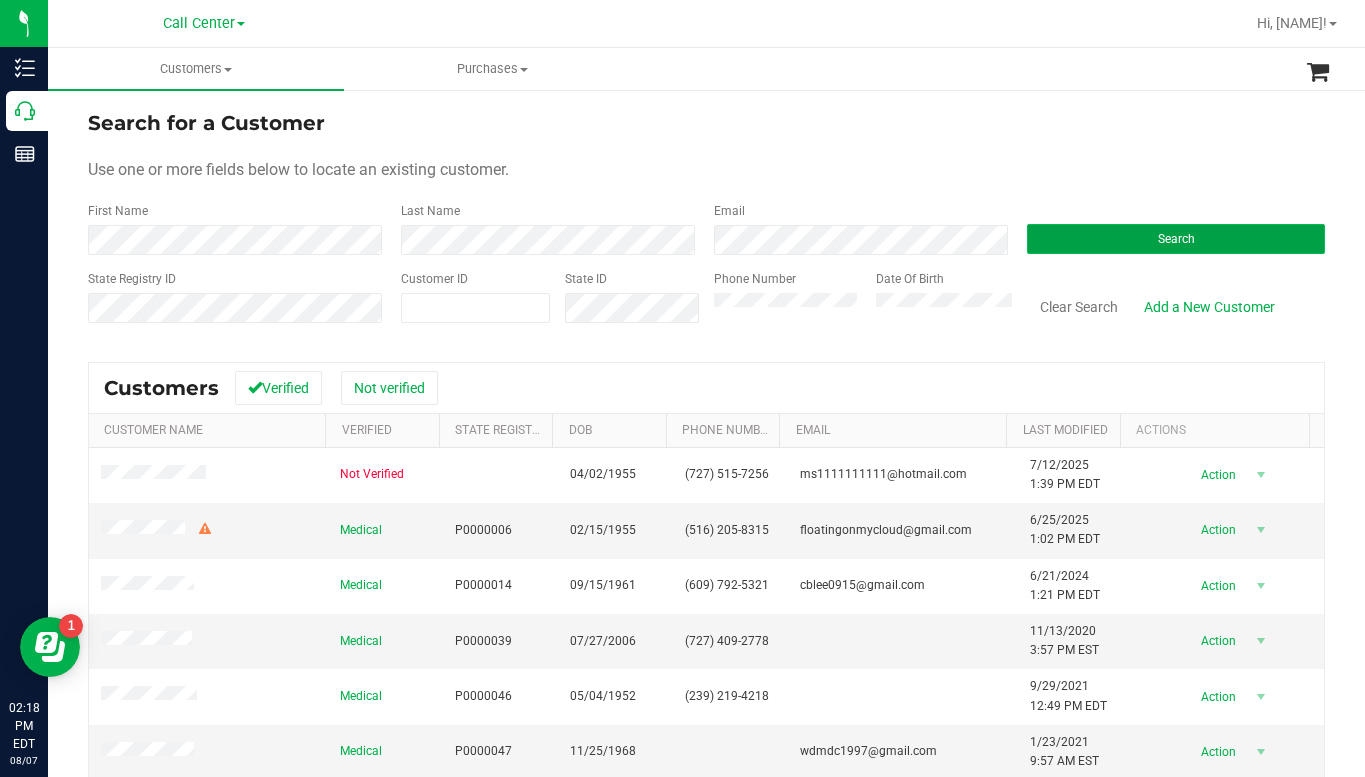 click on "Search" at bounding box center [1176, 239] 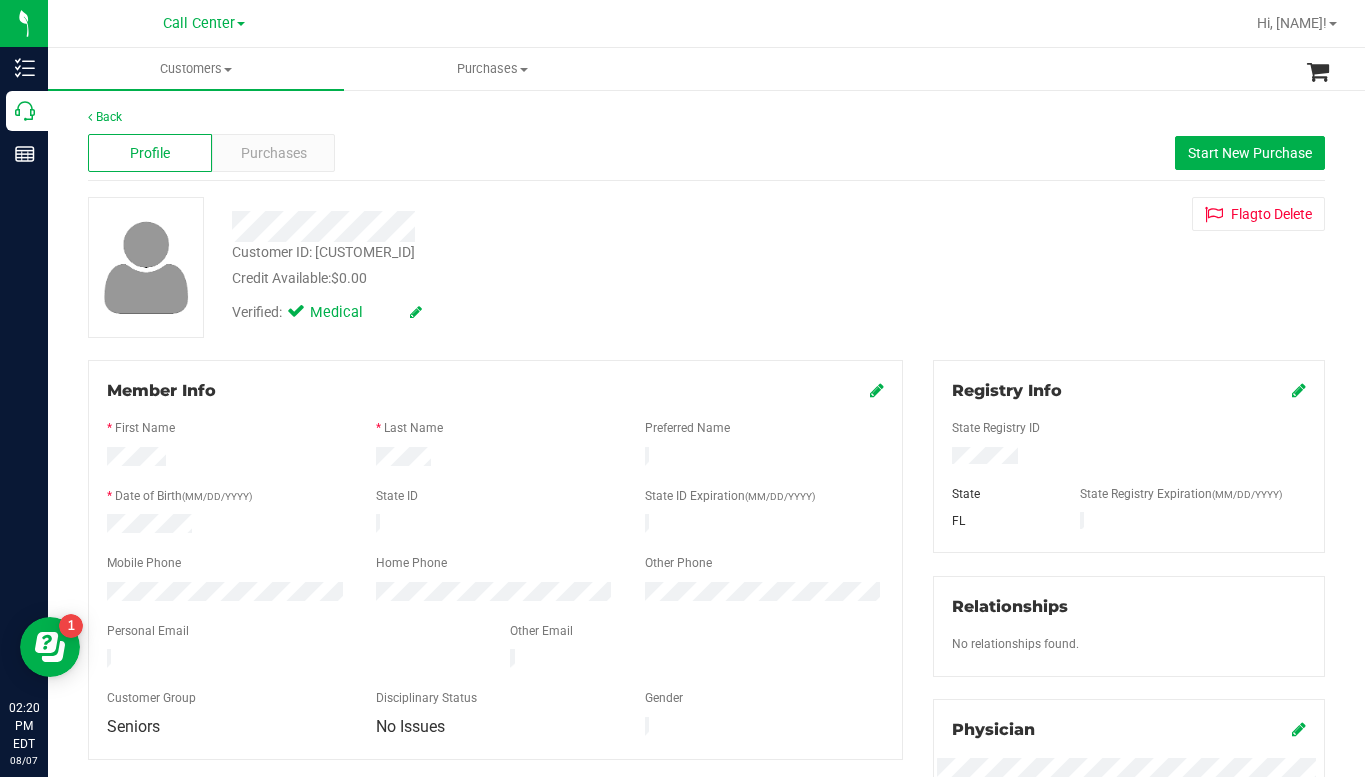 click on "Customer ID: [NUMBER]" at bounding box center [706, 267] 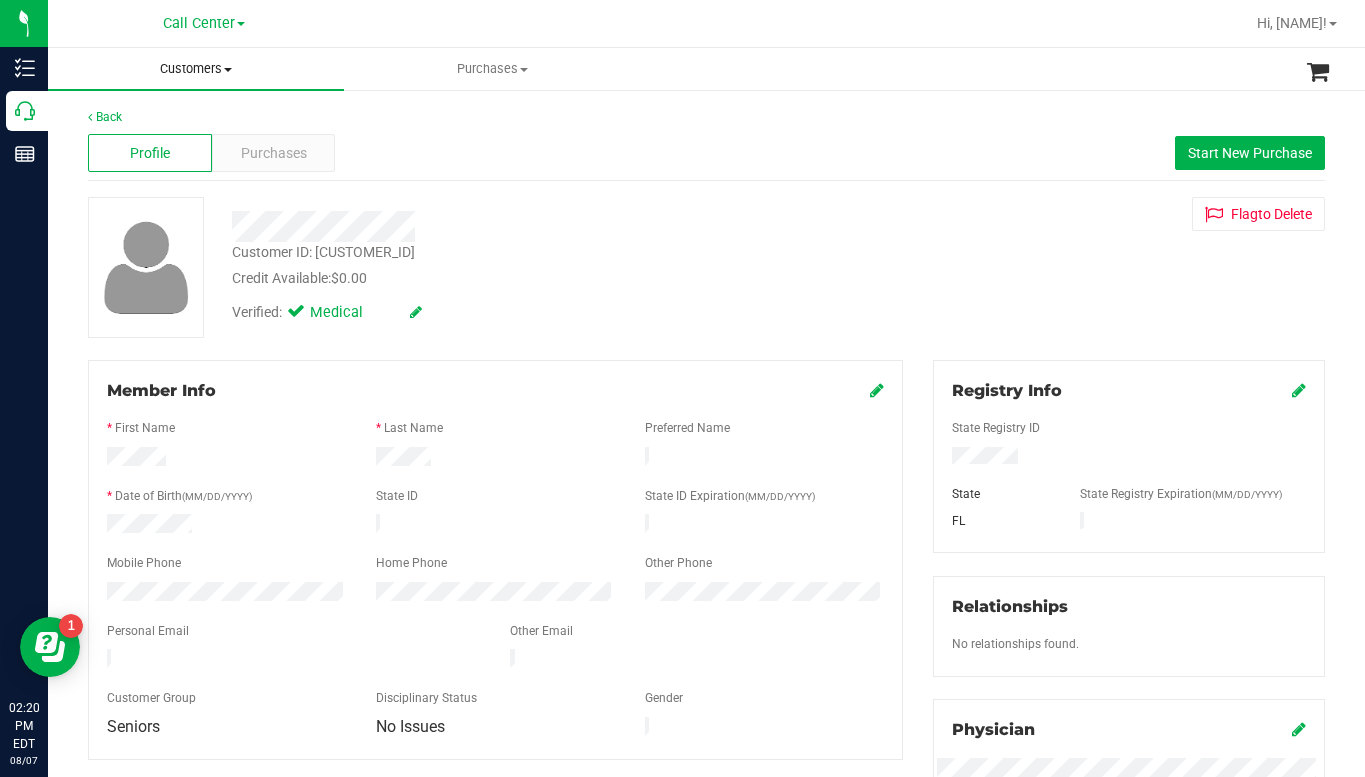 click at bounding box center (228, 70) 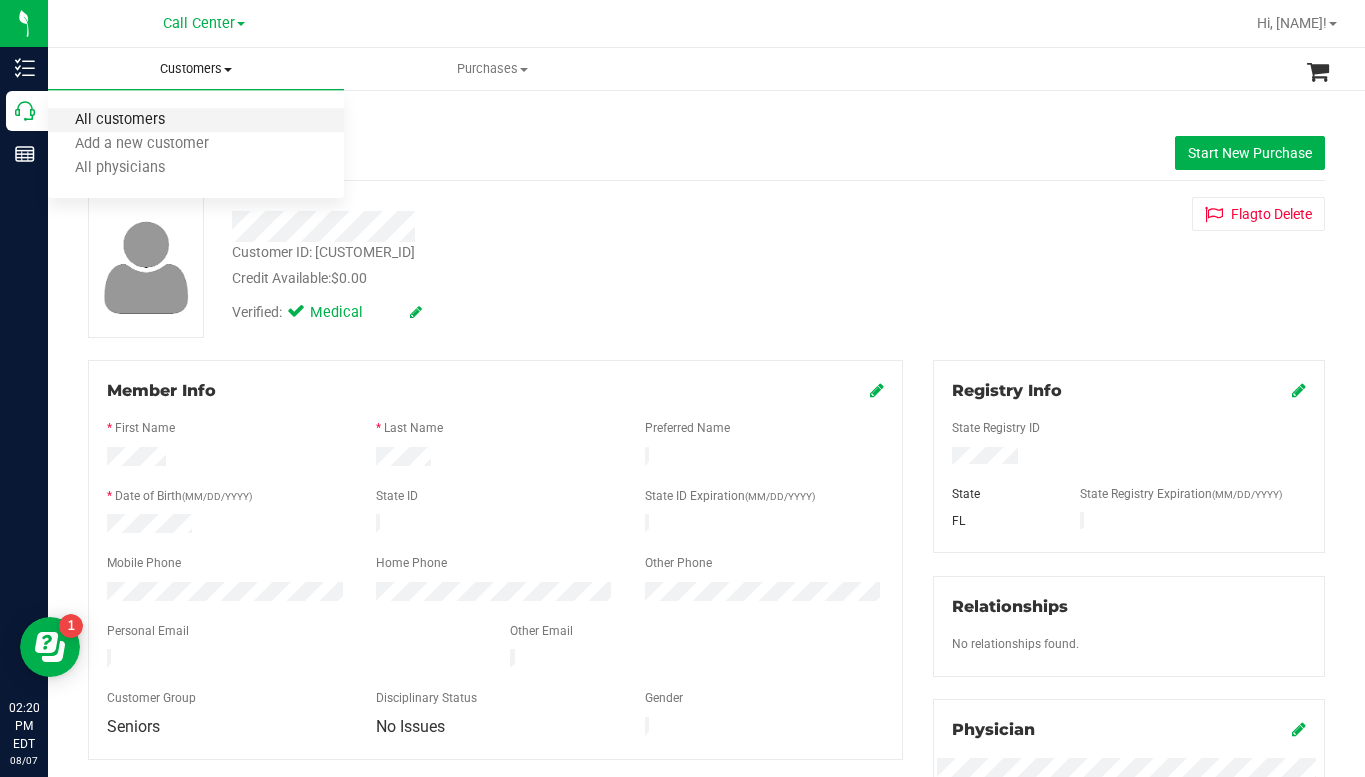 click on "All customers" at bounding box center [120, 120] 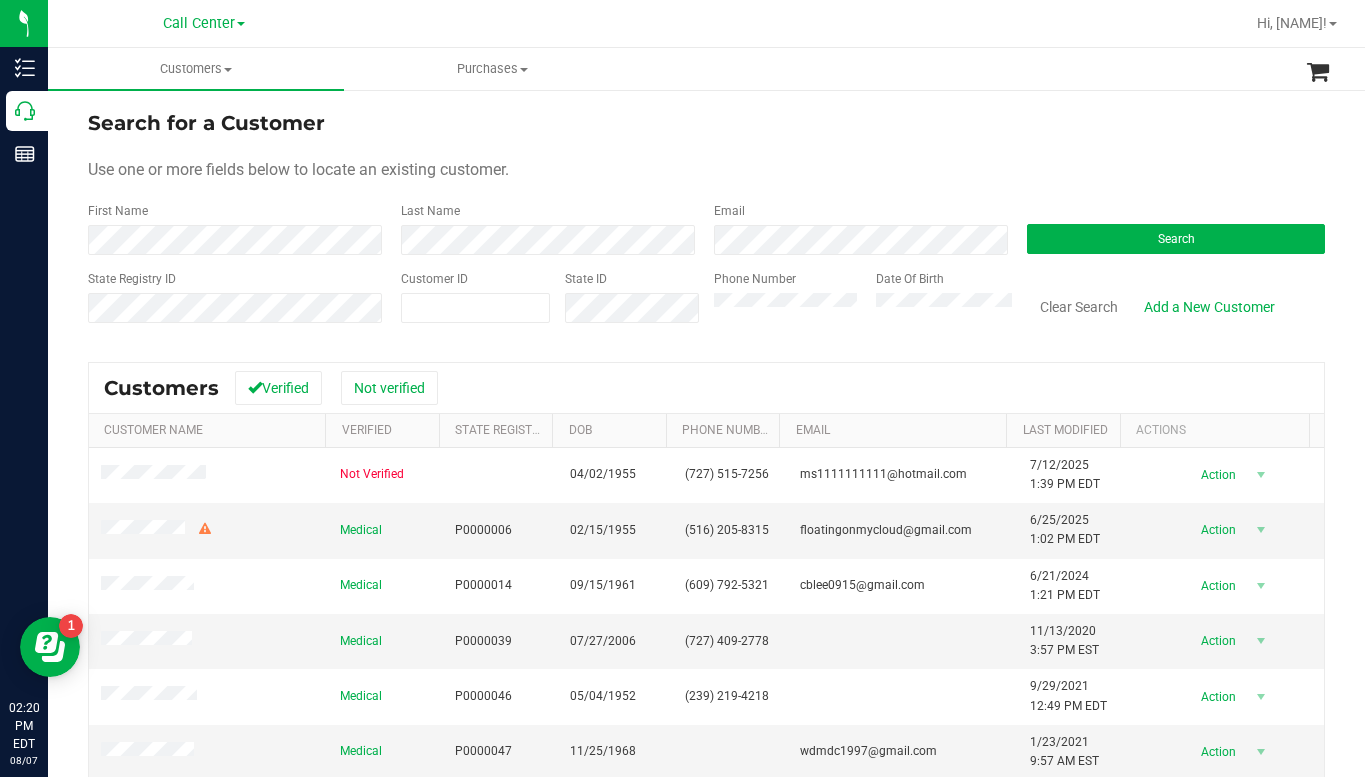 click on "Use one or more fields below to locate an existing customer." at bounding box center (706, 170) 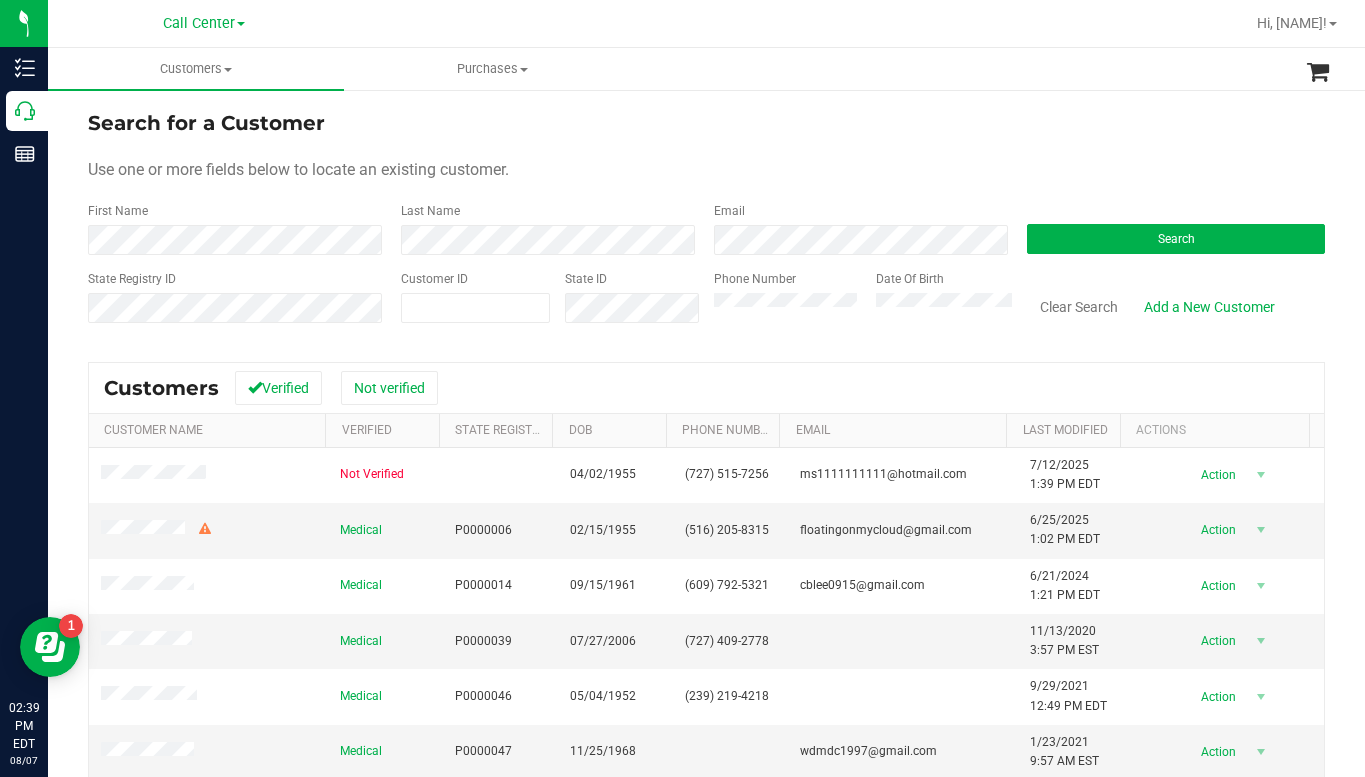 click on "Search for a Customer
Use one or more fields below to locate an existing customer.
First Name
Last Name
Email
Search
State Registry ID
Customer ID
State ID
Phone Number
Date Of Birth" at bounding box center [706, 224] 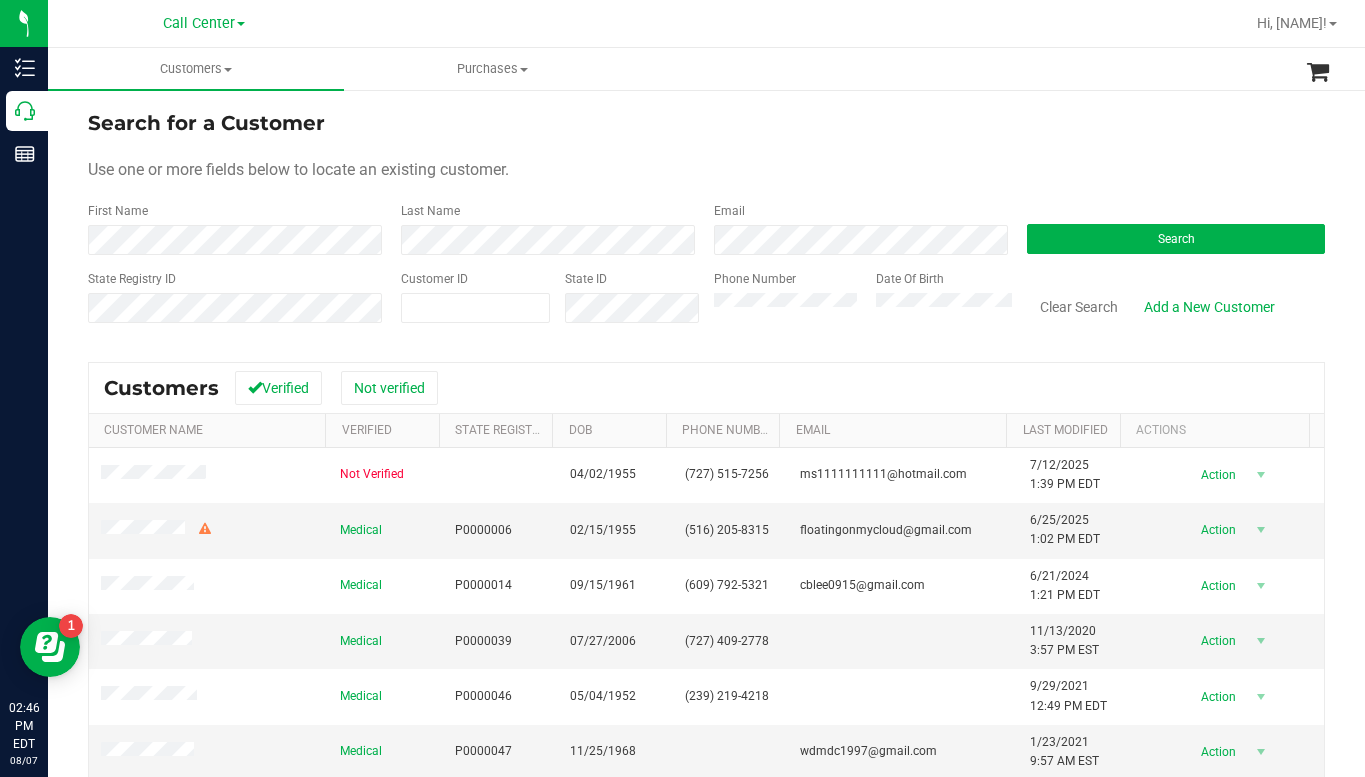 click on "Search for a Customer
Use one or more fields below to locate an existing customer.
First Name
Last Name
Email
Search
State Registry ID
Customer ID
State ID
Phone Number
Date Of Birth" at bounding box center (706, 224) 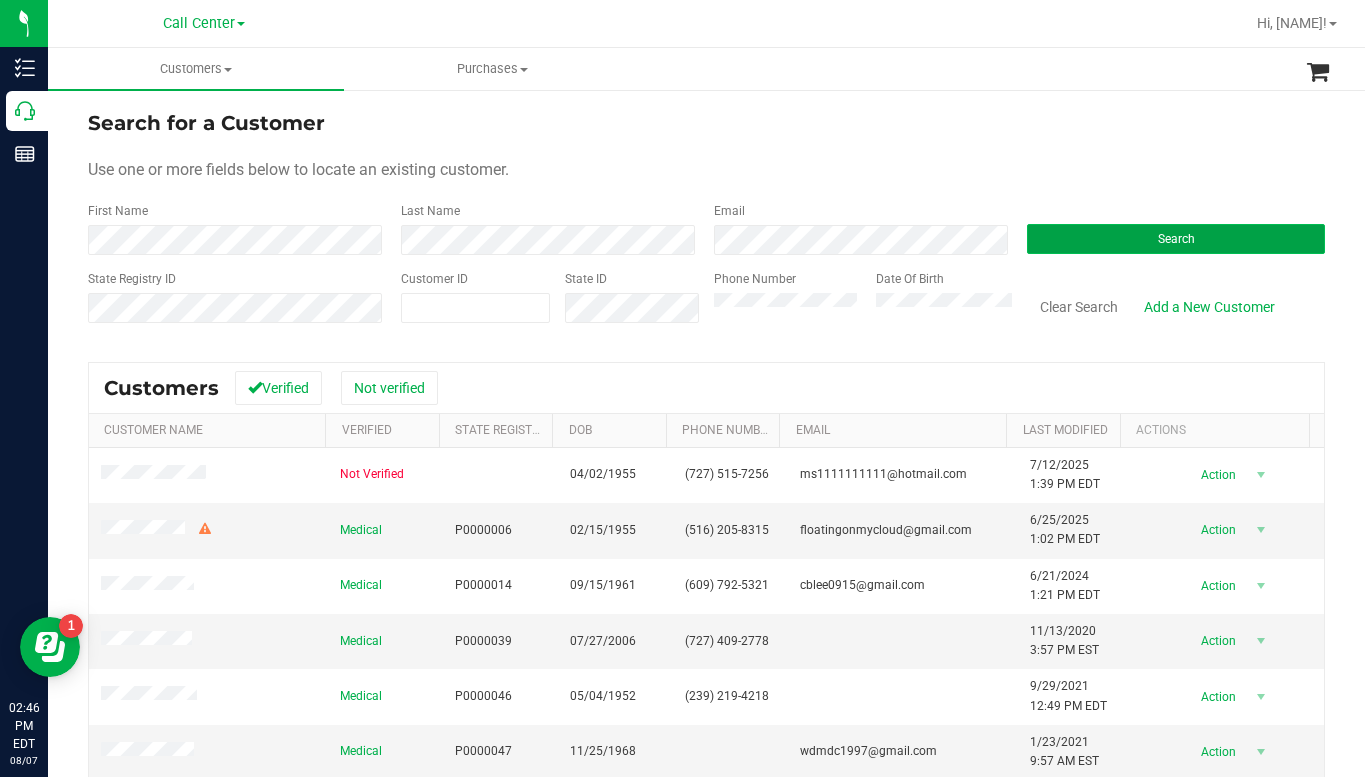 click on "Search" at bounding box center (1176, 239) 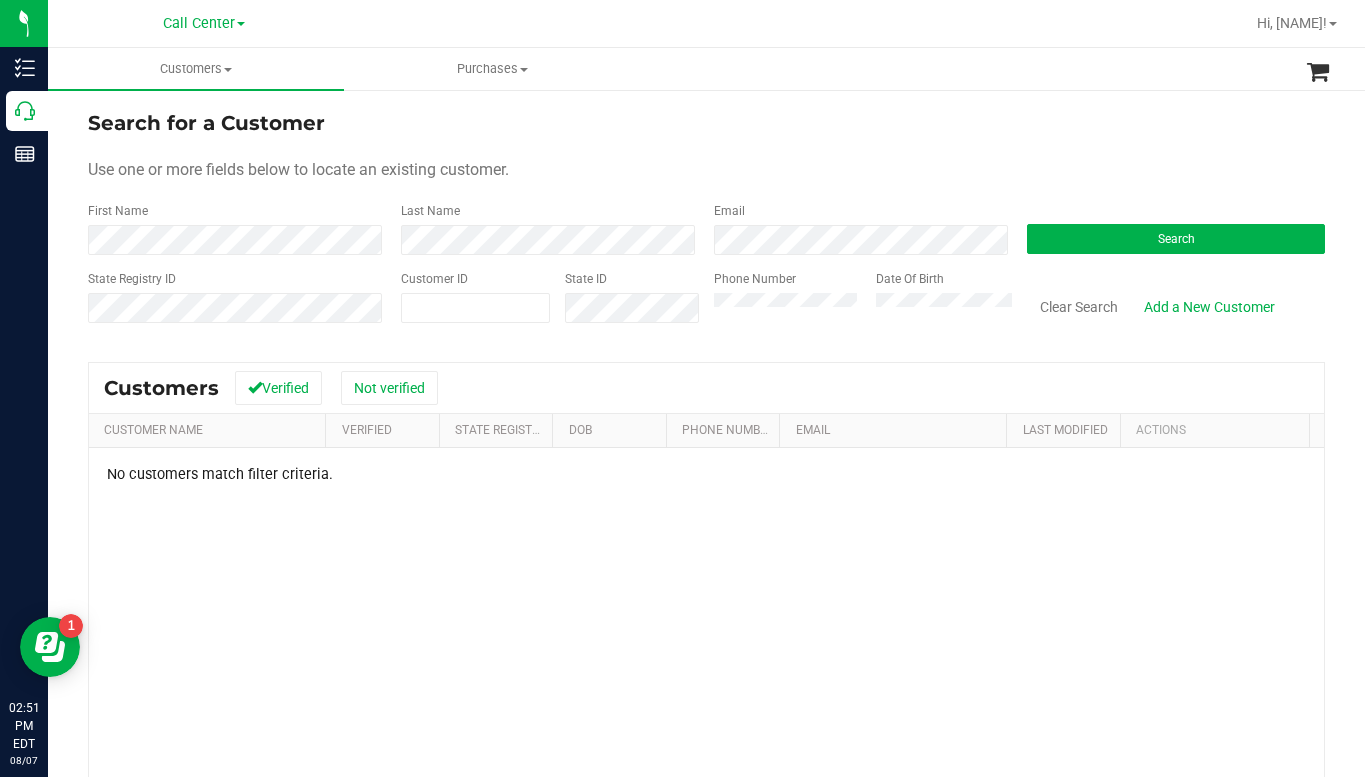 click on "Search for a Customer
Use one or more fields below to locate an existing customer.
First Name
Last Name
Email
Search
State Registry ID
Customer ID
State ID
Phone Number
Date Of Birth" at bounding box center [706, 224] 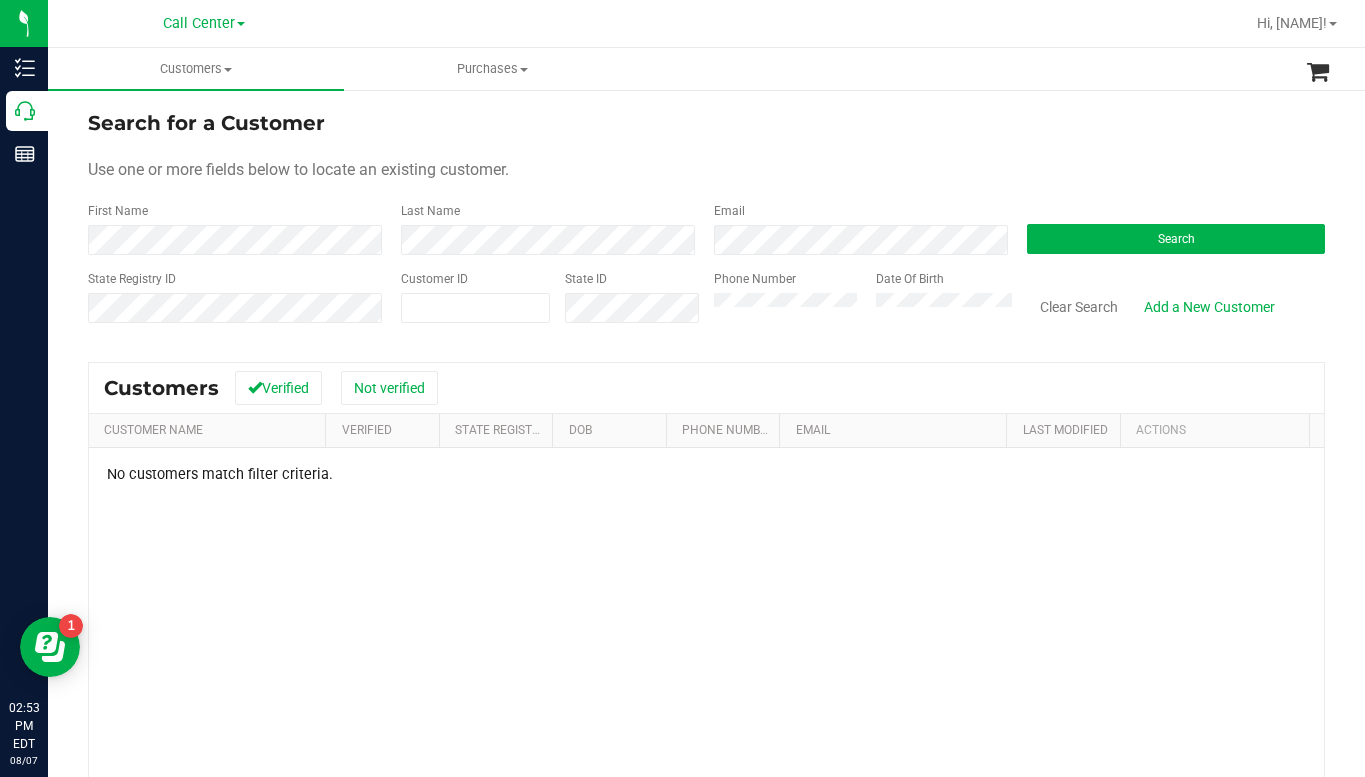 click on "Use one or more fields below to locate an existing customer." at bounding box center (706, 170) 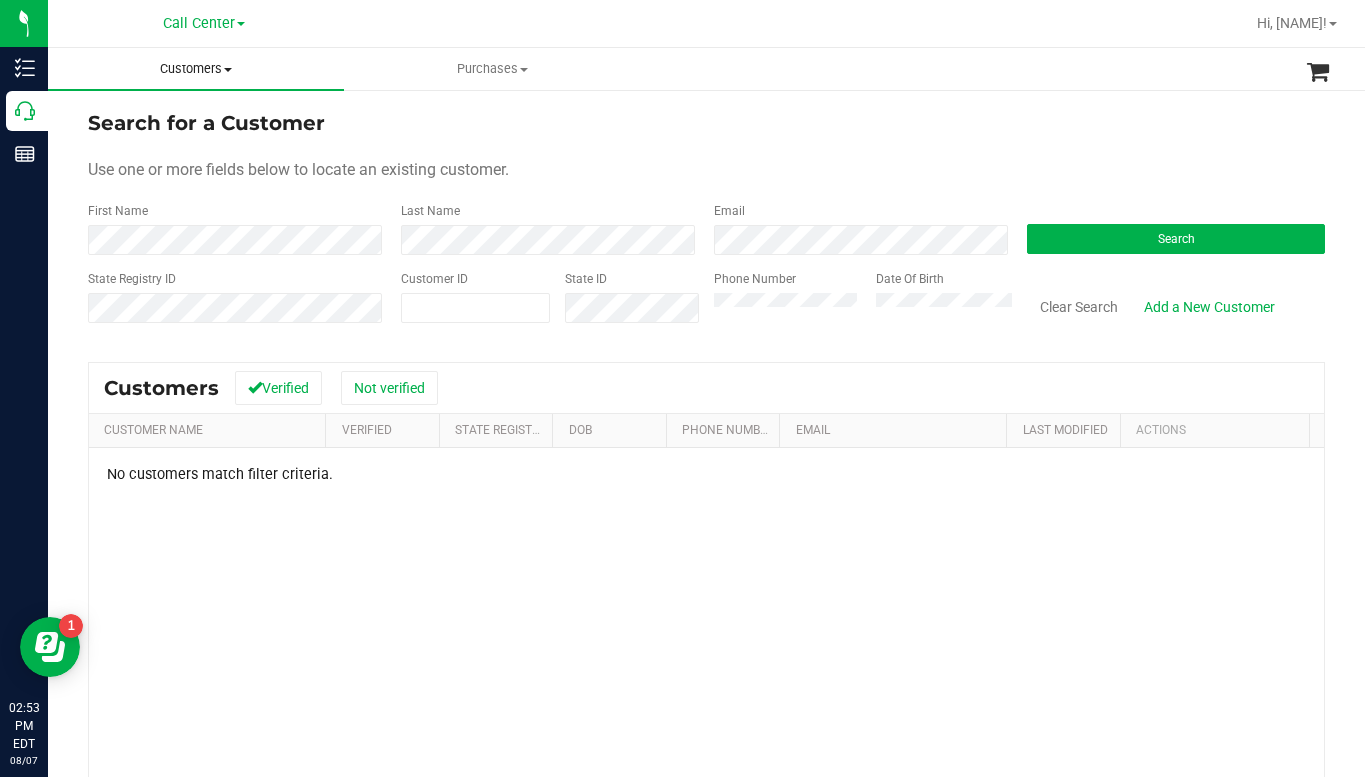 click at bounding box center (228, 70) 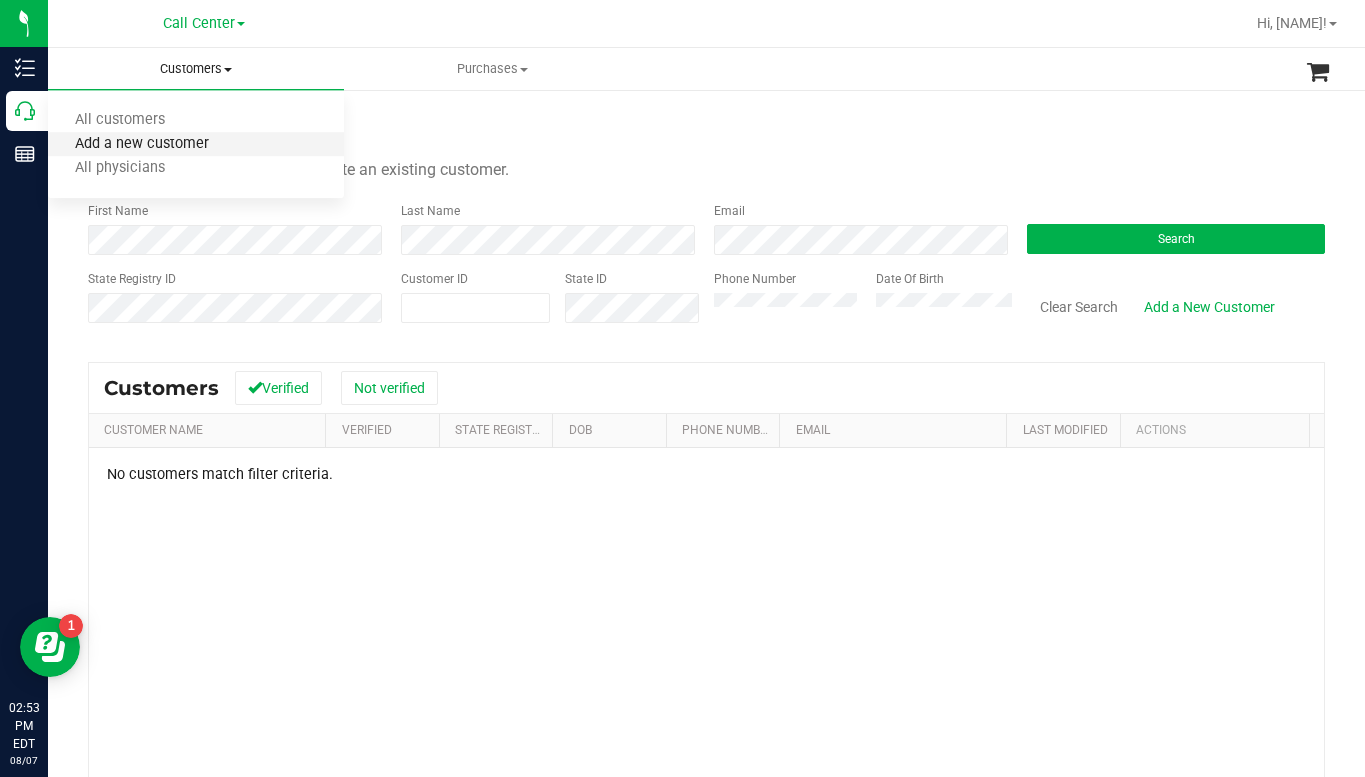 click on "Add a new customer" at bounding box center (142, 144) 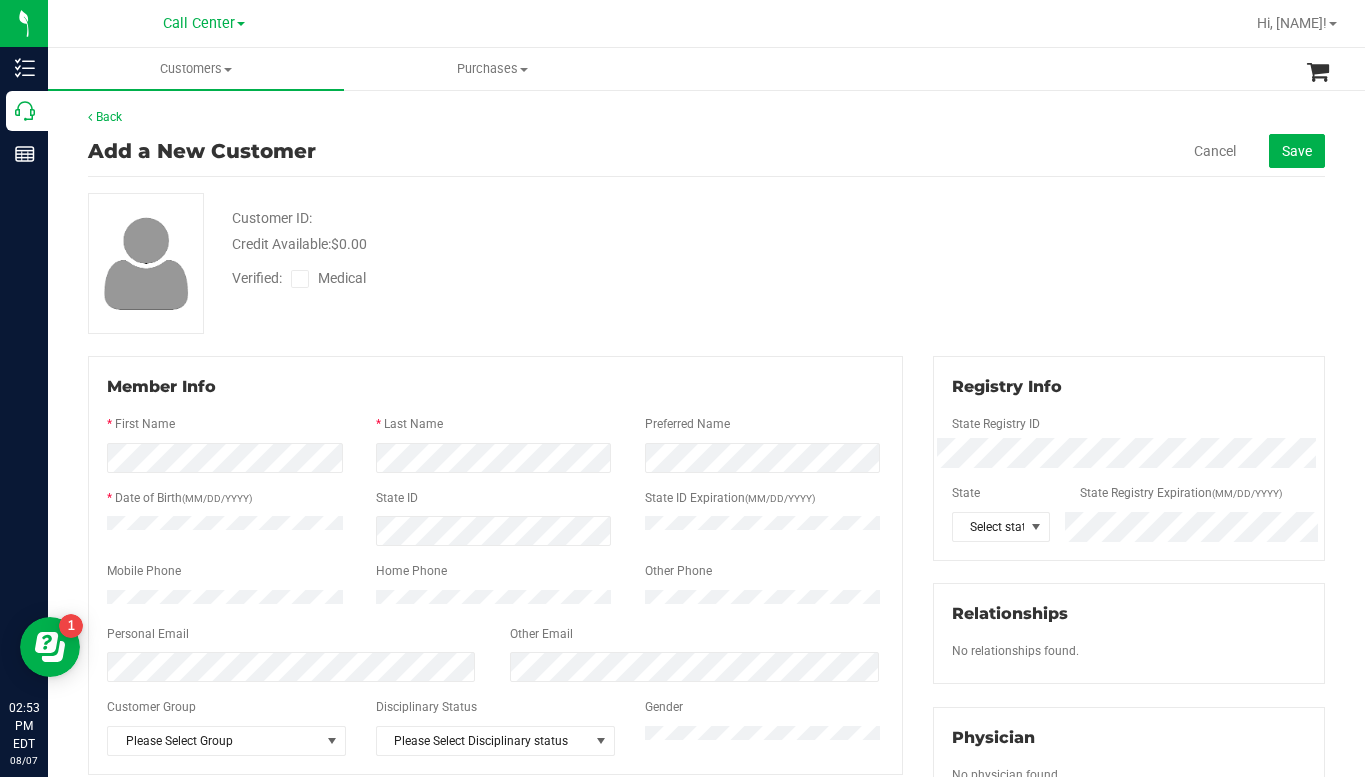 drag, startPoint x: 1133, startPoint y: 254, endPoint x: 1127, endPoint y: 273, distance: 19.924858 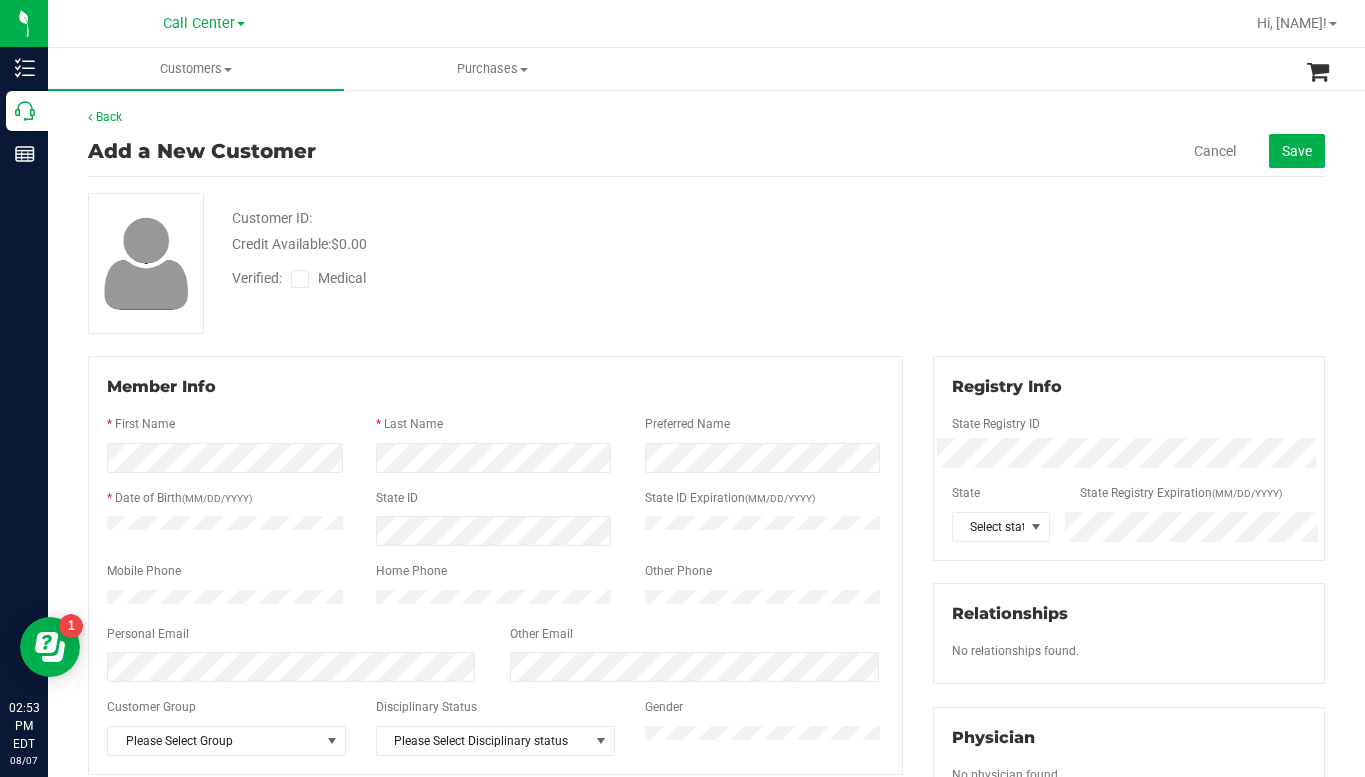 click on "Customer ID:
Credit Available:
$0.00
Verified:
Medical" at bounding box center (706, 263) 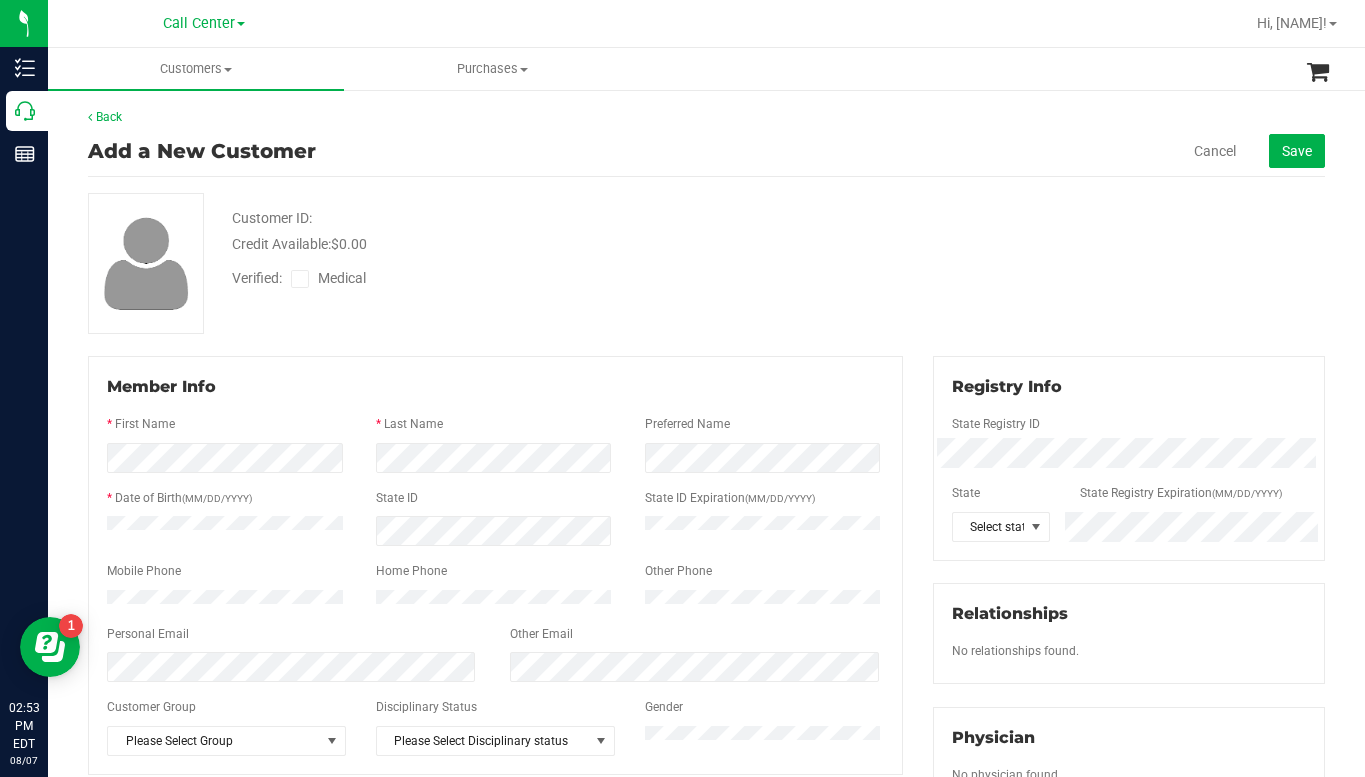 drag, startPoint x: 1106, startPoint y: 312, endPoint x: 1095, endPoint y: 331, distance: 21.954498 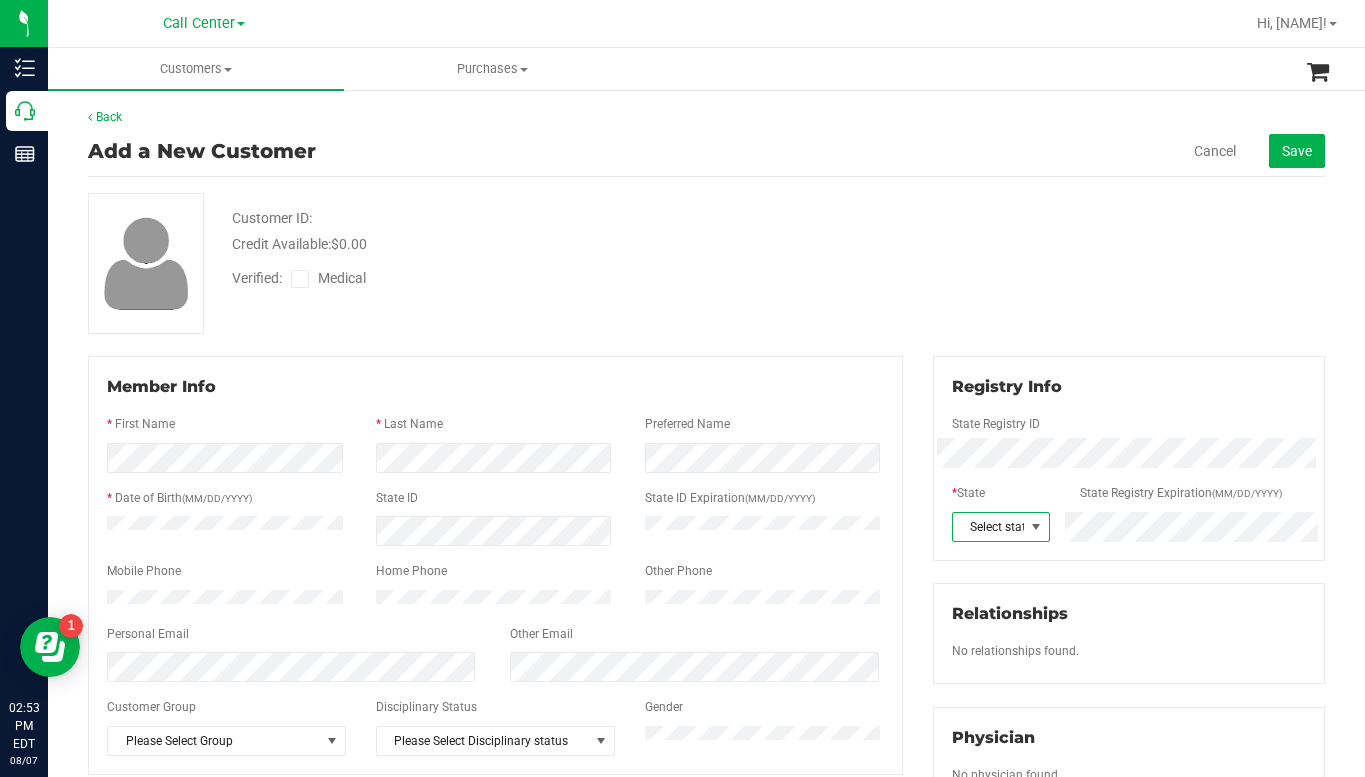 click at bounding box center [1036, 527] 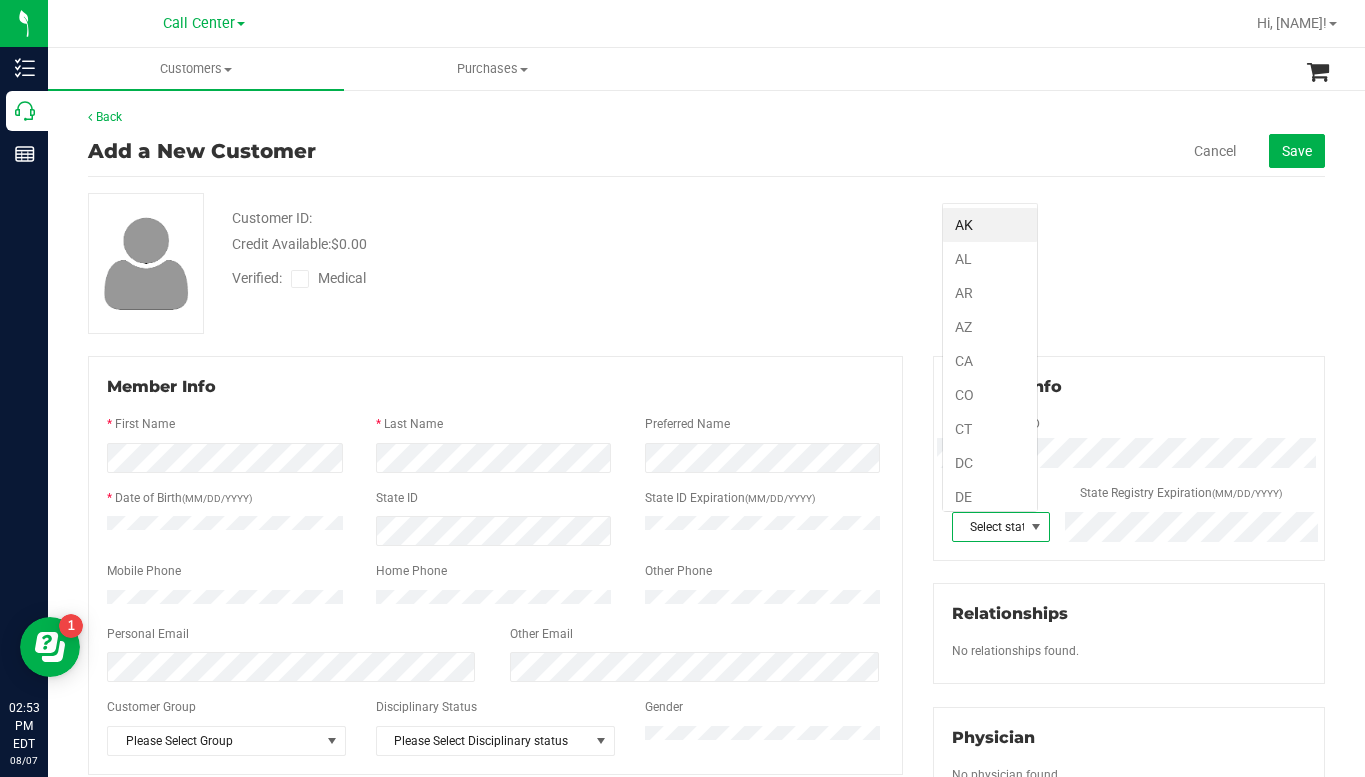 scroll, scrollTop: 99970, scrollLeft: 99904, axis: both 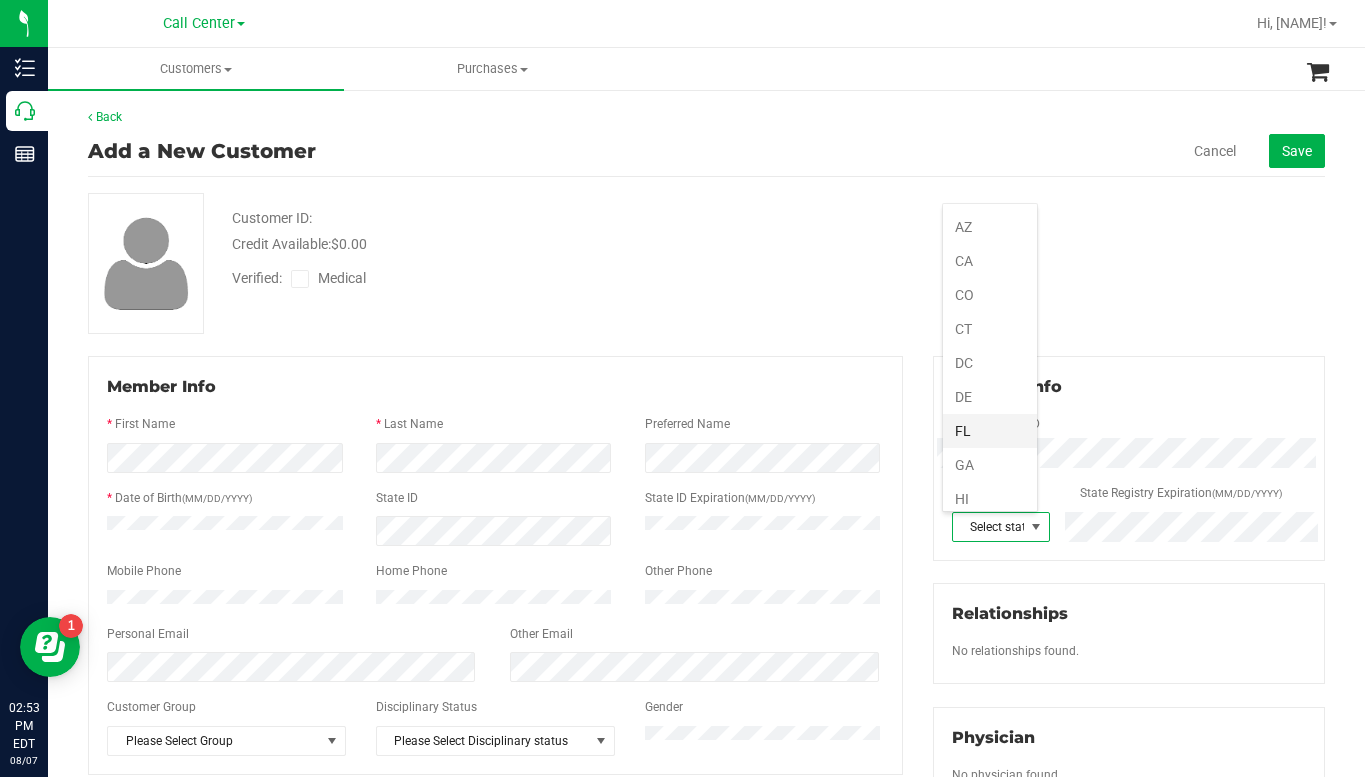 click on "FL" at bounding box center (990, 431) 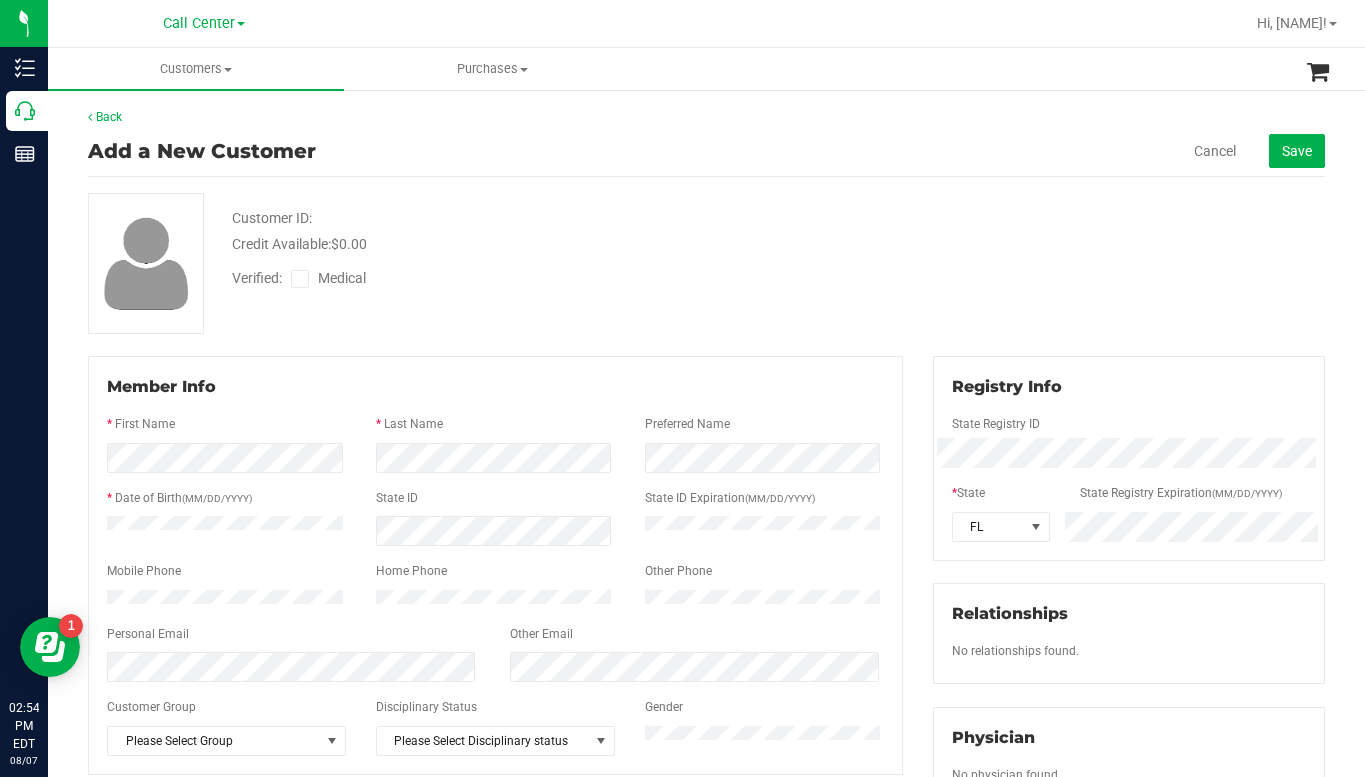 drag, startPoint x: 1083, startPoint y: 305, endPoint x: 1070, endPoint y: 306, distance: 13.038404 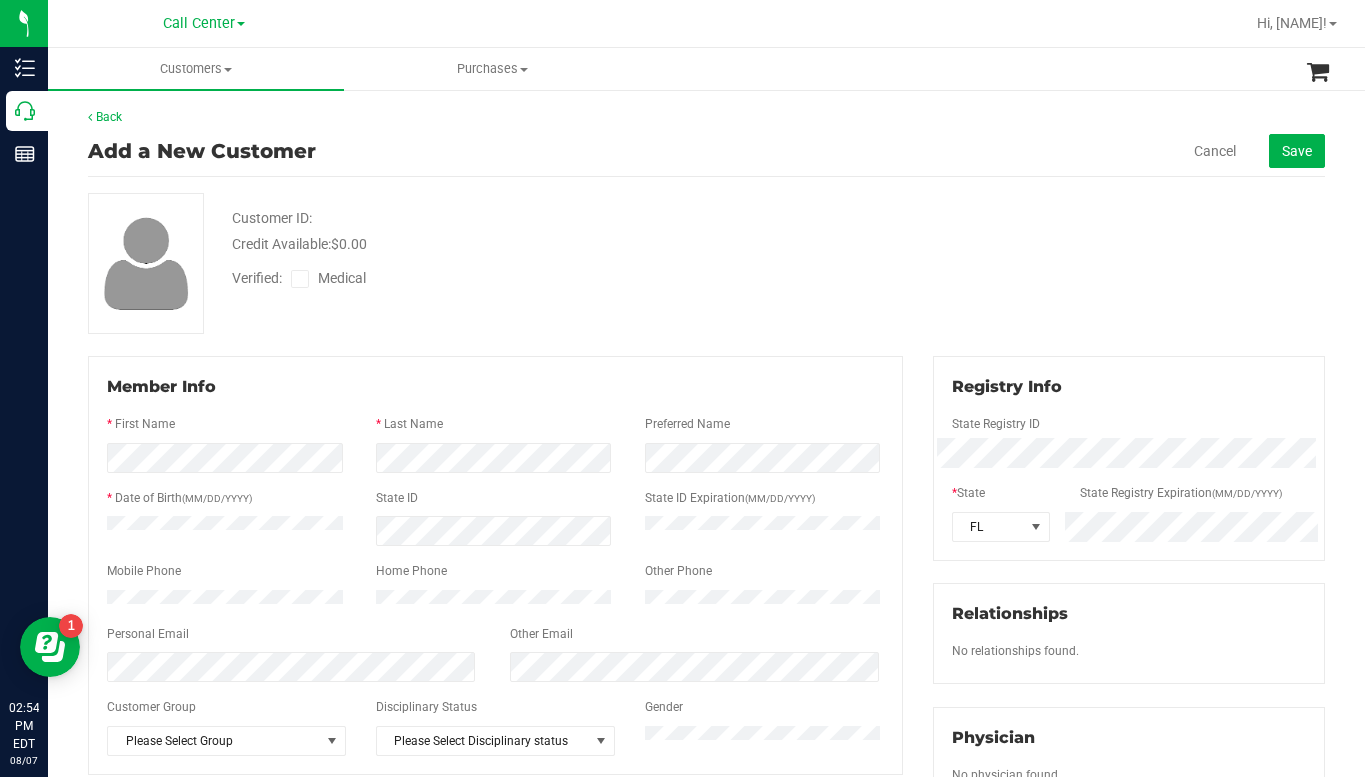 drag, startPoint x: 1100, startPoint y: 292, endPoint x: 1053, endPoint y: 312, distance: 51.078373 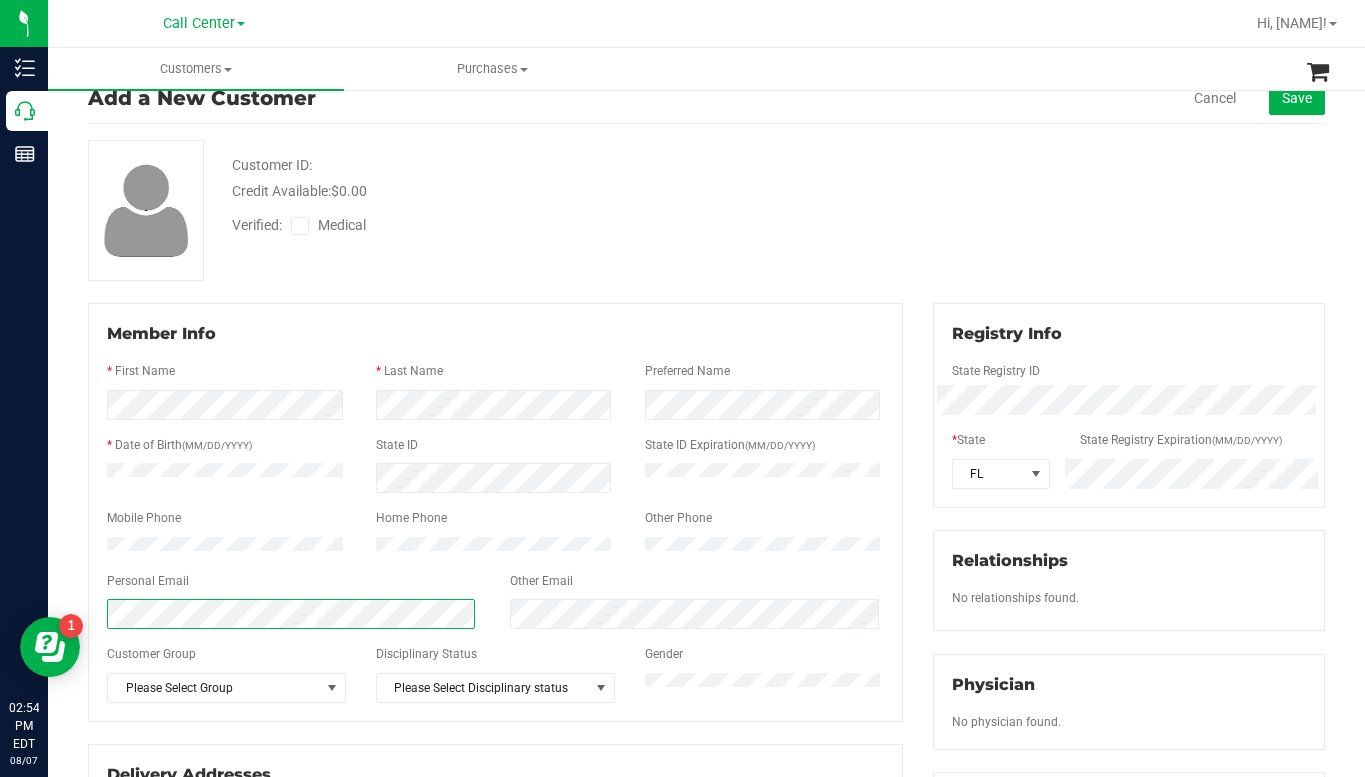 scroll, scrollTop: 0, scrollLeft: 0, axis: both 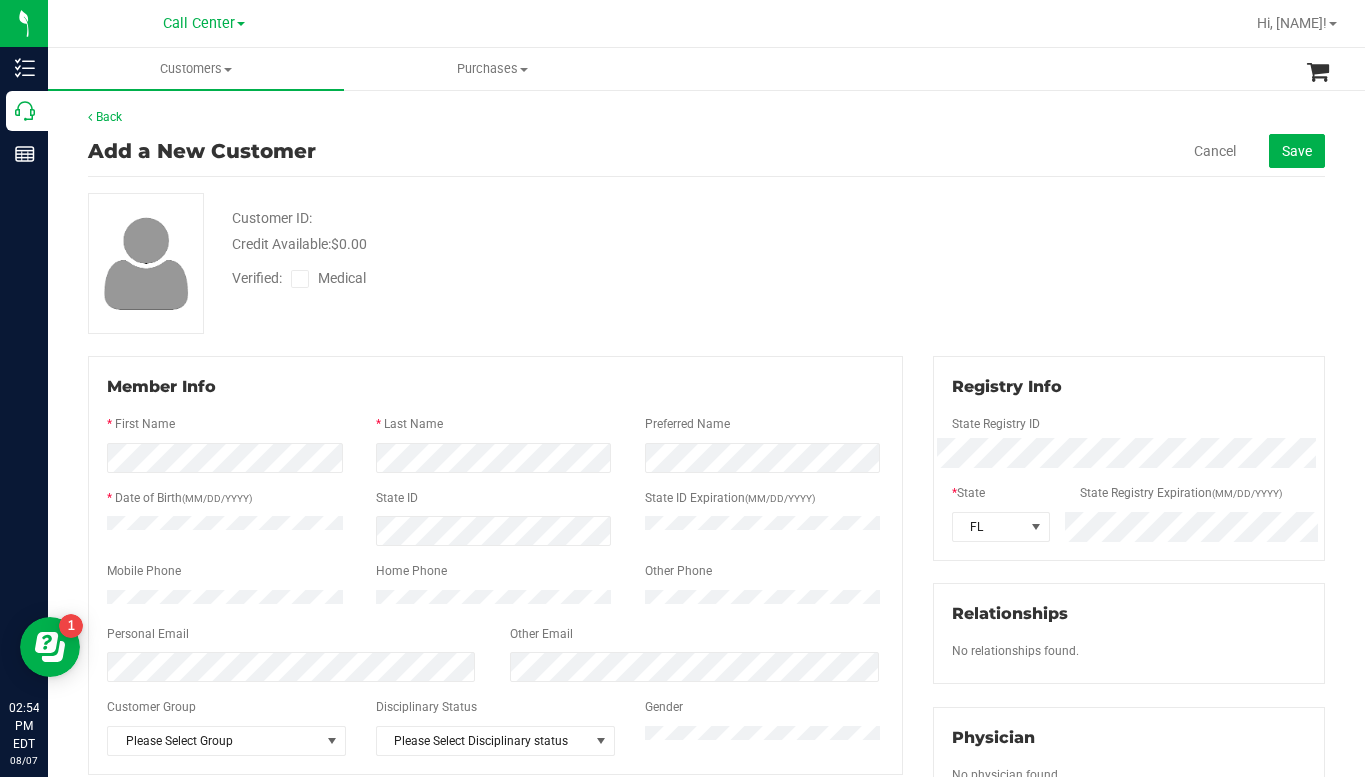 click at bounding box center (300, 279) 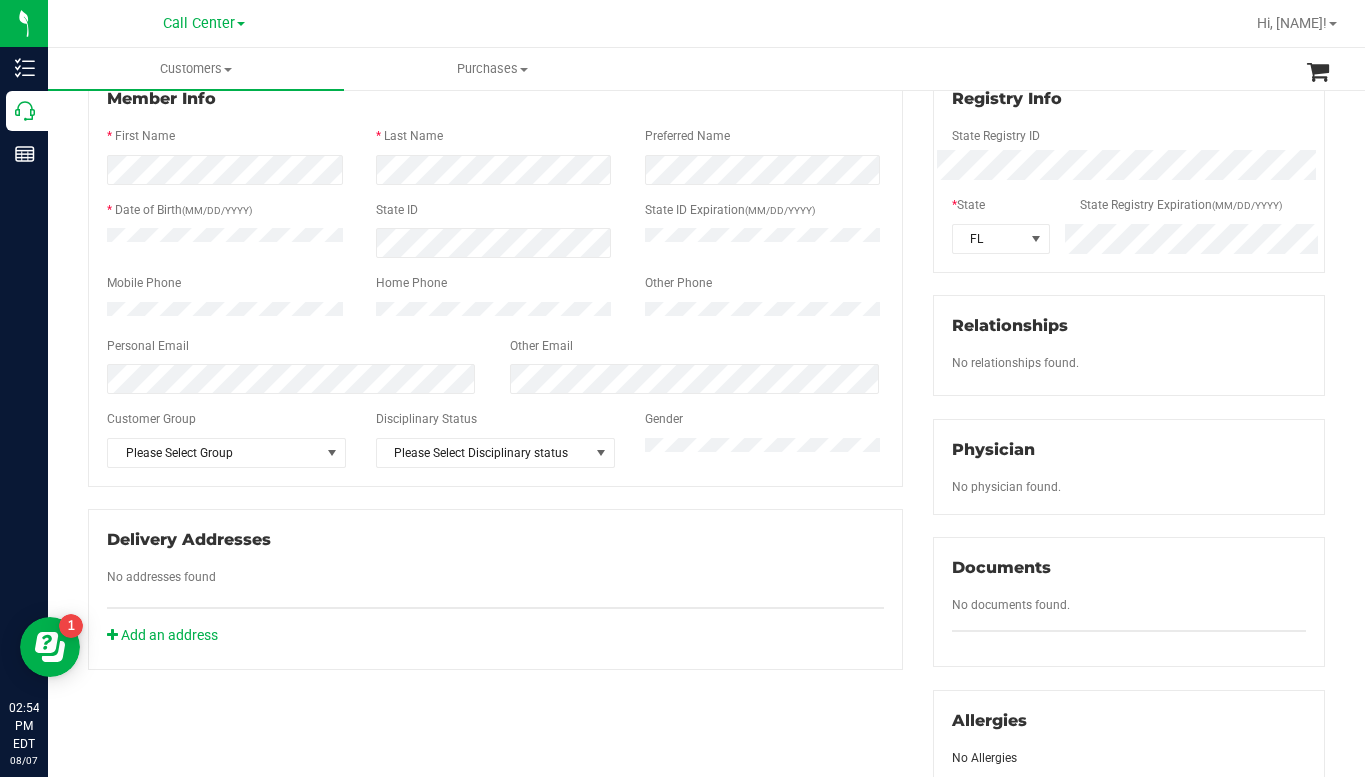 scroll, scrollTop: 300, scrollLeft: 0, axis: vertical 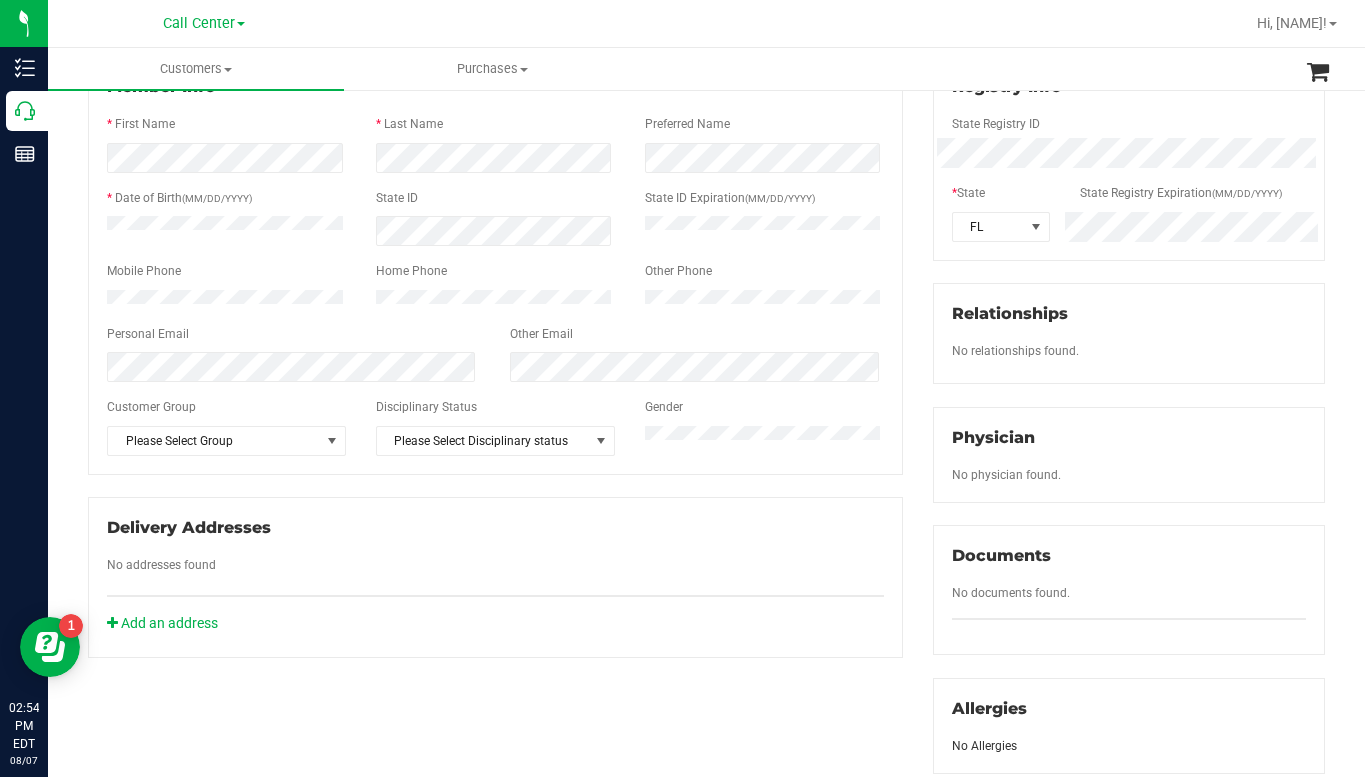 click on "No physician found." 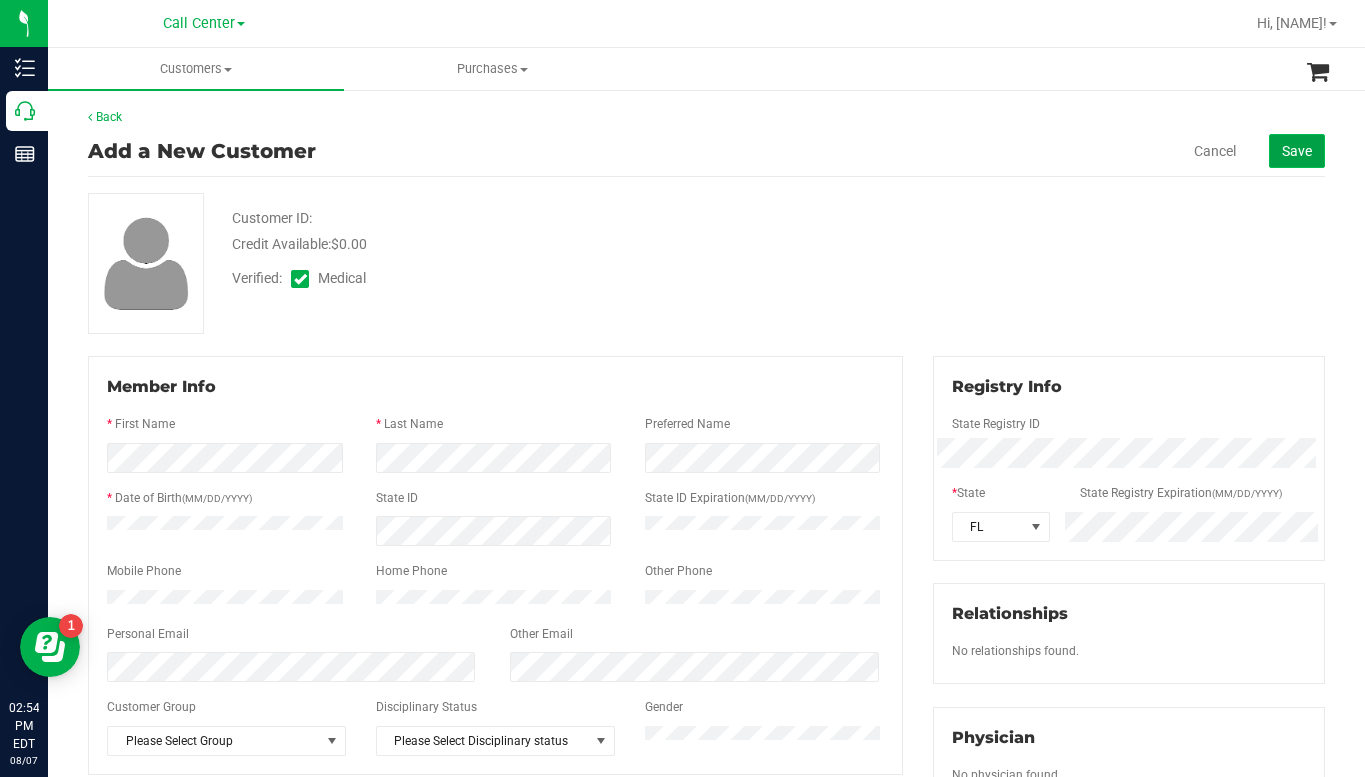 click on "Save" 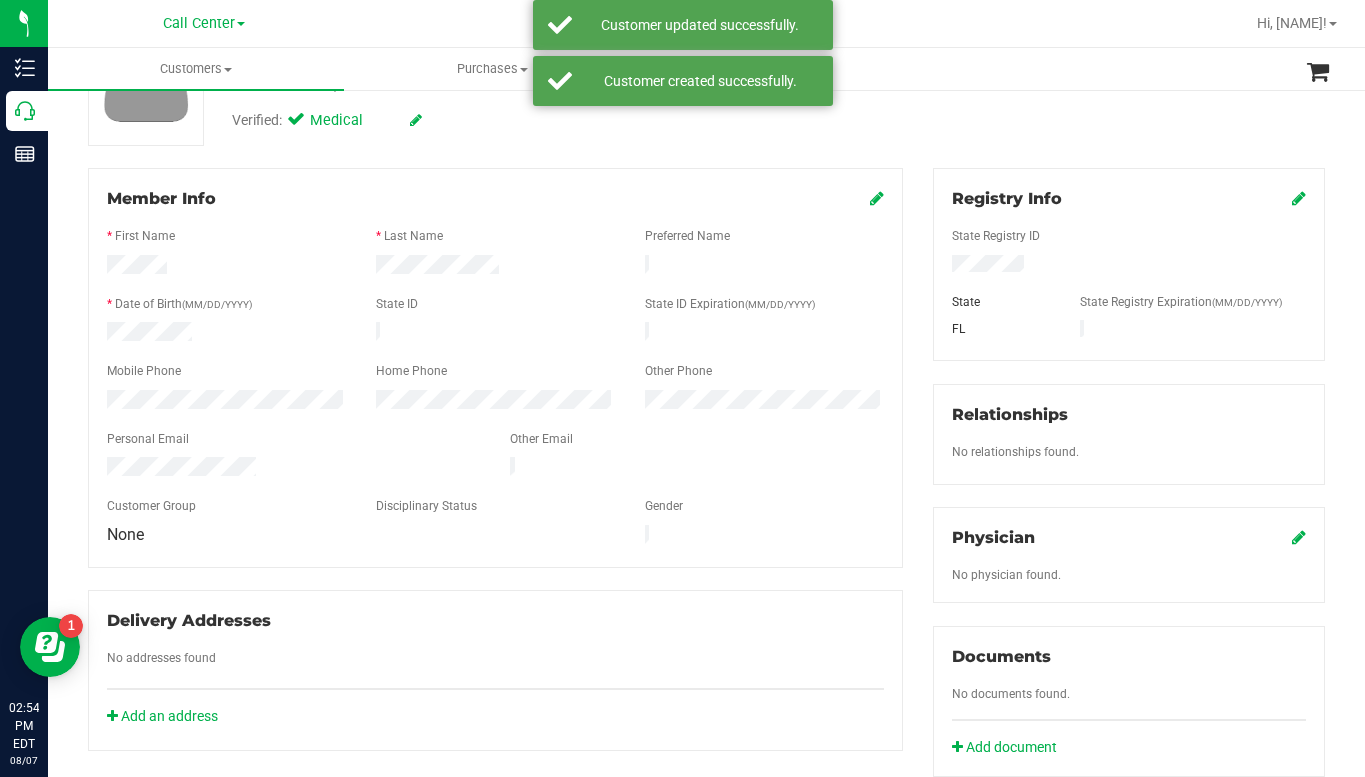 scroll, scrollTop: 200, scrollLeft: 0, axis: vertical 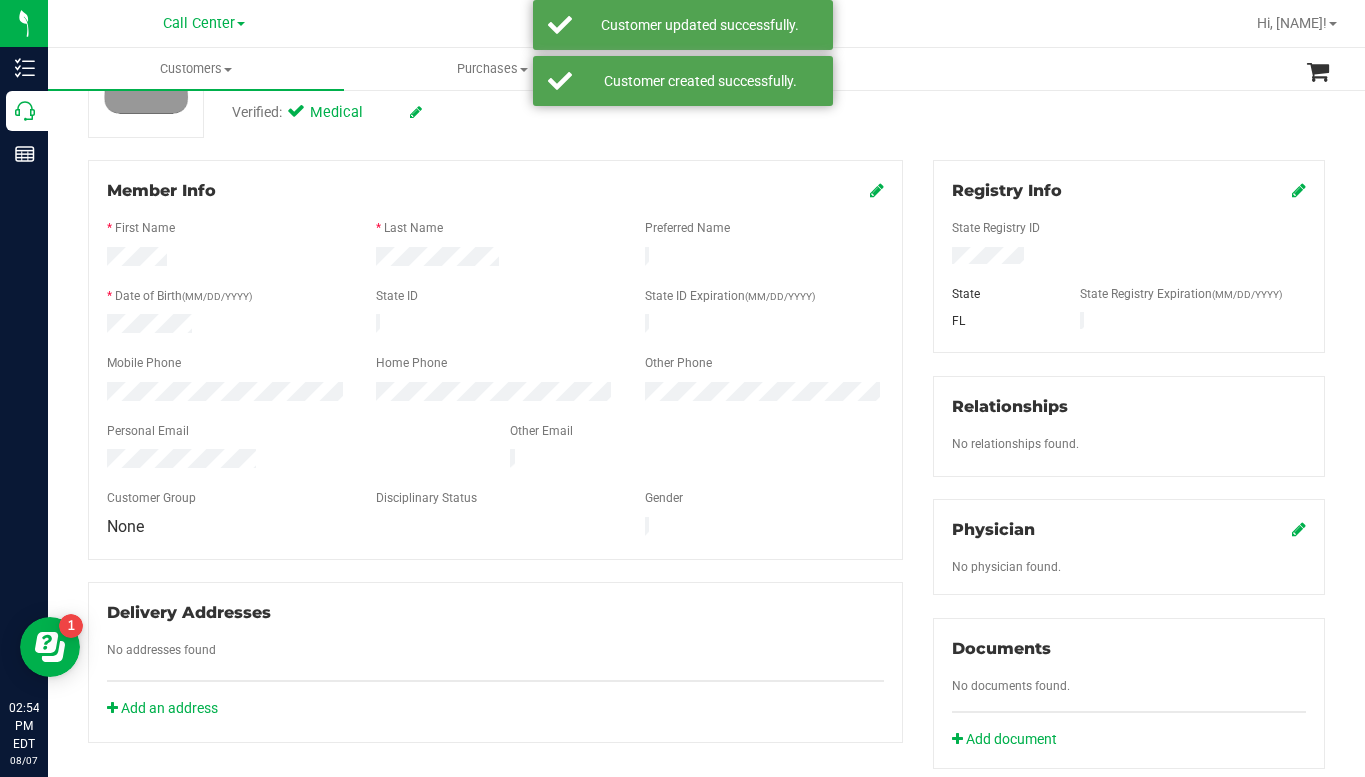 click 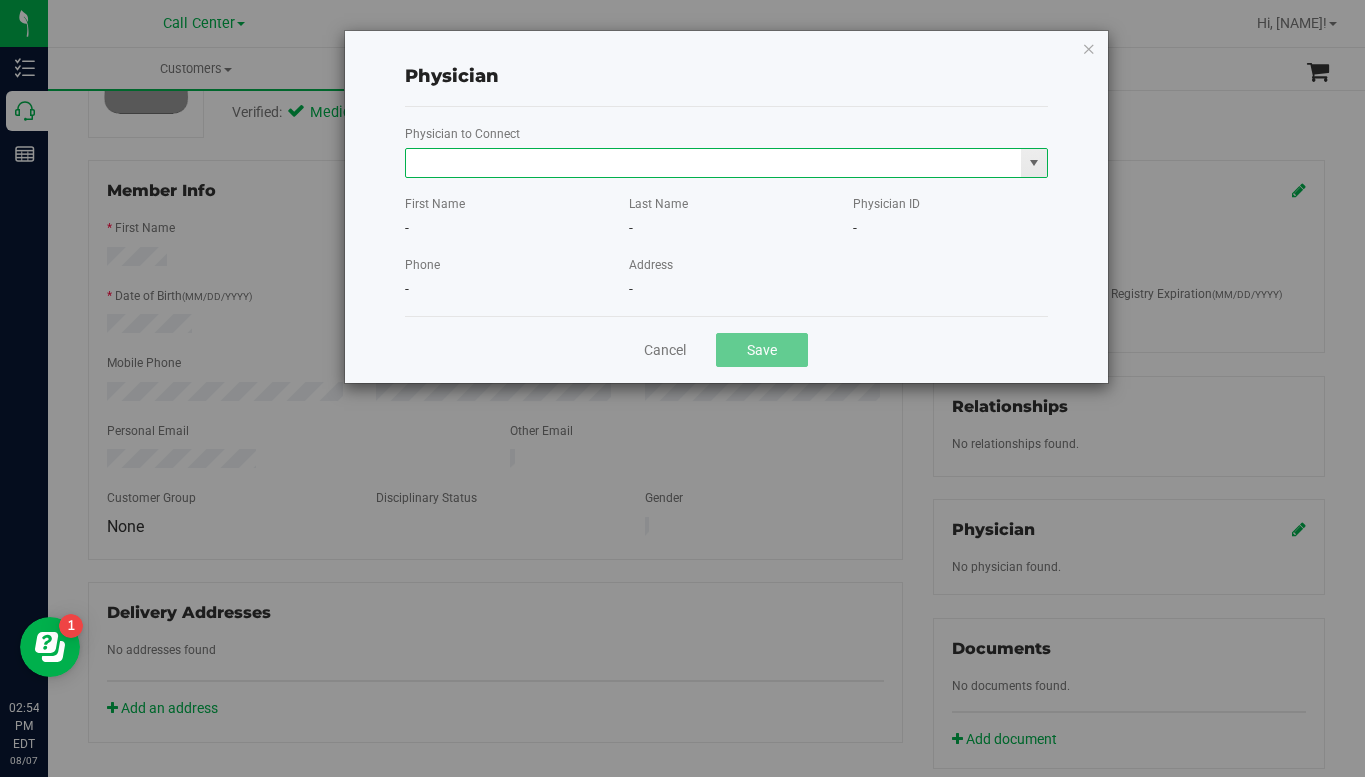 click at bounding box center (714, 163) 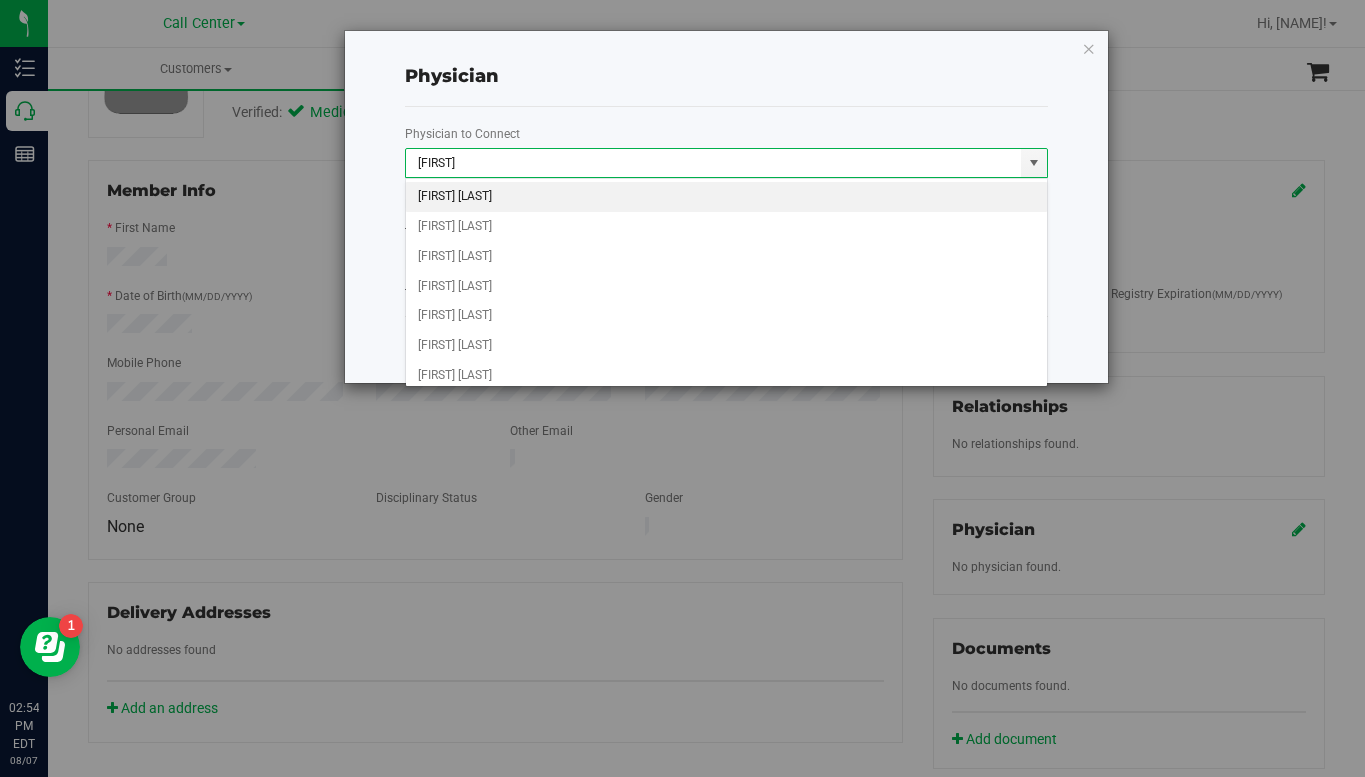 click on "[FIRST] [LAST]" at bounding box center [726, 197] 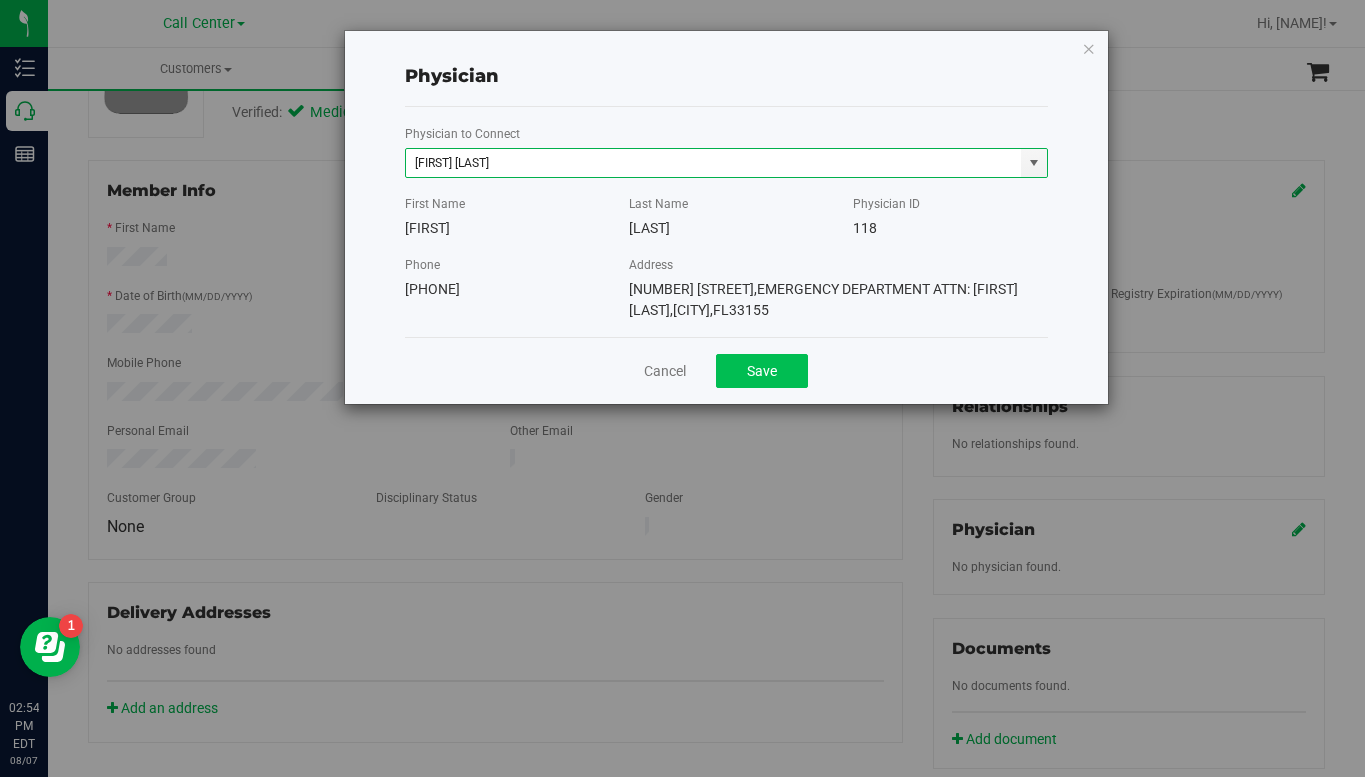 type on "[FIRST] [LAST]" 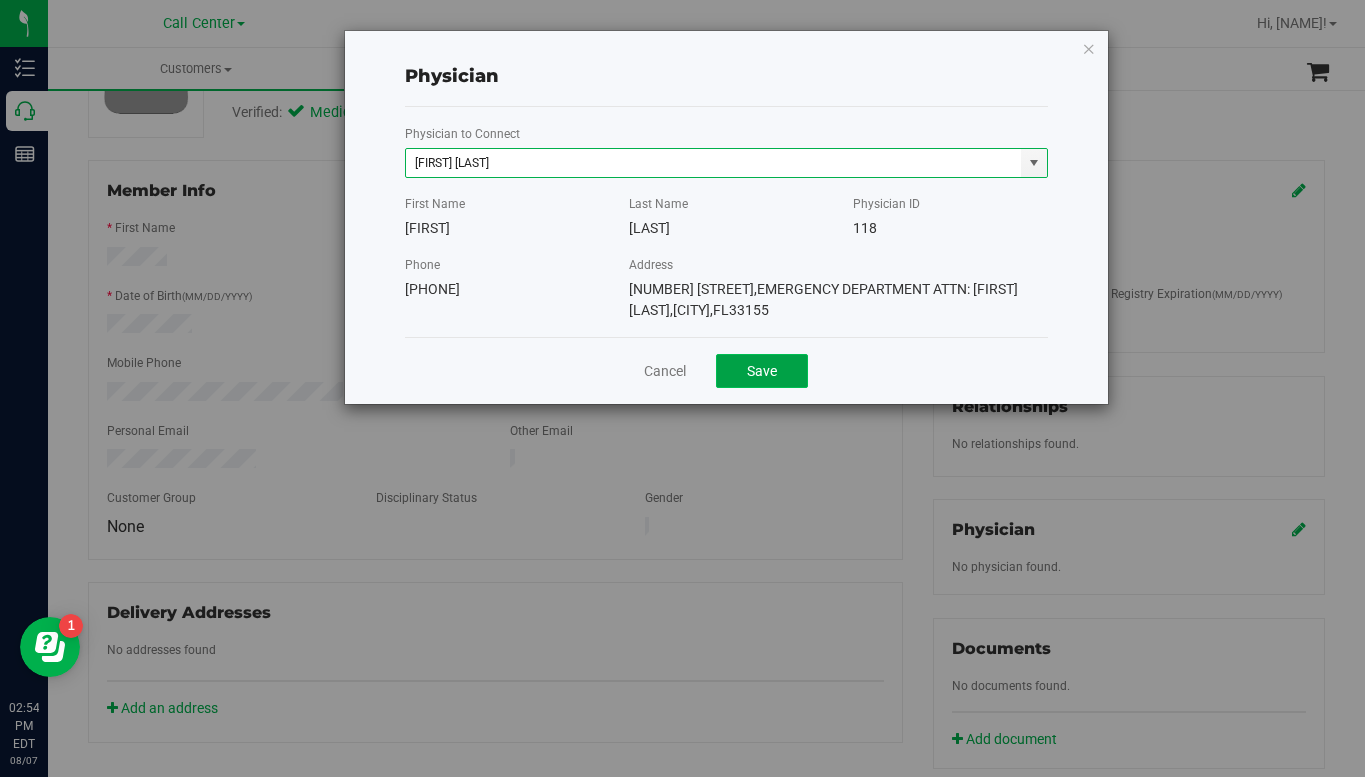 click on "Save" at bounding box center [762, 371] 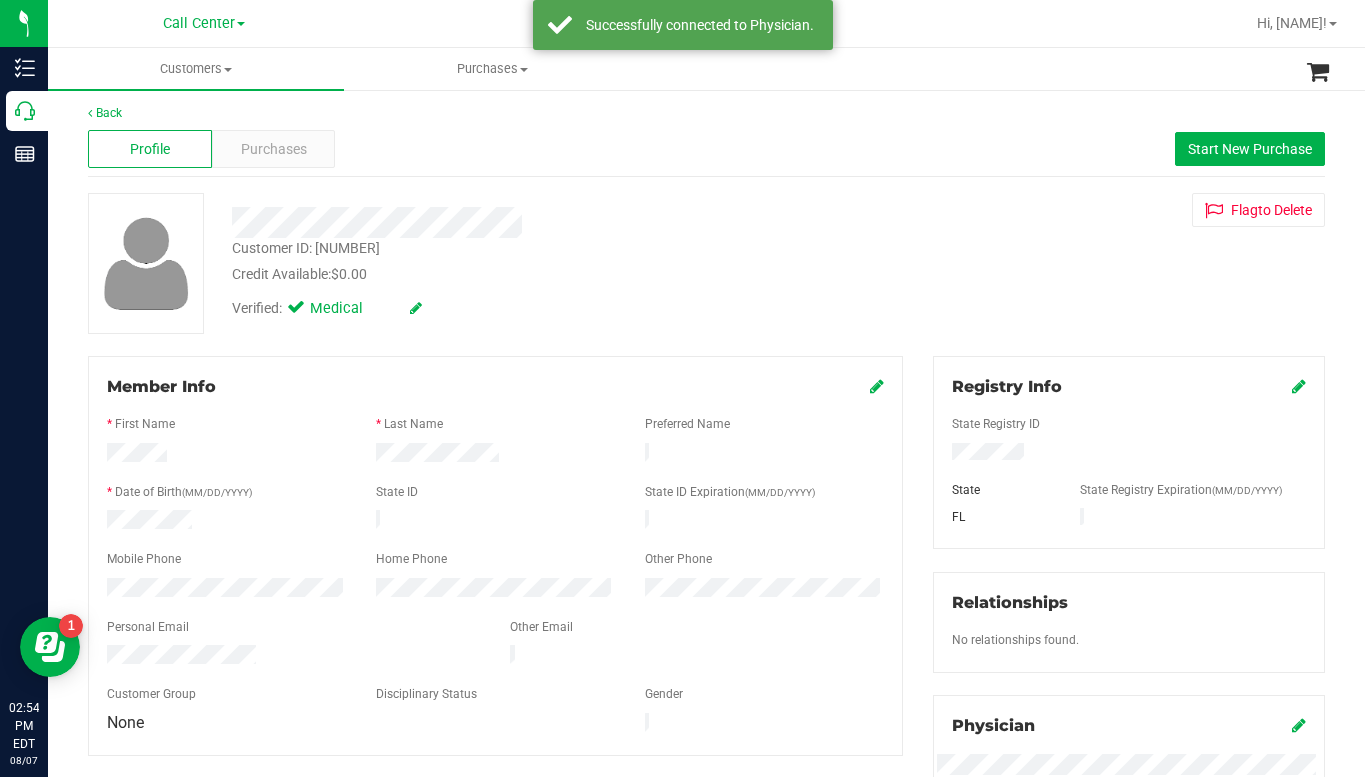 scroll, scrollTop: 0, scrollLeft: 0, axis: both 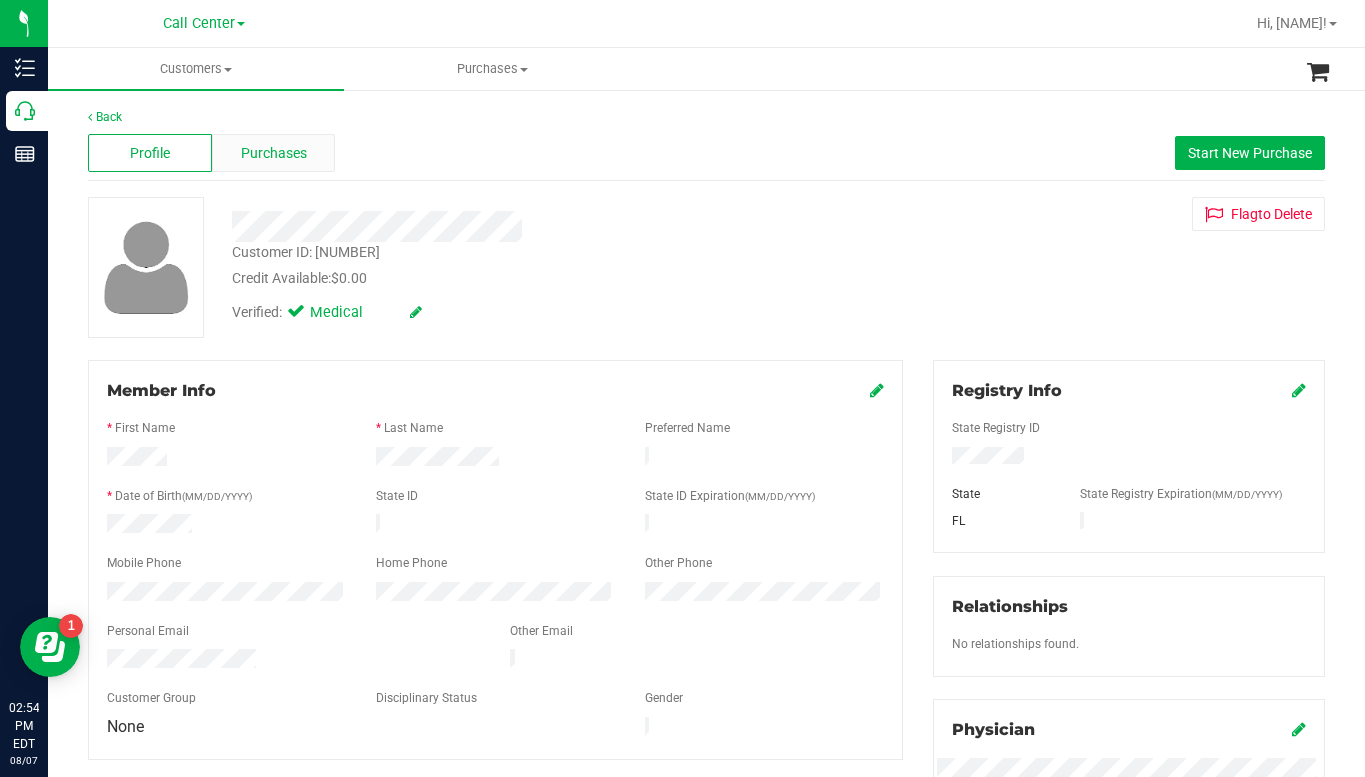 click on "Purchases" at bounding box center [274, 153] 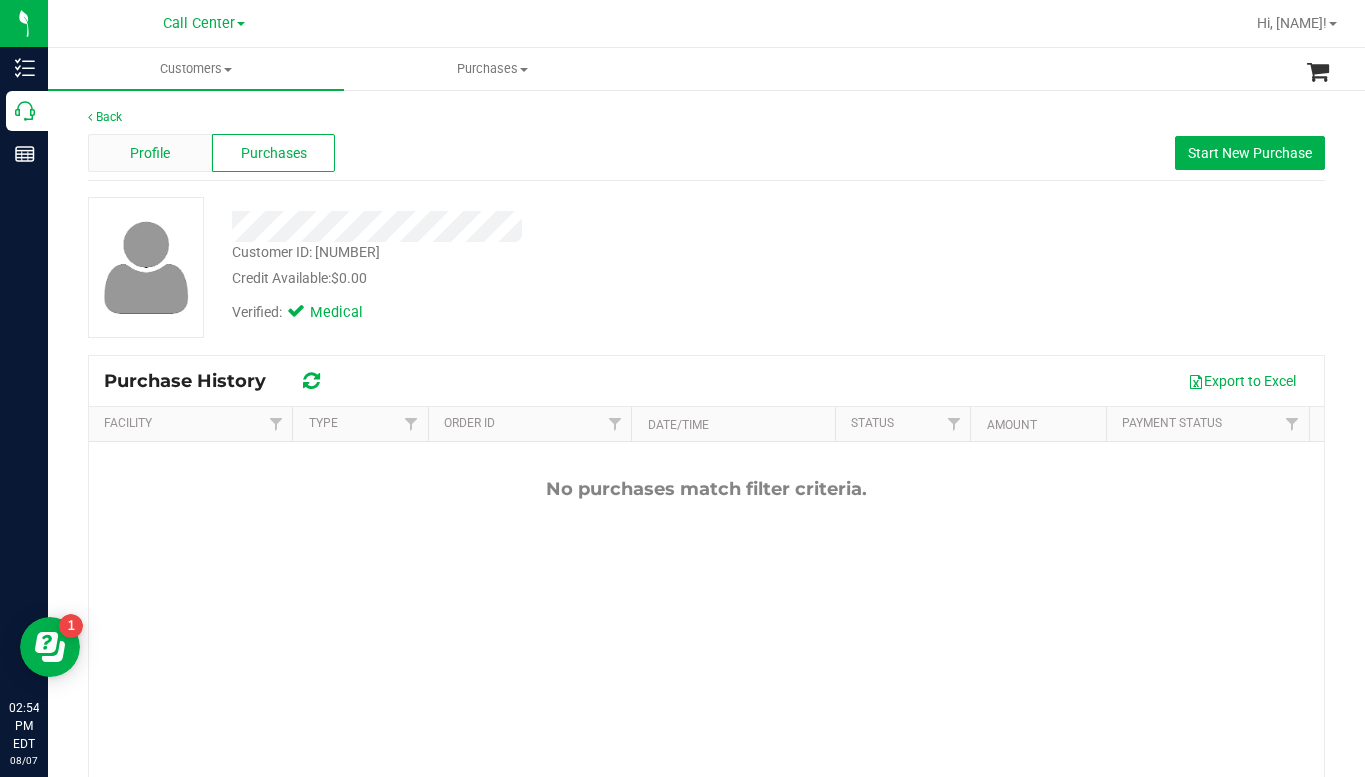click on "Profile" at bounding box center [150, 153] 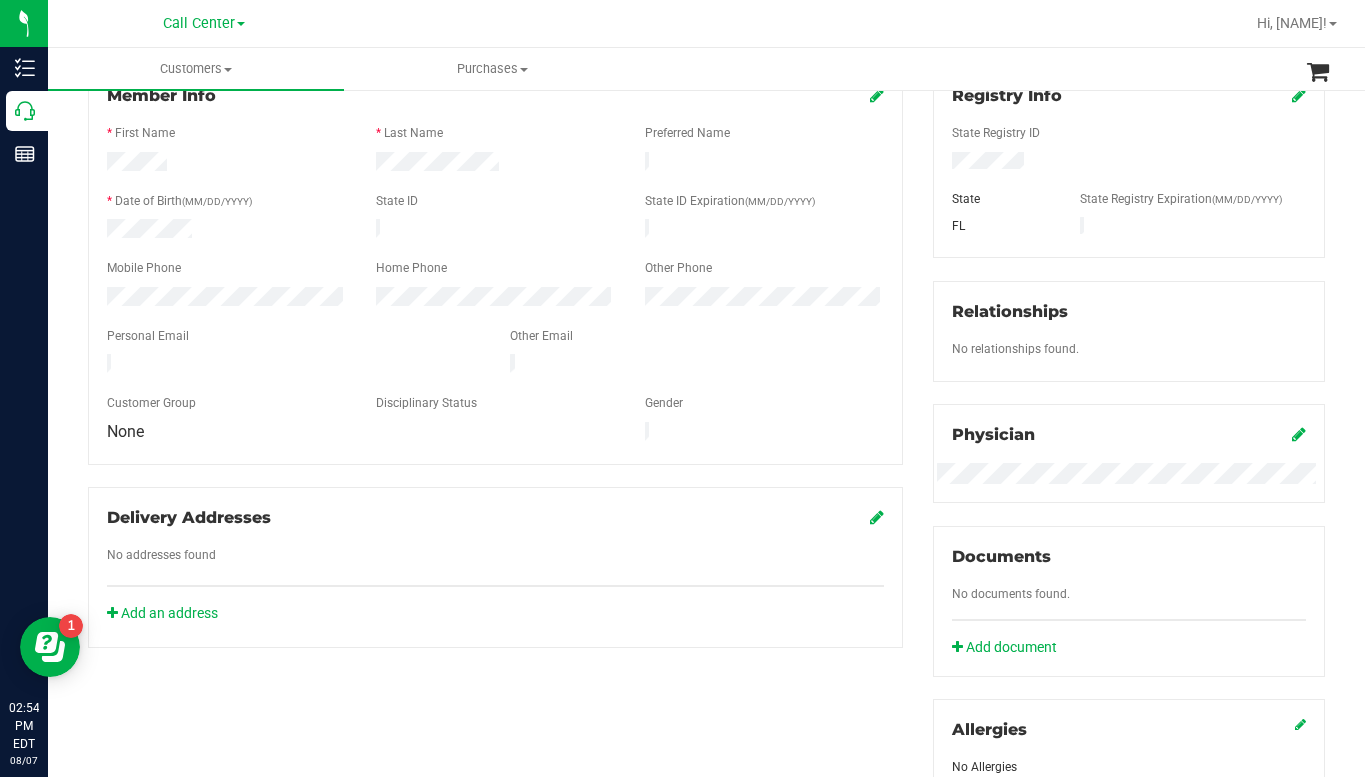 scroll, scrollTop: 0, scrollLeft: 0, axis: both 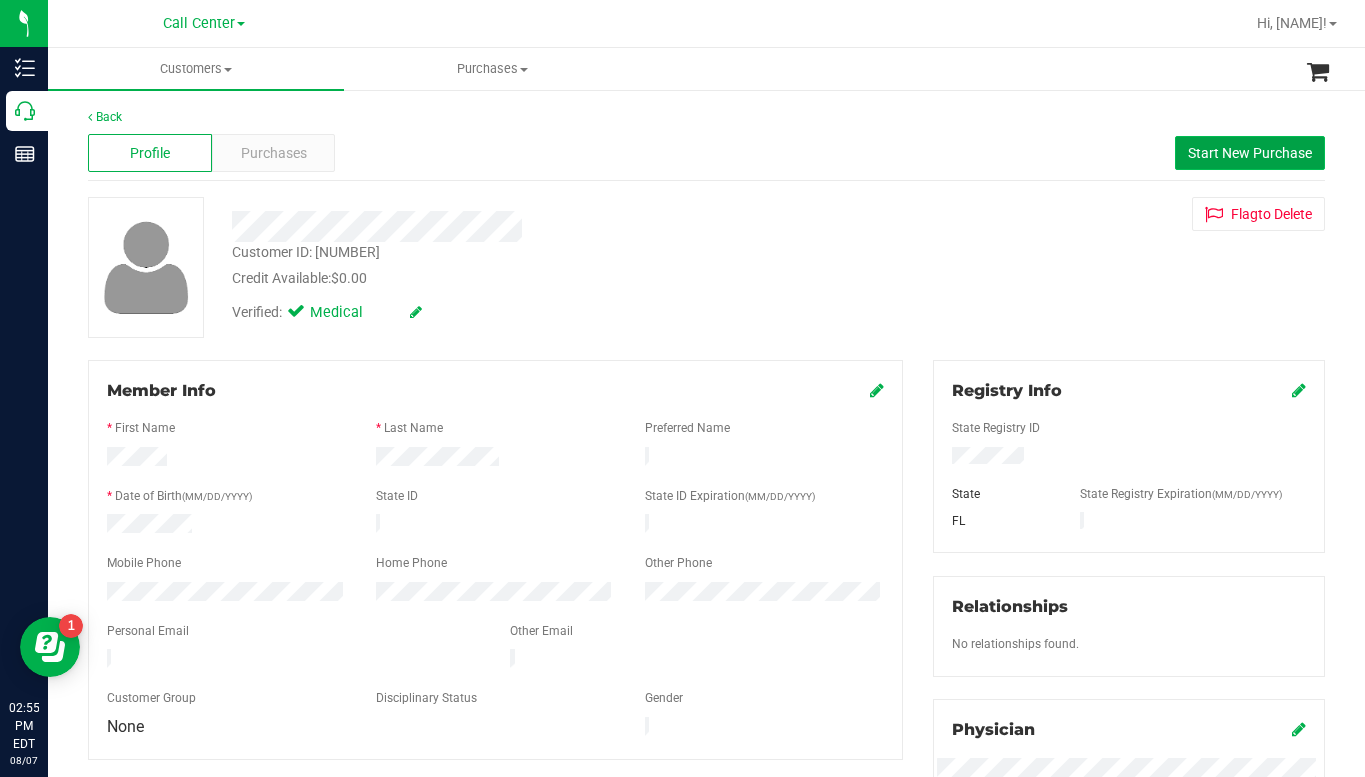 click on "Start New Purchase" at bounding box center [1250, 153] 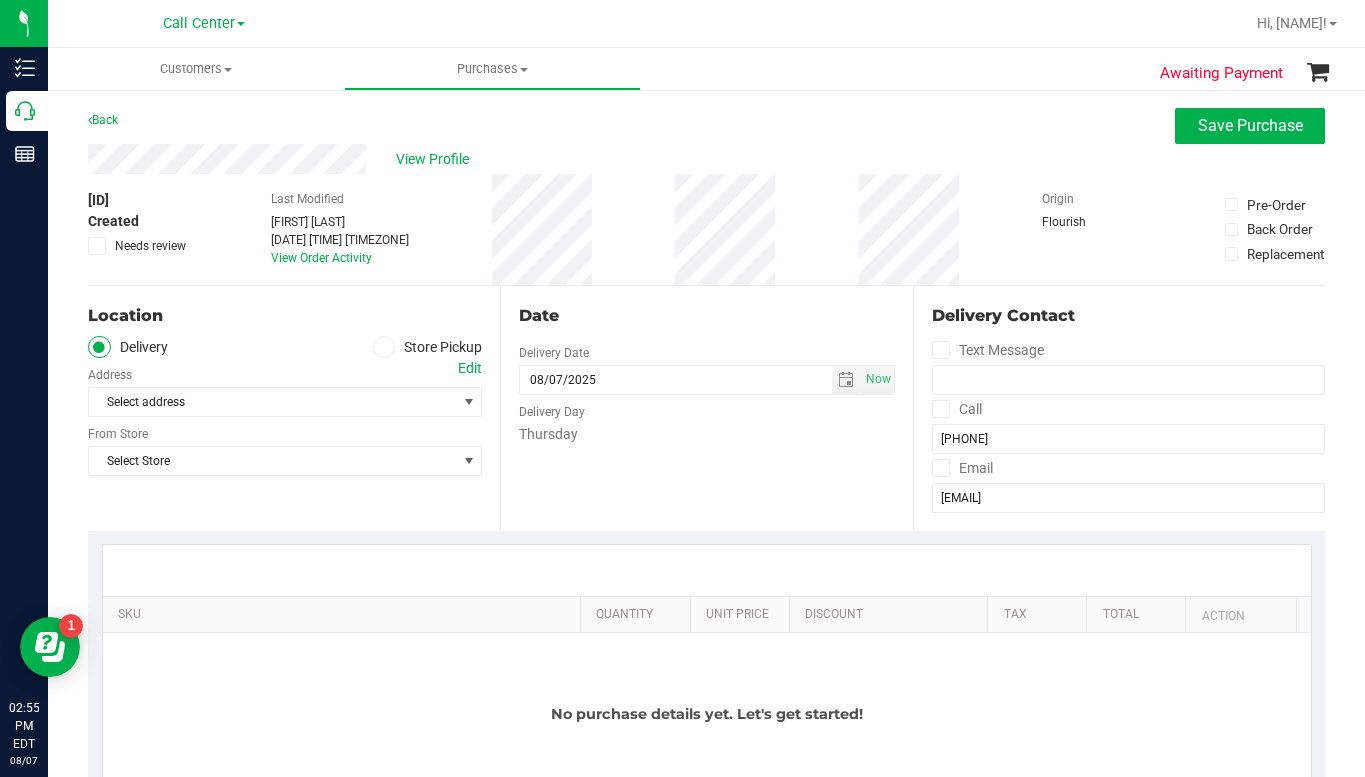 click at bounding box center (384, 347) 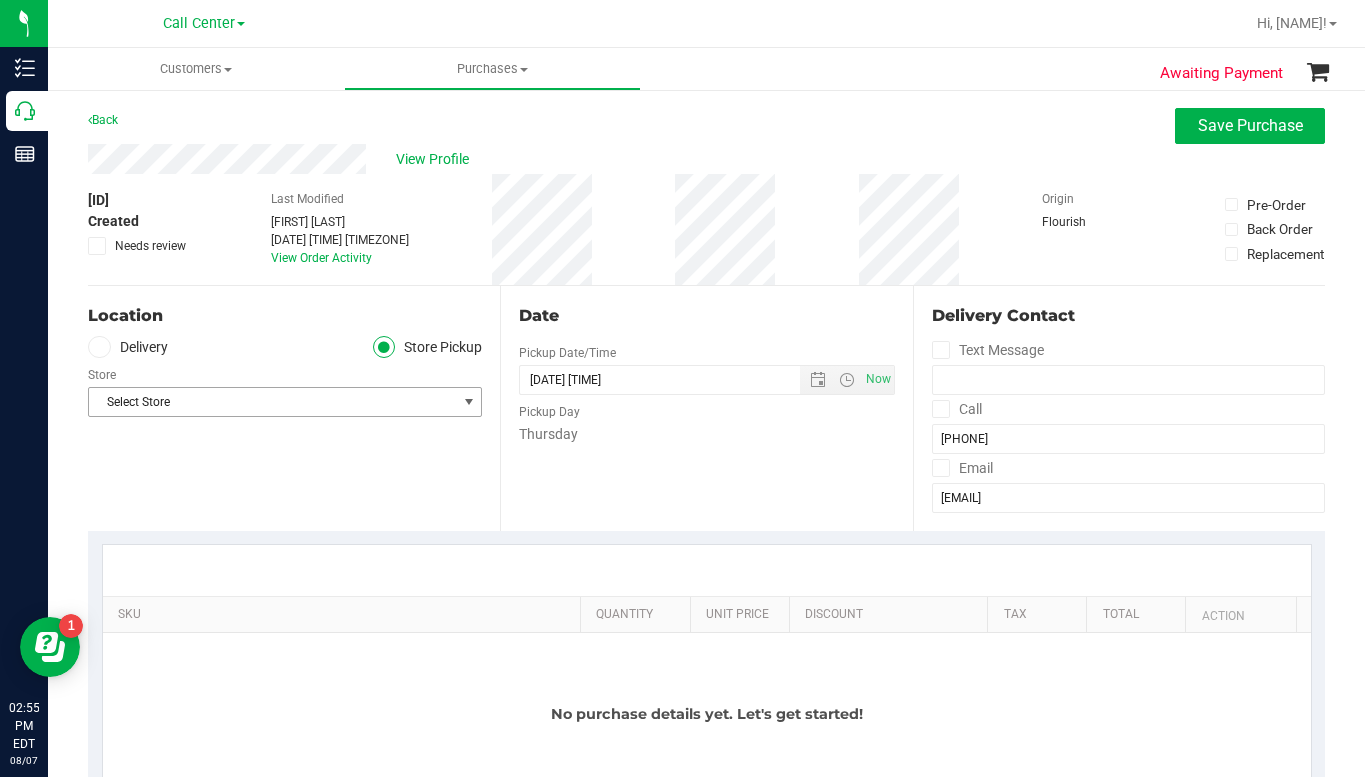 click on "Select Store" at bounding box center [272, 402] 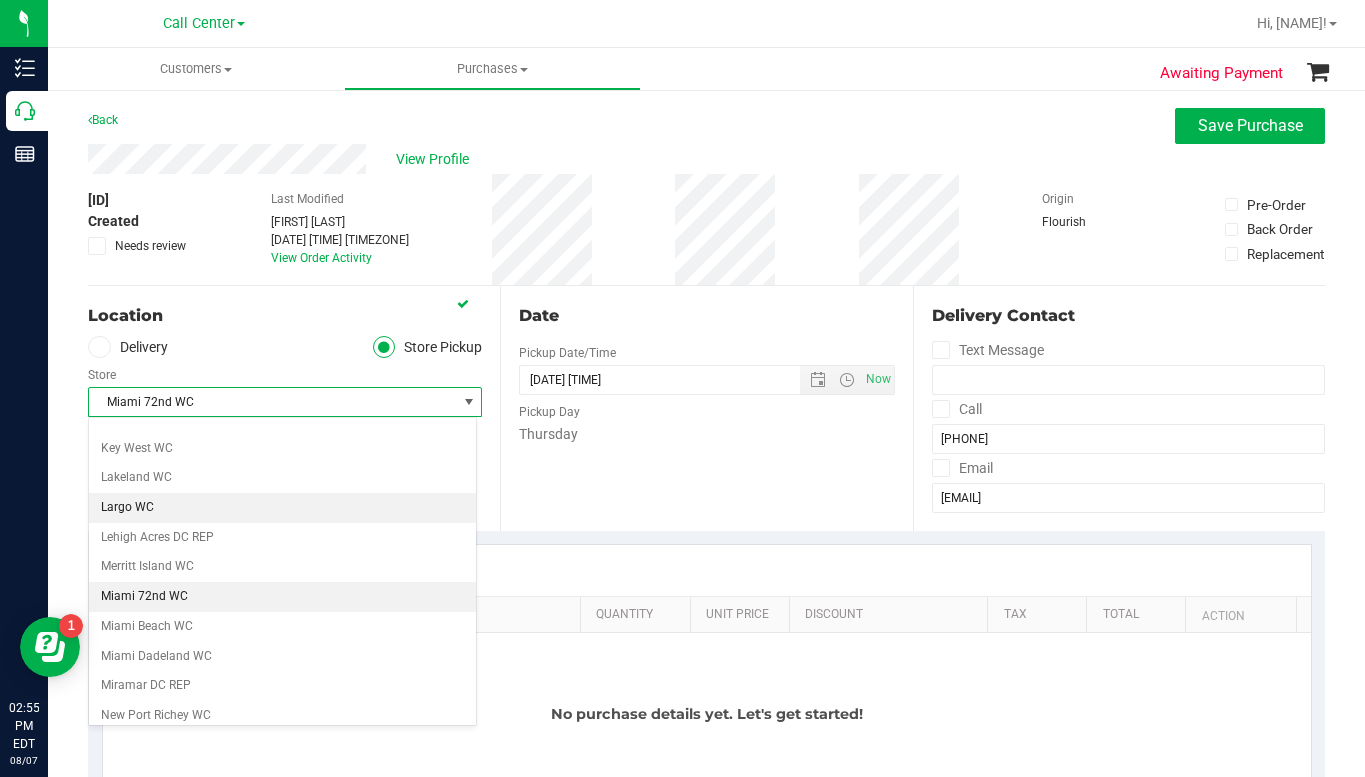 scroll, scrollTop: 714, scrollLeft: 0, axis: vertical 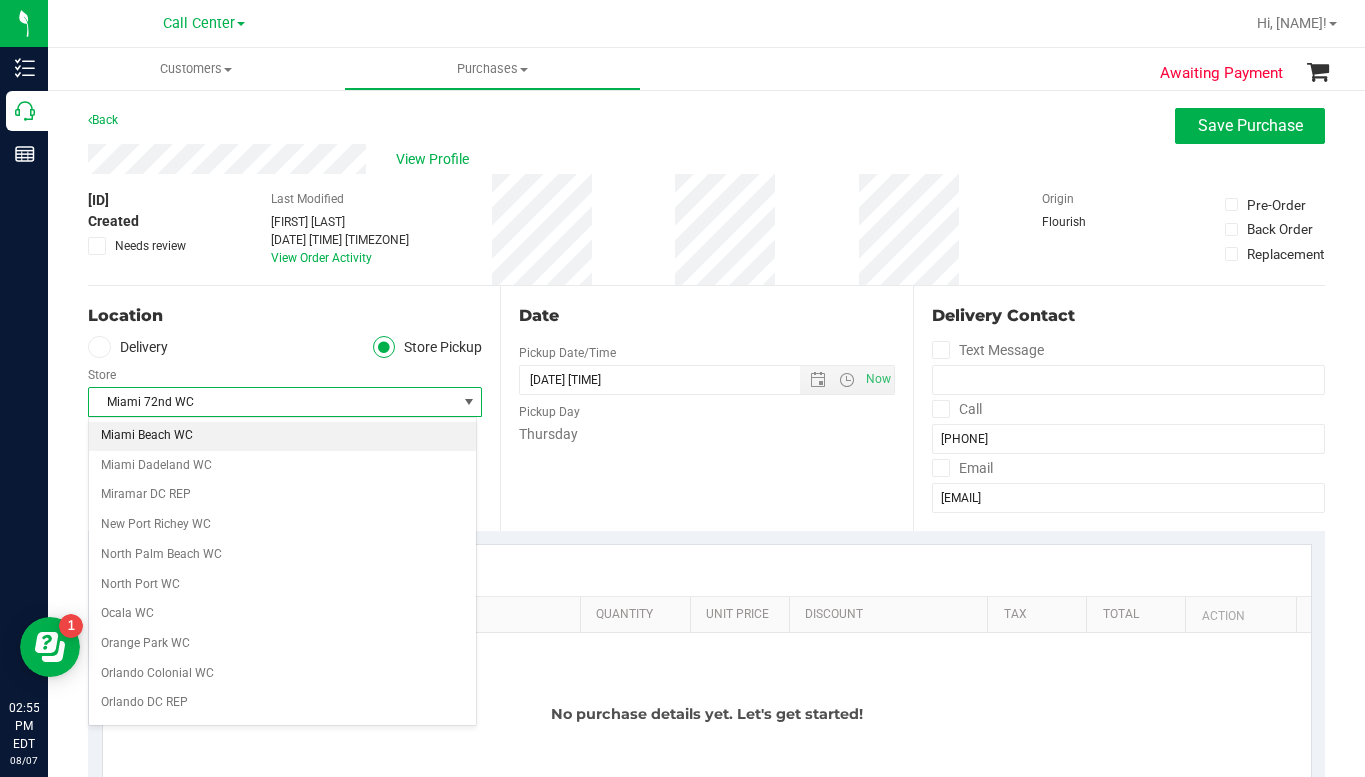 click on "Miami Beach WC" at bounding box center [282, 436] 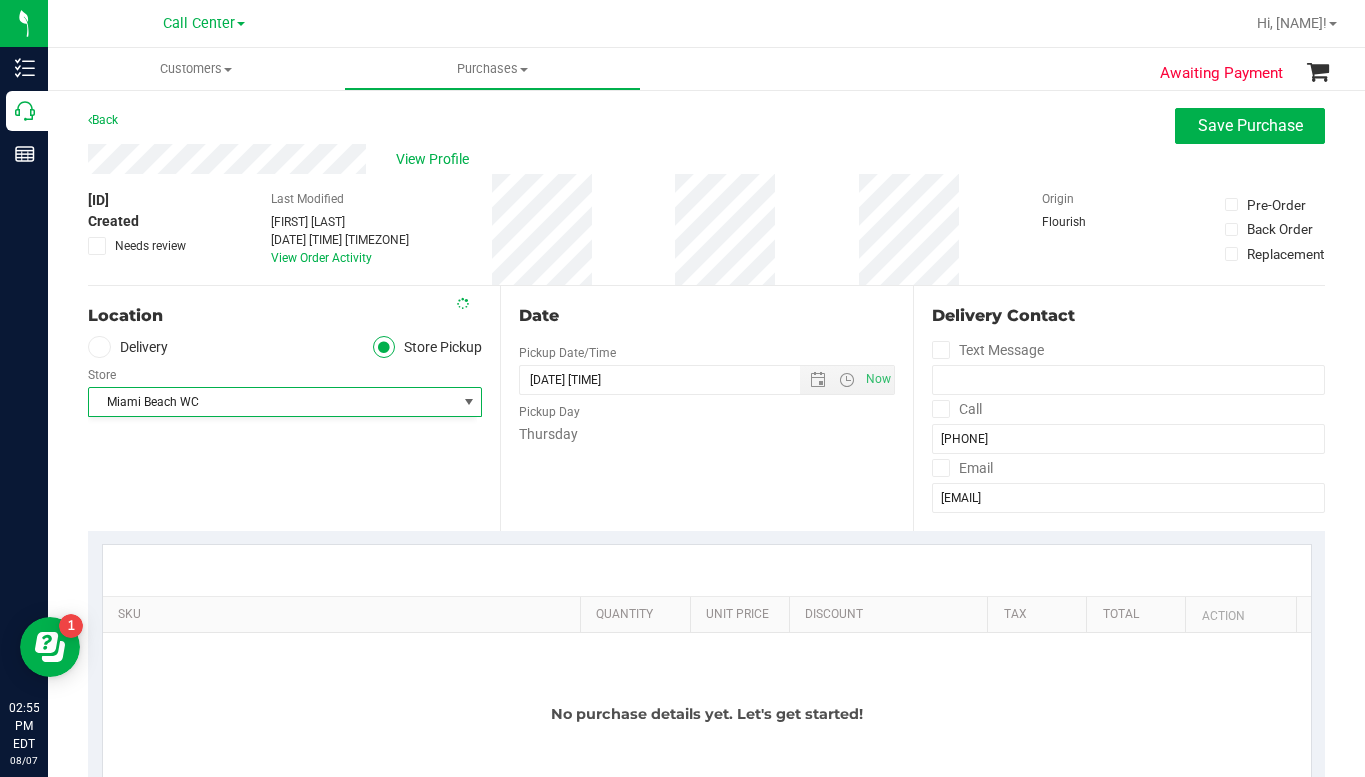 scroll, scrollTop: 0, scrollLeft: 0, axis: both 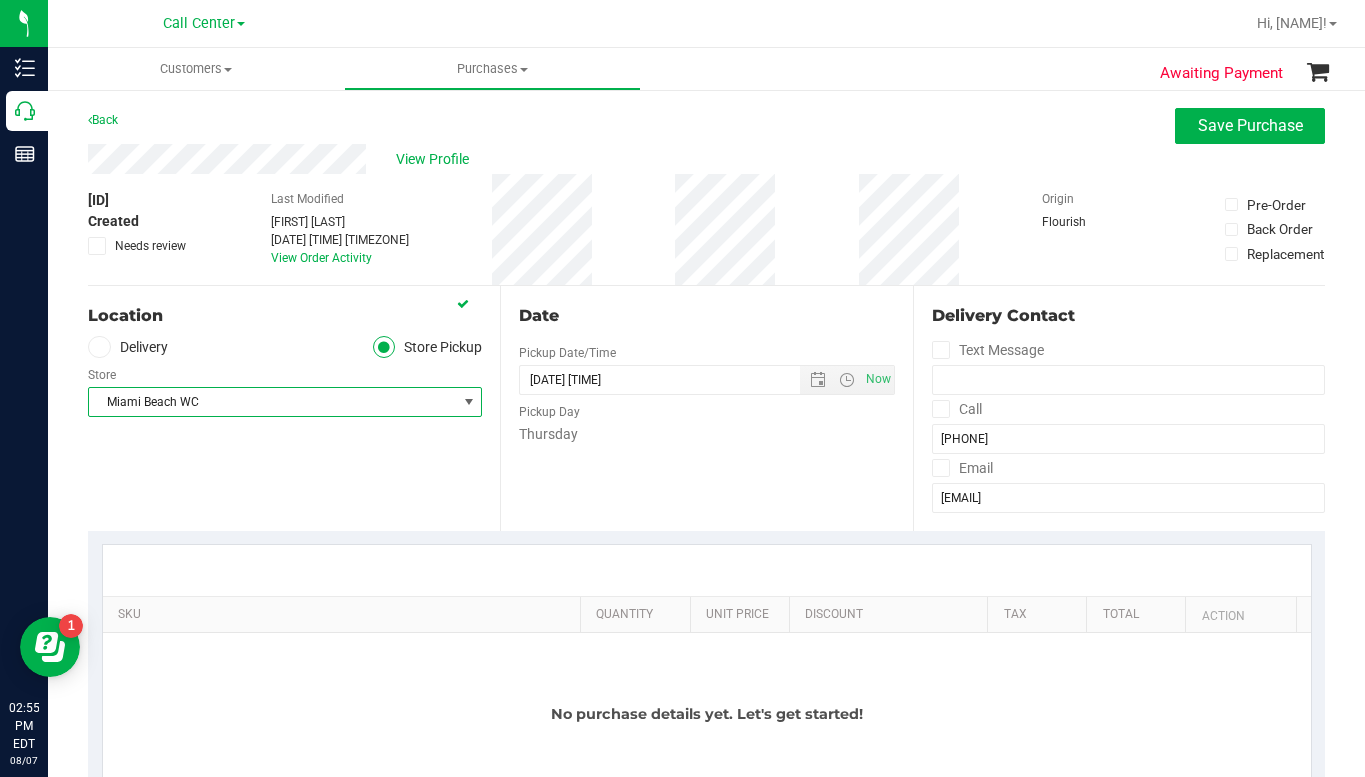 click on "Location
Delivery
Store Pickup
Store
Miami Beach WC Select Store Bonita Springs WC Boynton Beach WC Bradenton WC Brandon WC Brooksville WC Call Center Clermont WC Crestview WC Deerfield Beach WC Delray Beach WC Deltona WC Ft Walton Beach WC Ft. Lauderdale WC Ft. Myers WC Gainesville WC Jax Atlantic WC JAX DC REP Jax WC Key West WC Lakeland WC Largo WC Lehigh Acres DC REP Merritt Island WC Miami 72nd WC Miami Beach WC Miami Dadeland WC Miramar DC REP New Port Richey WC North Palm Beach WC North Port WC Ocala WC Orange Park WC Orlando Colonial WC Orlando DC REP Orlando WC Oviedo WC Palm Bay WC Palm Coast WC Panama City WC Pensacola WC Sebring WC" at bounding box center [294, 408] 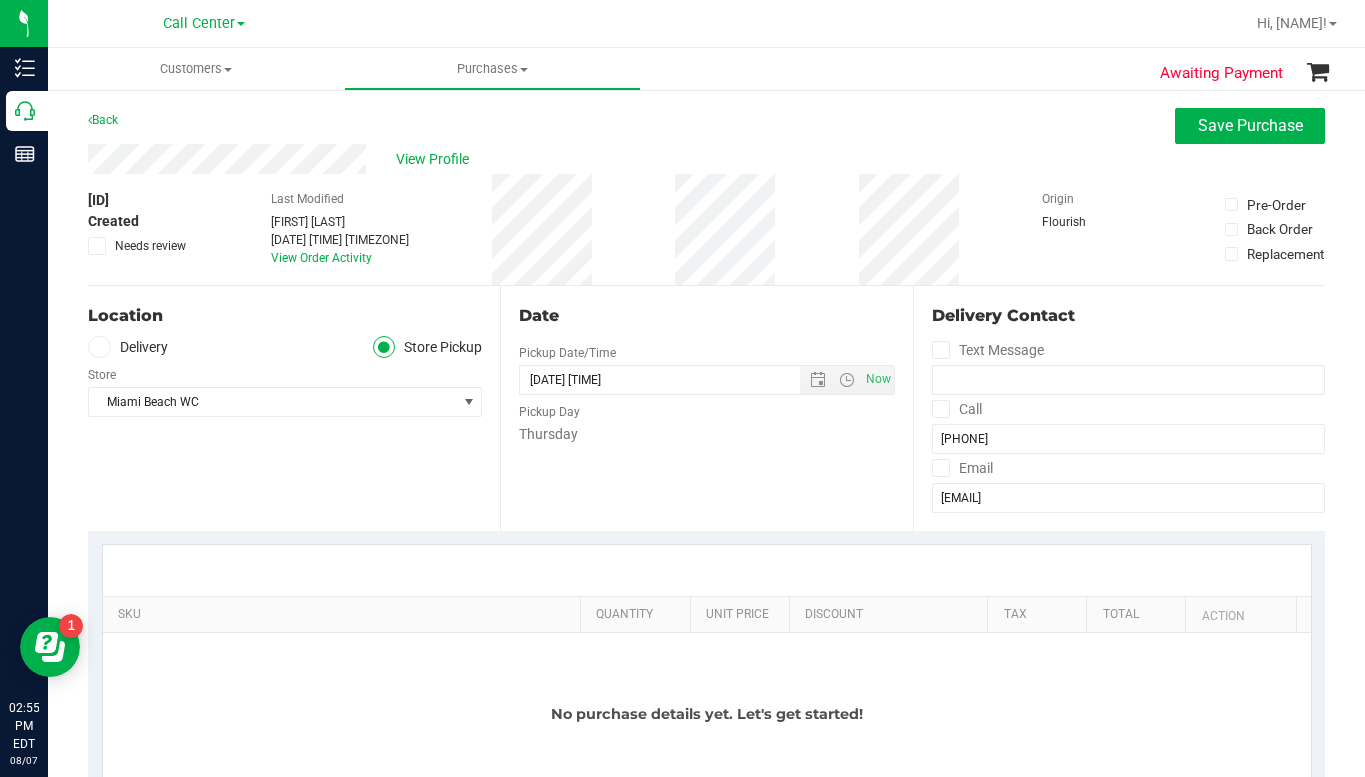 scroll, scrollTop: 300, scrollLeft: 0, axis: vertical 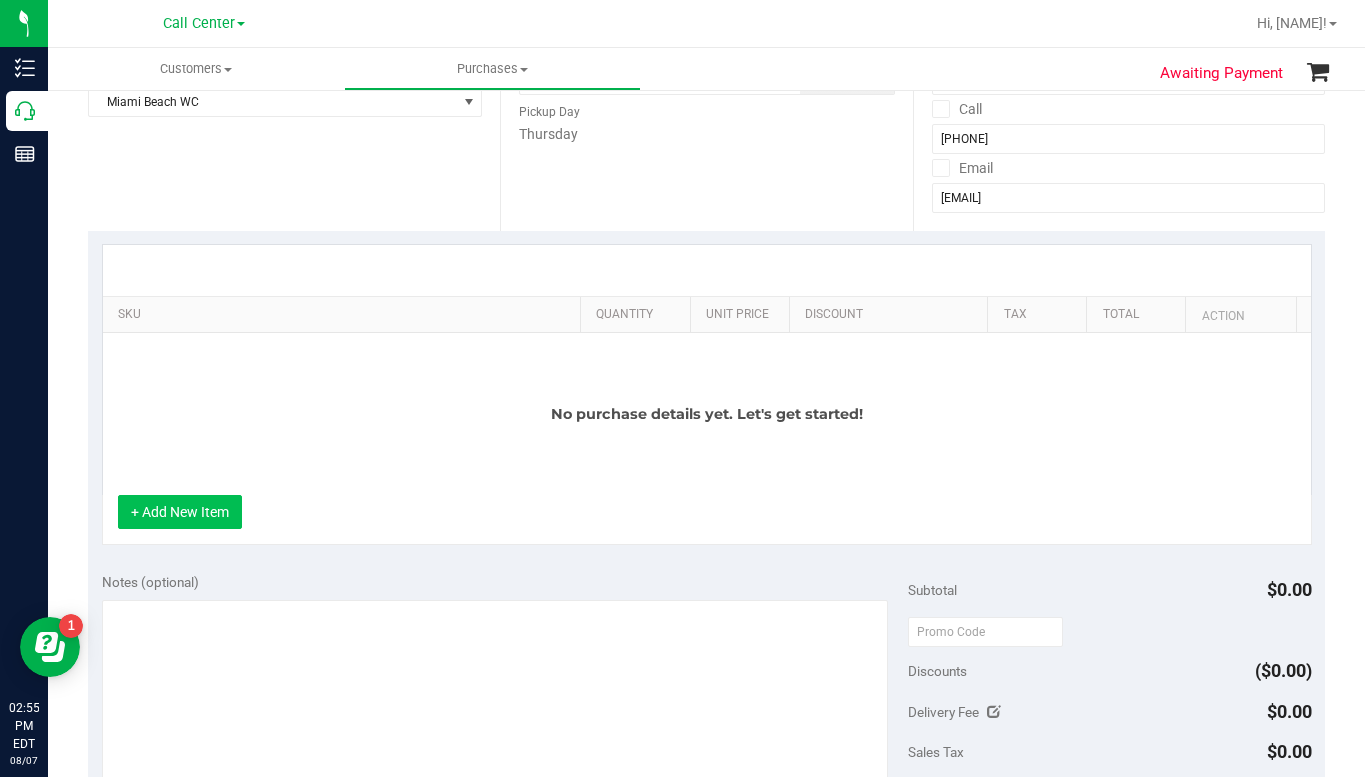 click on "+ Add New Item" at bounding box center (180, 512) 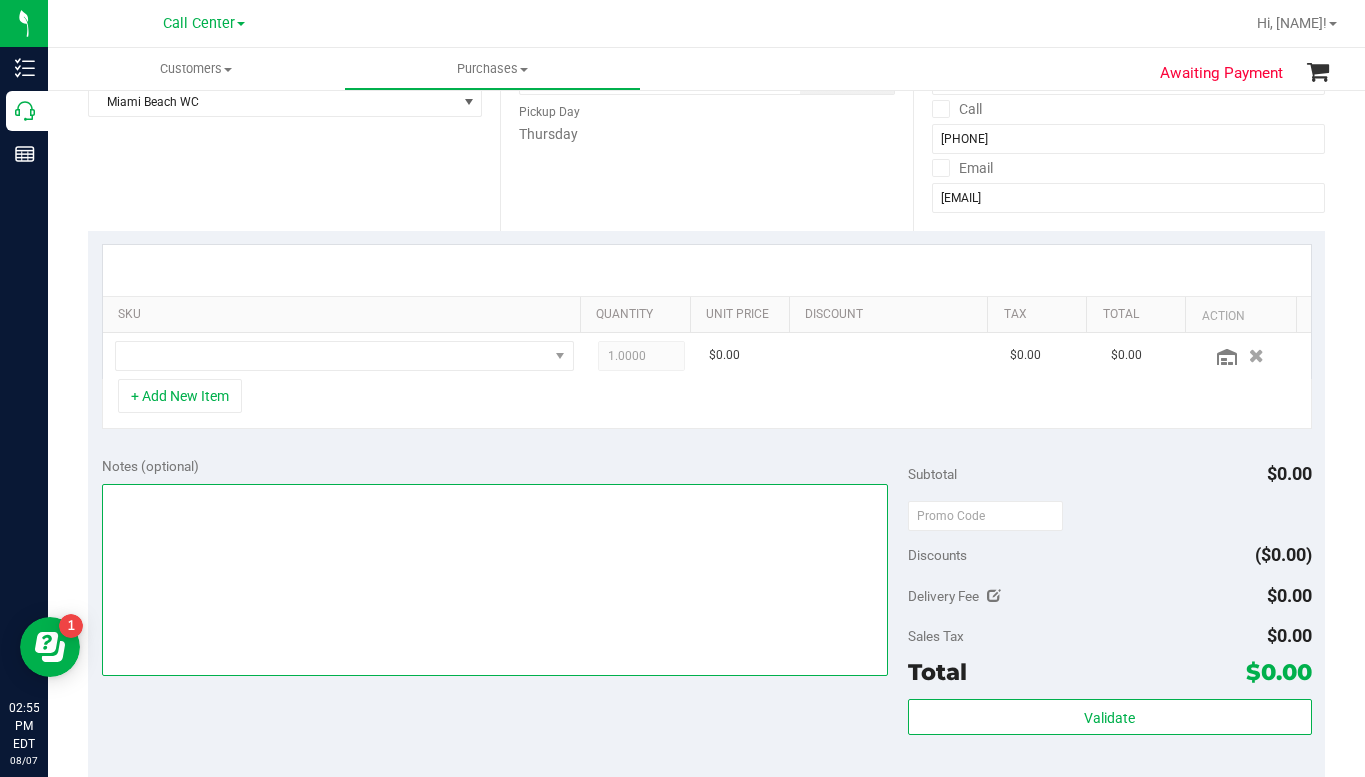 click at bounding box center (495, 580) 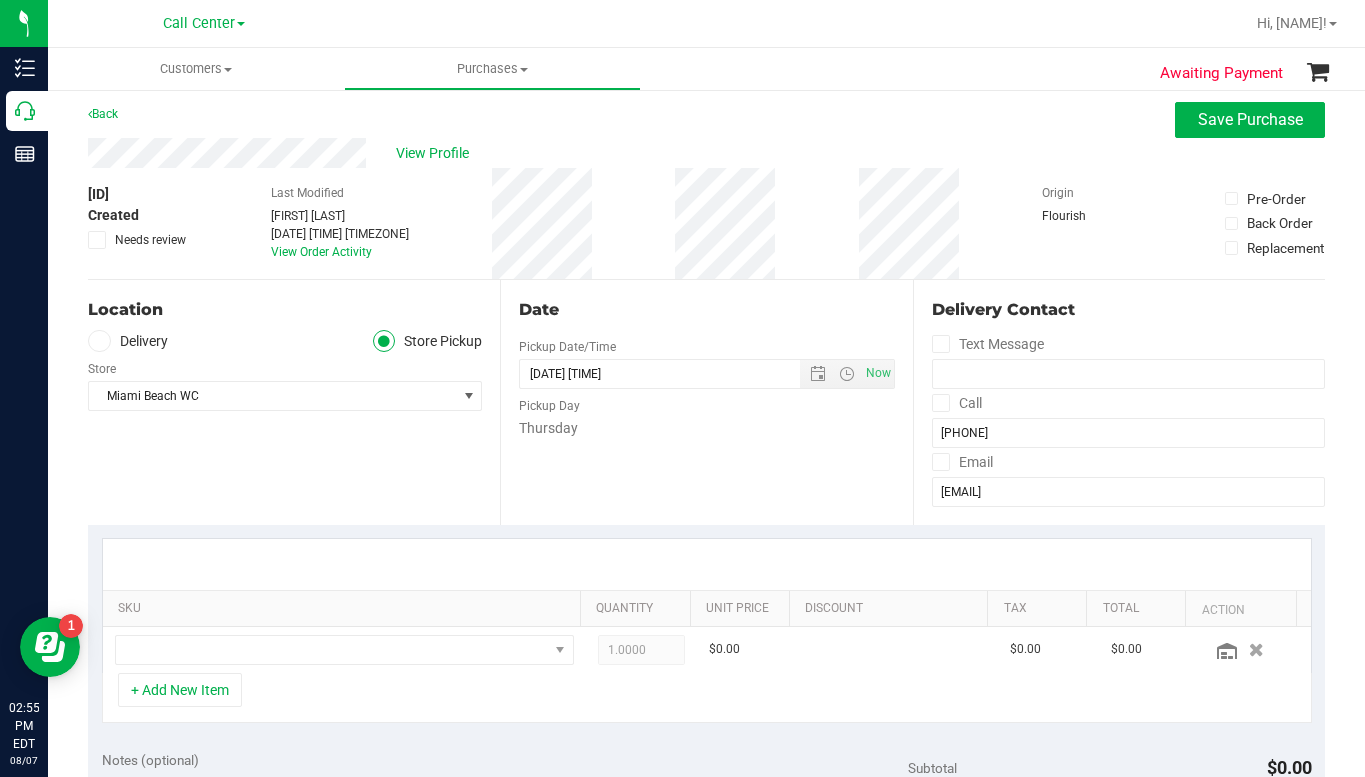 scroll, scrollTop: 0, scrollLeft: 0, axis: both 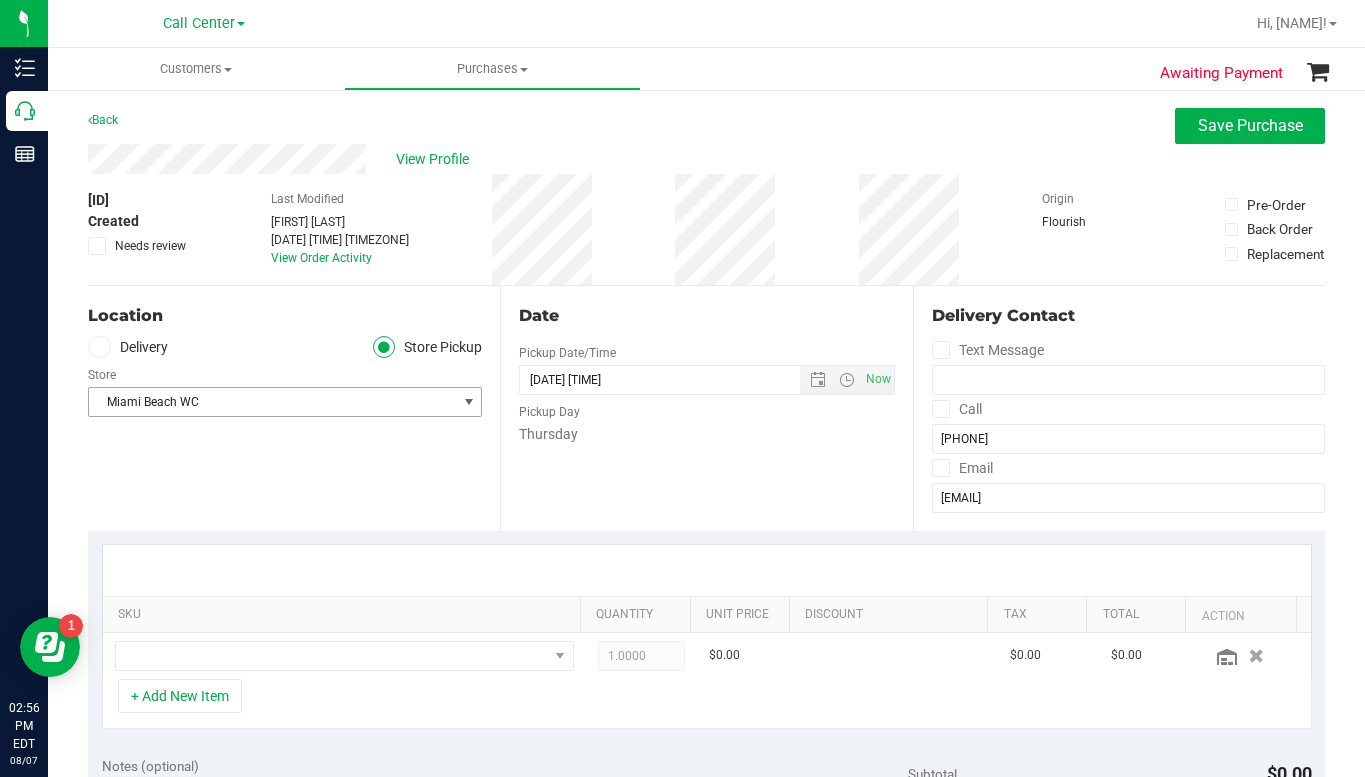 click at bounding box center [469, 402] 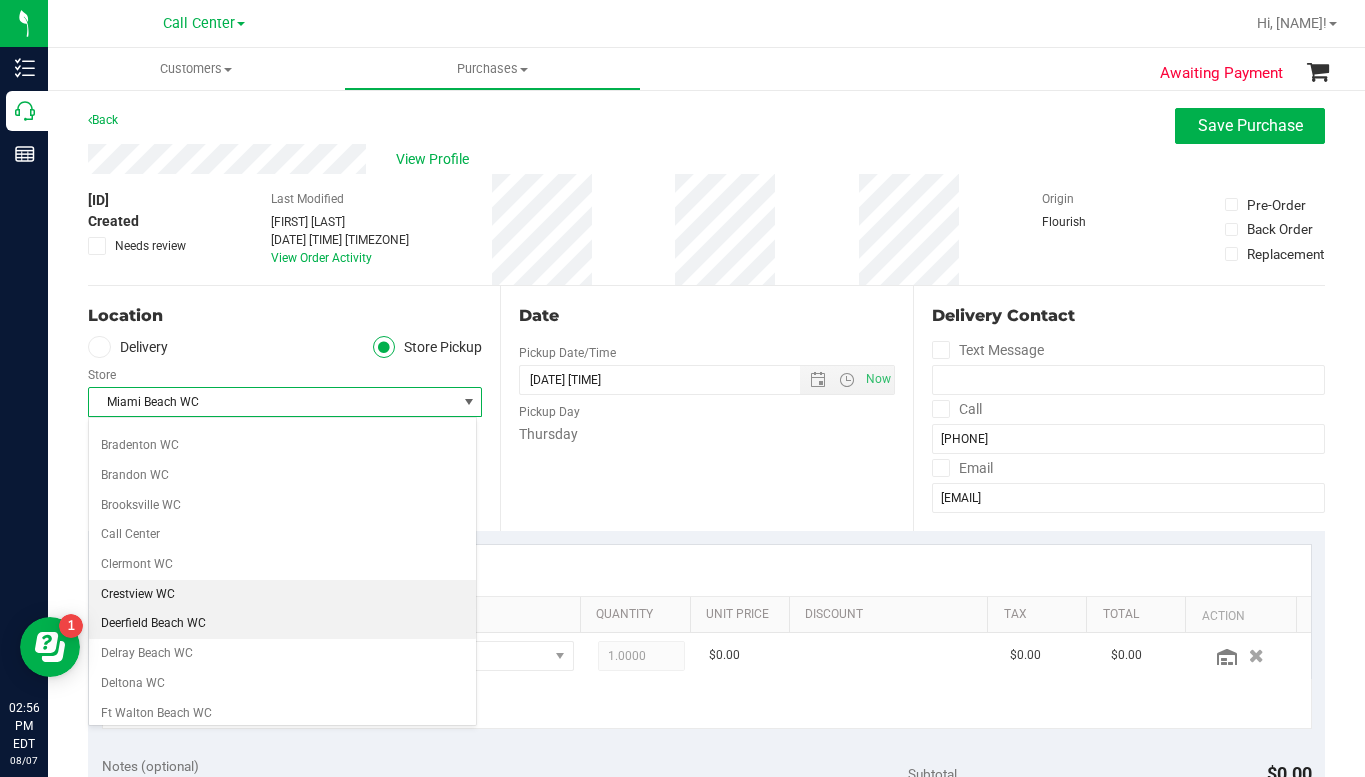 scroll, scrollTop: 13, scrollLeft: 0, axis: vertical 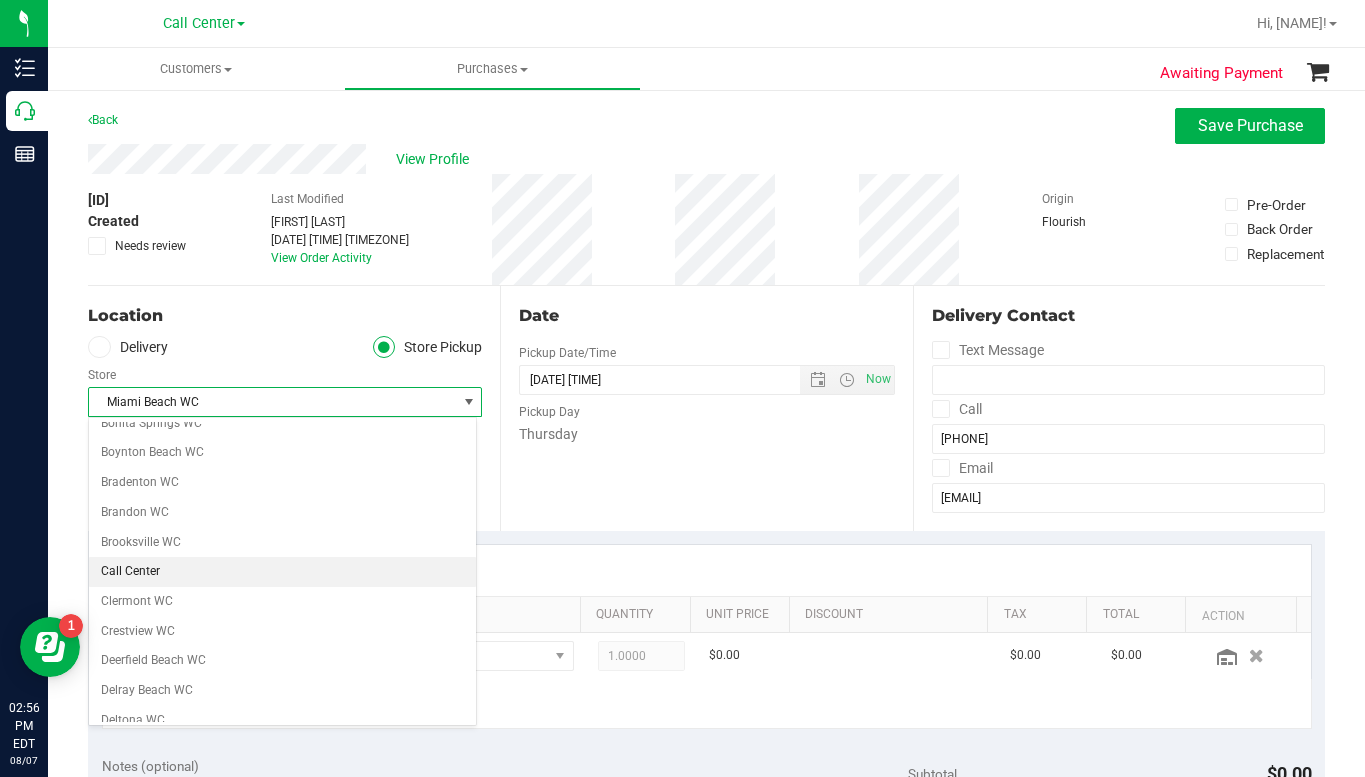 click on "Call Center" at bounding box center [282, 572] 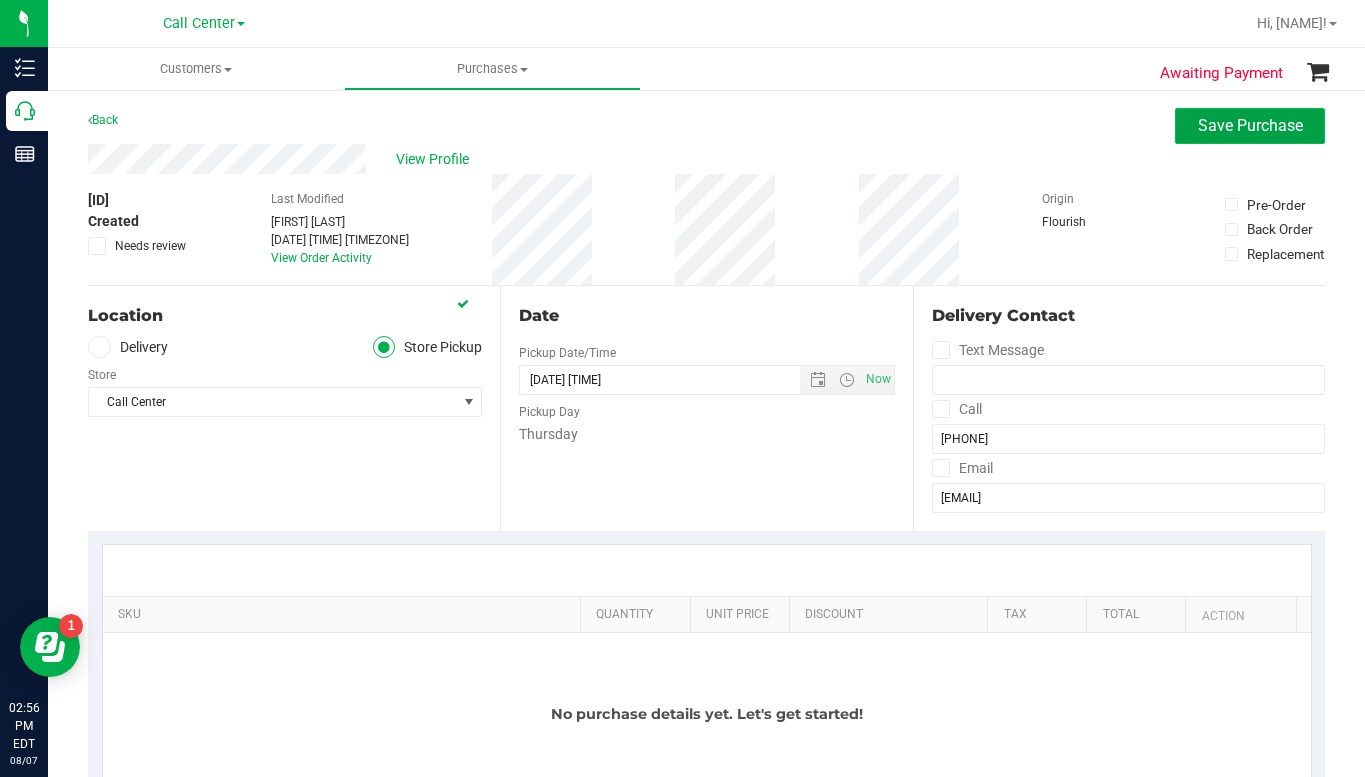 click on "Save Purchase" at bounding box center (1250, 125) 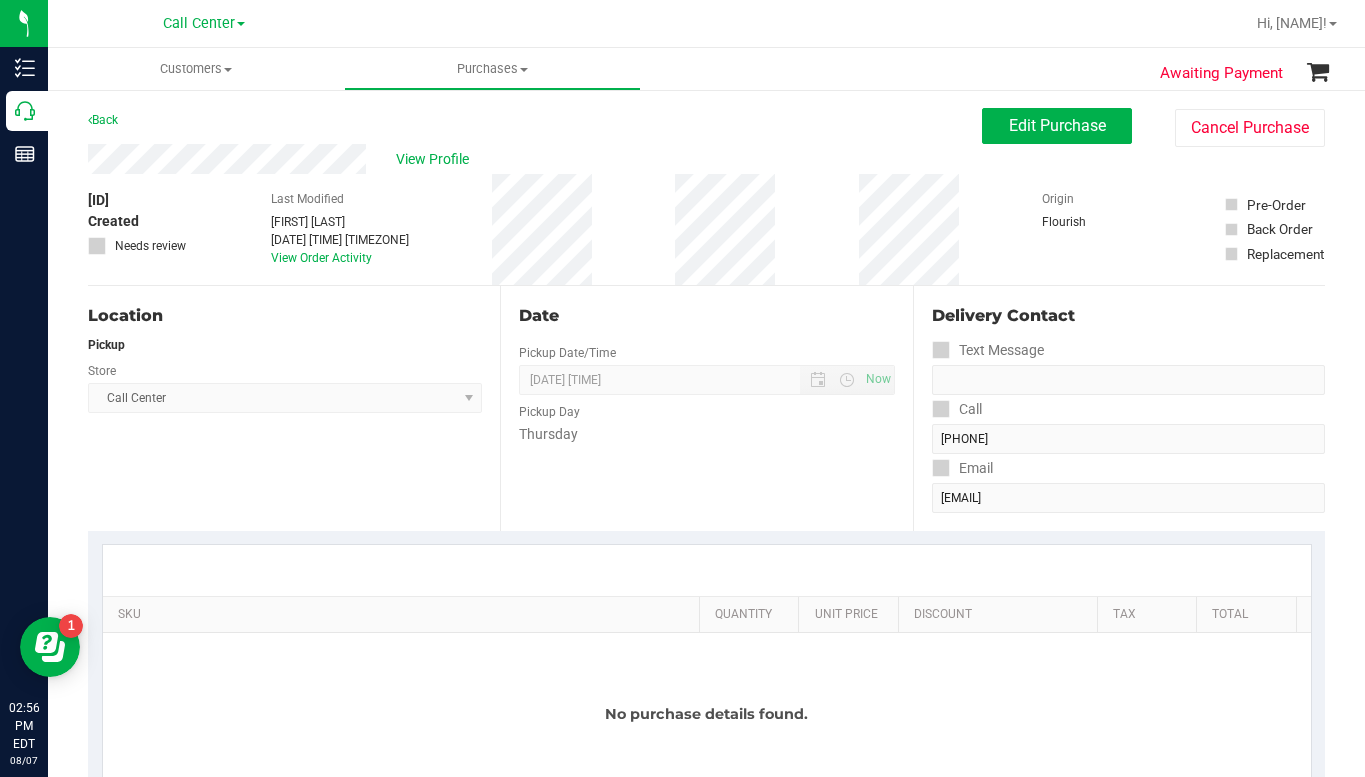 click on "Location
Pickup
Store
Call Center Select Store Bonita Springs WC Boynton Beach WC Bradenton WC Brandon WC Brooksville WC Call Center Clermont WC Crestview WC Deerfield Beach WC Delray Beach WC Deltona WC Ft Walton Beach WC Ft. Lauderdale WC Ft. Myers WC Gainesville WC Jax Atlantic WC JAX DC REP Jax WC Key West WC Lakeland WC Largo WC Lehigh Acres DC REP Merritt Island WC Miami 72nd WC Miami Beach WC Miami Dadeland WC Miramar DC REP New Port Richey WC North Palm Beach WC North Port WC Ocala WC Orange Park WC Orlando Colonial WC Orlando DC REP Orlando WC Oviedo WC Palm Bay WC Palm Coast WC Panama City WC Pensacola WC Port Orange WC Port St. Lucie WC Sebring WC South Tampa WC St. Pete WC Summerfield WC Tallahassee DC REP Tallahassee WC Tampa DC Testing Tampa Warehouse Tampa WC TX Austin DC TX Plano Retail WPB DC WPB WC" at bounding box center [294, 408] 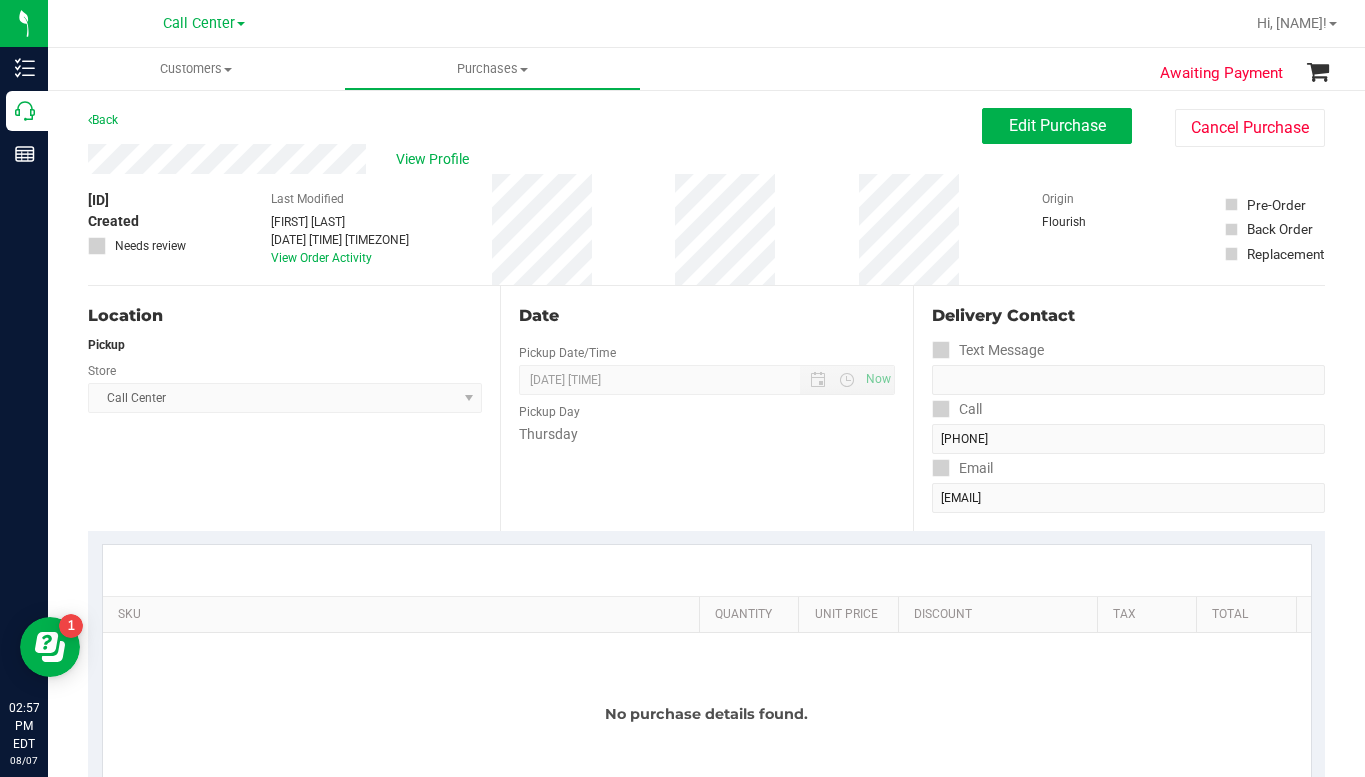 click on "Location
Pickup
Store
Call Center Select Store Bonita Springs WC Boynton Beach WC Bradenton WC Brandon WC Brooksville WC Call Center Clermont WC Crestview WC Deerfield Beach WC Delray Beach WC Deltona WC Ft Walton Beach WC Ft. Lauderdale WC Ft. Myers WC Gainesville WC Jax Atlantic WC JAX DC REP Jax WC Key West WC Lakeland WC Largo WC Lehigh Acres DC REP Merritt Island WC Miami 72nd WC Miami Beach WC Miami Dadeland WC Miramar DC REP New Port Richey WC North Palm Beach WC North Port WC Ocala WC Orange Park WC Orlando Colonial WC Orlando DC REP Orlando WC Oviedo WC Palm Bay WC Palm Coast WC Panama City WC Pensacola WC Port Orange WC Port St. Lucie WC Sebring WC South Tampa WC St. Pete WC Summerfield WC Tallahassee DC REP Tallahassee WC Tampa DC Testing Tampa Warehouse Tampa WC TX Austin DC TX Plano Retail WPB DC WPB WC" at bounding box center [294, 408] 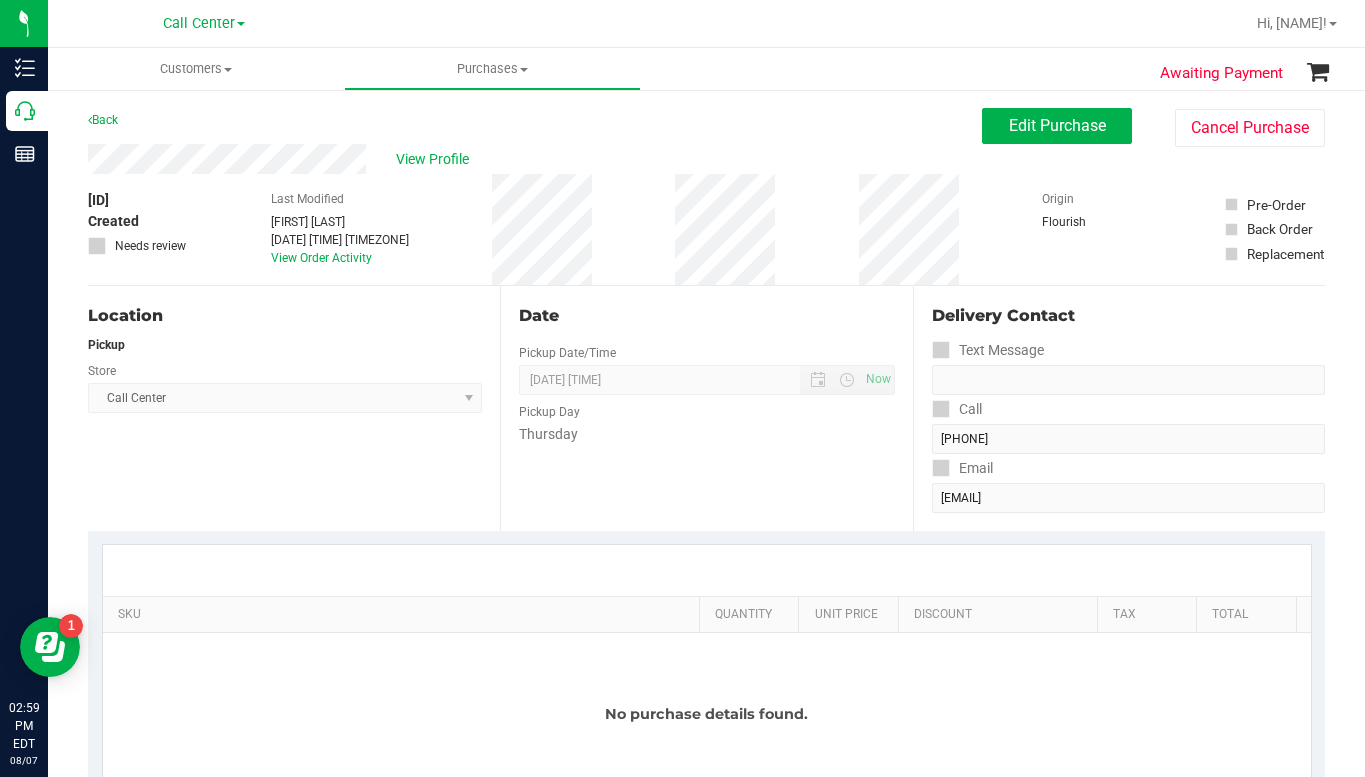 click on "Text Message" at bounding box center [1128, 350] 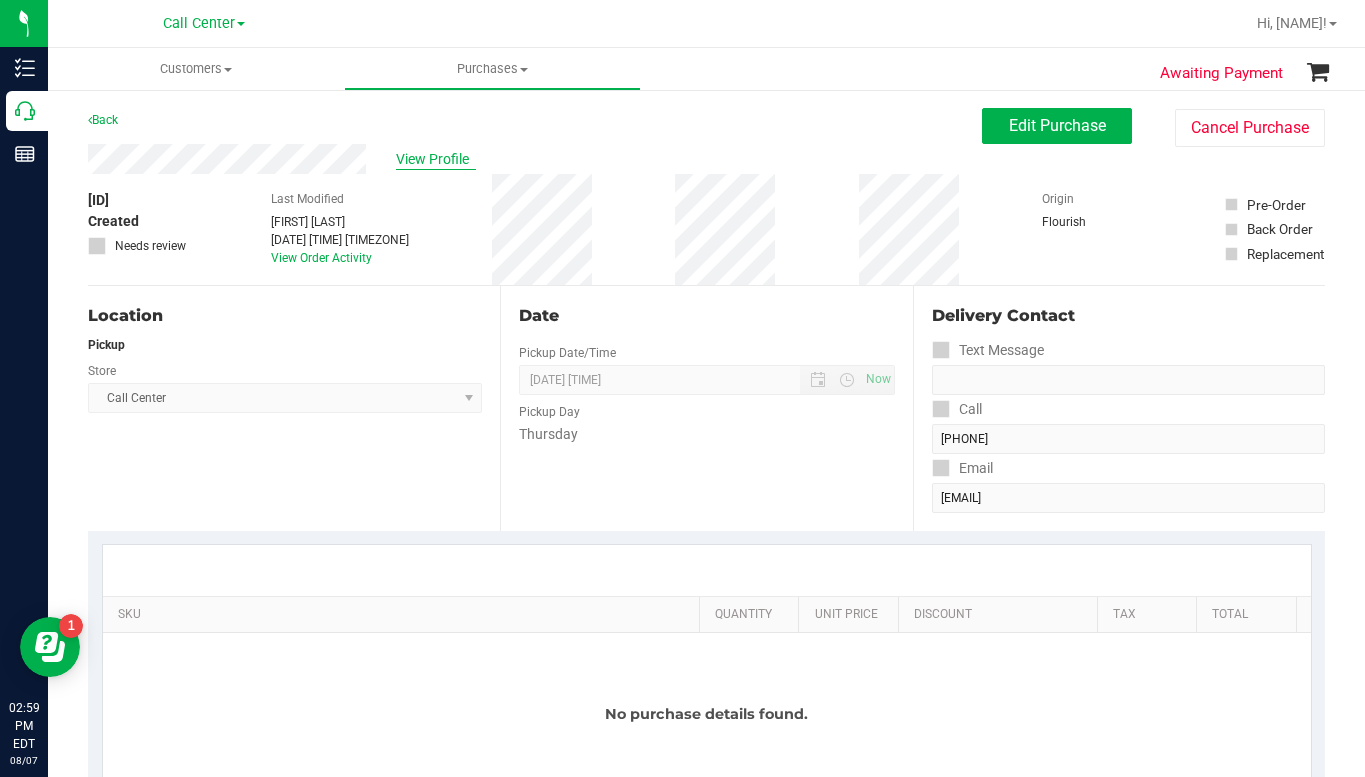 click on "View Profile" at bounding box center [436, 159] 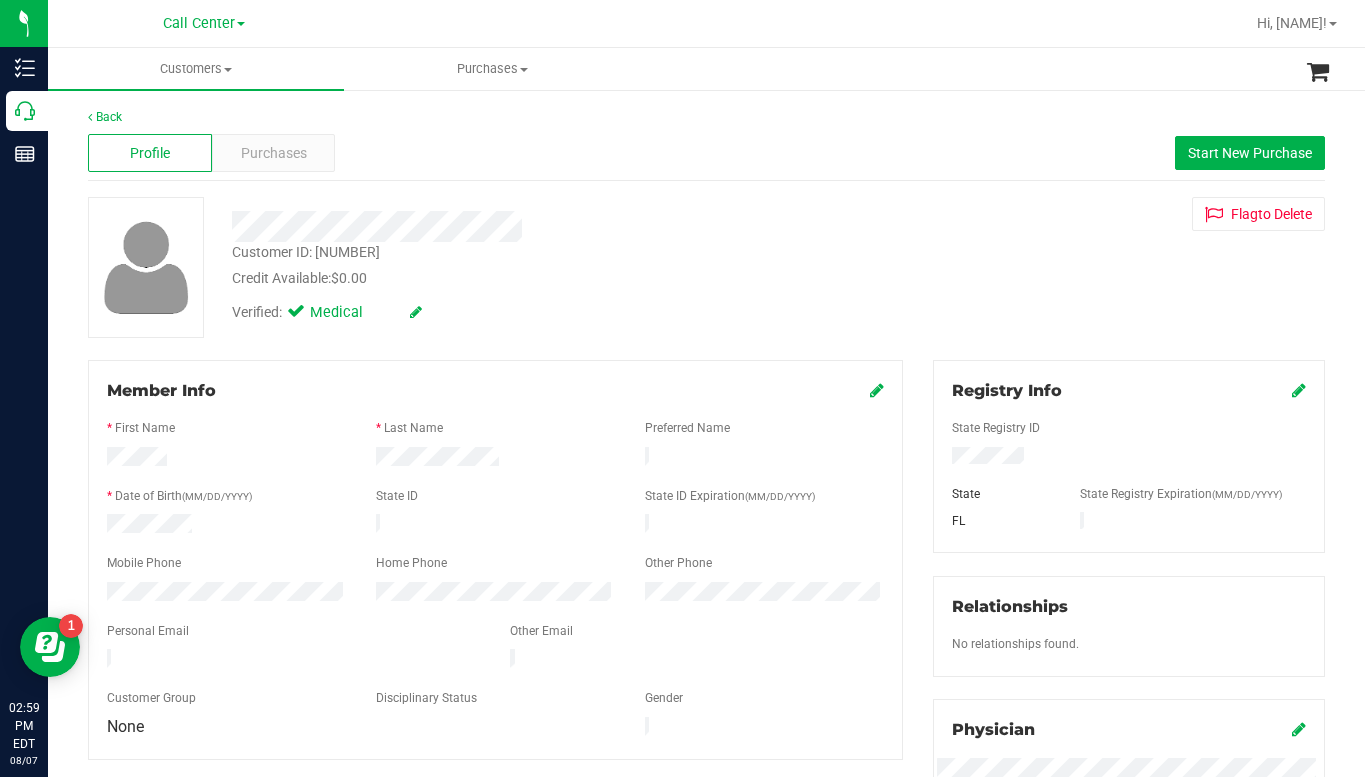 click on "Customer ID: [CUSTOMER_ID]
Credit Available:
[CURRENCY][AMOUNT]
Verified:
Medical
Flag  to Delete" at bounding box center [706, 267] 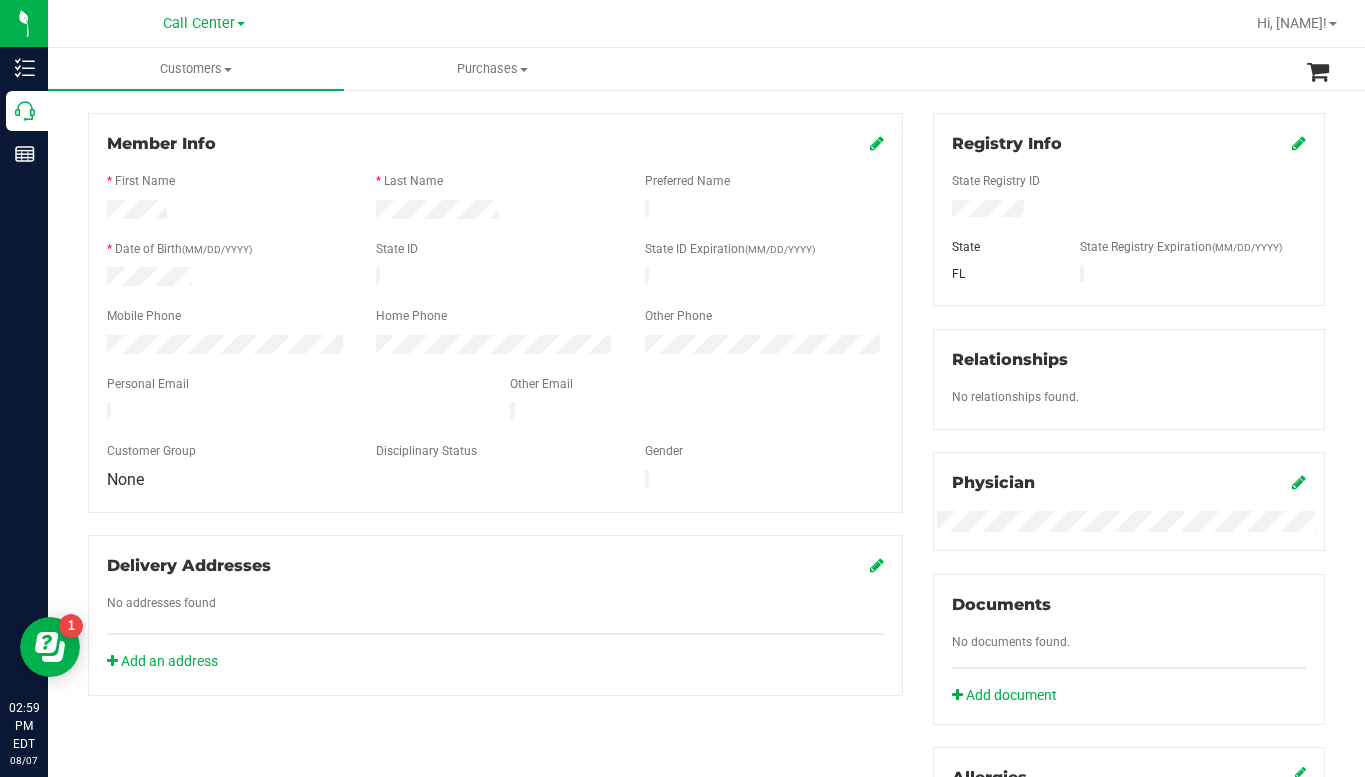 scroll, scrollTop: 0, scrollLeft: 0, axis: both 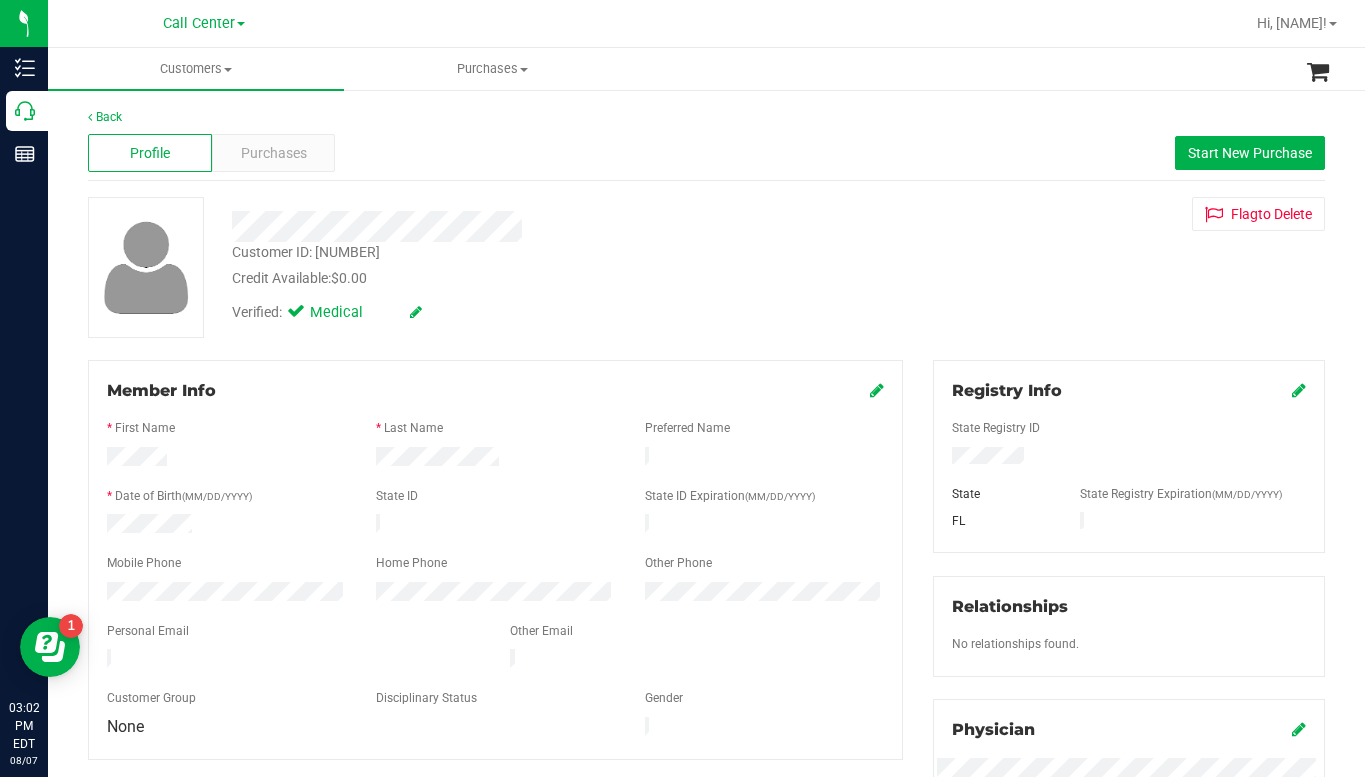 click on "Customer ID: [CUSTOMER_ID]
Credit Available:
[CURRENCY][AMOUNT]
Verified:
Medical
Flag  to Delete" at bounding box center (706, 267) 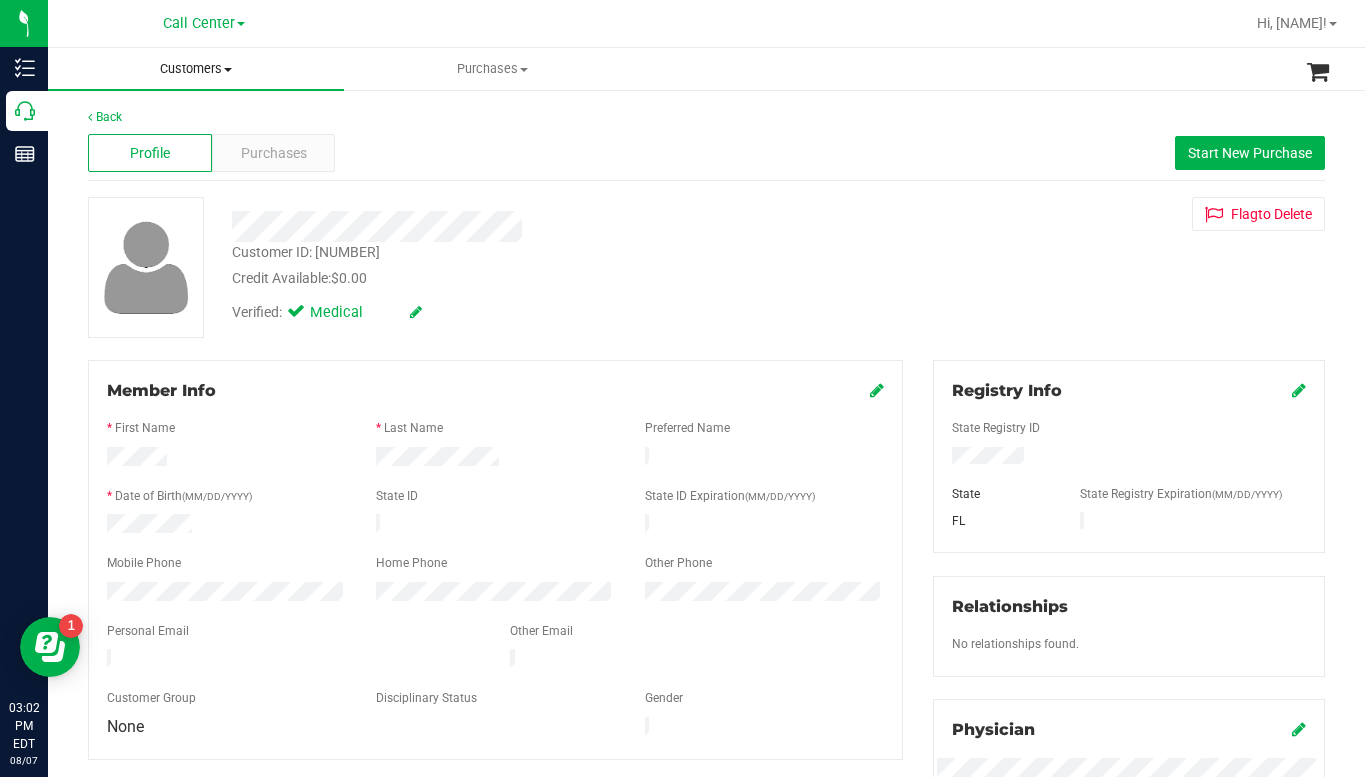 click on "Customers" at bounding box center (196, 69) 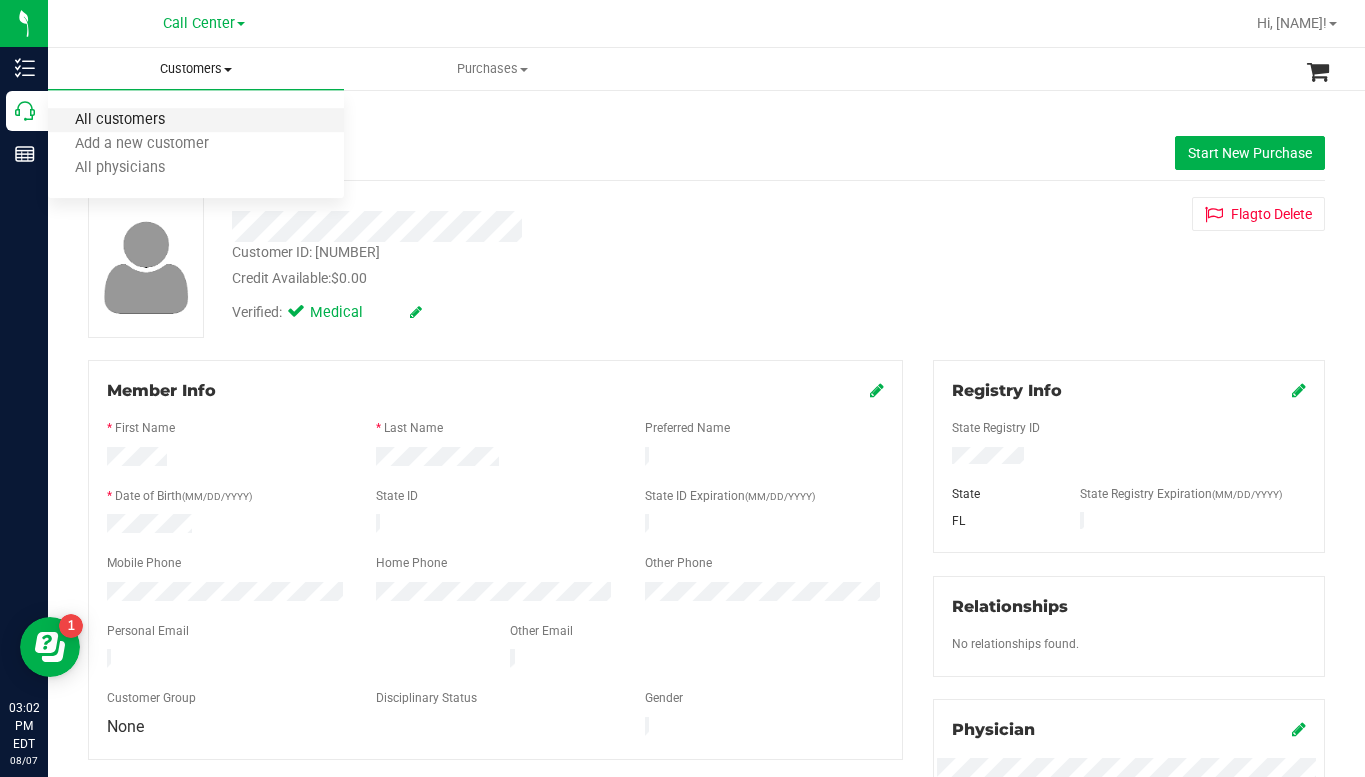 click on "All customers" at bounding box center (120, 120) 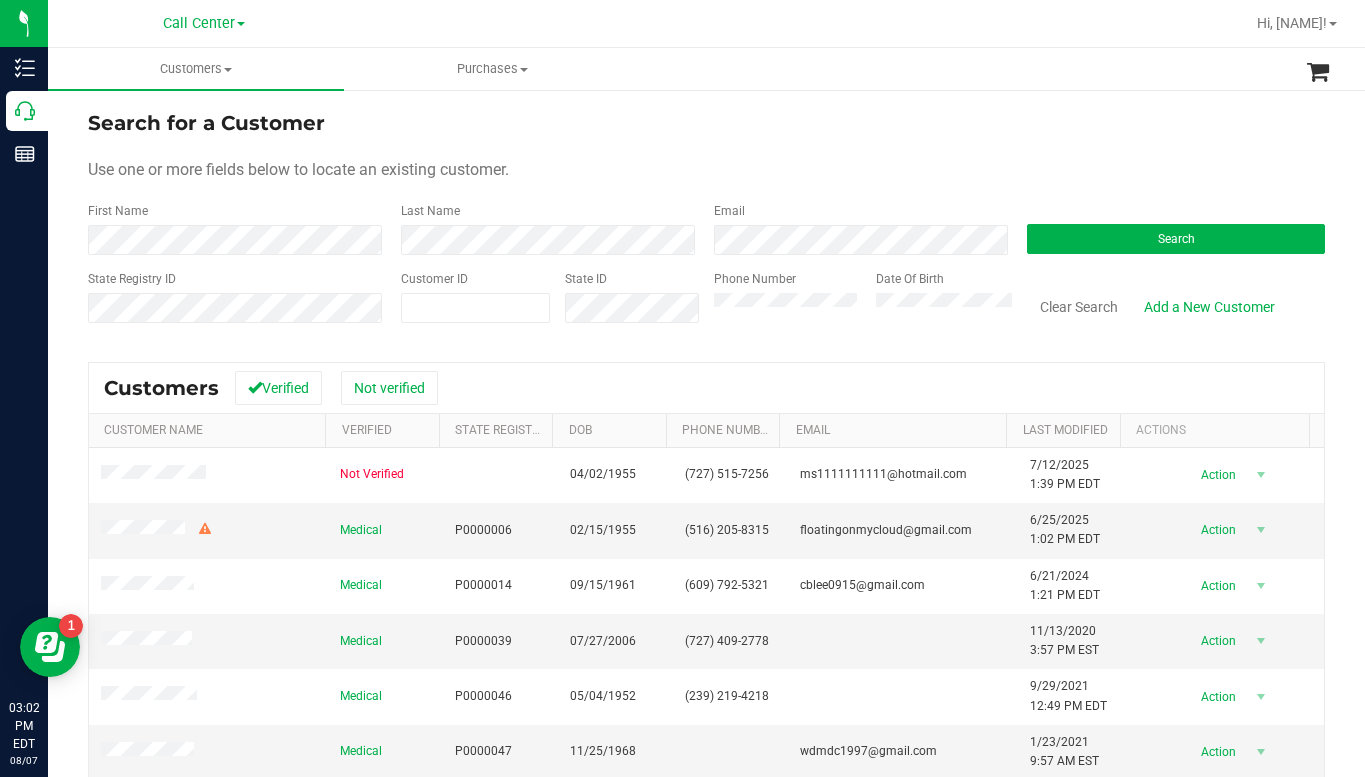 click on "Email" at bounding box center (855, 228) 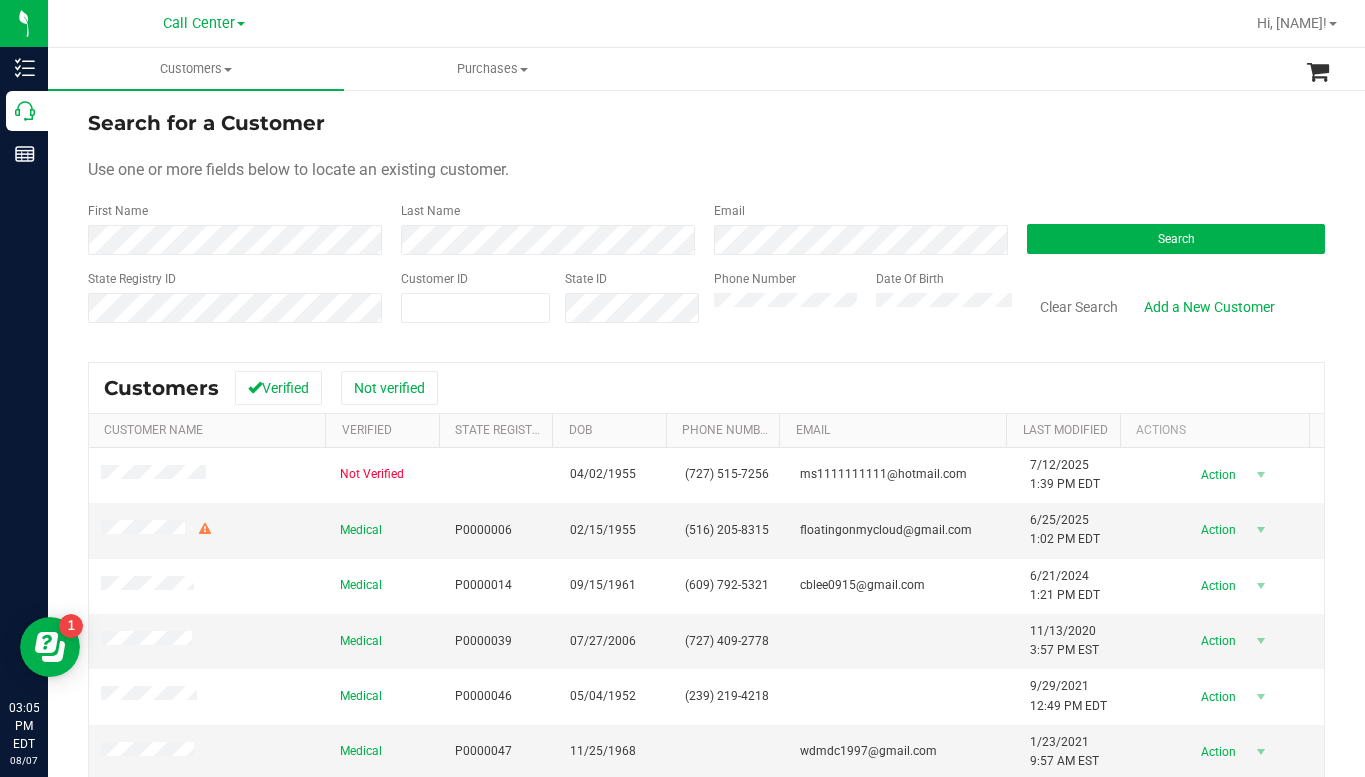 click on "Search for a Customer
Use one or more fields below to locate an existing customer.
First Name
Last Name
Email
Search
State Registry ID
Customer ID
State ID
Phone Number
Date Of Birth" at bounding box center (706, 224) 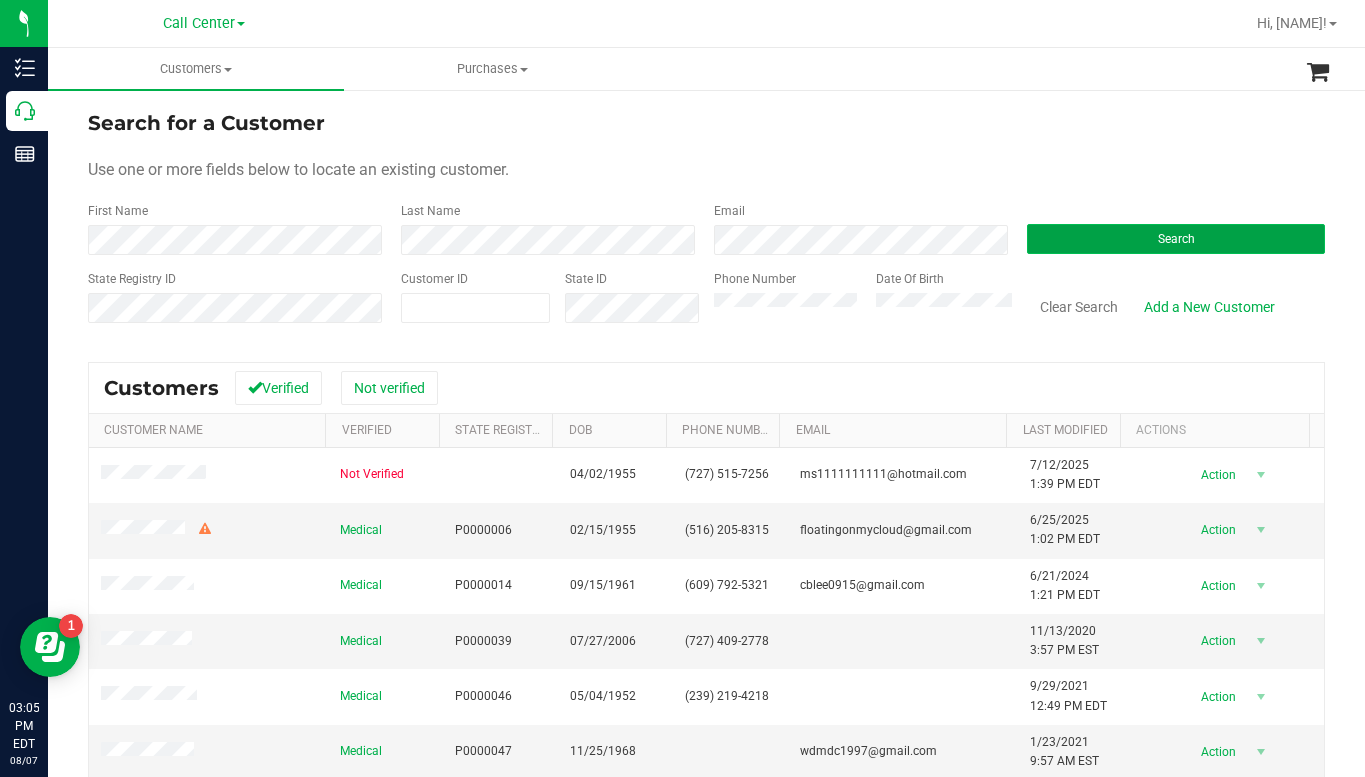 click on "Search" at bounding box center (1176, 239) 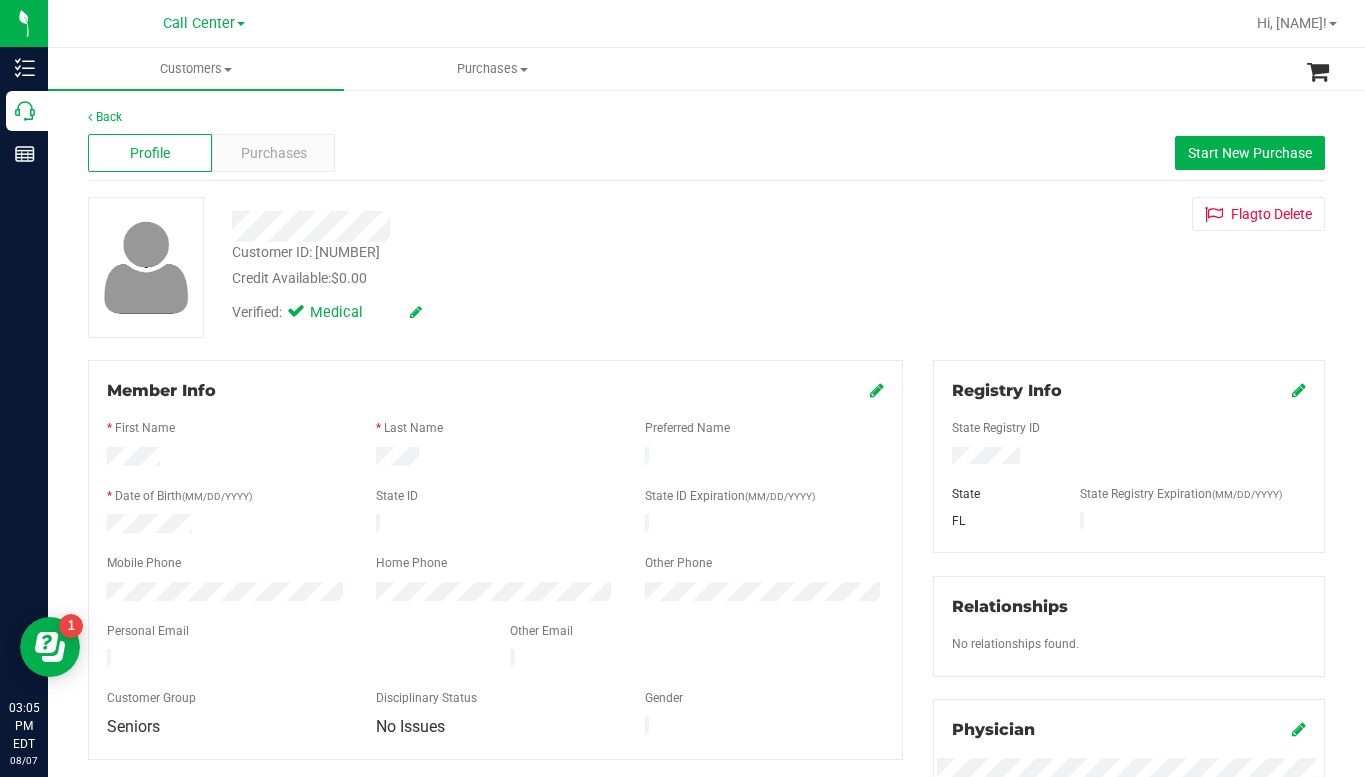 click on "Customer ID: [NUMBER] Credit Available: $0.00 Verified: Medical" at bounding box center [706, 745] 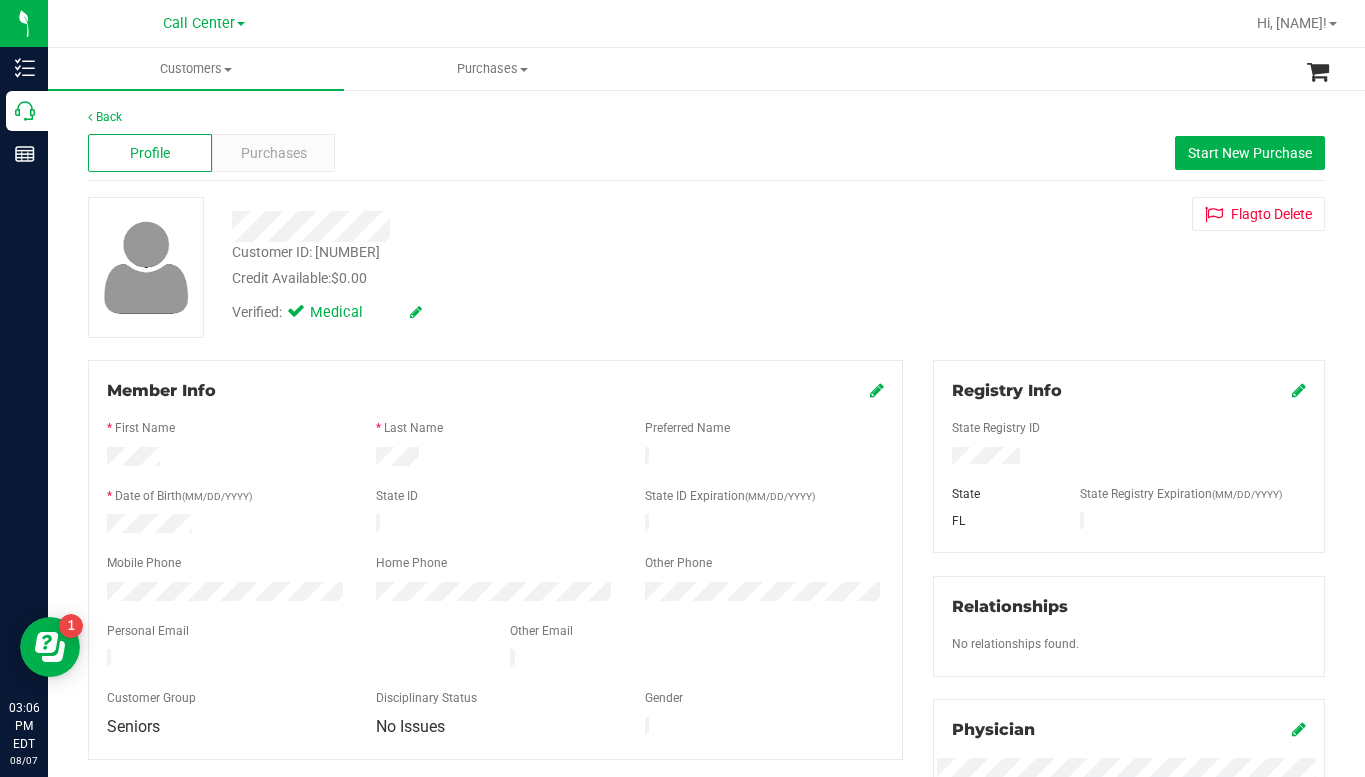 click on "Customer ID: [NUMBER]" at bounding box center [706, 267] 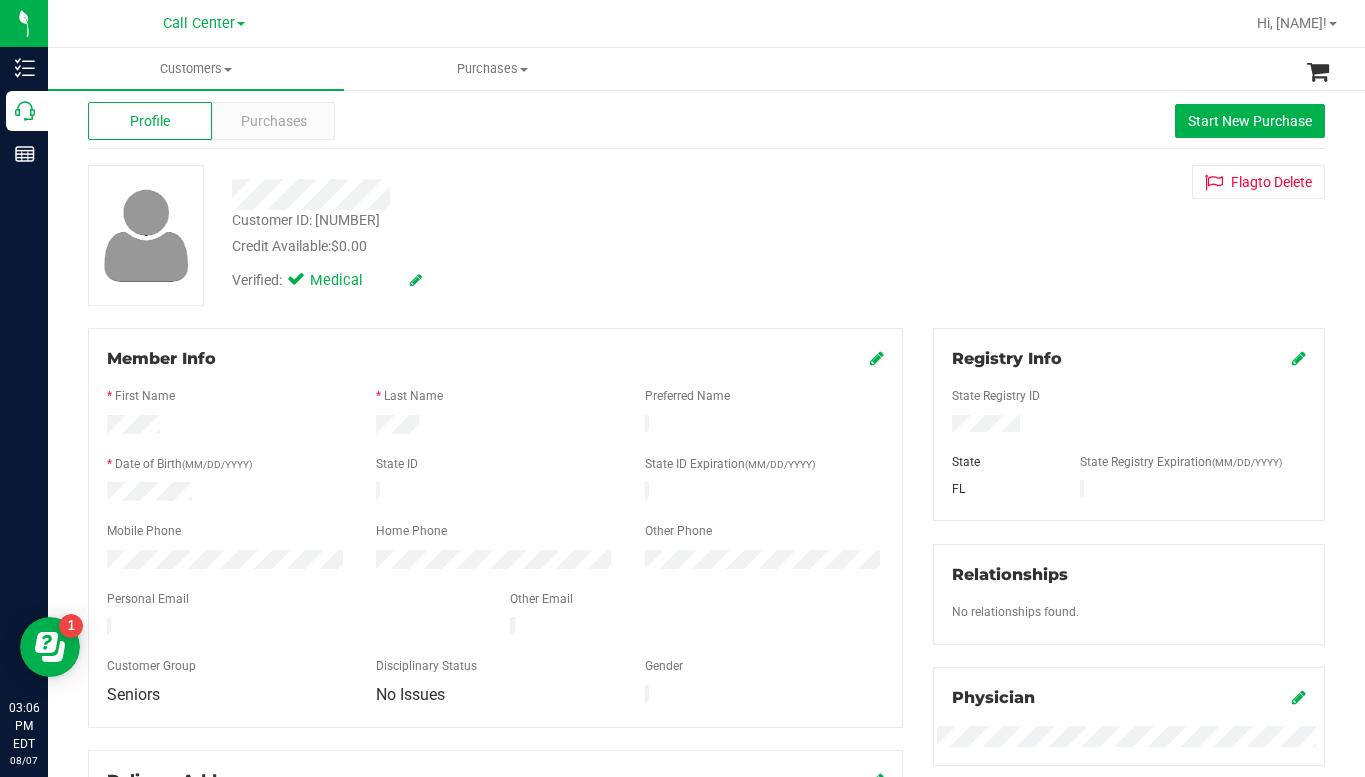 scroll, scrollTop: 0, scrollLeft: 0, axis: both 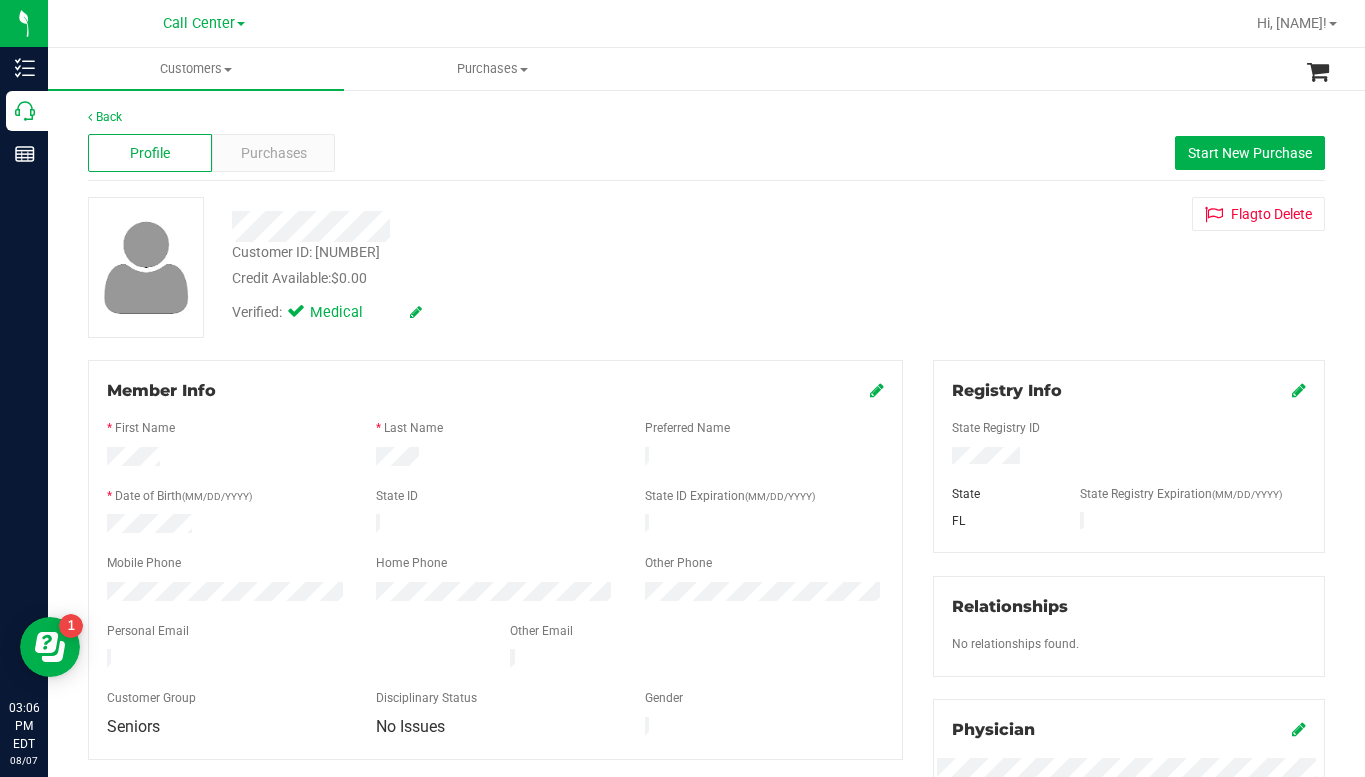 click at bounding box center [534, 219] 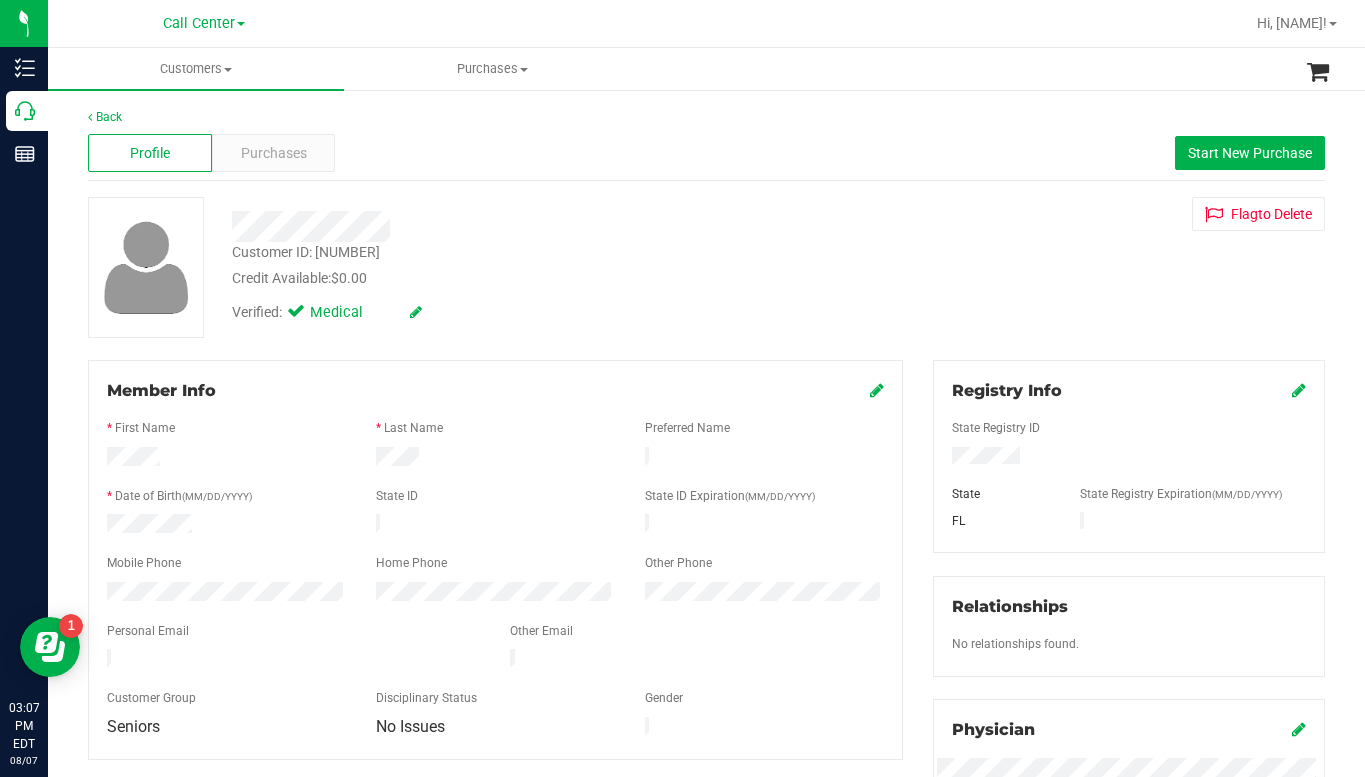 click at bounding box center (226, 526) 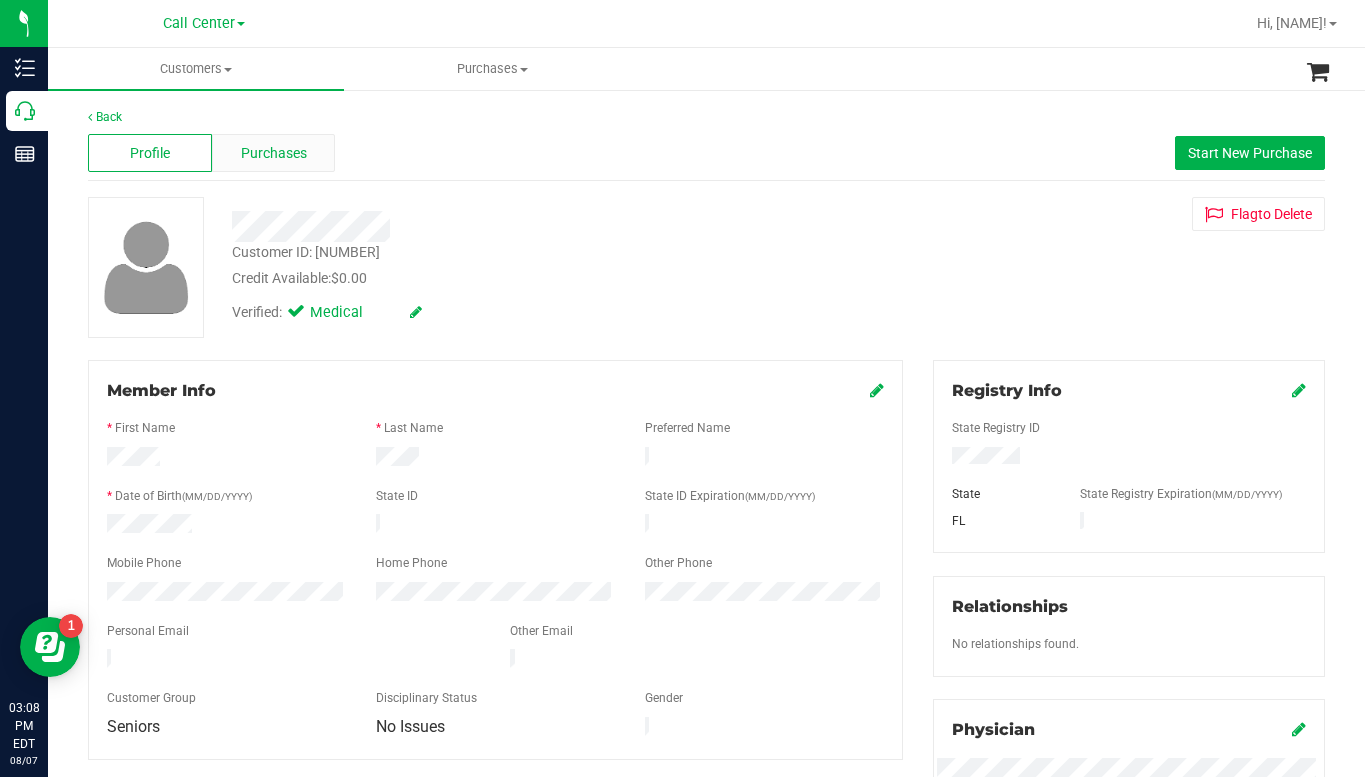click on "Purchases" at bounding box center (274, 153) 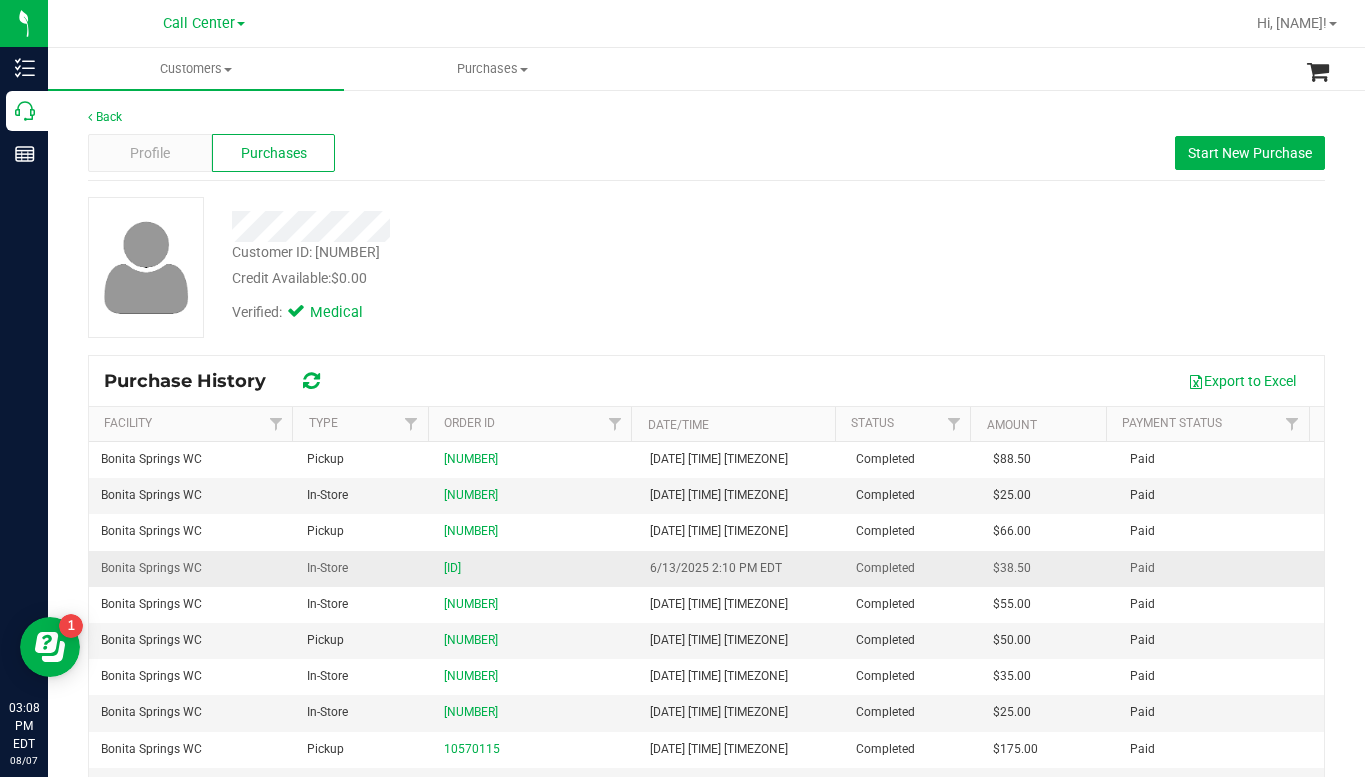 scroll, scrollTop: 134, scrollLeft: 0, axis: vertical 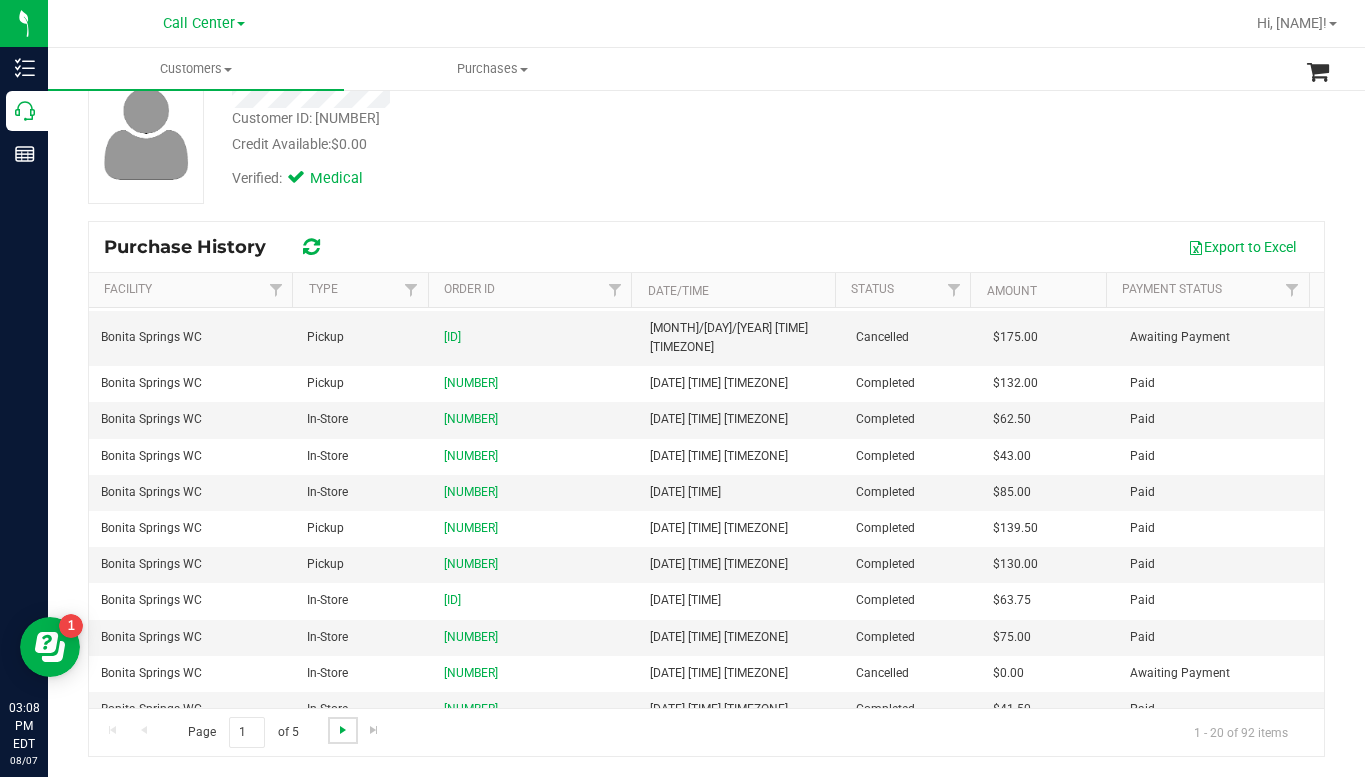 click at bounding box center [343, 730] 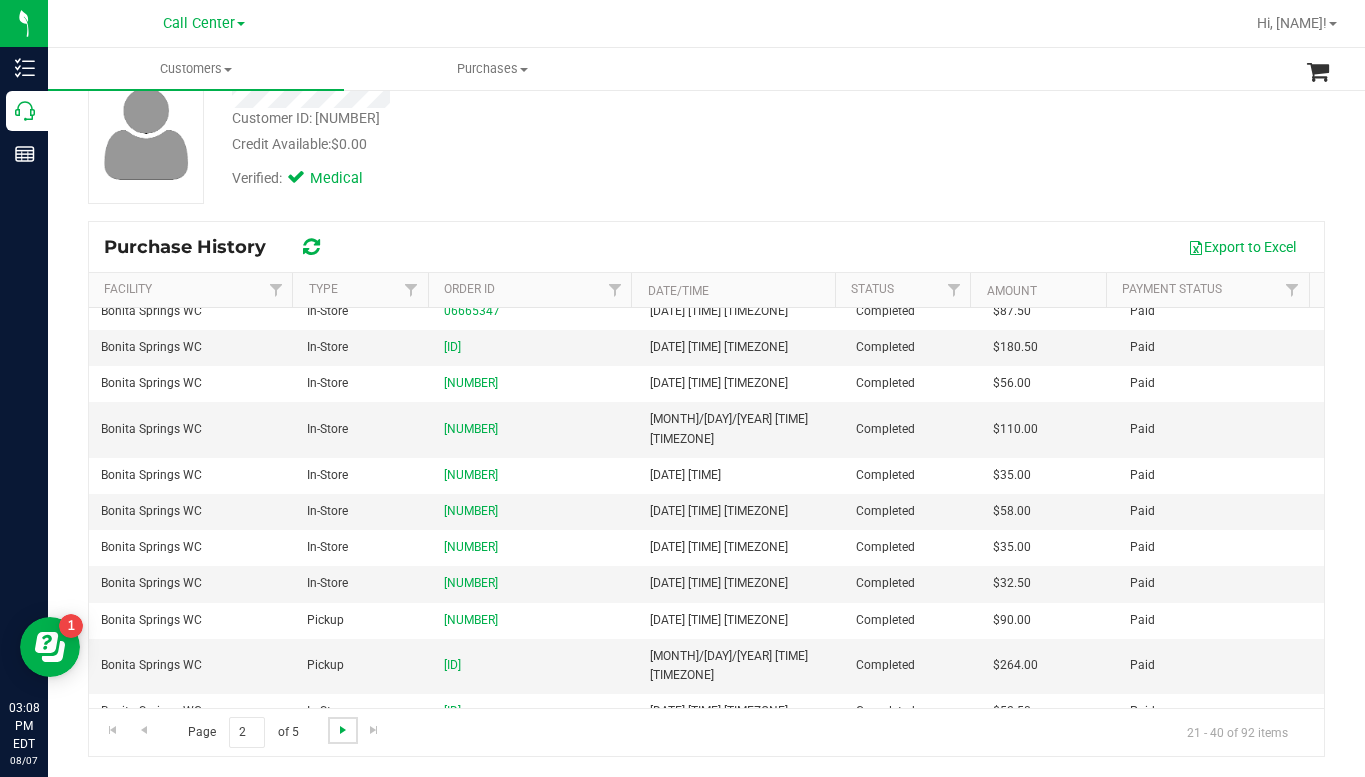 scroll, scrollTop: 0, scrollLeft: 0, axis: both 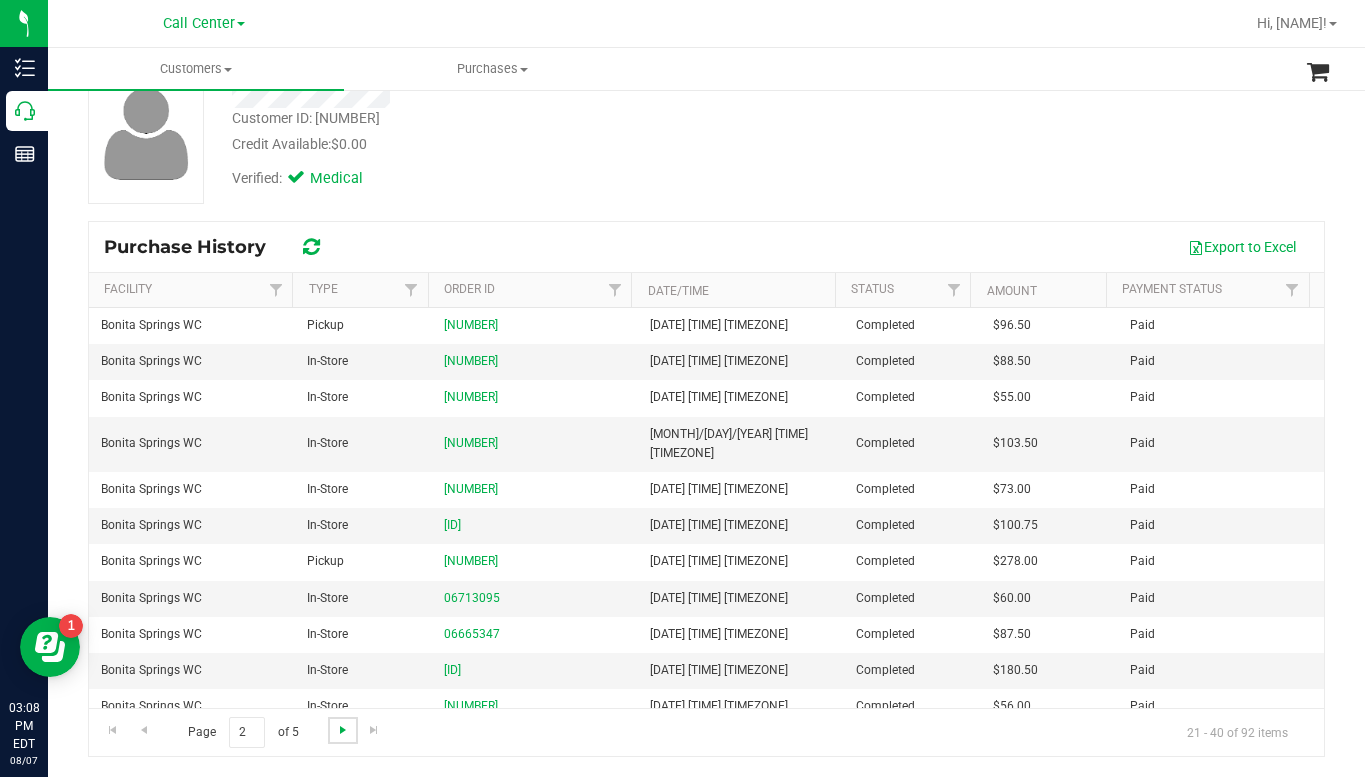 click at bounding box center [343, 730] 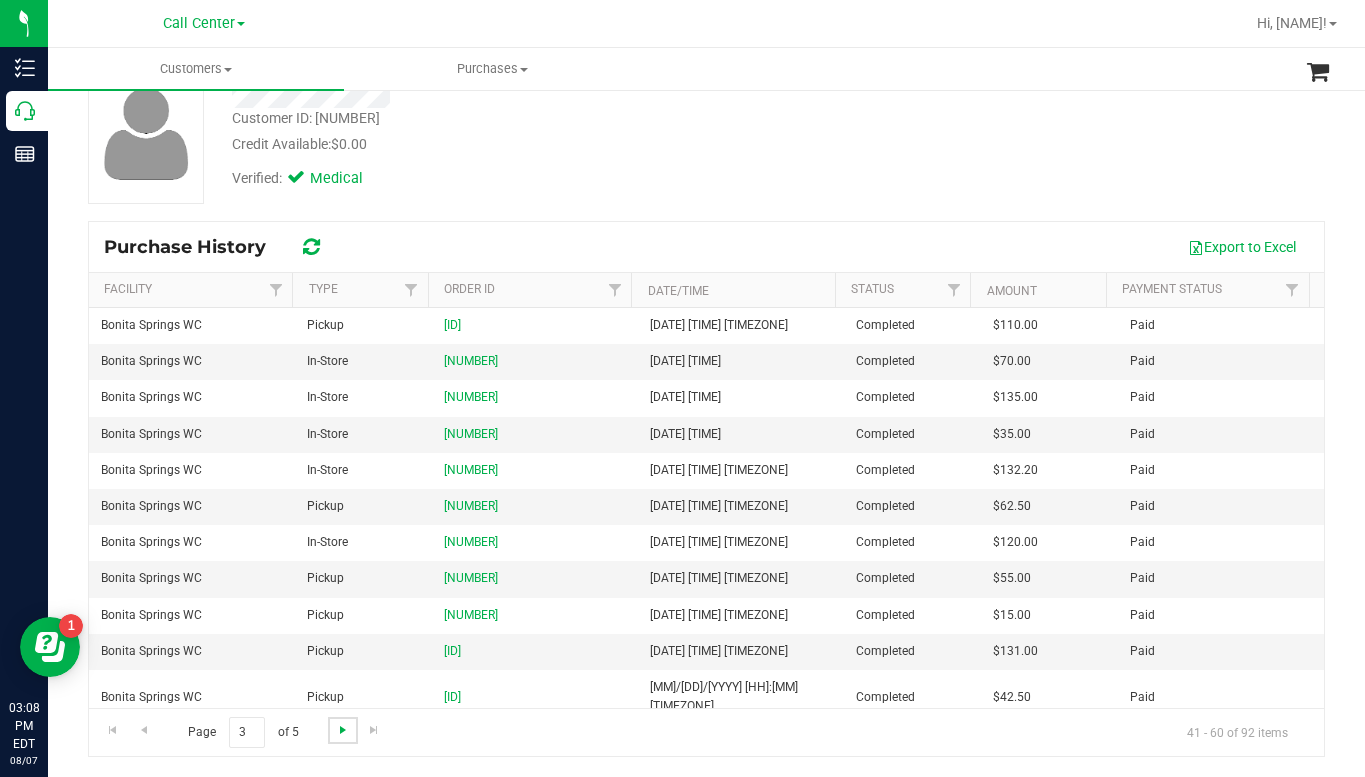 click at bounding box center [343, 730] 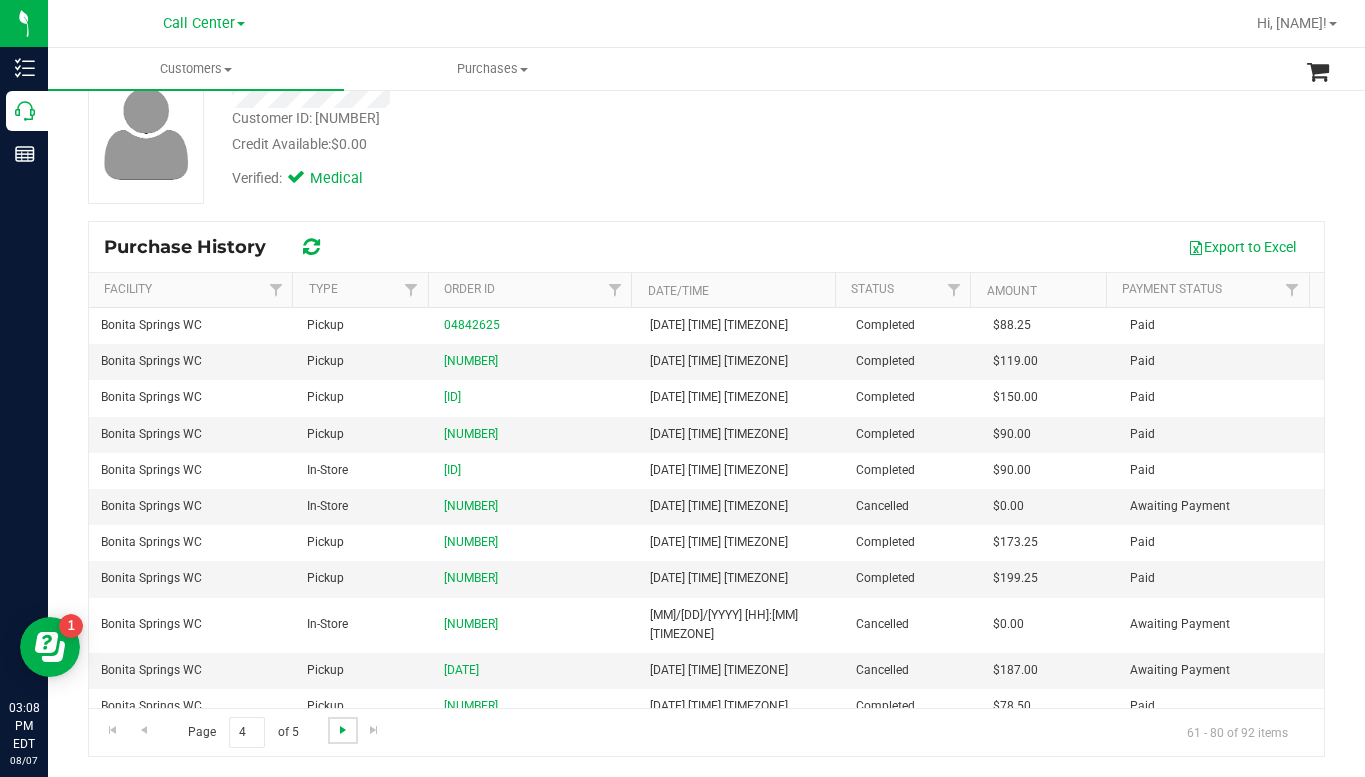 click at bounding box center (343, 730) 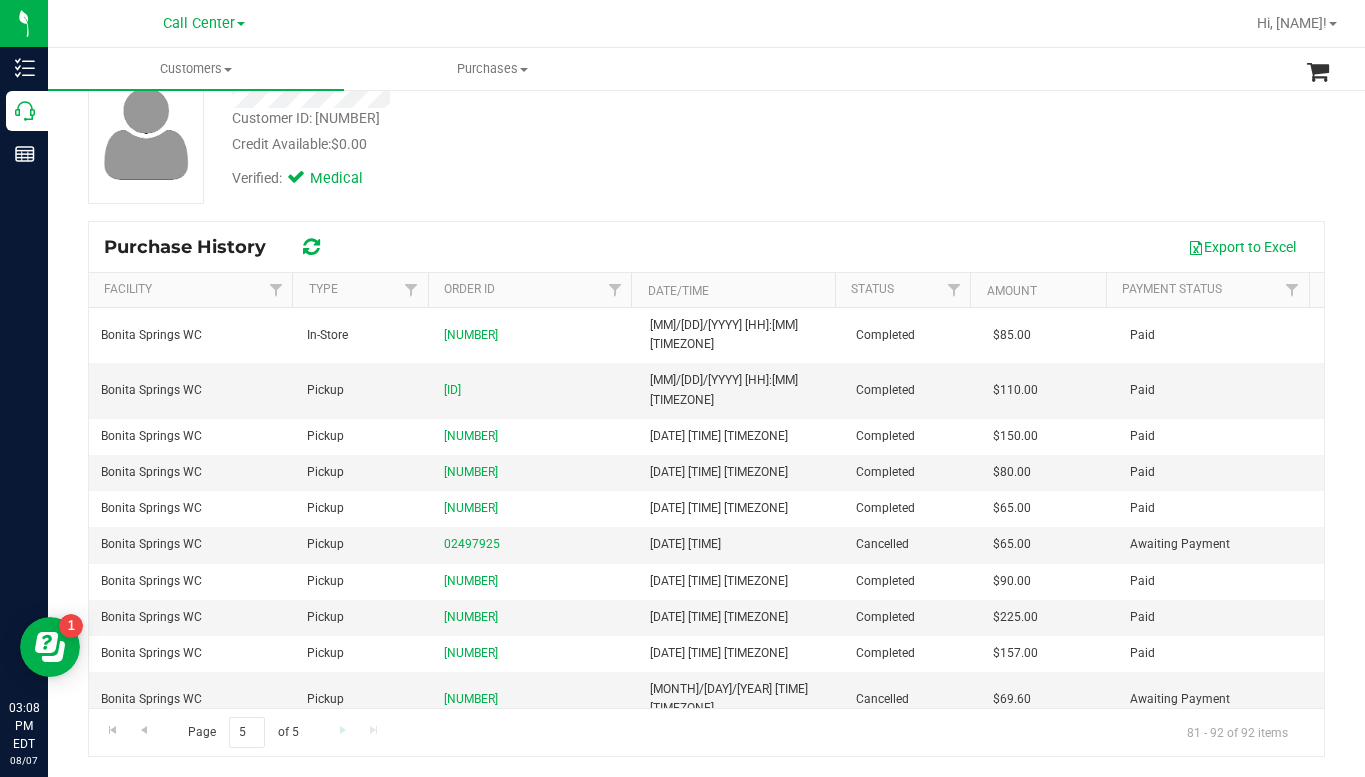 click on "Page 5 of 5 81 - 92 of 92 items" at bounding box center (706, 732) 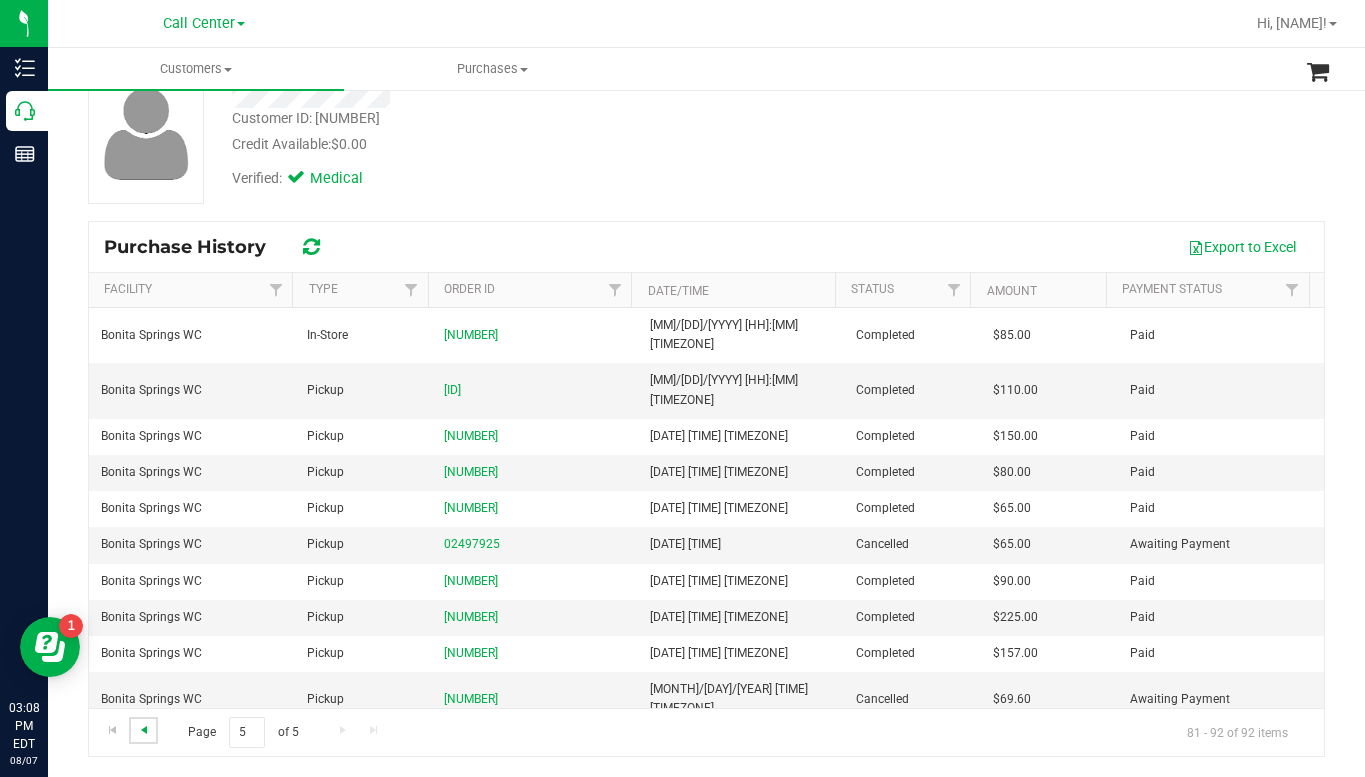 click at bounding box center [144, 730] 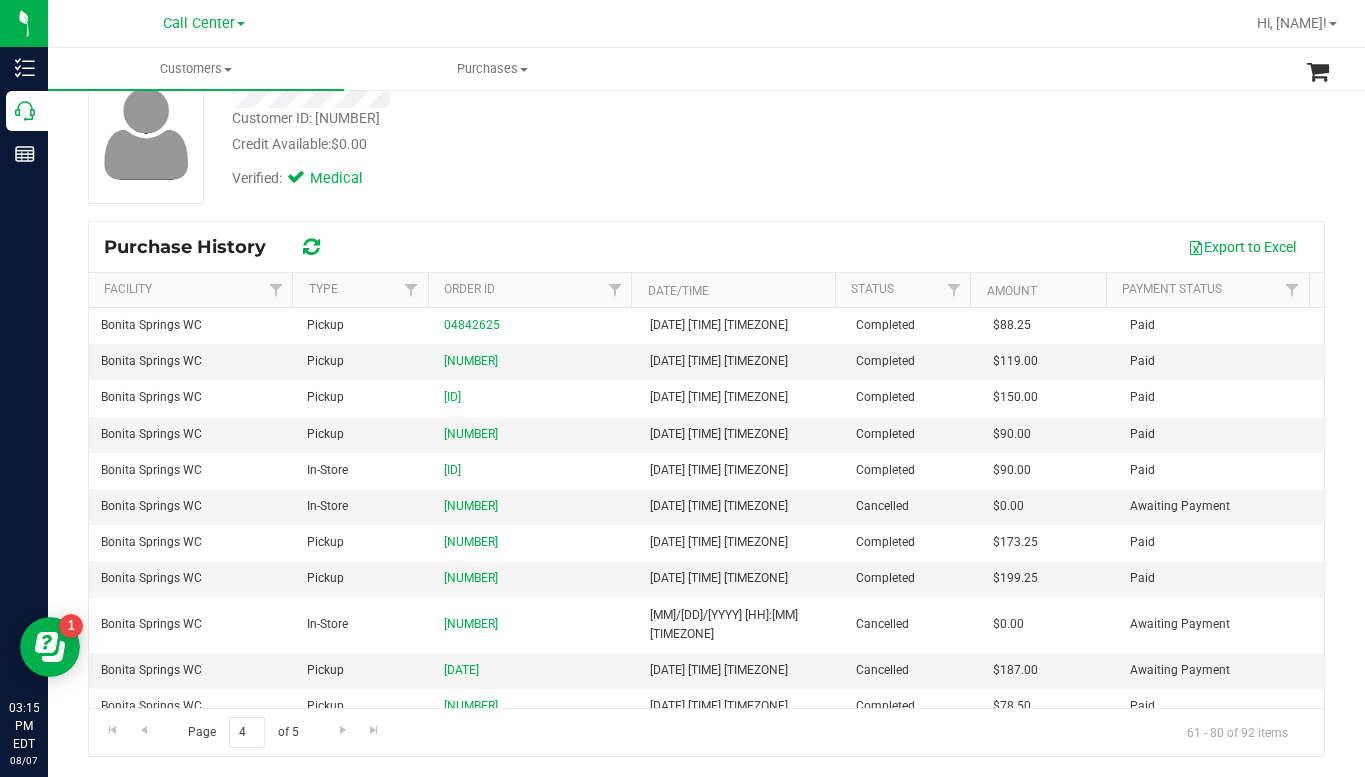 click on "Customer ID: [NUMBER]
Credit Available:
$0.00
Verified:
Medical" at bounding box center (706, 133) 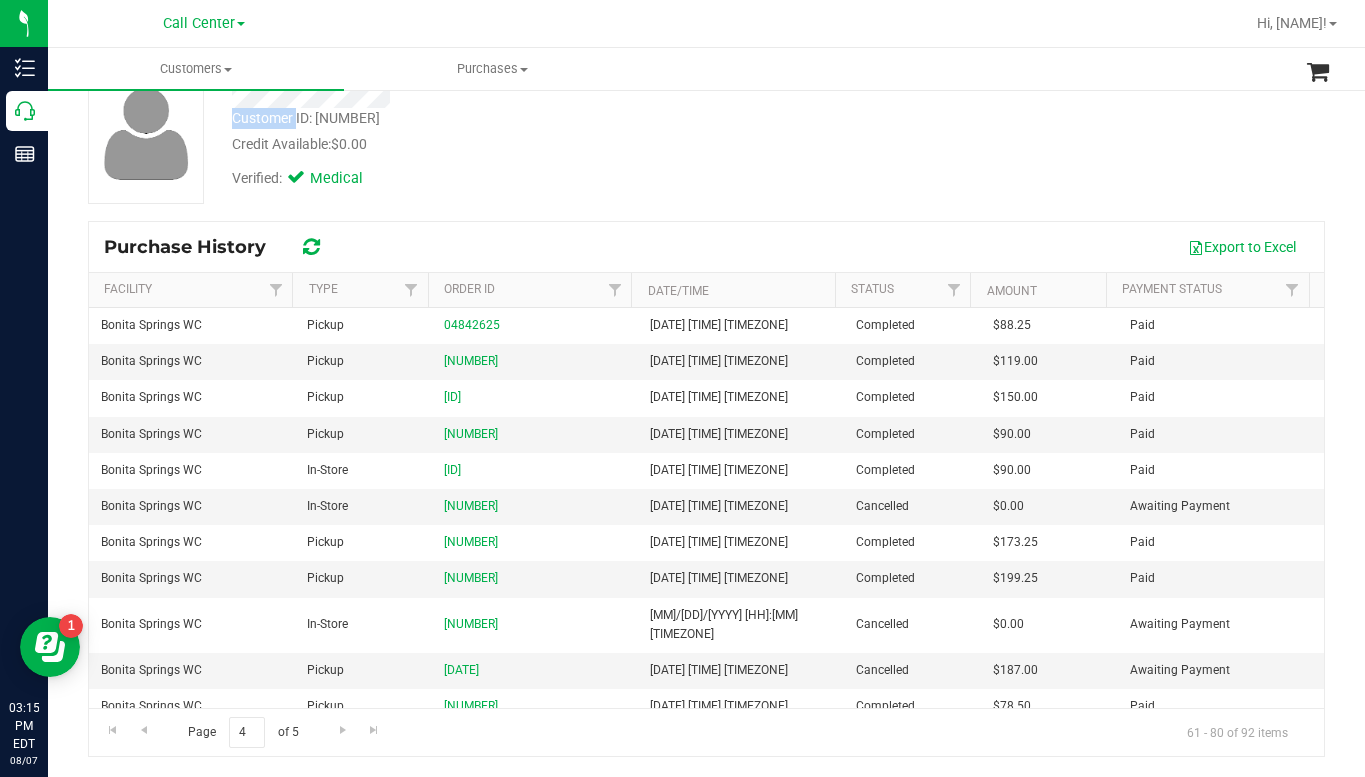 click on "Customer ID: [NUMBER]" at bounding box center [306, 118] 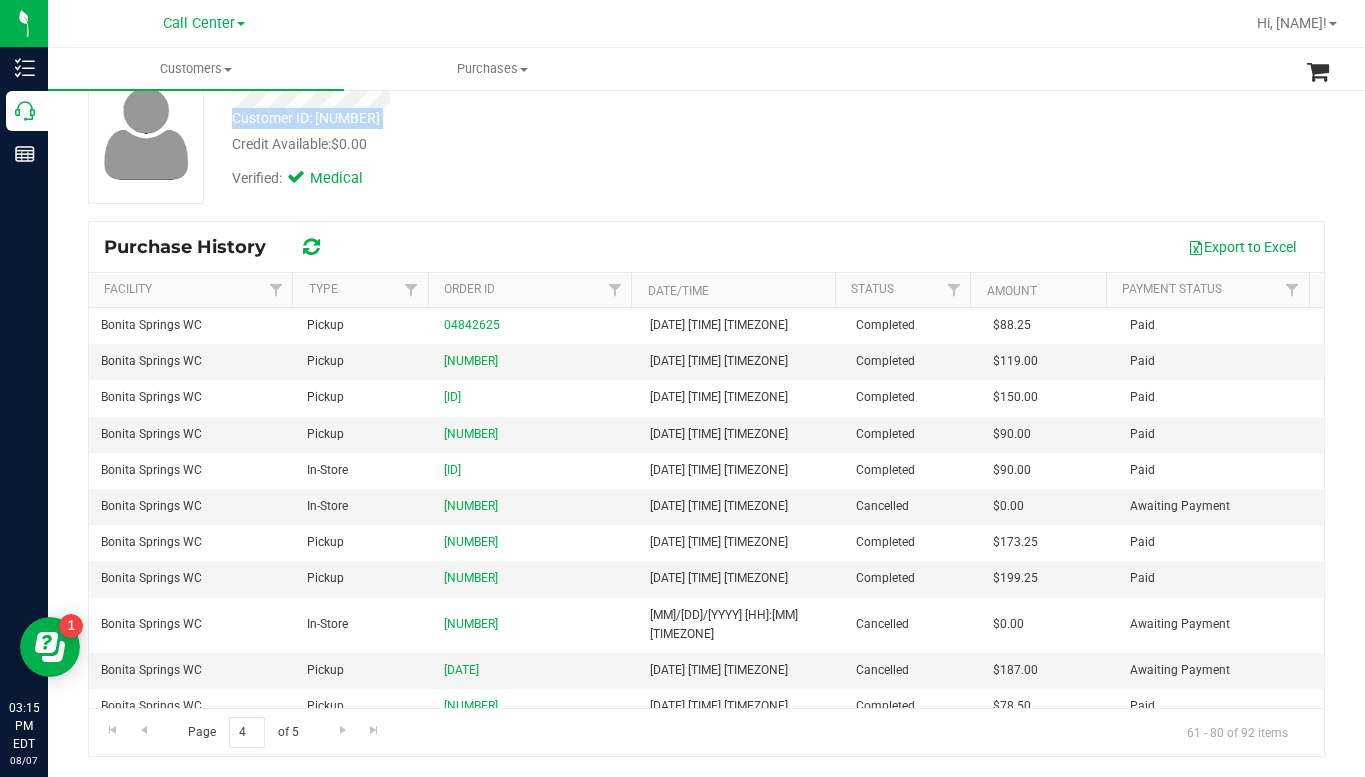 click on "Customer ID: [NUMBER]" at bounding box center (306, 118) 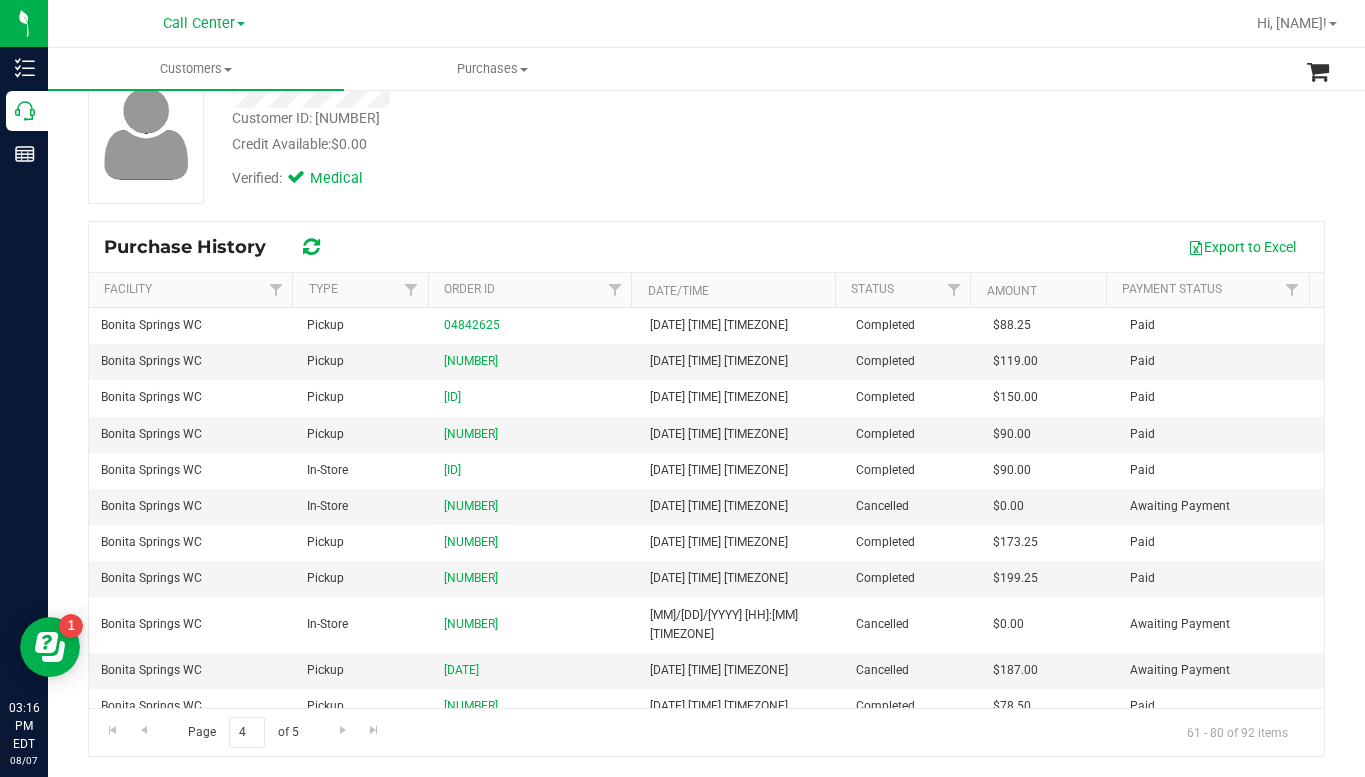 click on "Customer ID: [NUMBER]
Credit Available:
$0.00
Verified:
Medical" at bounding box center [706, 133] 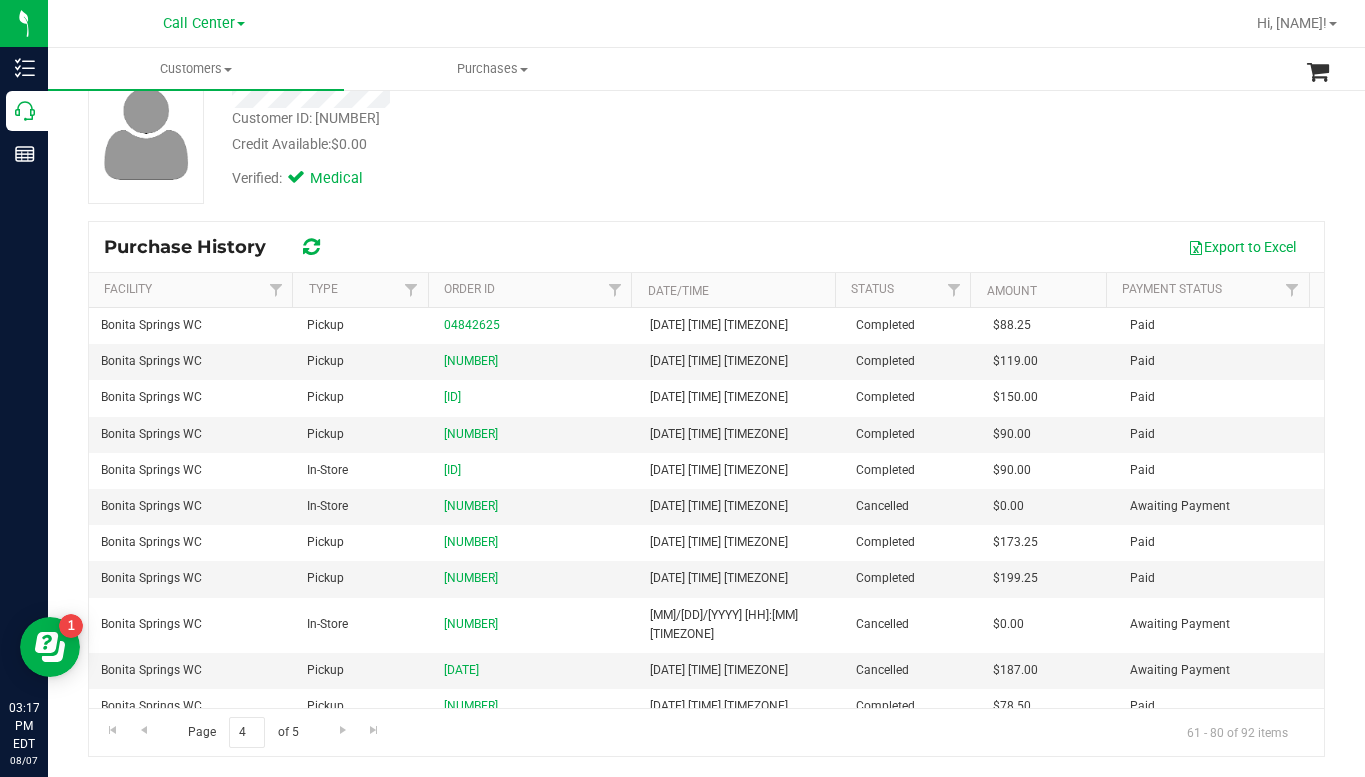 click on "Customer ID: [NUMBER]
Credit Available:
$0.00
Verified:
Medical" at bounding box center (706, 141) 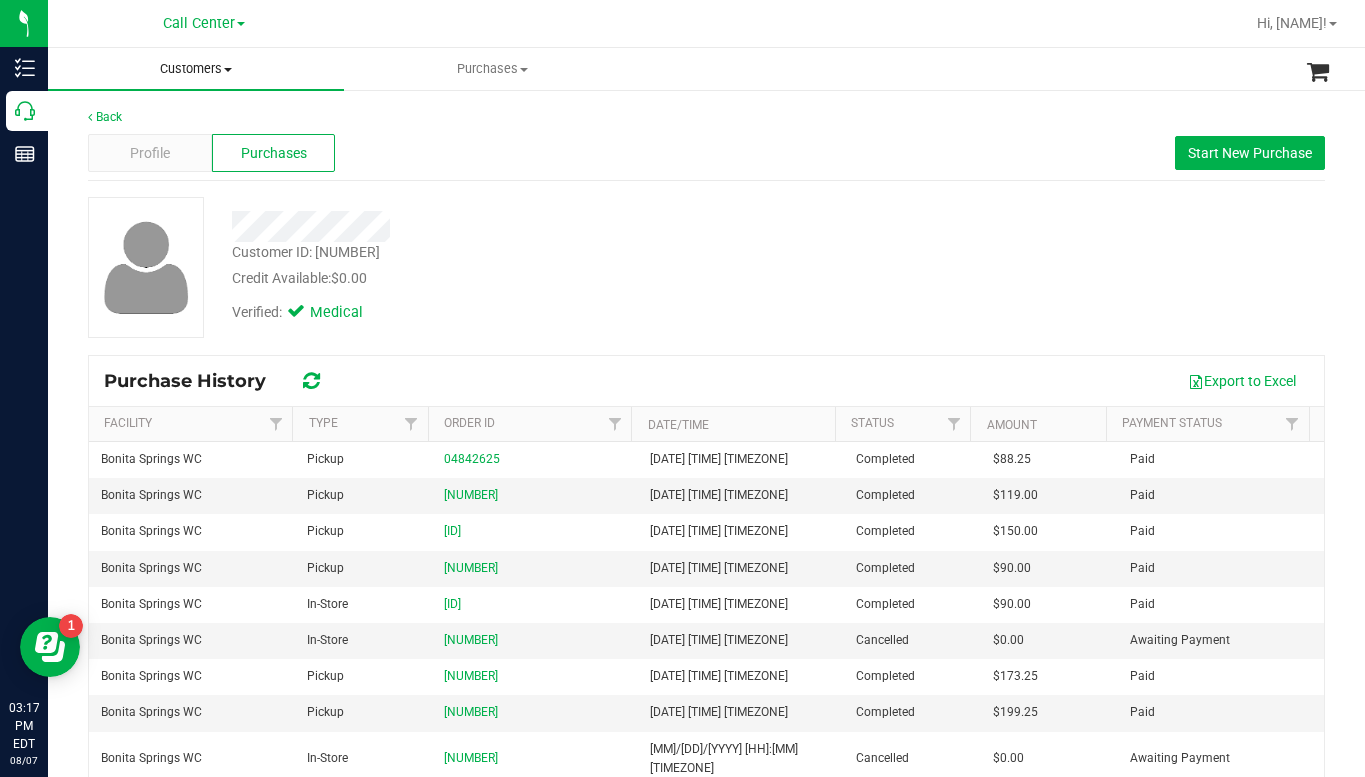 click at bounding box center (228, 70) 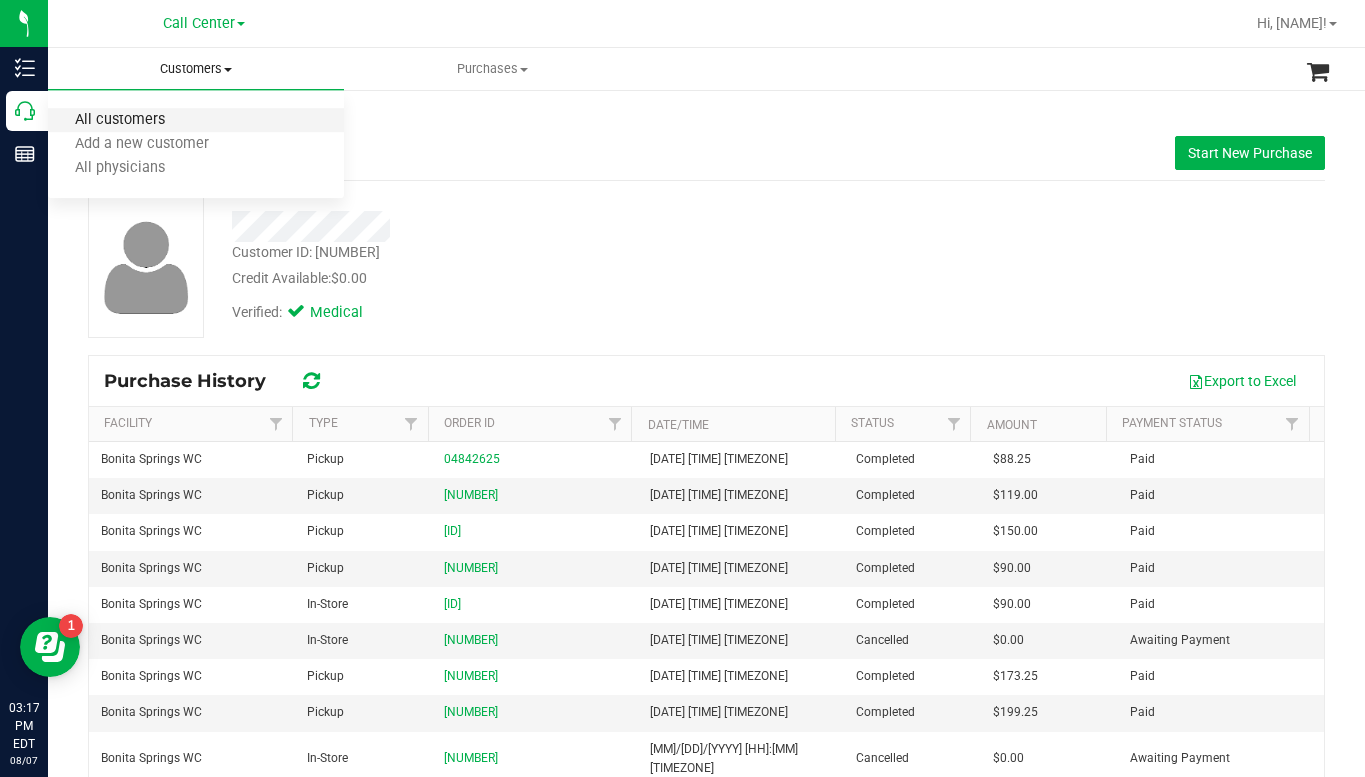 click on "All customers" at bounding box center [120, 120] 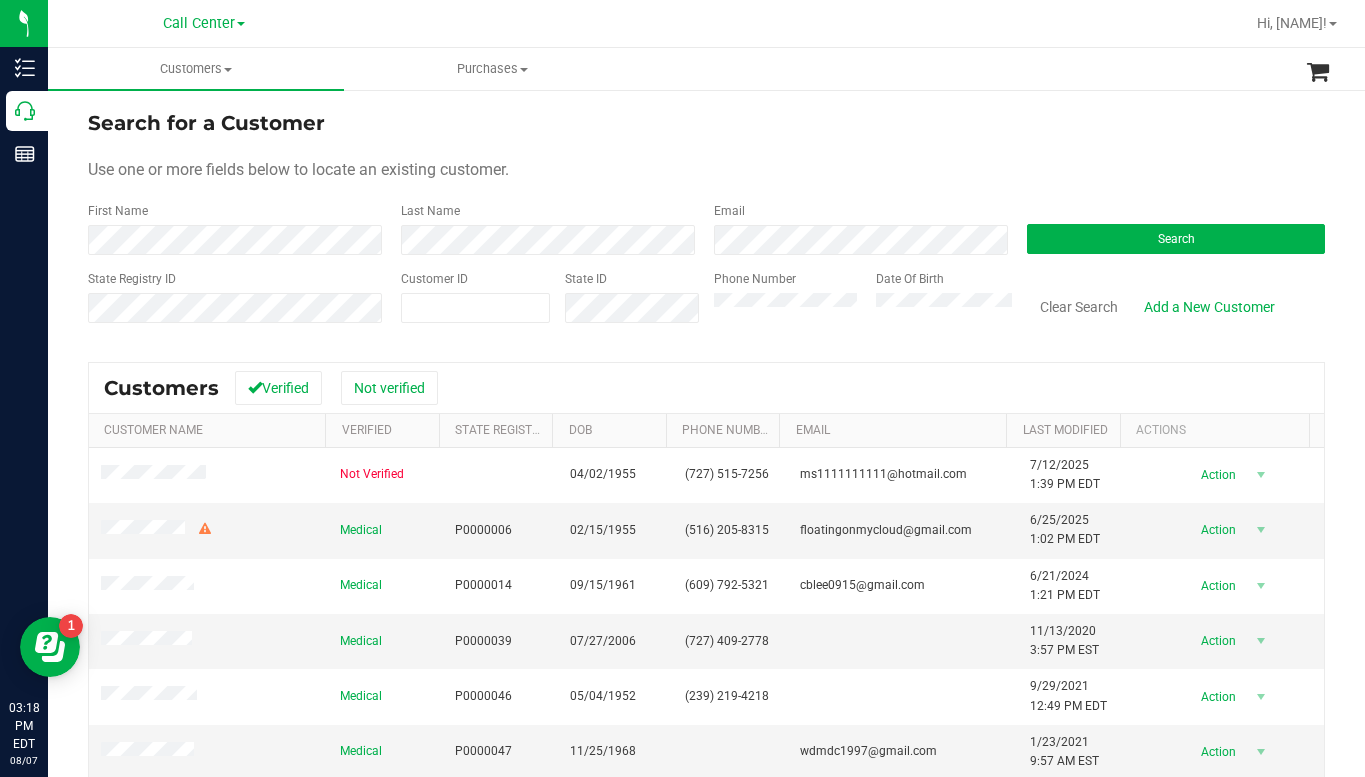 click on "Search for a Customer
Use one or more fields below to locate an existing customer.
First Name
Last Name
Email
Search
State Registry ID
Customer ID
State ID
Phone Number
Date Of Birth" at bounding box center (706, 224) 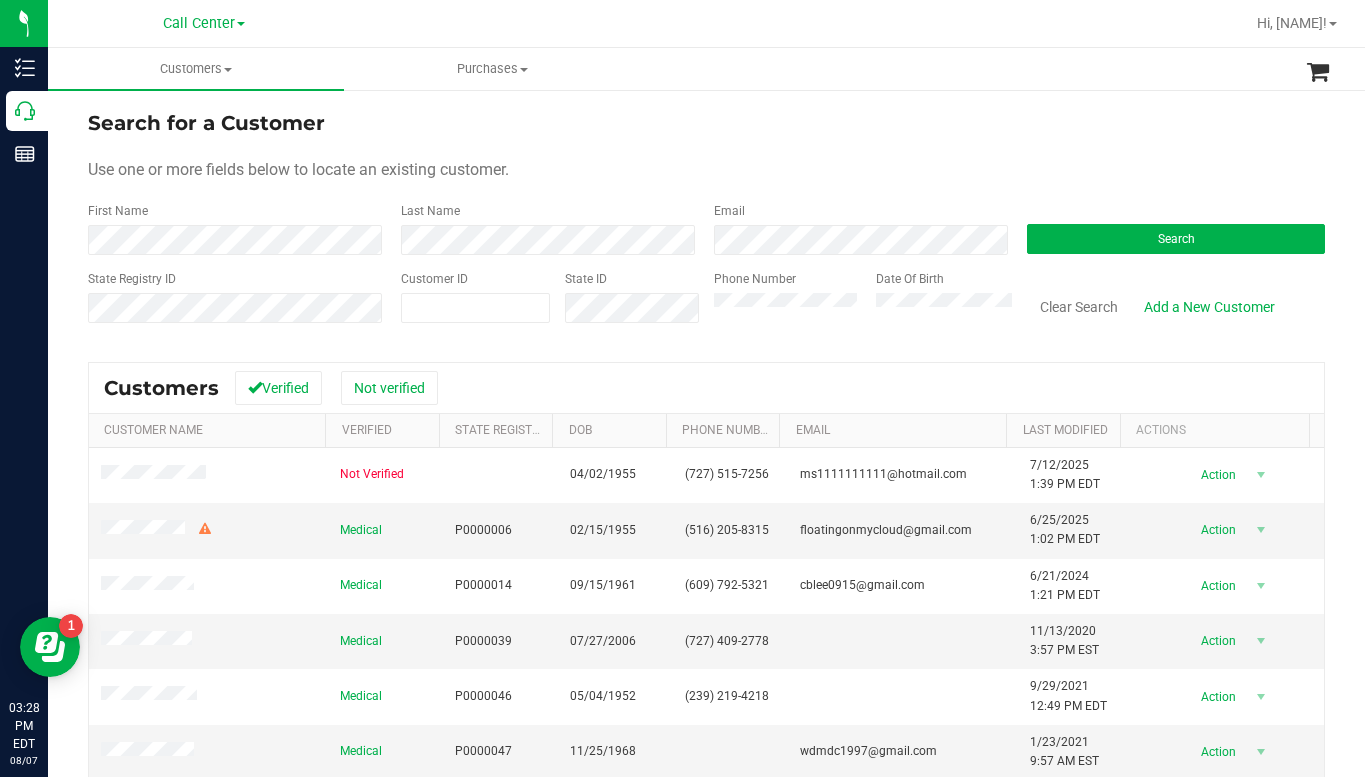 click on "Use one or more fields below to locate an existing customer." at bounding box center (706, 170) 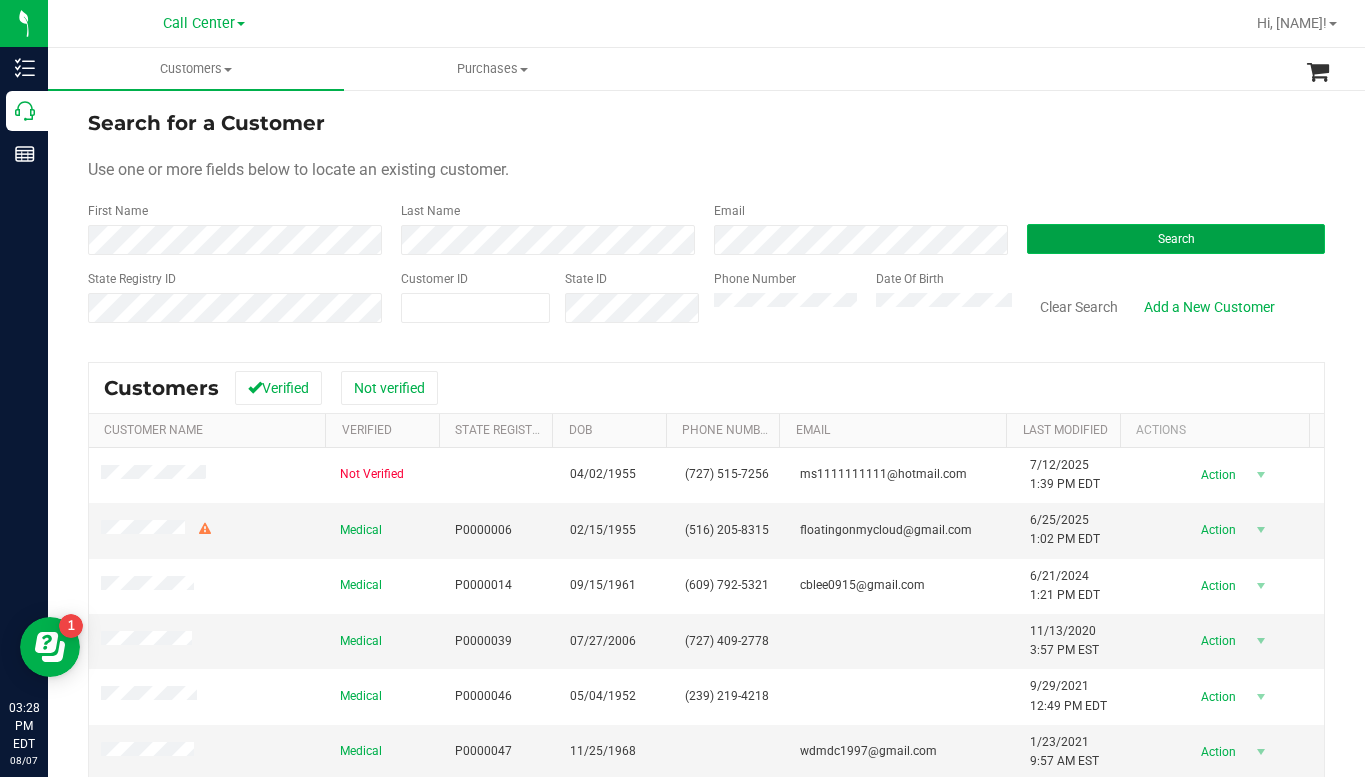 click on "Search" at bounding box center (1176, 239) 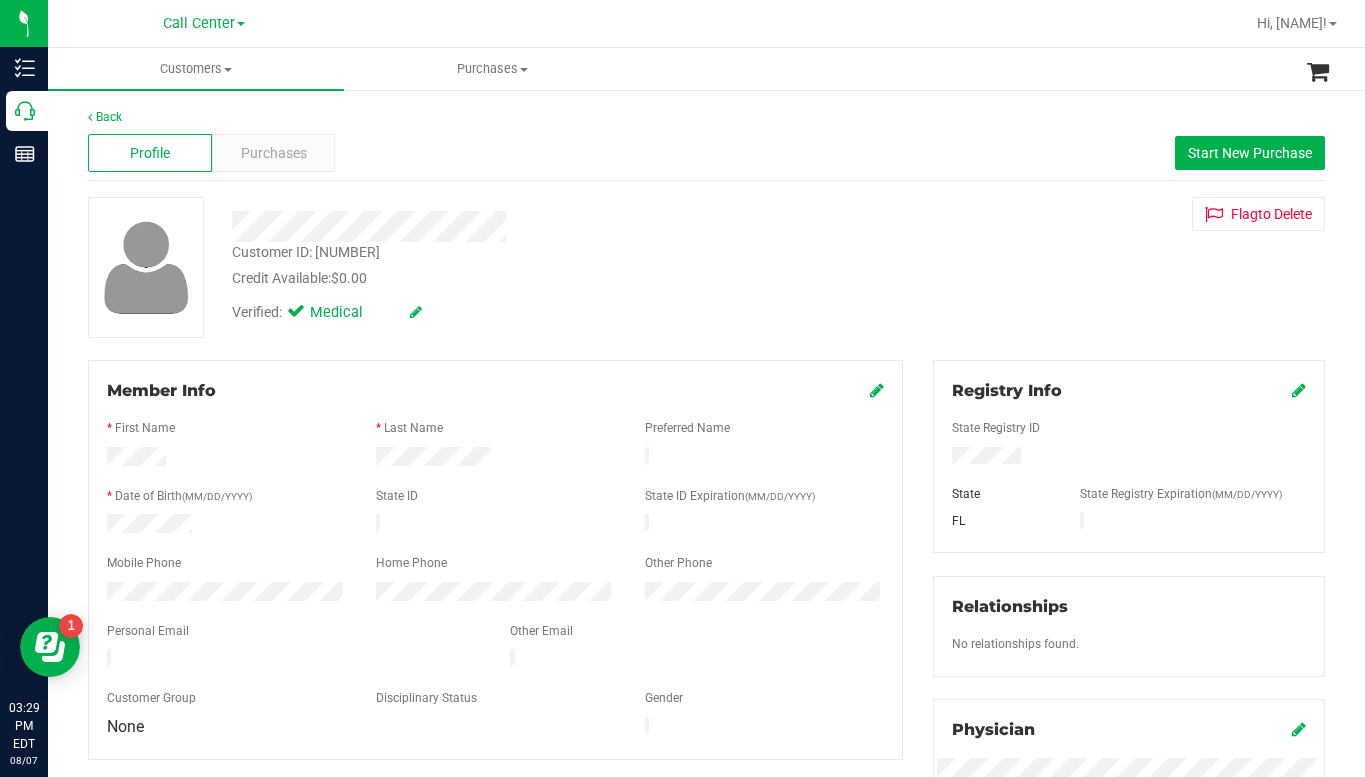 click on "Customer ID: [CUSTOMER_ID]
Credit Available:
[CURRENCY][AMOUNT]
Verified:
Medical
Flag  to Delete" at bounding box center [706, 267] 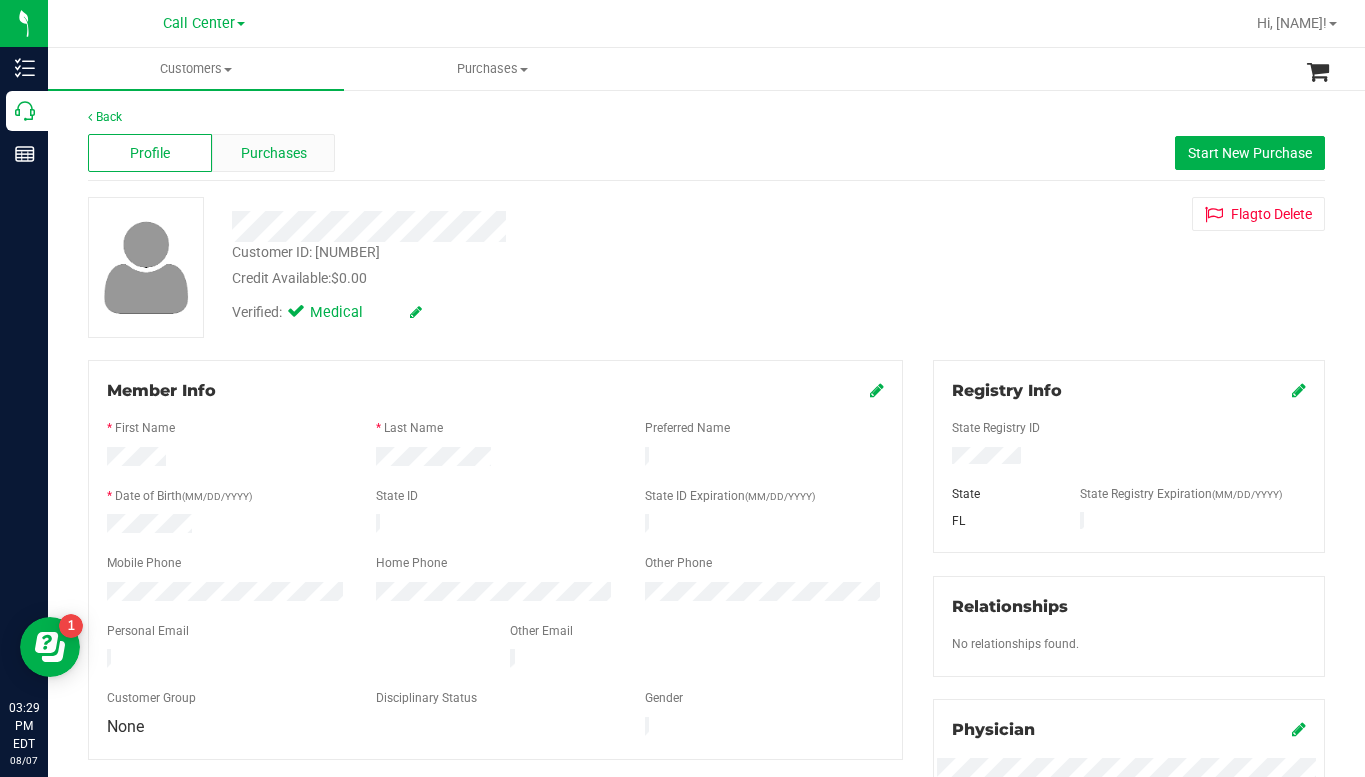 click on "Purchases" at bounding box center [274, 153] 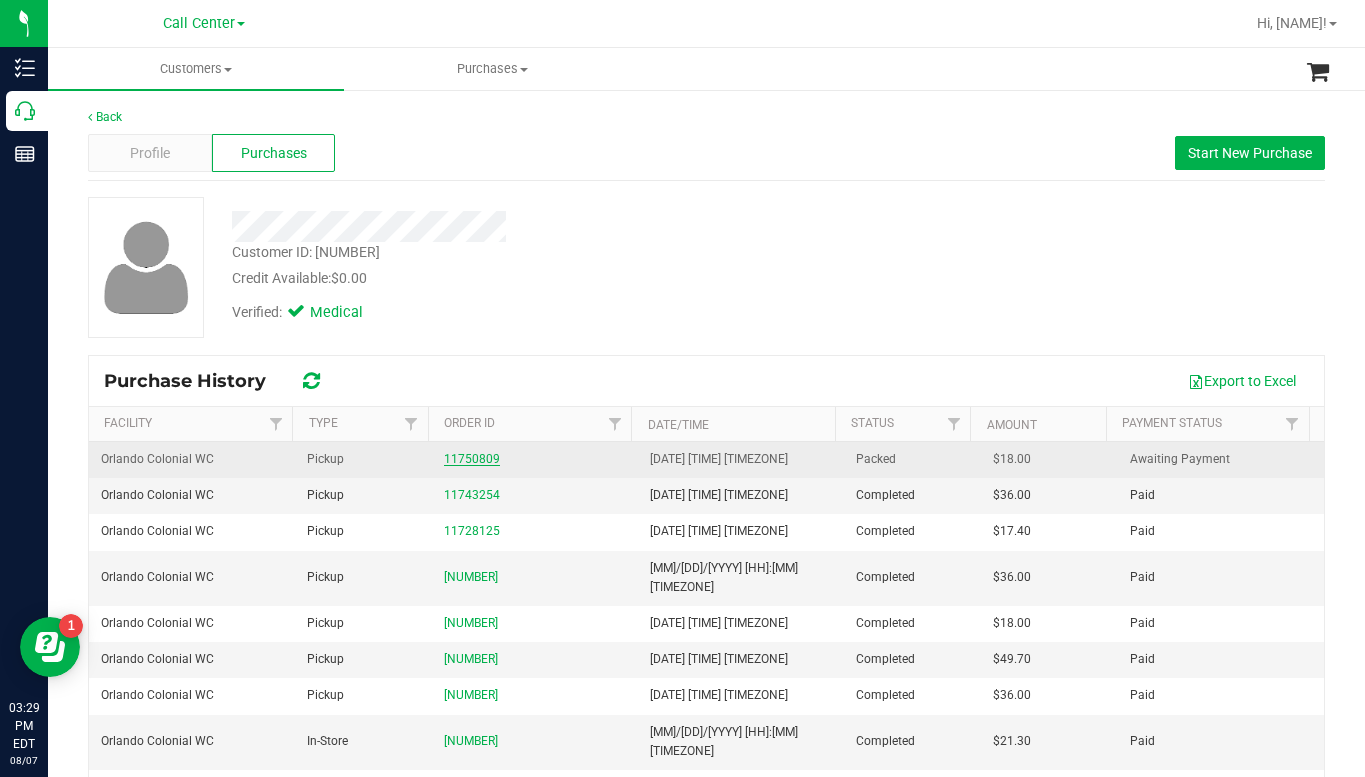 click on "11750809" at bounding box center (472, 459) 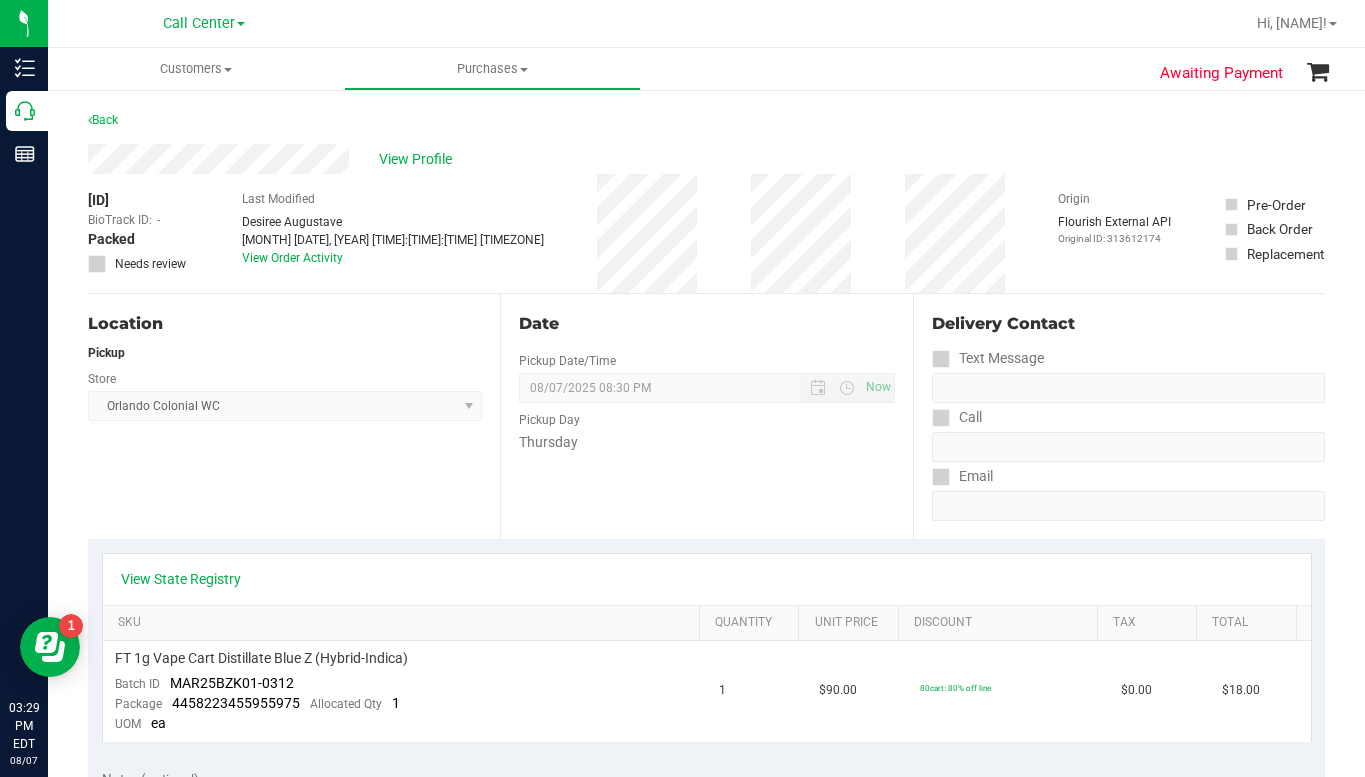 click on "Location
Pickup
Store
Orlando Colonial WC Select Store Bonita Springs WC Boynton Beach WC Bradenton WC Brandon WC Brooksville WC Call Center Clermont WC Crestview WC Deerfield Beach WC Delray Beach WC Deltona WC Ft Walton Beach WC Ft. Lauderdale WC Ft. Myers WC Gainesville WC Jax Atlantic WC JAX DC REP Jax WC Key West WC Lakeland WC Largo WC Lehigh Acres DC REP Merritt Island WC Miami 72nd WC Miami Beach WC Miami Dadeland WC Miramar DC REP New Port Richey WC North Palm Beach WC North Port WC Ocala WC Orange Park WC Orlando Colonial WC Orlando DC REP Orlando WC Oviedo WC Palm Bay WC Palm Coast WC Panama City WC Pensacola WC Port Orange WC Port St. Lucie WC Sebring WC South Tampa WC St. Pete WC Summerfield WC Tallahassee DC REP Tallahassee WC Tampa DC Testing Tampa Warehouse Tampa WC TX Austin DC TX Plano Retail WPB DC" at bounding box center (294, 416) 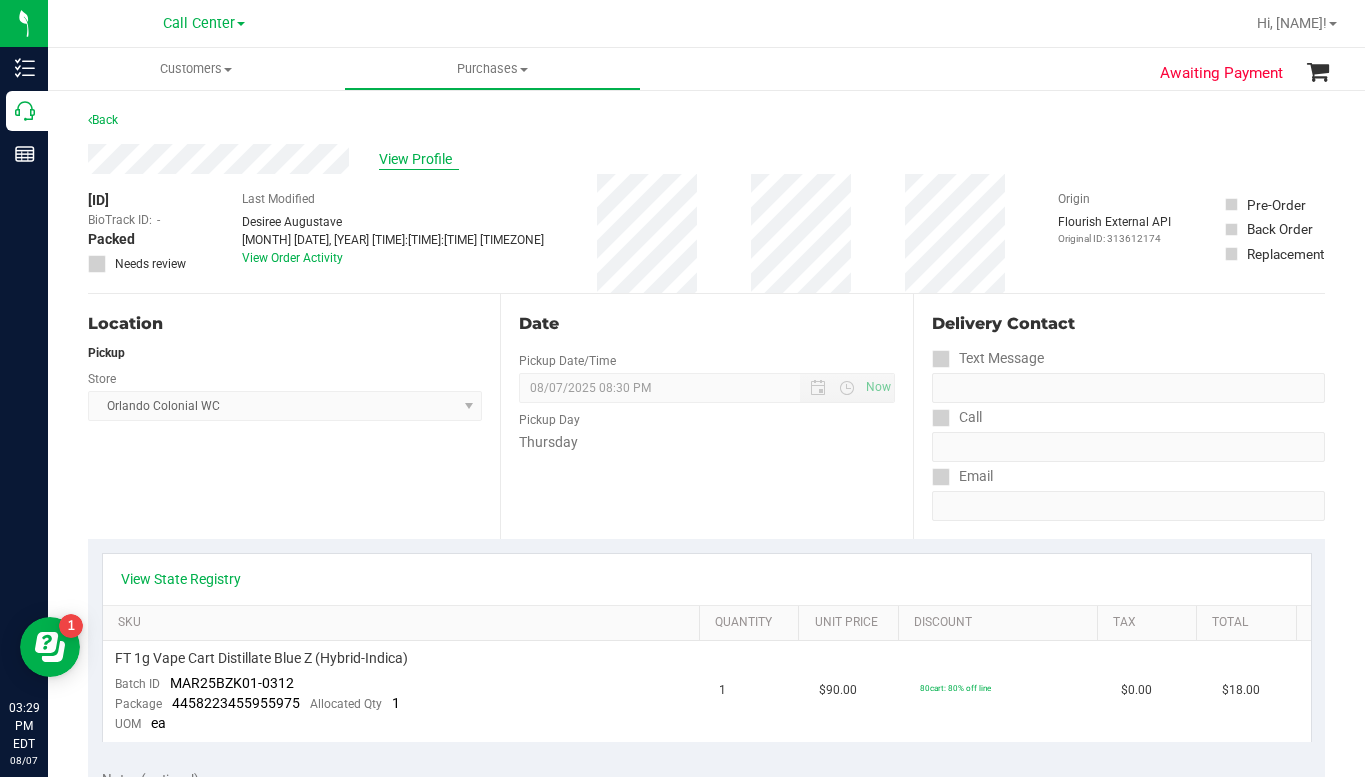 click on "View Profile" at bounding box center [419, 159] 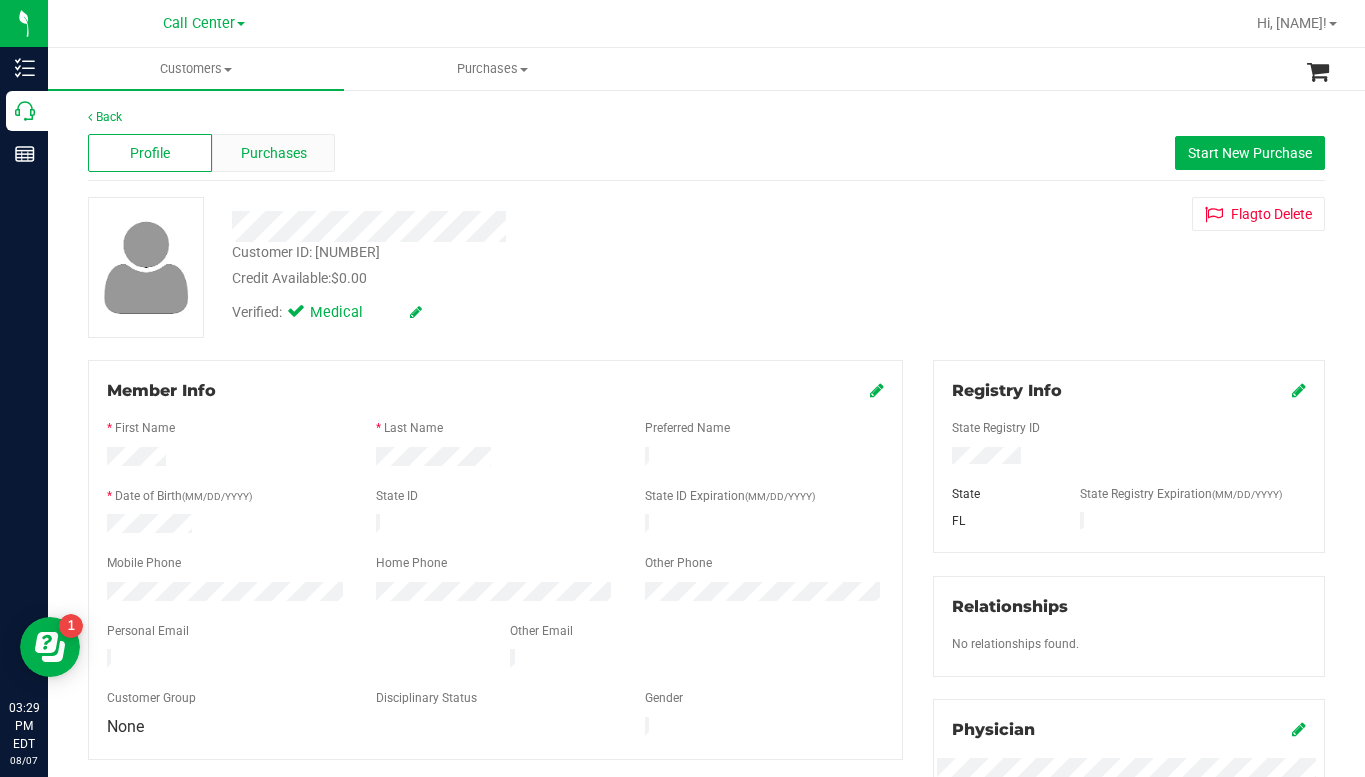 click on "Purchases" at bounding box center [274, 153] 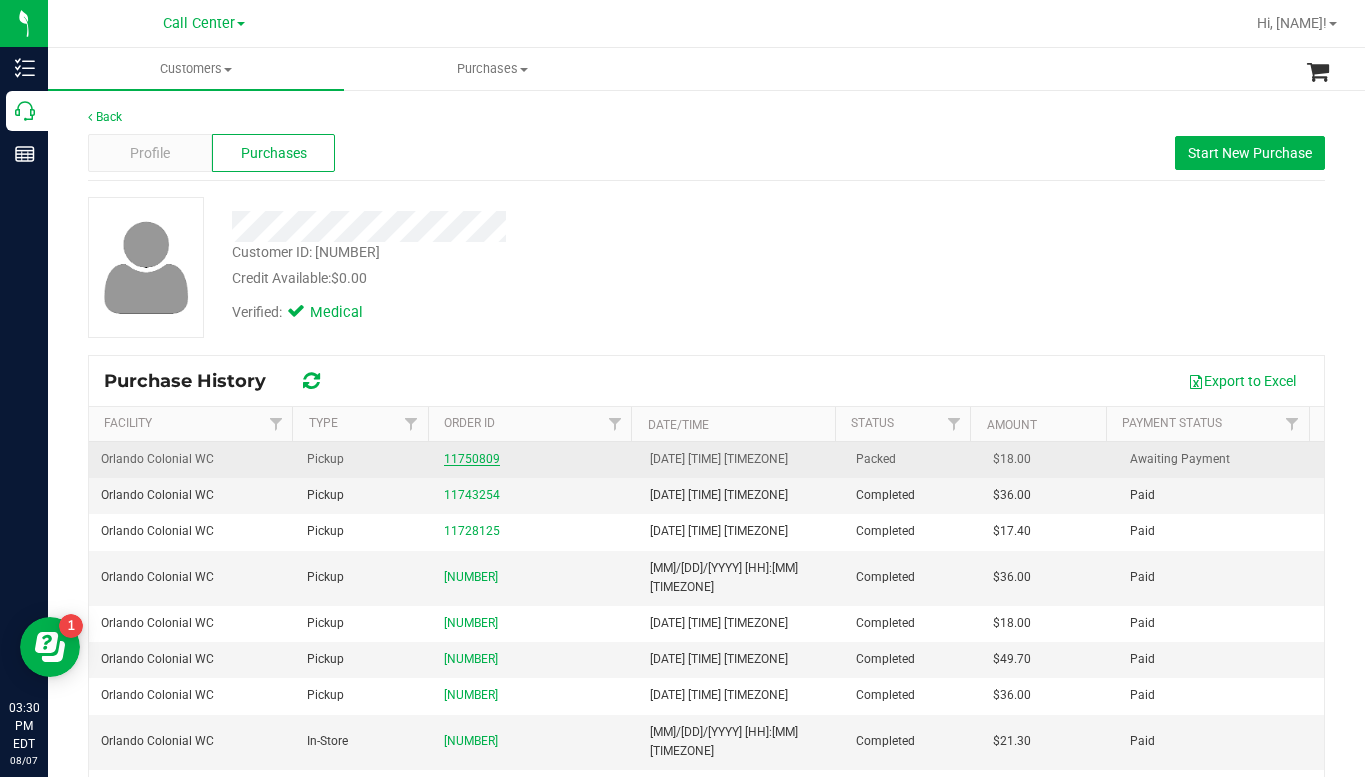 click on "11750809" at bounding box center [472, 459] 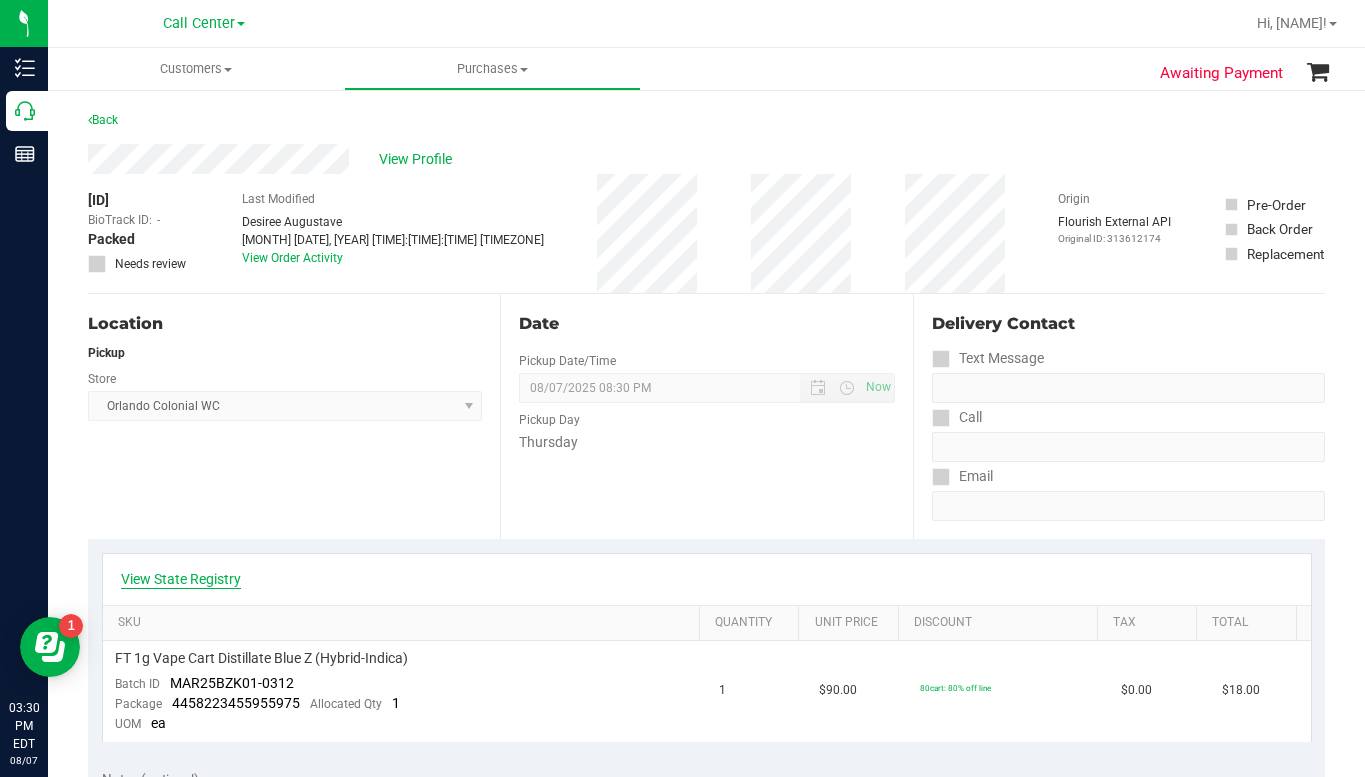 click on "View State Registry" at bounding box center (181, 579) 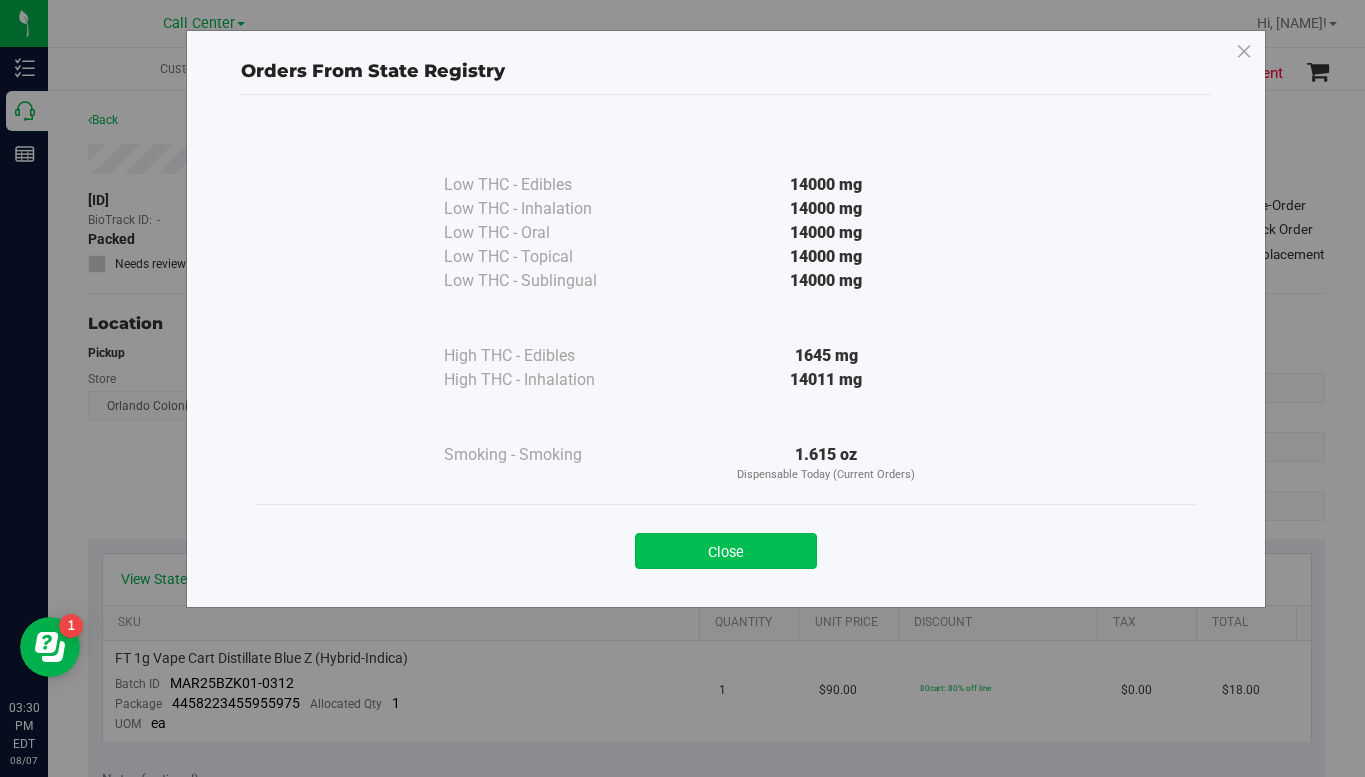click on "Close" at bounding box center (726, 551) 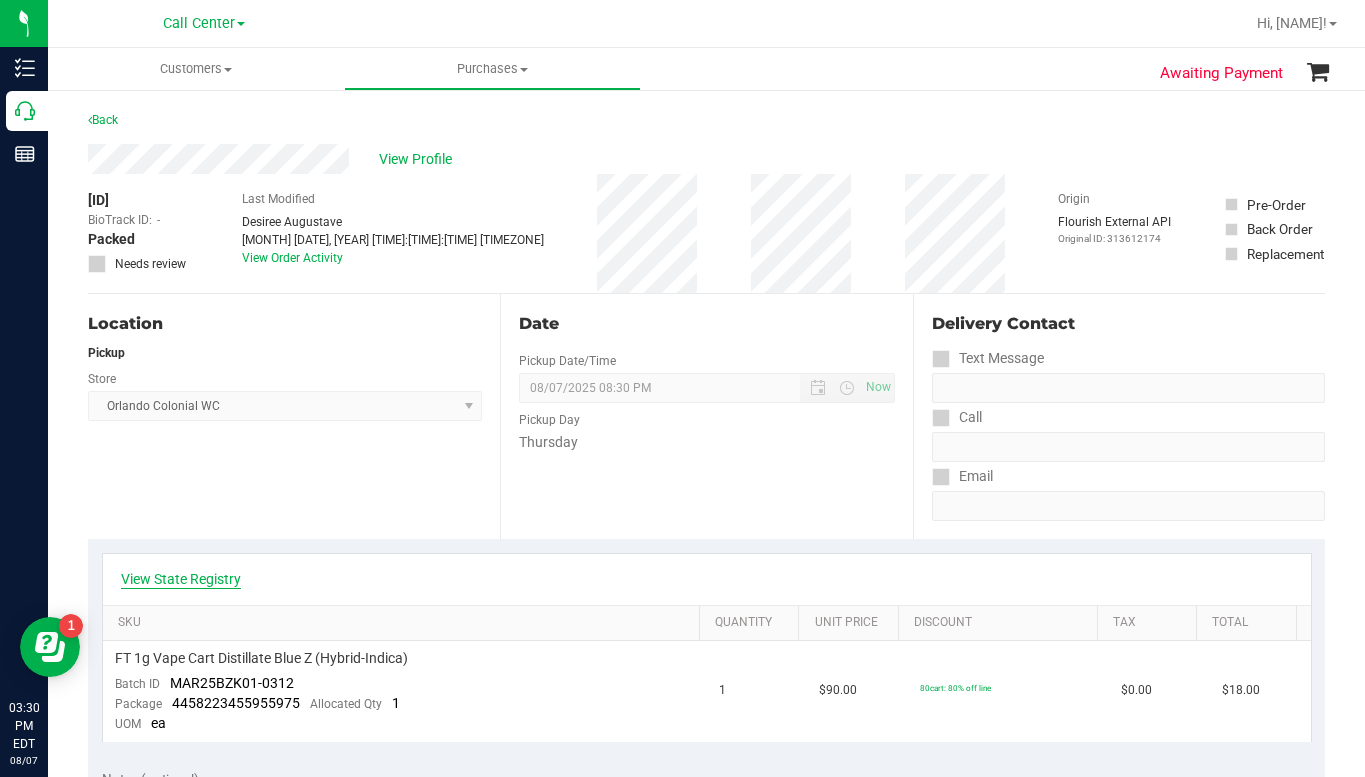 click on "View State Registry" at bounding box center [181, 579] 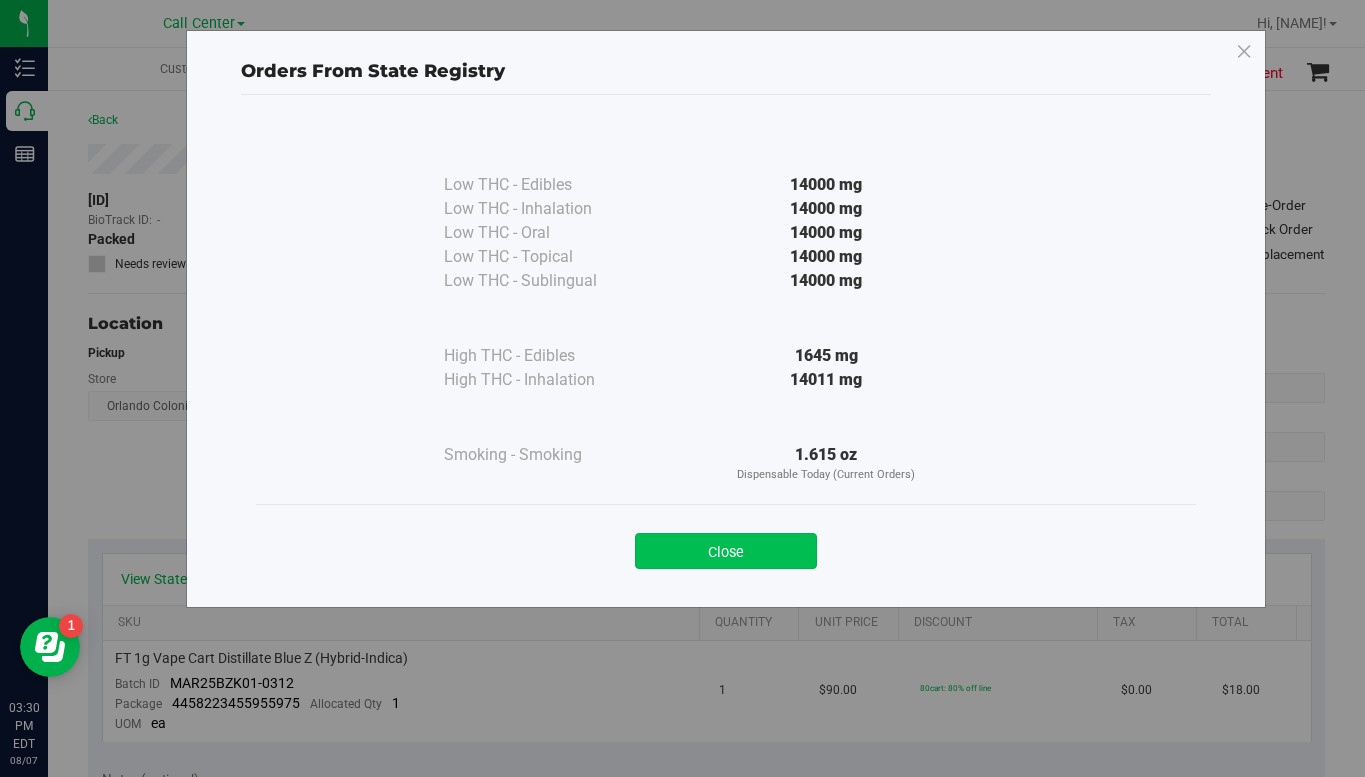 click on "Close" at bounding box center (726, 551) 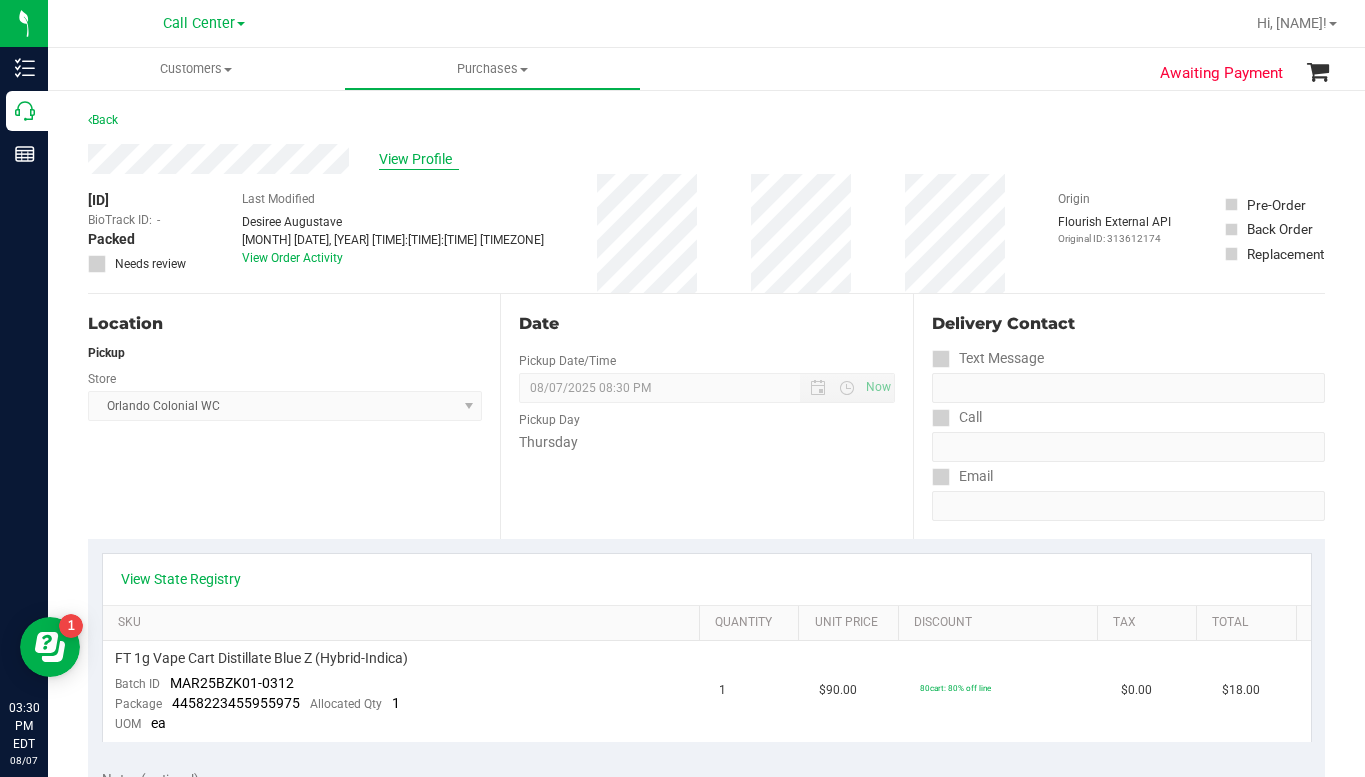 click on "View Profile" at bounding box center [419, 159] 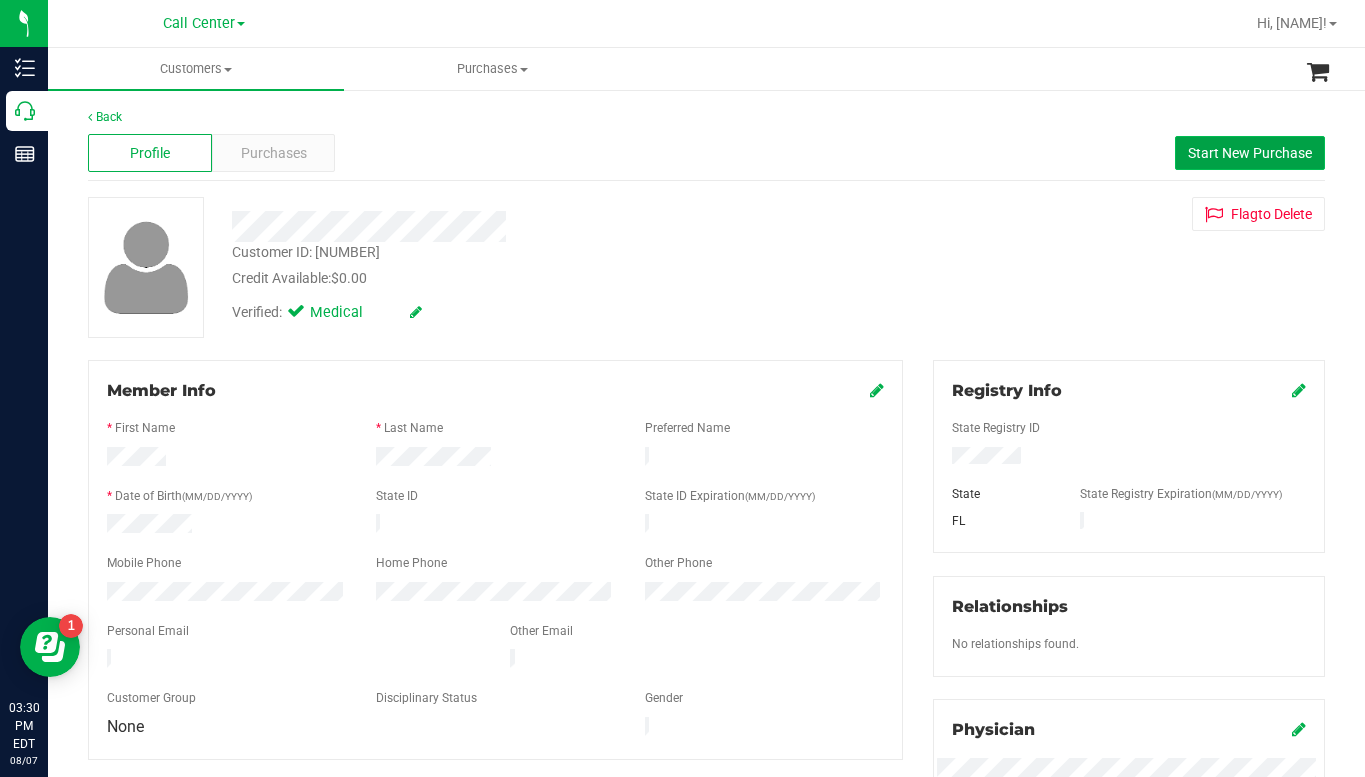 click on "Start New Purchase" at bounding box center (1250, 153) 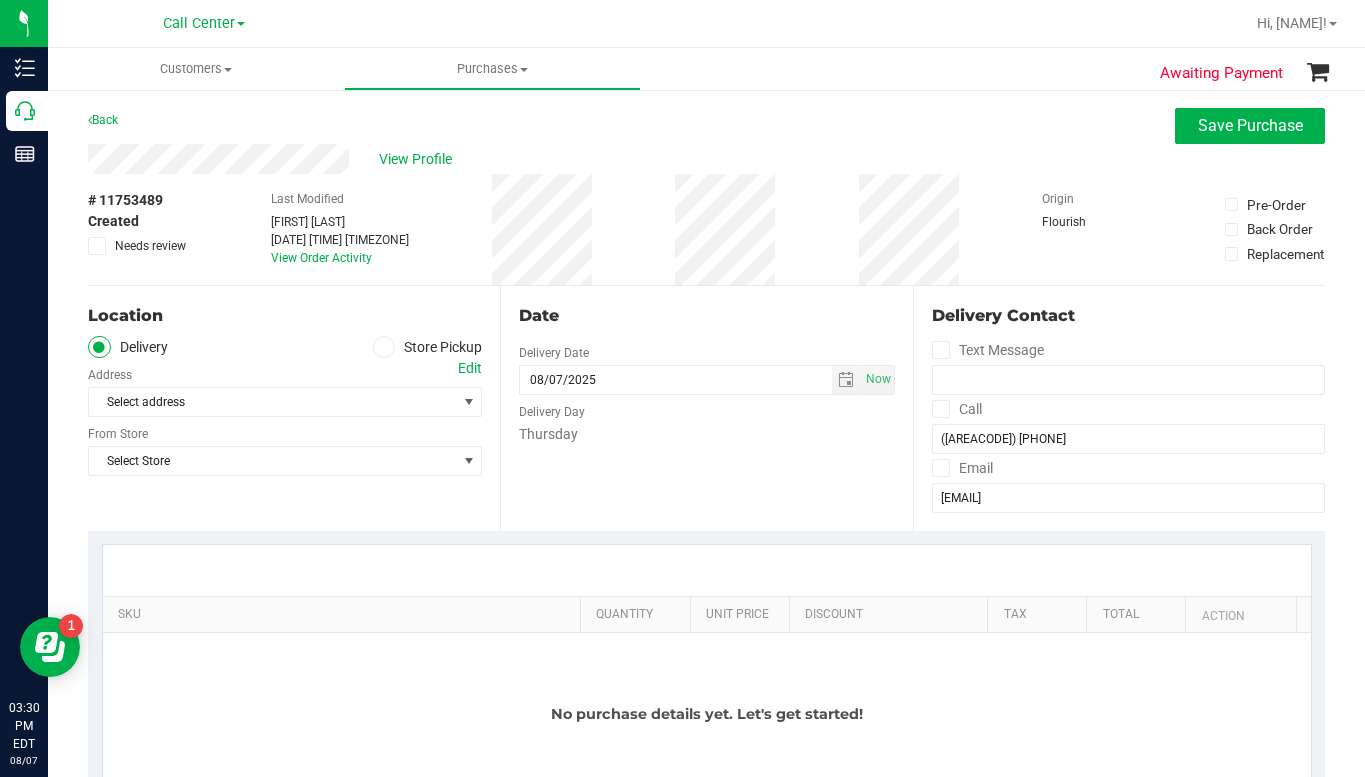 click at bounding box center (384, 347) 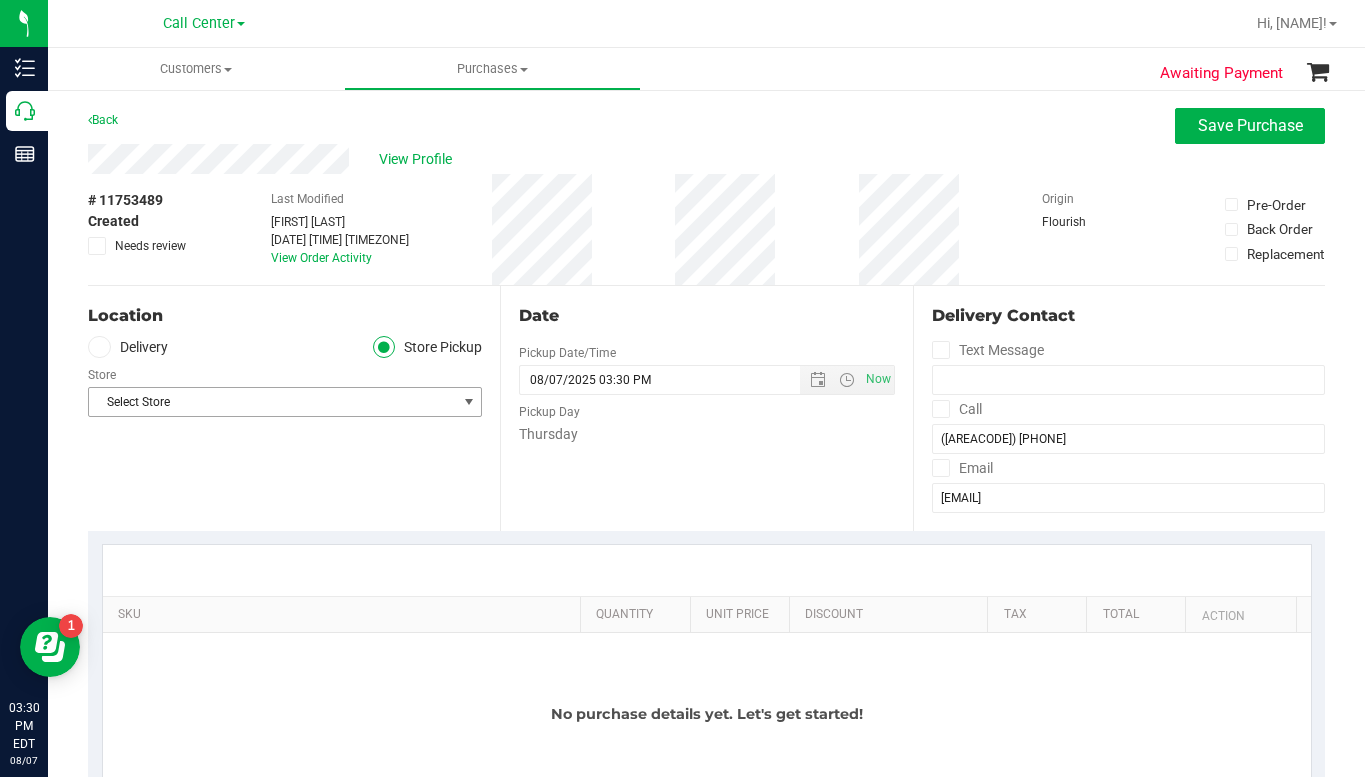 click on "Select Store" at bounding box center [272, 402] 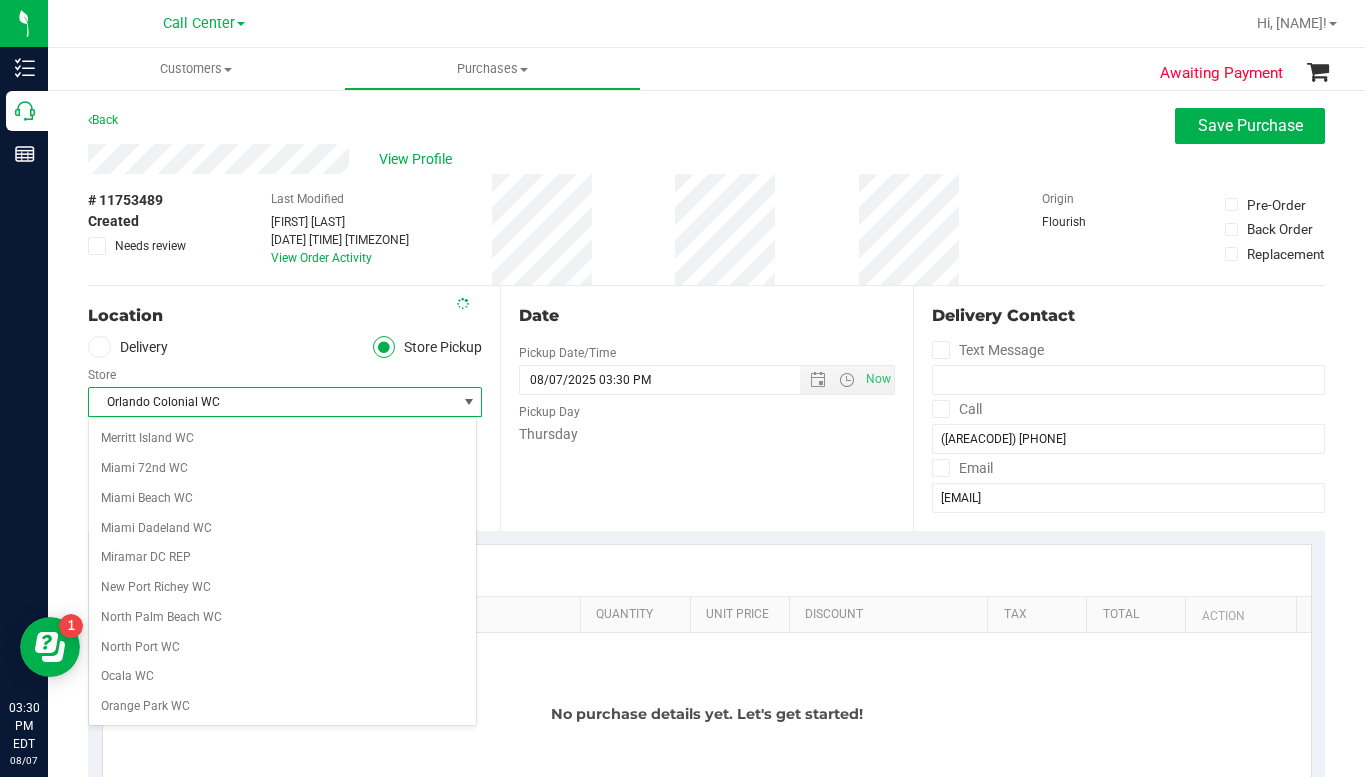 scroll, scrollTop: 681, scrollLeft: 0, axis: vertical 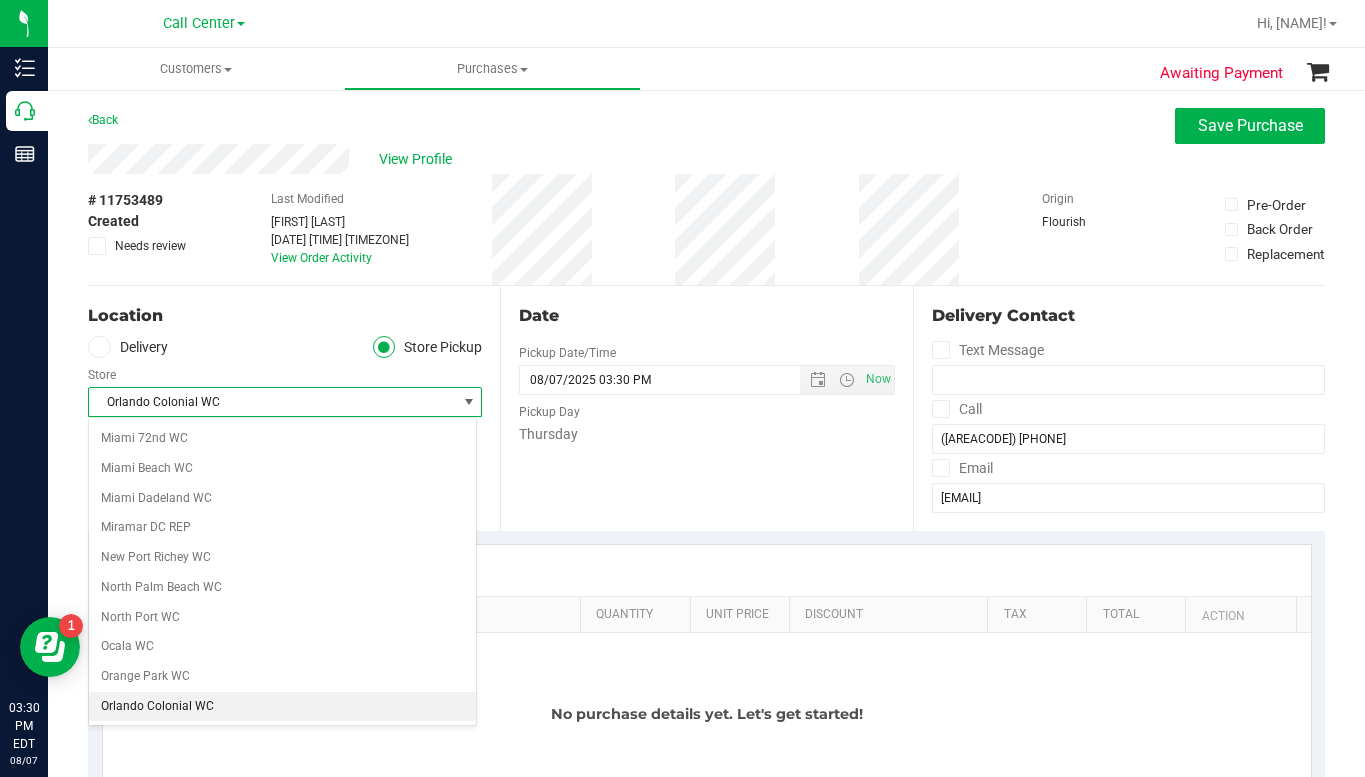 click on "Orlando Colonial WC" at bounding box center [282, 707] 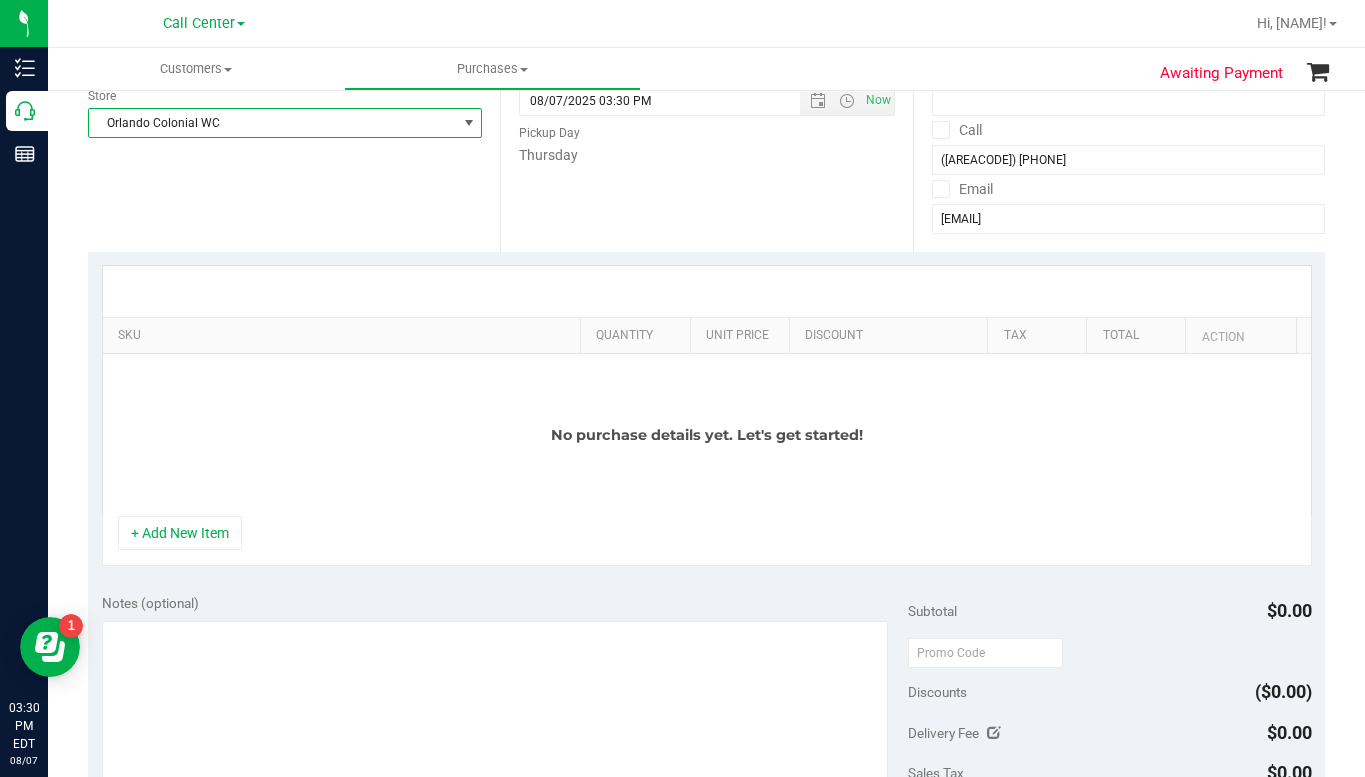 scroll, scrollTop: 300, scrollLeft: 0, axis: vertical 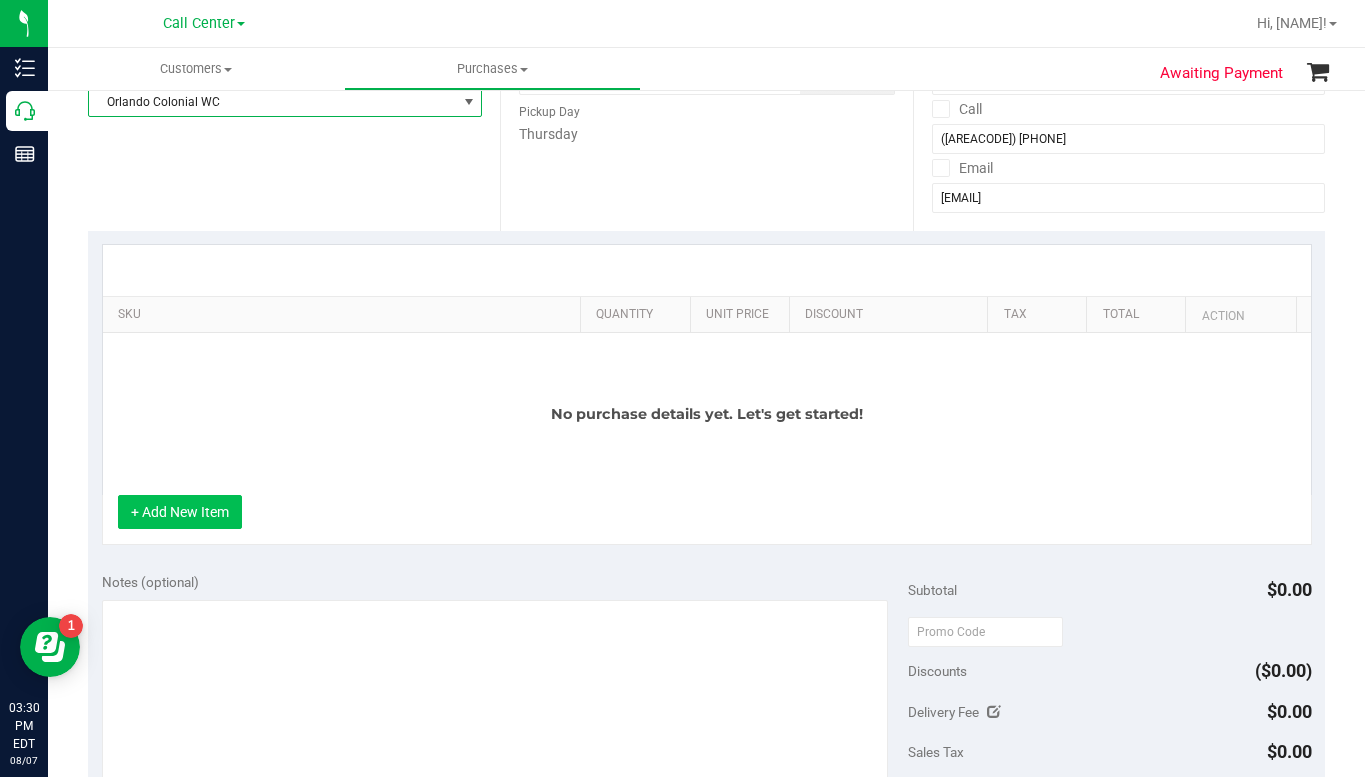 click on "+ Add New Item" at bounding box center [180, 512] 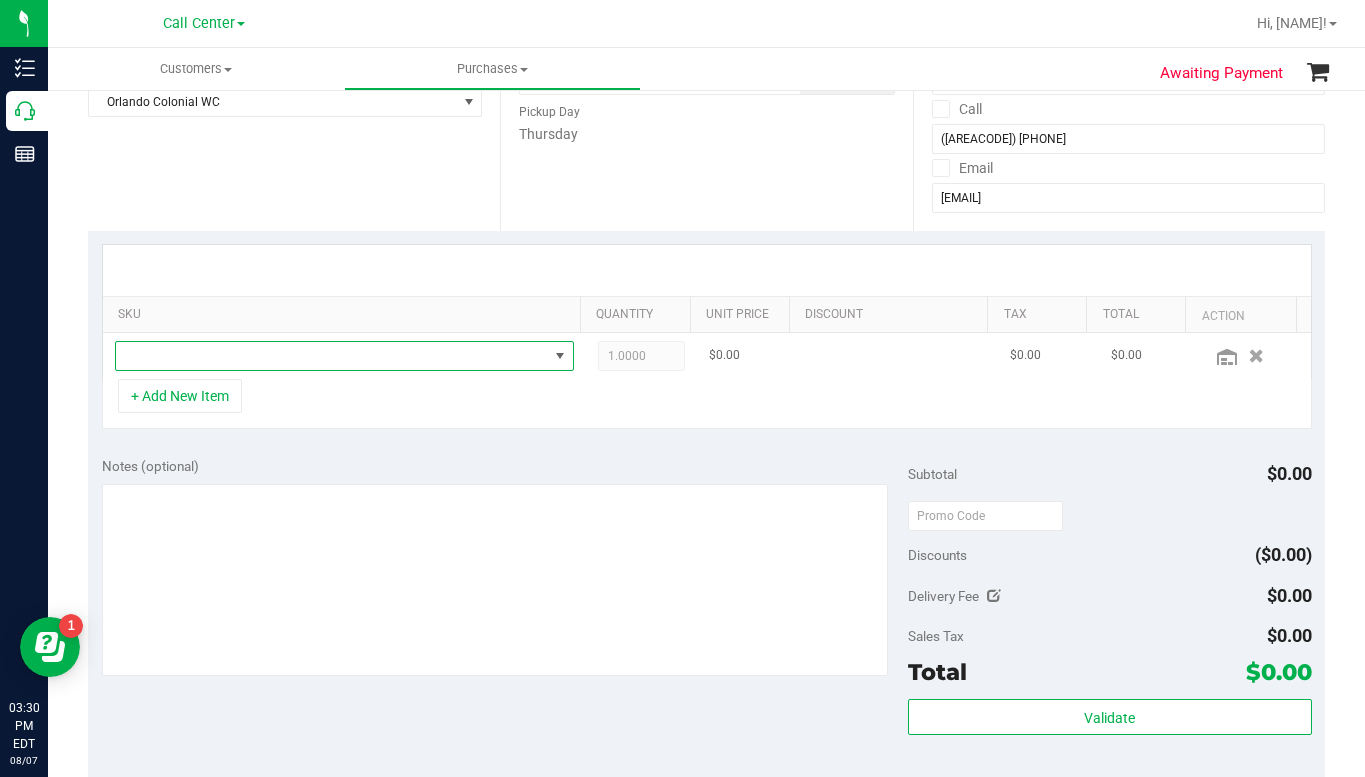click at bounding box center (332, 356) 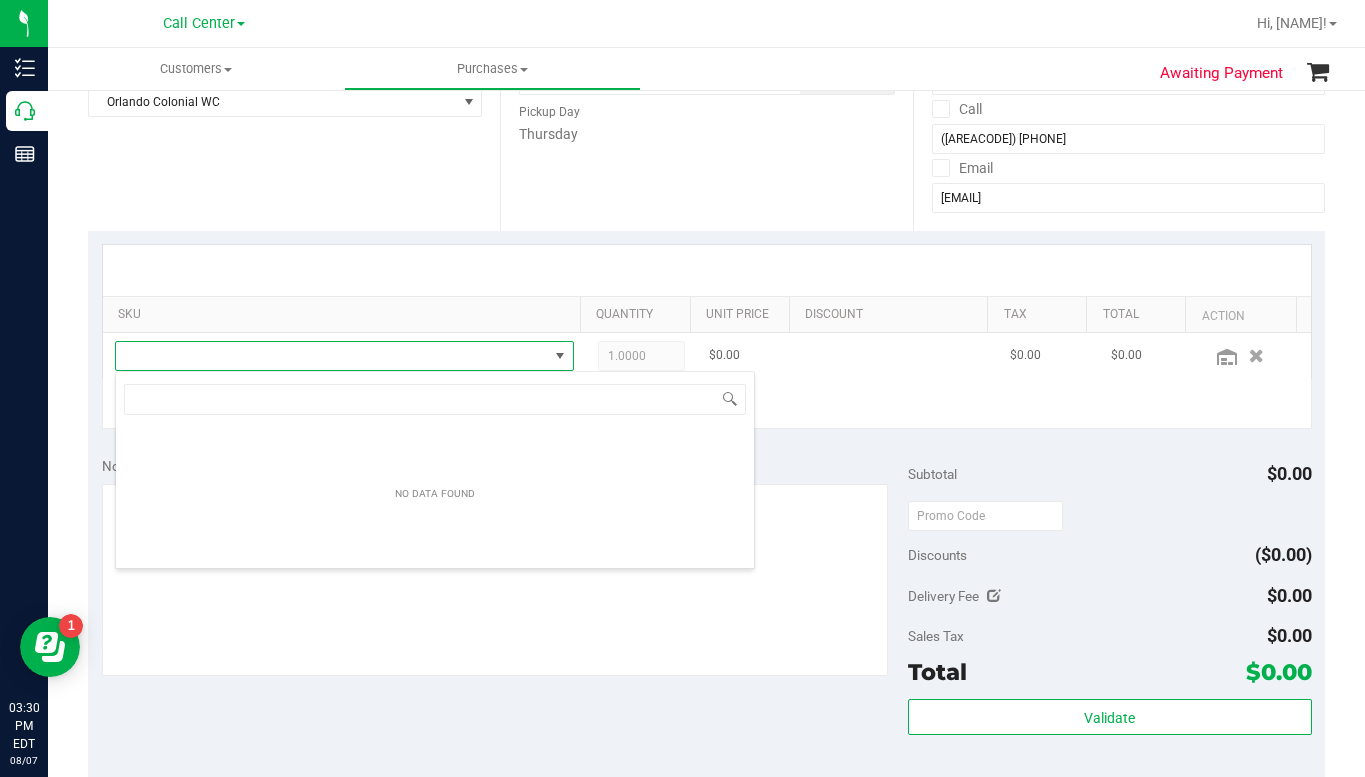 scroll, scrollTop: 99970, scrollLeft: 99553, axis: both 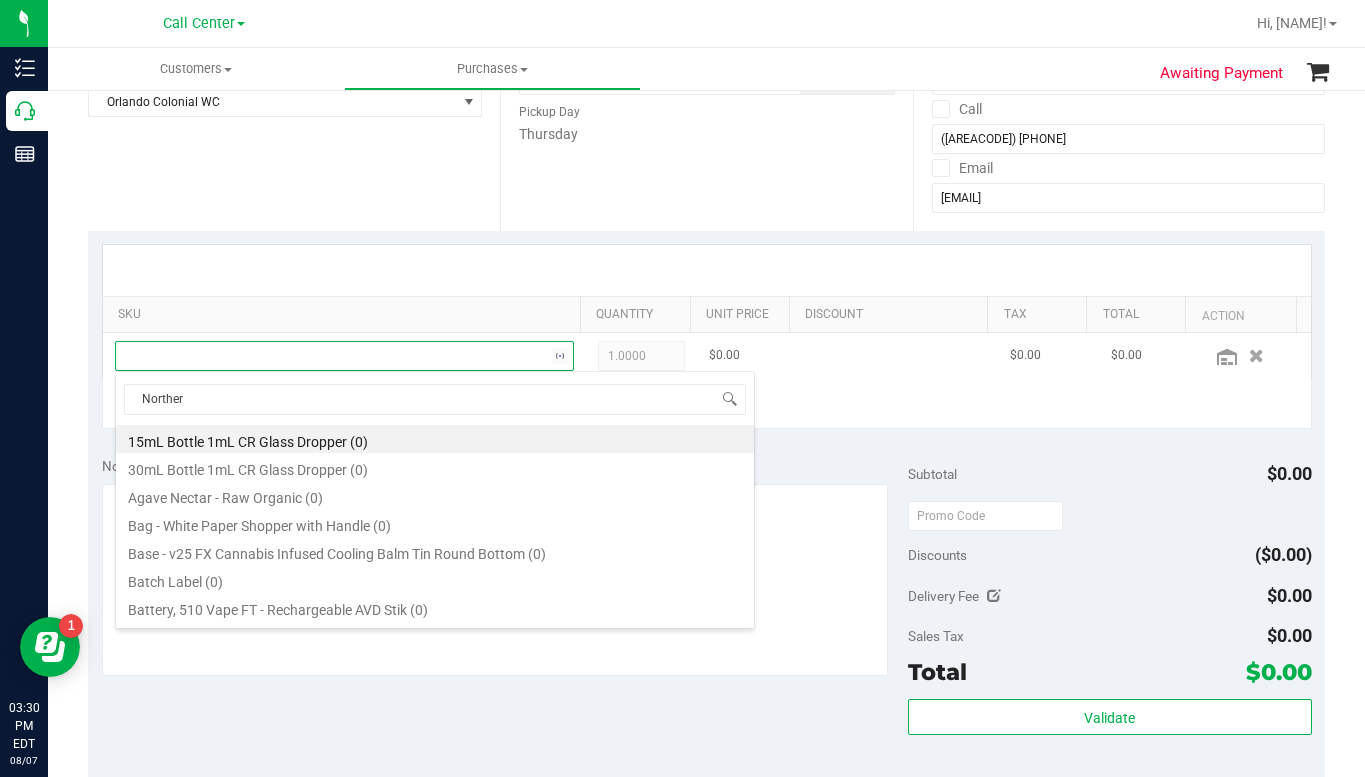 type on "Northern" 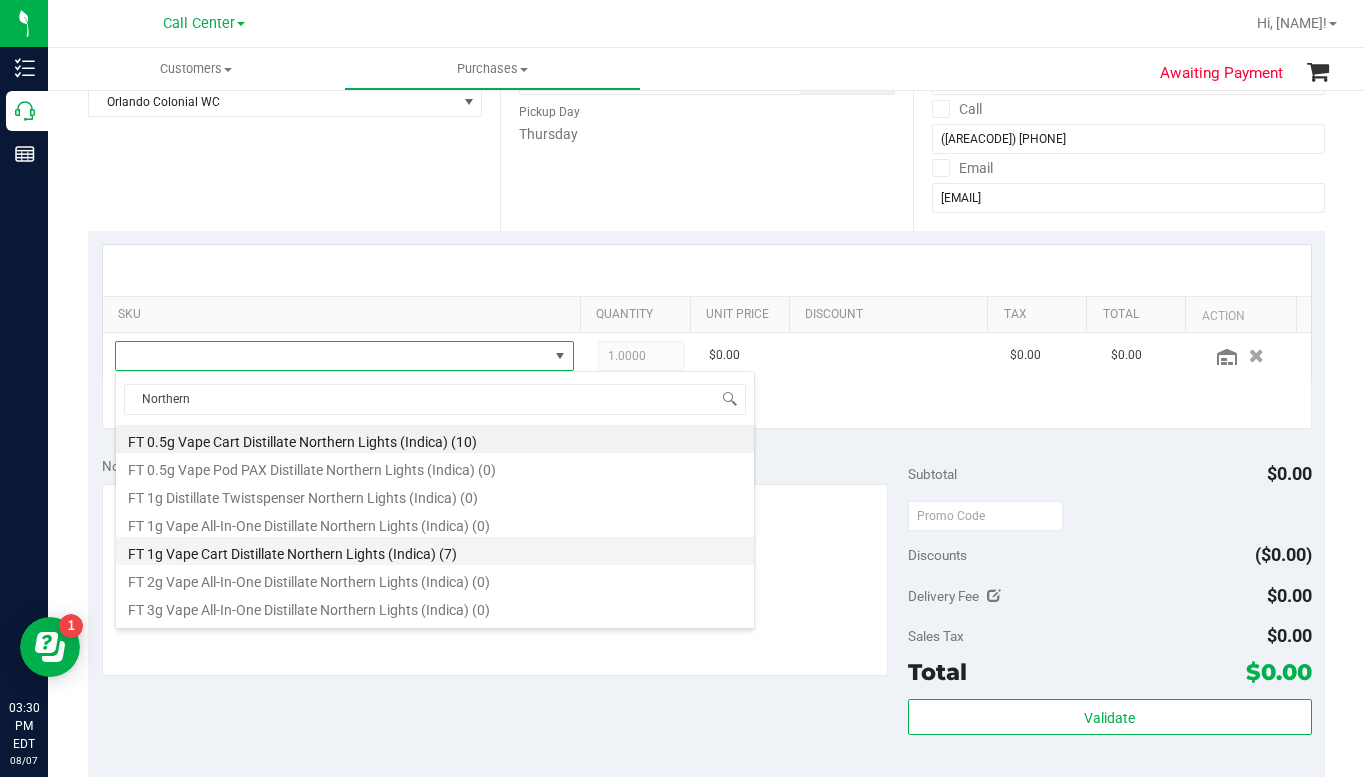 click on "FT 1g Vape Cart Distillate Northern Lights (Indica) (7)" at bounding box center [435, 551] 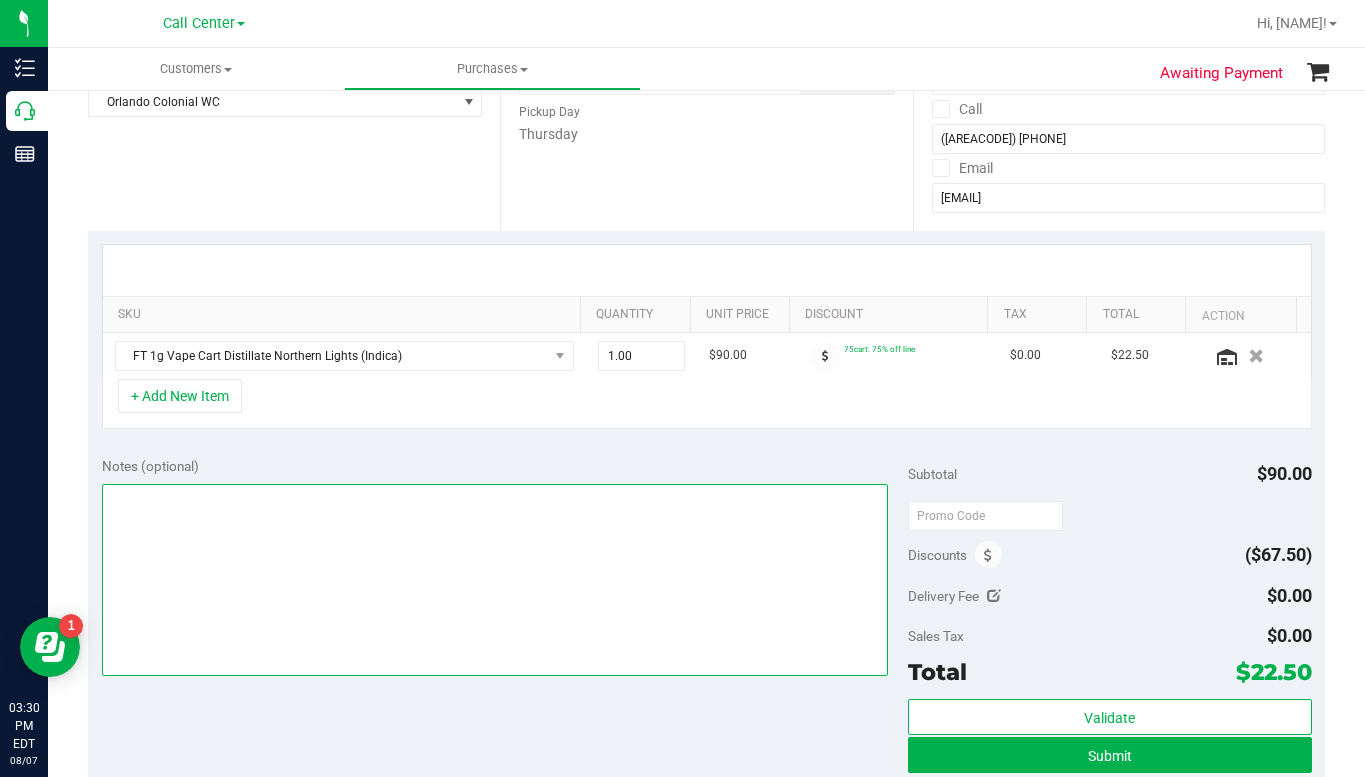 click at bounding box center (495, 580) 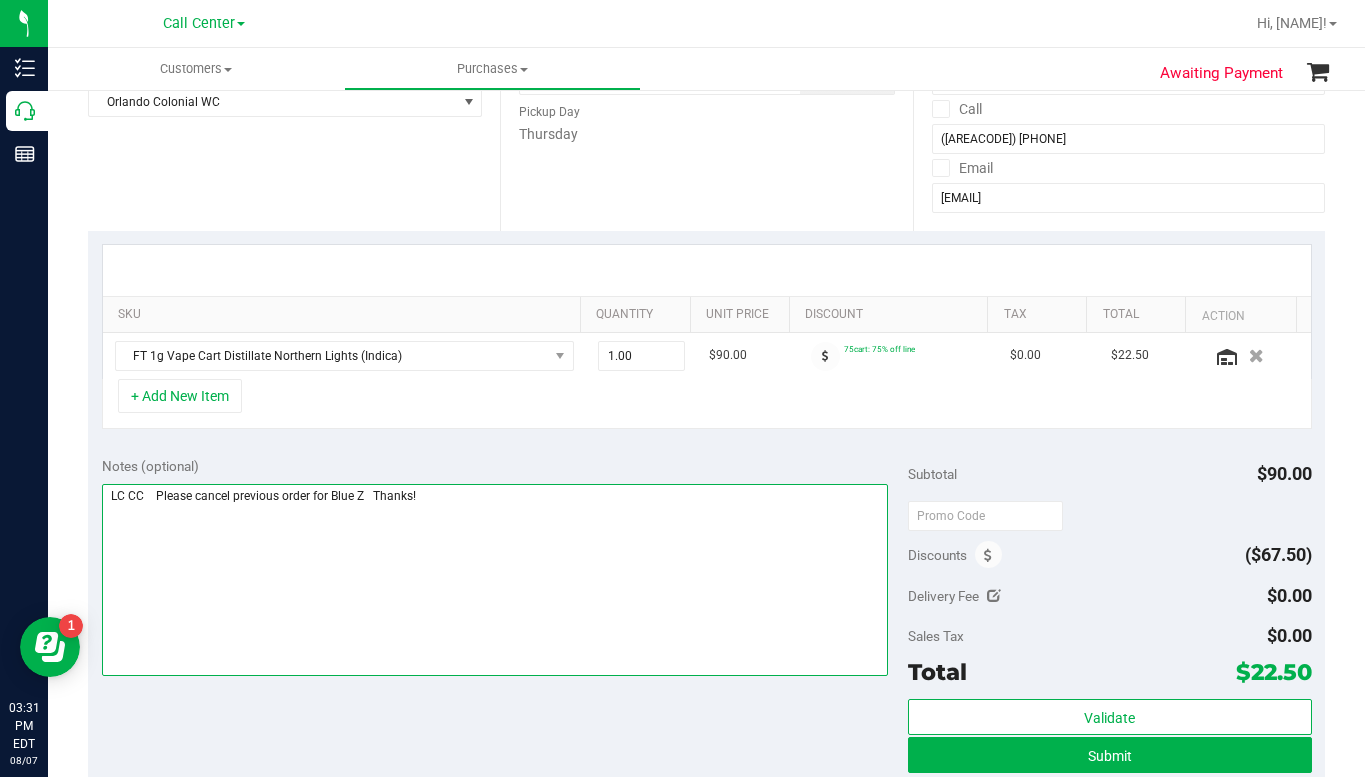 click at bounding box center (495, 580) 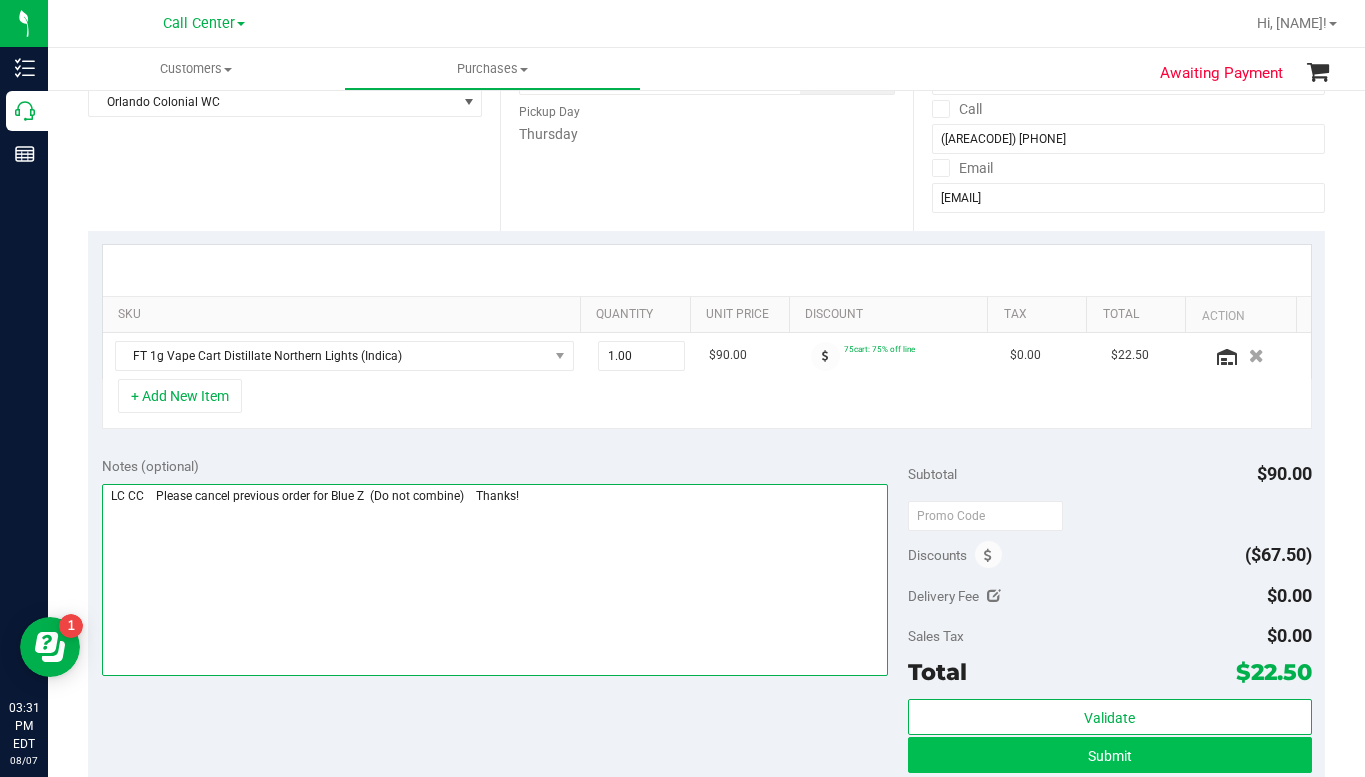 type on "LC CC    Please cancel previous order for Blue Z  (Do not combine)    Thanks!" 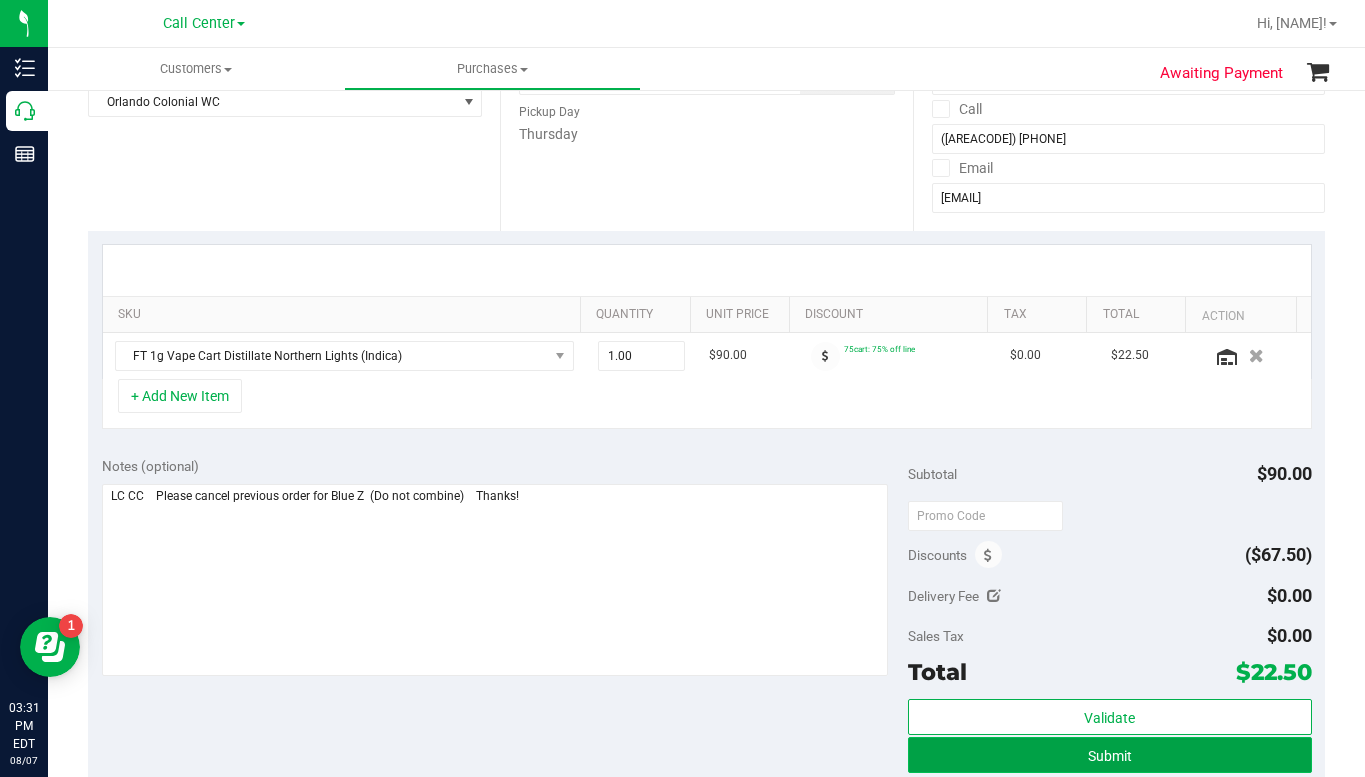click on "Submit" at bounding box center (1109, 755) 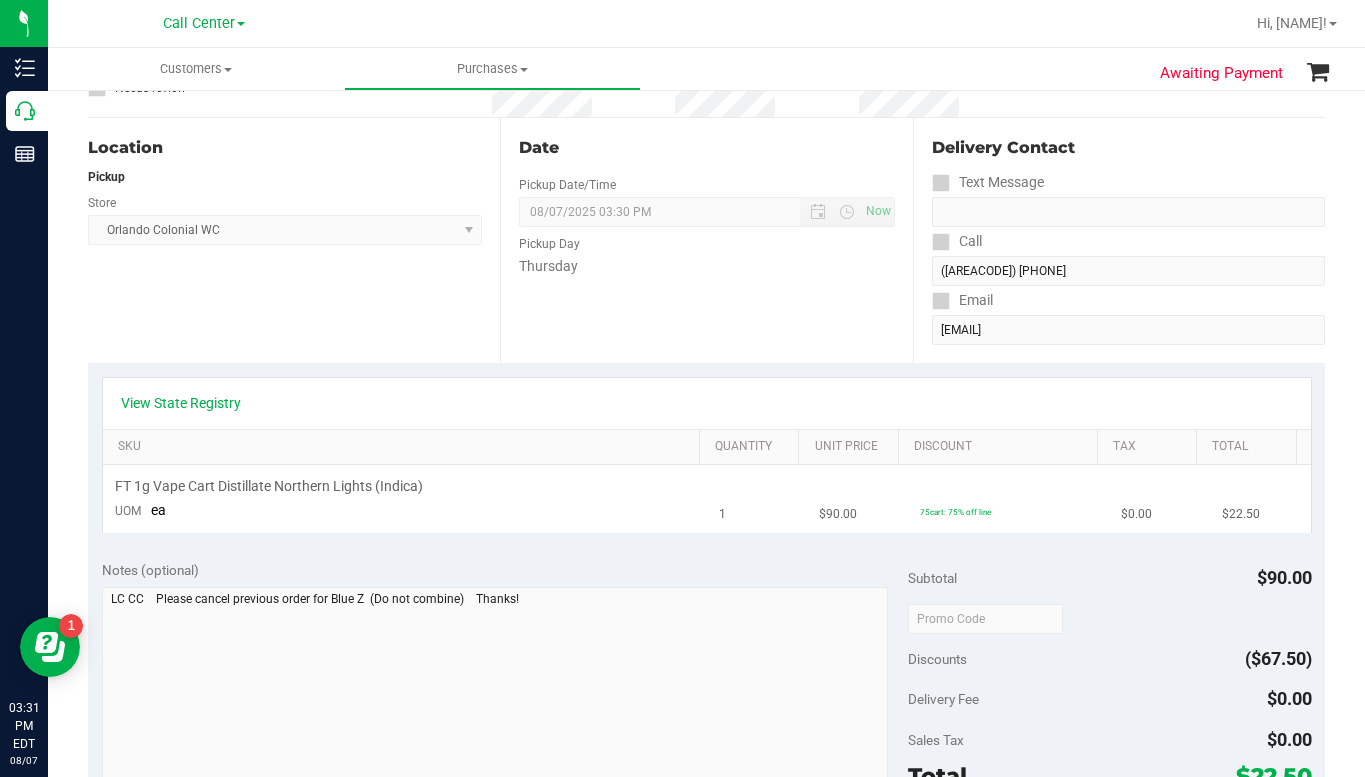 scroll, scrollTop: 0, scrollLeft: 0, axis: both 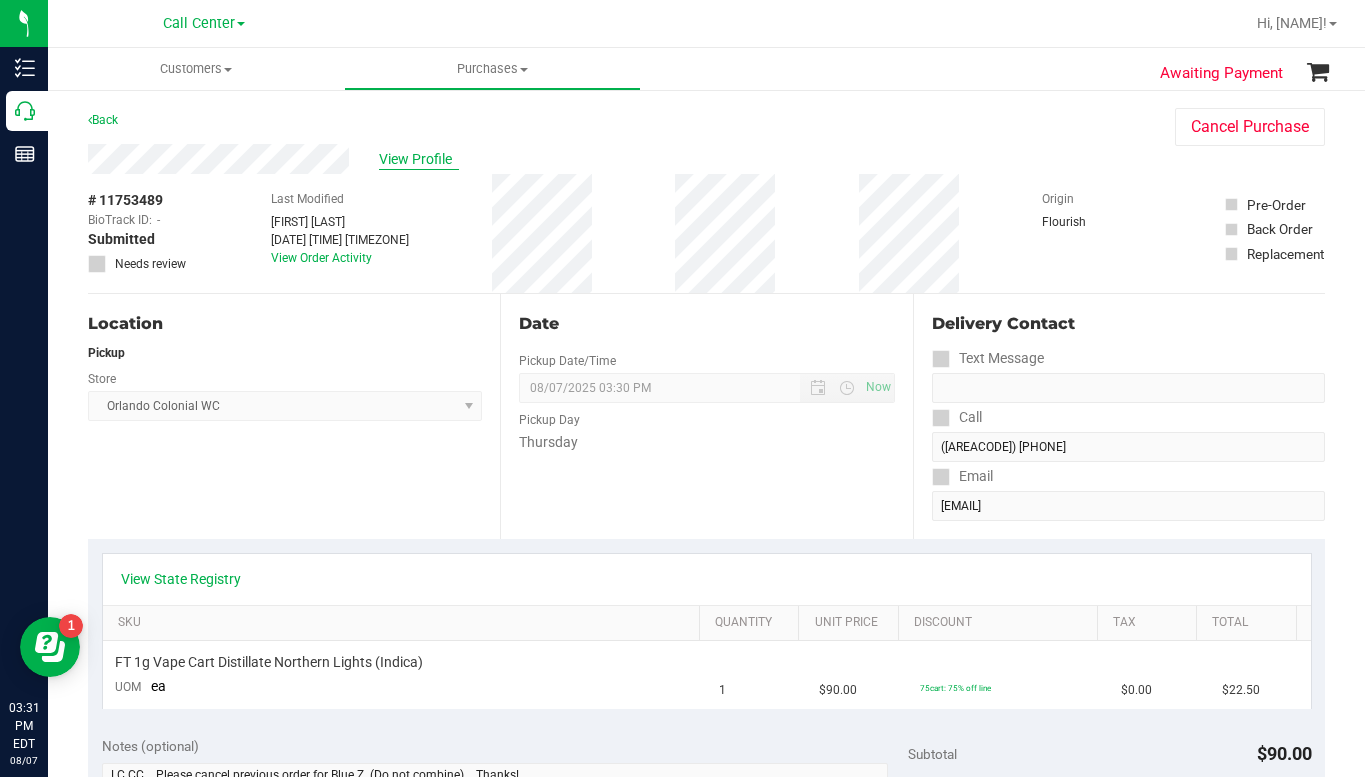 click on "View Profile" at bounding box center [419, 159] 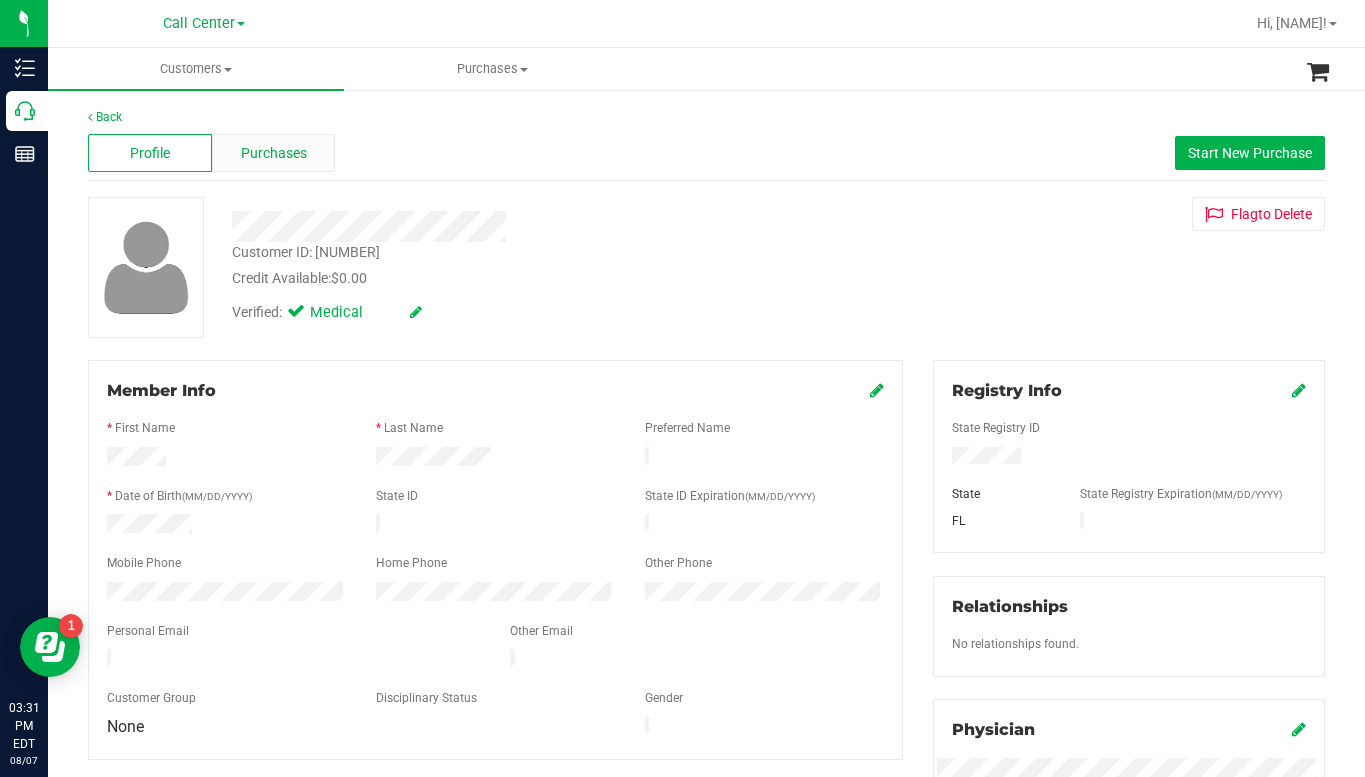 click on "Purchases" at bounding box center [274, 153] 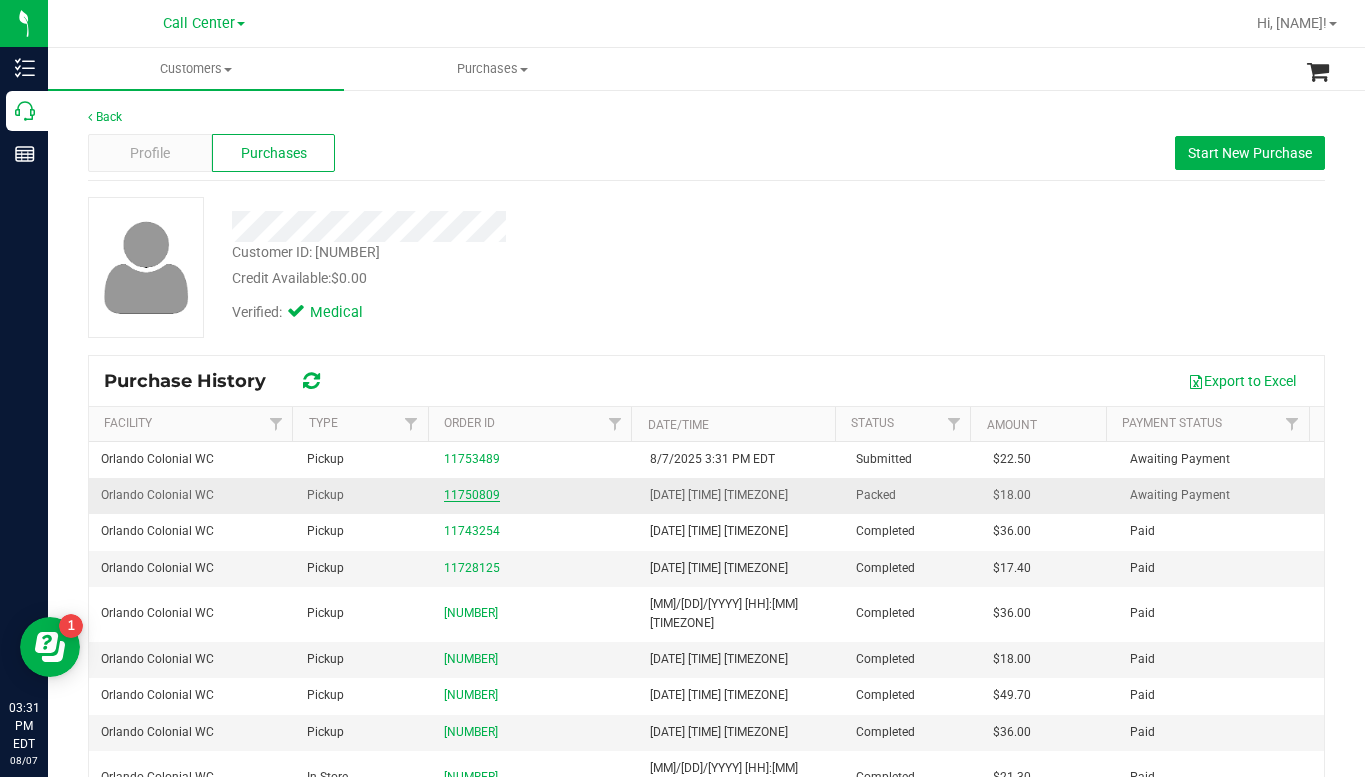 click on "11750809" at bounding box center [472, 495] 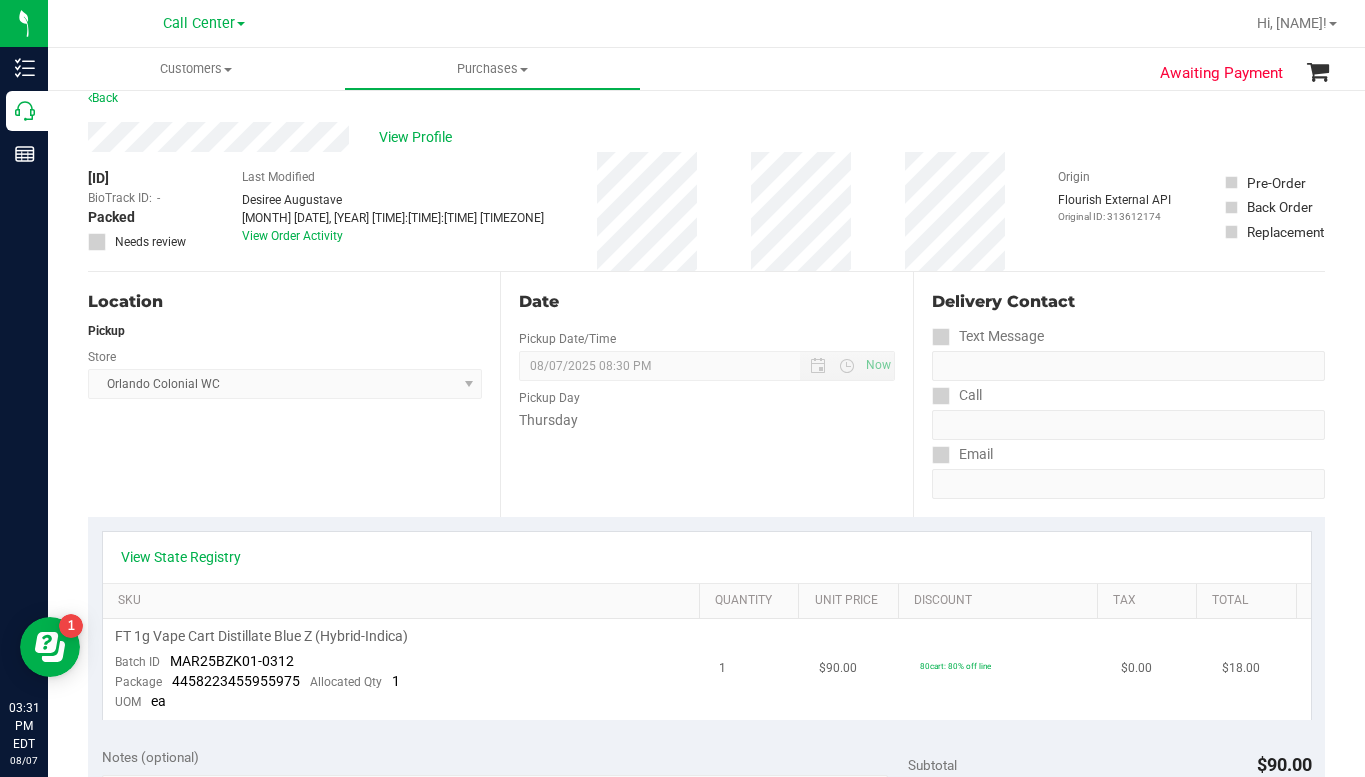 scroll, scrollTop: 0, scrollLeft: 0, axis: both 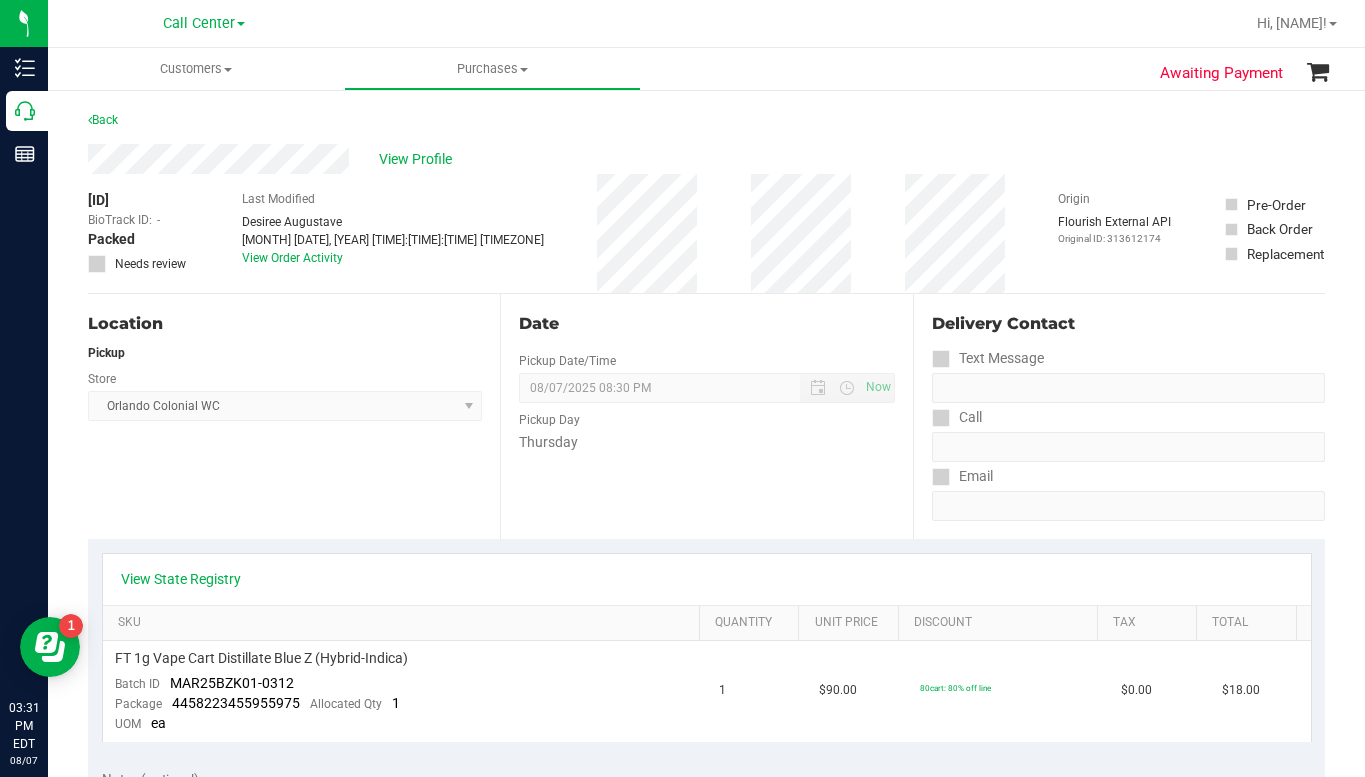 click on "Location
Pickup
Store
Orlando Colonial WC Select Store Bonita Springs WC Boynton Beach WC Bradenton WC Brandon WC Brooksville WC Call Center Clermont WC Crestview WC Deerfield Beach WC Delray Beach WC Deltona WC Ft Walton Beach WC Ft. Lauderdale WC Ft. Myers WC Gainesville WC Jax Atlantic WC JAX DC REP Jax WC Key West WC Lakeland WC Largo WC Lehigh Acres DC REP Merritt Island WC Miami 72nd WC Miami Beach WC Miami Dadeland WC Miramar DC REP New Port Richey WC North Palm Beach WC North Port WC Ocala WC Orange Park WC Orlando Colonial WC Orlando DC REP Orlando WC Oviedo WC Palm Bay WC Palm Coast WC Panama City WC Pensacola WC Port Orange WC Port St. Lucie WC Sebring WC South Tampa WC St. Pete WC Summerfield WC Tallahassee DC REP Tallahassee WC Tampa DC Testing Tampa Warehouse Tampa WC TX Austin DC TX Plano Retail WPB DC" at bounding box center [294, 416] 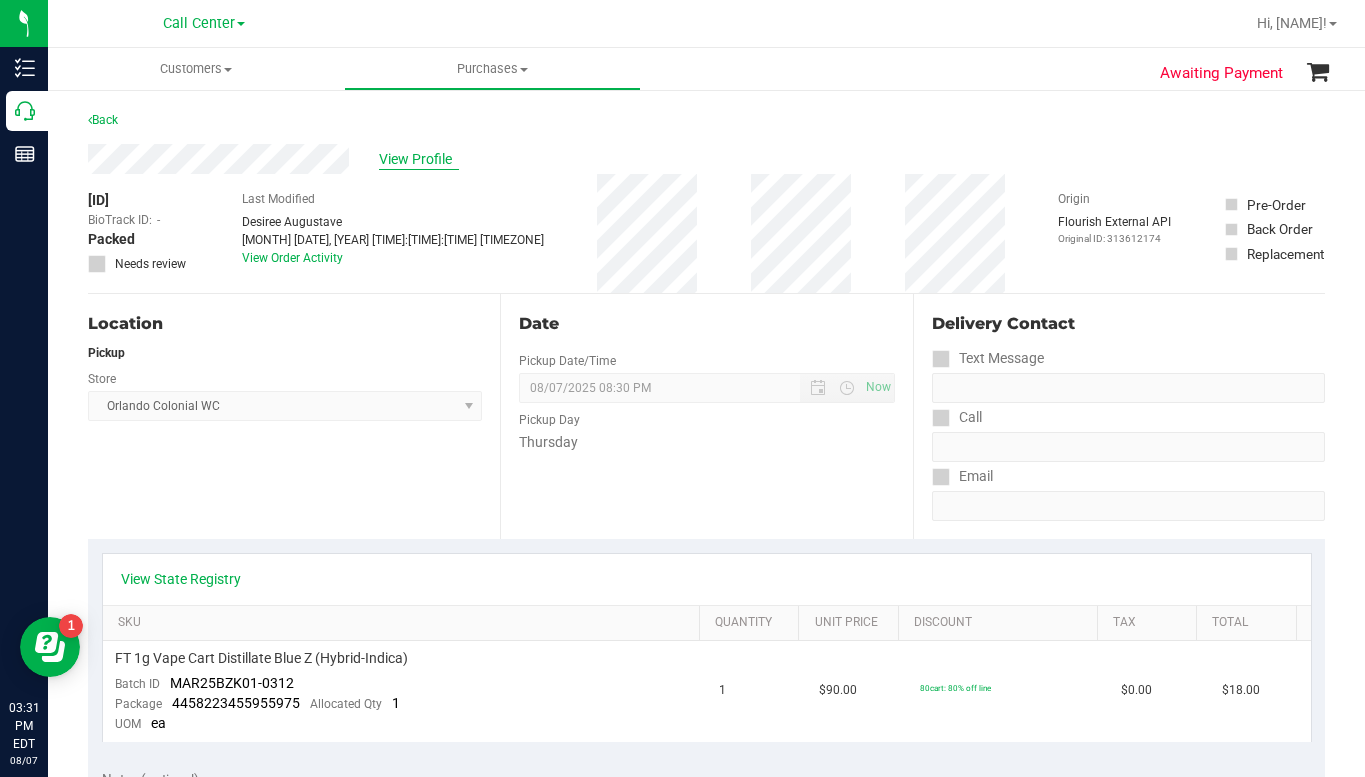 click on "View Profile" at bounding box center (419, 159) 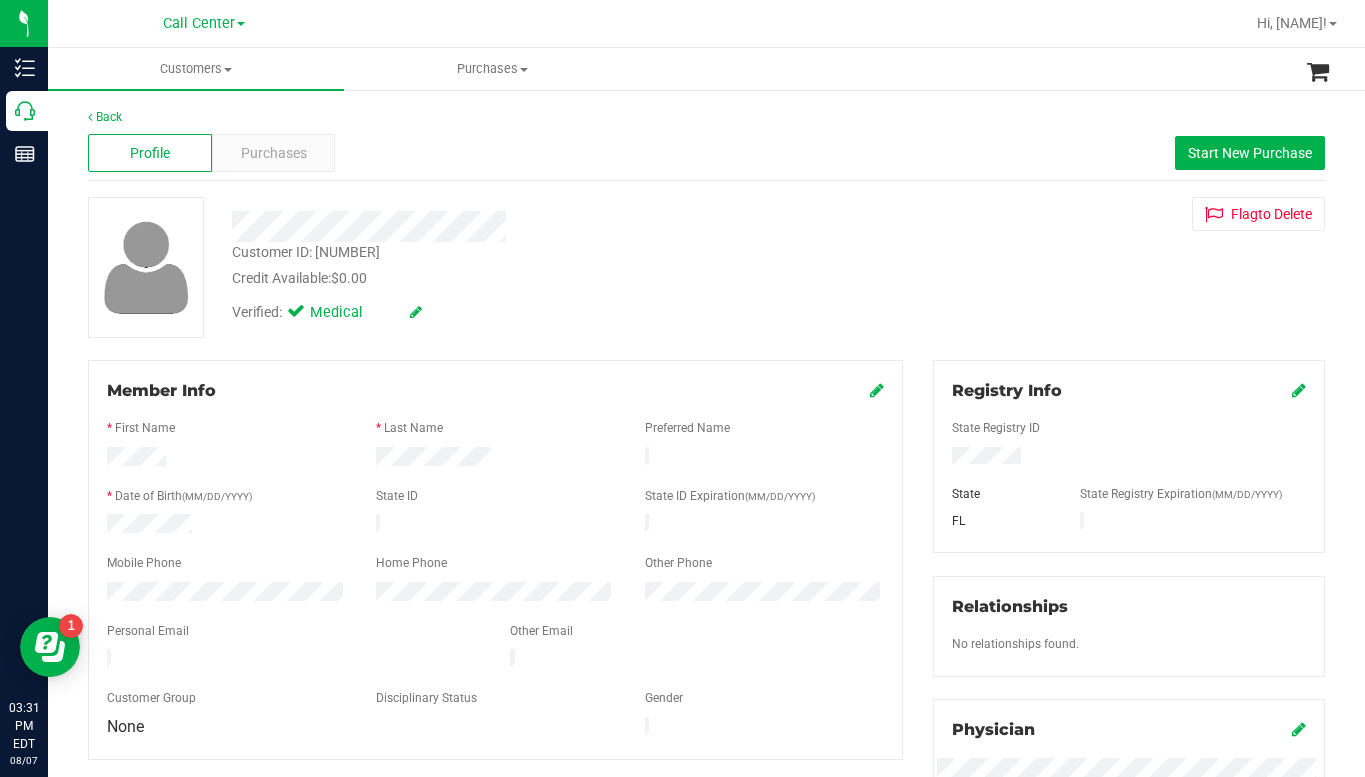 click on "Customer ID: [NUMBER]" at bounding box center (306, 252) 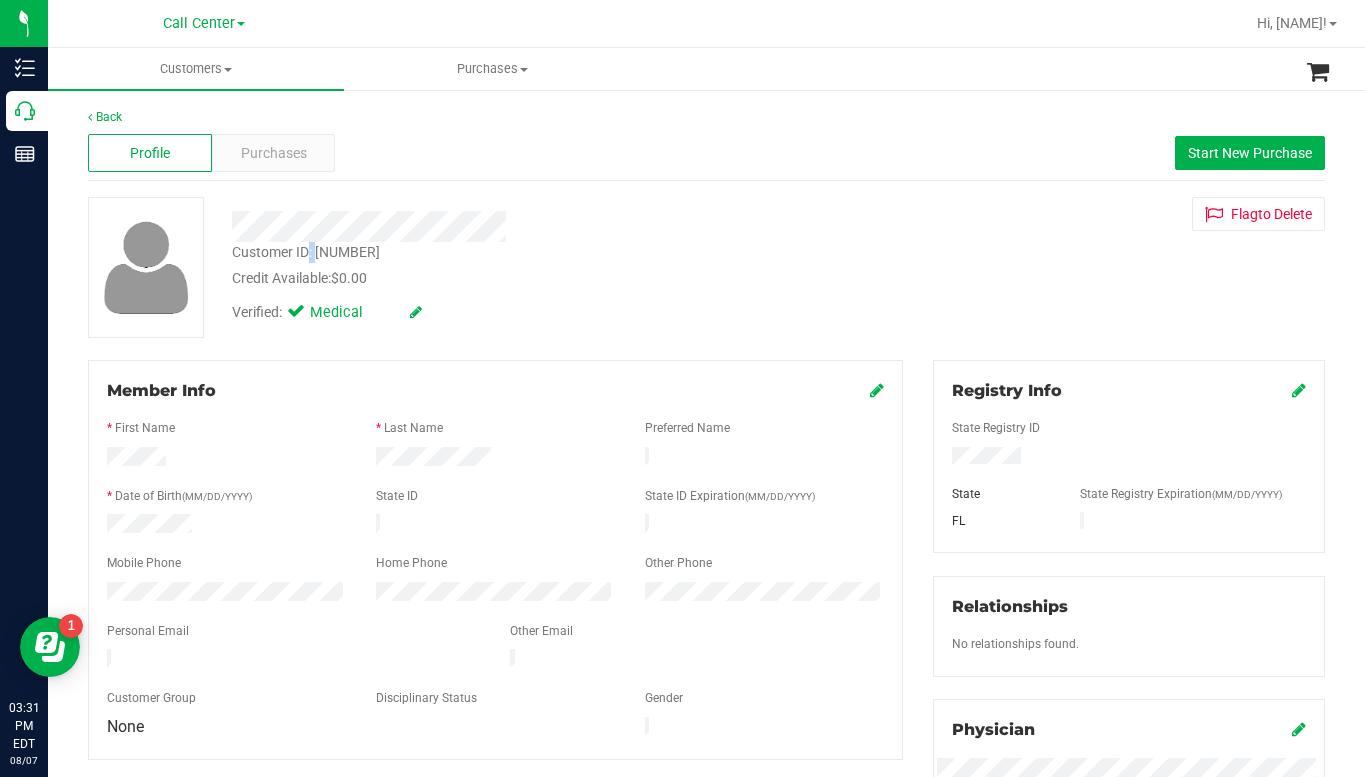 click on "Customer ID: [NUMBER]" at bounding box center (306, 252) 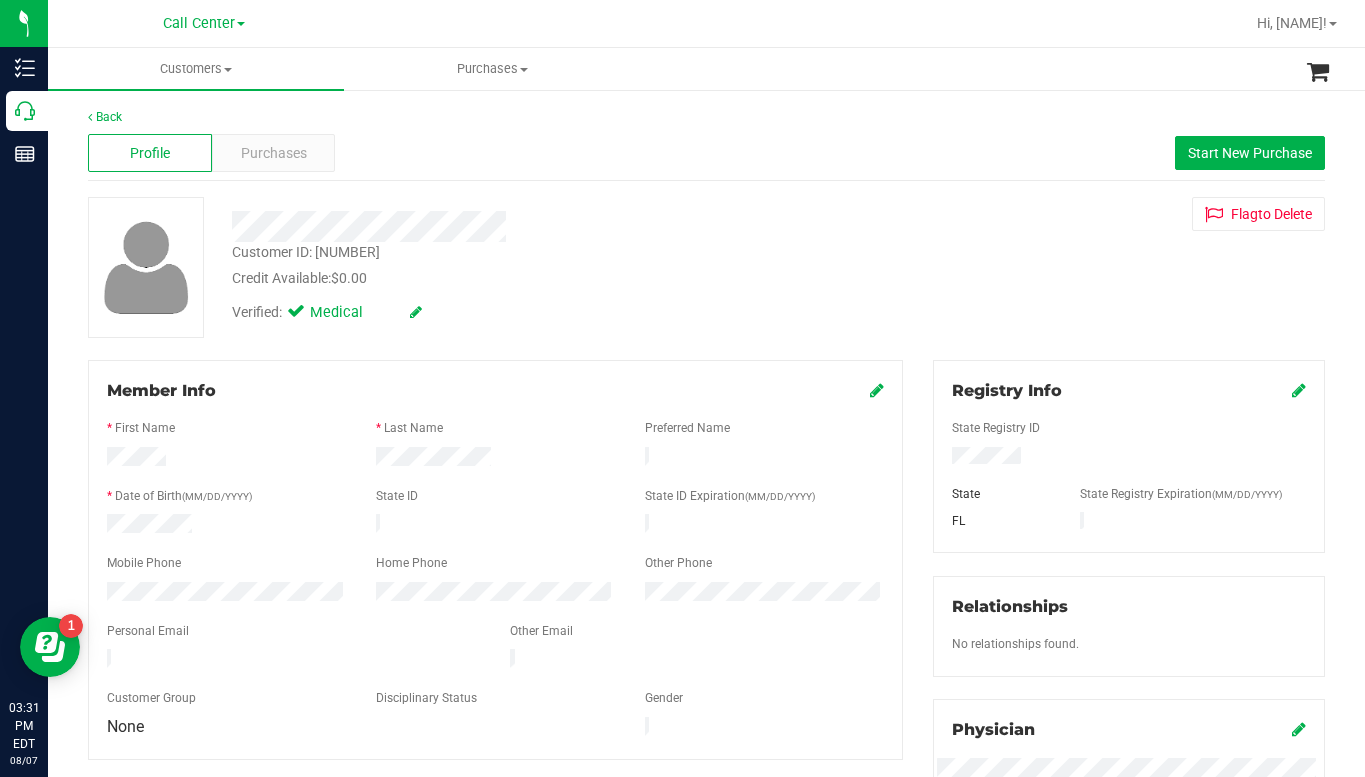 click on "Customer ID: [NUMBER]" at bounding box center (306, 252) 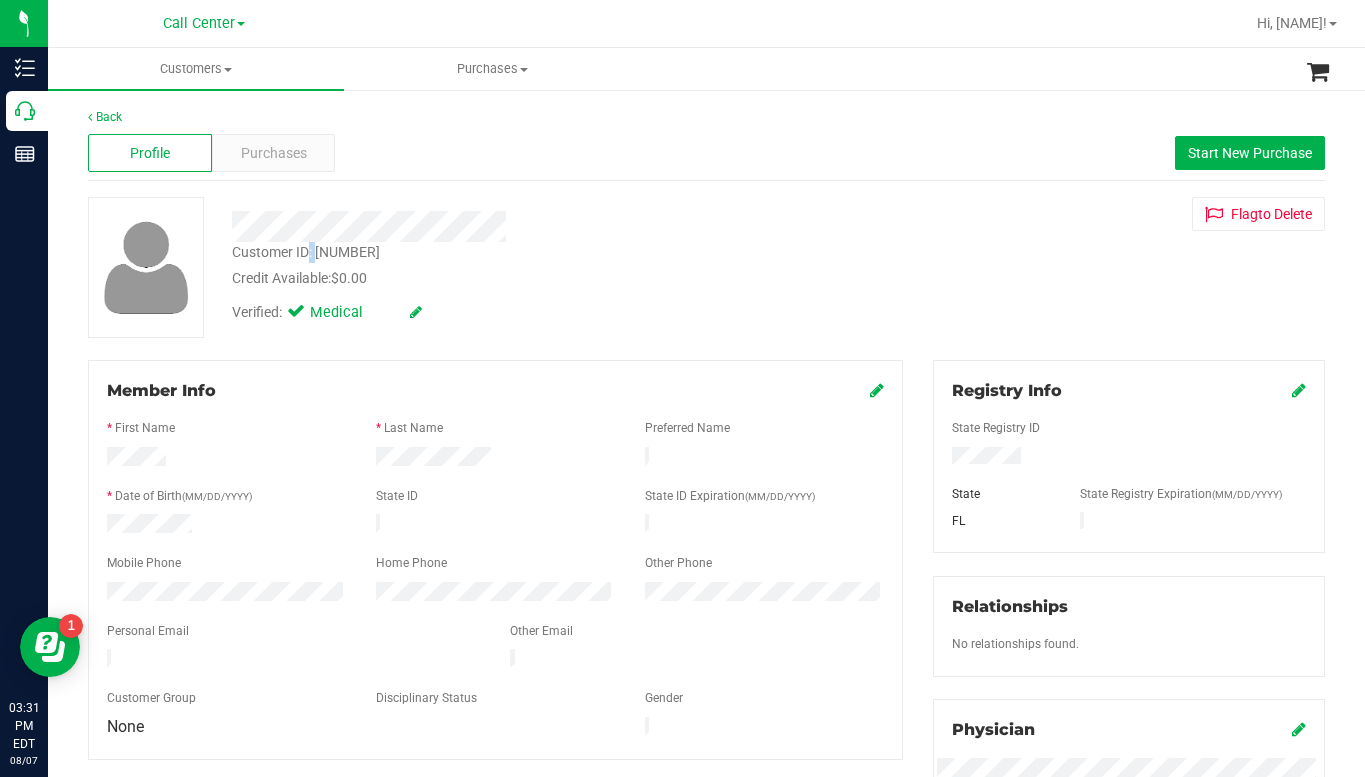 click on "Customer ID: [NUMBER]" at bounding box center [306, 252] 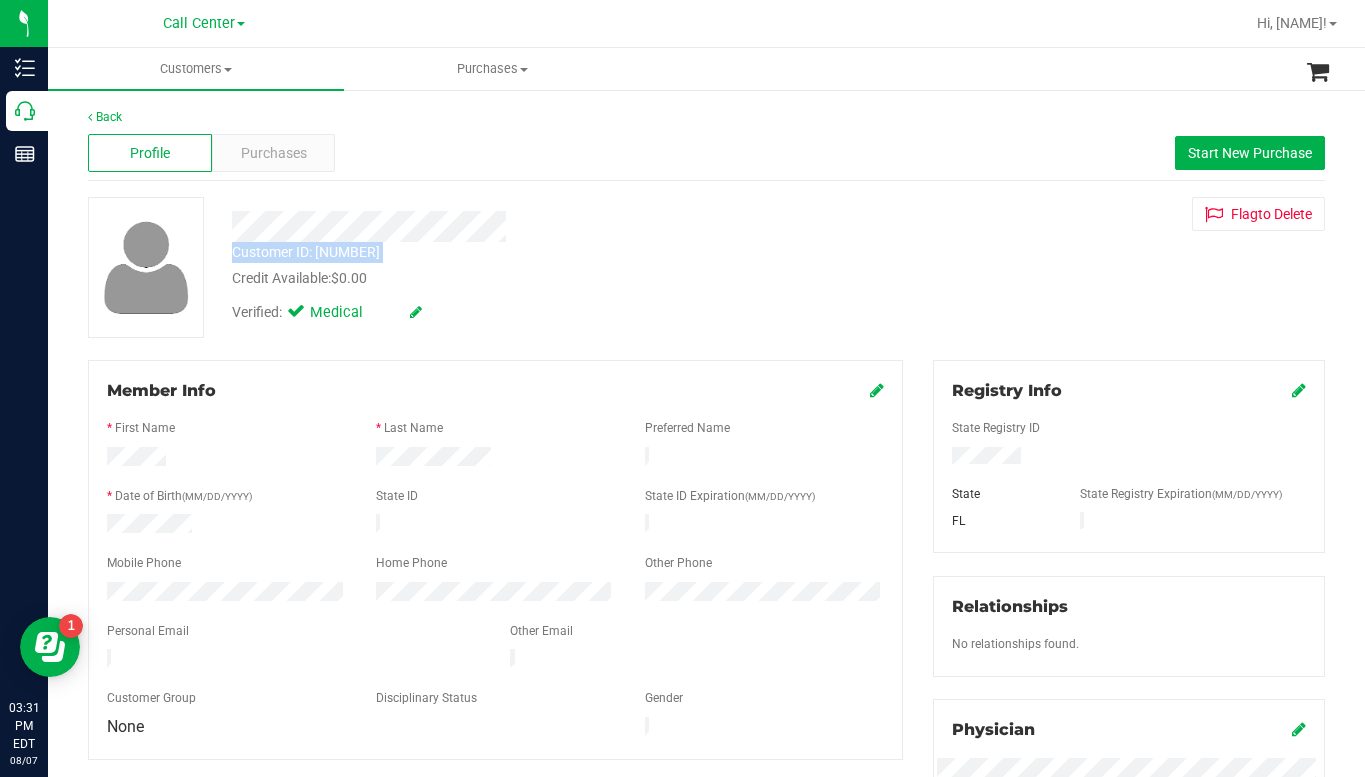 click on "Customer ID: [NUMBER]" at bounding box center (306, 252) 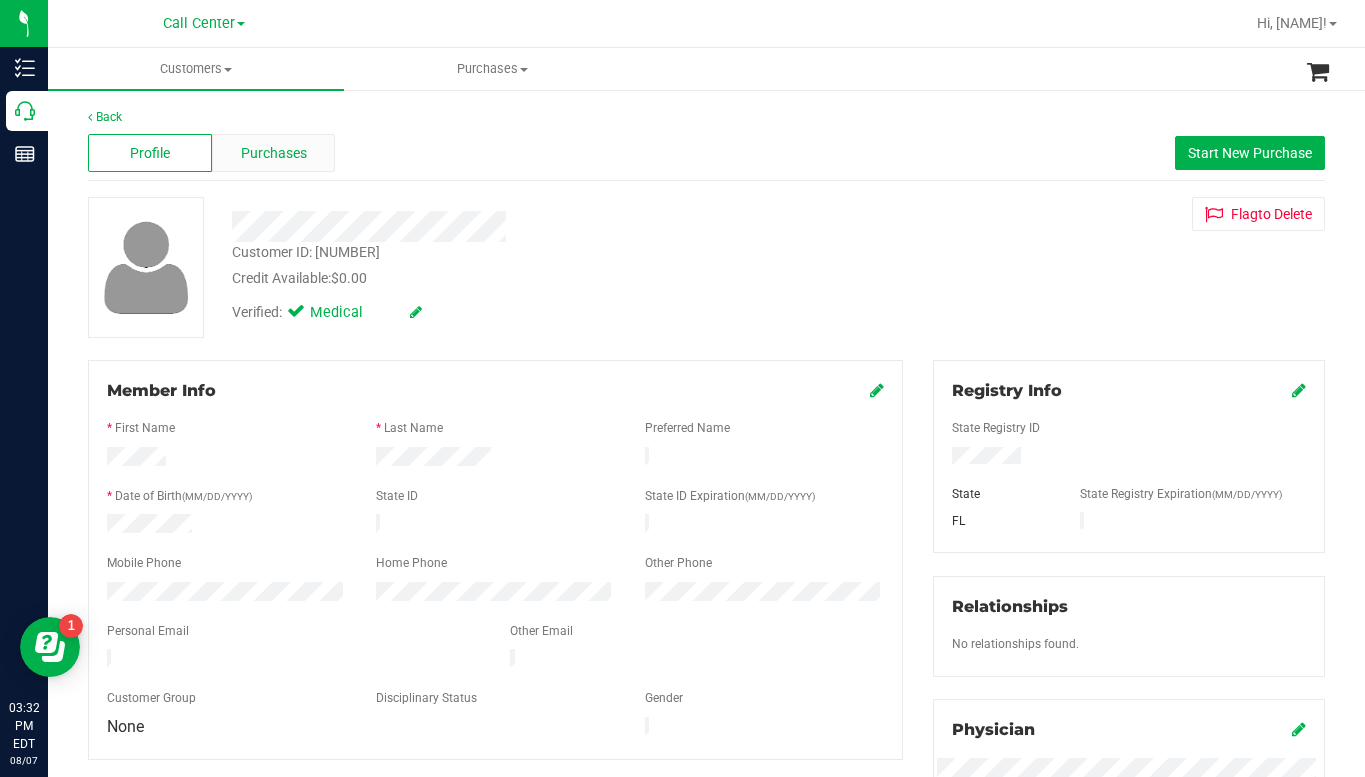 click on "Purchases" at bounding box center (274, 153) 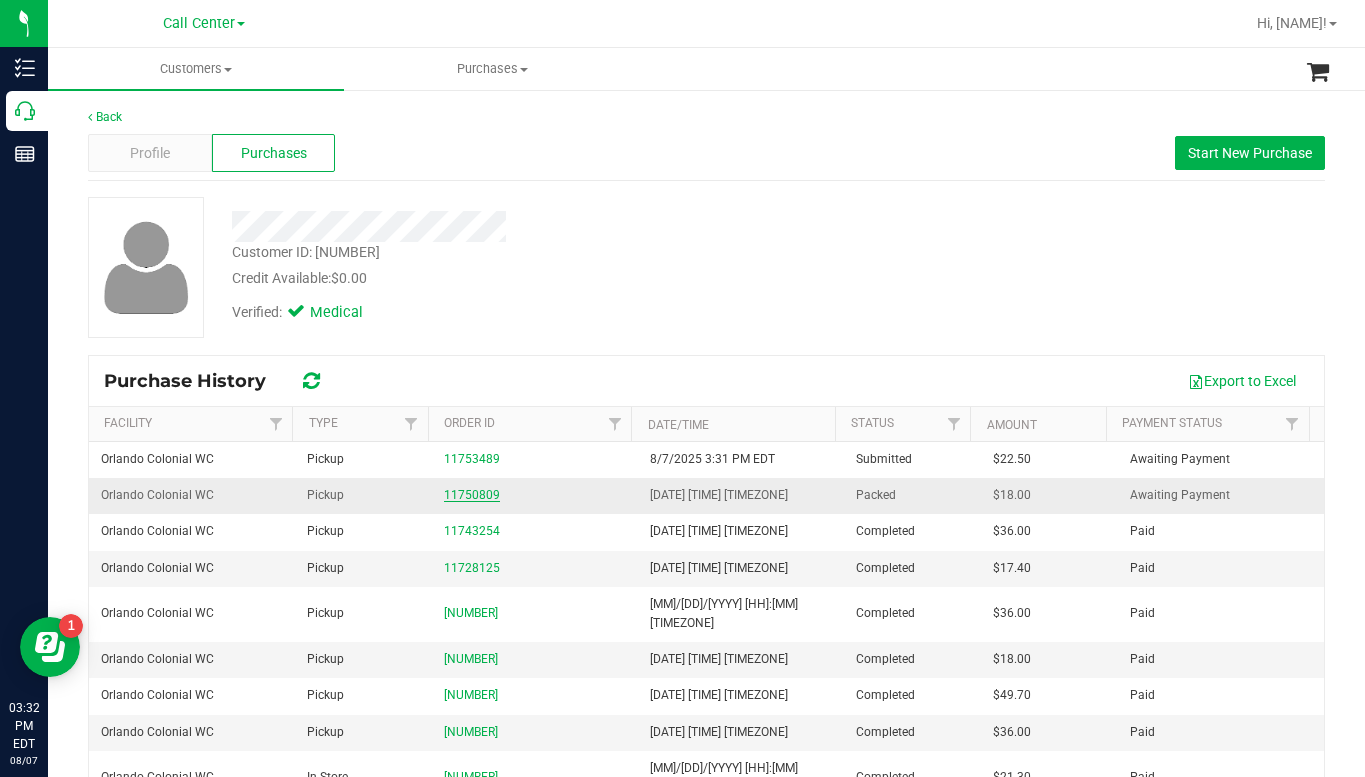 click on "11750809" at bounding box center [472, 495] 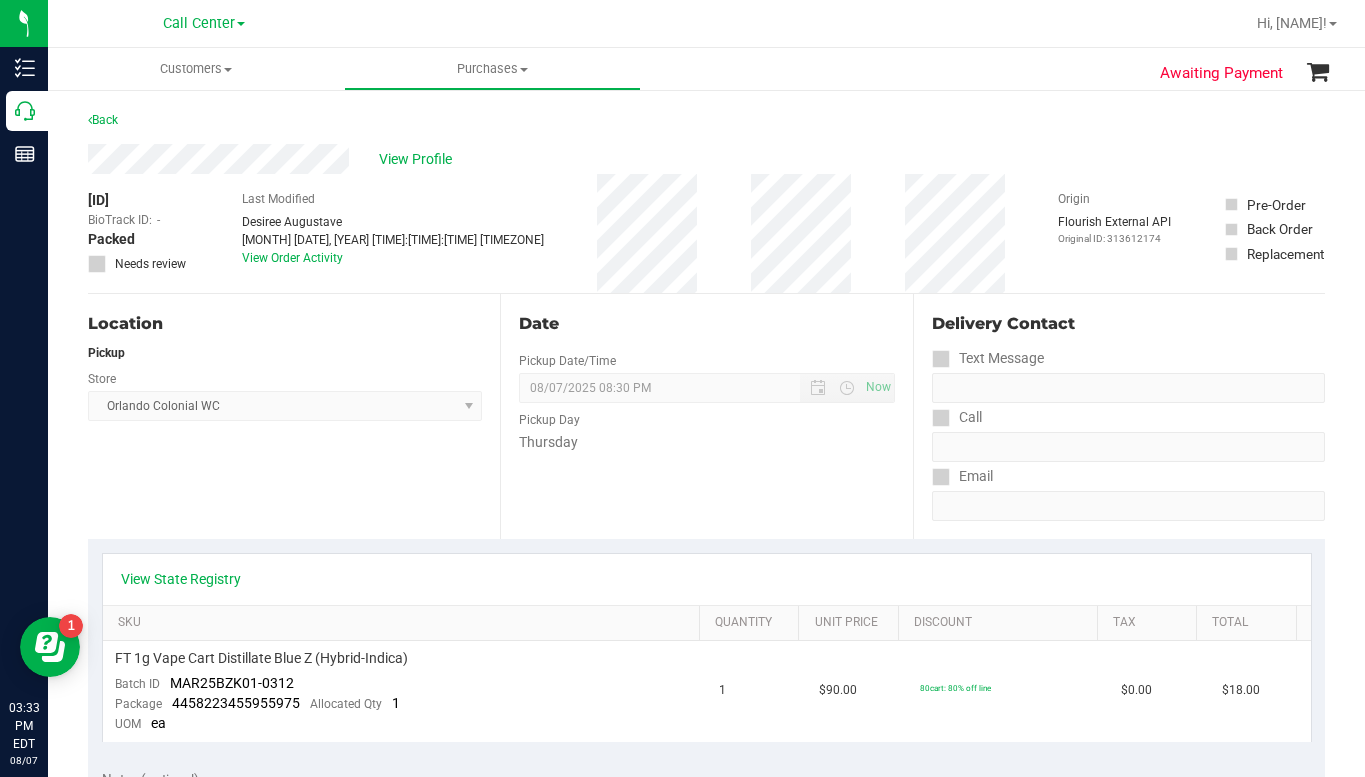 click on "[ID]" at bounding box center [98, 200] 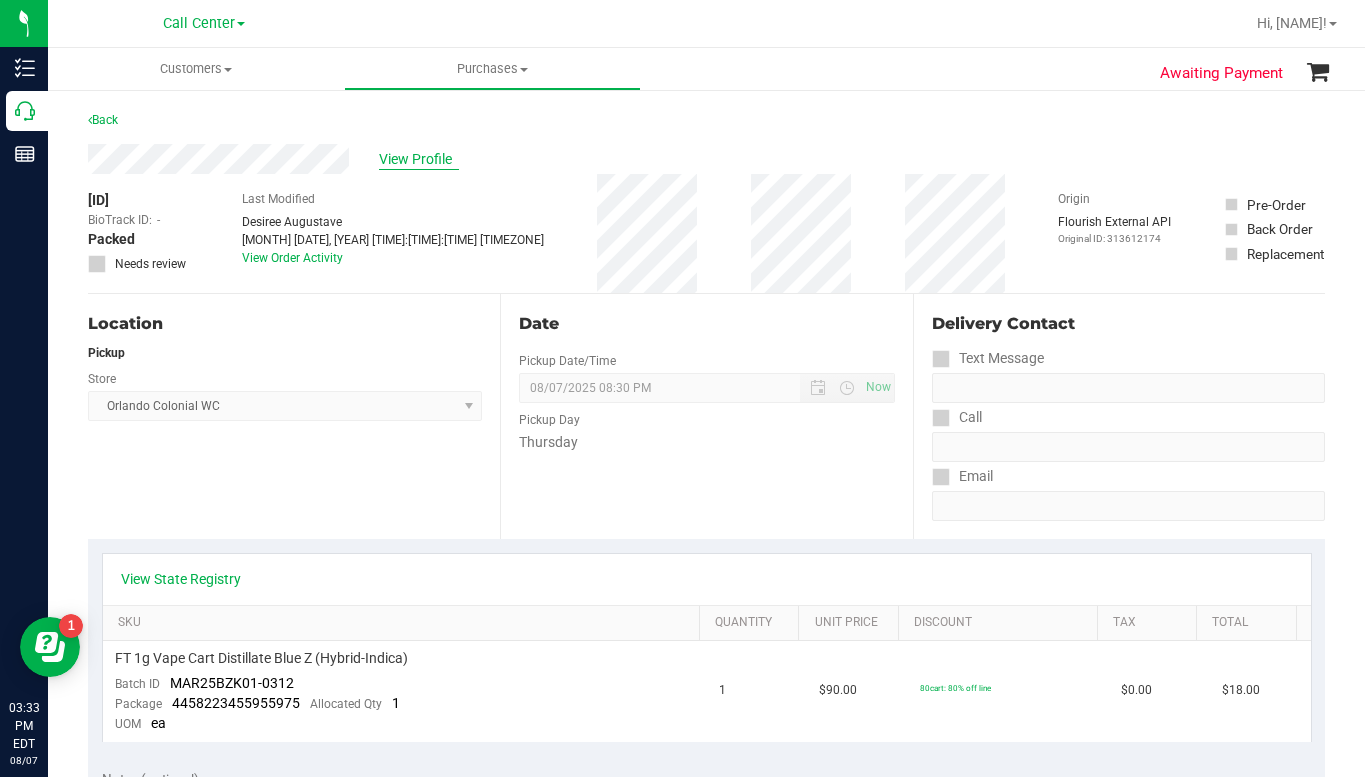 click on "View Profile" at bounding box center (419, 159) 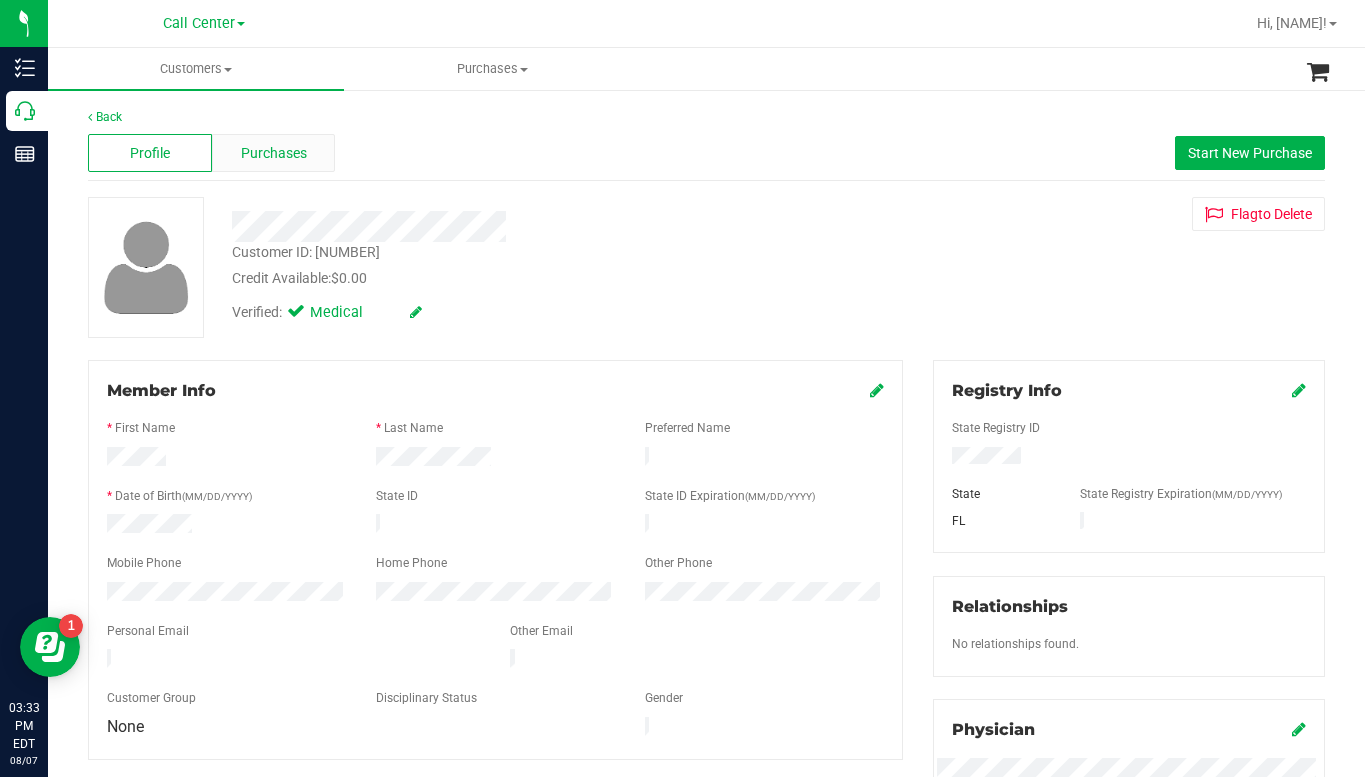 click on "Purchases" at bounding box center (274, 153) 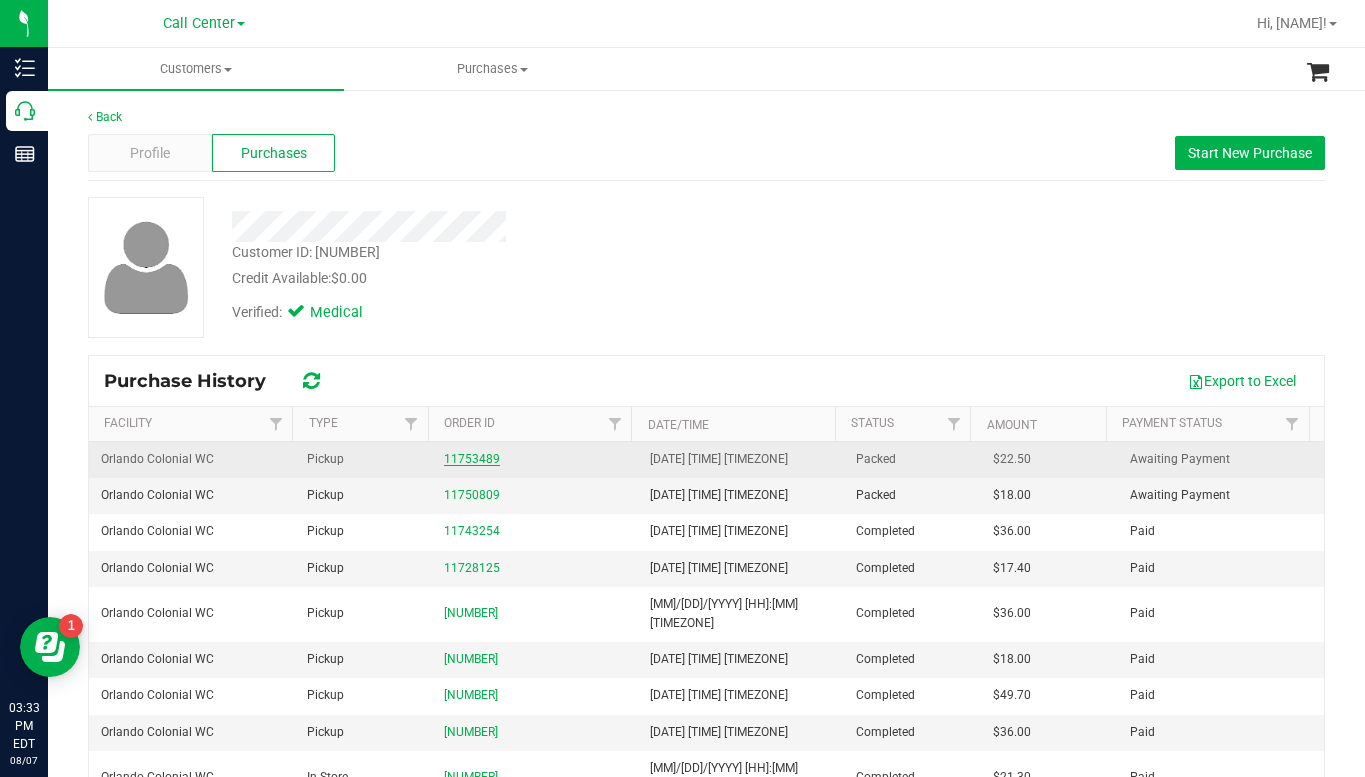 click on "11753489" at bounding box center (472, 459) 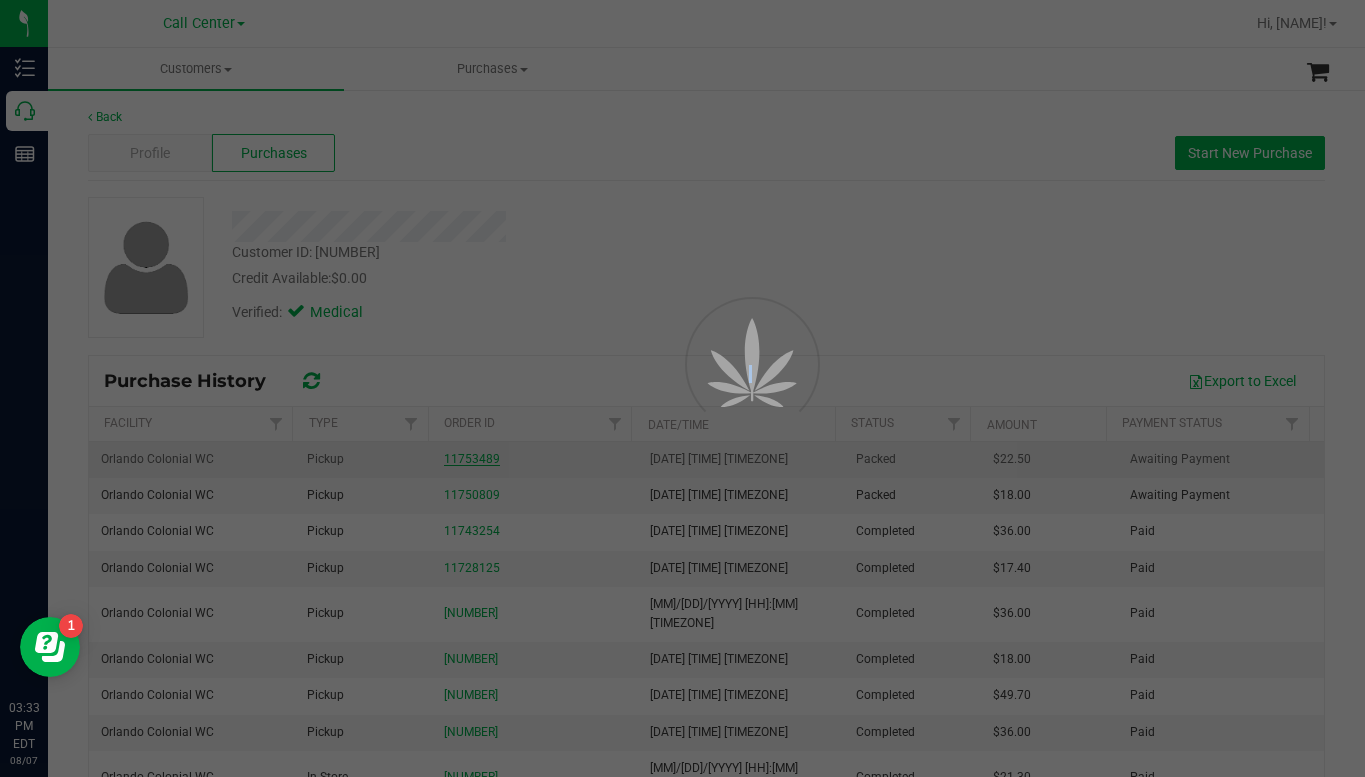 click at bounding box center (682, 388) 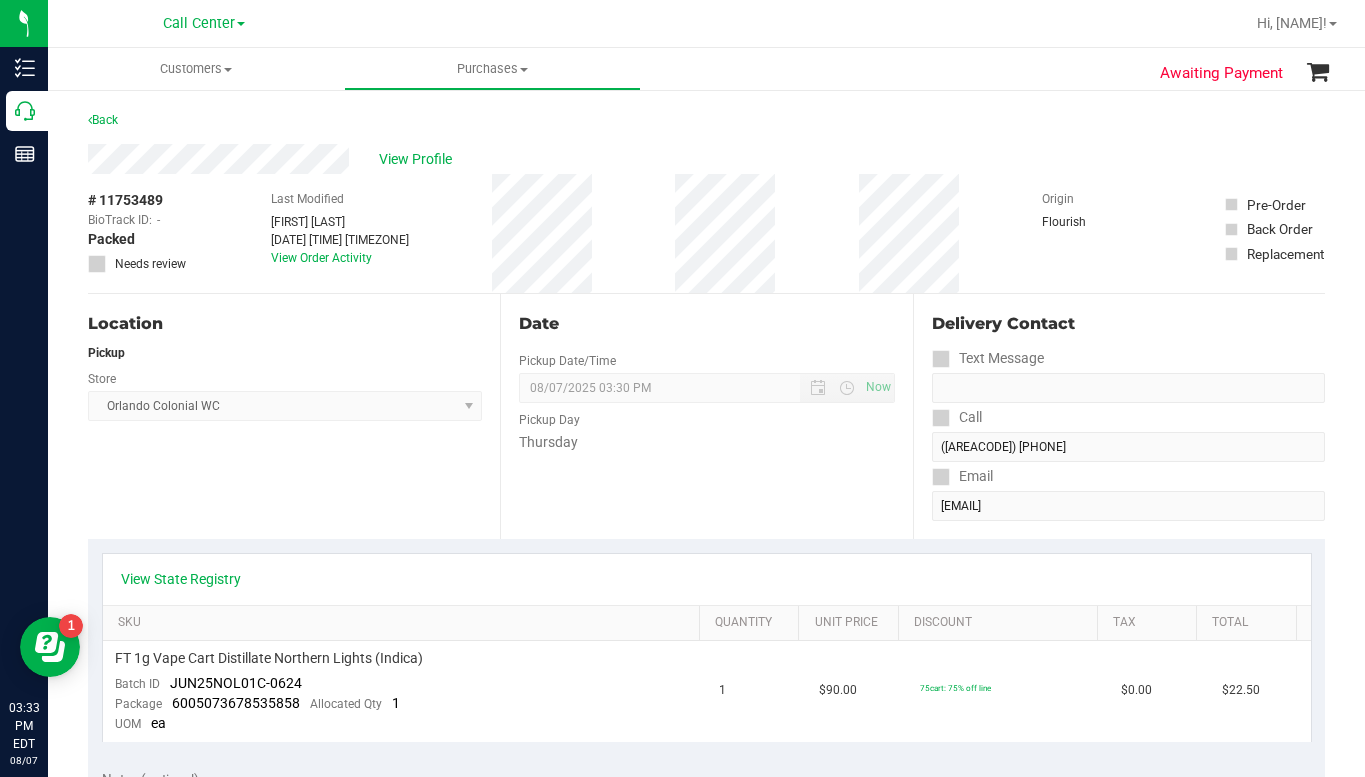 click on "# 11753489" at bounding box center [125, 200] 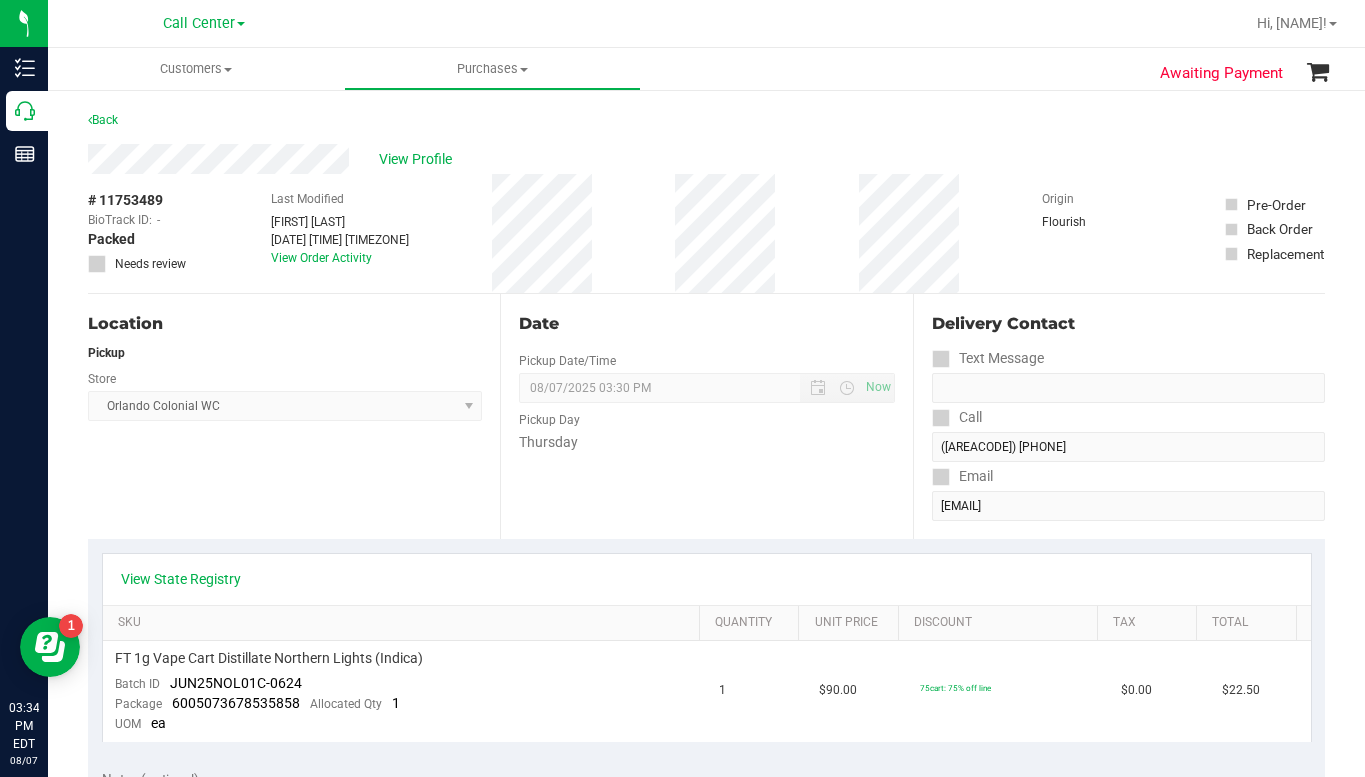 copy on "# 11753489" 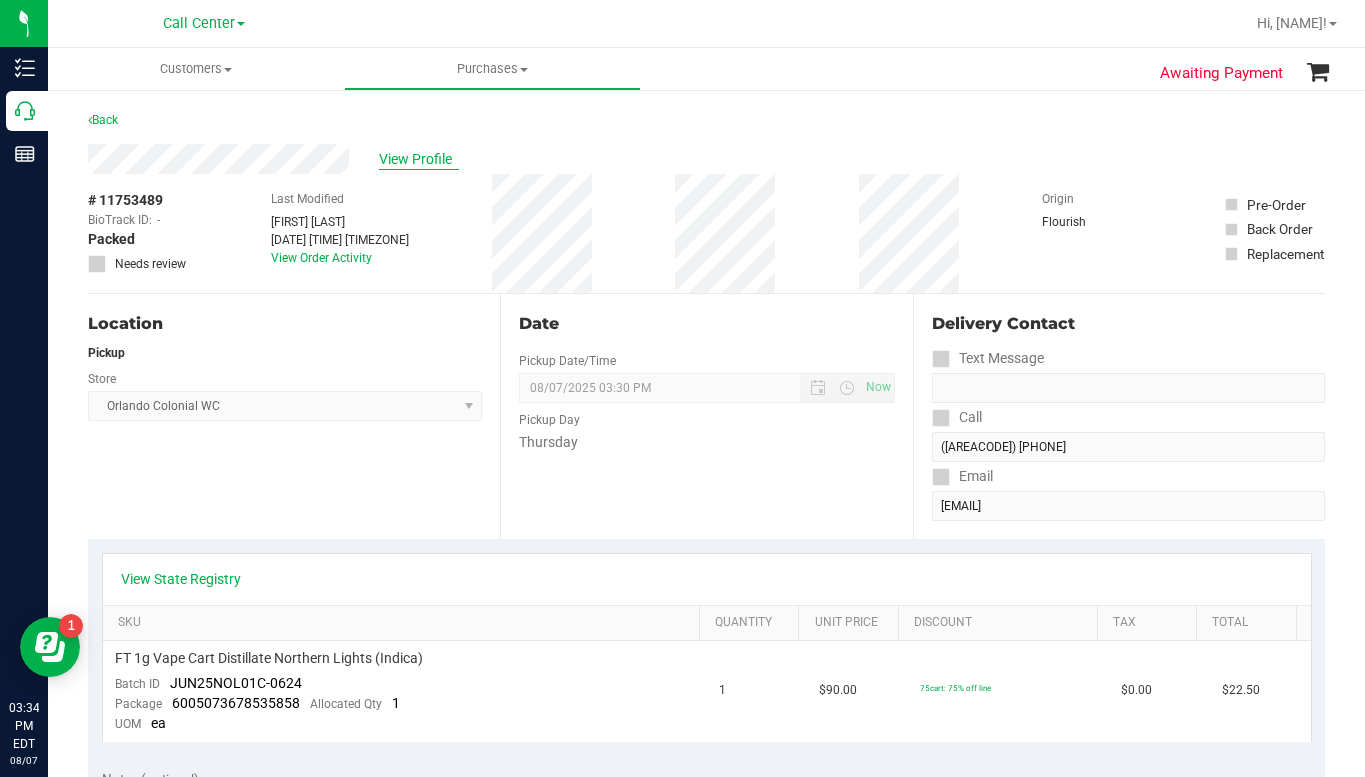 click on "View Profile" at bounding box center (419, 159) 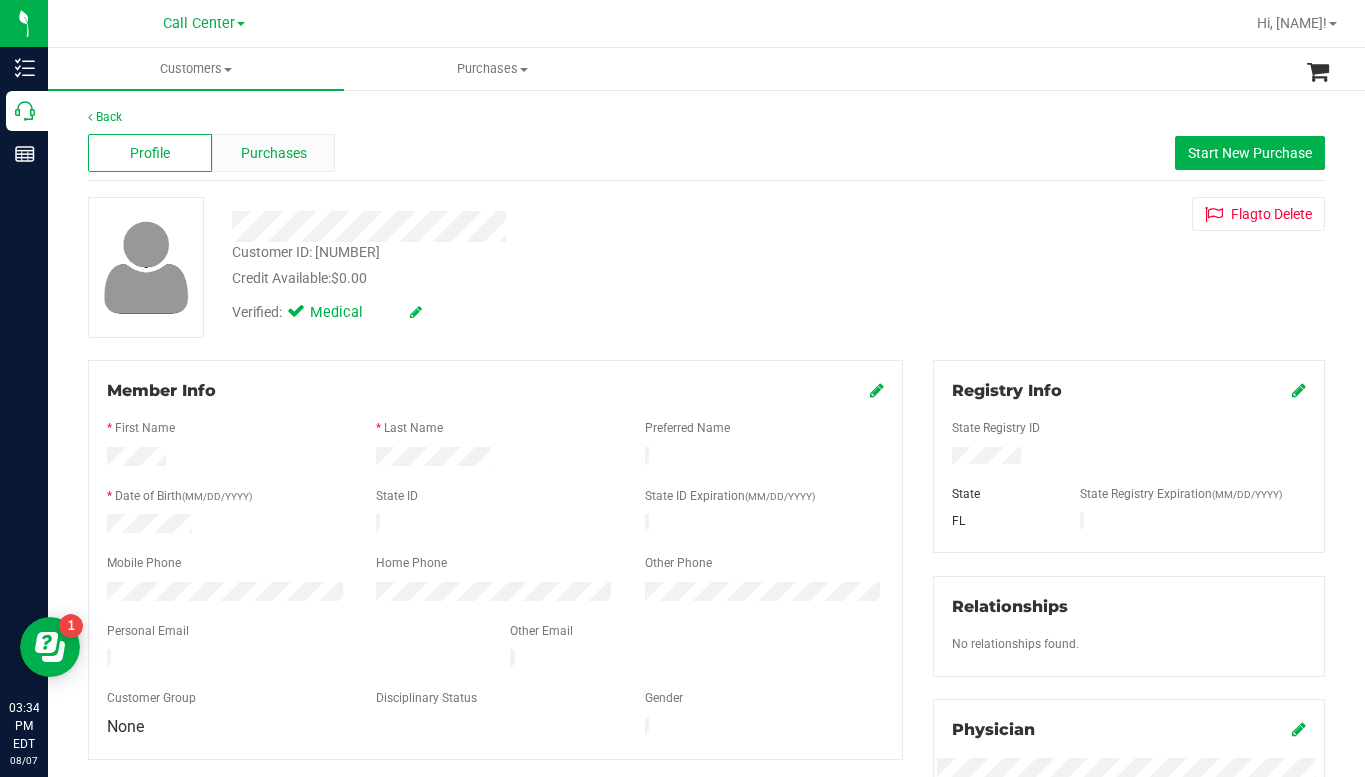 click on "Purchases" at bounding box center [274, 153] 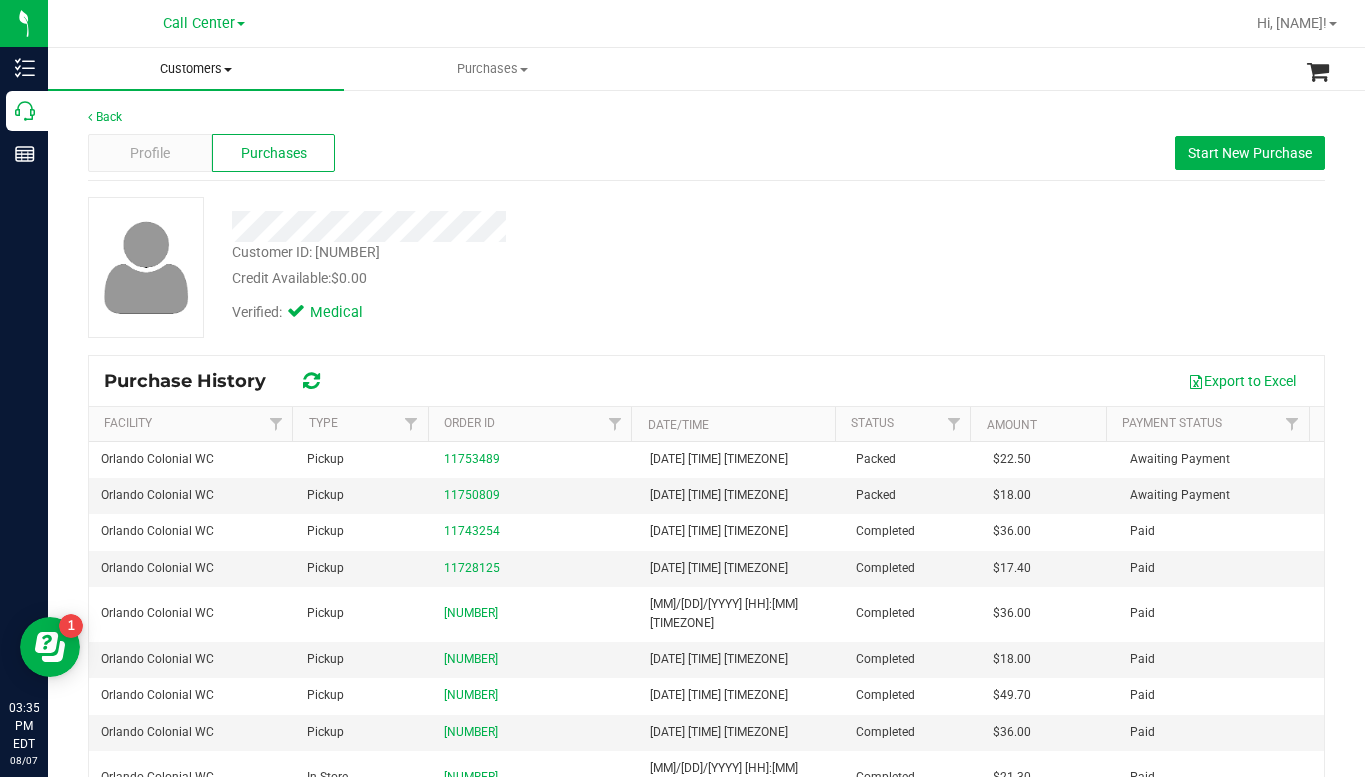 click on "Customers" at bounding box center (196, 69) 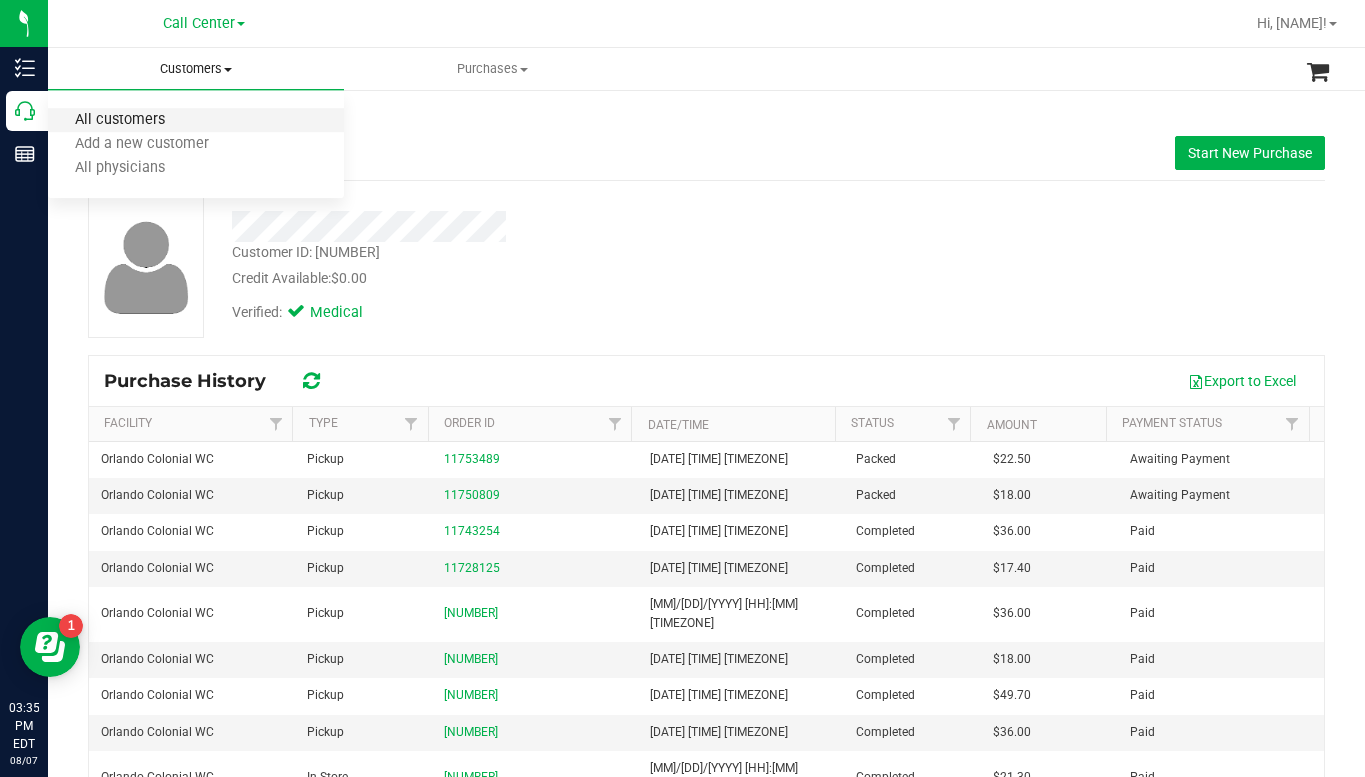 click on "All customers" at bounding box center (120, 120) 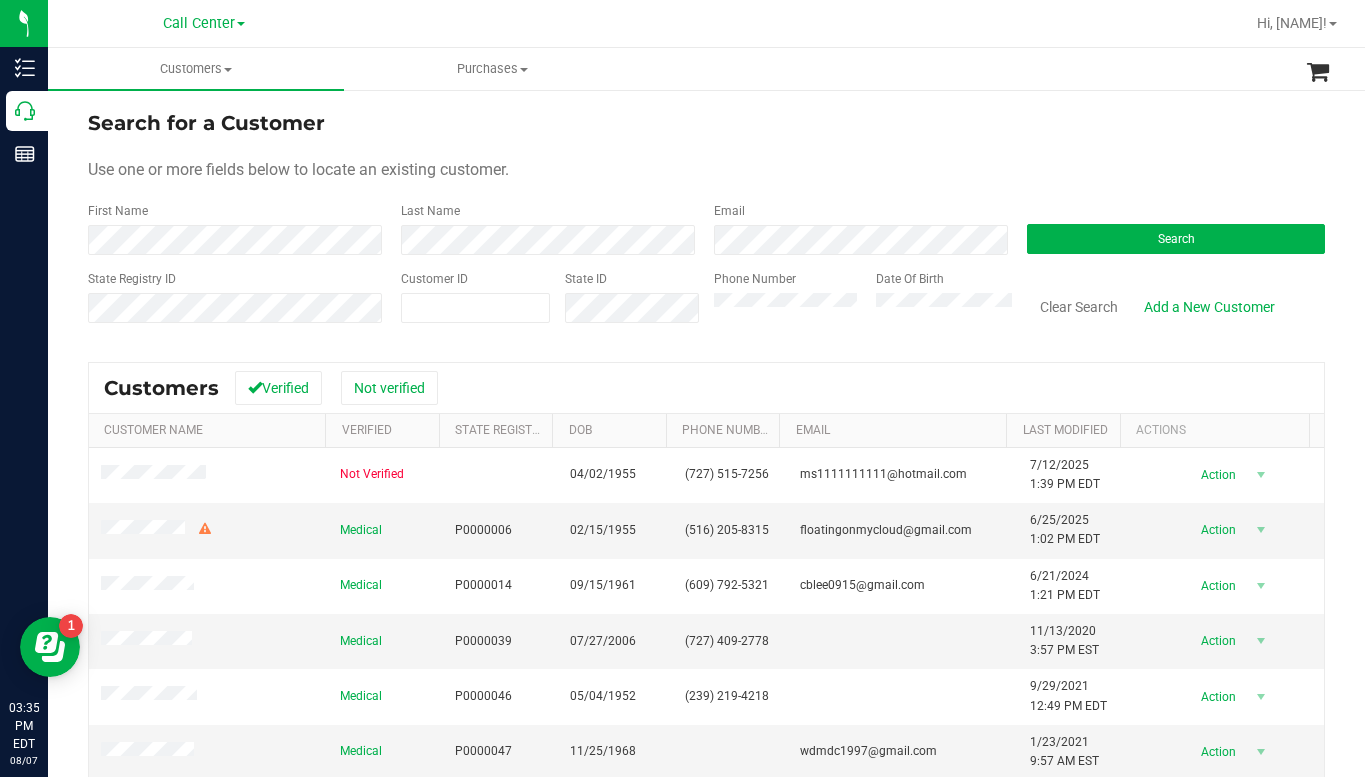 click on "Use one or more fields below to locate an existing customer." at bounding box center [706, 170] 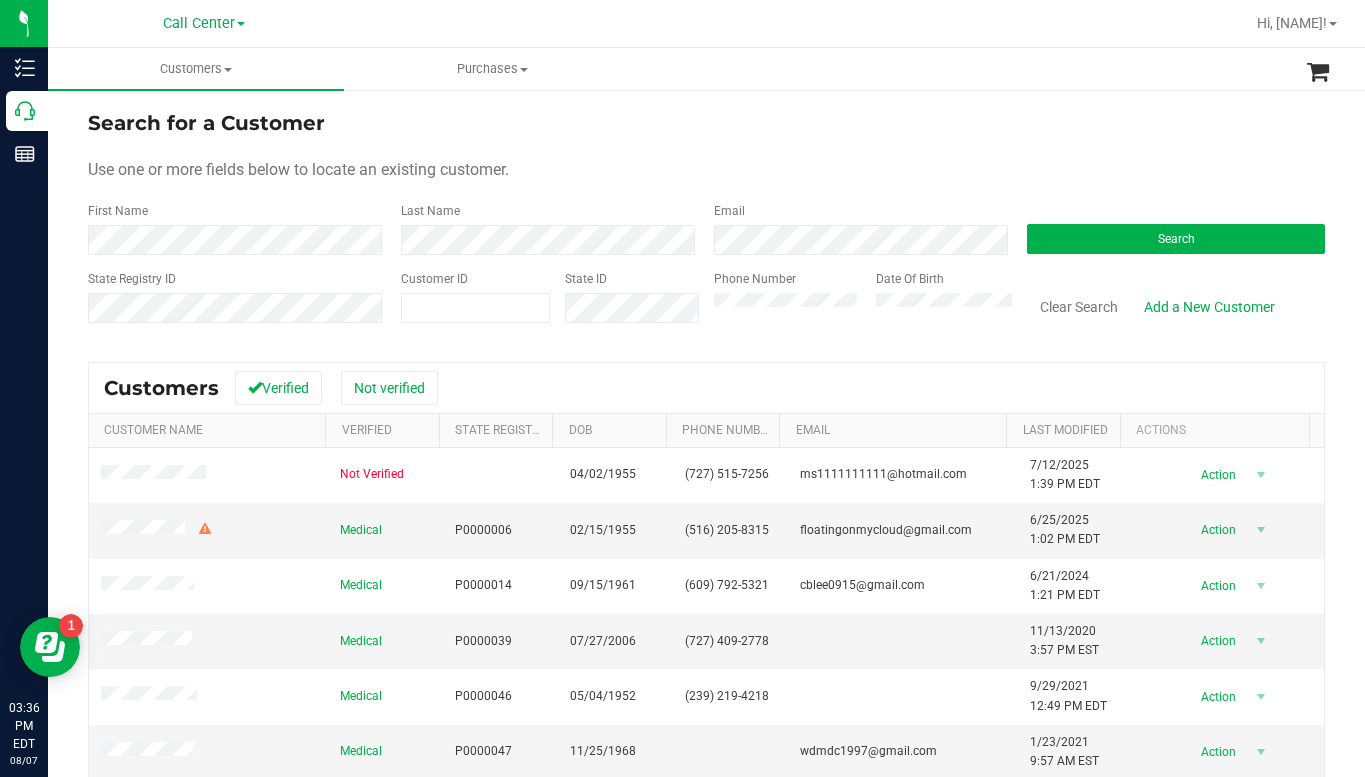 click on "State Registry ID" at bounding box center (237, 305) 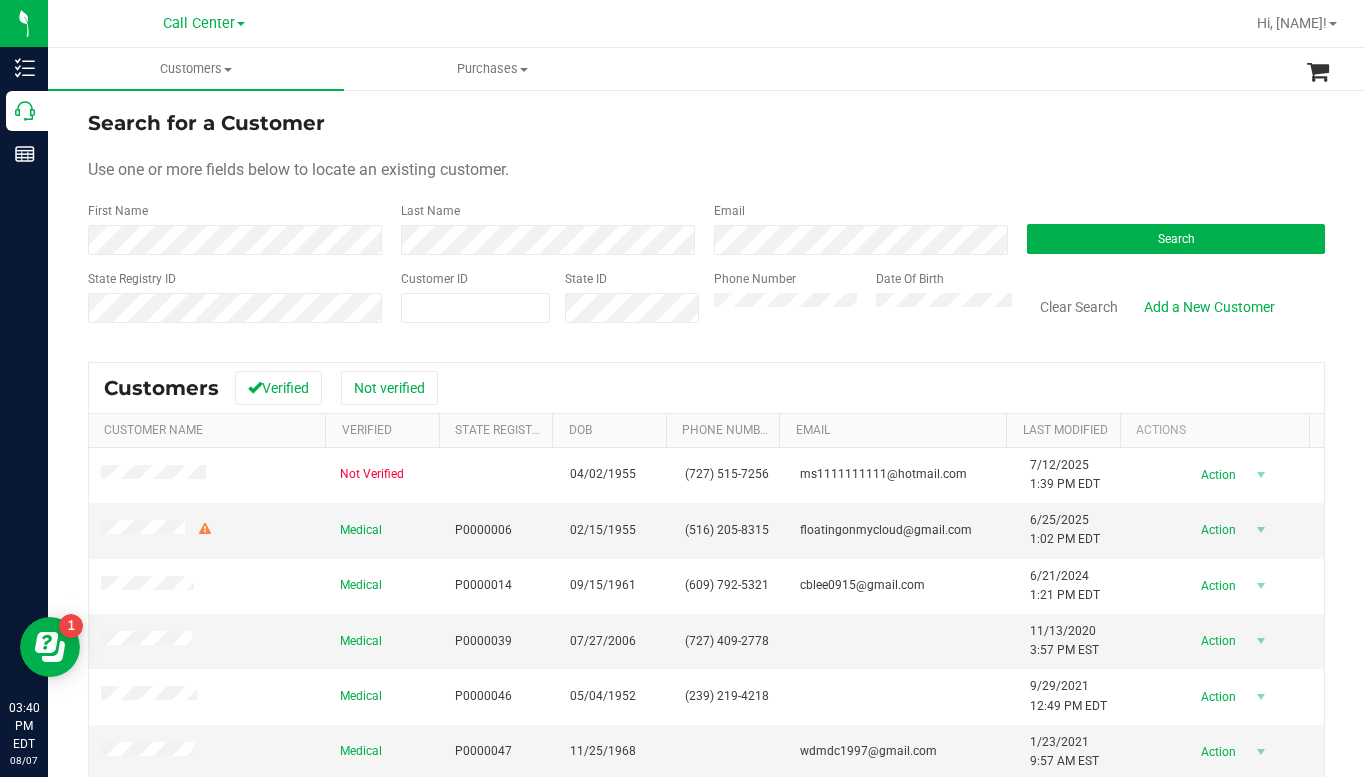 click on "Use one or more fields below to locate an existing customer." at bounding box center [706, 170] 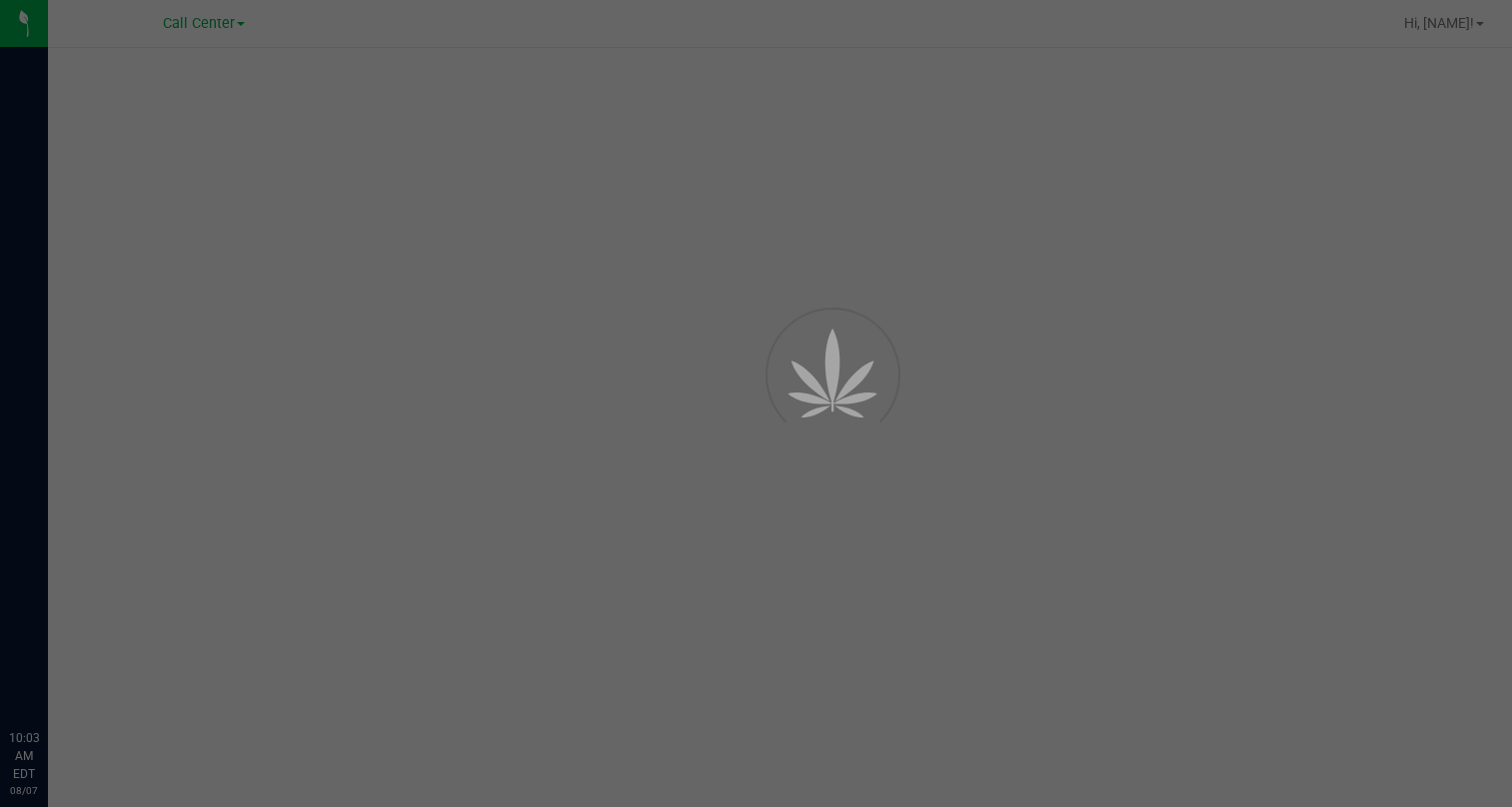 scroll, scrollTop: 0, scrollLeft: 0, axis: both 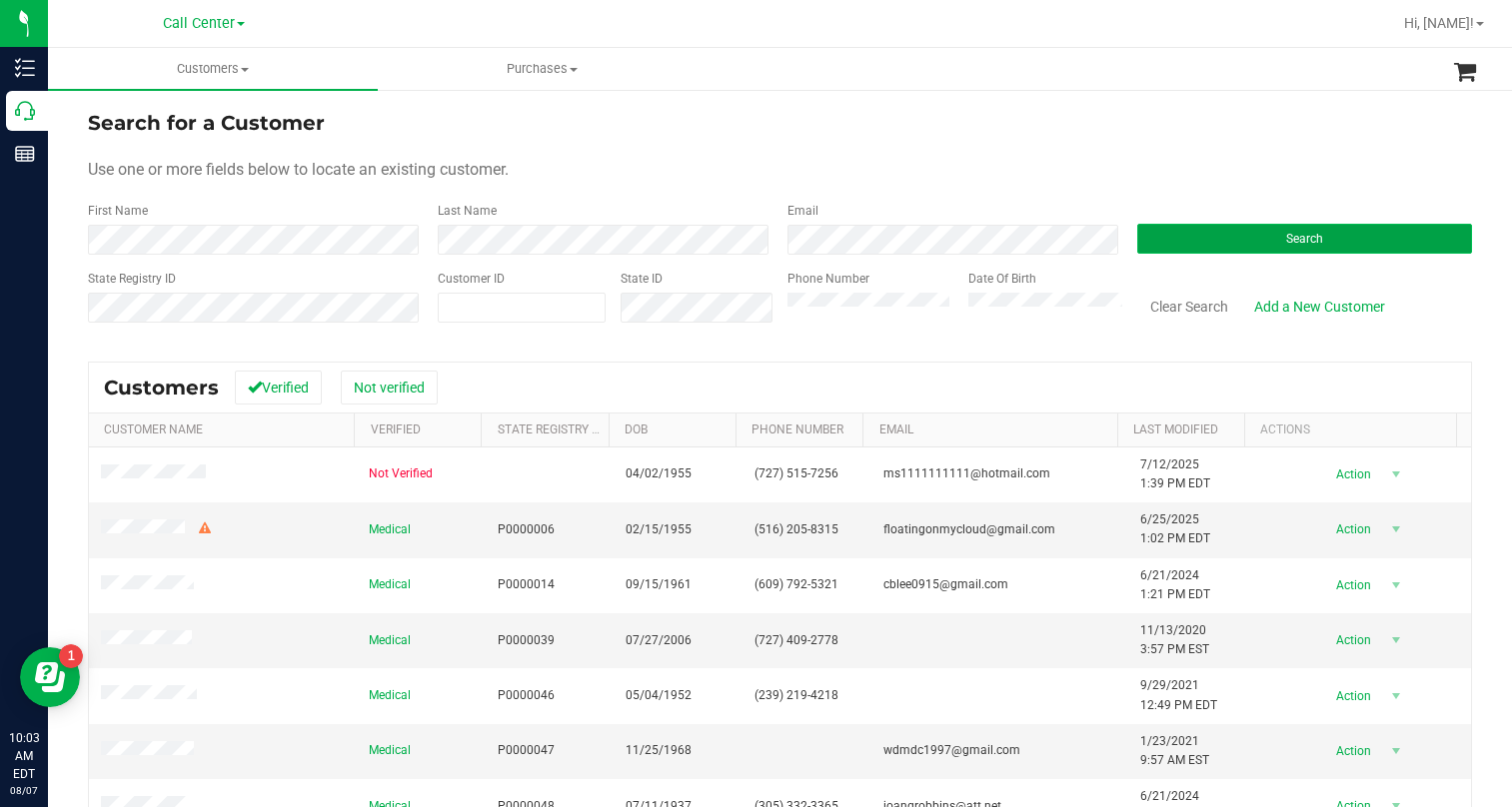 click on "Search" at bounding box center [1304, 239] 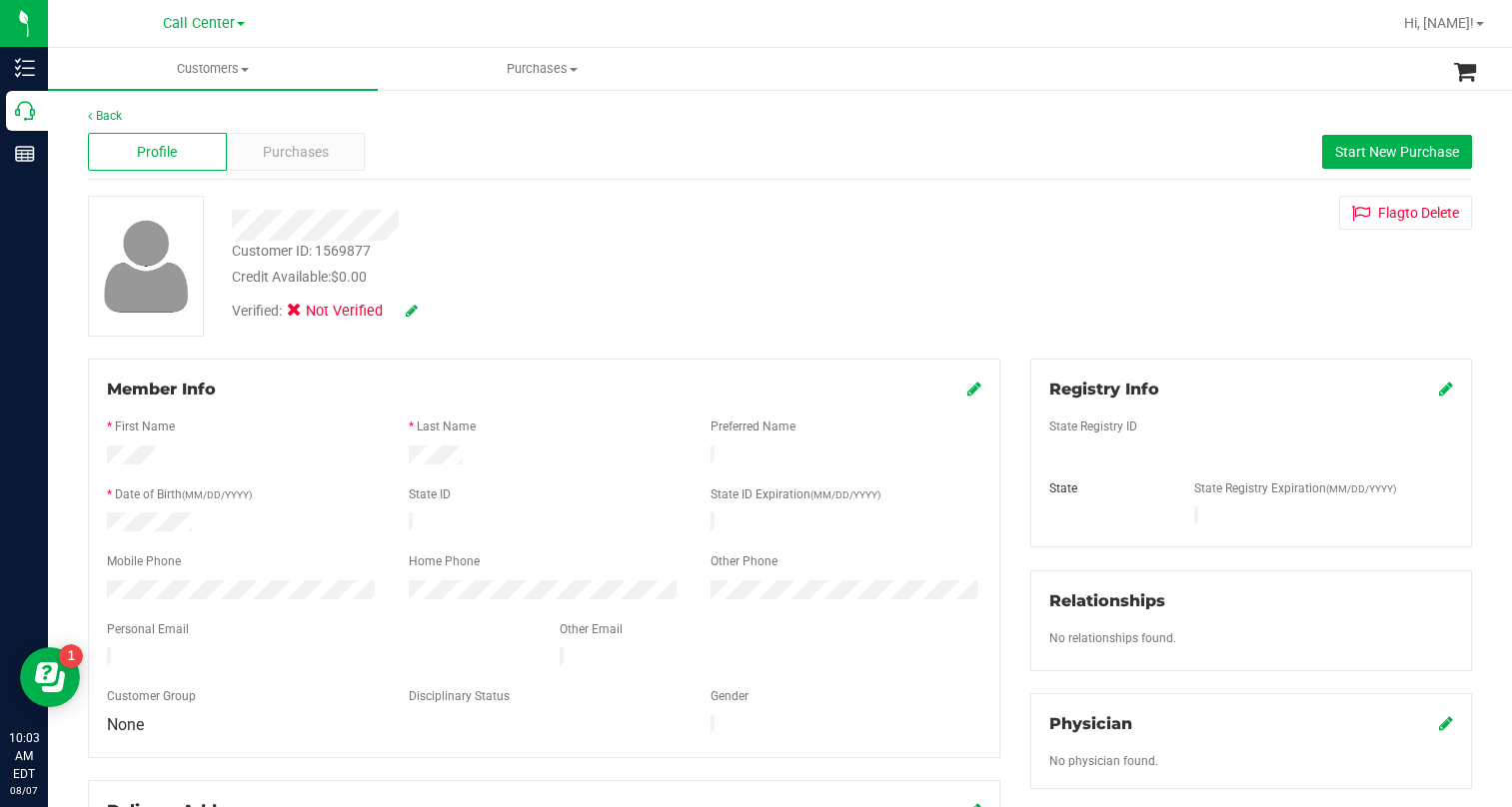 scroll, scrollTop: 0, scrollLeft: 0, axis: both 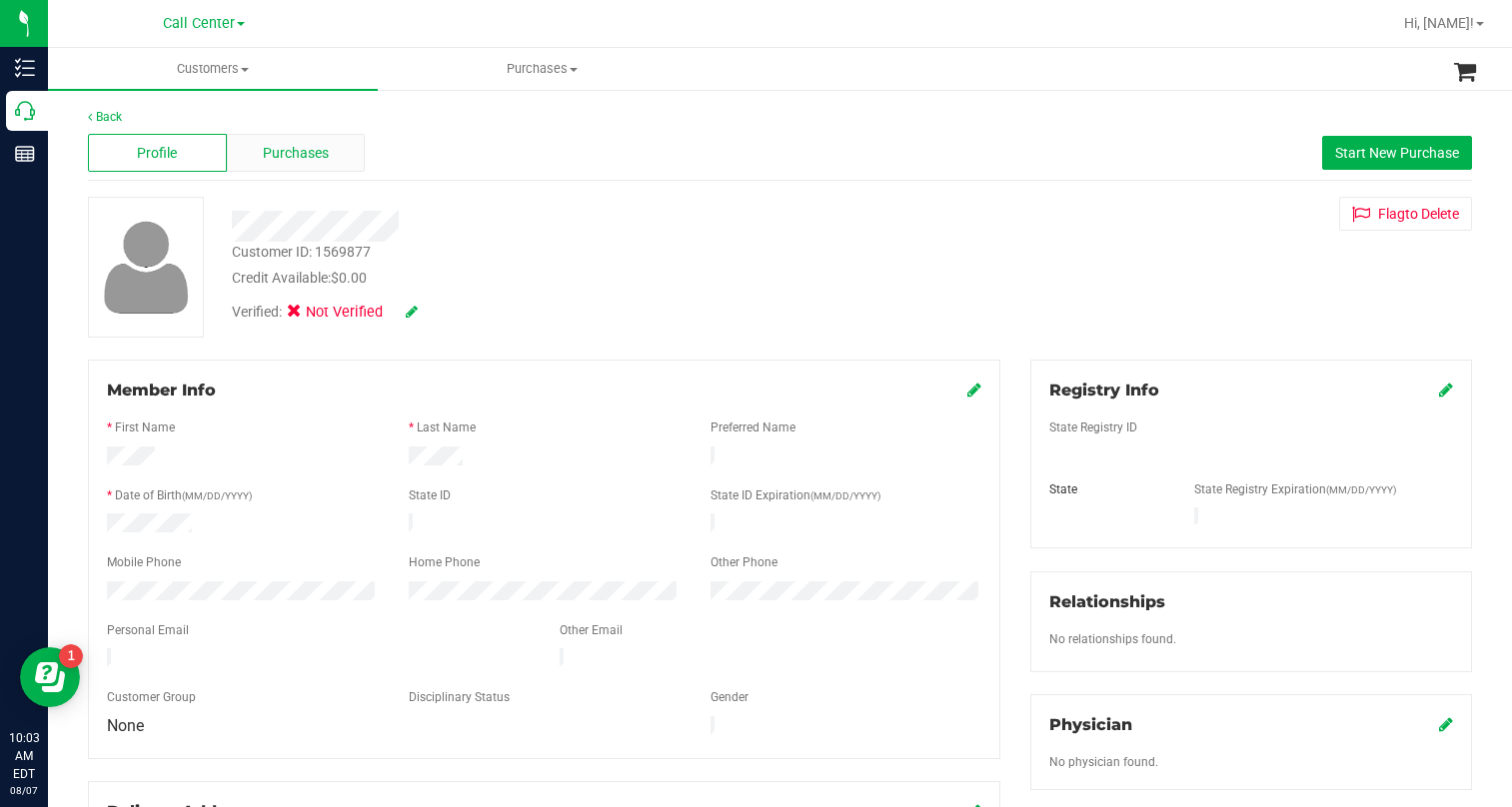click on "Purchases" at bounding box center [296, 153] 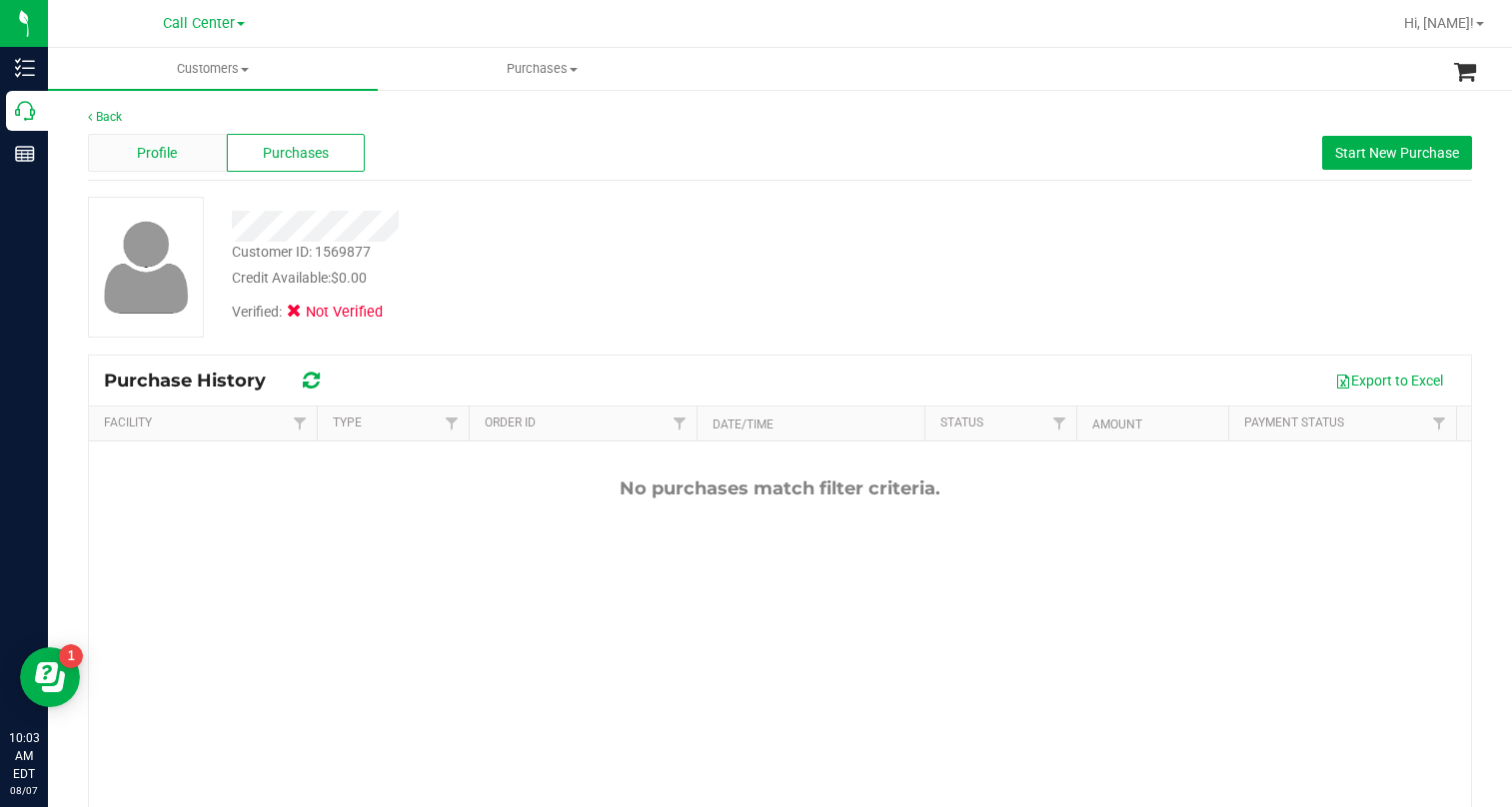 click on "Profile" at bounding box center [157, 153] 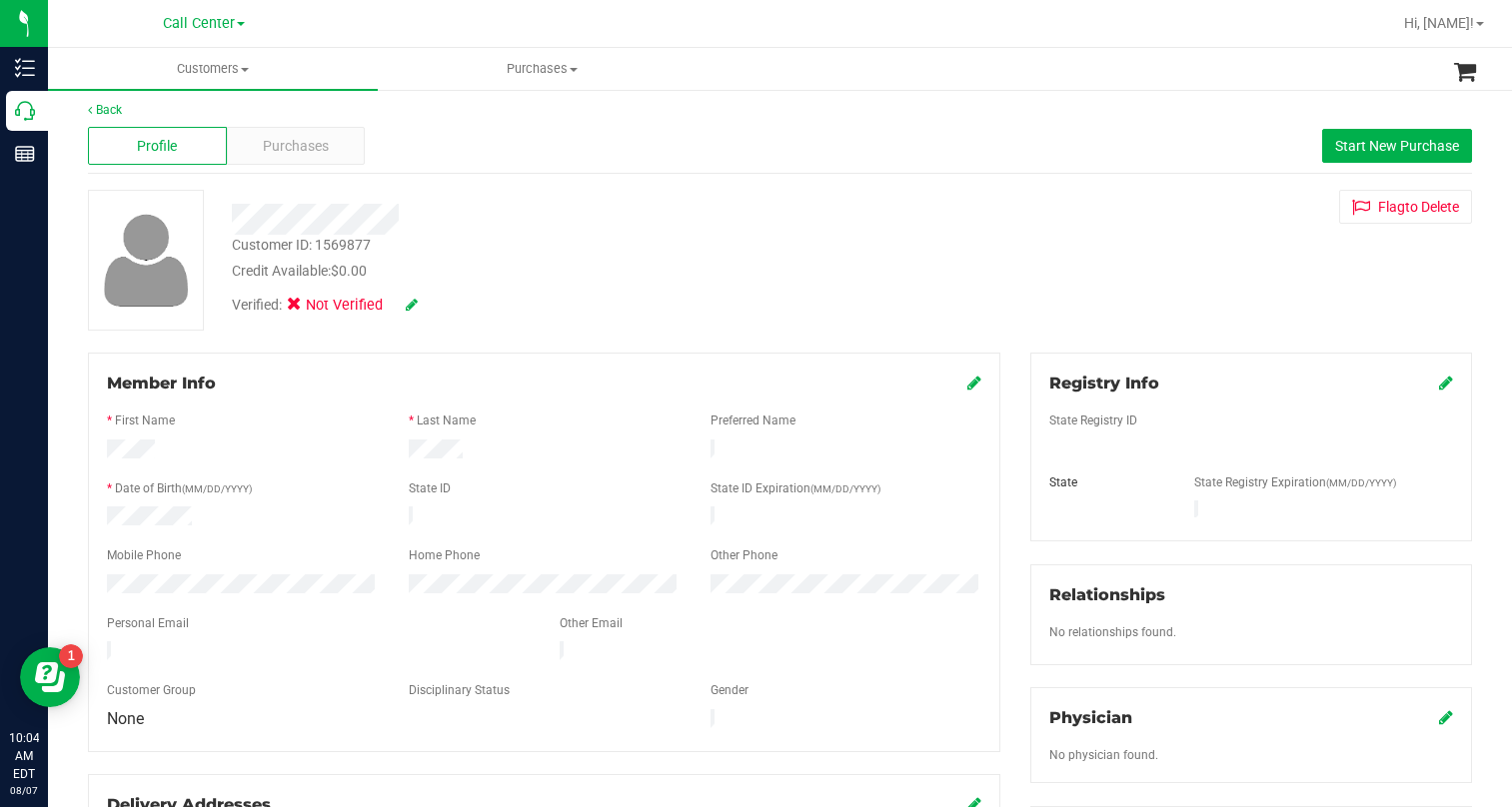 scroll, scrollTop: 0, scrollLeft: 0, axis: both 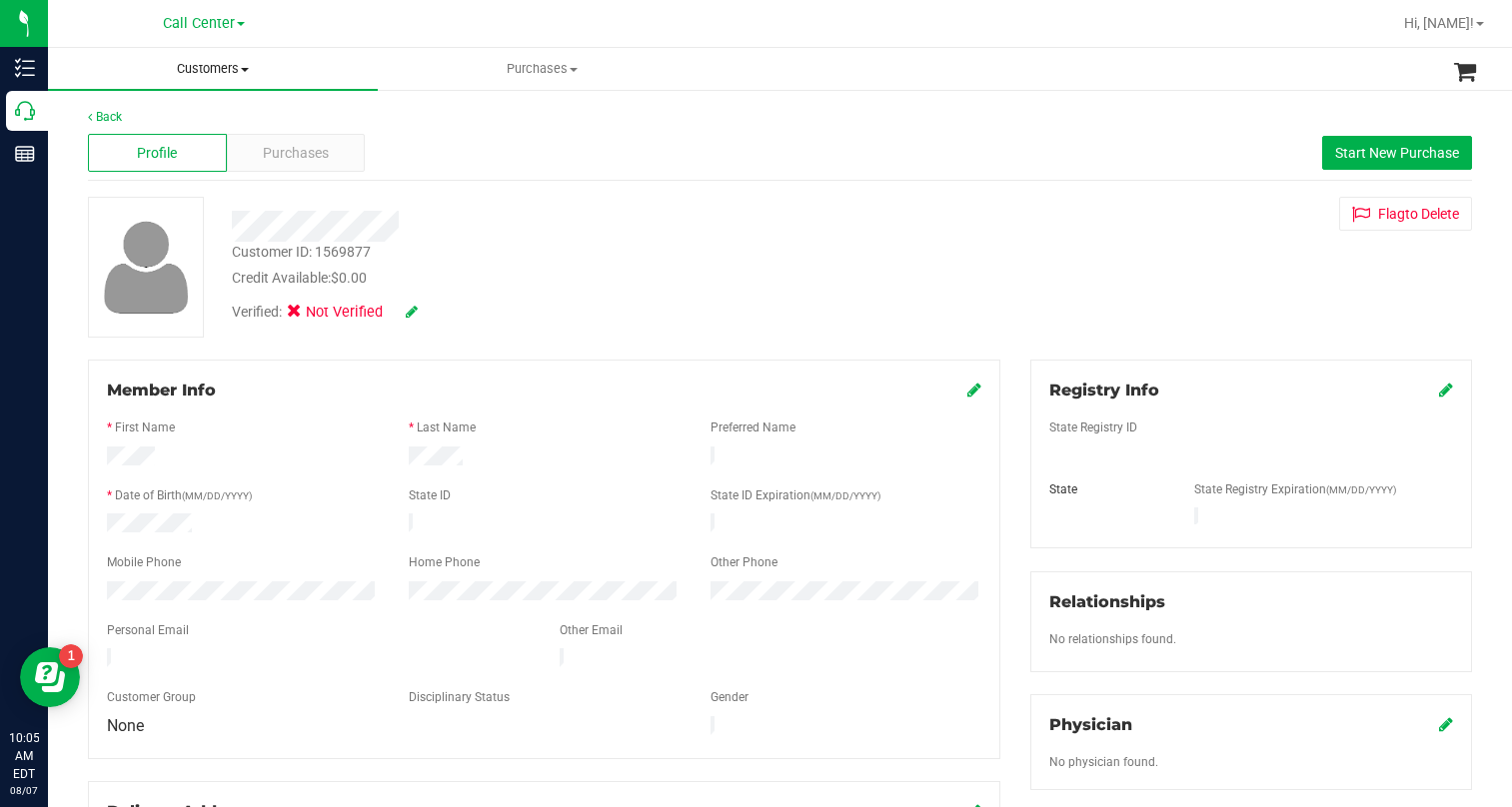 click at bounding box center [245, 70] 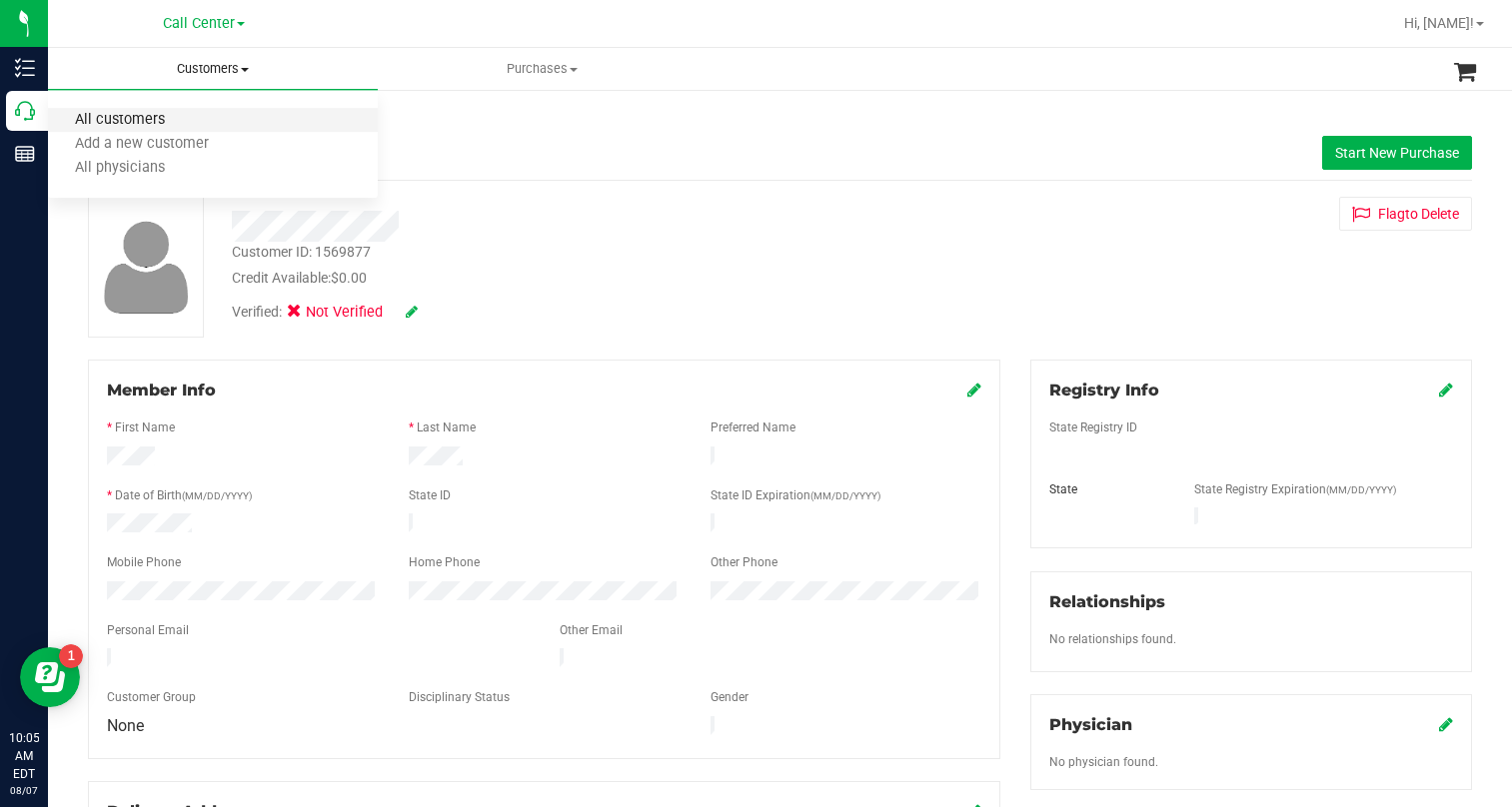 click on "All customers" at bounding box center [120, 120] 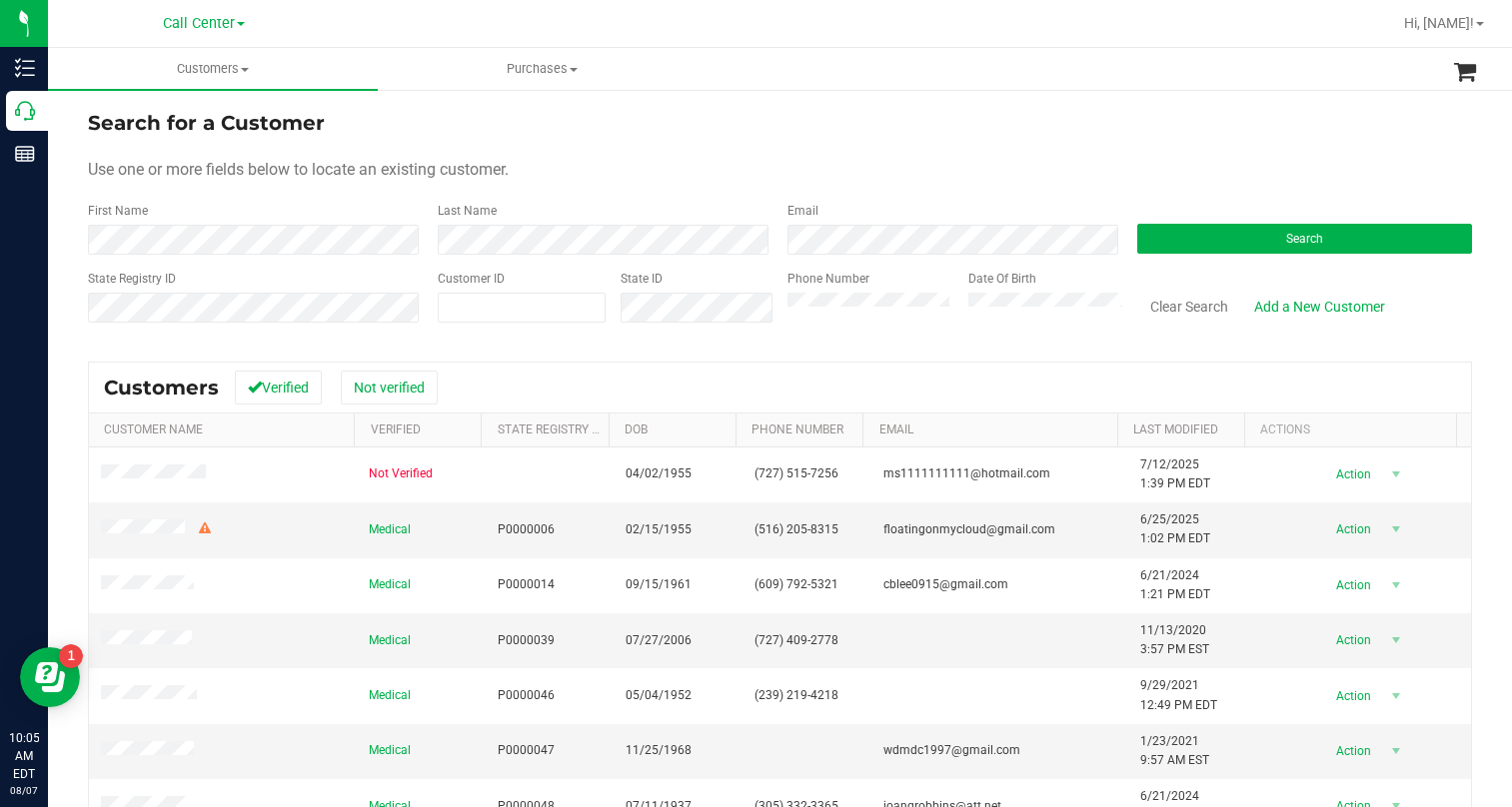 click on "Search for a Customer
Use one or more fields below to locate an existing customer.
First Name
Last Name
Email
Search
State Registry ID
Customer ID
State ID
Phone Number
Date Of Birth" at bounding box center [779, 224] 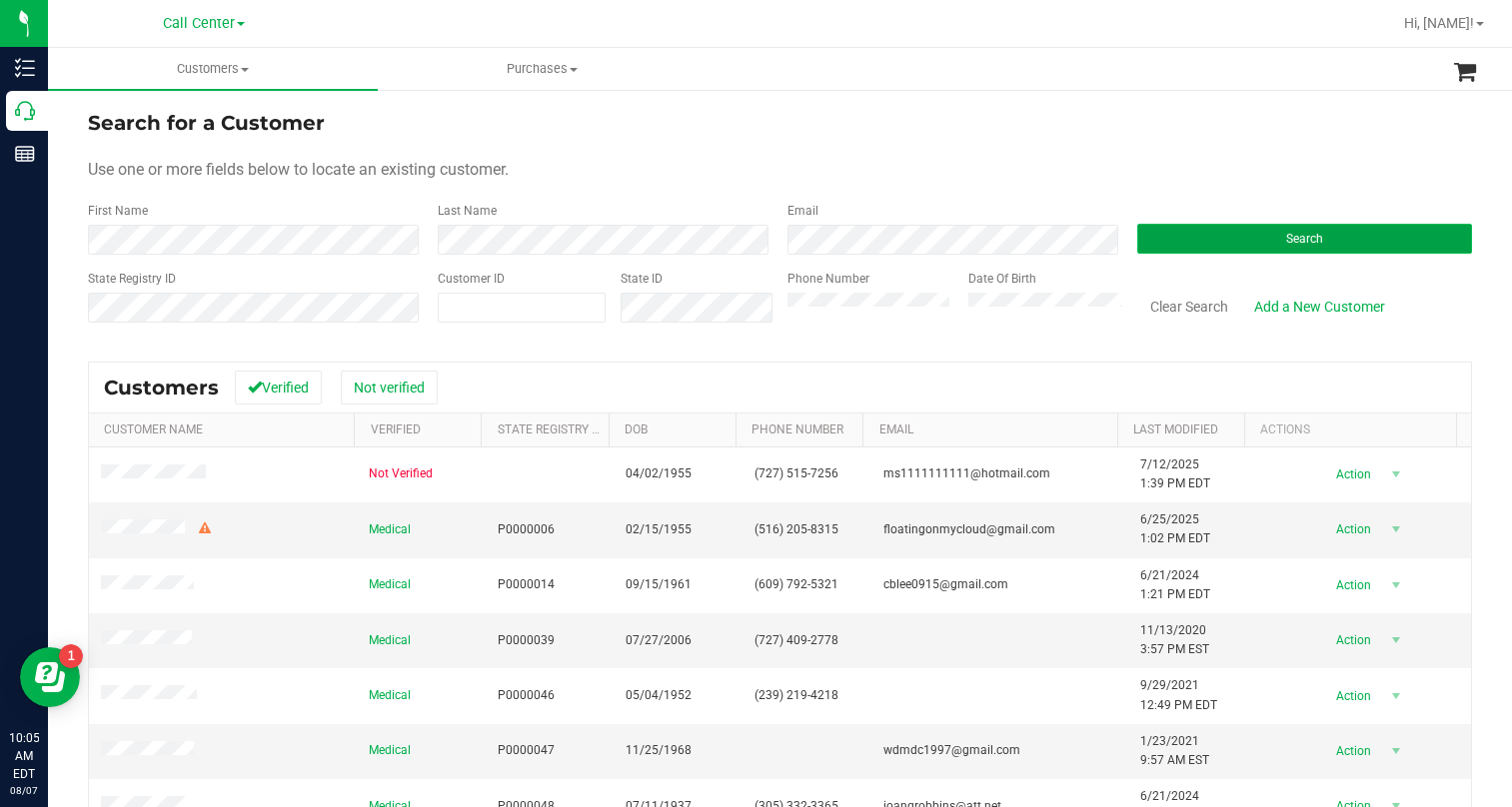 click on "Search" at bounding box center [1304, 239] 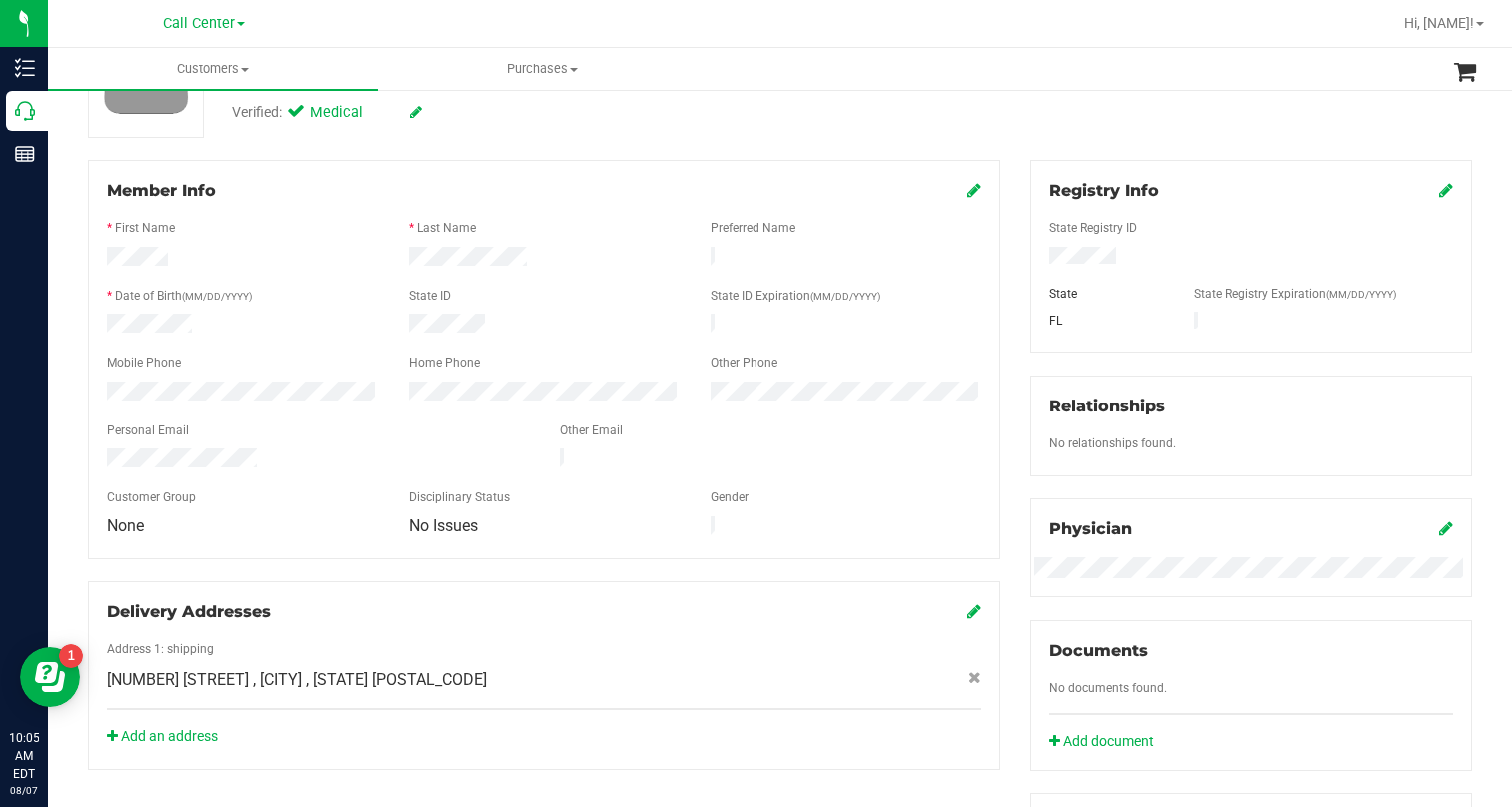 scroll, scrollTop: 0, scrollLeft: 0, axis: both 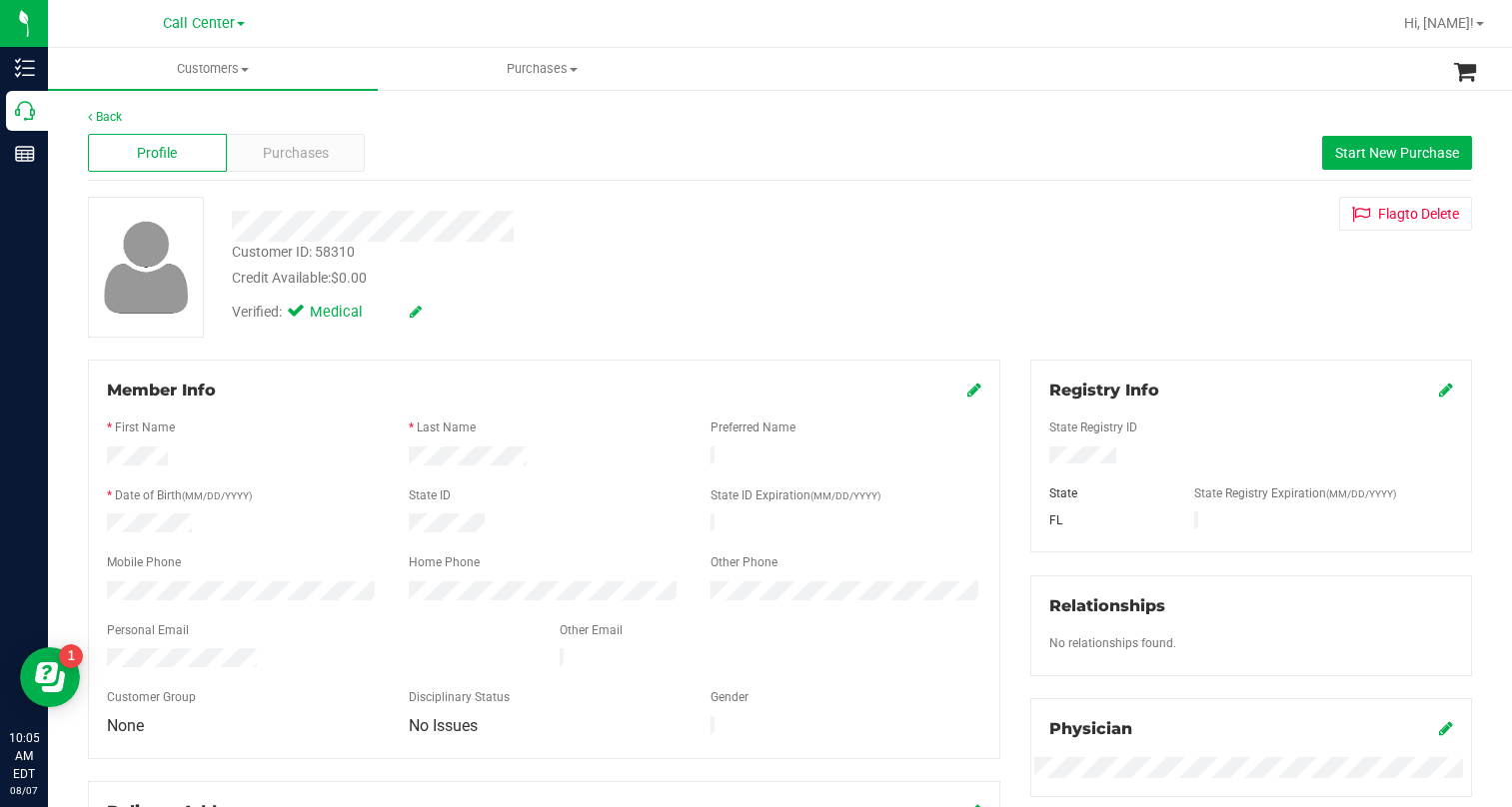 click on "Member Info" at bounding box center [544, 391] 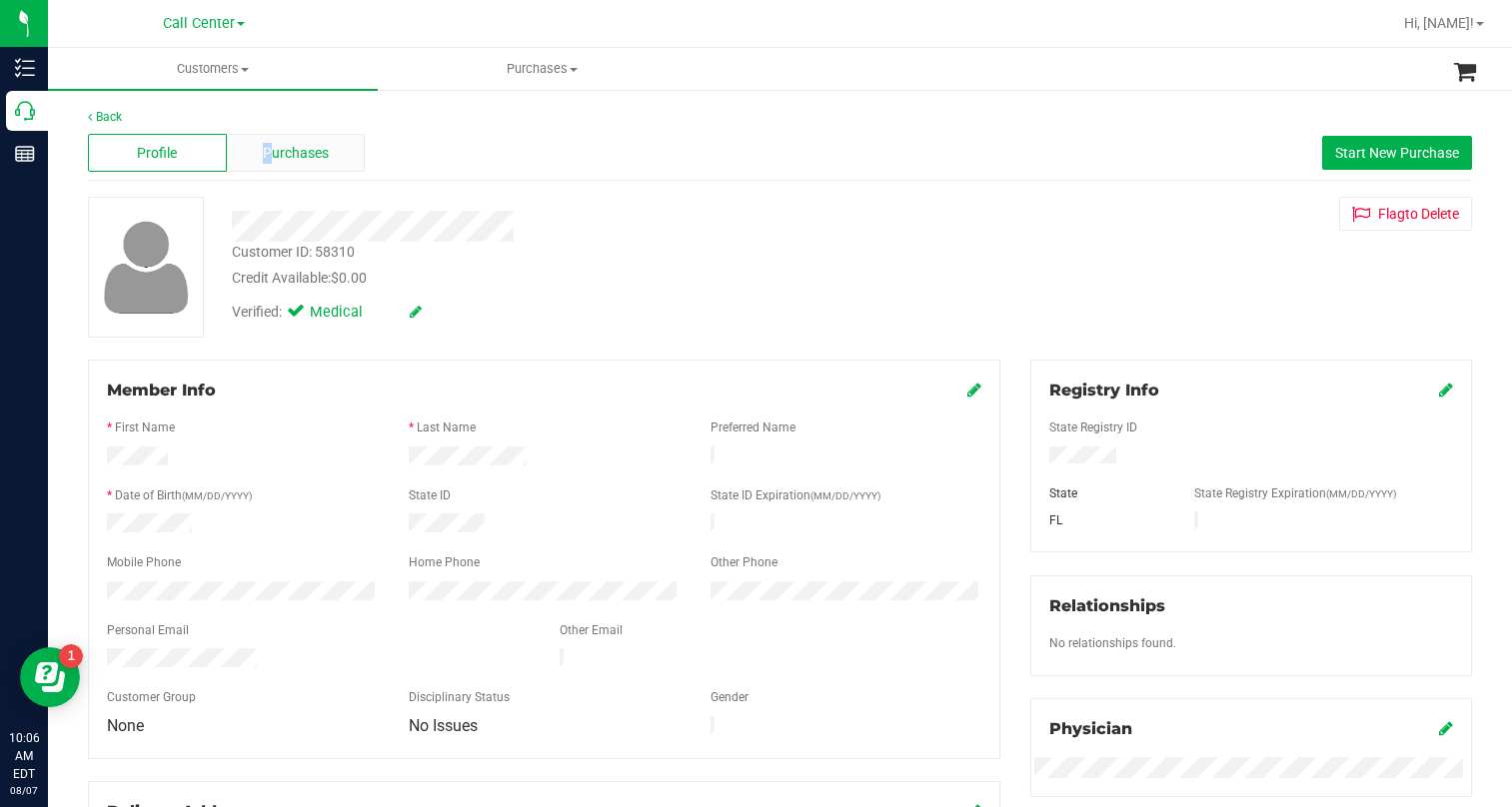 click on "Purchases" at bounding box center [296, 153] 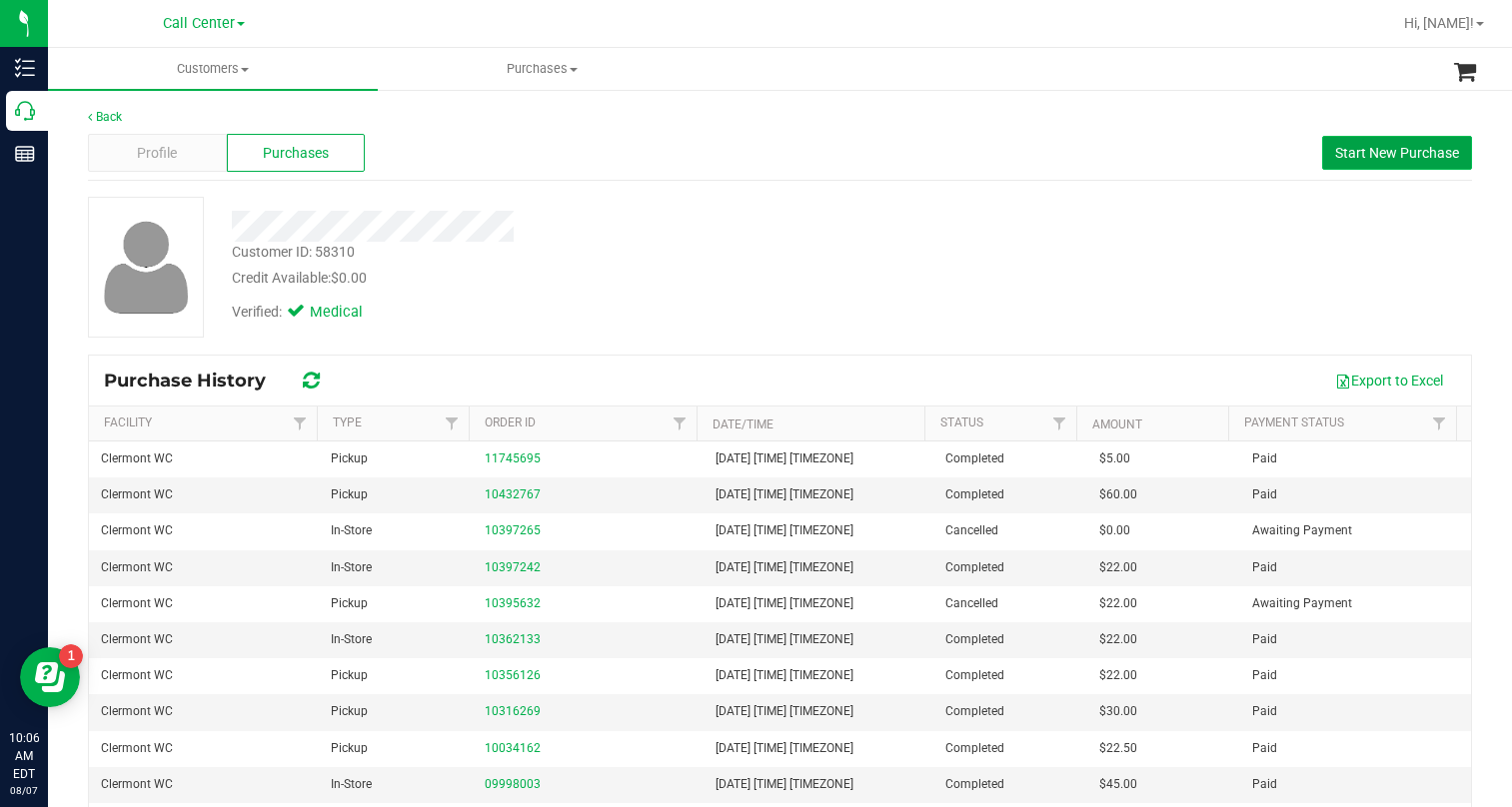 click on "Start New Purchase" at bounding box center (1397, 153) 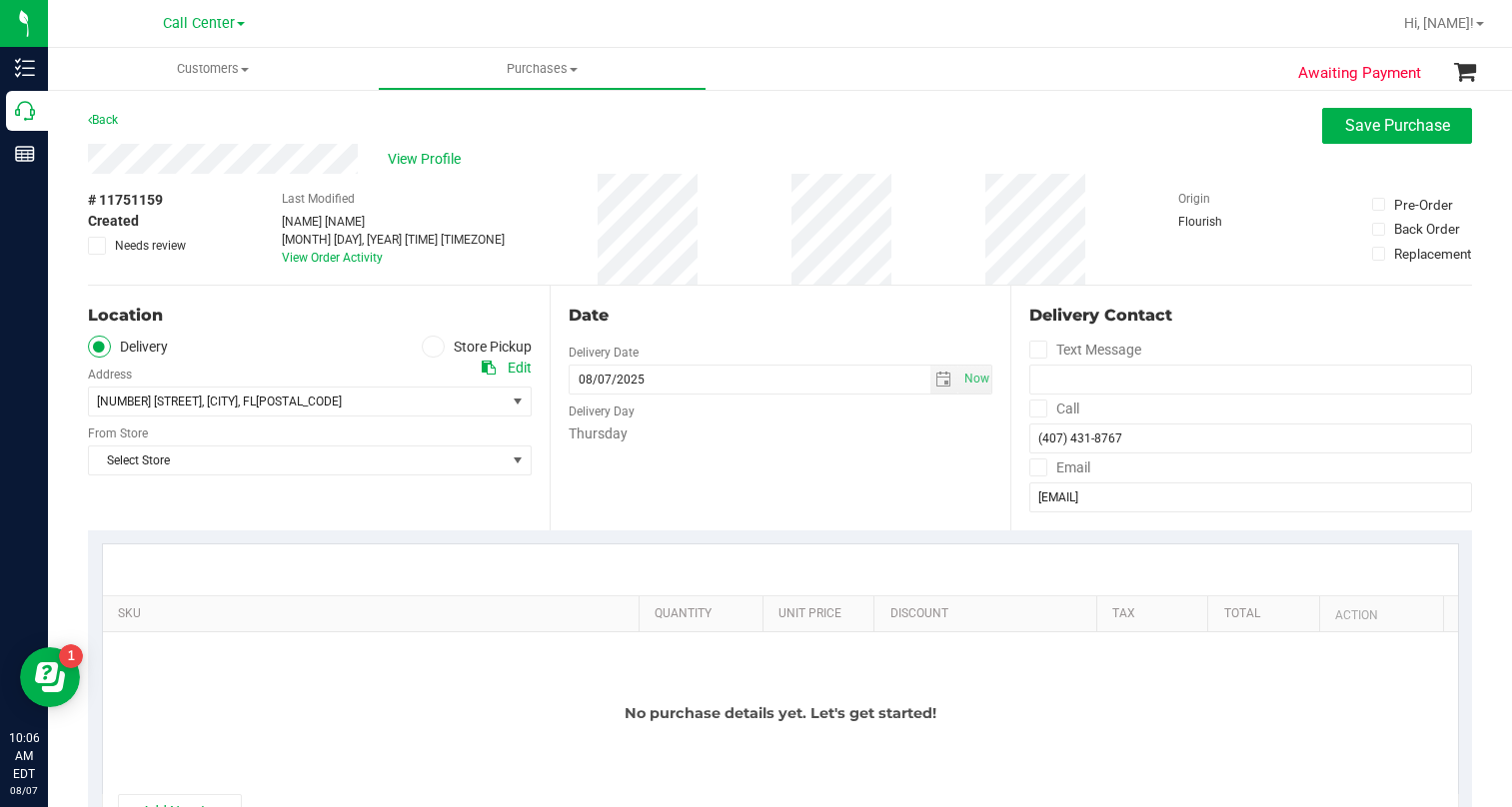 click at bounding box center (433, 347) 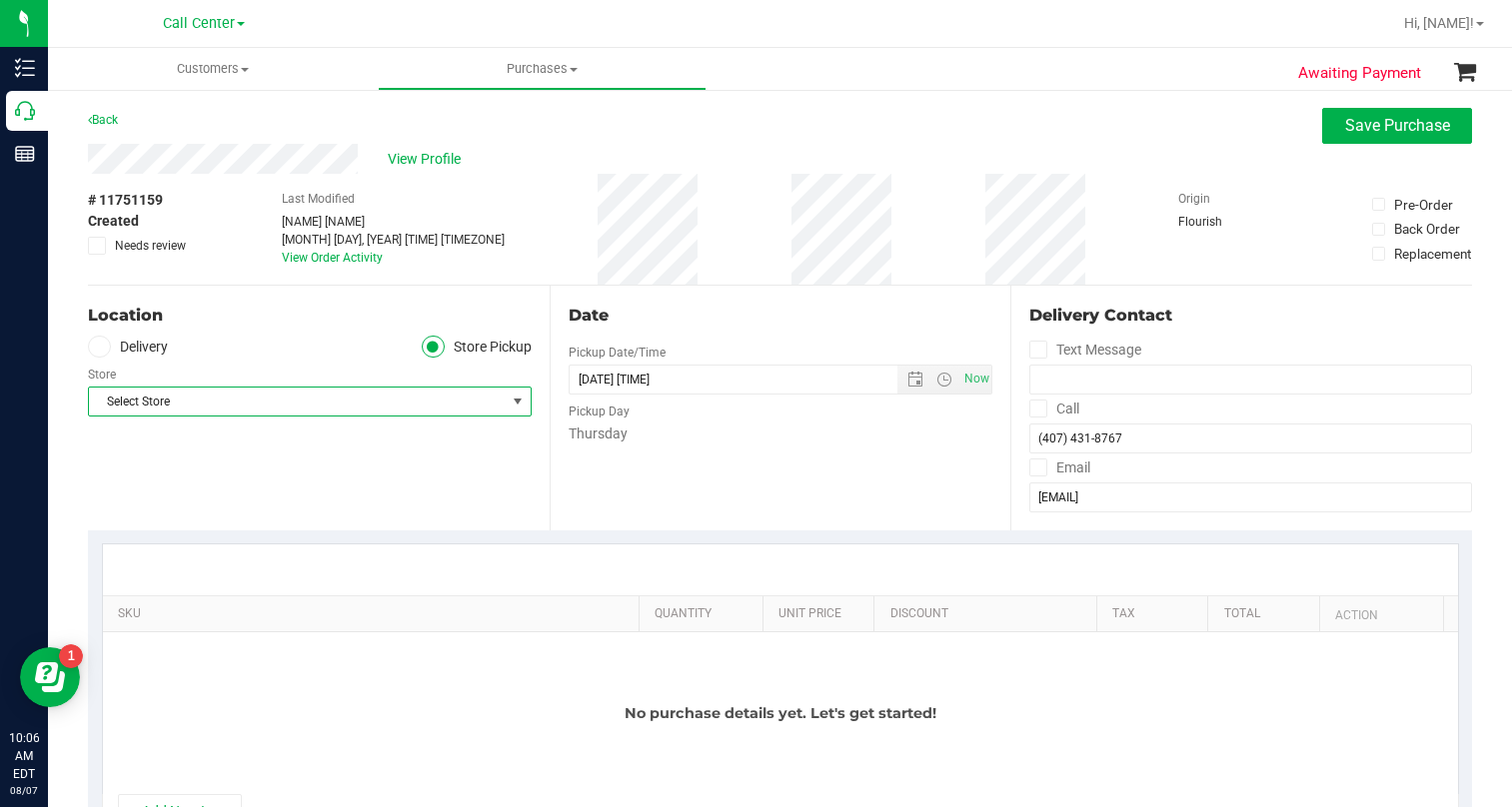 click on "Select Store" at bounding box center [297, 402] 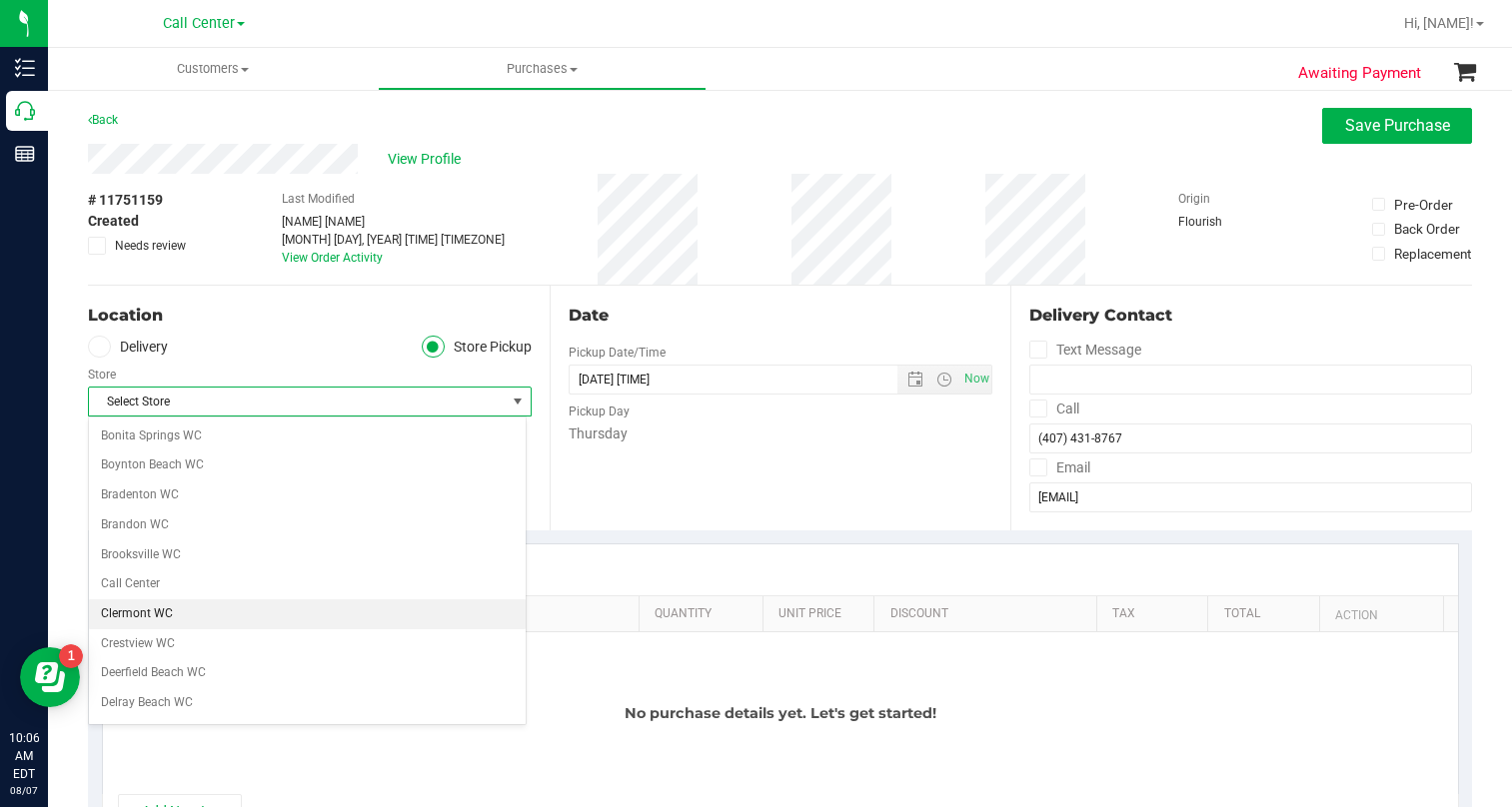 click on "Clermont WC" at bounding box center [307, 614] 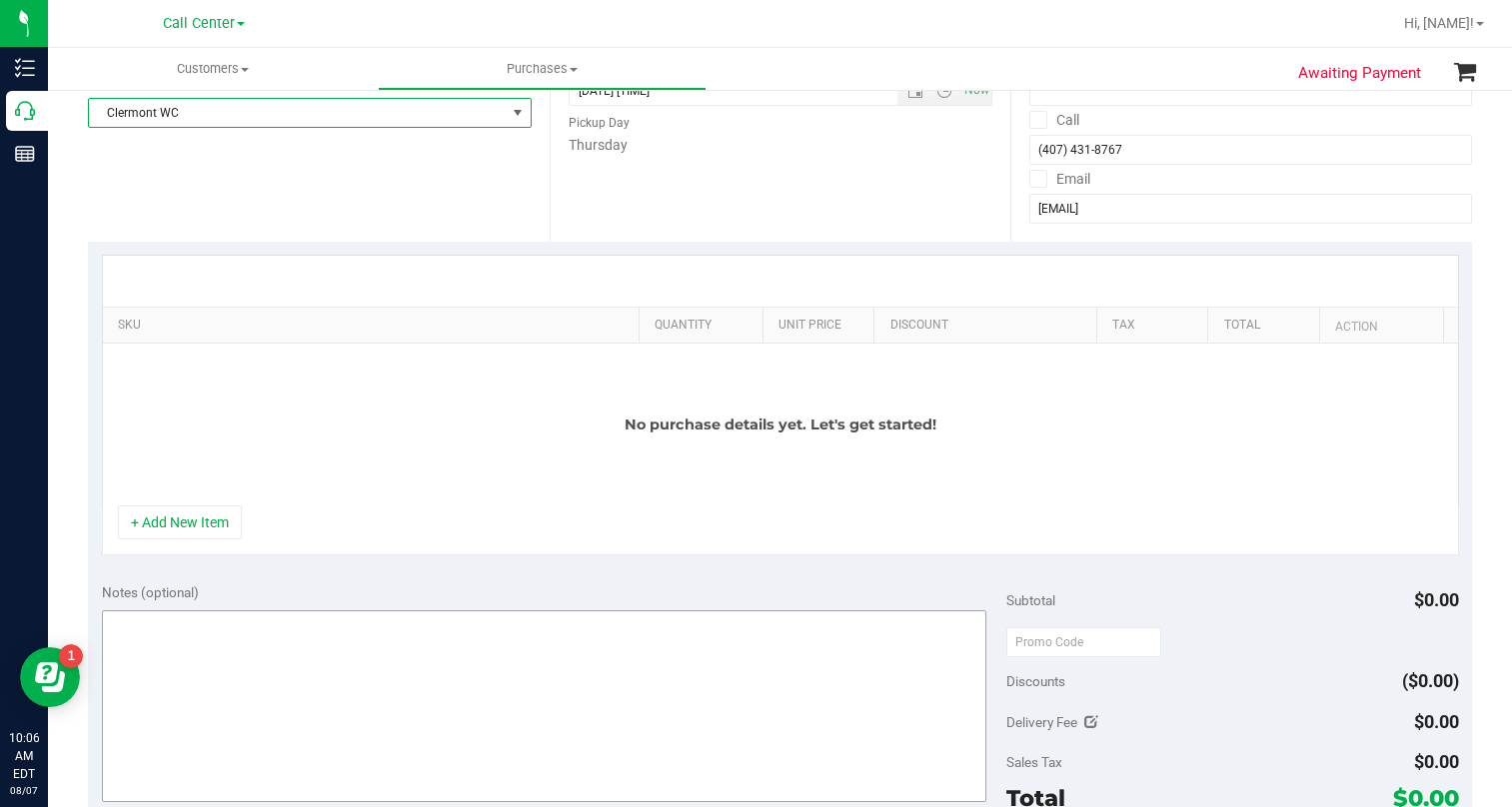 scroll, scrollTop: 300, scrollLeft: 0, axis: vertical 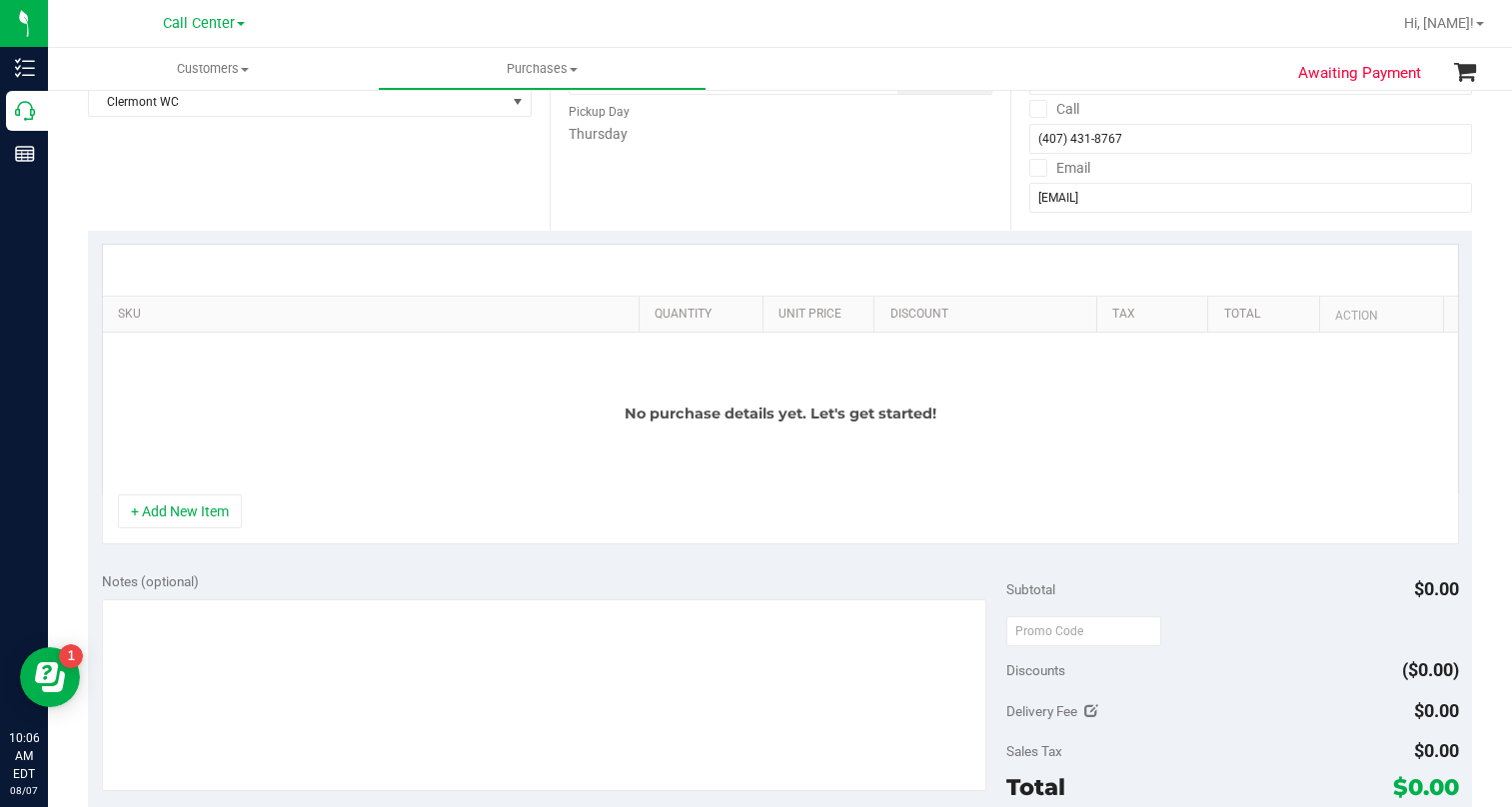 click on "No purchase details yet. Let's get started!" at bounding box center [780, 413] 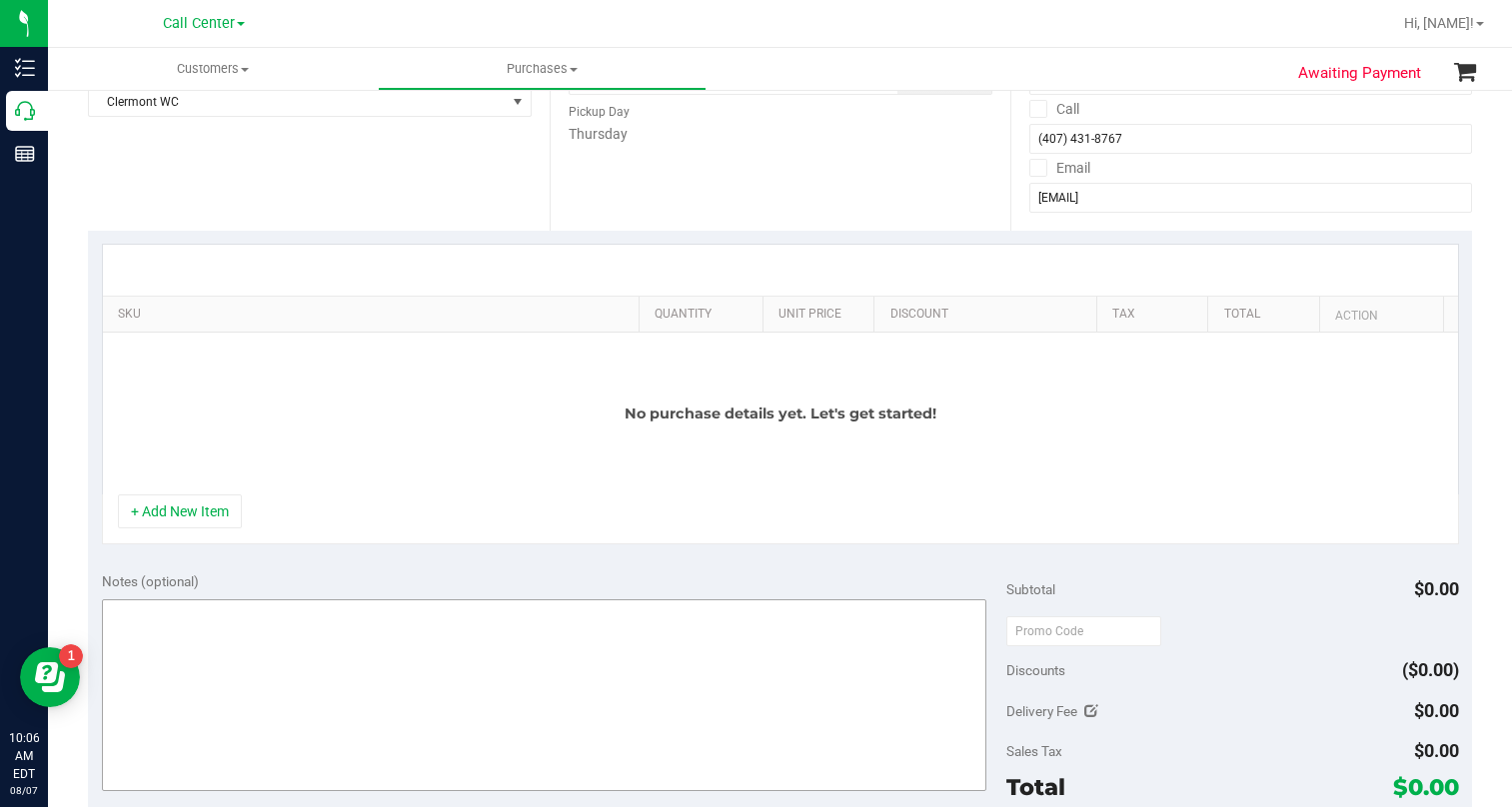 click on "+ Add New Item" at bounding box center (180, 511) 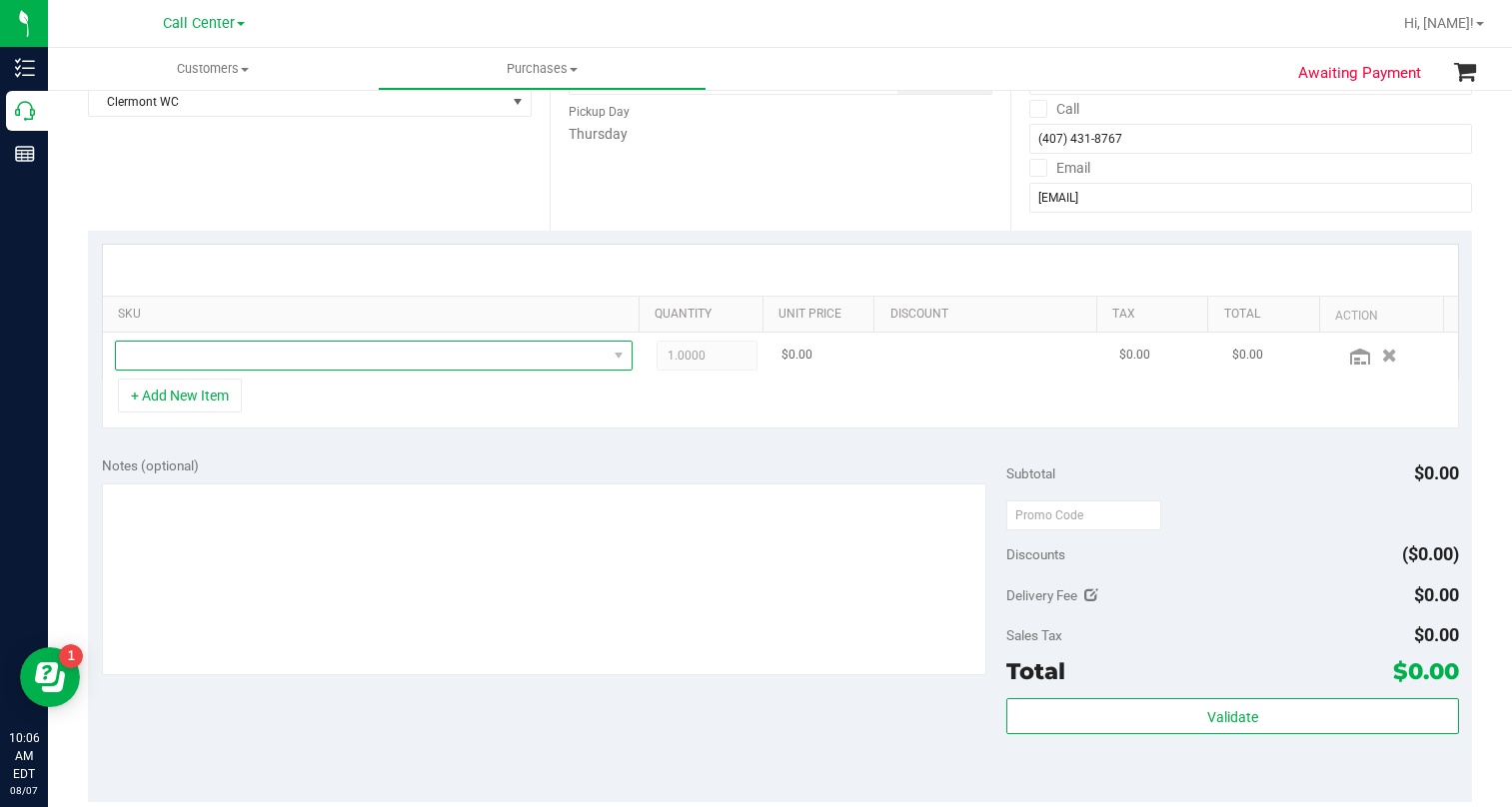 click at bounding box center (361, 356) 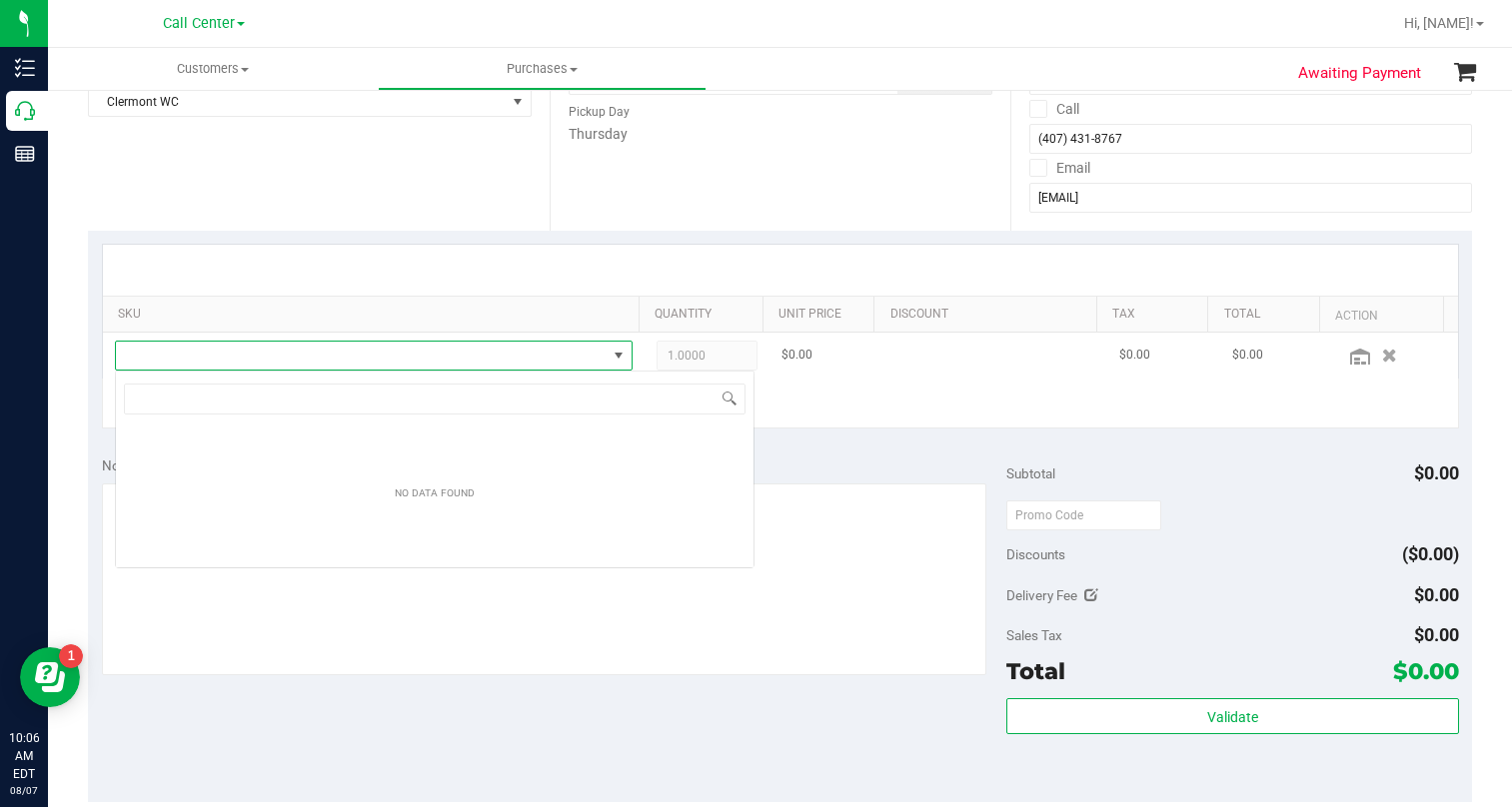 scroll, scrollTop: 99846, scrollLeft: 99428, axis: both 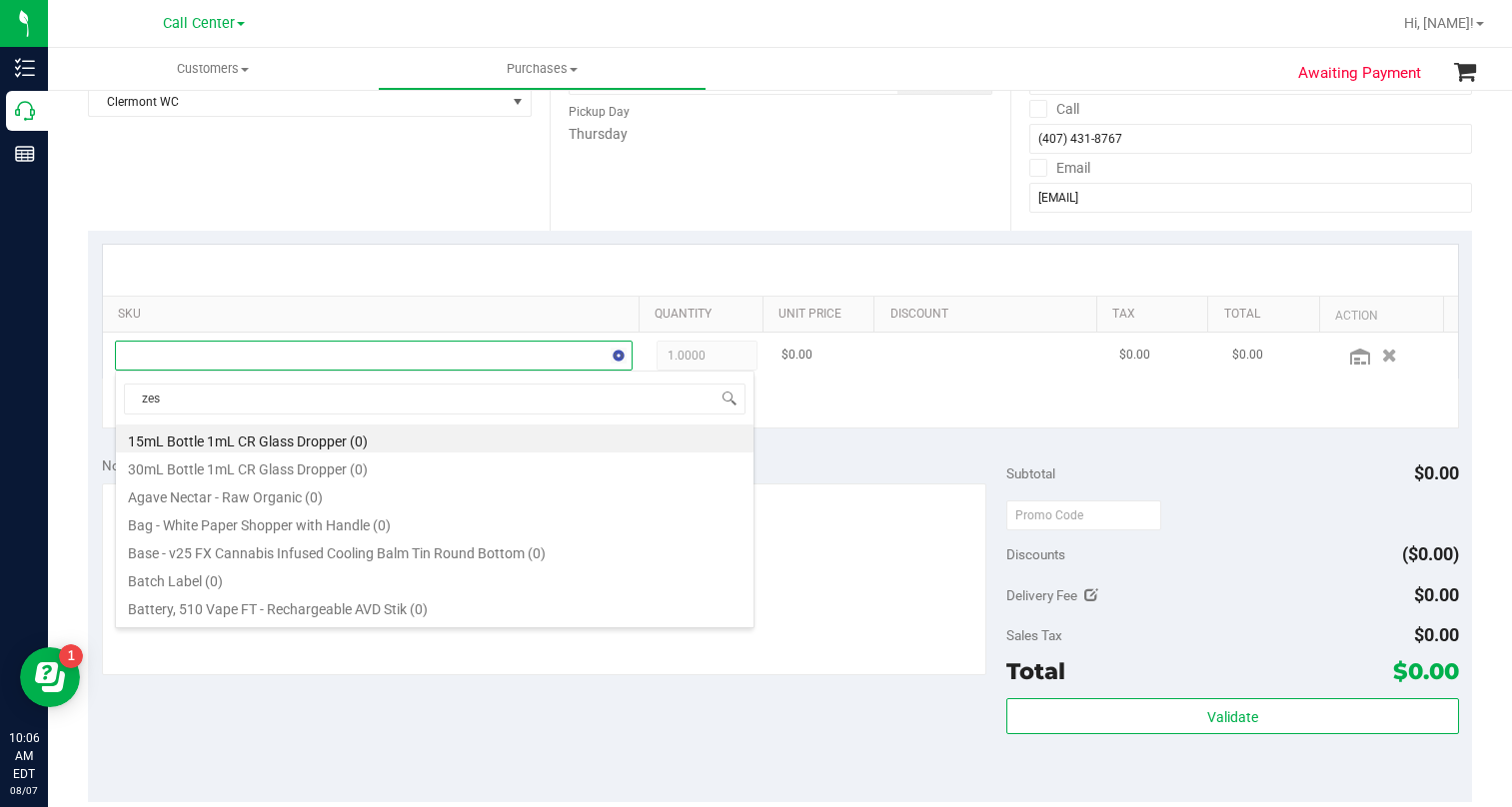type on "zest" 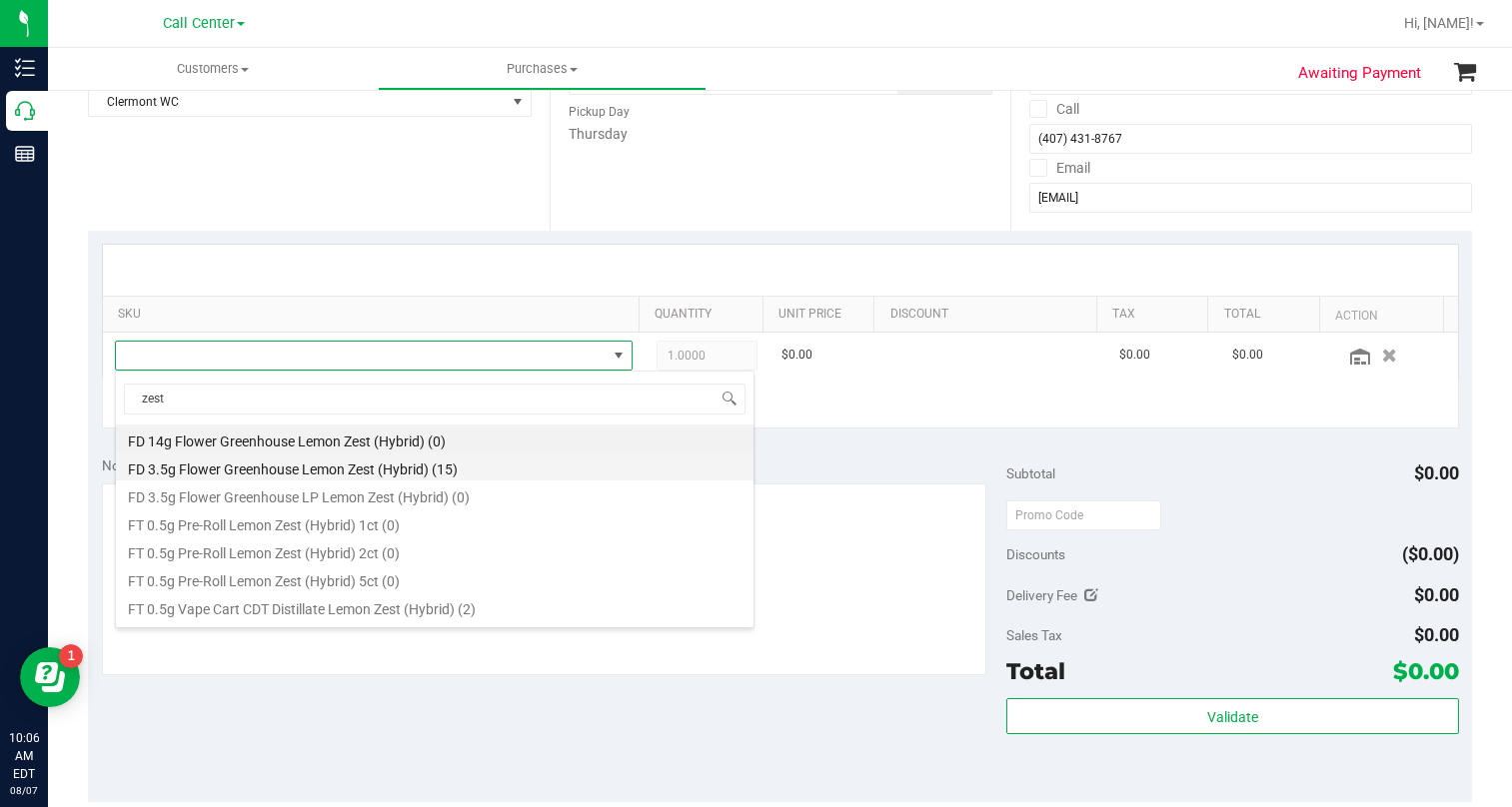 click on "FD 3.5g Flower Greenhouse Lemon Zest (Hybrid) (15)" at bounding box center (435, 466) 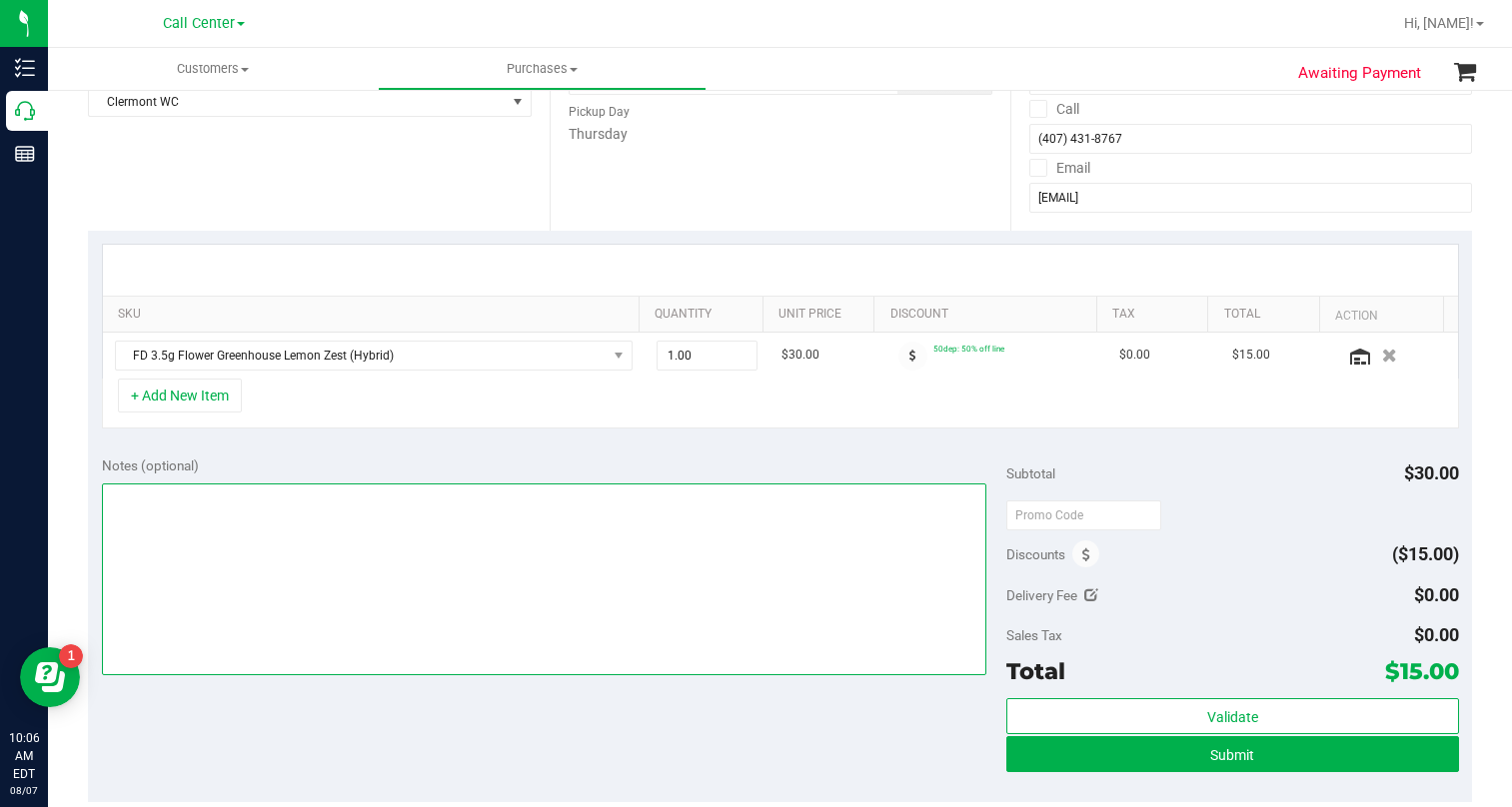 click at bounding box center (544, 579) 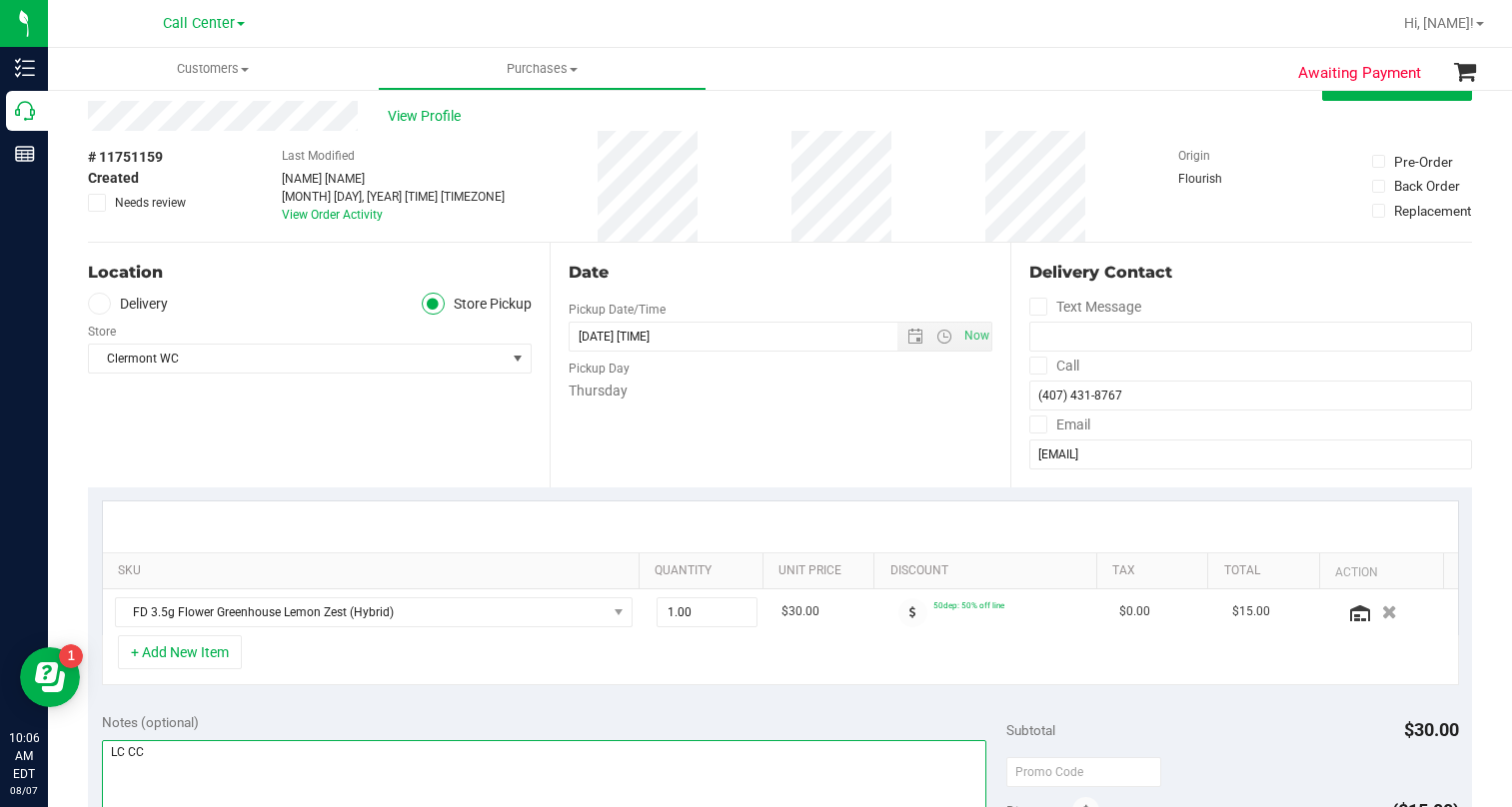 scroll, scrollTop: 0, scrollLeft: 0, axis: both 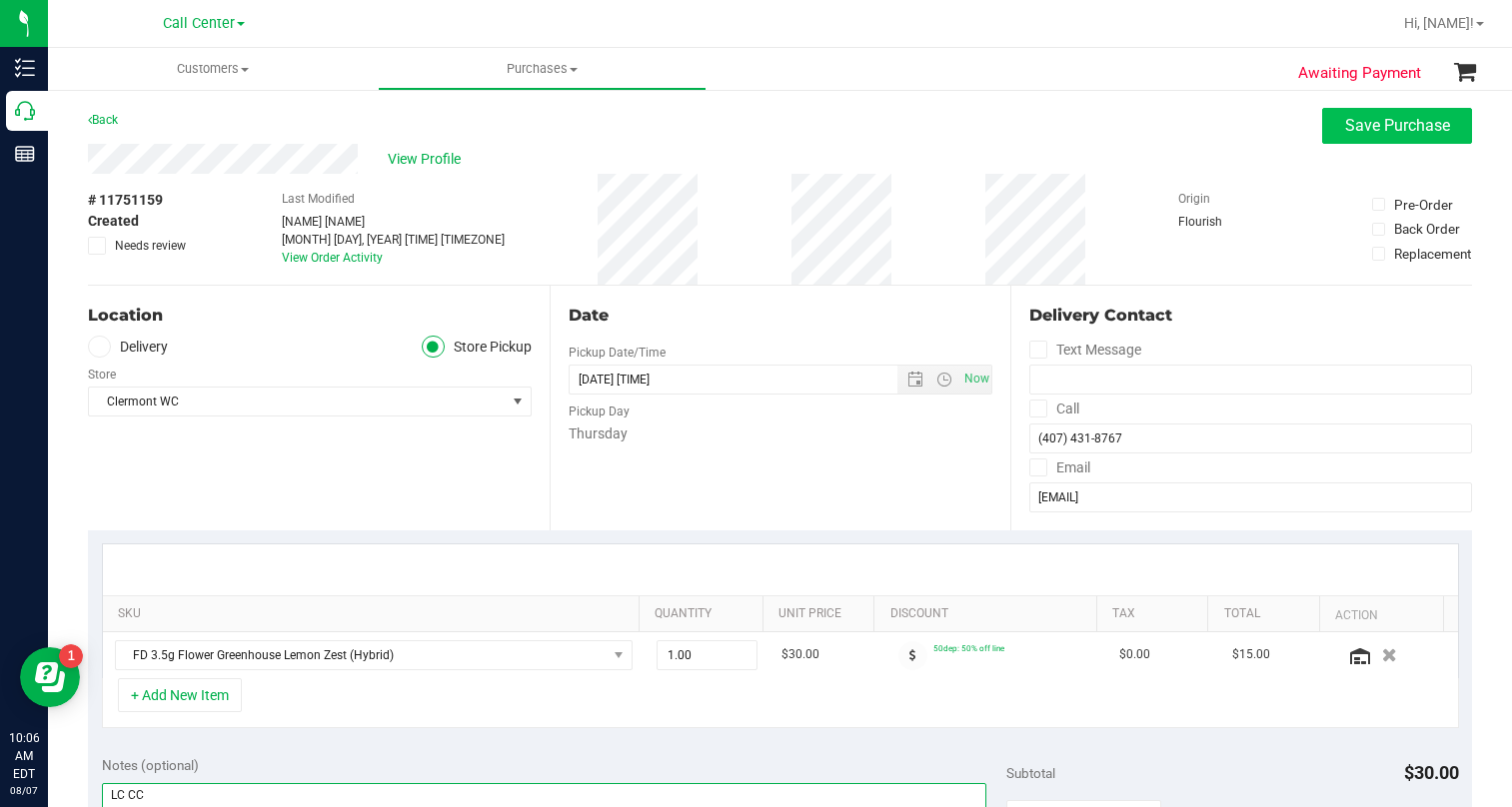 type on "LC CC" 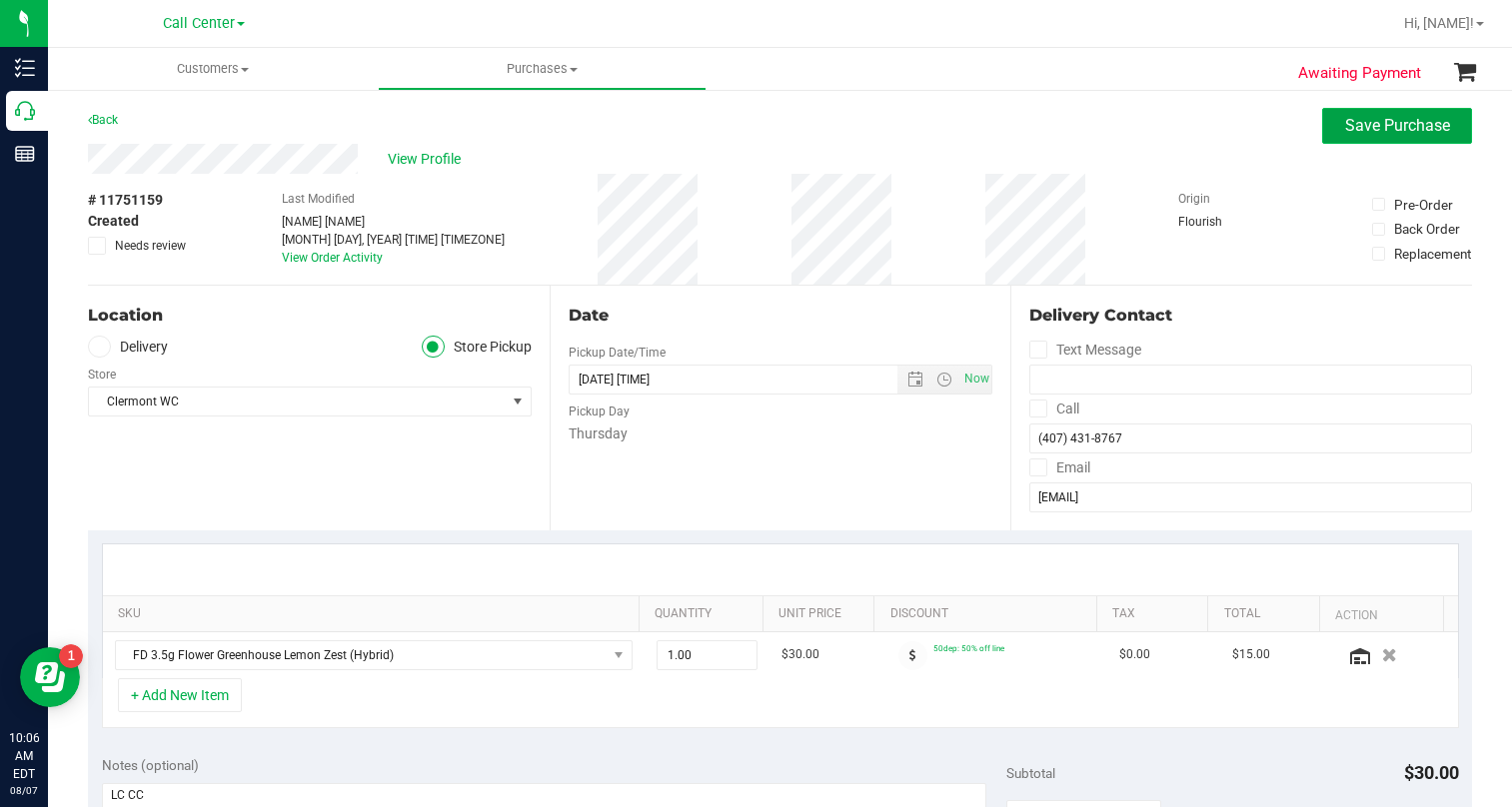 click on "Save Purchase" at bounding box center (1397, 126) 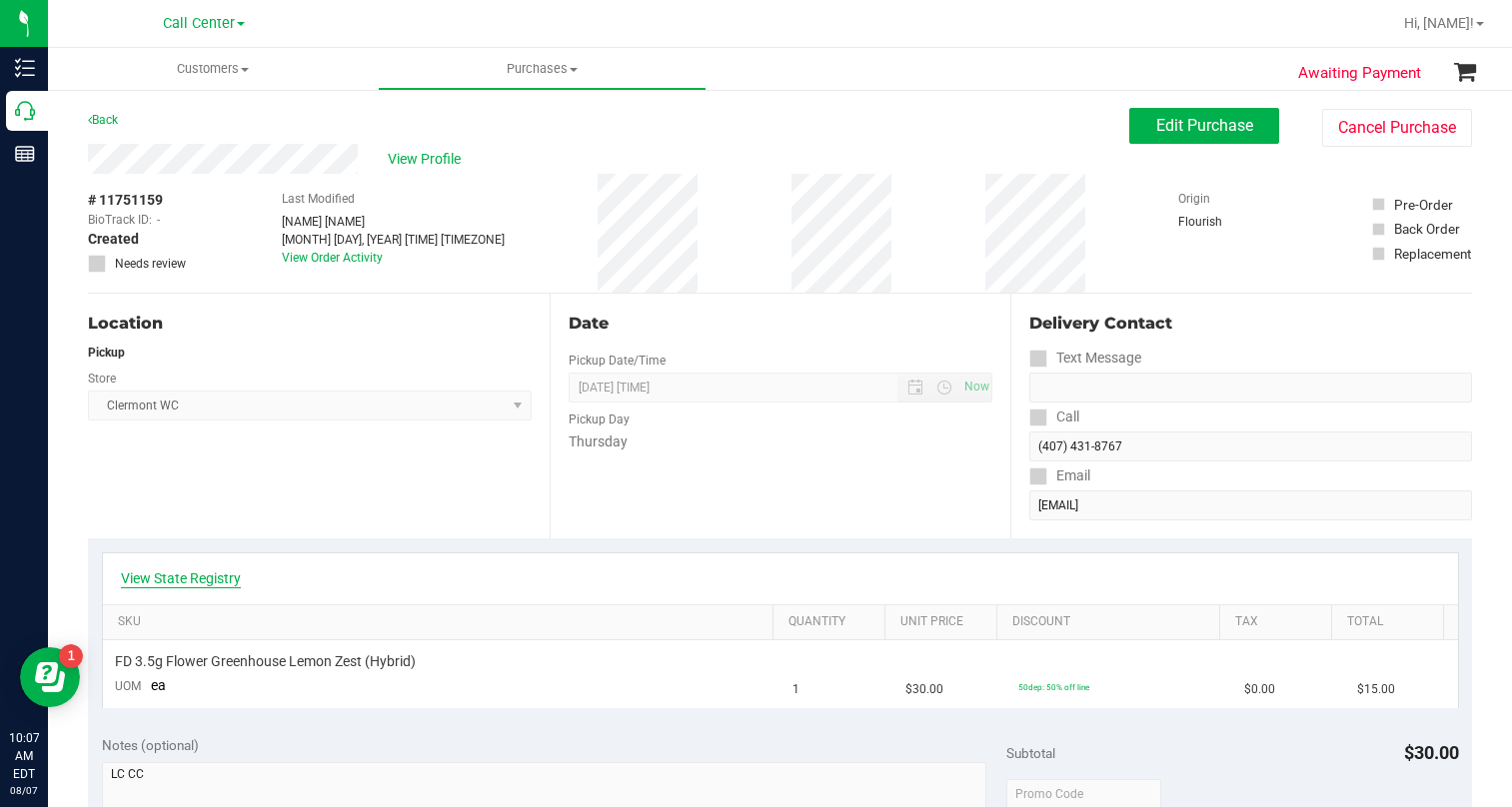 click on "View State Registry" at bounding box center (181, 578) 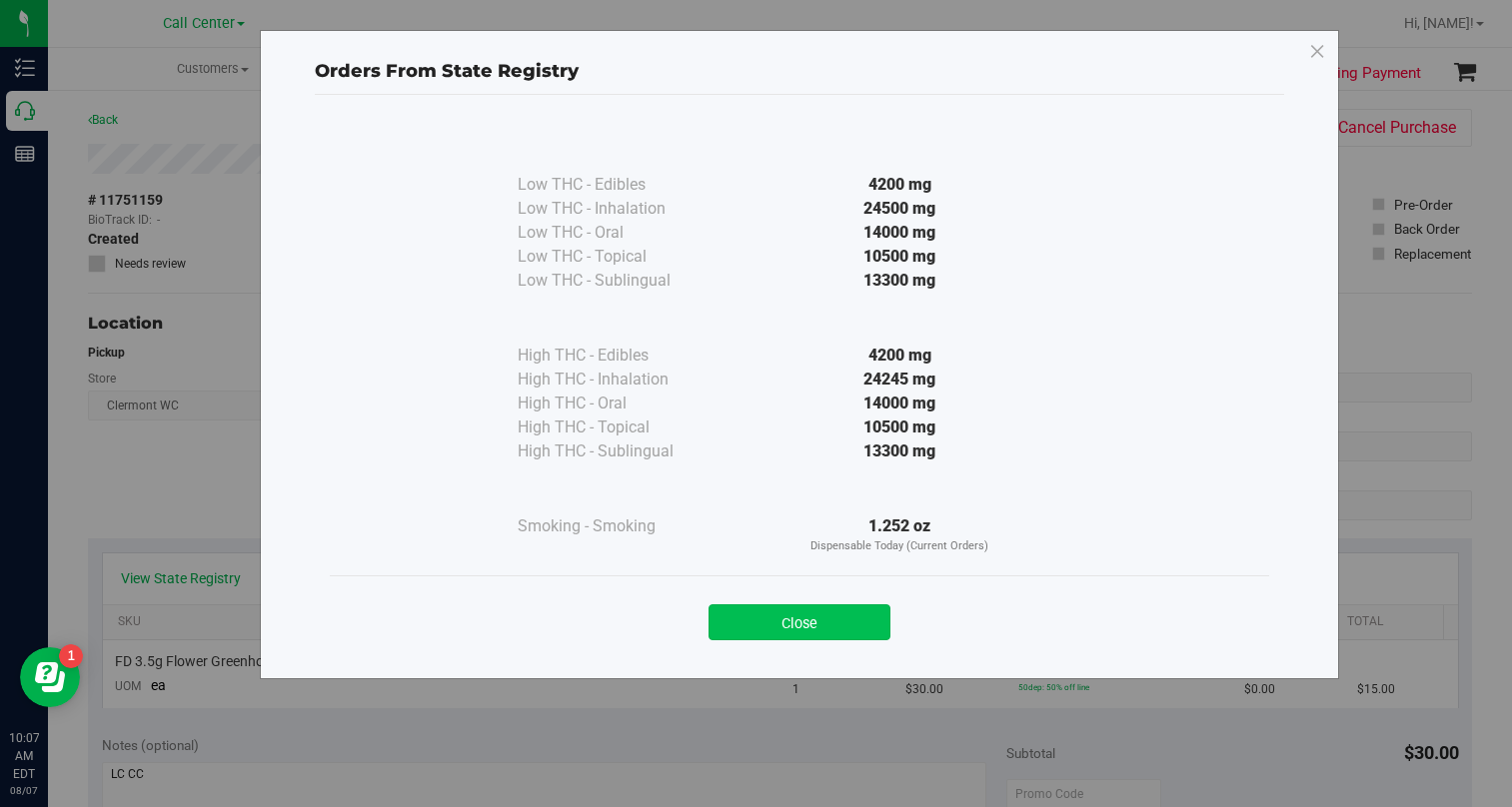 click on "Close" at bounding box center [799, 622] 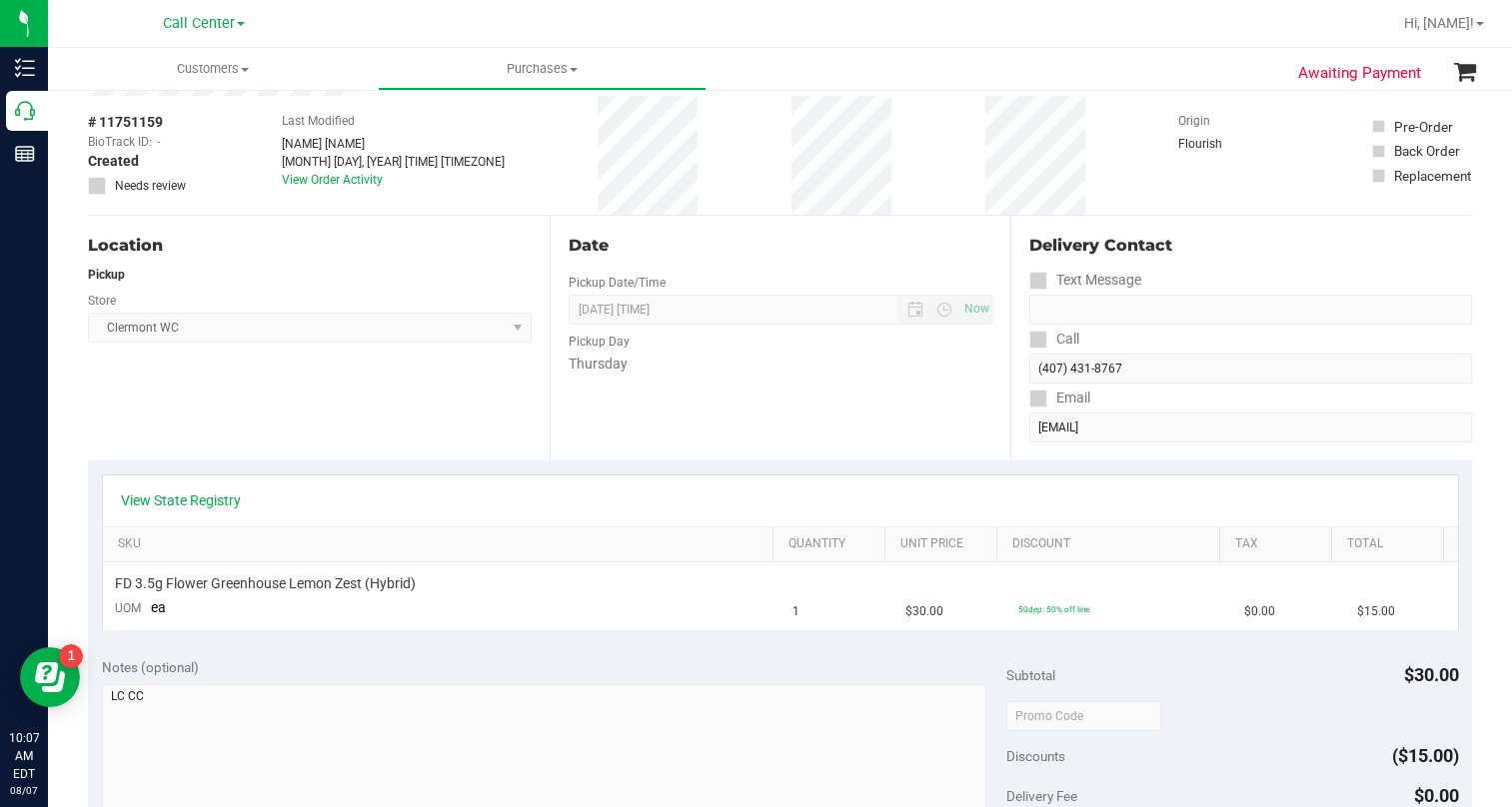 scroll, scrollTop: 400, scrollLeft: 0, axis: vertical 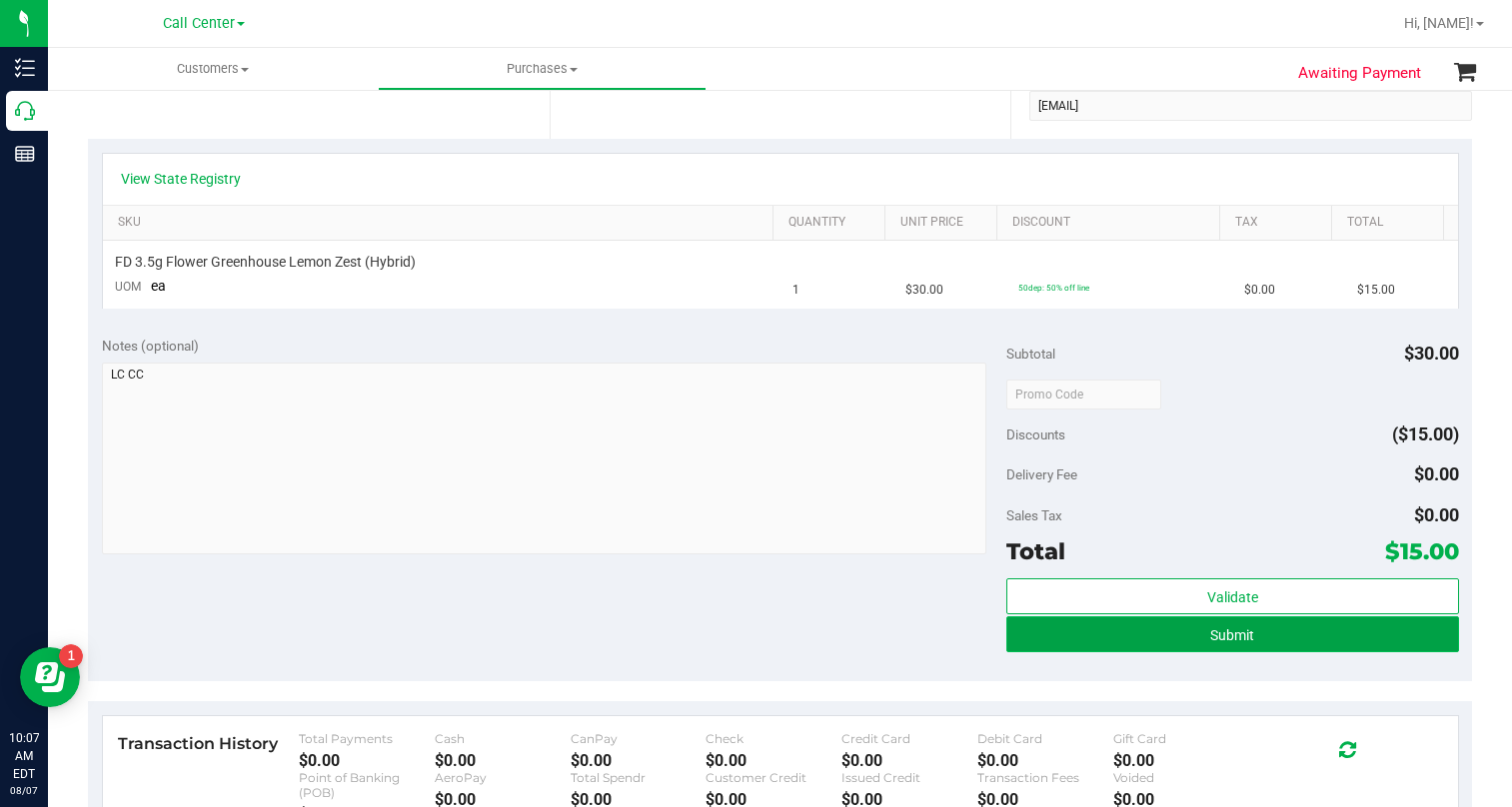 click on "Submit" at bounding box center [1232, 634] 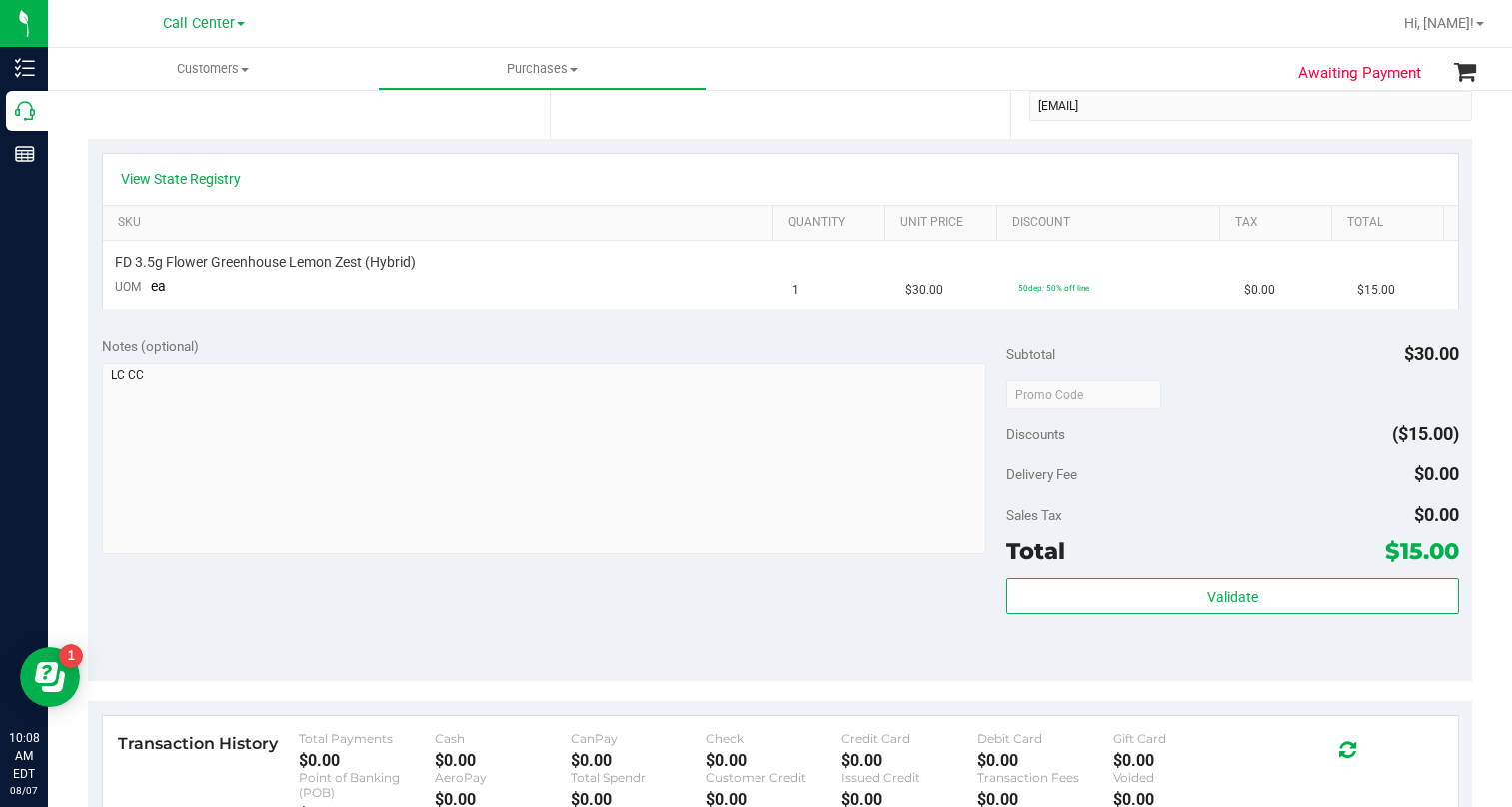 scroll, scrollTop: 0, scrollLeft: 0, axis: both 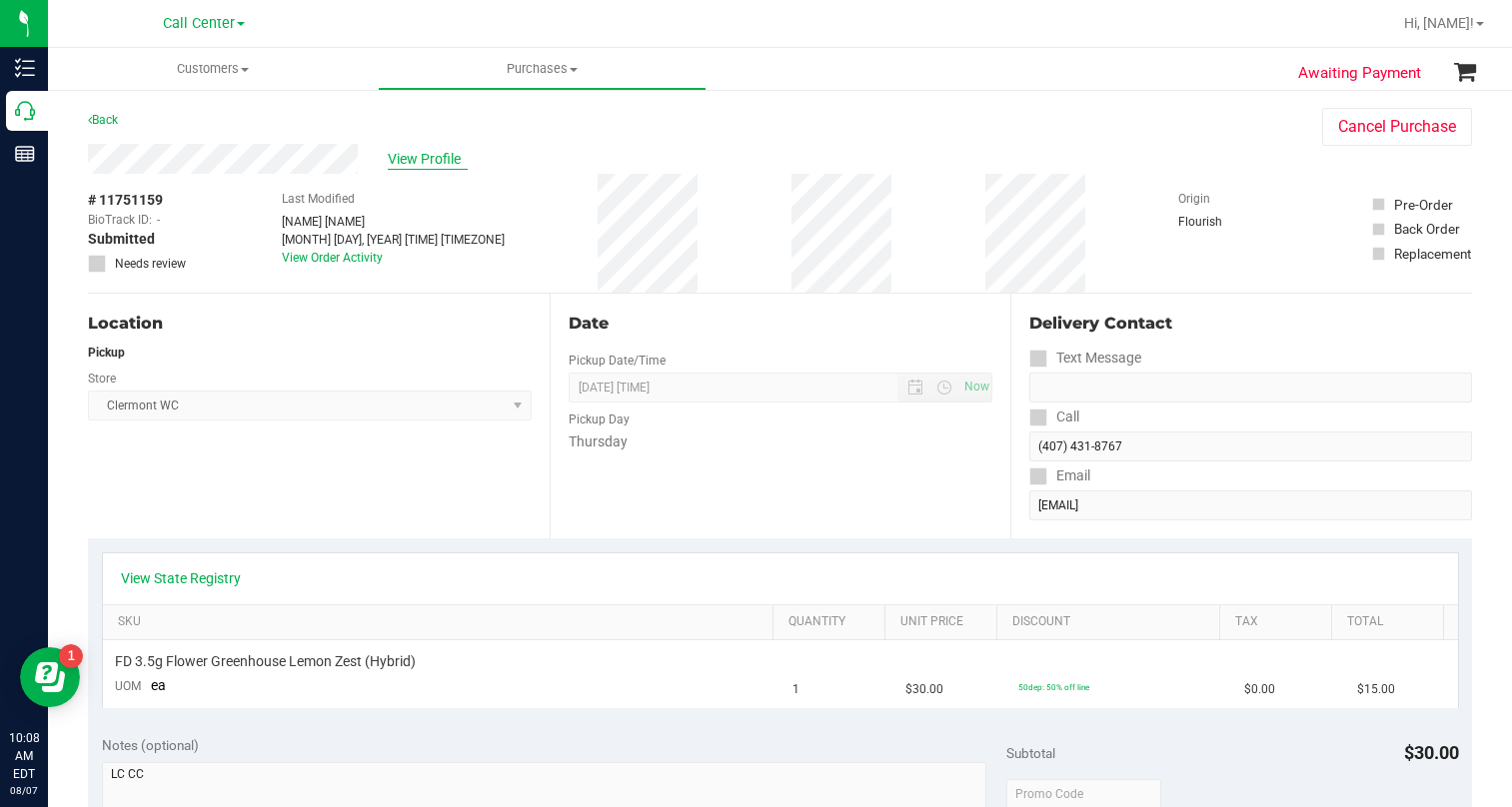 click on "View Profile" at bounding box center (428, 159) 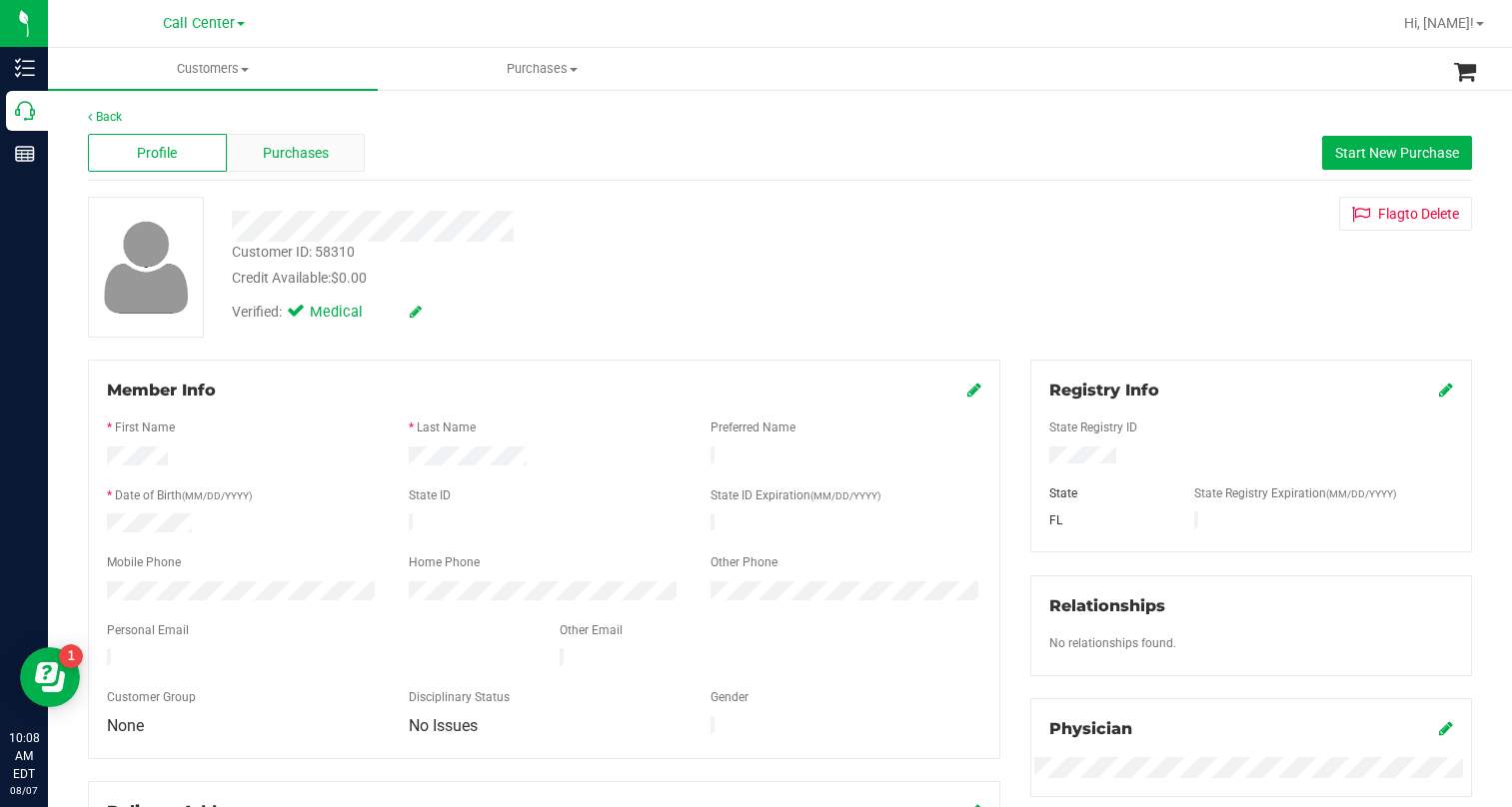click on "Purchases" at bounding box center [296, 153] 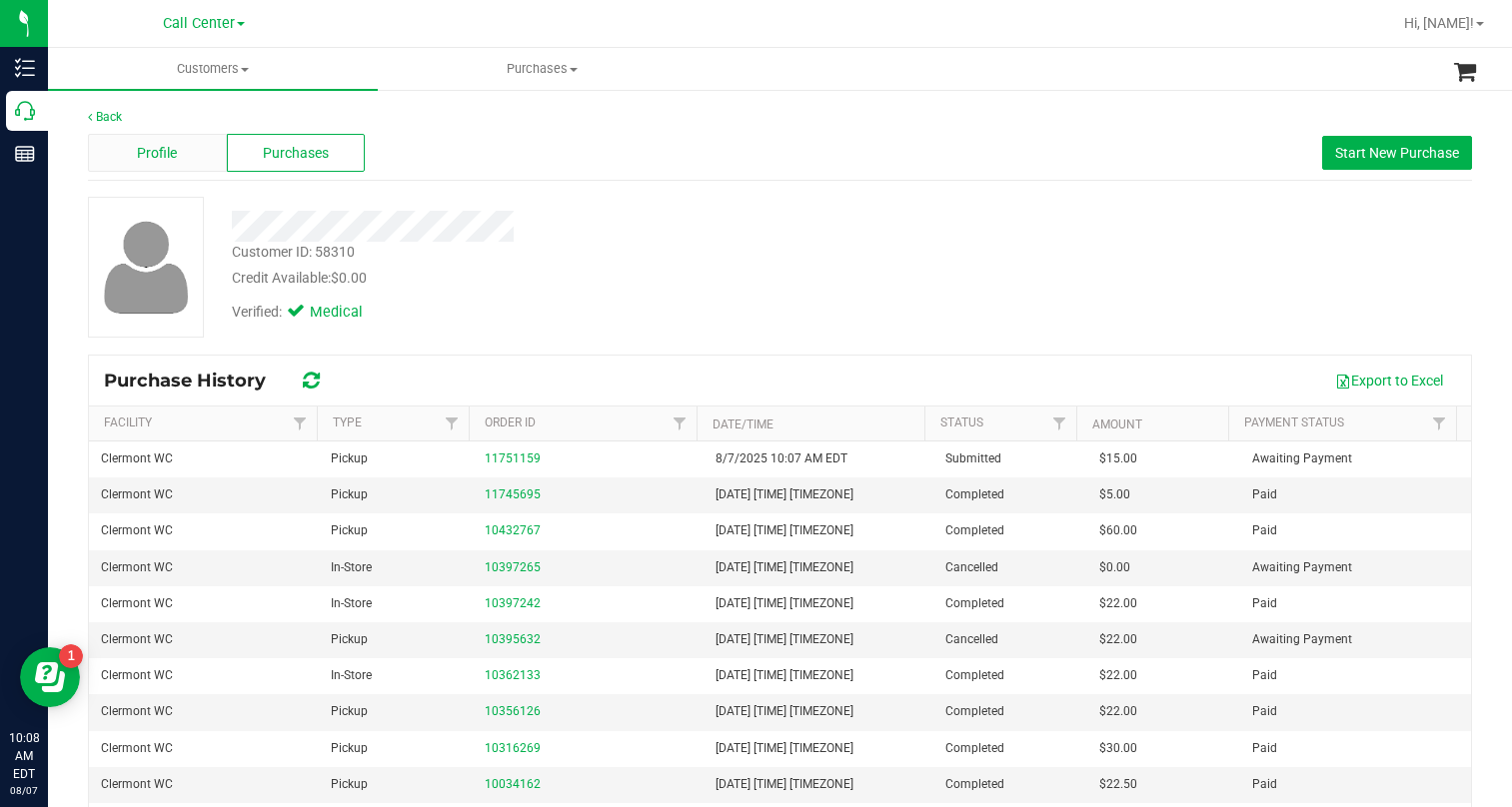 click on "Profile" at bounding box center (157, 153) 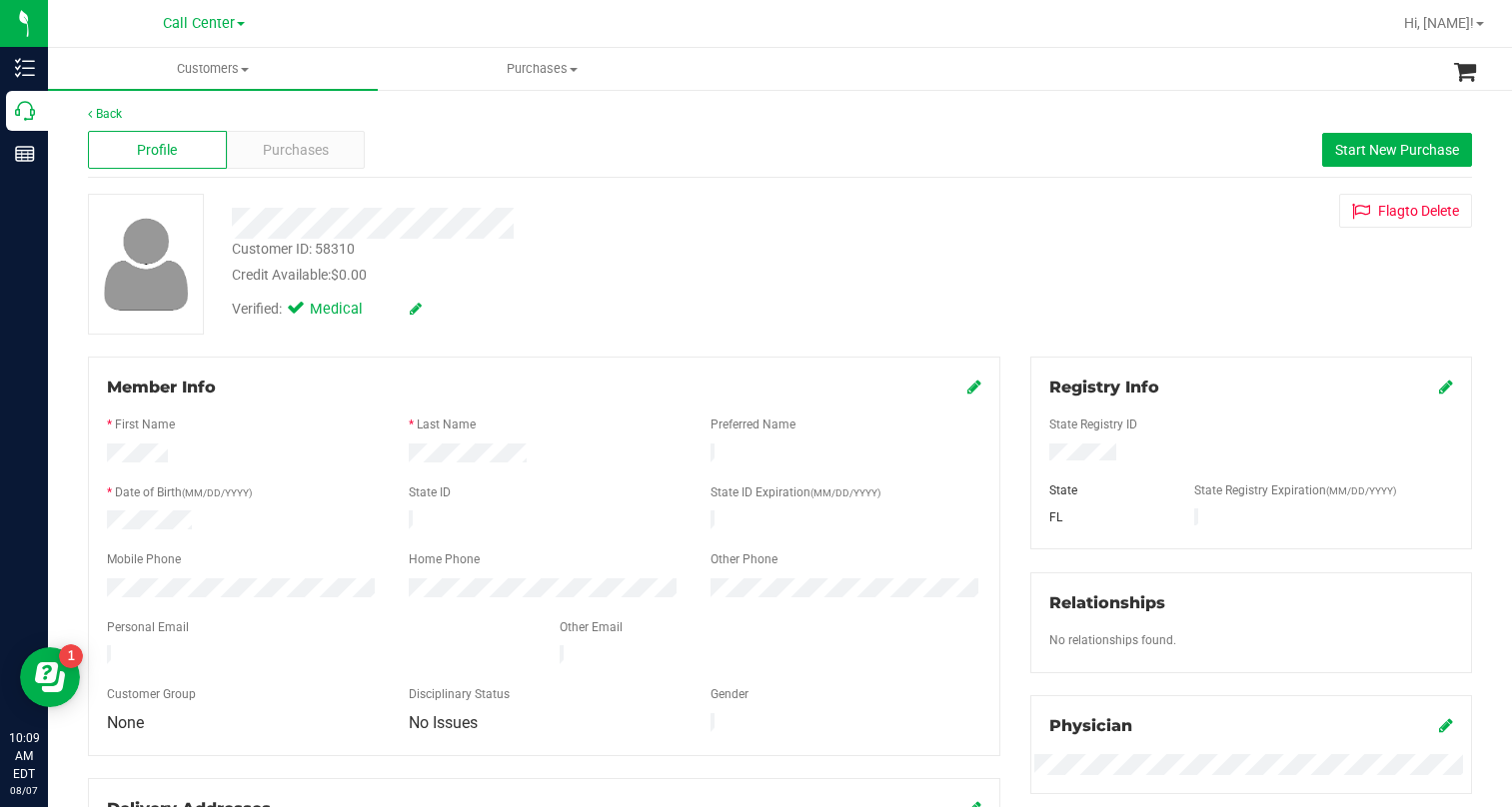 scroll, scrollTop: 0, scrollLeft: 0, axis: both 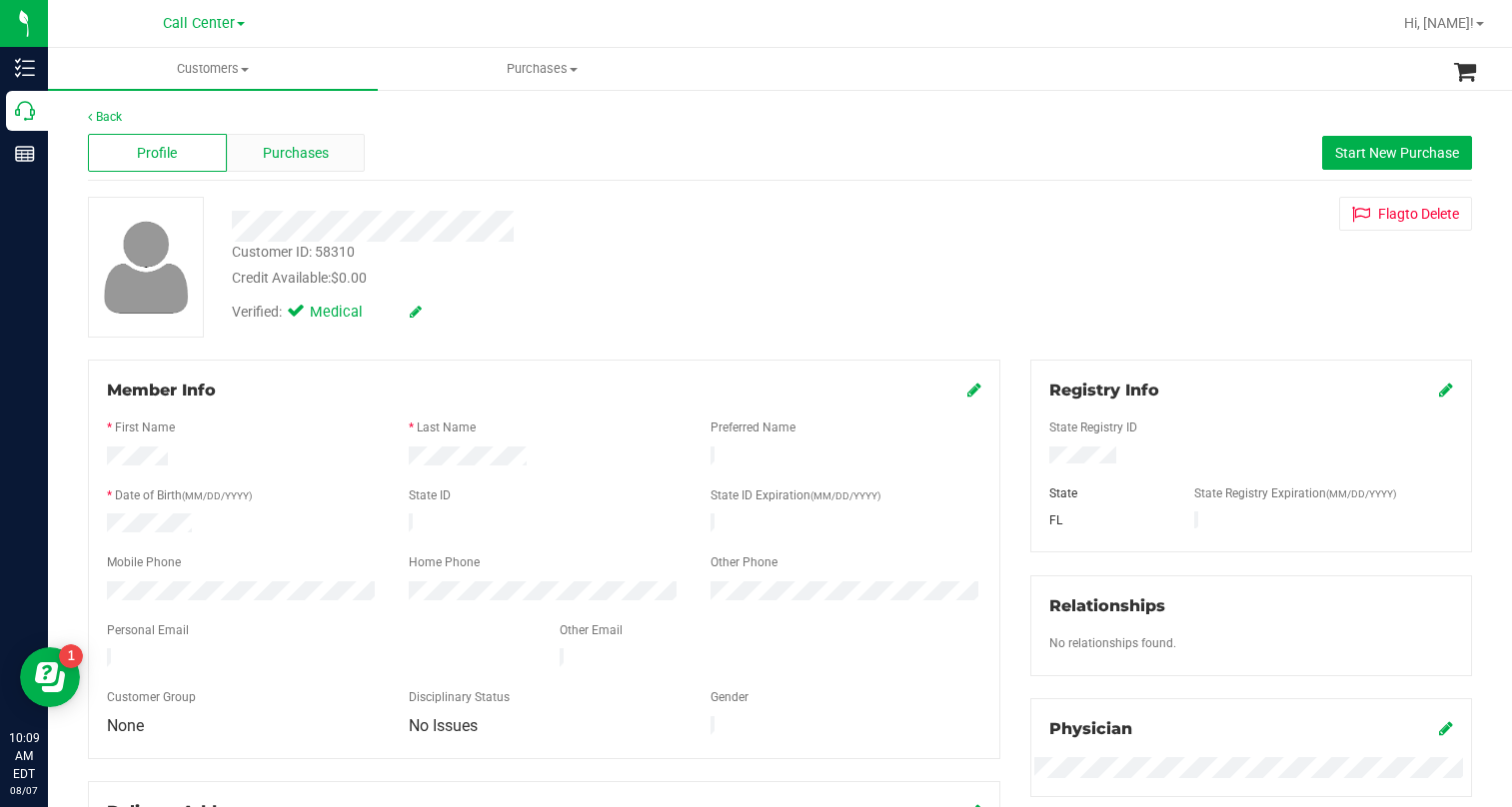 click on "Purchases" at bounding box center [296, 153] 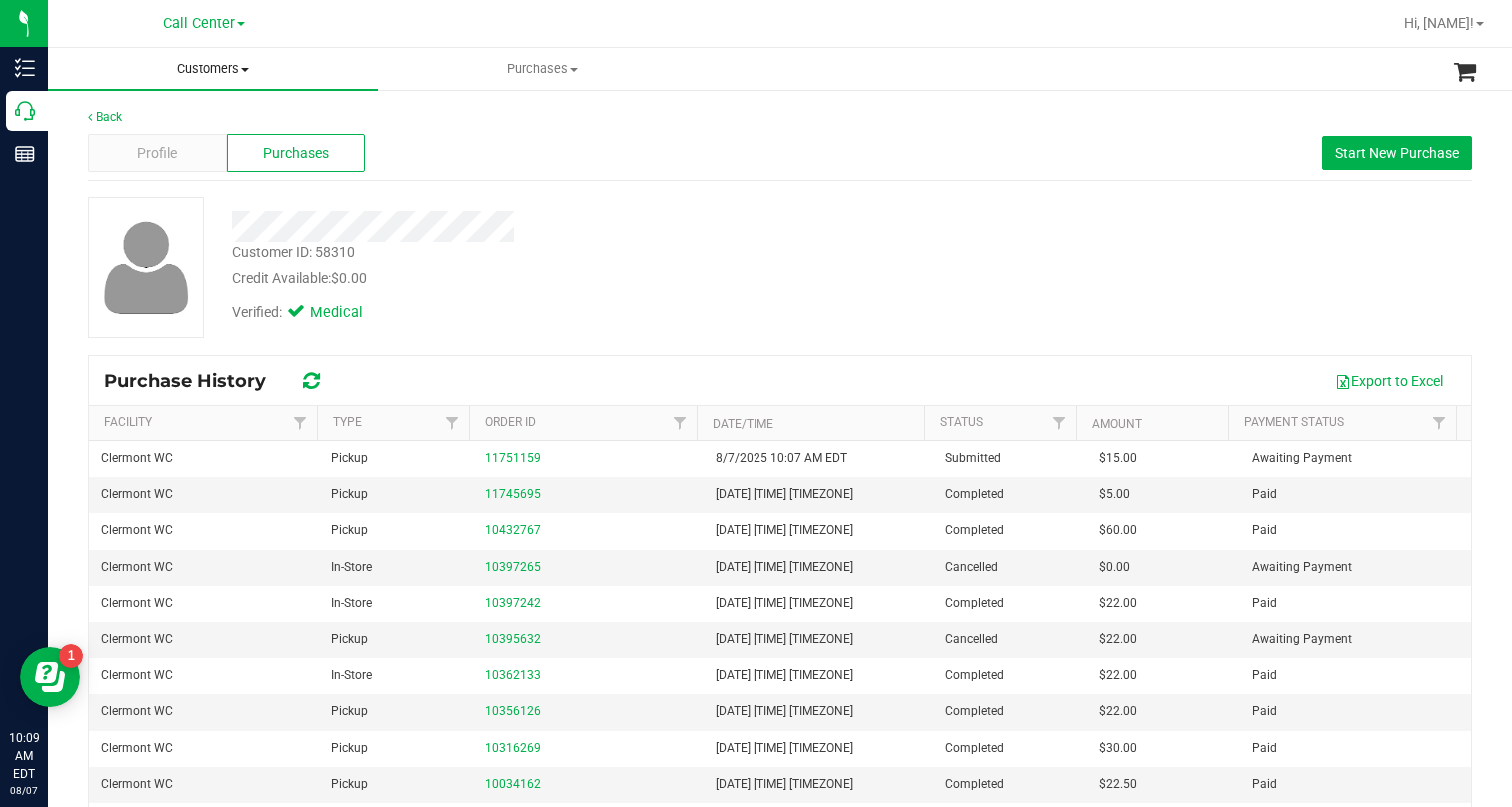 click at bounding box center [245, 70] 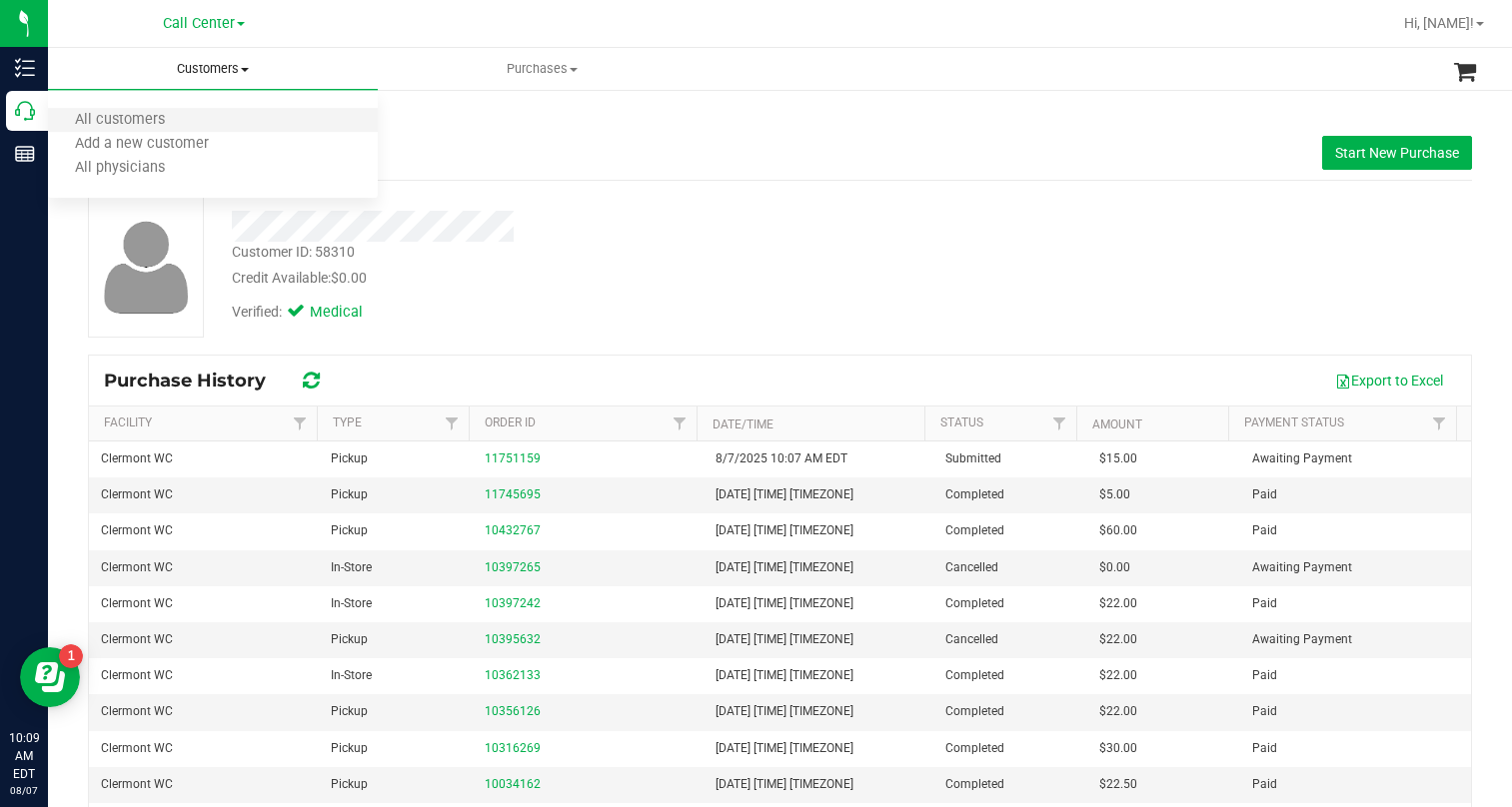 click on "All customers" at bounding box center (213, 121) 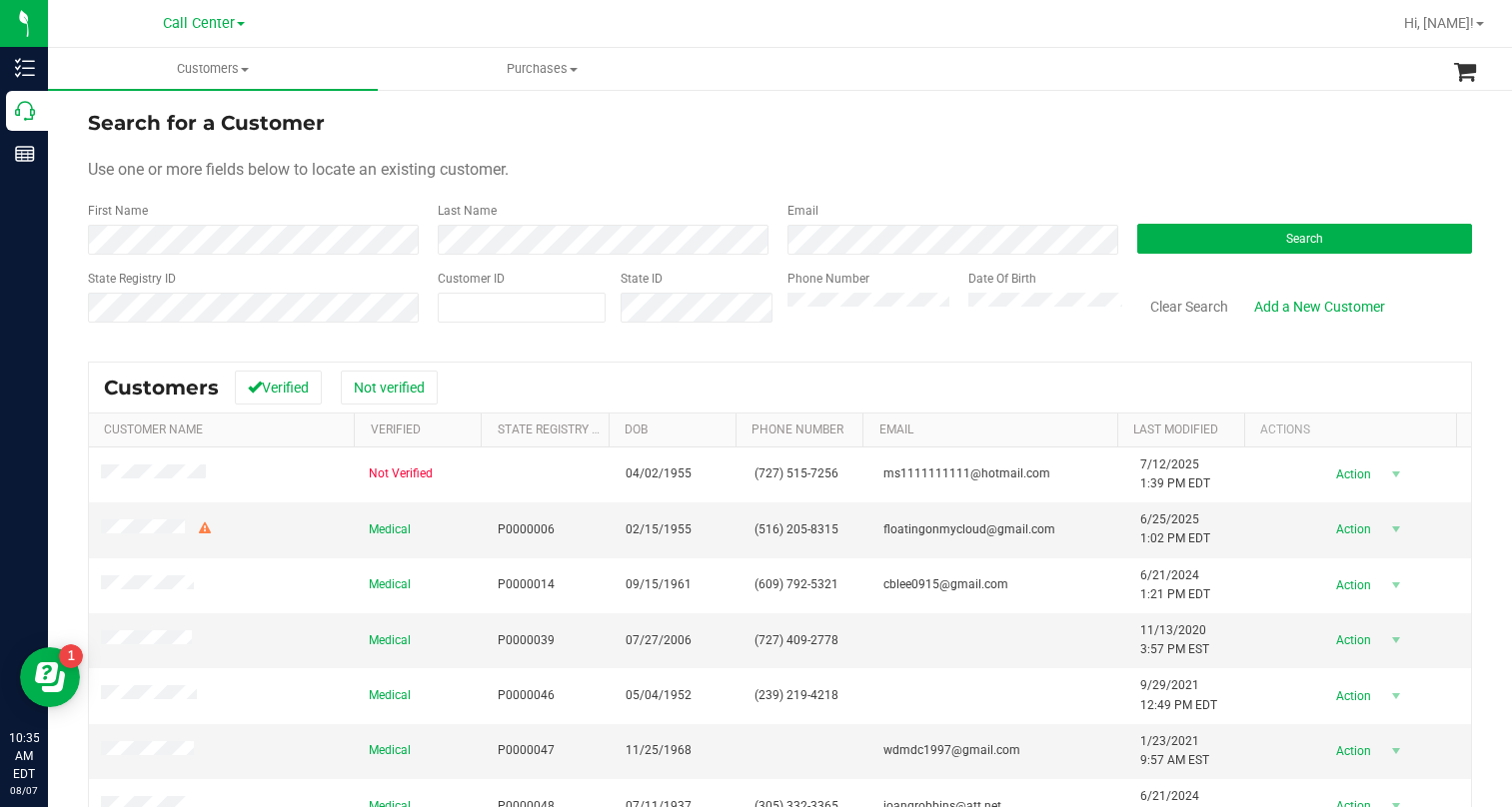 click on "Search for a Customer
Use one or more fields below to locate an existing customer.
First Name
Last Name
Email
Search
State Registry ID
Customer ID
State ID
Phone Number
Date Of Birth" at bounding box center (779, 556) 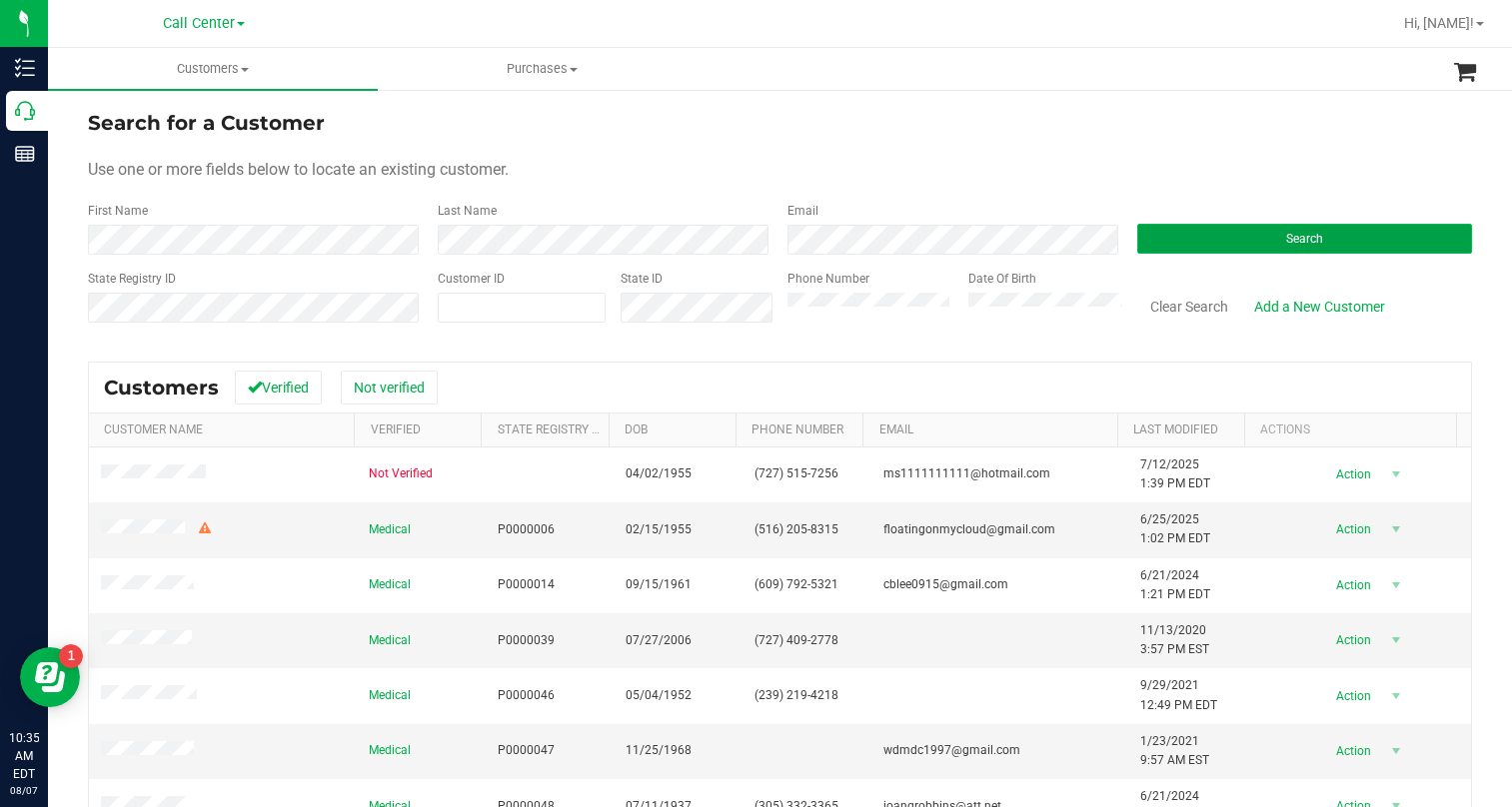 click on "Search" at bounding box center (1304, 239) 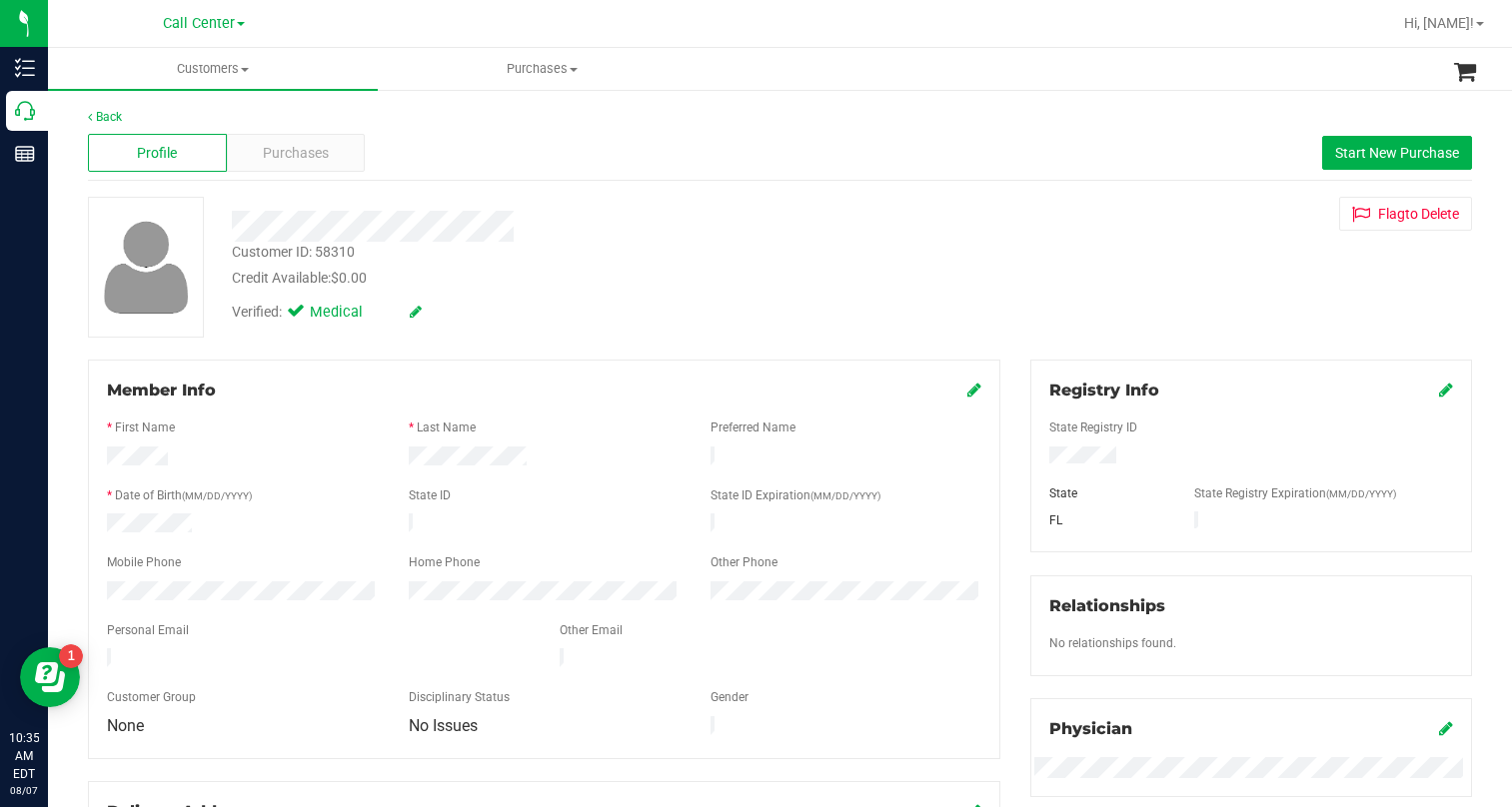 click at bounding box center (974, 390) 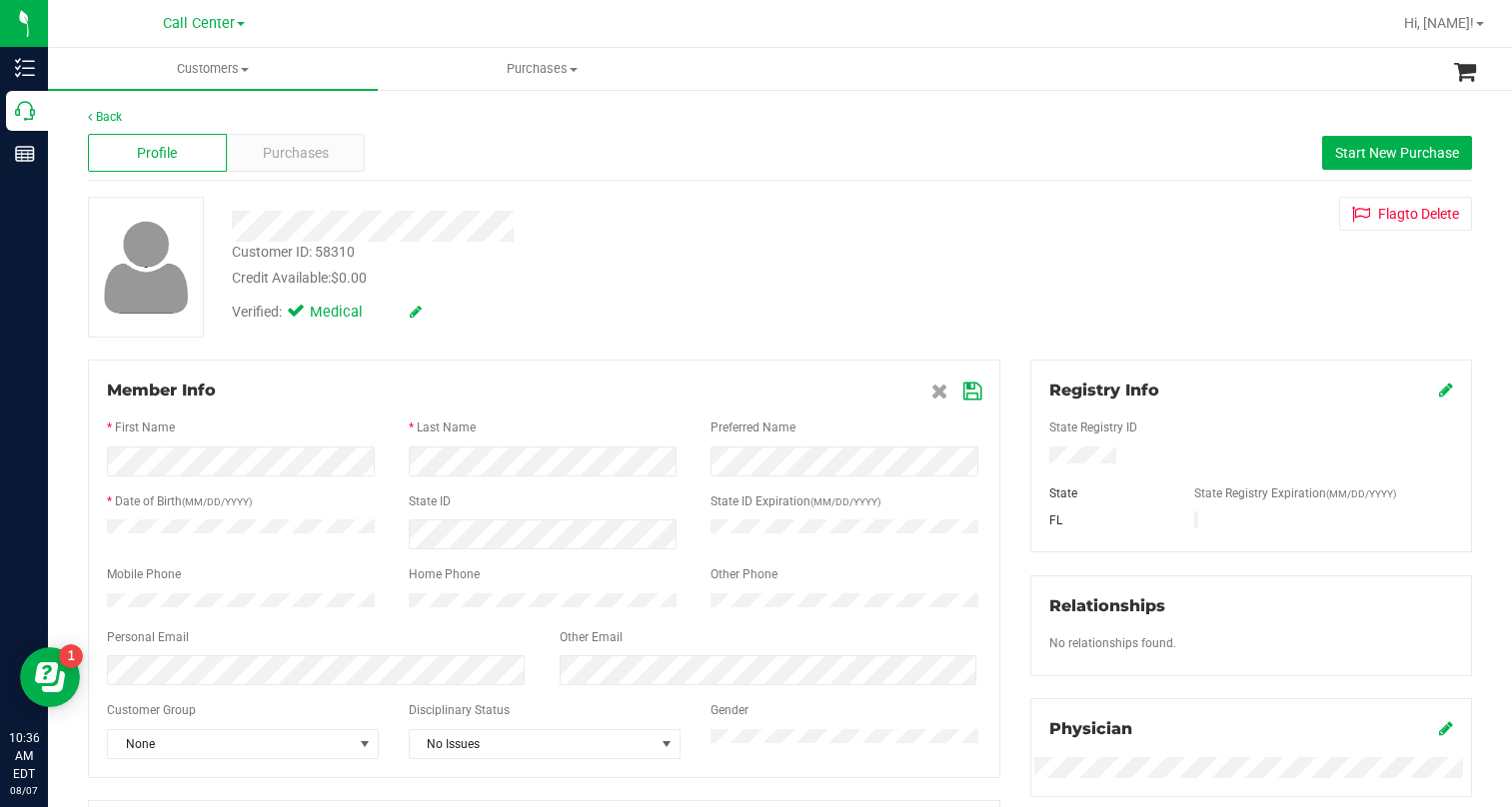 click at bounding box center [972, 392] 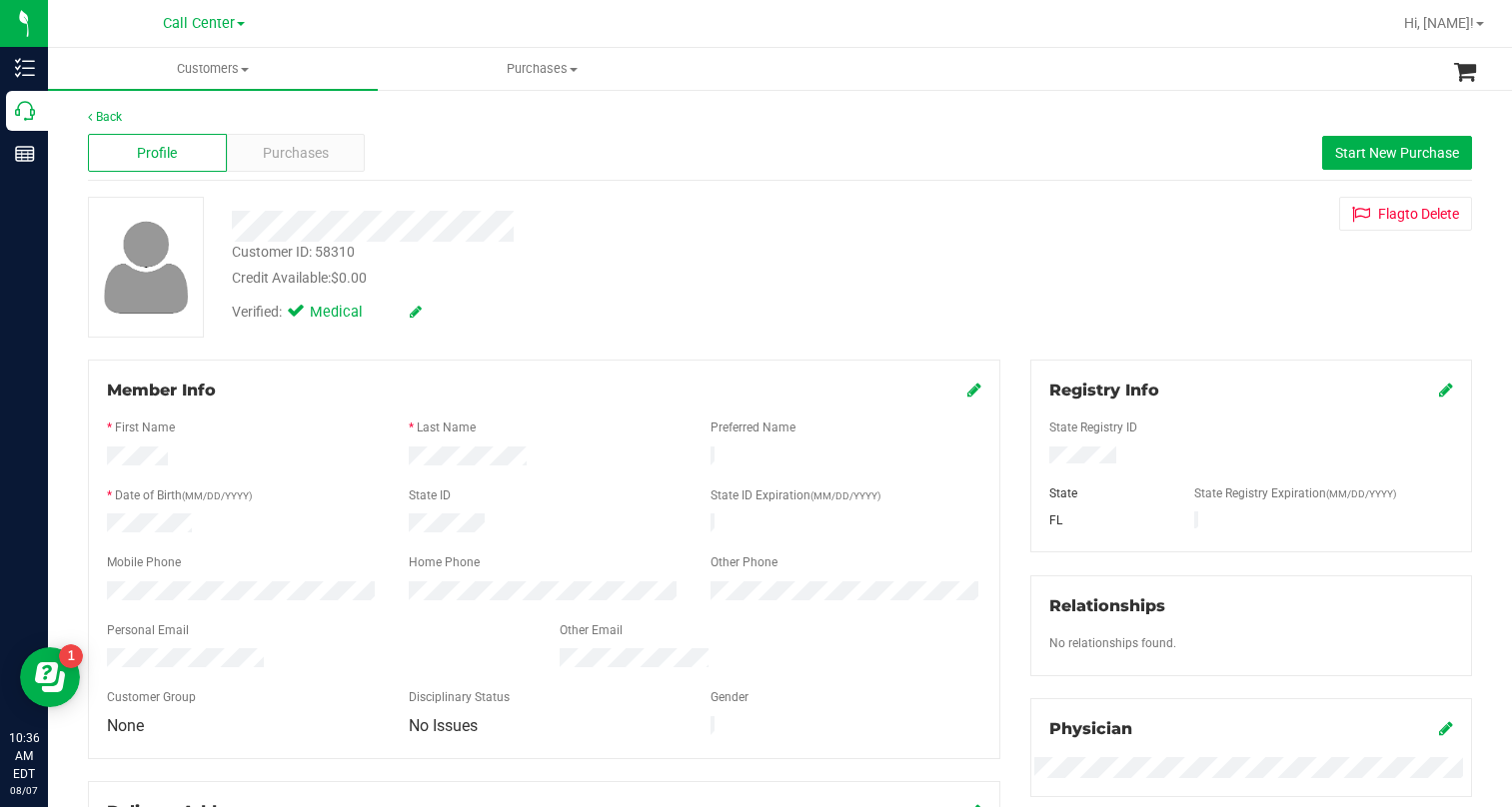click on "Verified:
Medical" at bounding box center (571, 311) 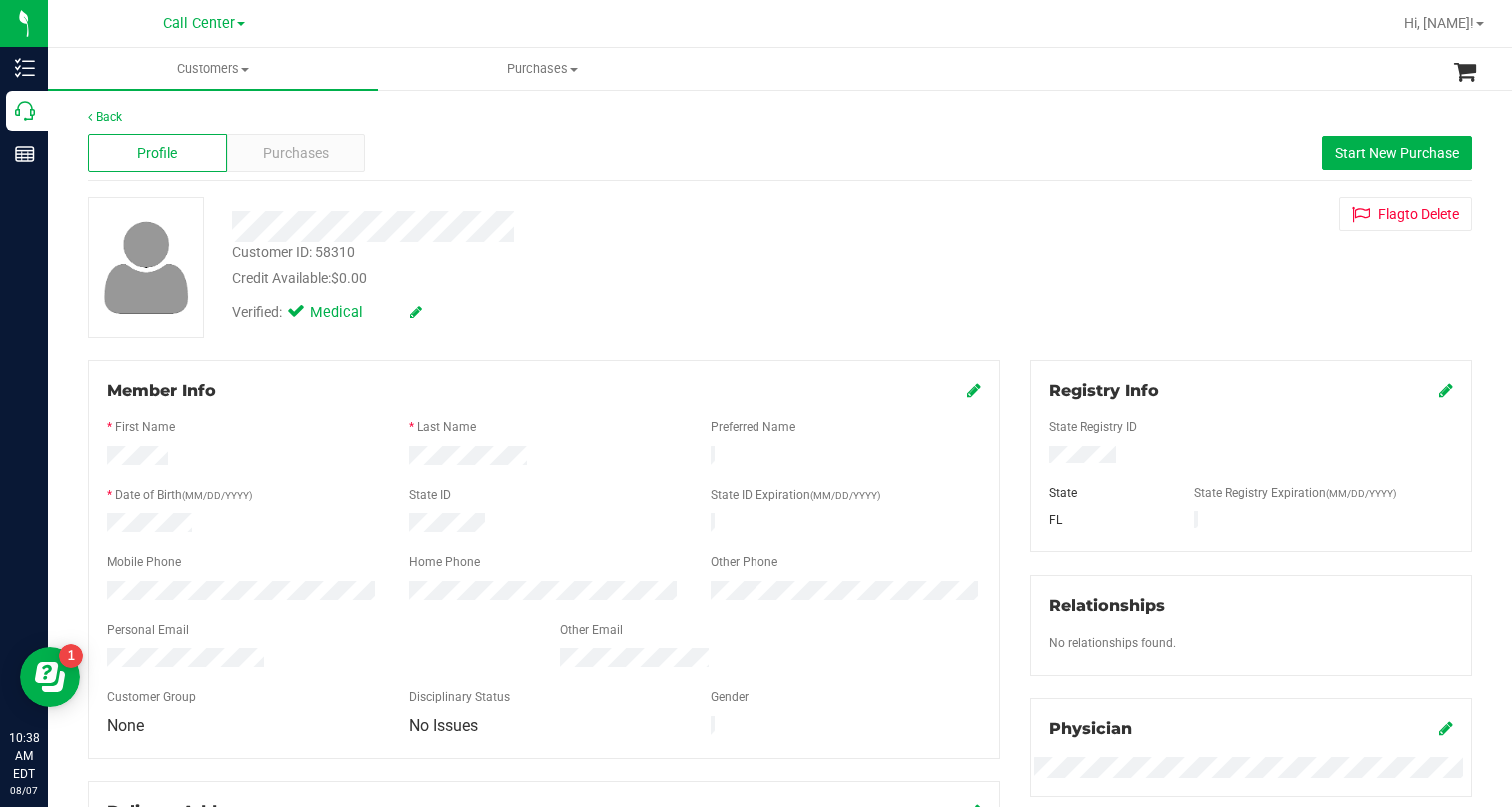 click on "Customer ID: 58310" at bounding box center [293, 252] 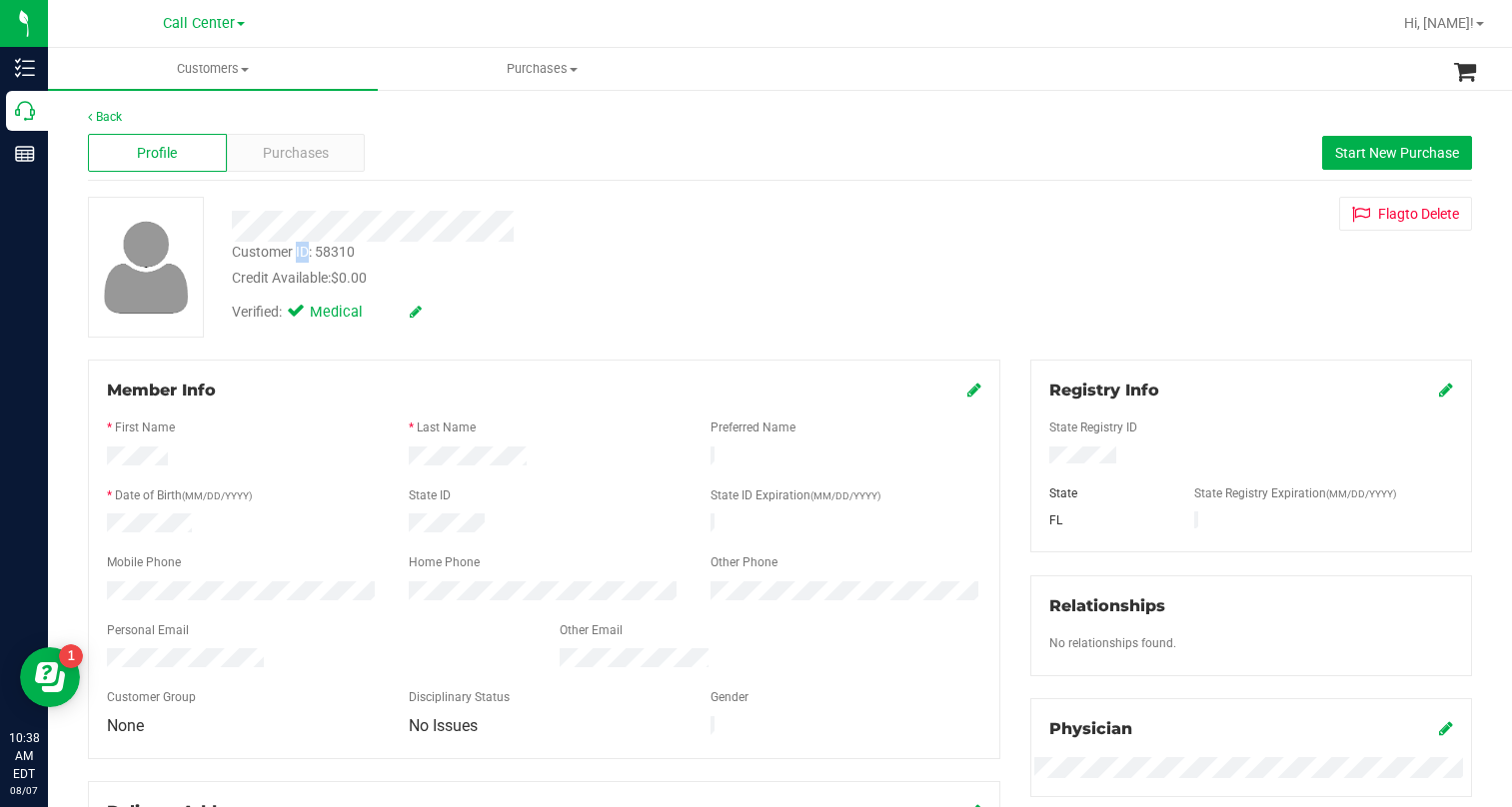 click on "Customer ID: 58310" at bounding box center [293, 252] 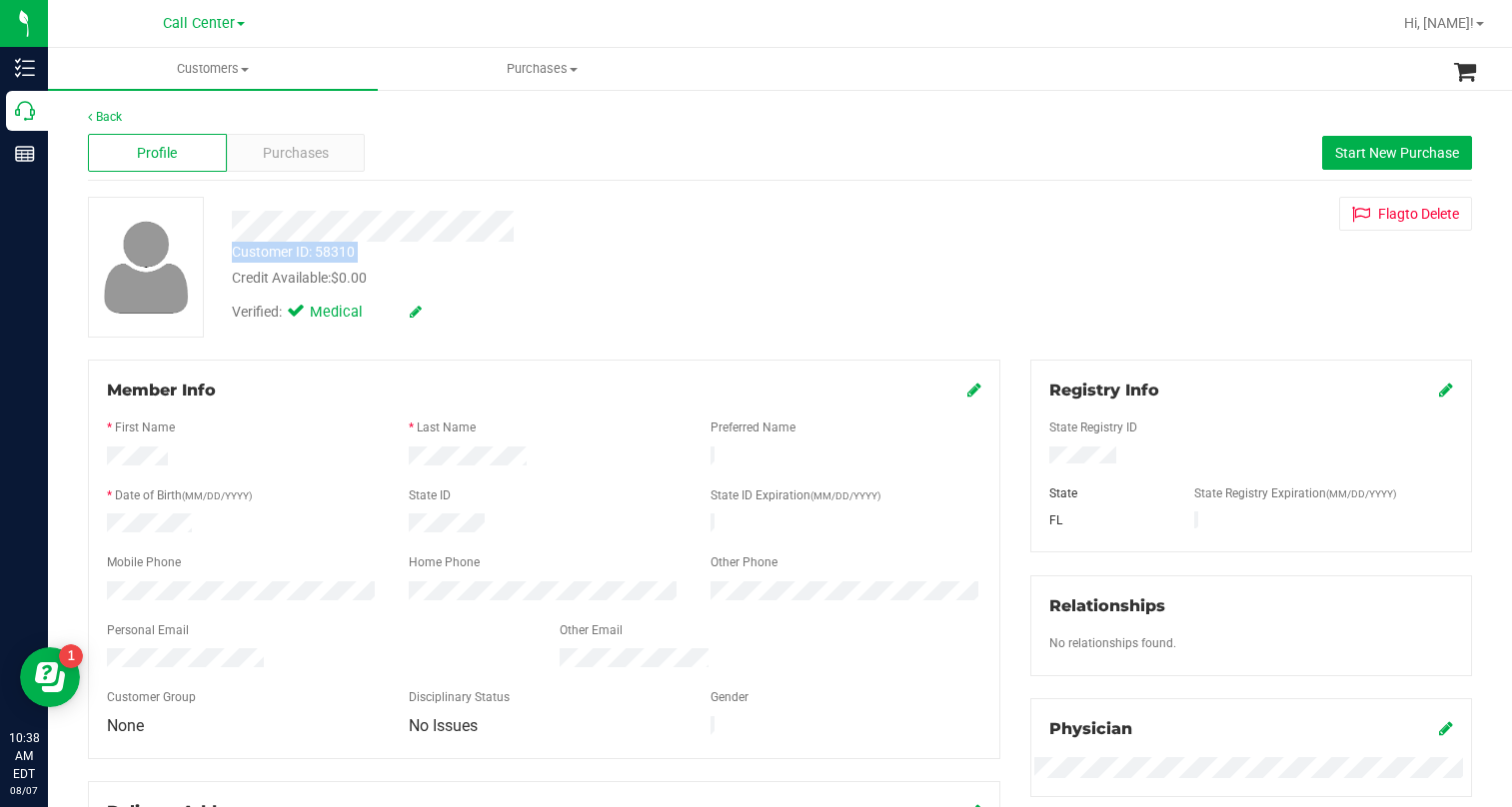 click on "Customer ID: 58310" at bounding box center [293, 252] 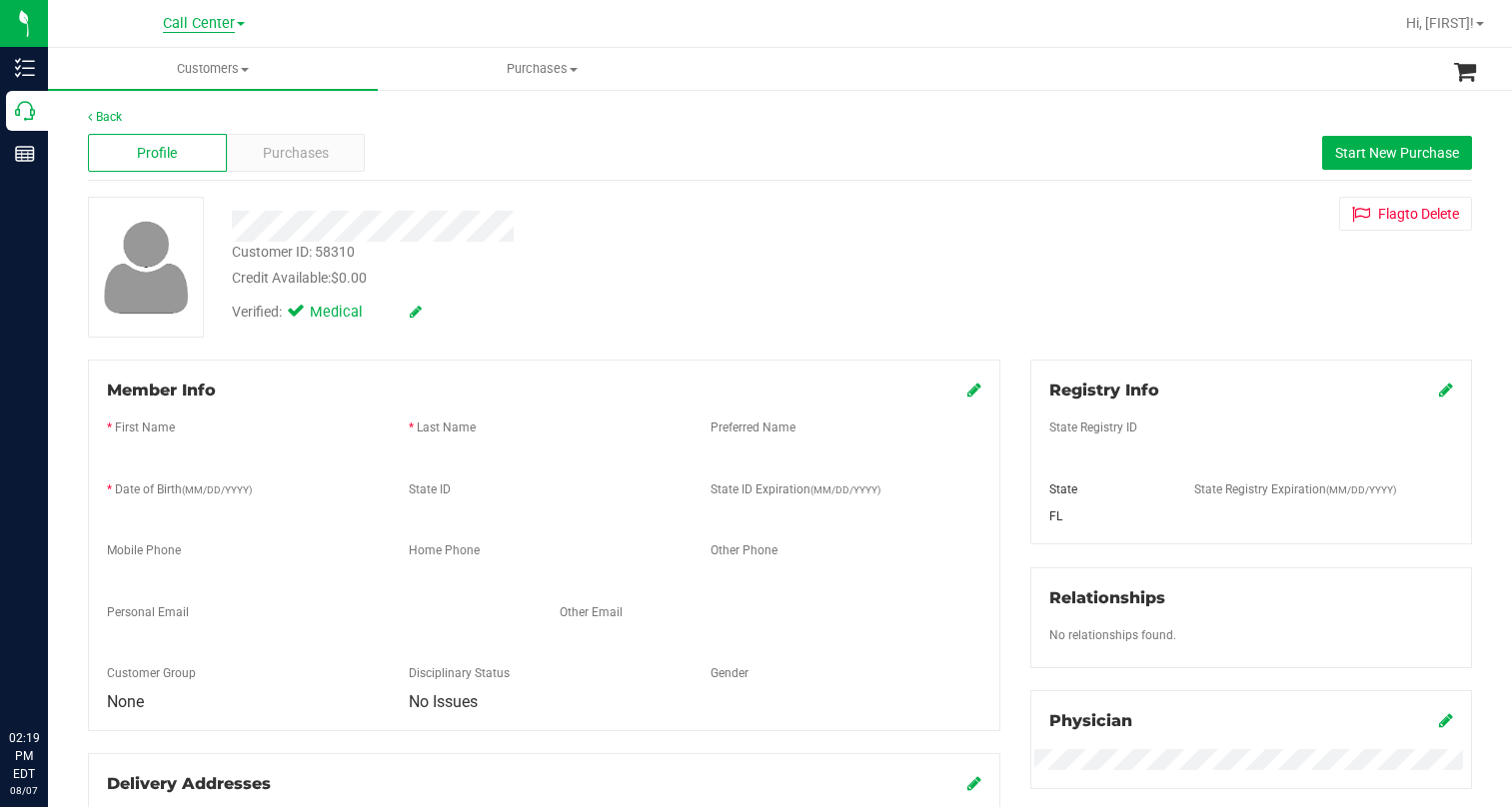 scroll, scrollTop: 0, scrollLeft: 0, axis: both 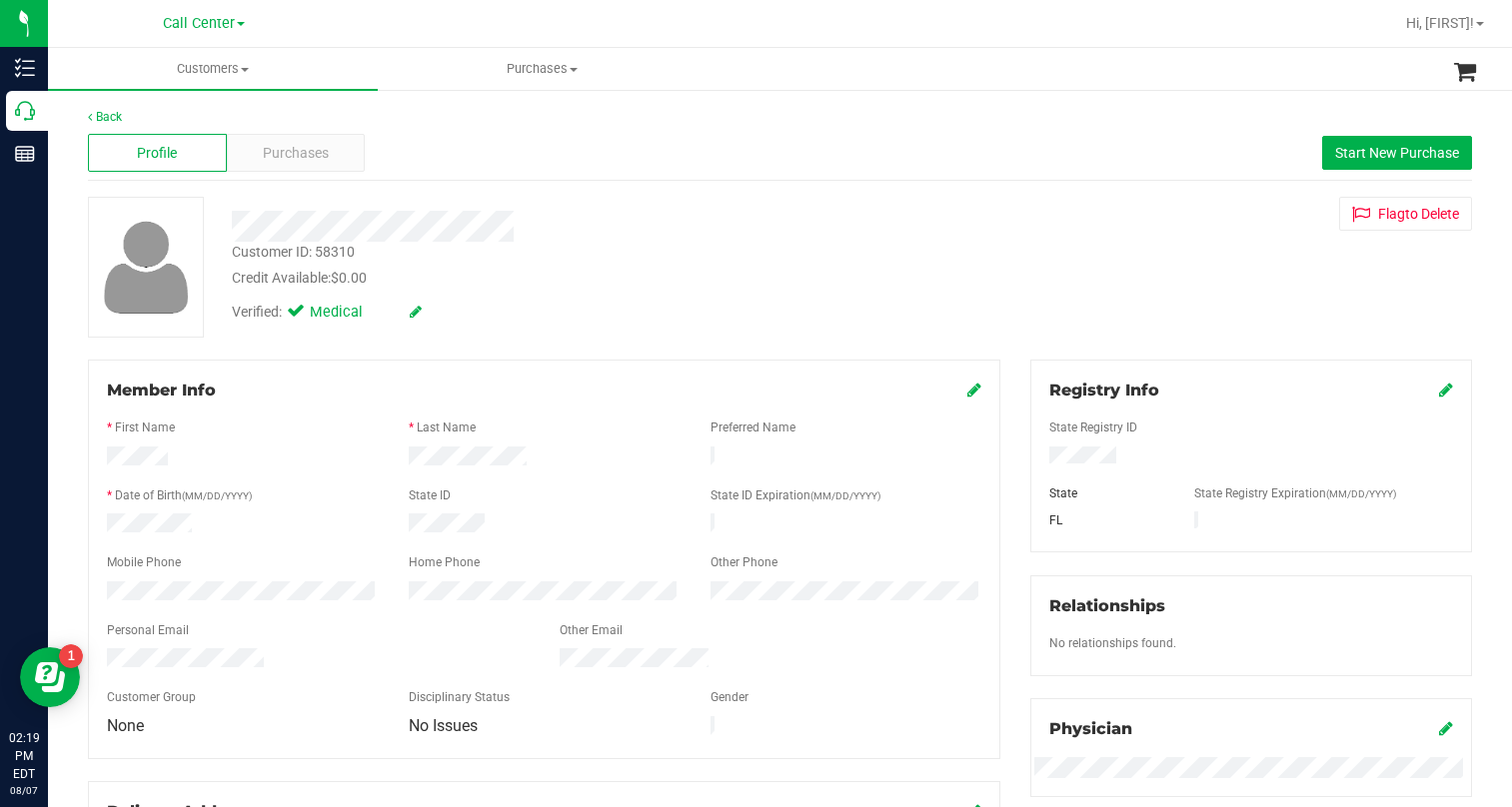 click on "Call Center" at bounding box center (204, 22) 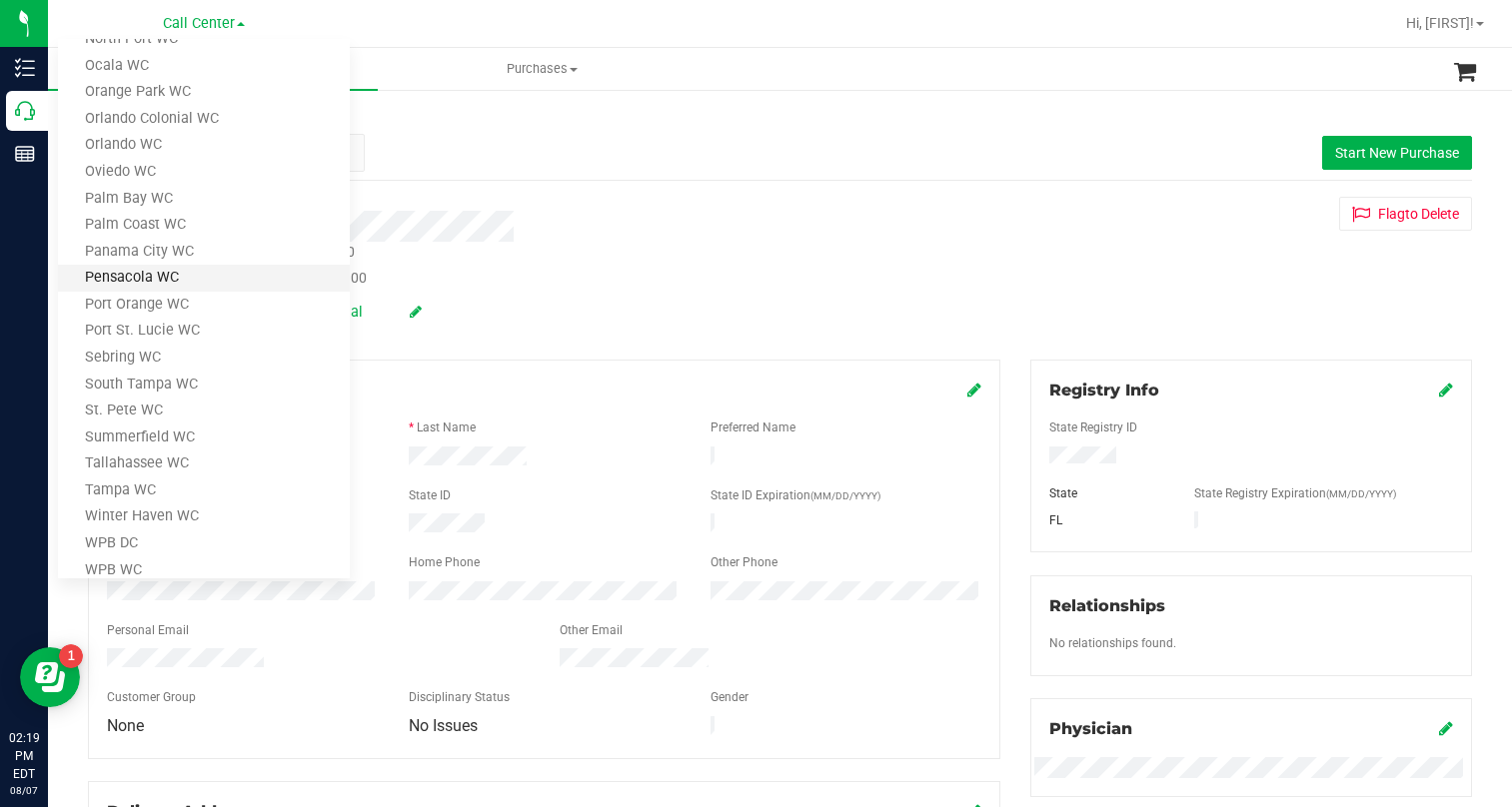 scroll, scrollTop: 744, scrollLeft: 0, axis: vertical 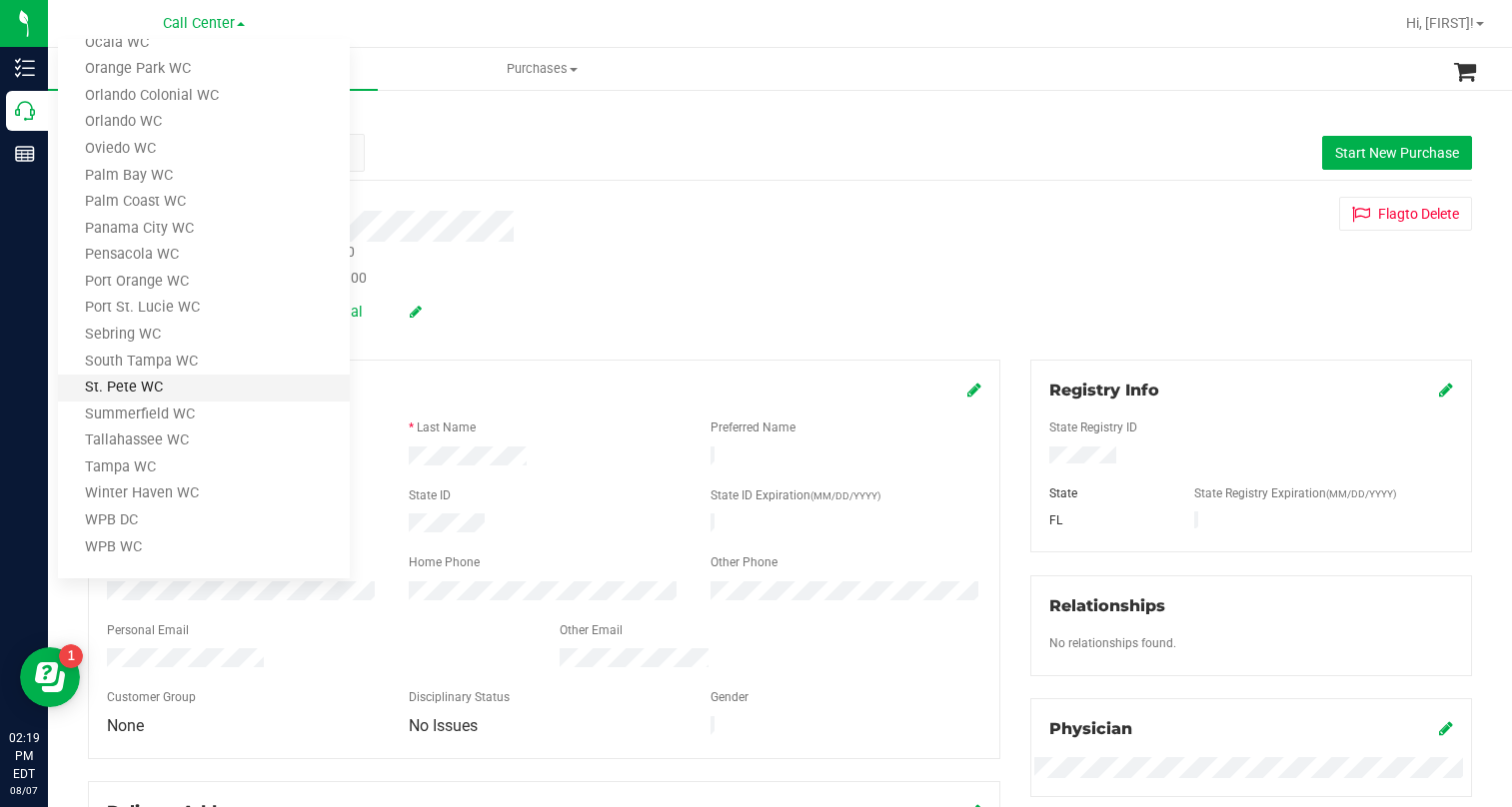 click on "St. Pete WC" at bounding box center (204, 388) 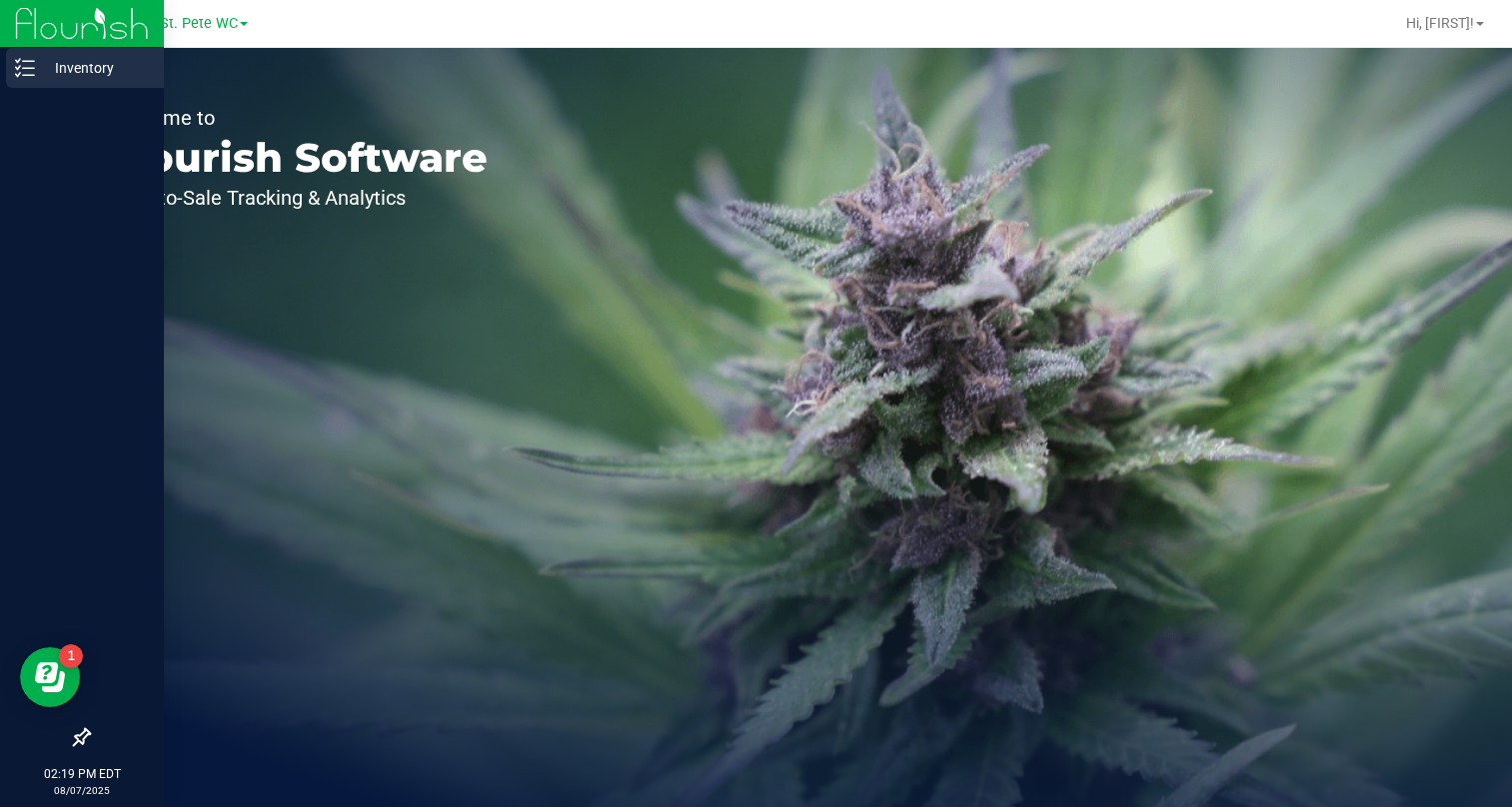 click on "Inventory" at bounding box center (95, 68) 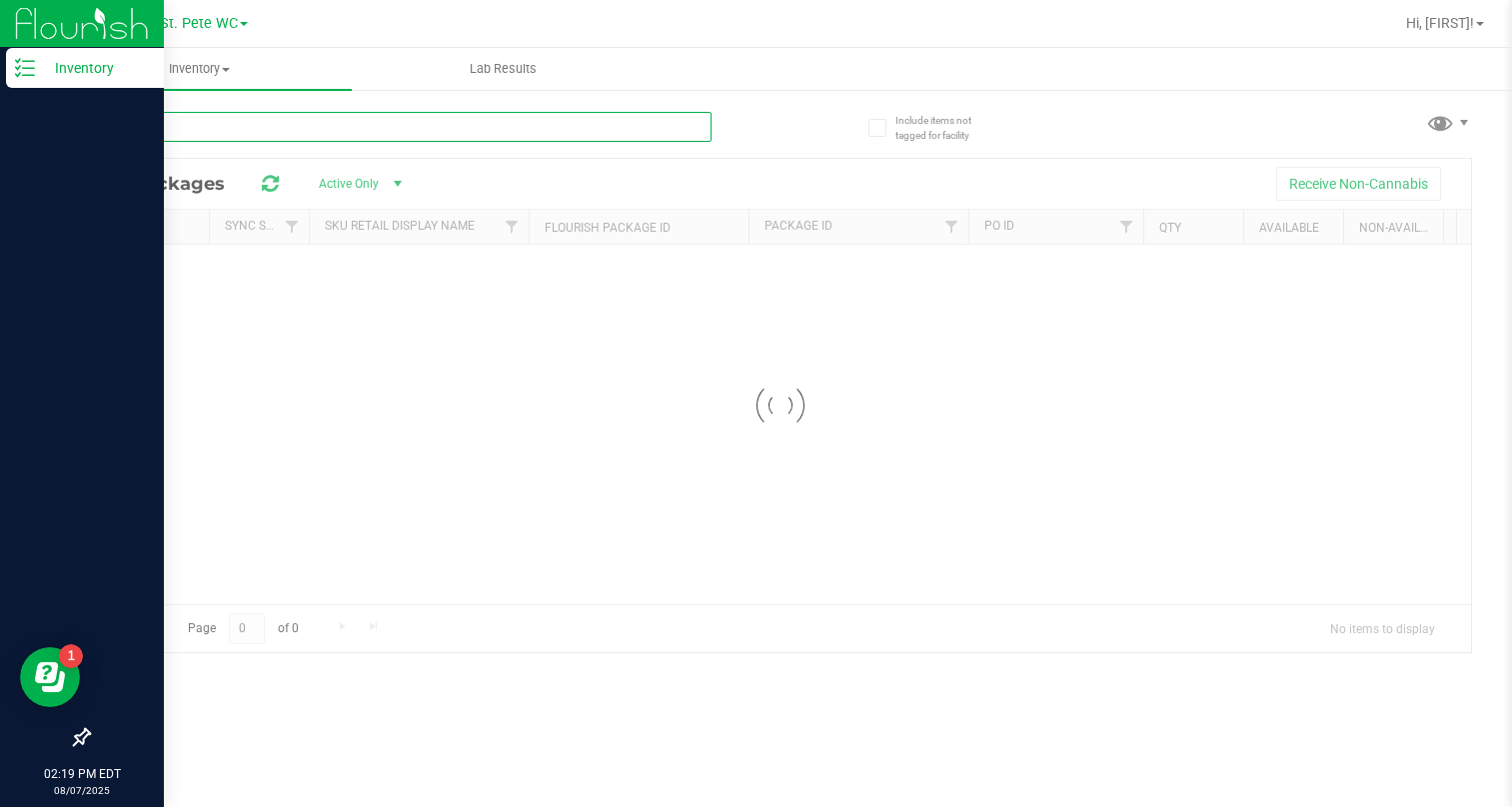 click at bounding box center (400, 127) 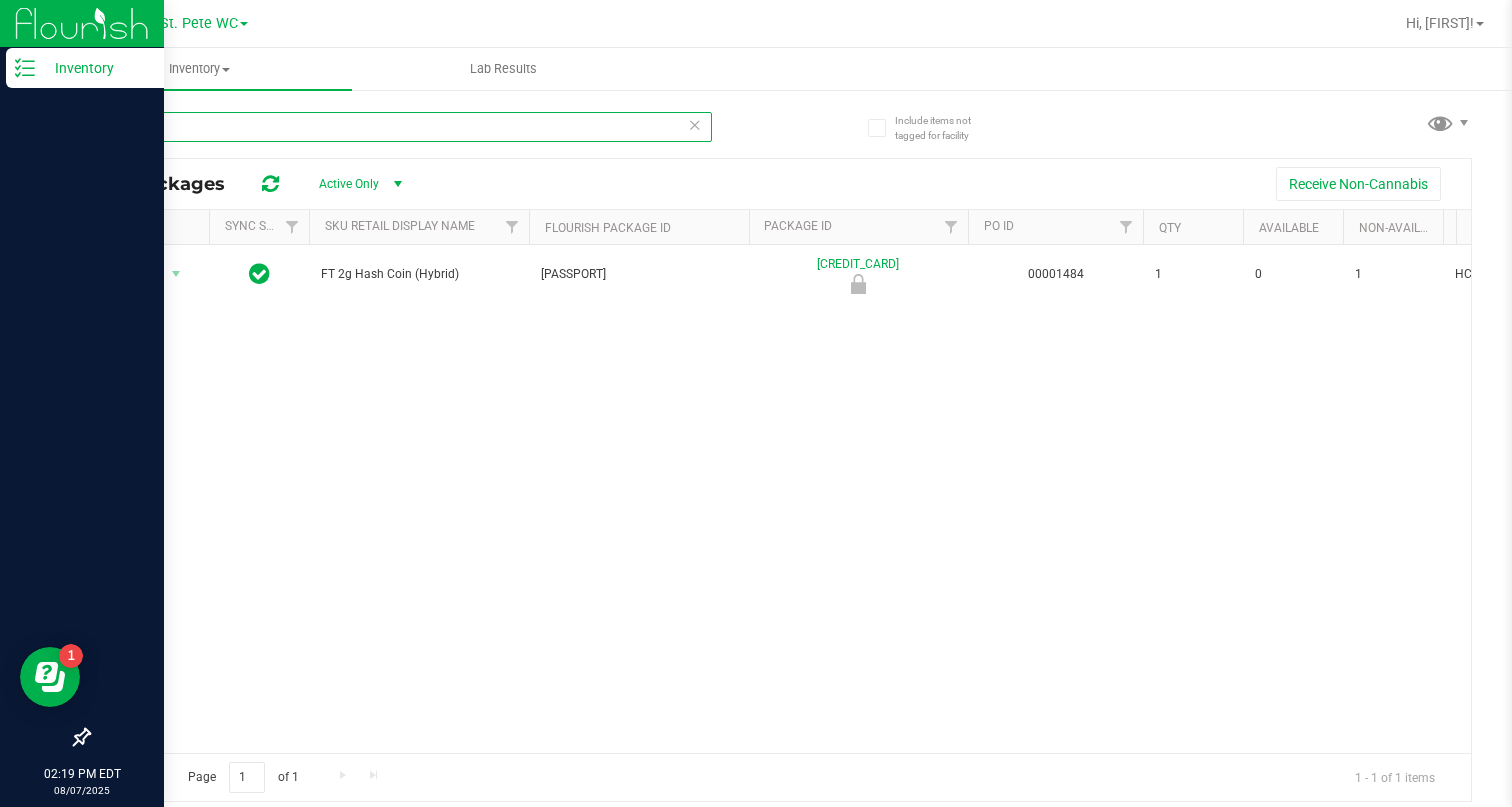 type on "coin" 